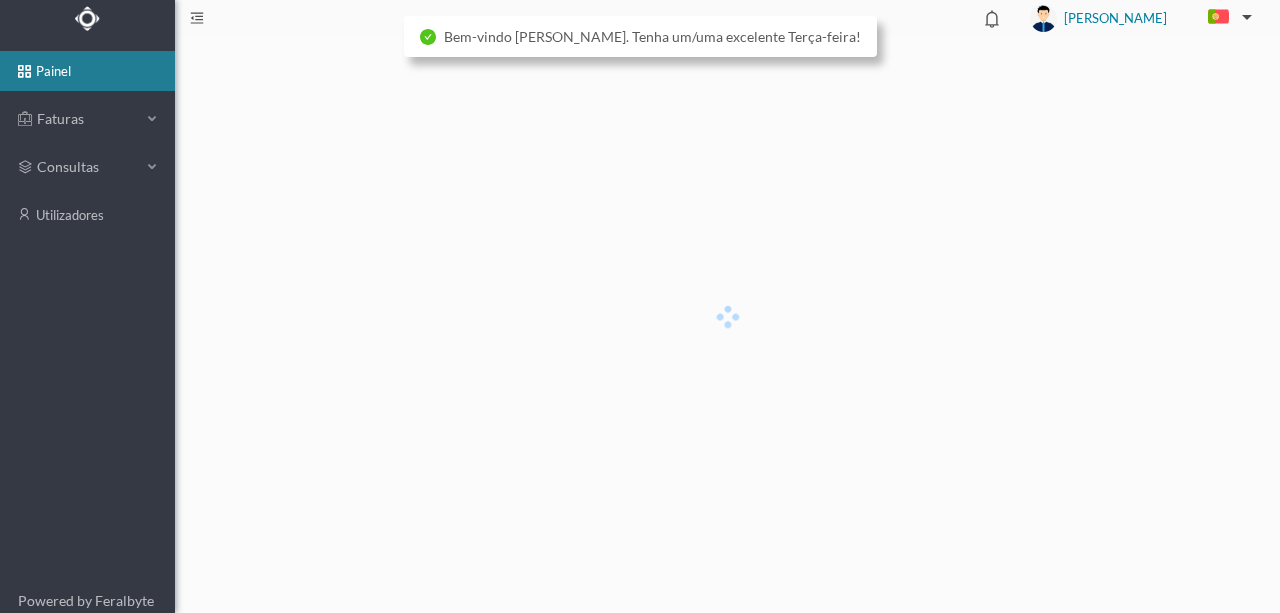scroll, scrollTop: 0, scrollLeft: 0, axis: both 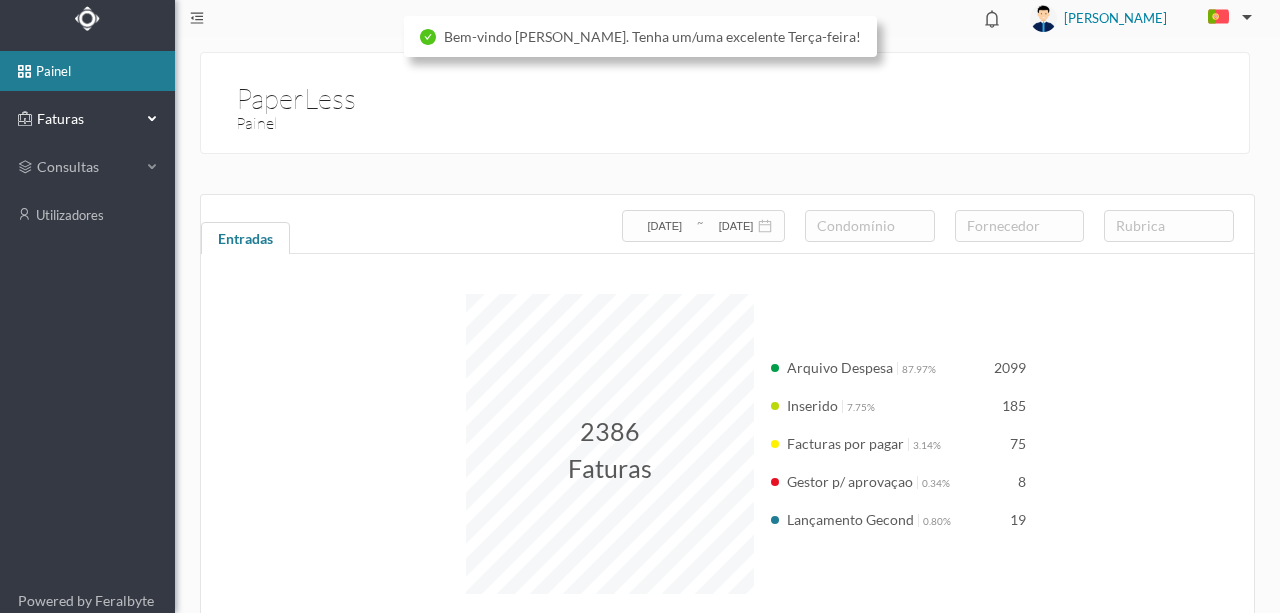 click on "Faturas" at bounding box center [87, 119] 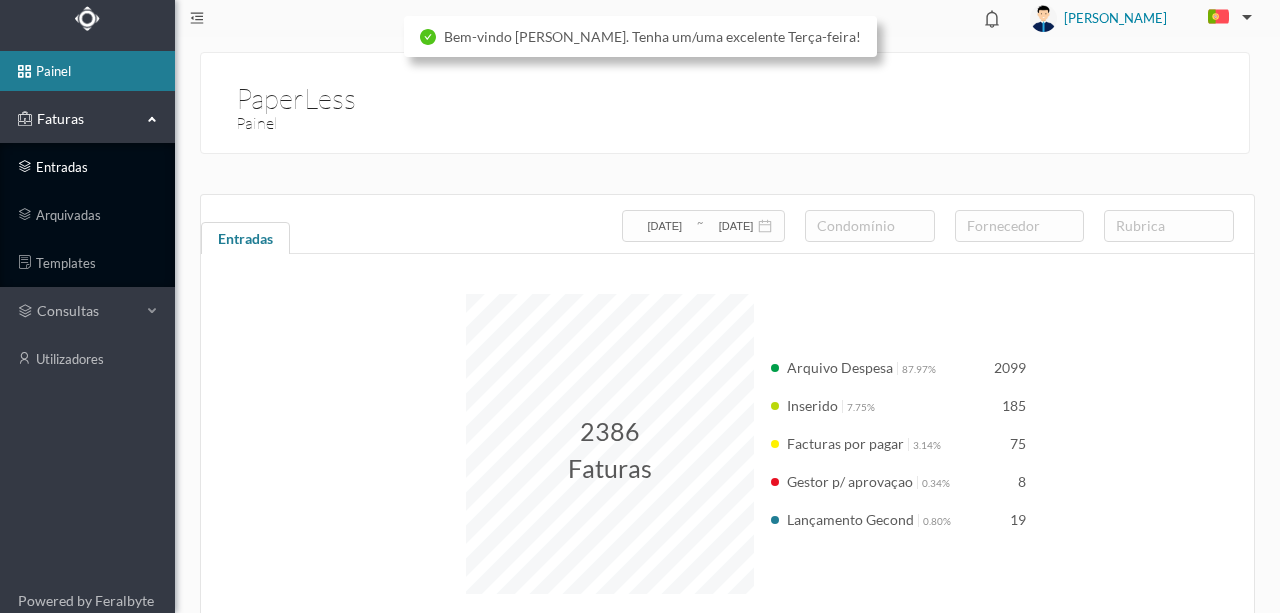 click on "entradas" at bounding box center (87, 167) 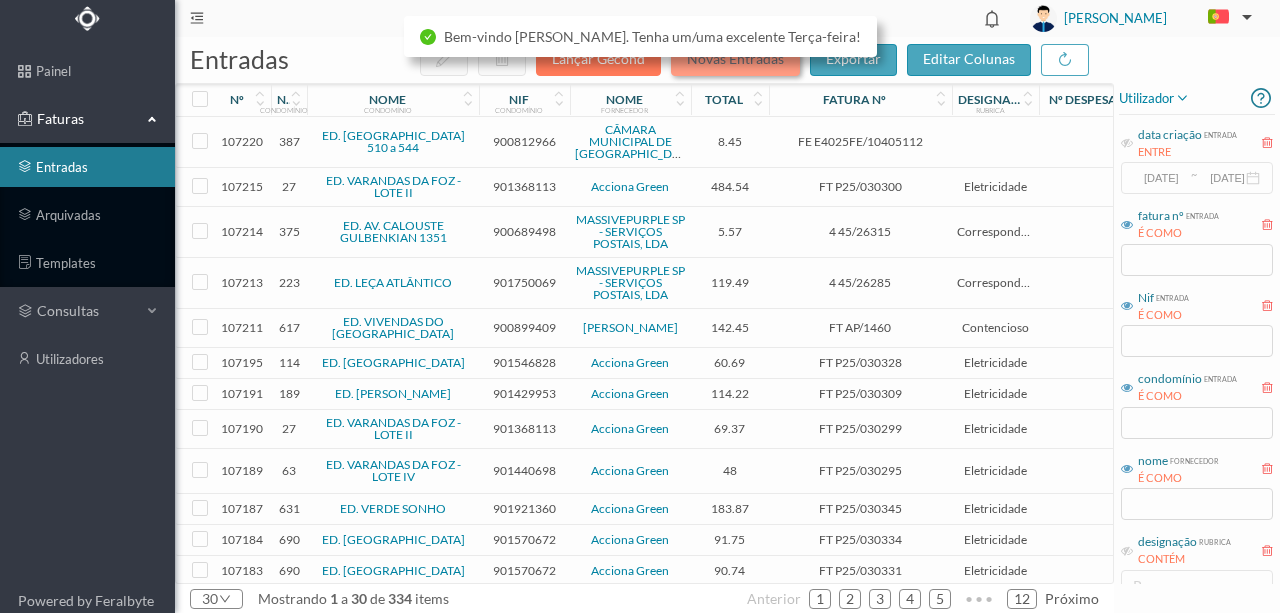 click on "Novas Entradas" at bounding box center (735, 60) 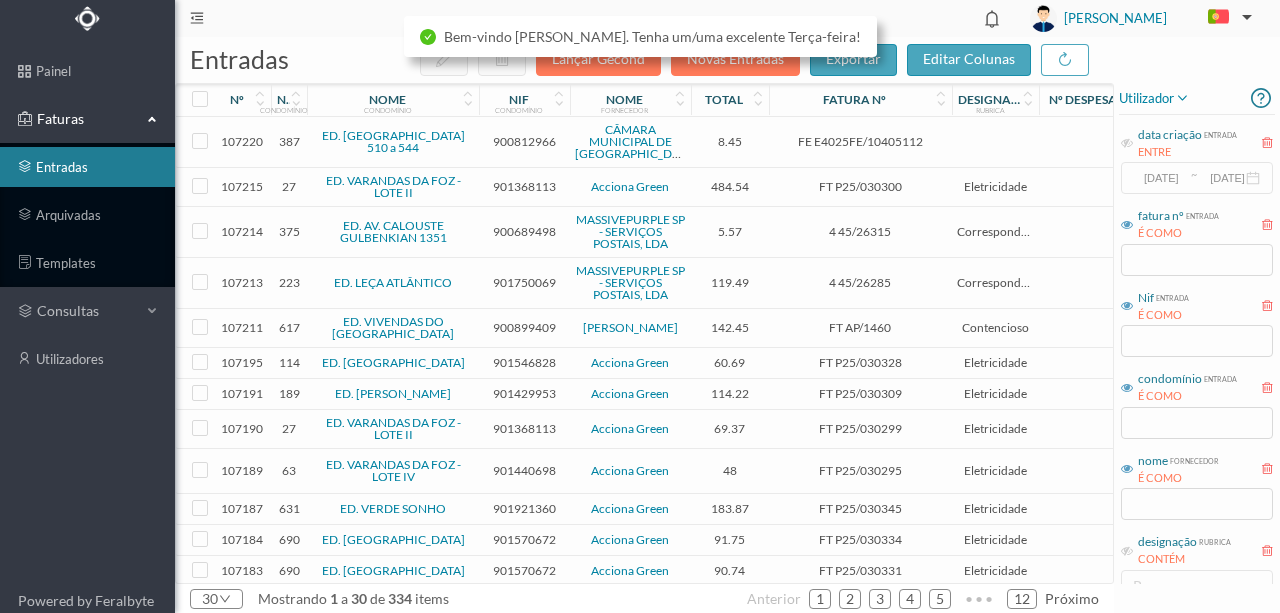 click on "900812966" at bounding box center [524, 141] 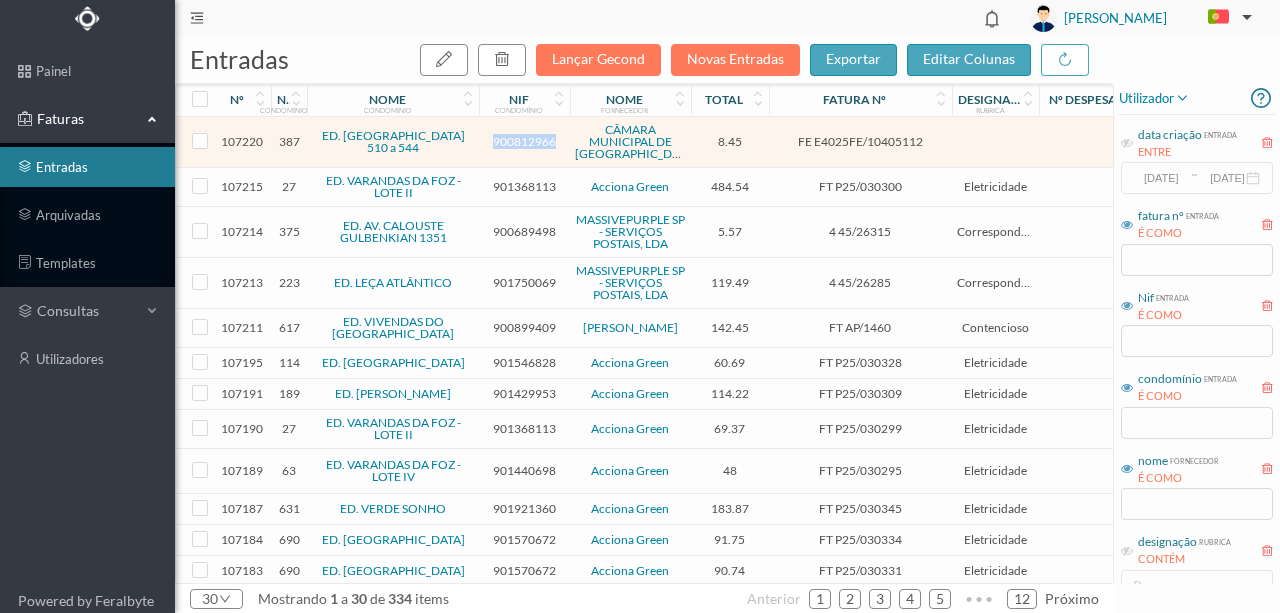 click on "900812966" at bounding box center [524, 141] 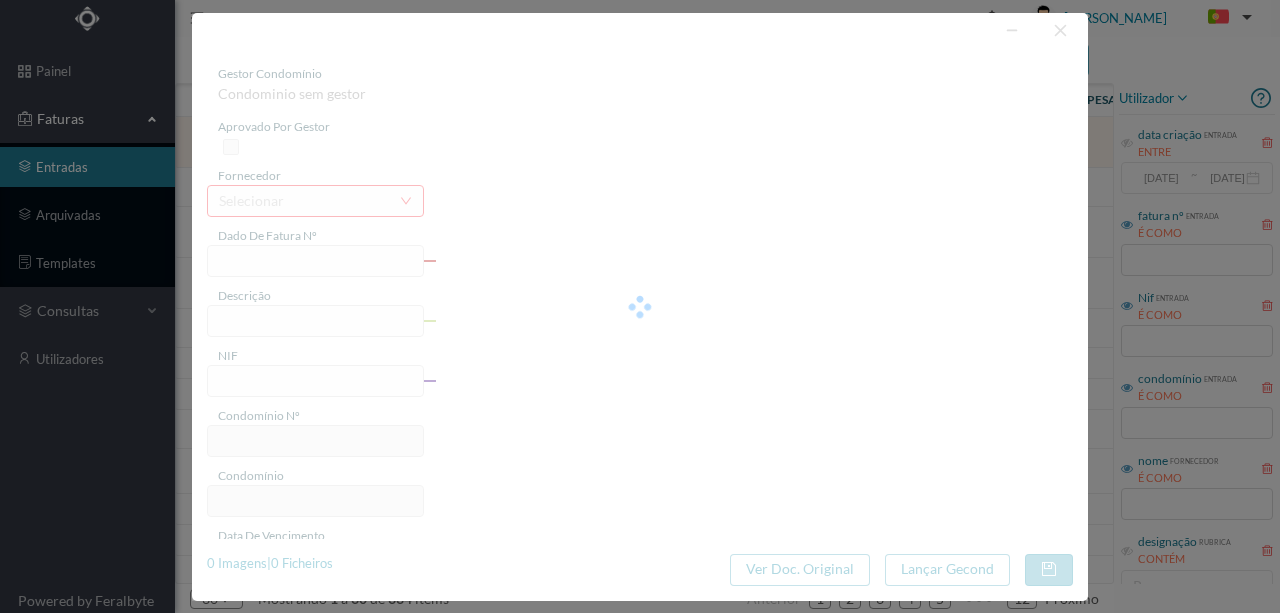 type on "FE E4025FE/10405112" 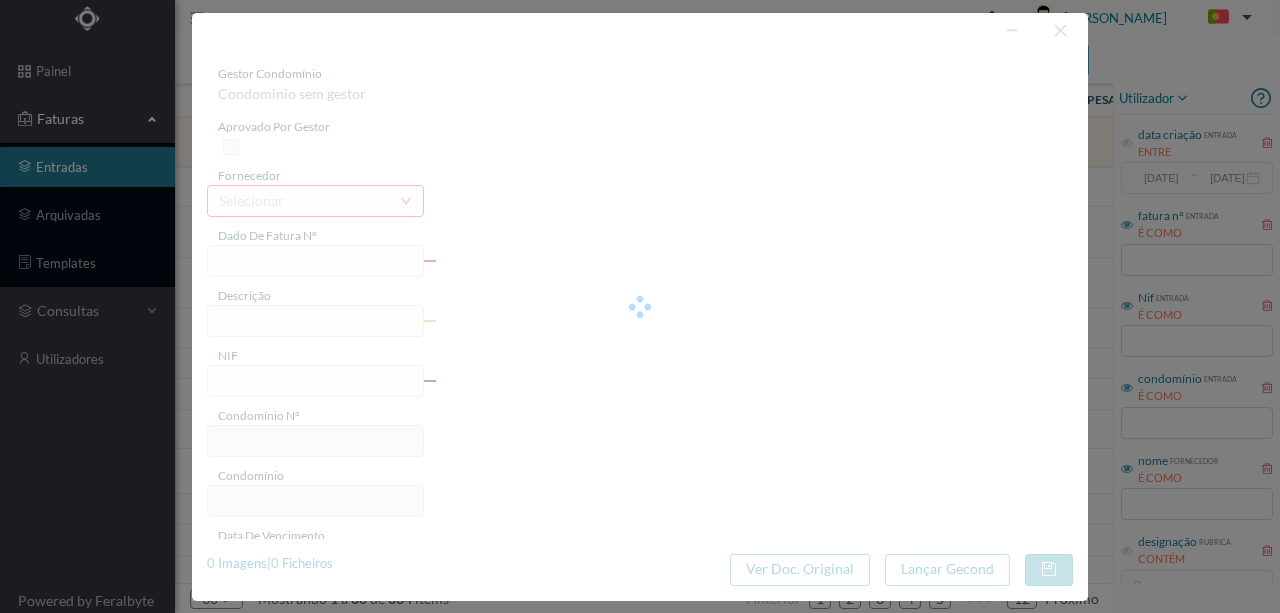 type on "Invalid date" 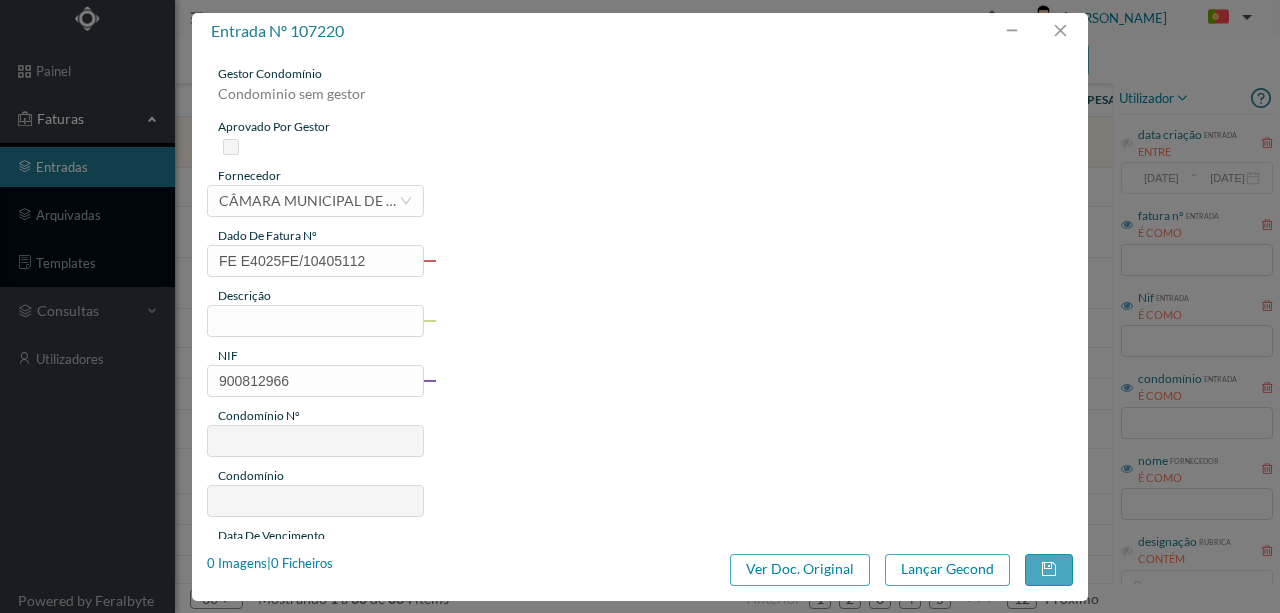 type on "387" 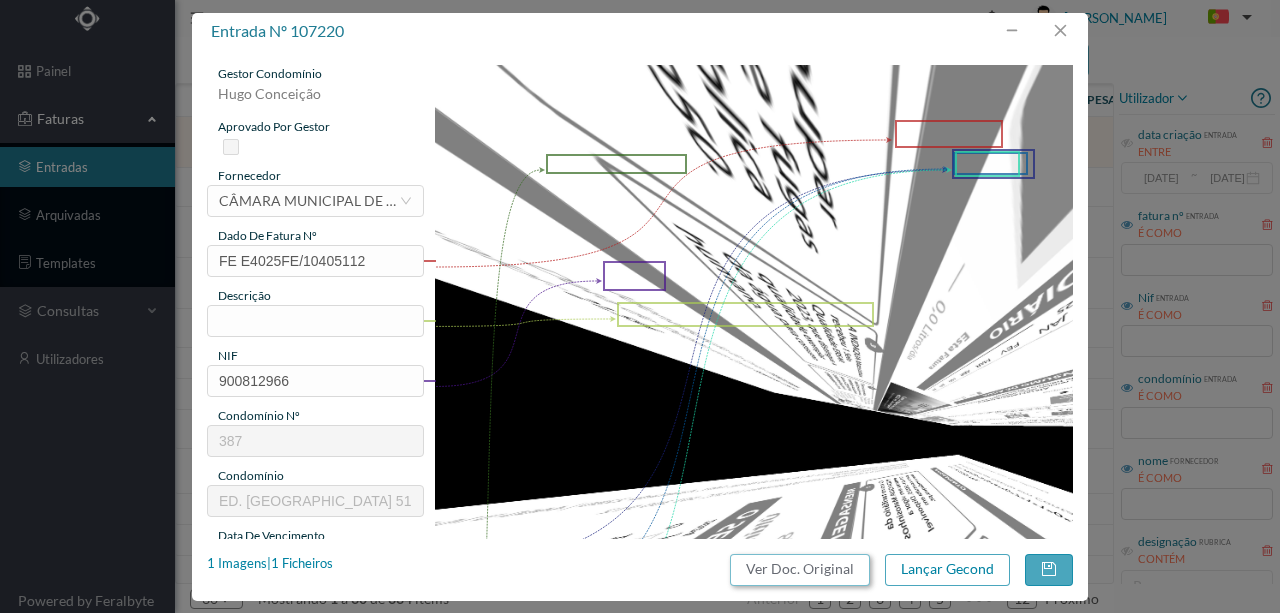 click on "Ver Doc. Original" at bounding box center [800, 570] 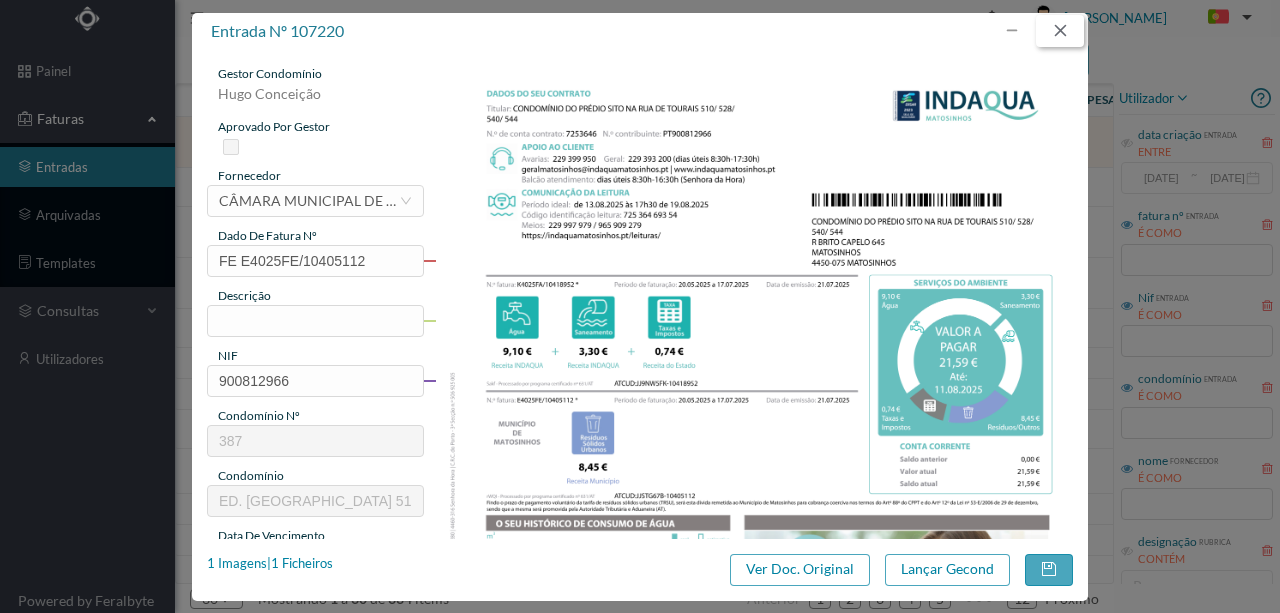 click at bounding box center (1060, 31) 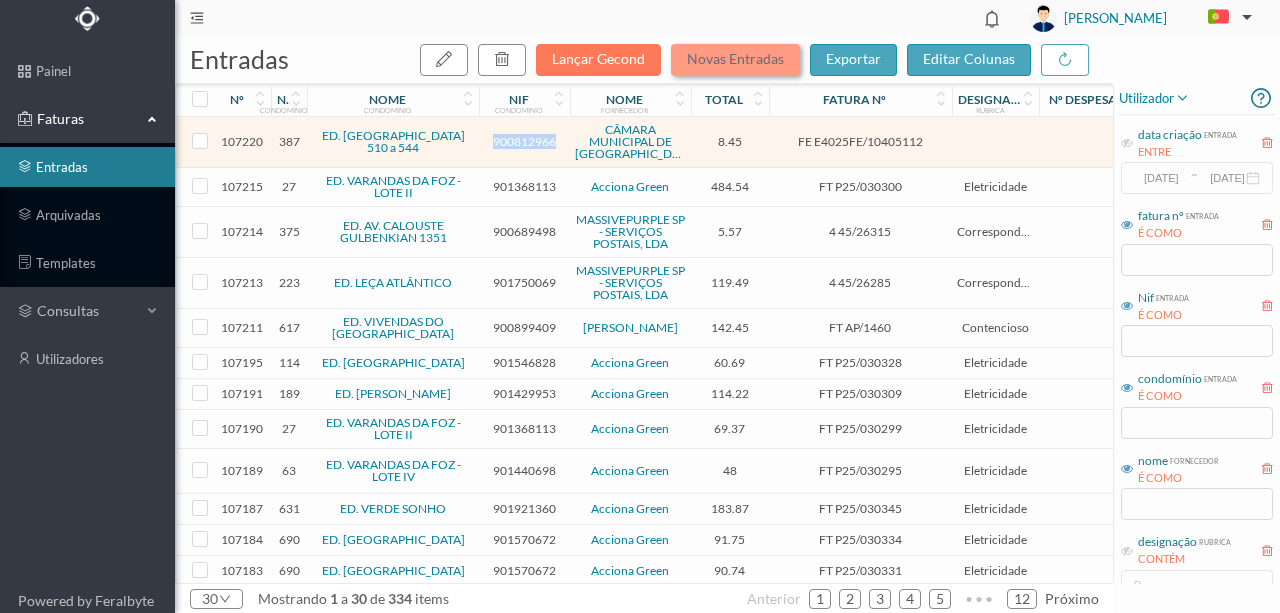 click on "Novas Entradas" at bounding box center [735, 60] 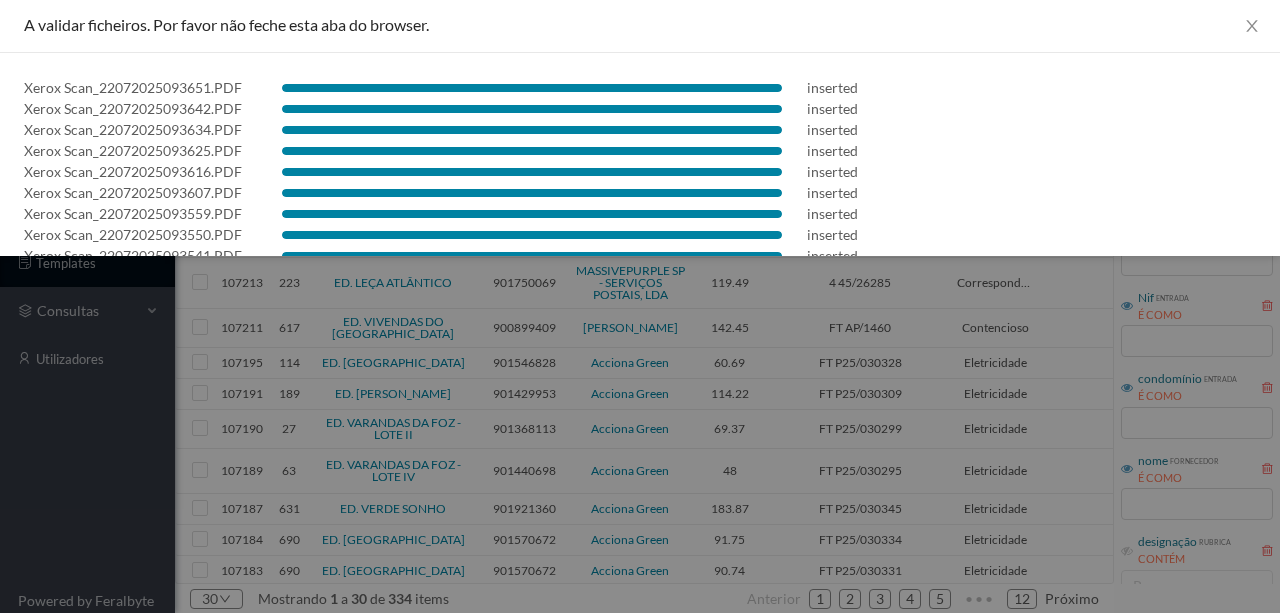 scroll, scrollTop: 0, scrollLeft: 0, axis: both 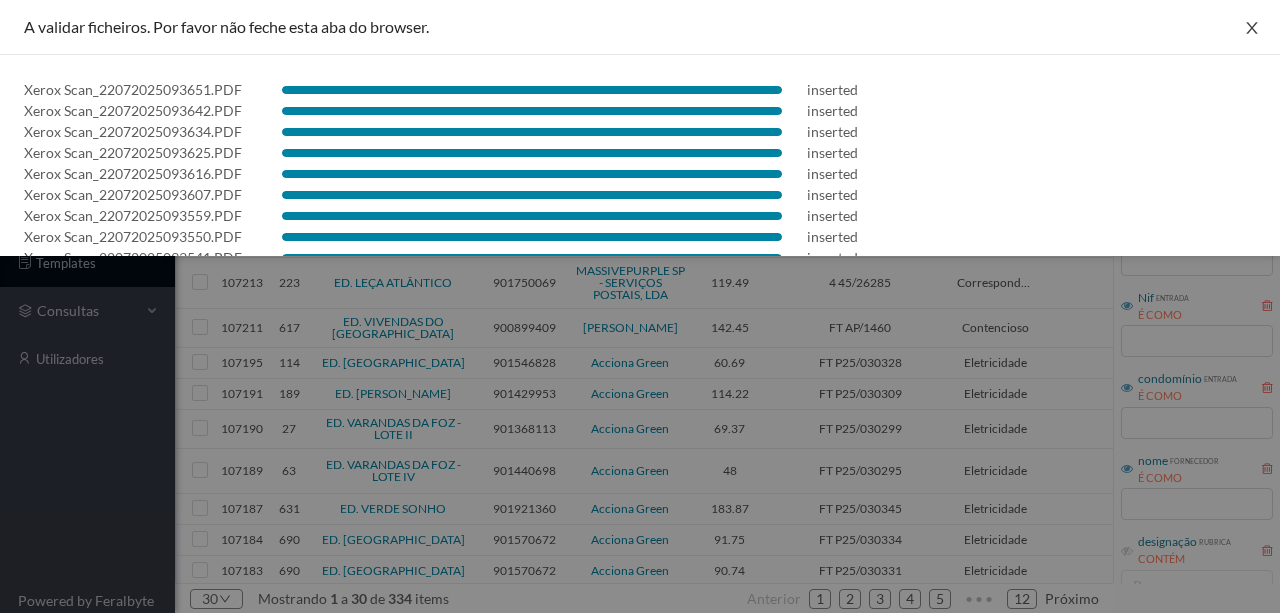 click 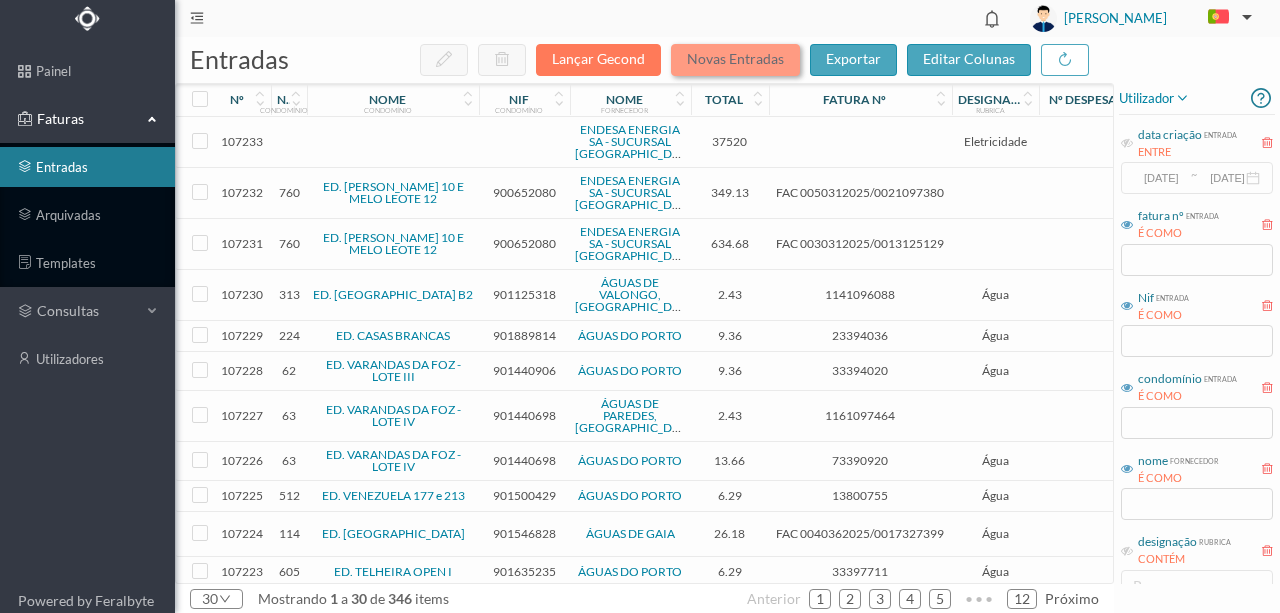click on "Novas Entradas" at bounding box center [735, 60] 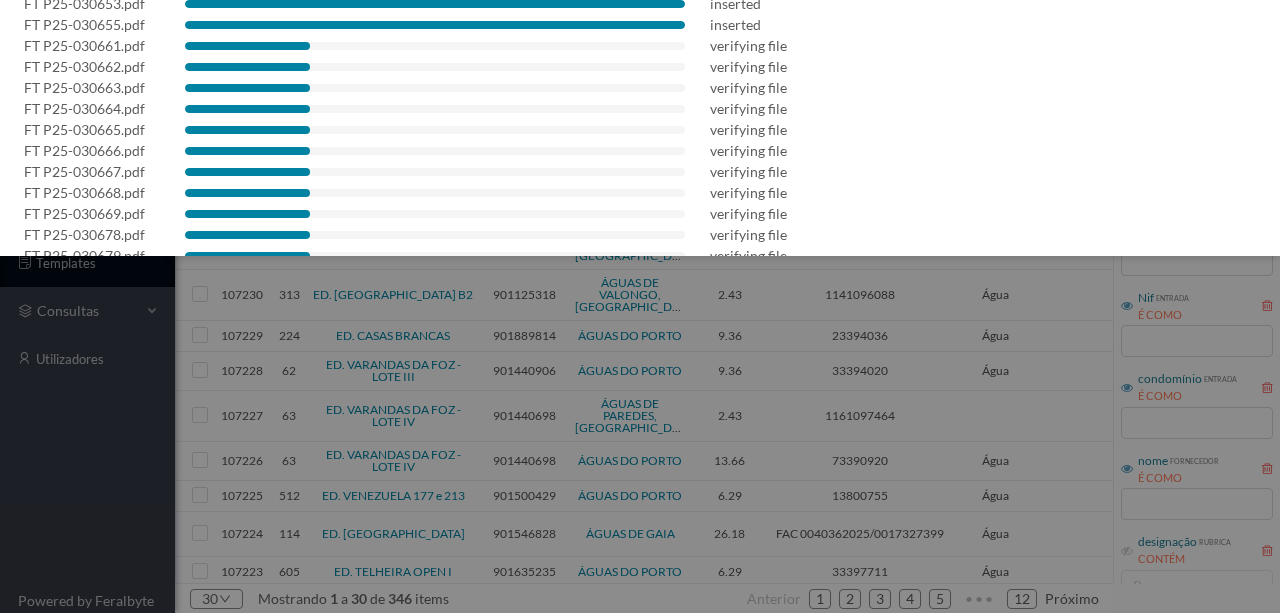 scroll, scrollTop: 466, scrollLeft: 0, axis: vertical 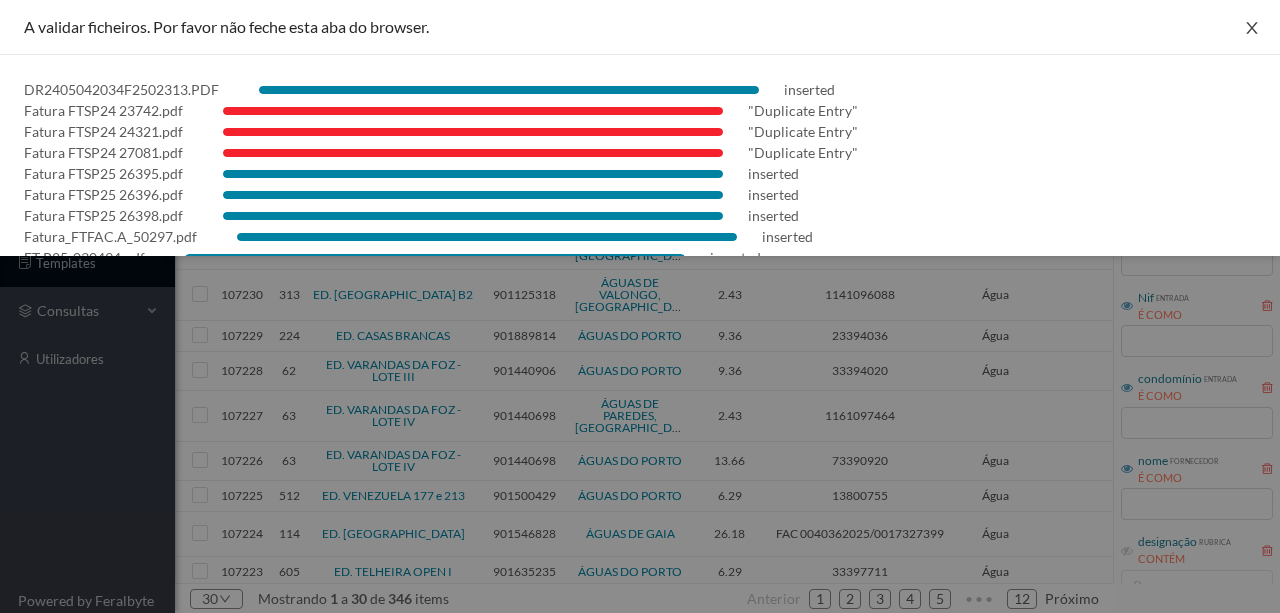 click 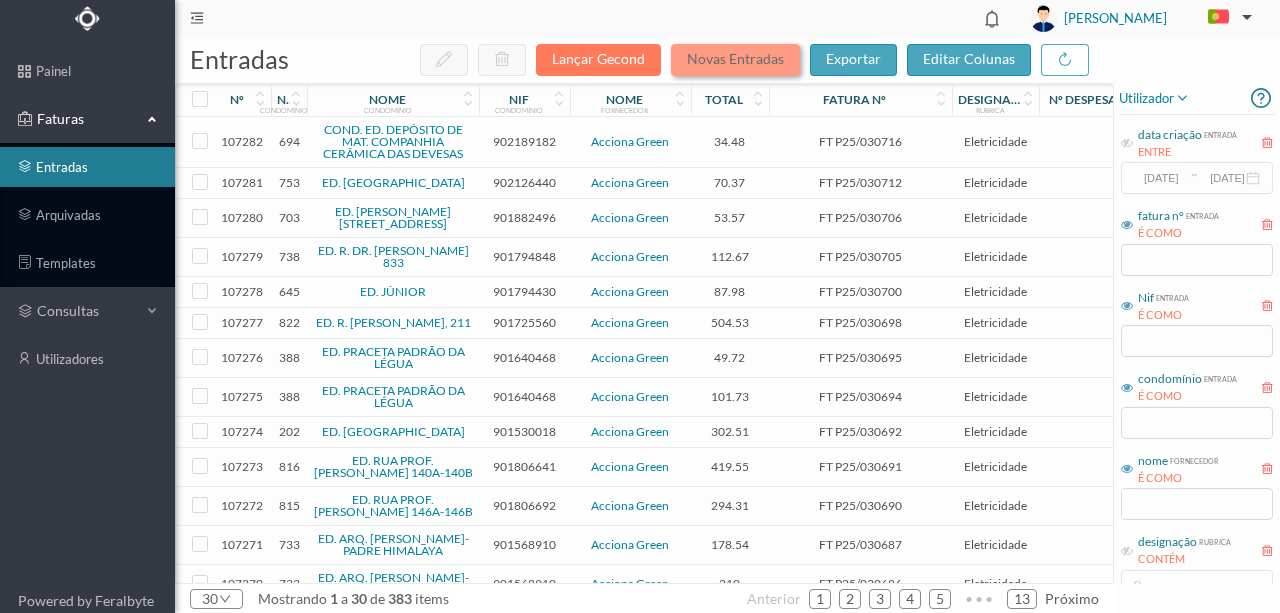 click on "Novas Entradas" at bounding box center (735, 60) 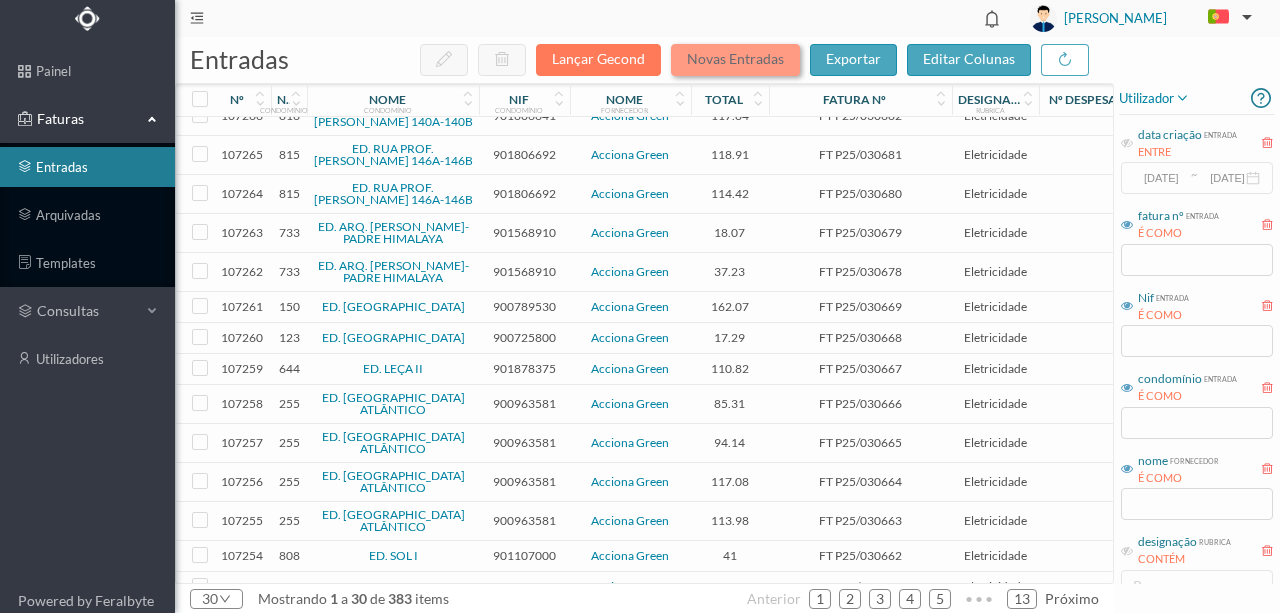 scroll, scrollTop: 611, scrollLeft: 0, axis: vertical 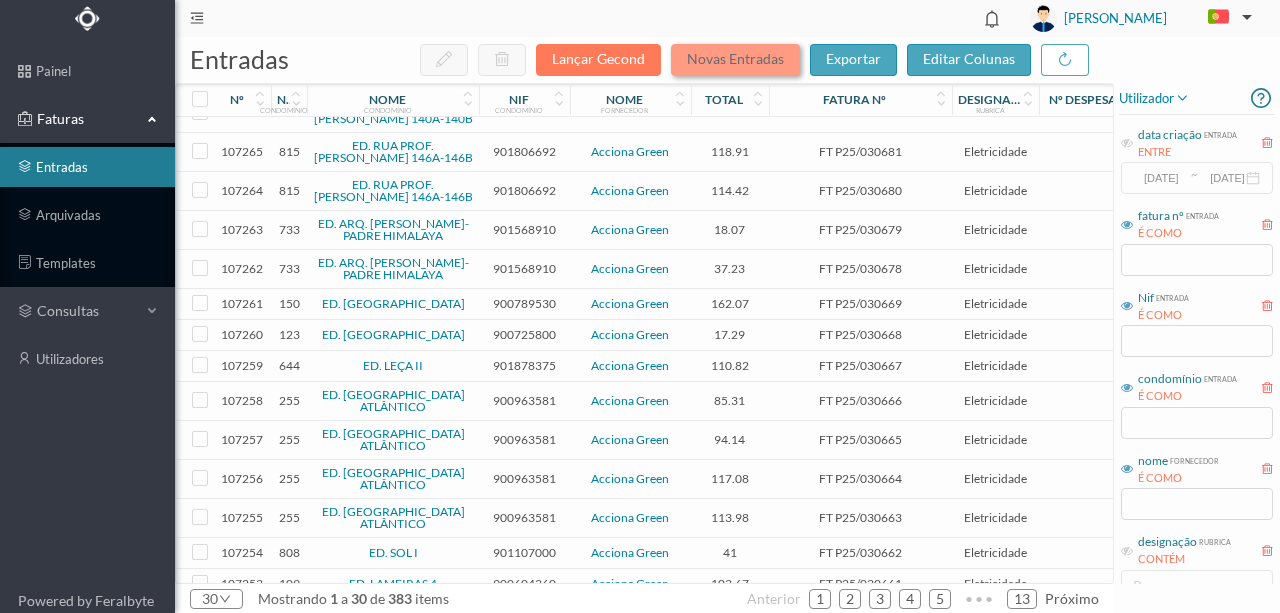 click on "Novas Entradas" at bounding box center [735, 60] 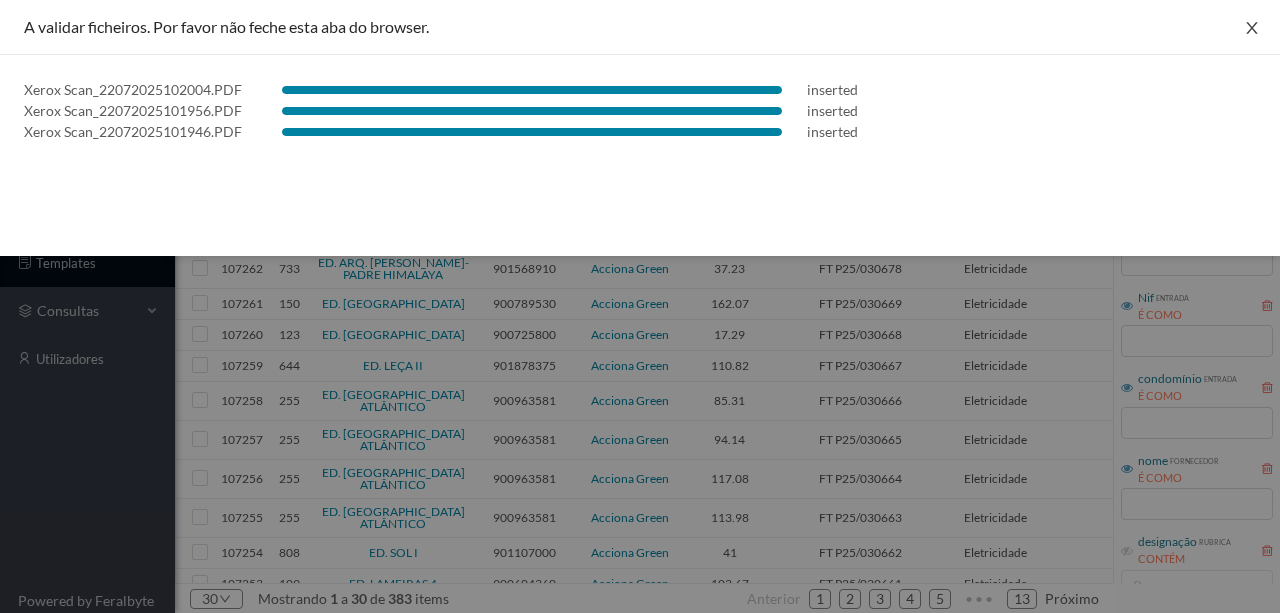 drag, startPoint x: 1256, startPoint y: 25, endPoint x: 1030, endPoint y: 85, distance: 233.829 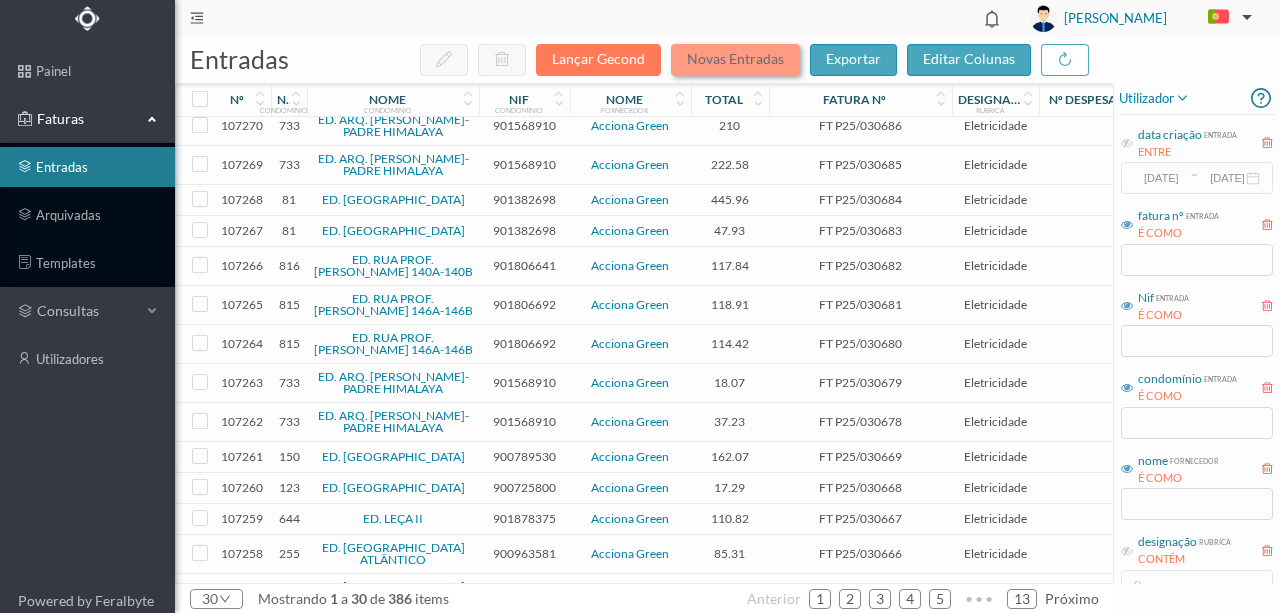 click on "Novas Entradas" at bounding box center [735, 60] 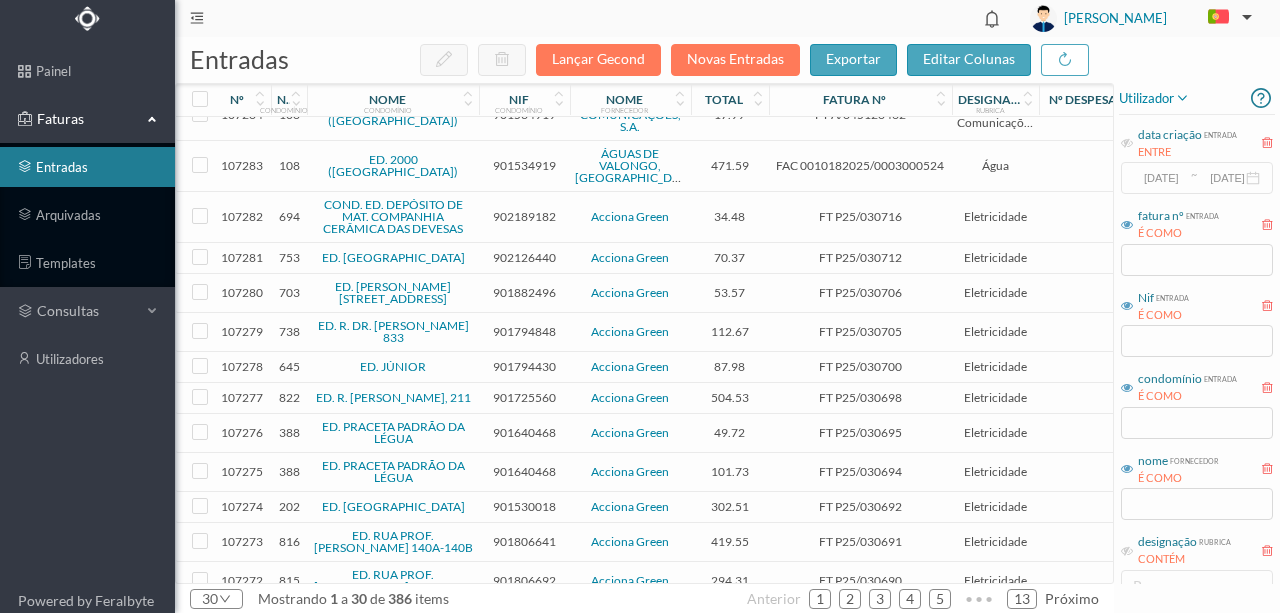 scroll, scrollTop: 78, scrollLeft: 0, axis: vertical 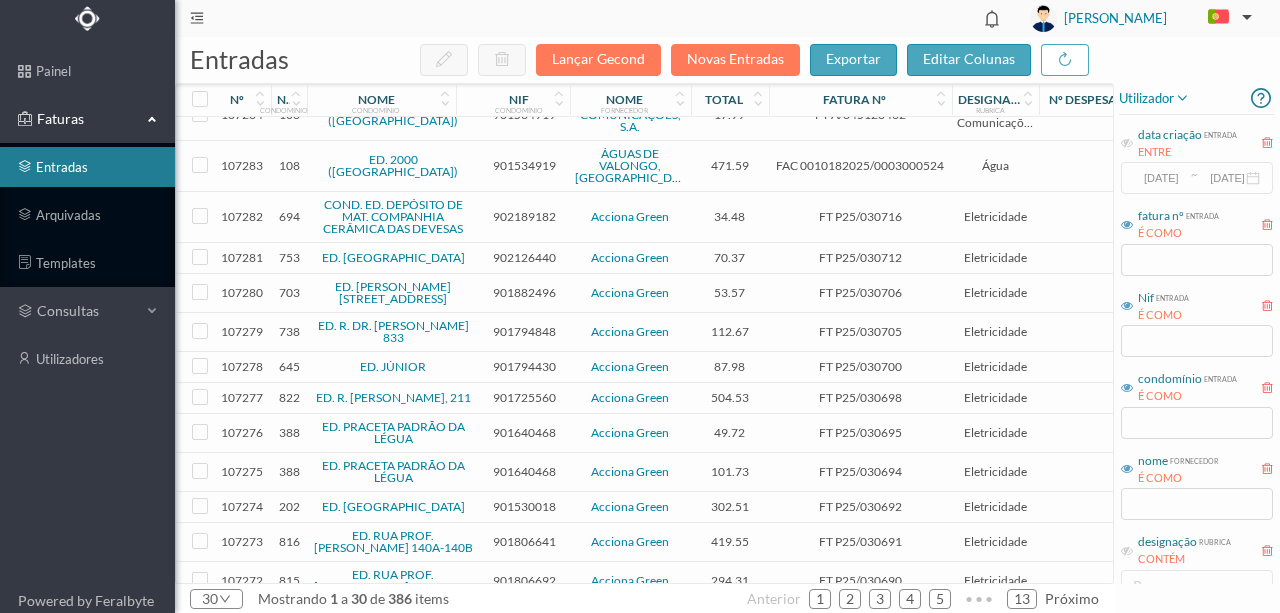 drag, startPoint x: 476, startPoint y: 101, endPoint x: 454, endPoint y: 101, distance: 22 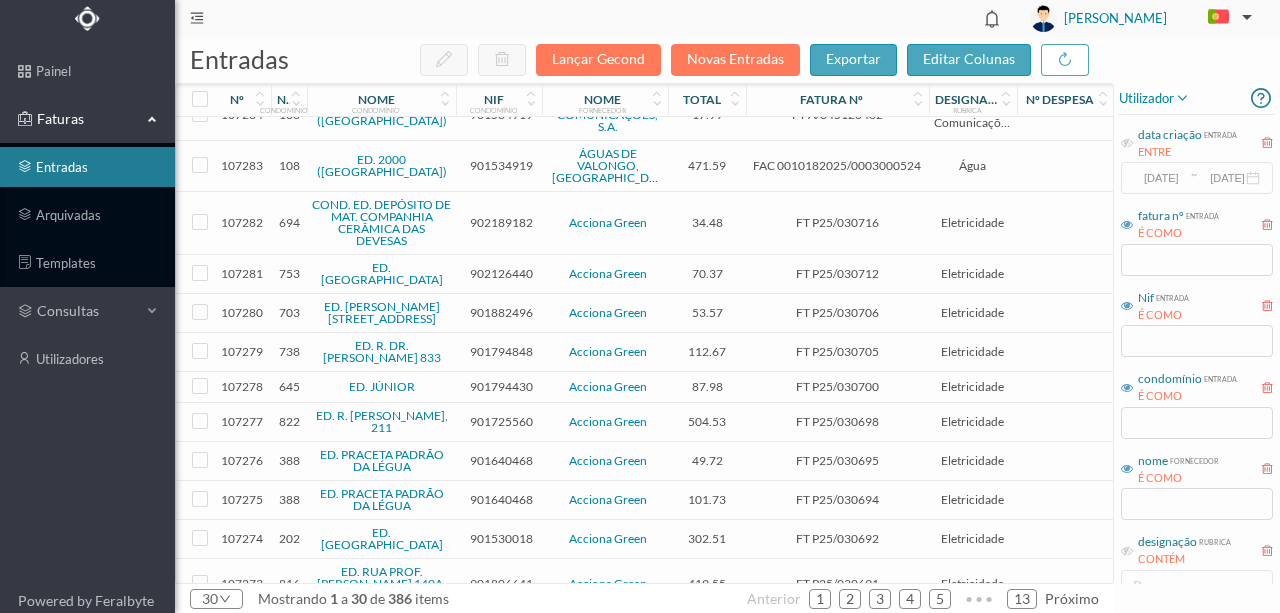 click at bounding box center [542, 100] 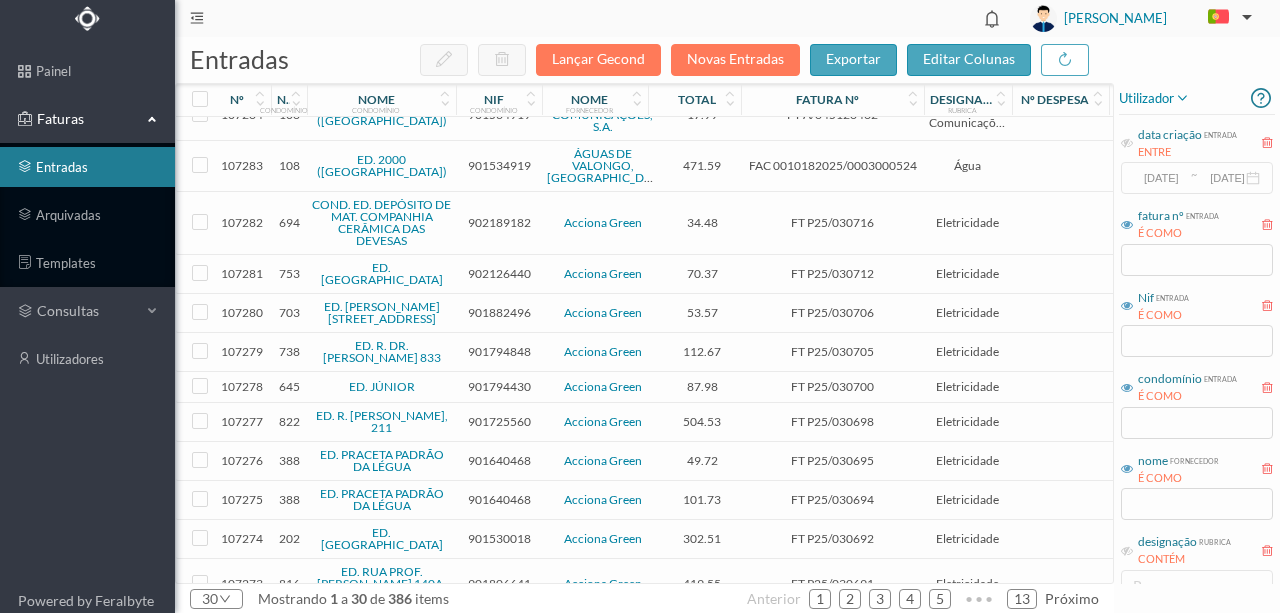 drag, startPoint x: 662, startPoint y: 102, endPoint x: 648, endPoint y: 103, distance: 14.035668 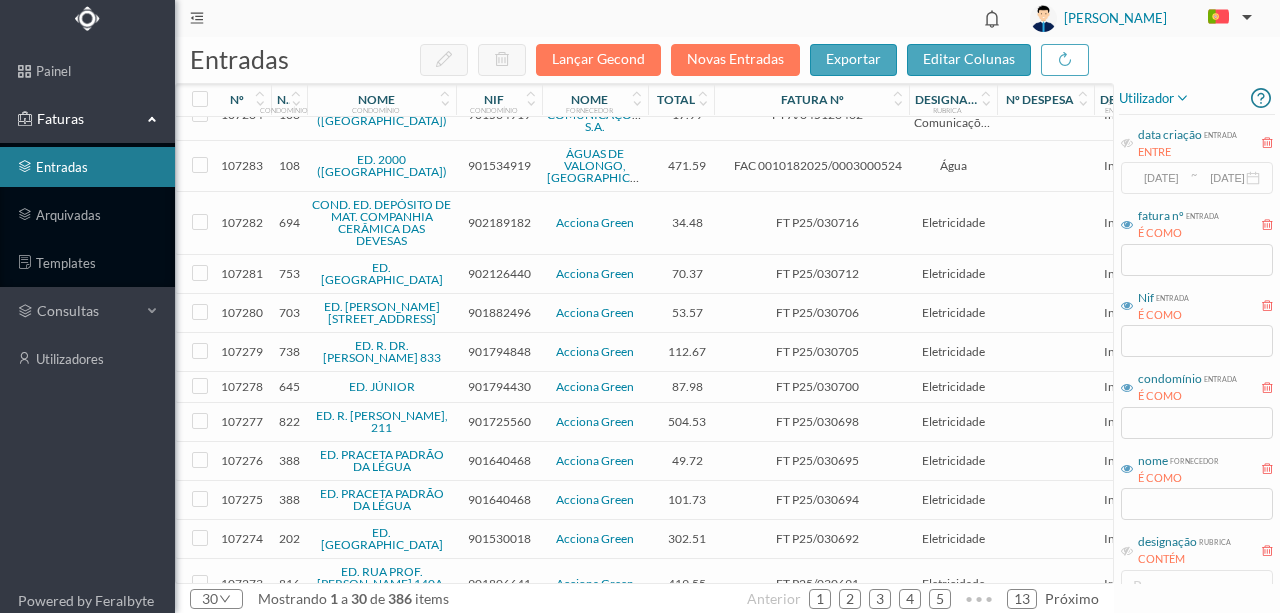 drag, startPoint x: 724, startPoint y: 101, endPoint x: 712, endPoint y: 101, distance: 12 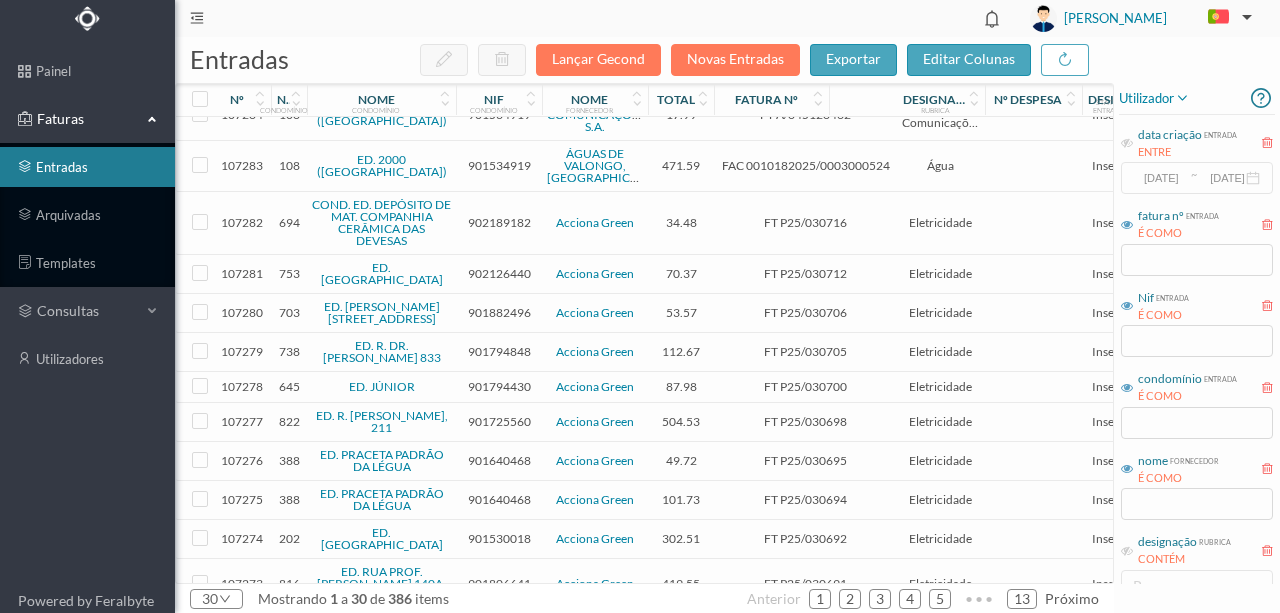 drag, startPoint x: 895, startPoint y: 103, endPoint x: 828, endPoint y: 108, distance: 67.18631 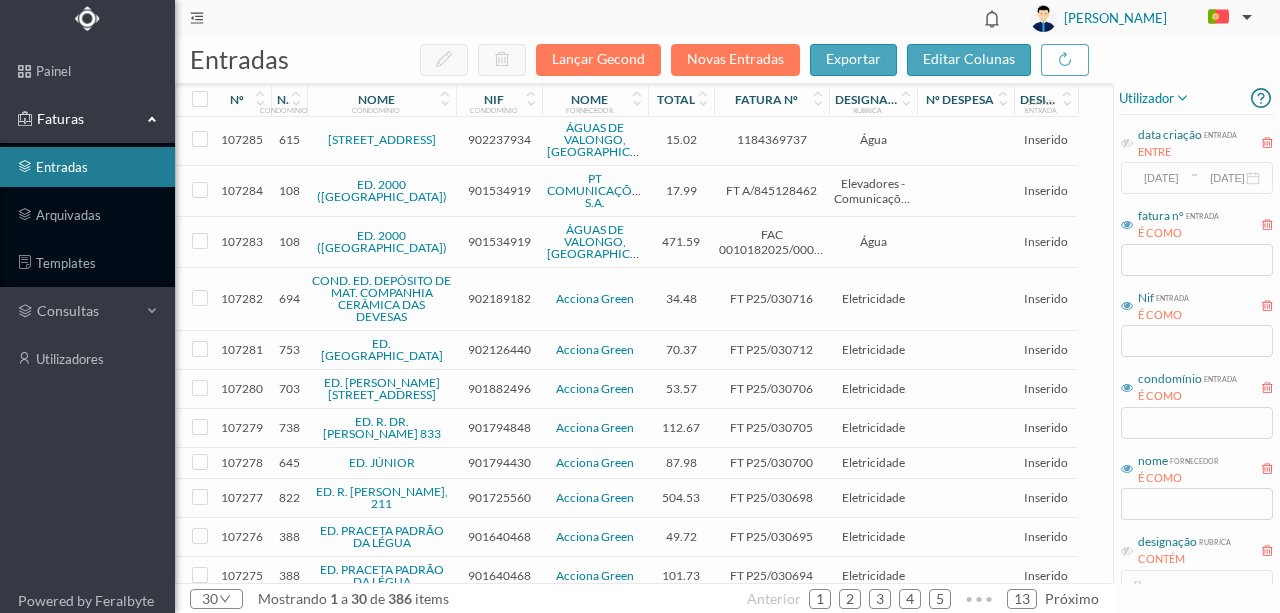 scroll, scrollTop: 0, scrollLeft: 0, axis: both 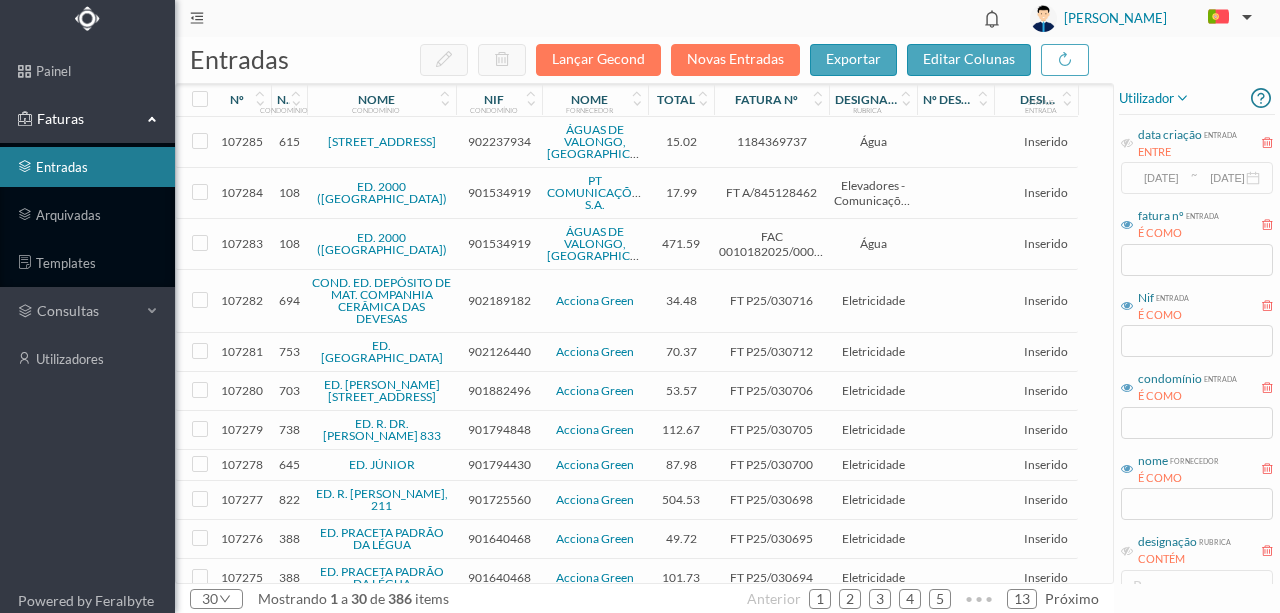drag, startPoint x: 1010, startPoint y: 92, endPoint x: 990, endPoint y: 93, distance: 20.024984 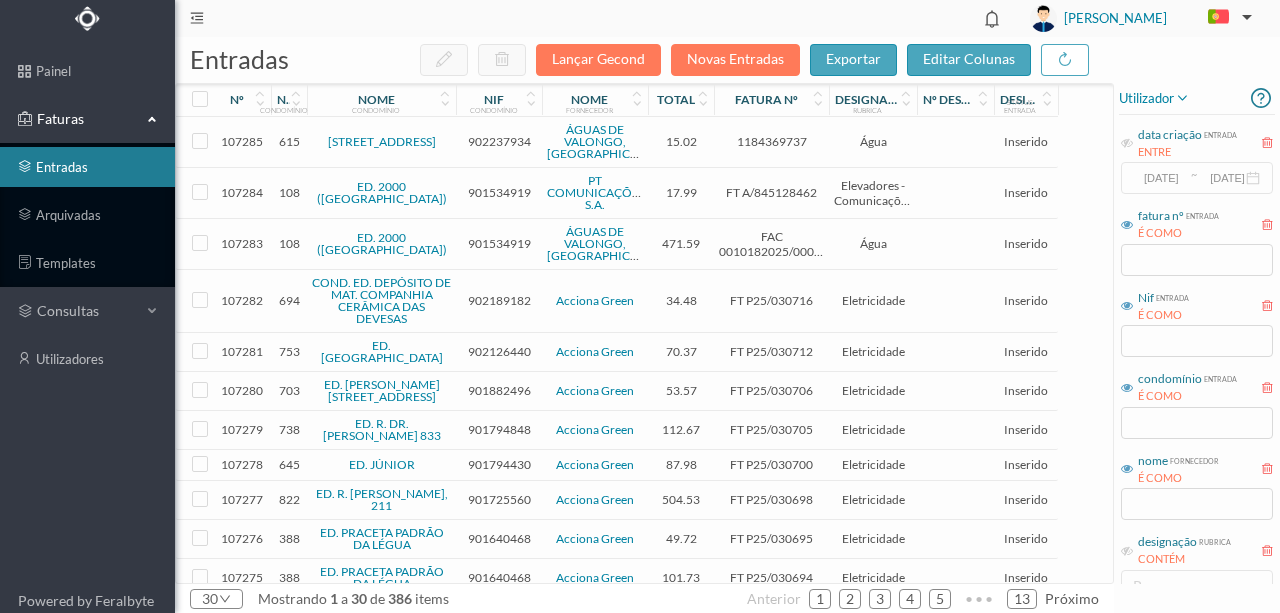 click at bounding box center [955, 301] 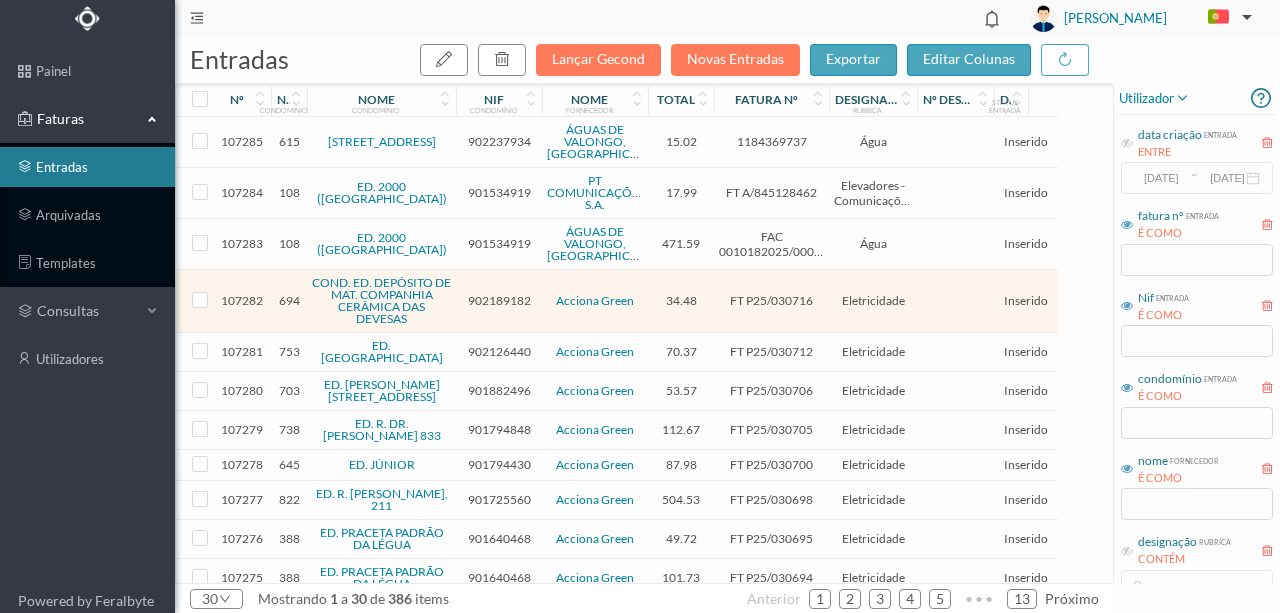drag, startPoint x: 1057, startPoint y: 106, endPoint x: 1028, endPoint y: 106, distance: 29 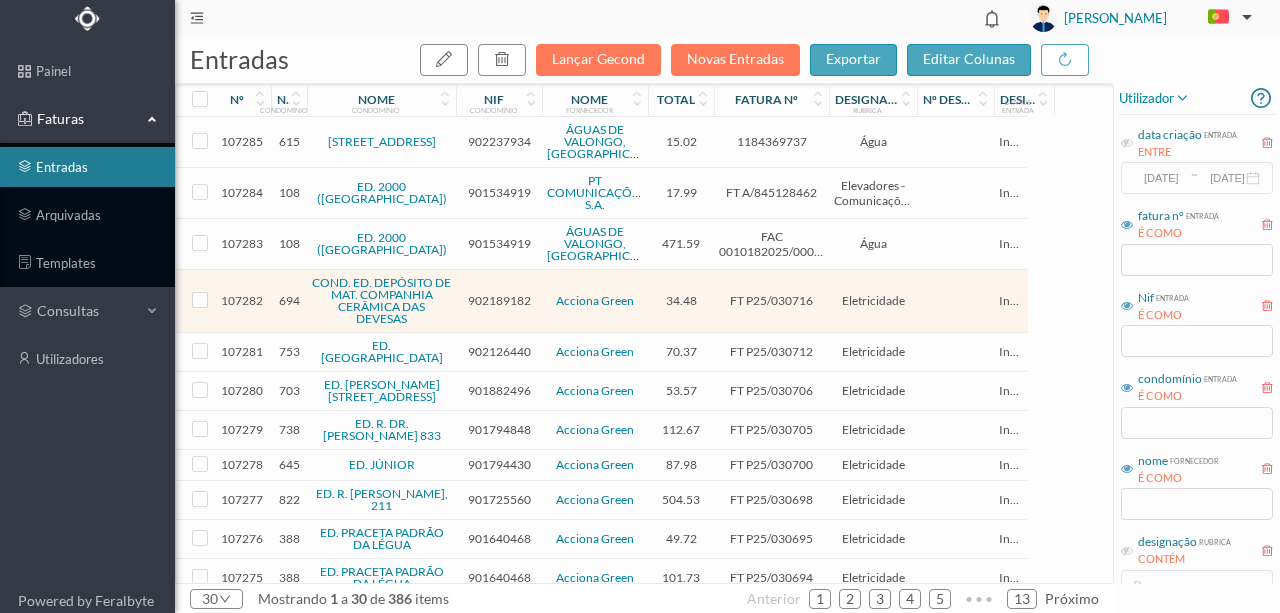 drag, startPoint x: 1030, startPoint y: 102, endPoint x: 1056, endPoint y: 98, distance: 26.305893 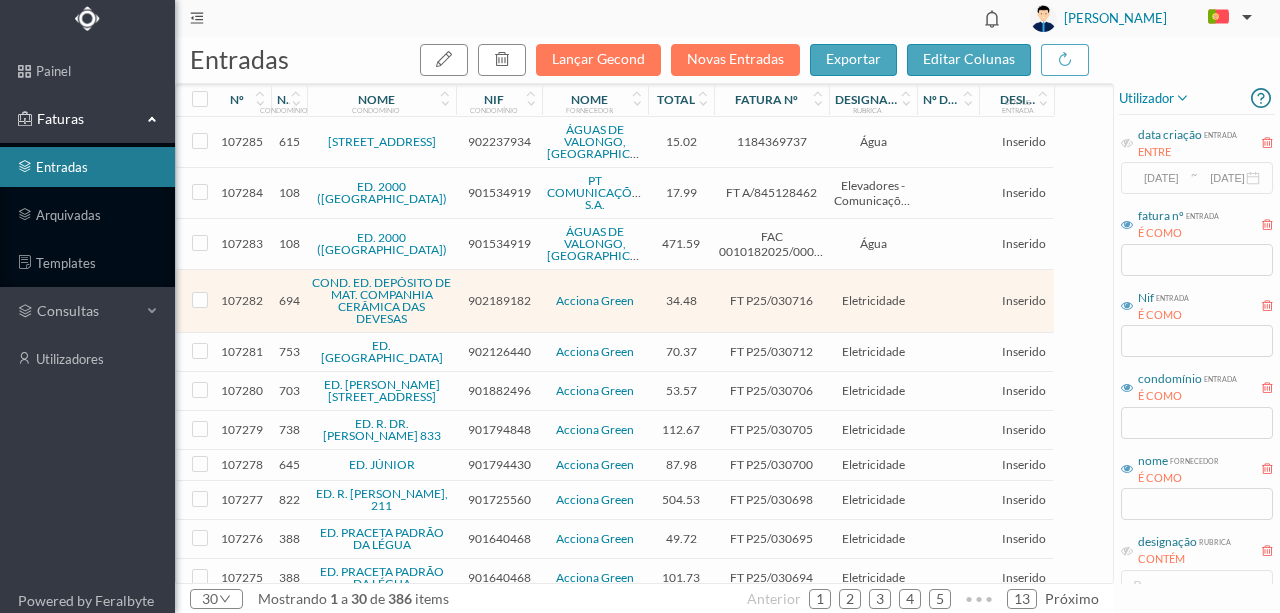 drag, startPoint x: 989, startPoint y: 94, endPoint x: 974, endPoint y: 95, distance: 15.033297 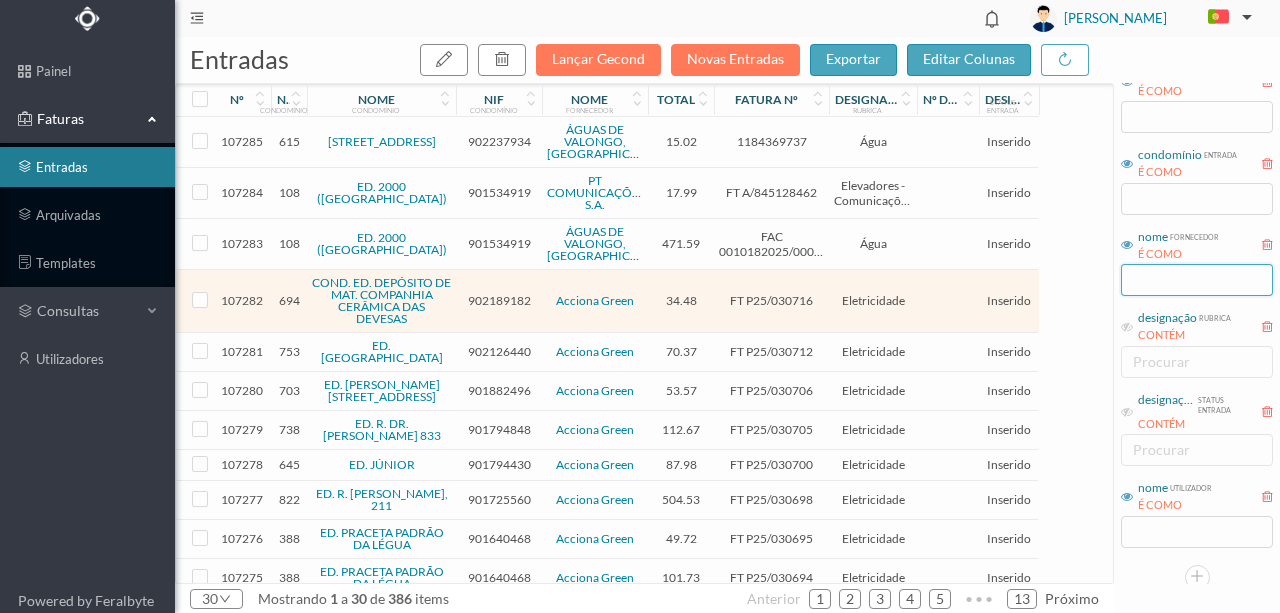 scroll, scrollTop: 230, scrollLeft: 0, axis: vertical 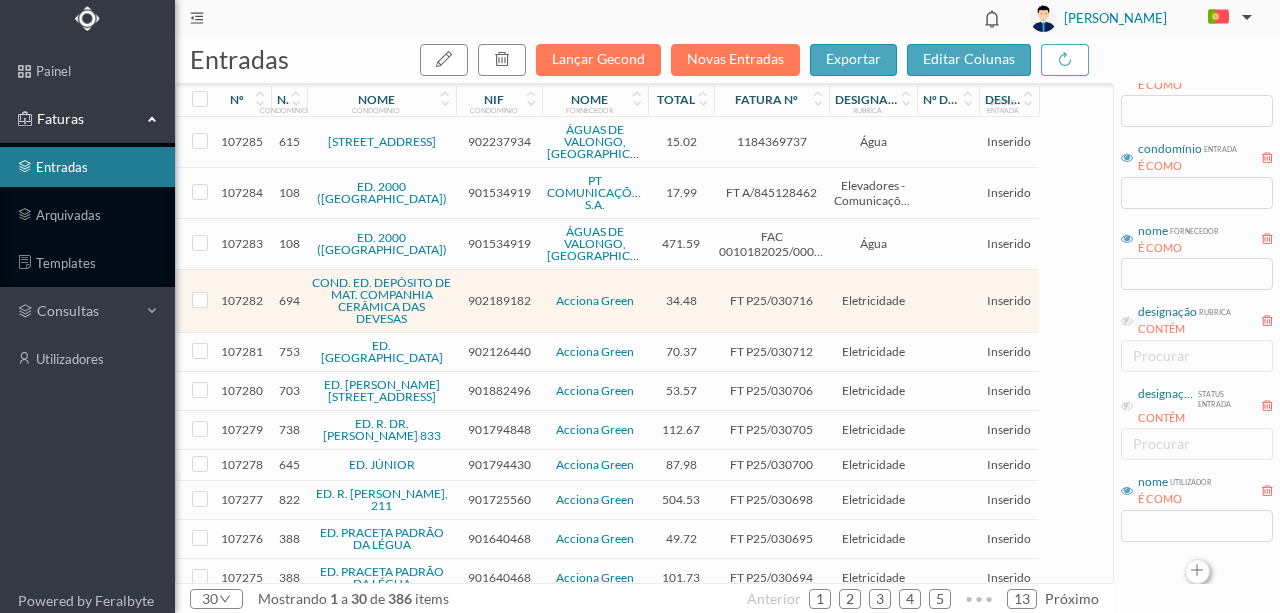 click at bounding box center [1197, 571] 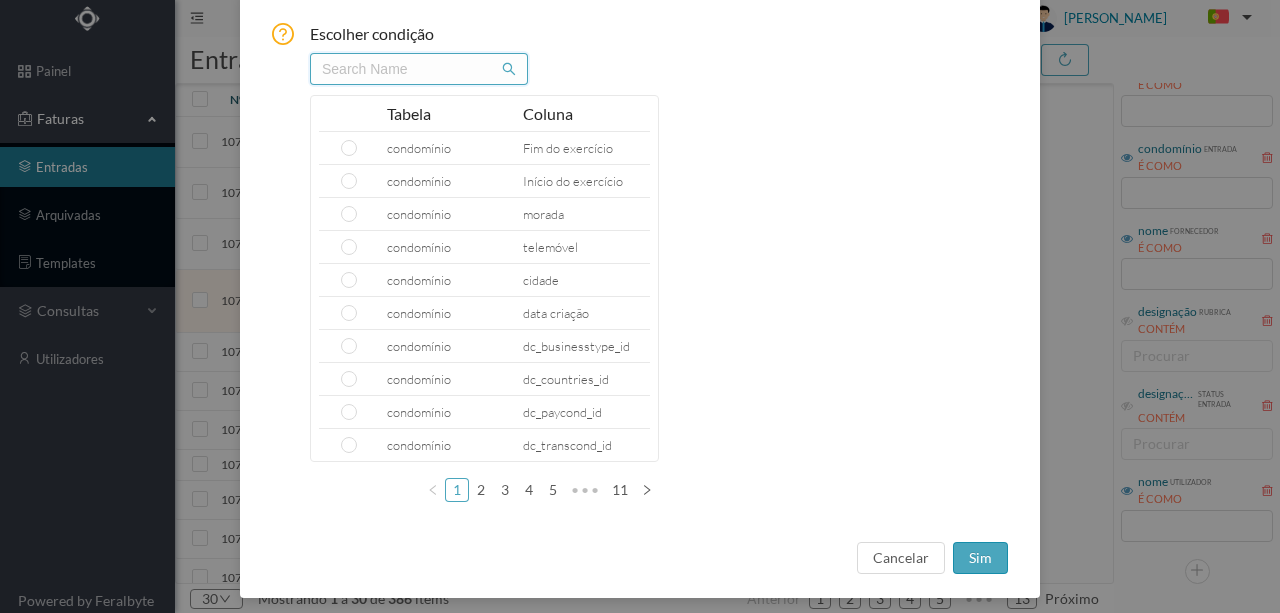 click at bounding box center [419, 69] 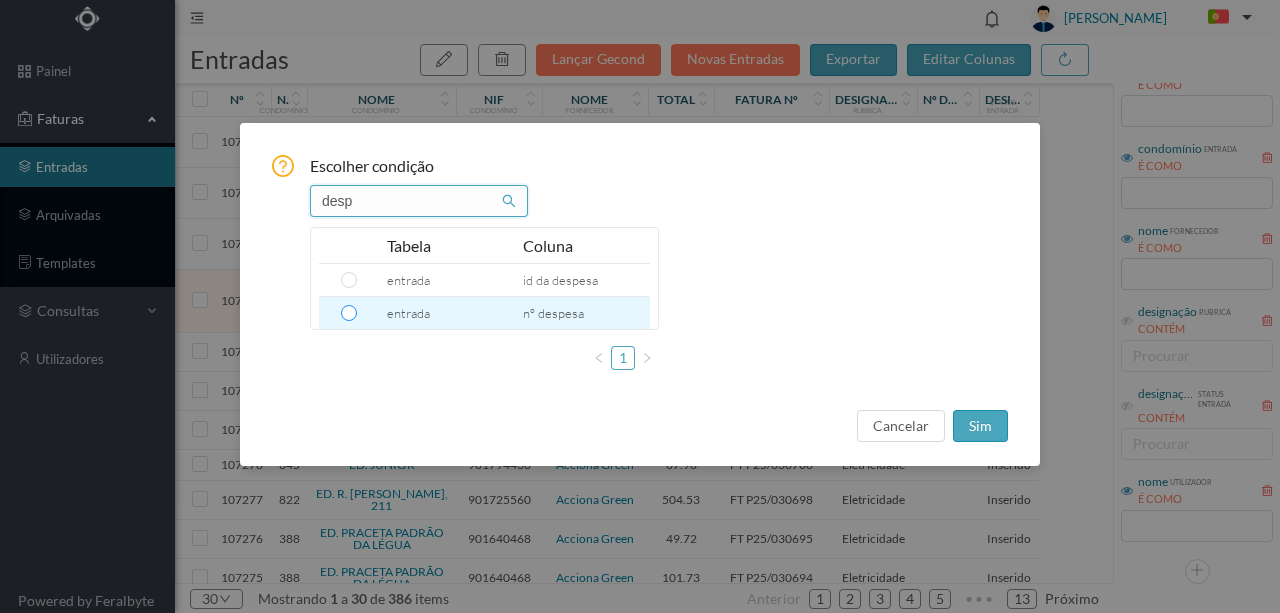 type on "desp" 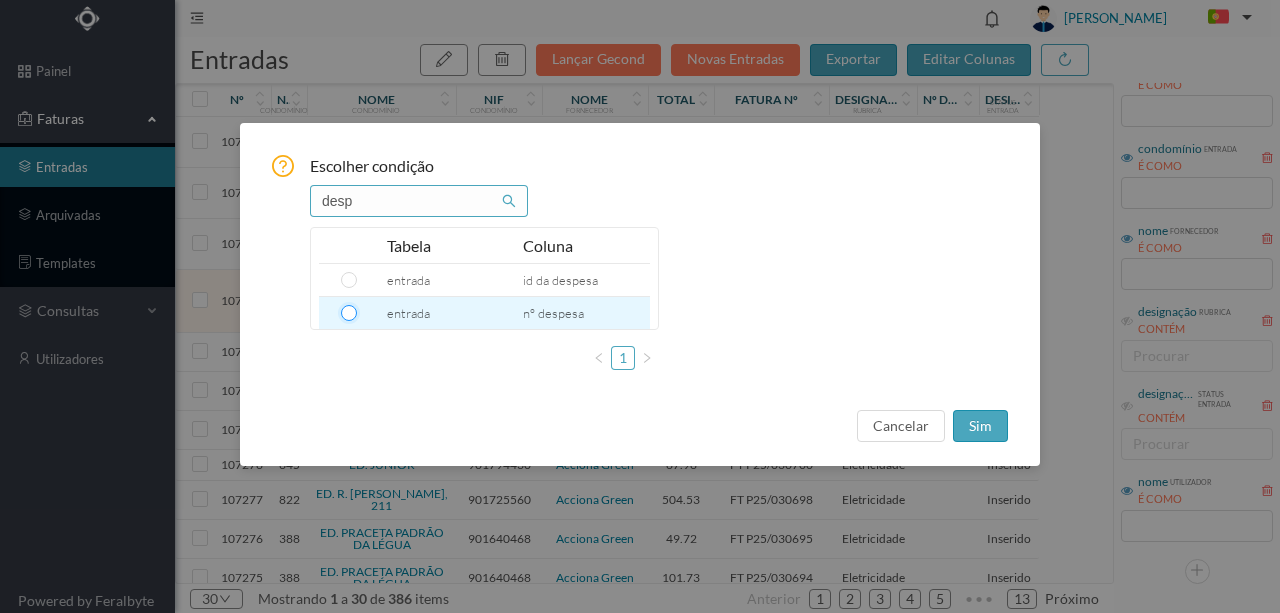 click at bounding box center [349, 313] 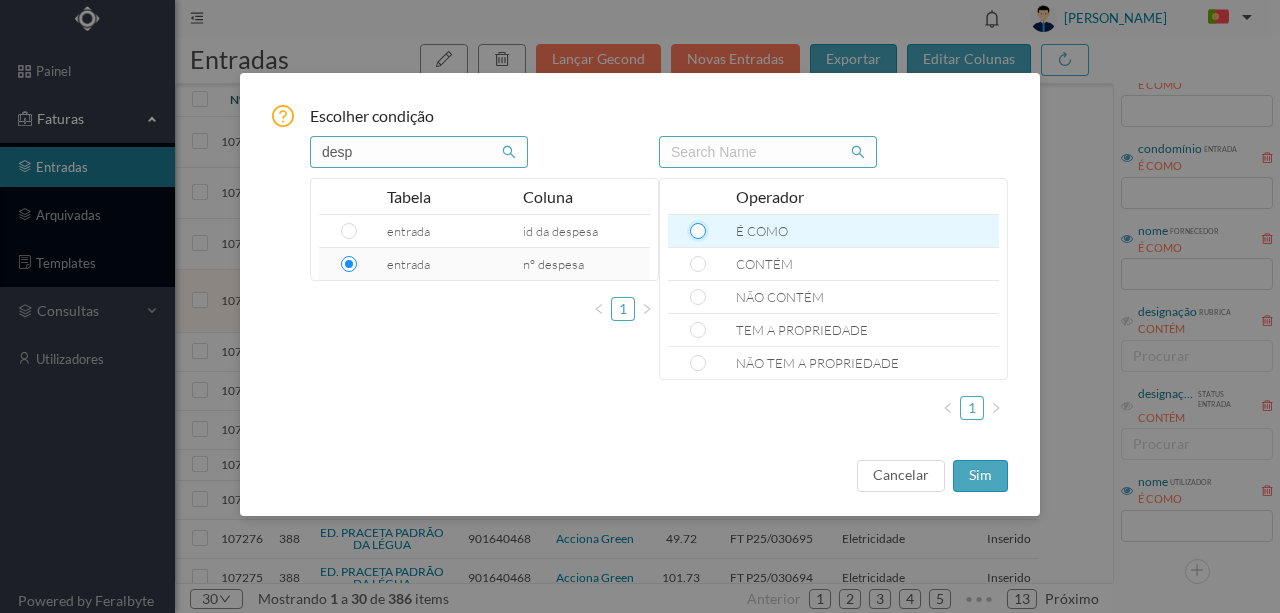 click at bounding box center [698, 231] 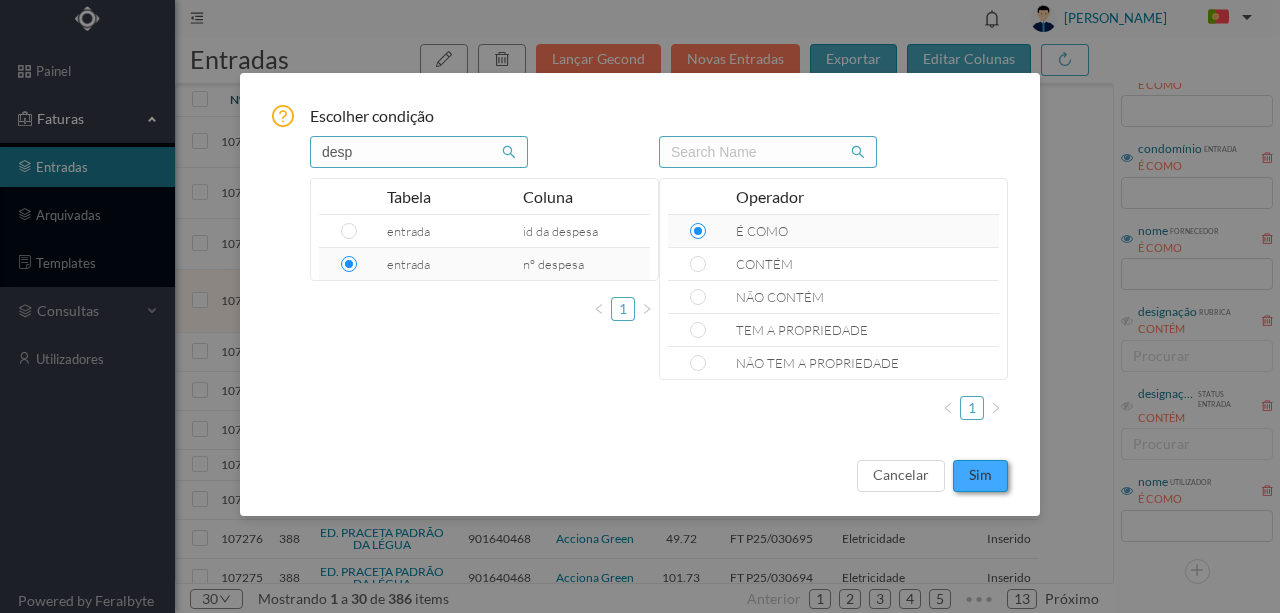 click on "sim" at bounding box center [980, 476] 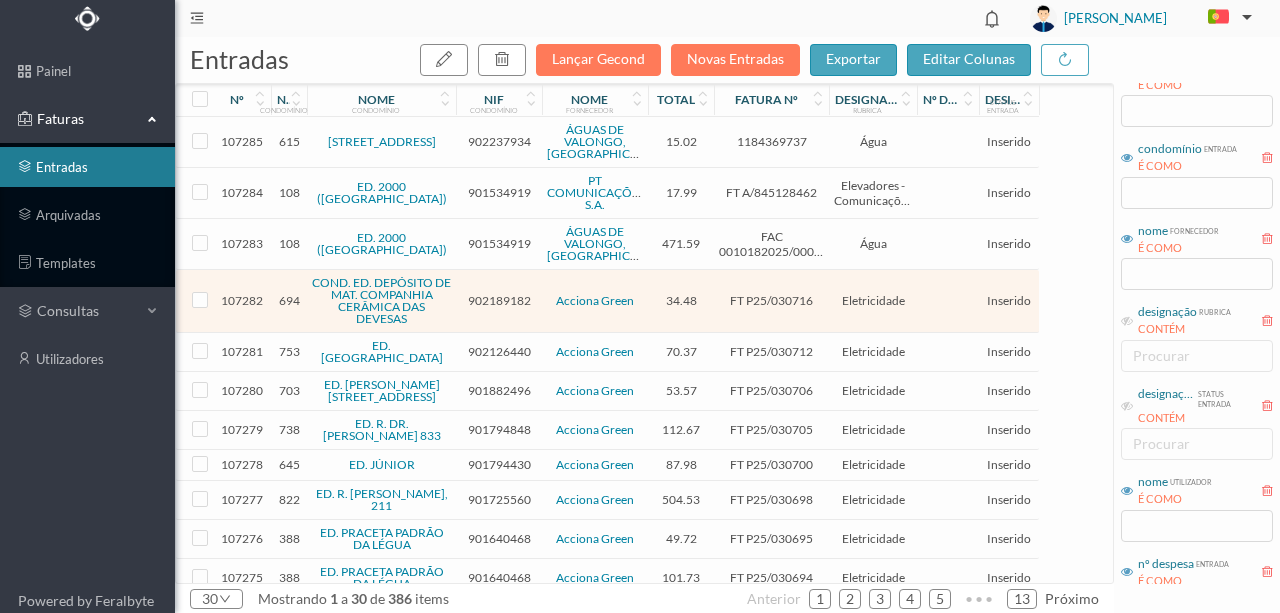 scroll, scrollTop: 311, scrollLeft: 0, axis: vertical 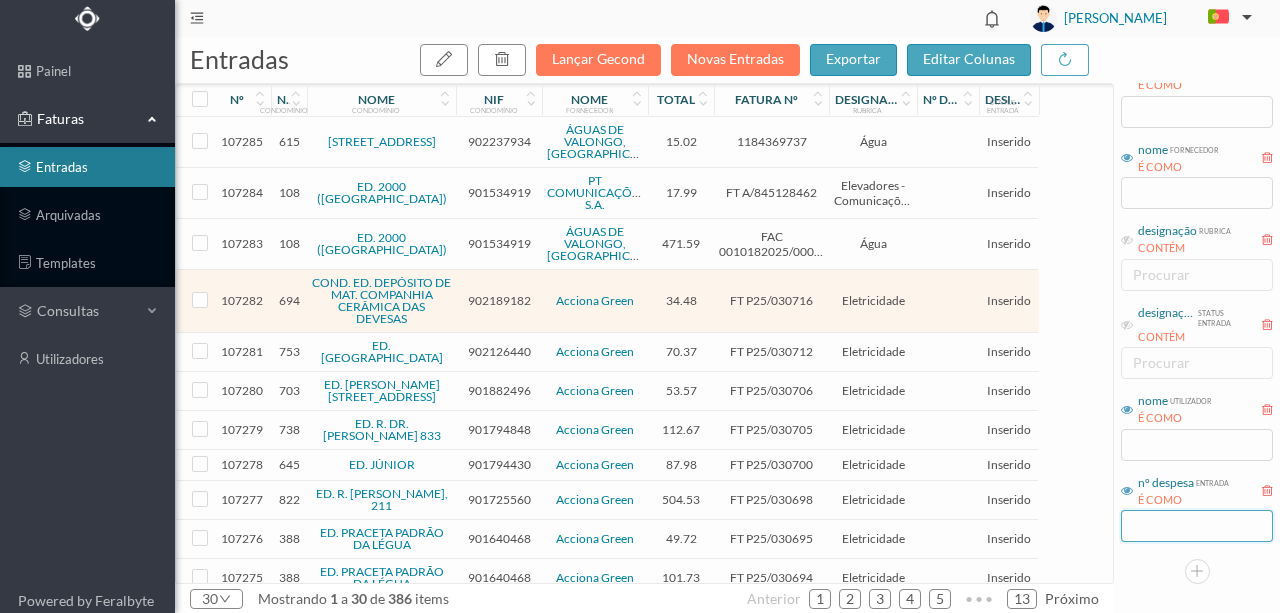 click at bounding box center (1197, 526) 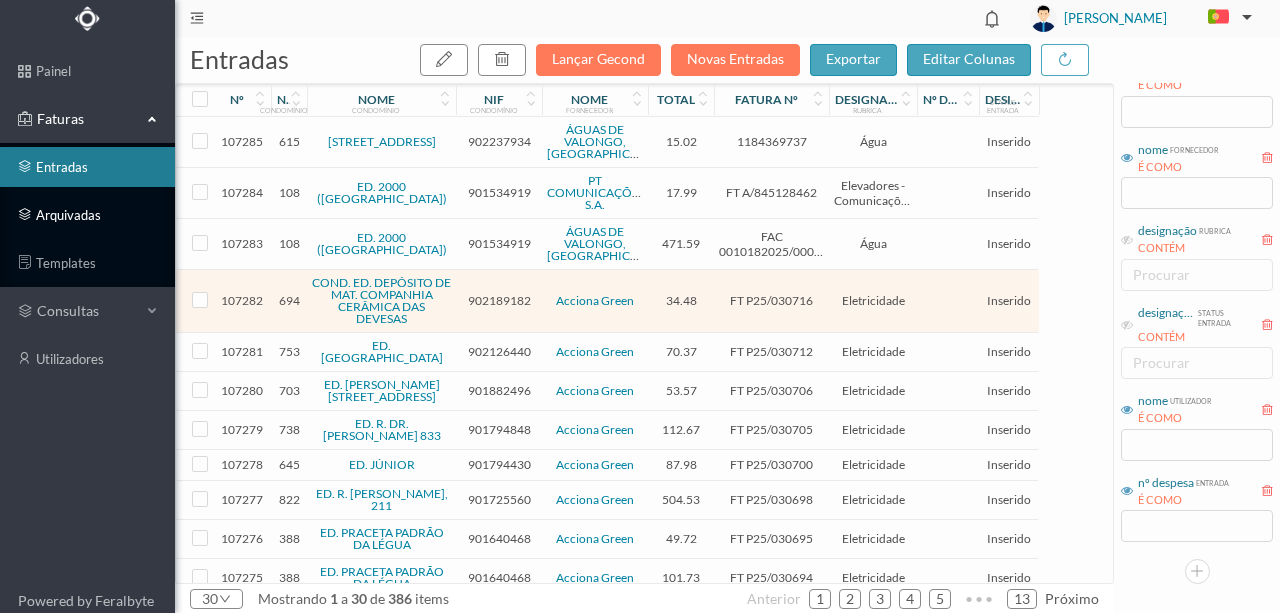 click on "arquivadas" at bounding box center [87, 215] 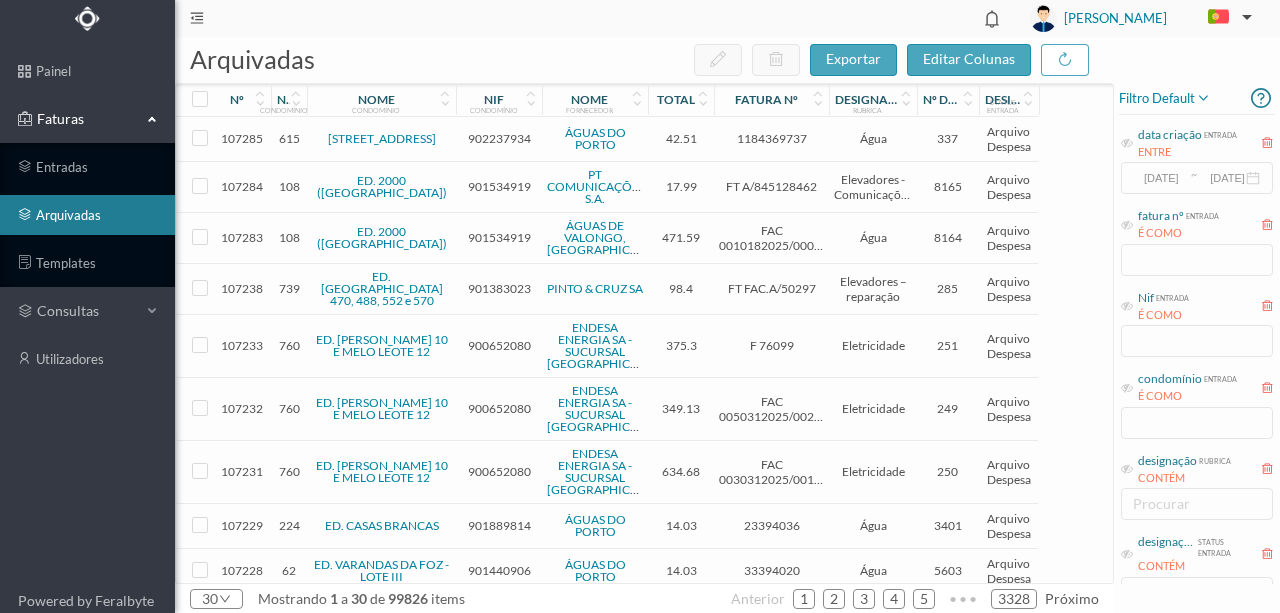 click on "condomínio entrada É COMO" at bounding box center [1197, 403] 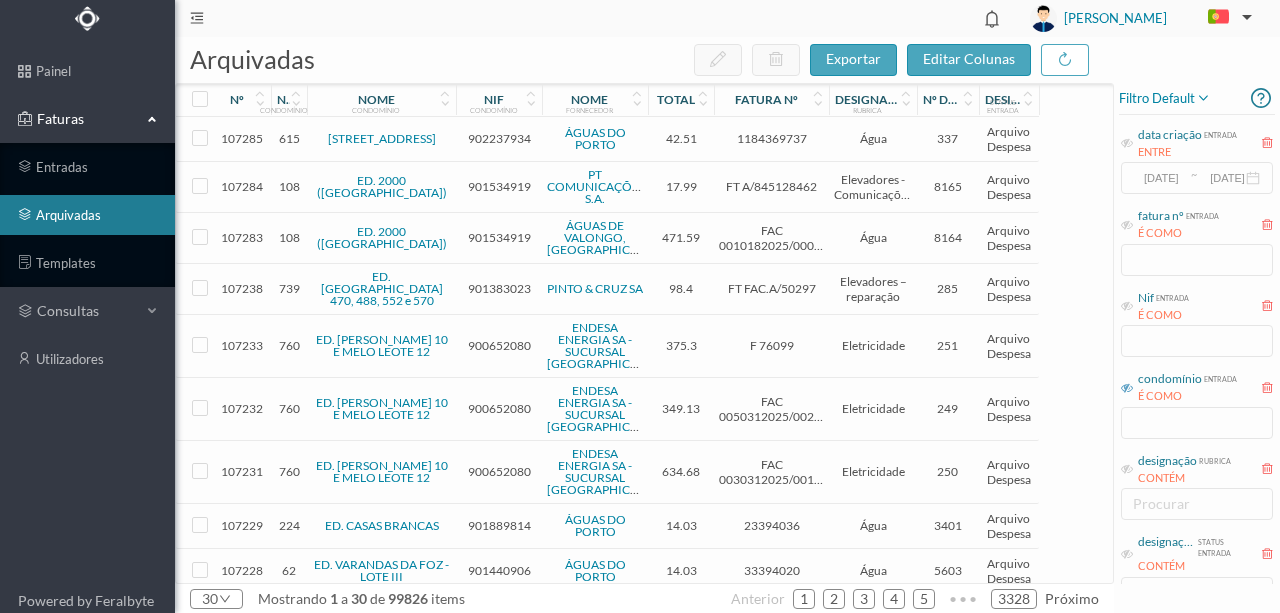 click at bounding box center [1127, 388] 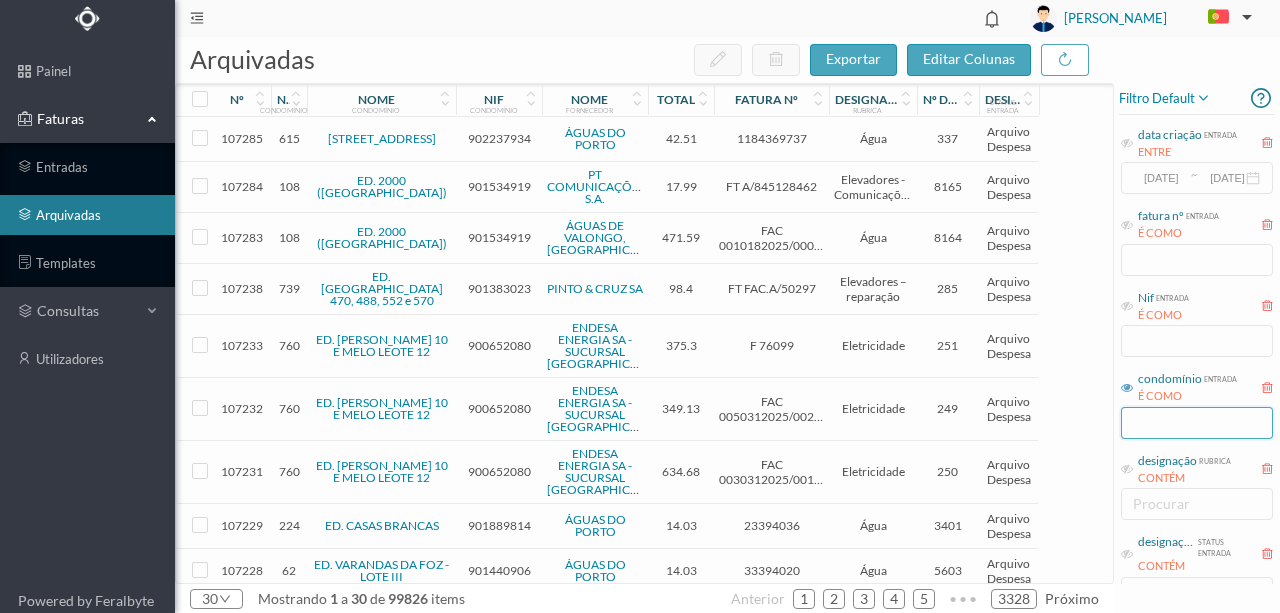 click at bounding box center [1197, 423] 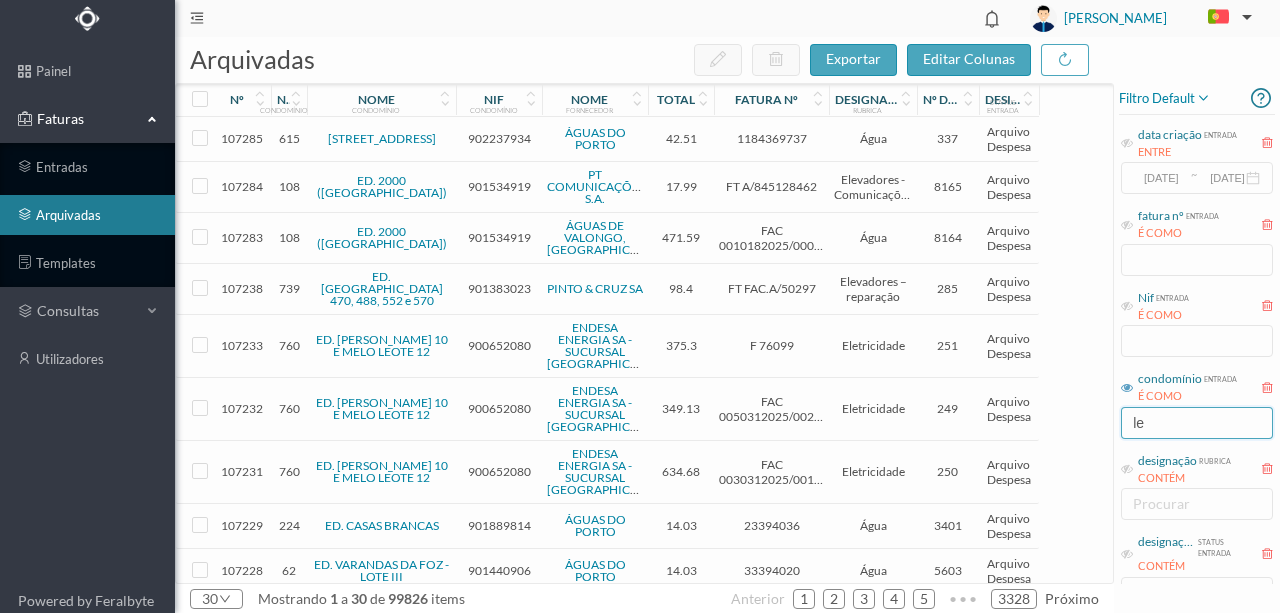 type on "leç" 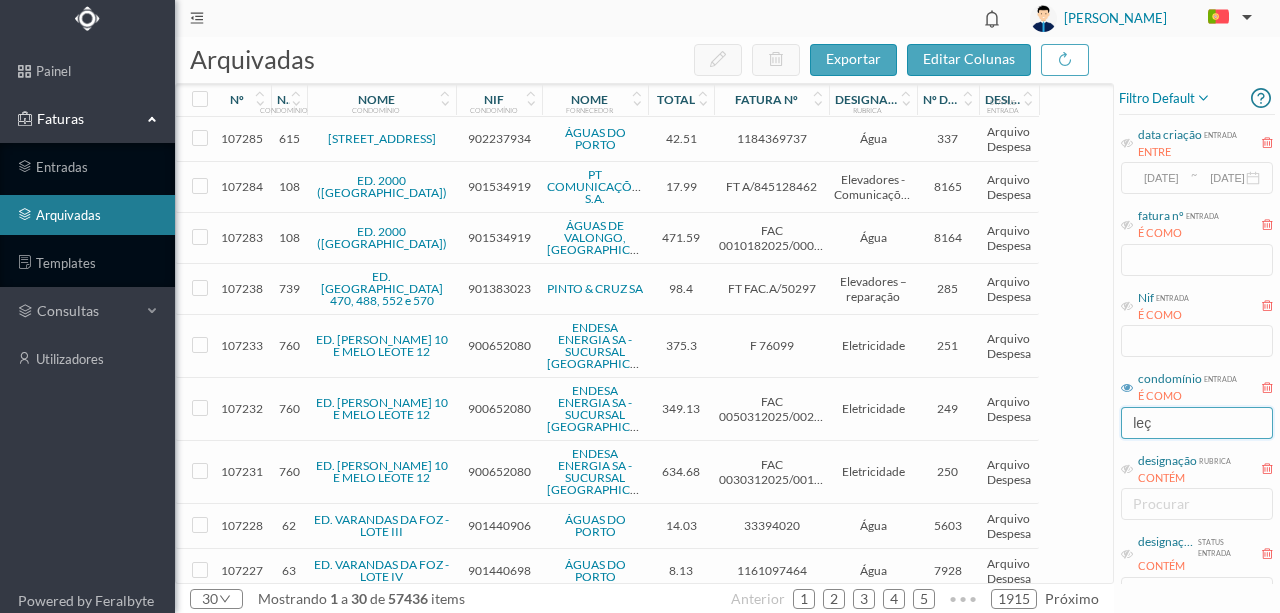 click on "leç" at bounding box center [1197, 423] 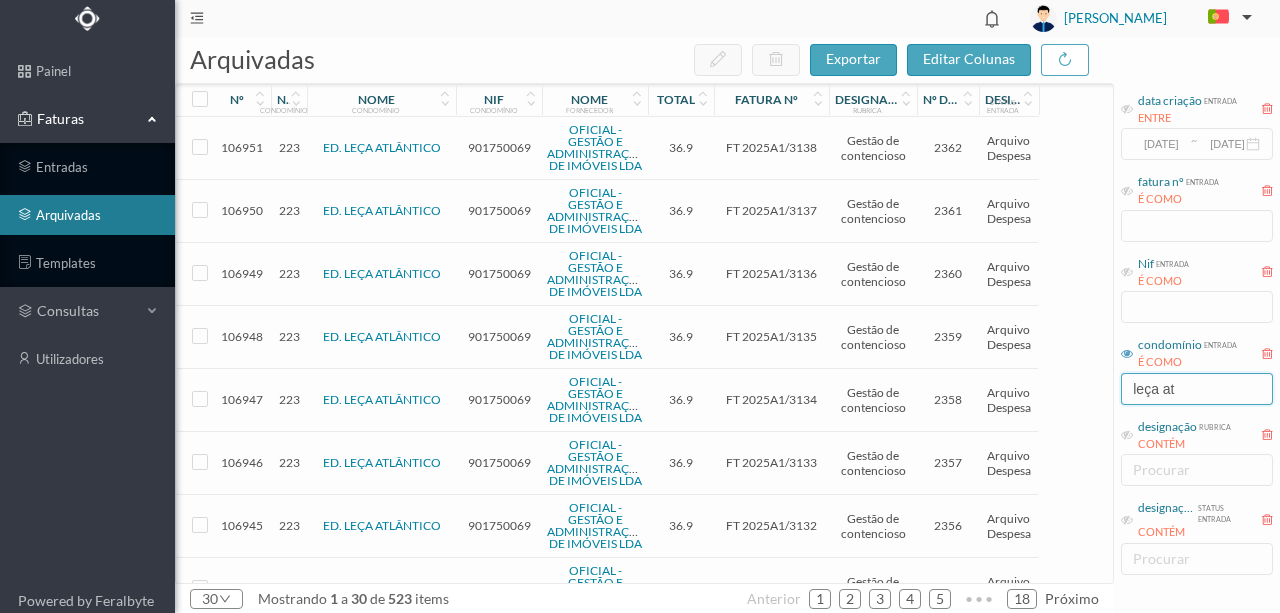 scroll, scrollTop: 66, scrollLeft: 0, axis: vertical 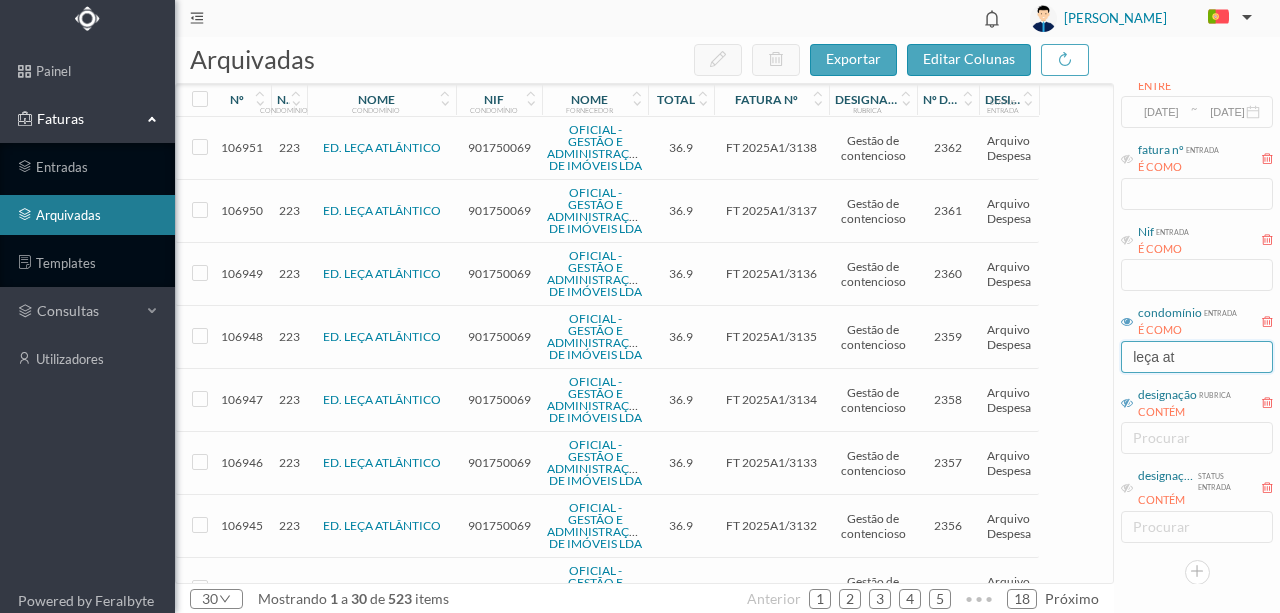 type on "leça at" 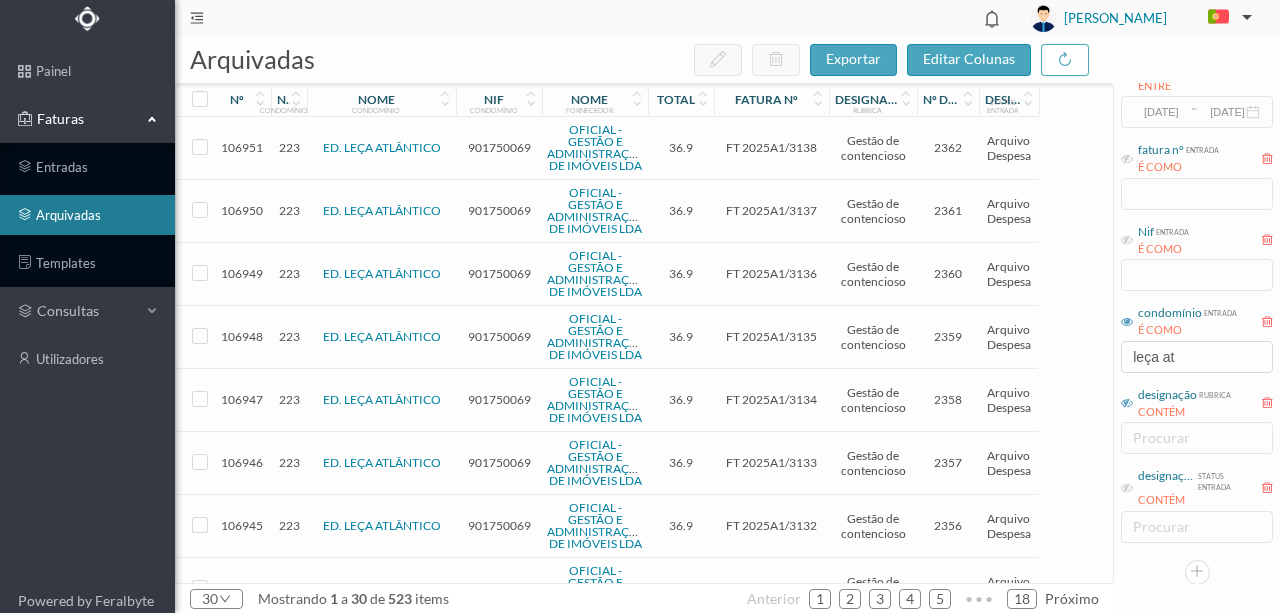 click at bounding box center [1127, 403] 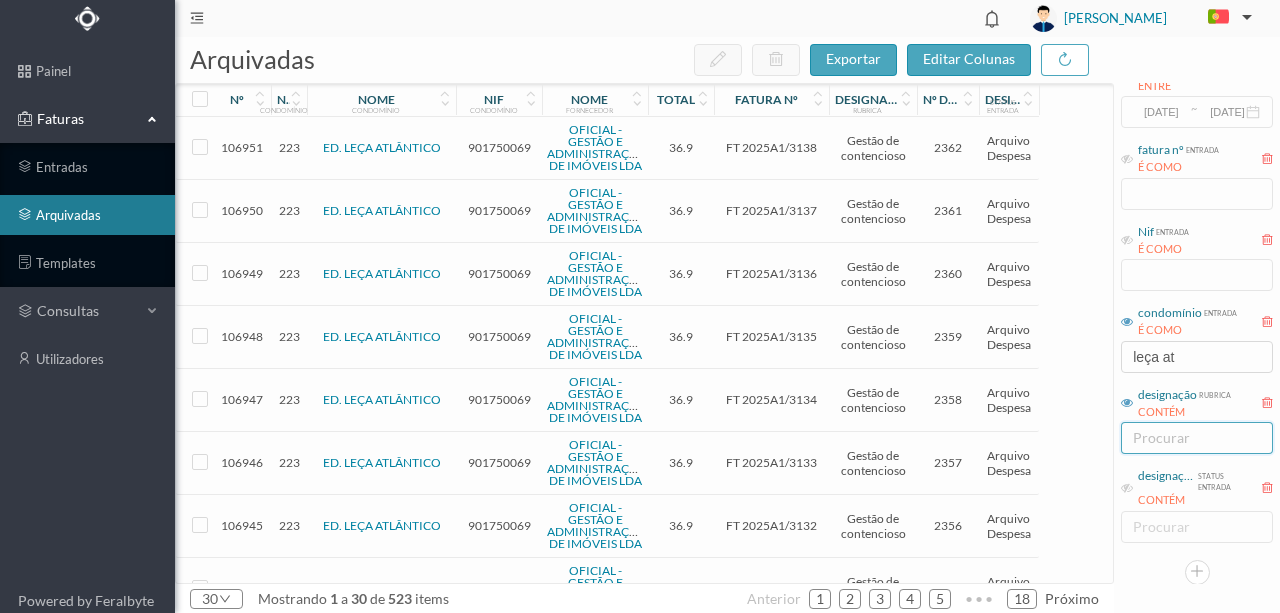click on "procurar" at bounding box center (1192, 438) 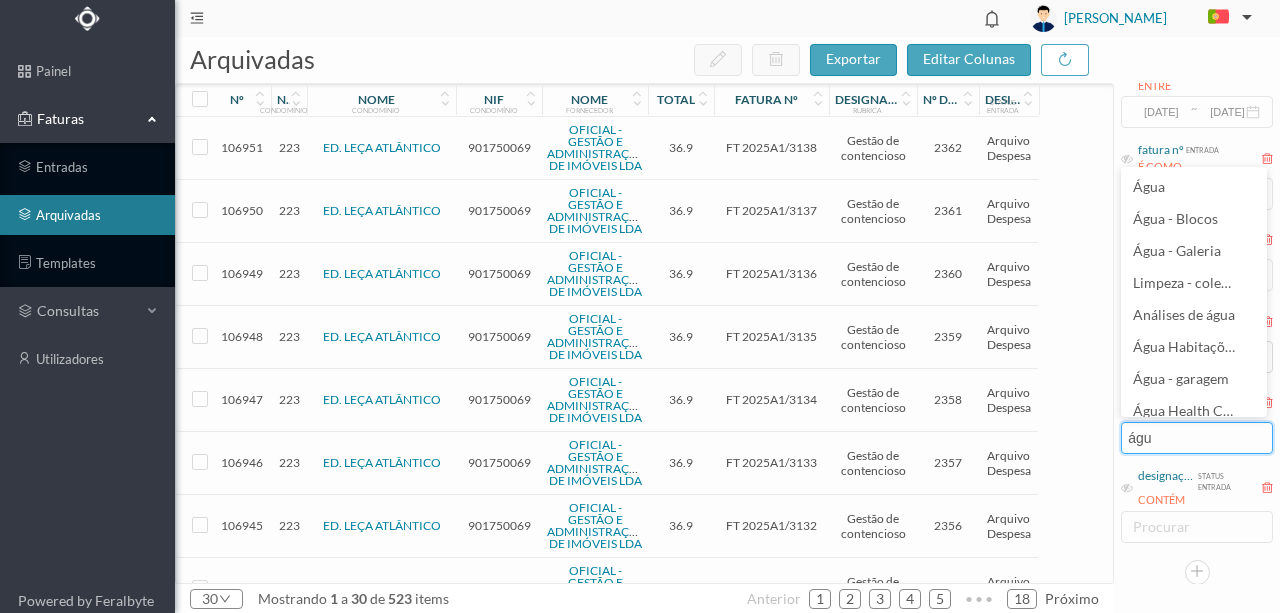 type on "água" 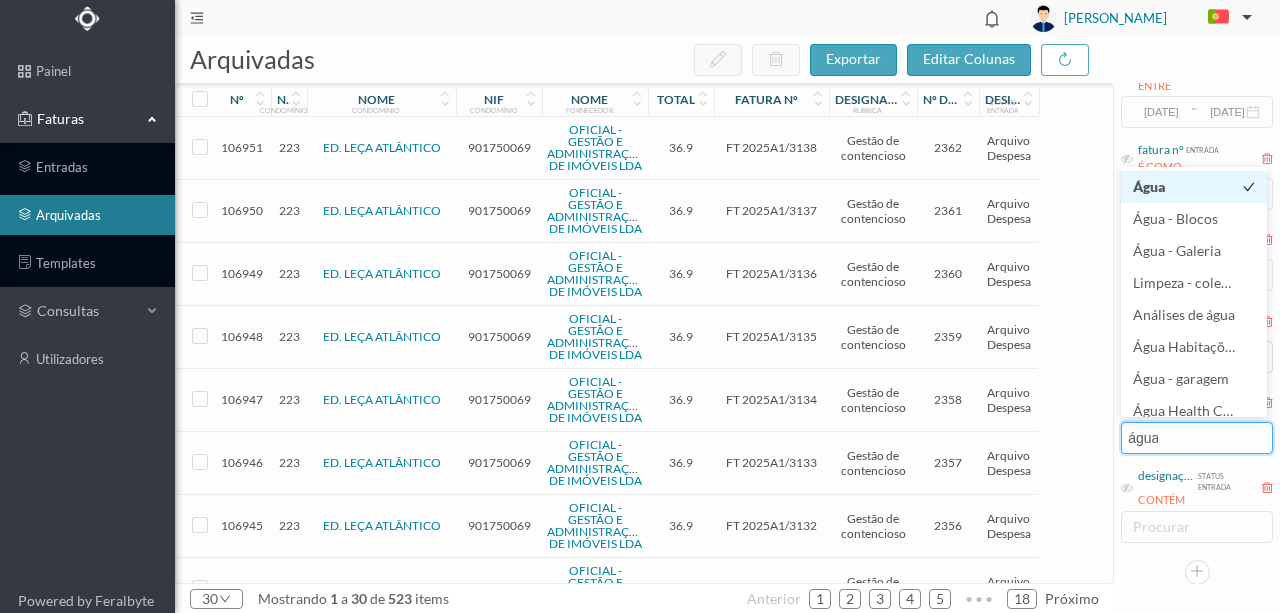 click on "Água" at bounding box center [1149, 186] 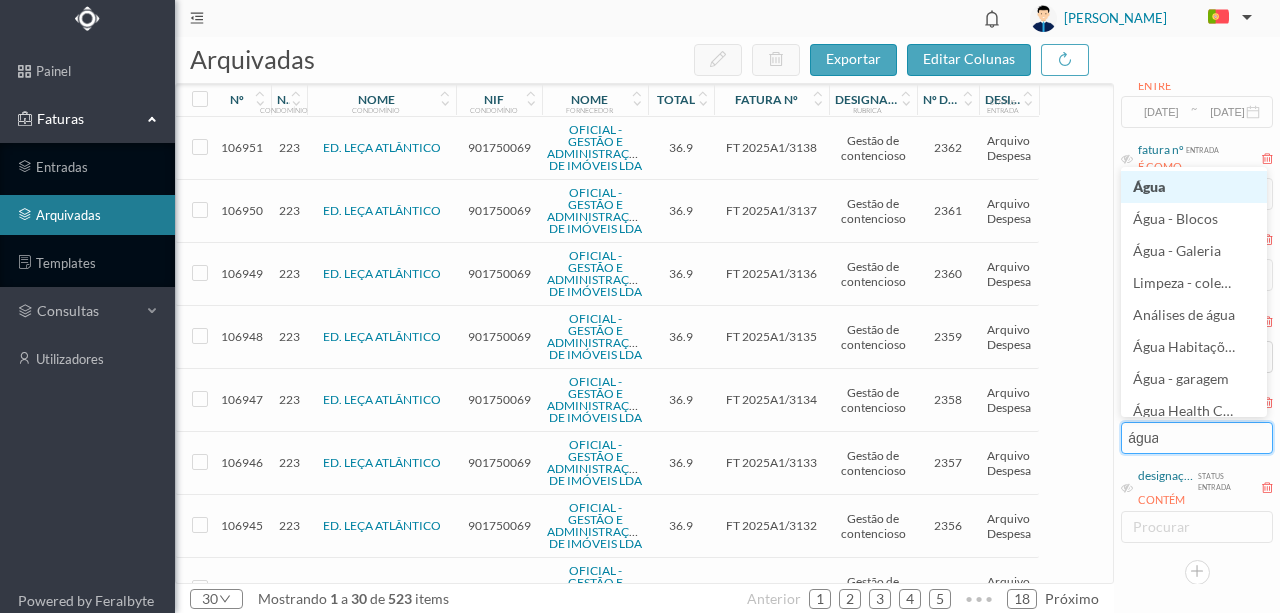 type 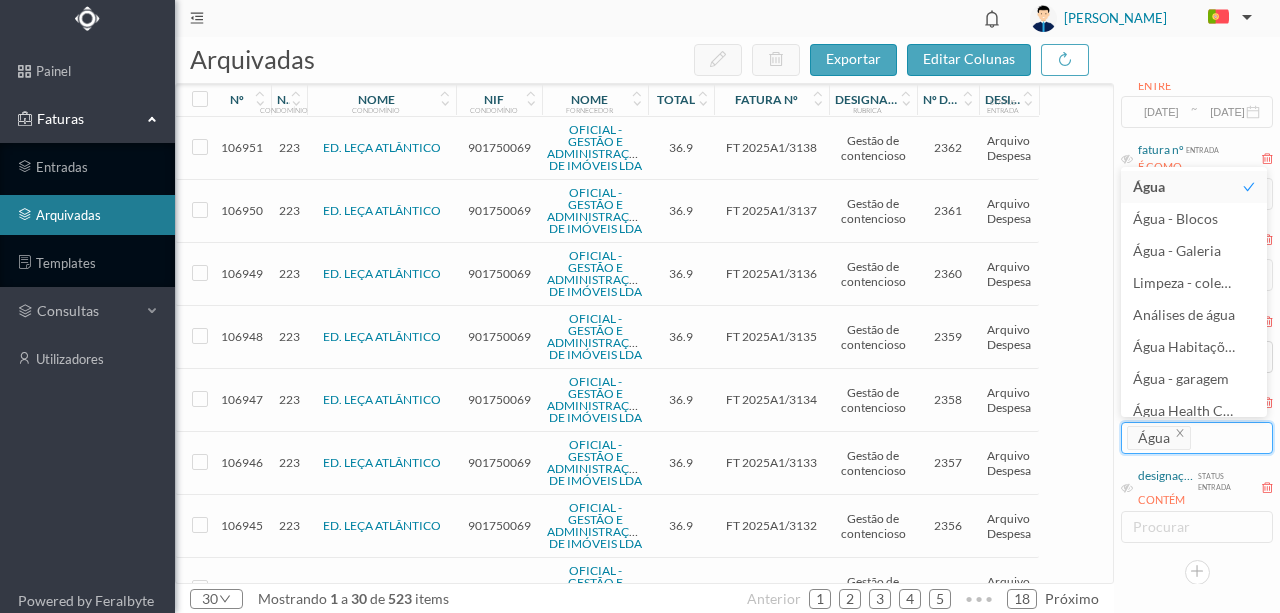 scroll, scrollTop: 0, scrollLeft: 0, axis: both 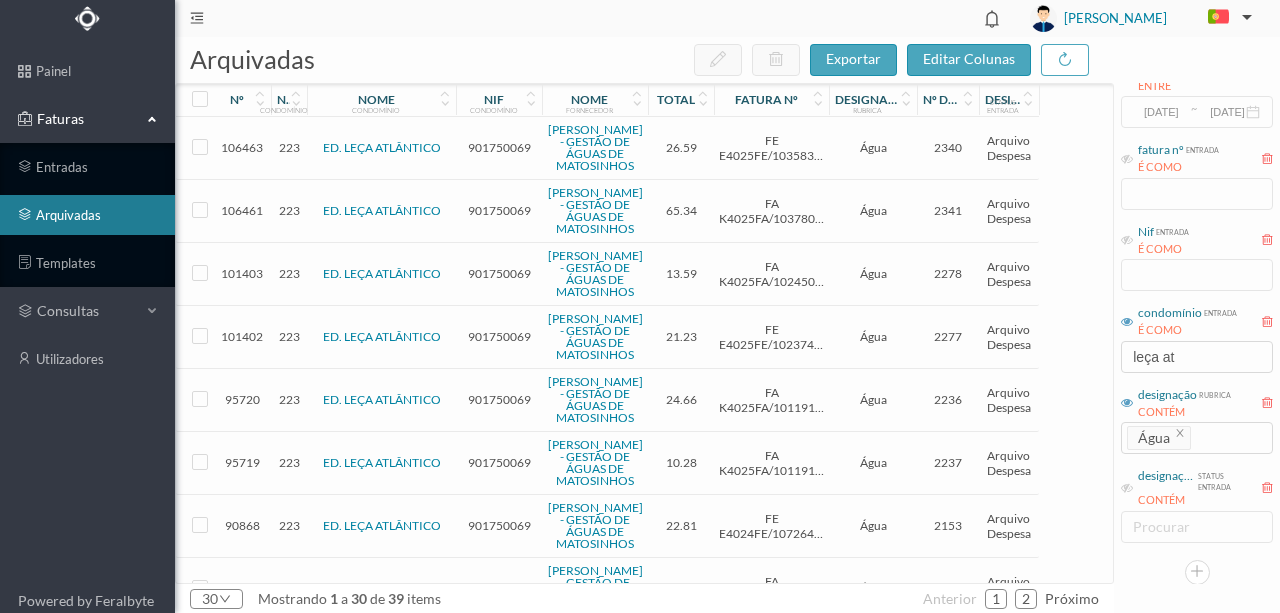 click on "901750069" at bounding box center (499, 147) 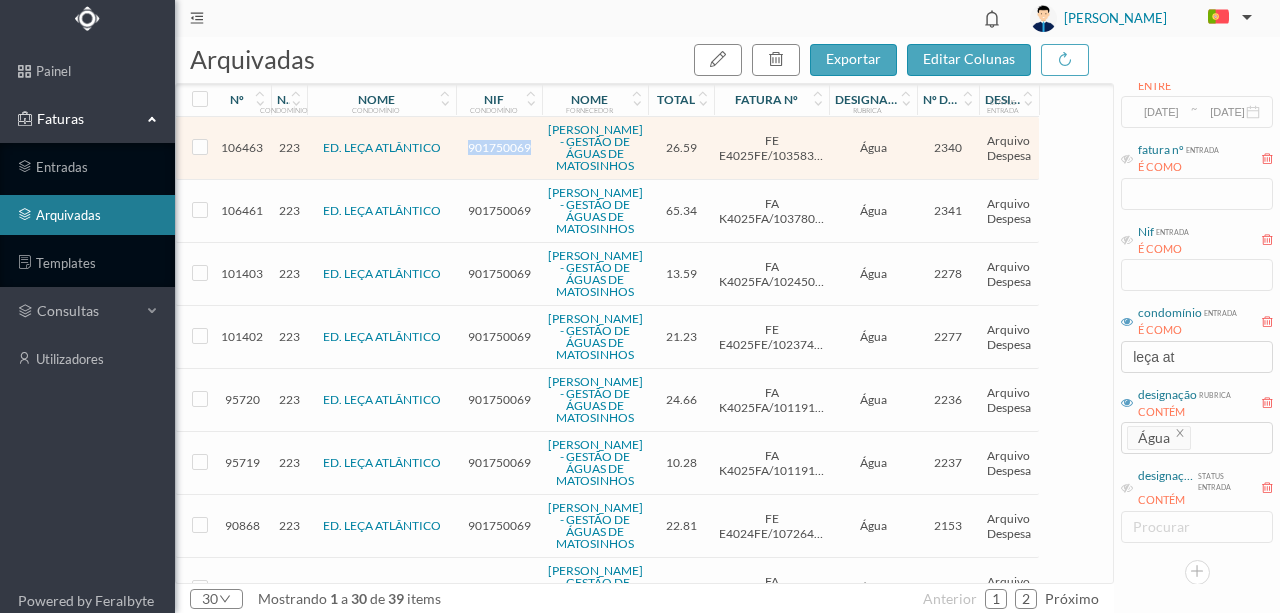 click on "901750069" at bounding box center [499, 147] 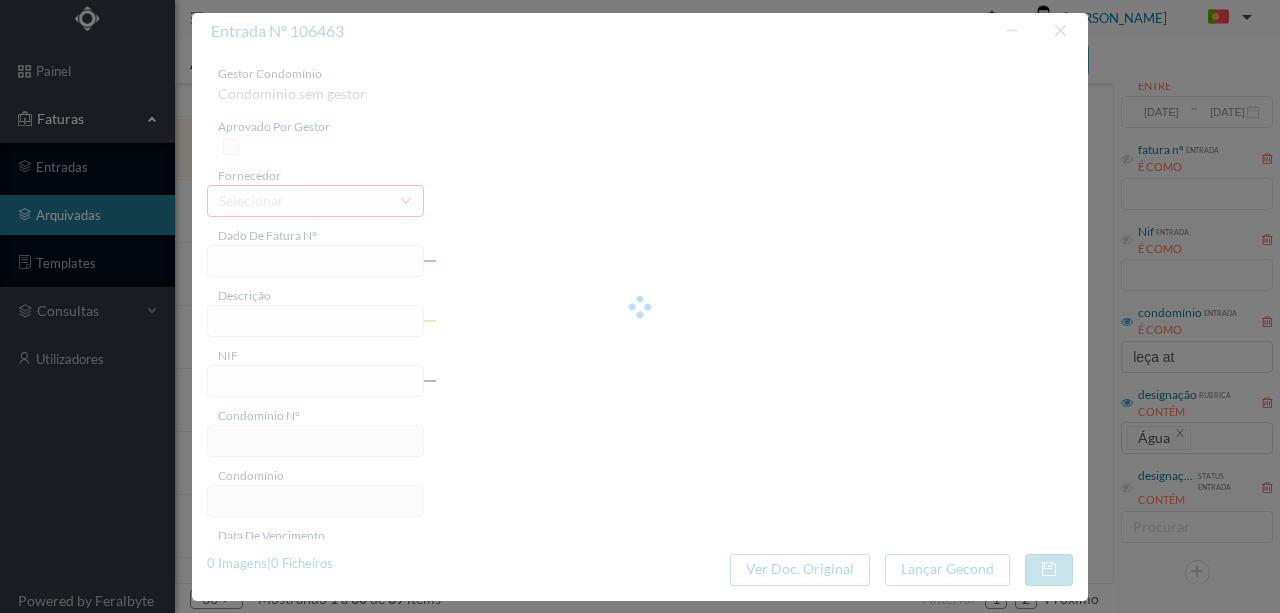 type on "FE E4025FE/10358349" 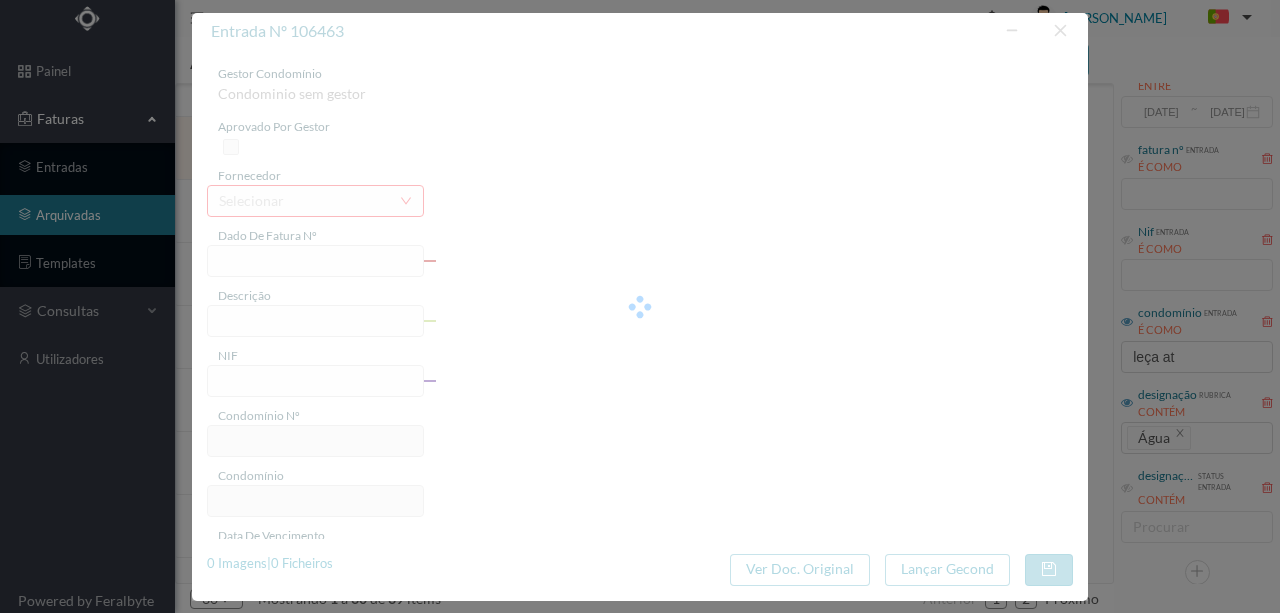 type on "964 SC (24.04.2025 a 25.06.2025)" 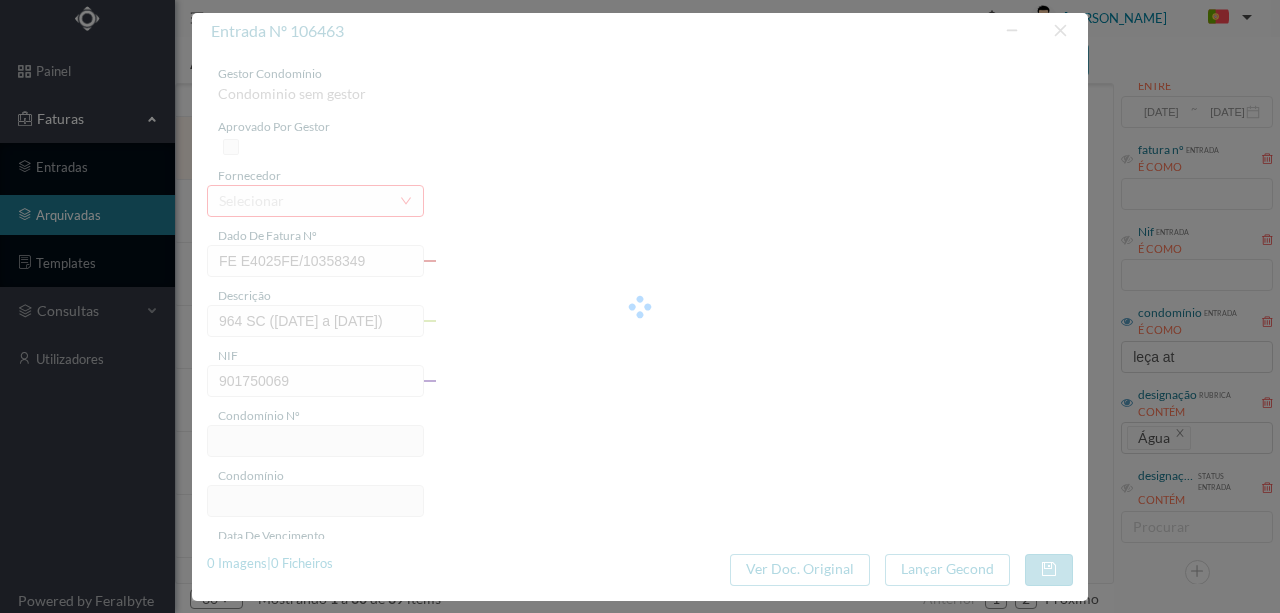 type on "223" 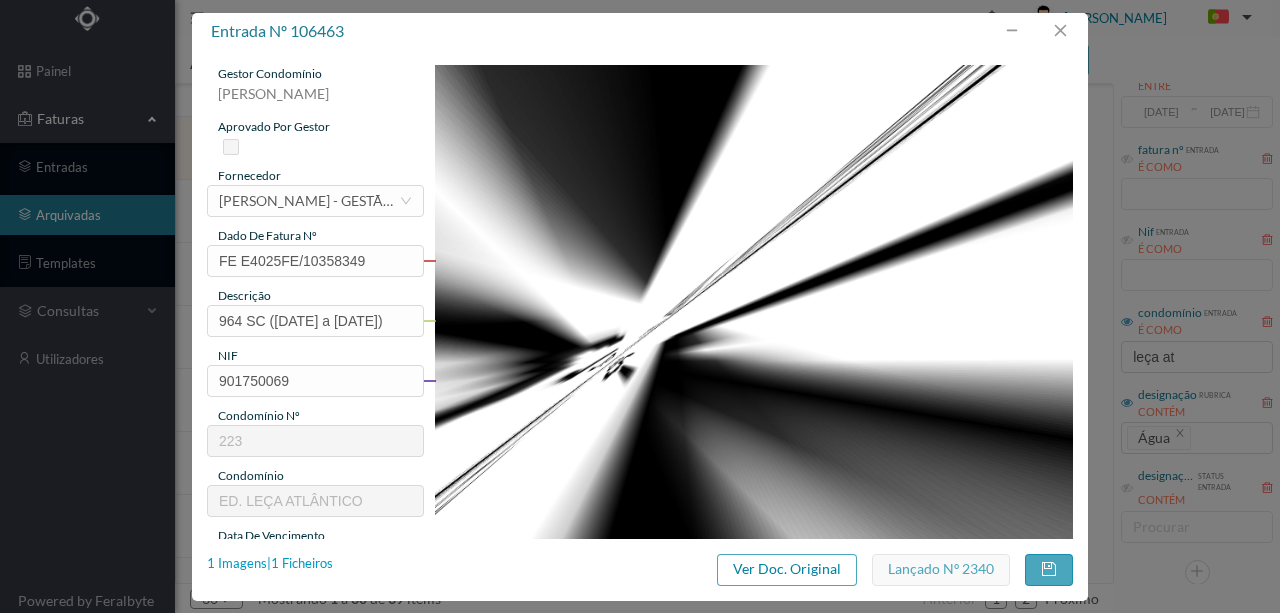 click on "1   Imagens  |  1   Ficheiros" at bounding box center (270, 564) 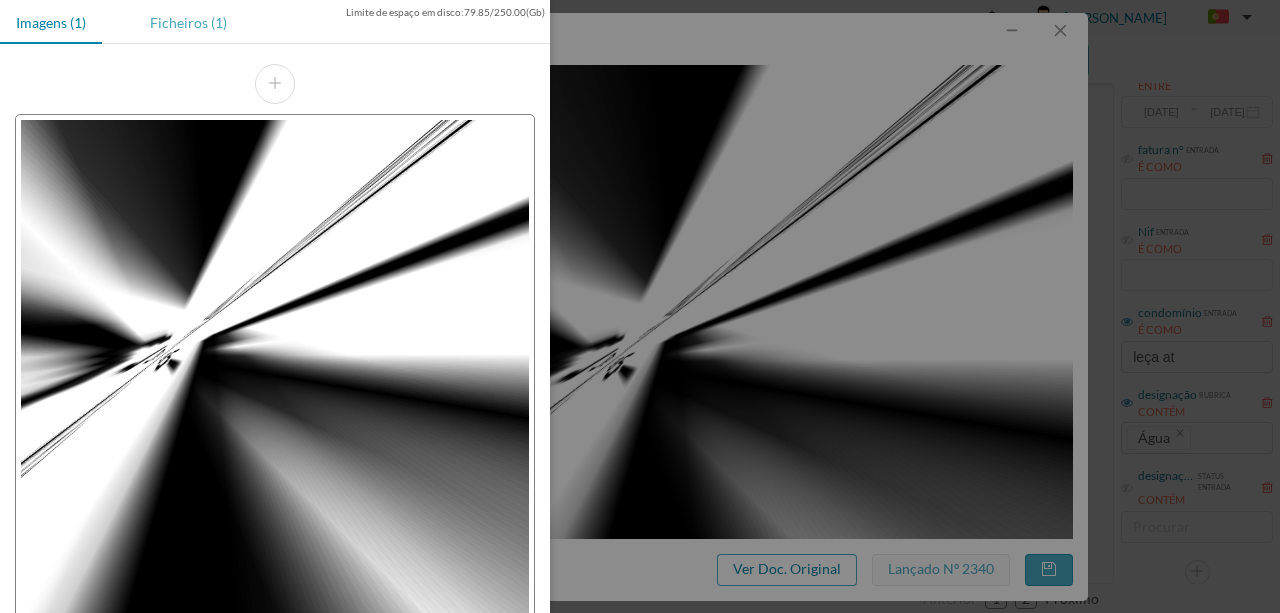 click on "Ficheiros (1)" at bounding box center (188, 22) 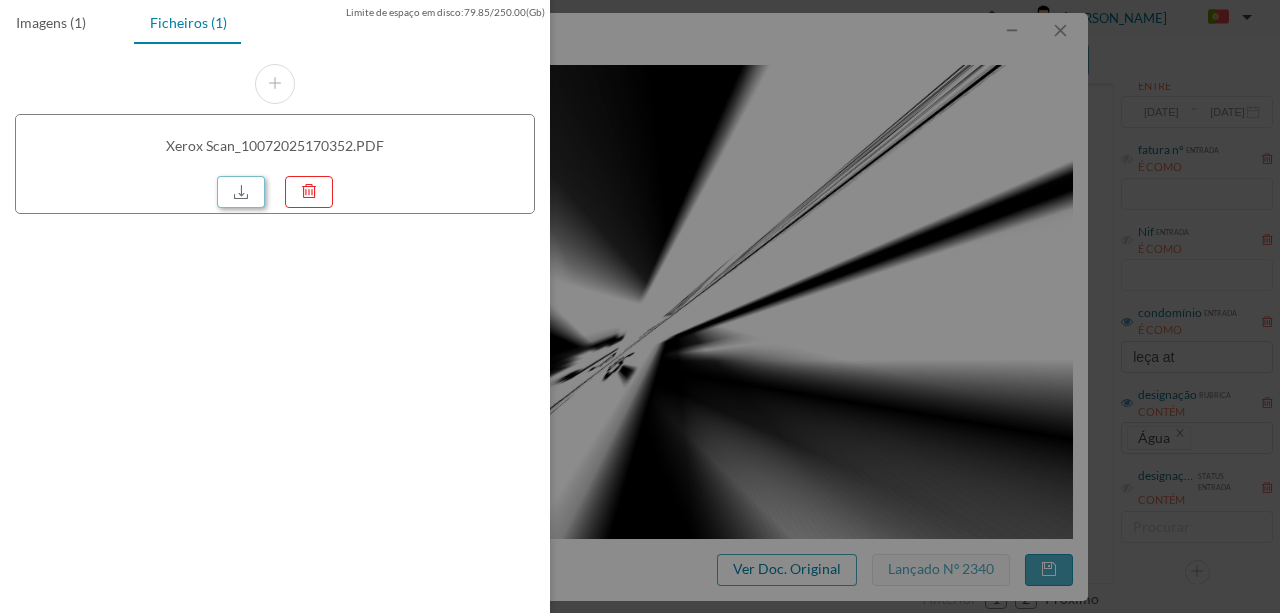 click at bounding box center [241, 192] 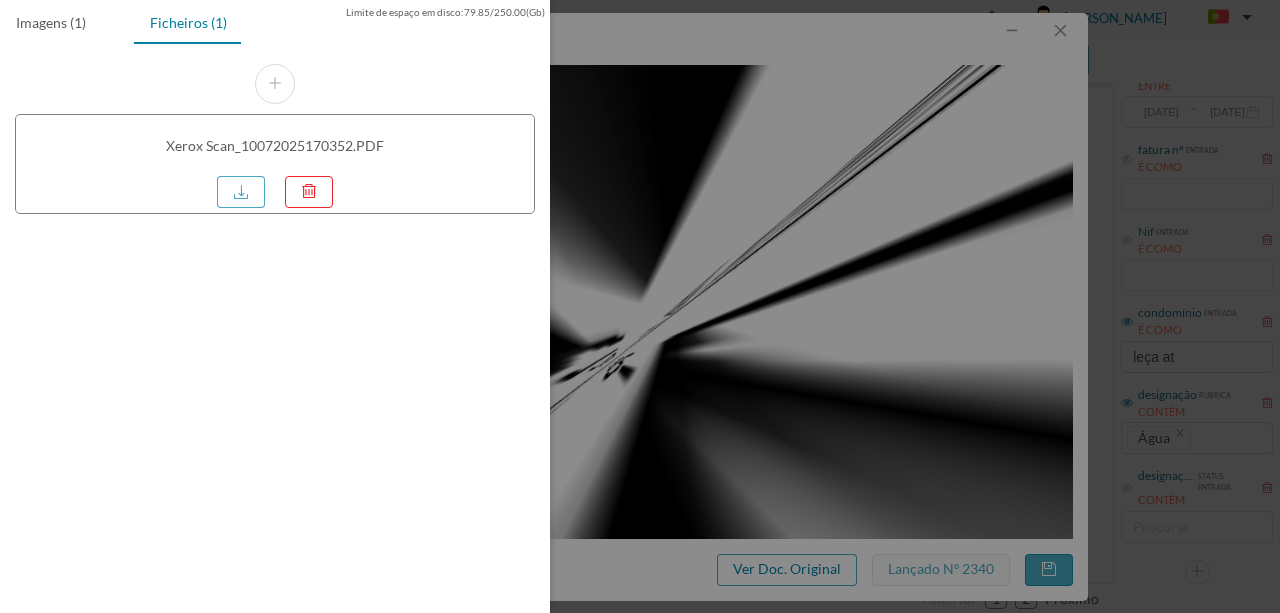 drag, startPoint x: 684, startPoint y: 172, endPoint x: 914, endPoint y: 83, distance: 246.61914 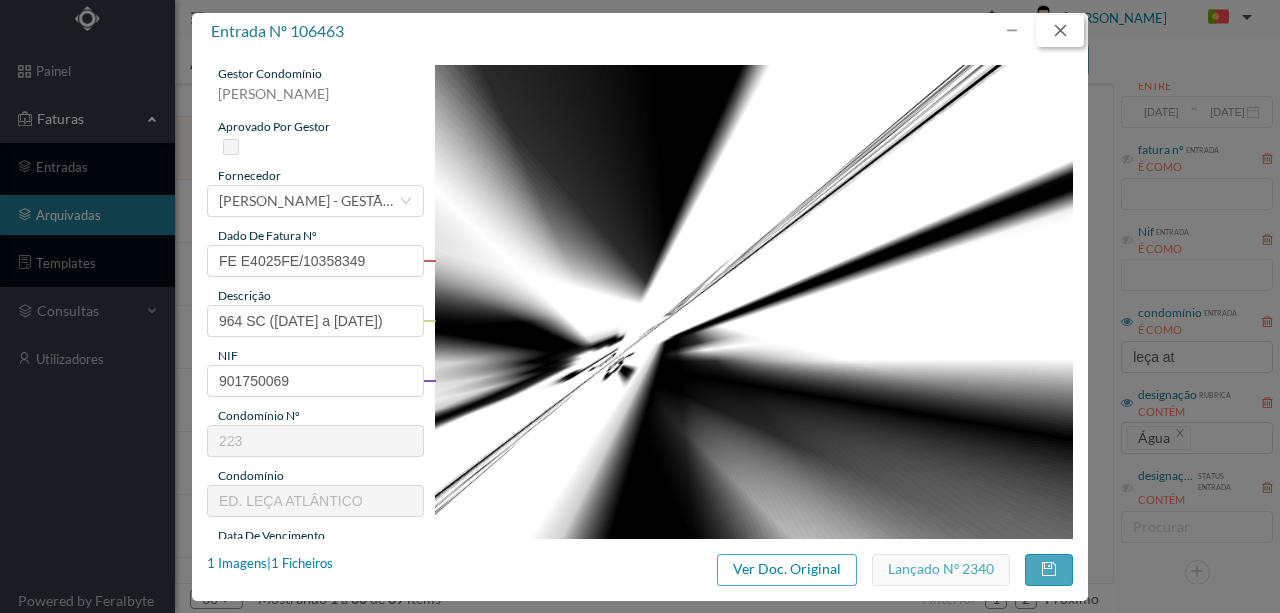 click at bounding box center [1060, 31] 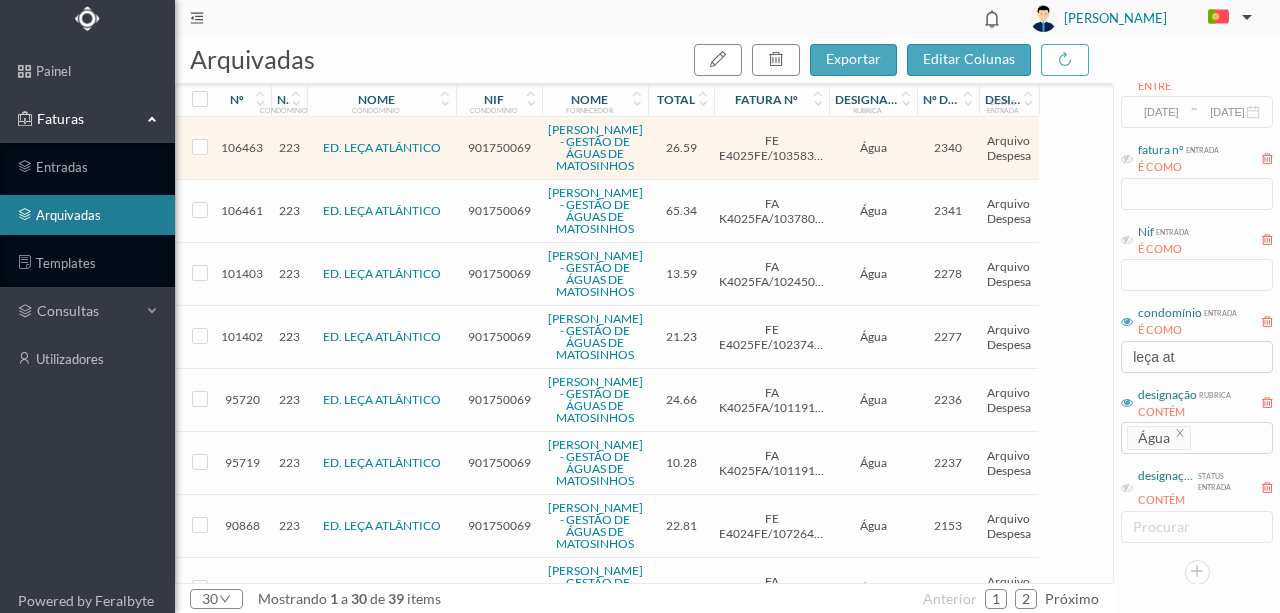 click on "901750069" at bounding box center (499, 210) 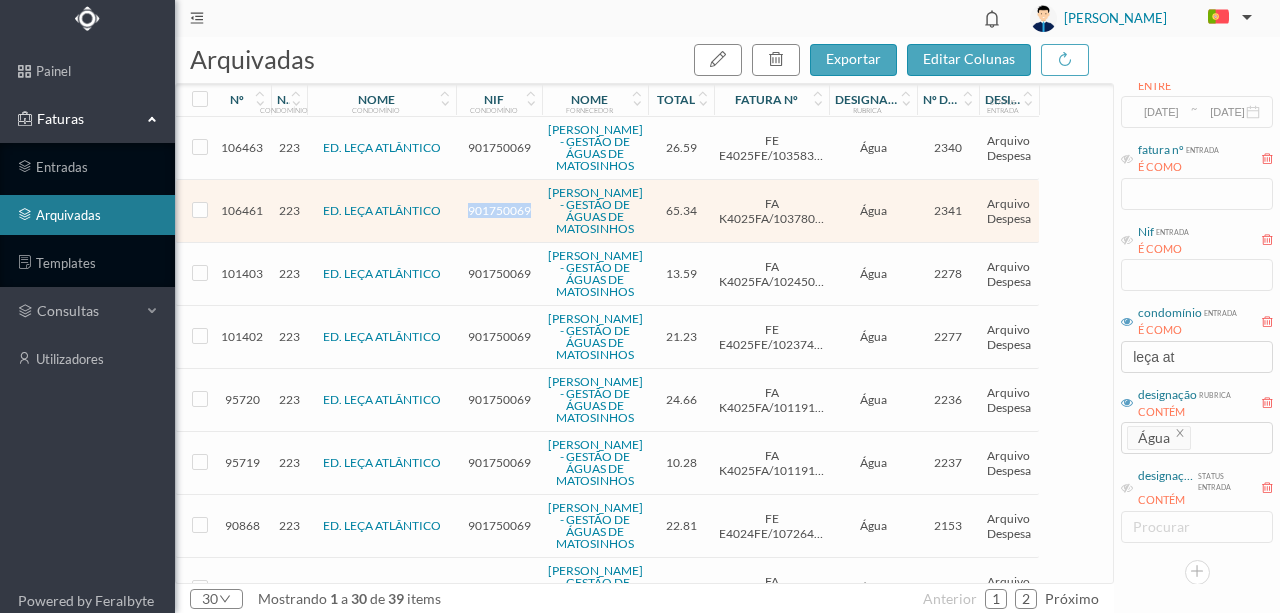 click on "901750069" at bounding box center [499, 210] 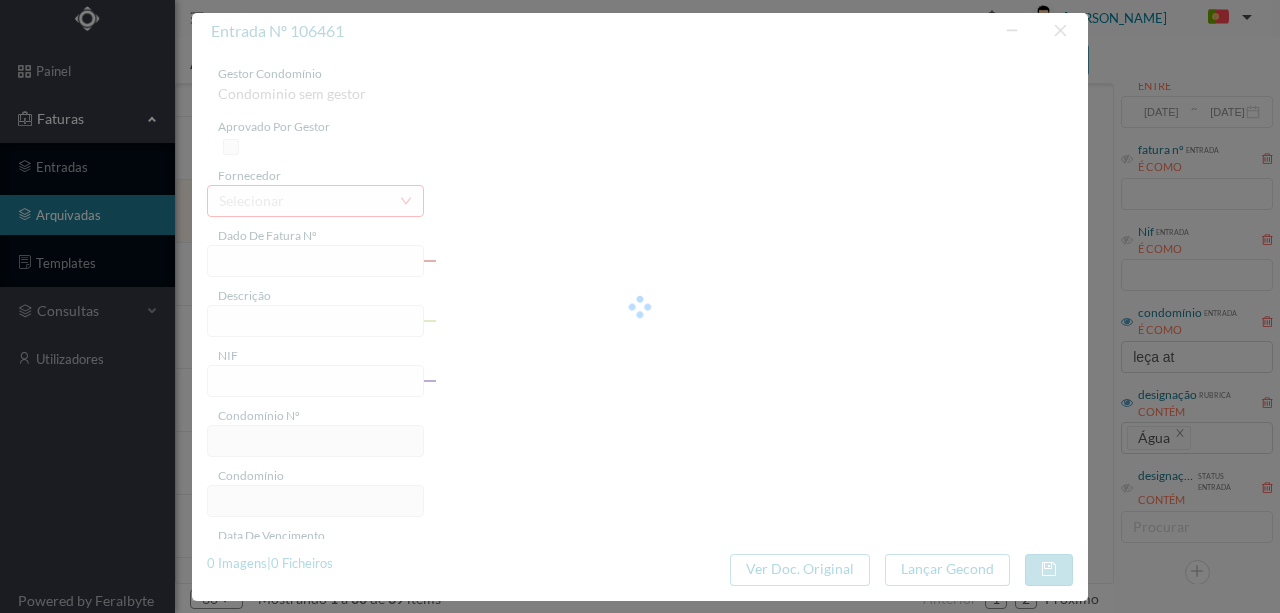 type on "FA K4025FA/10378004" 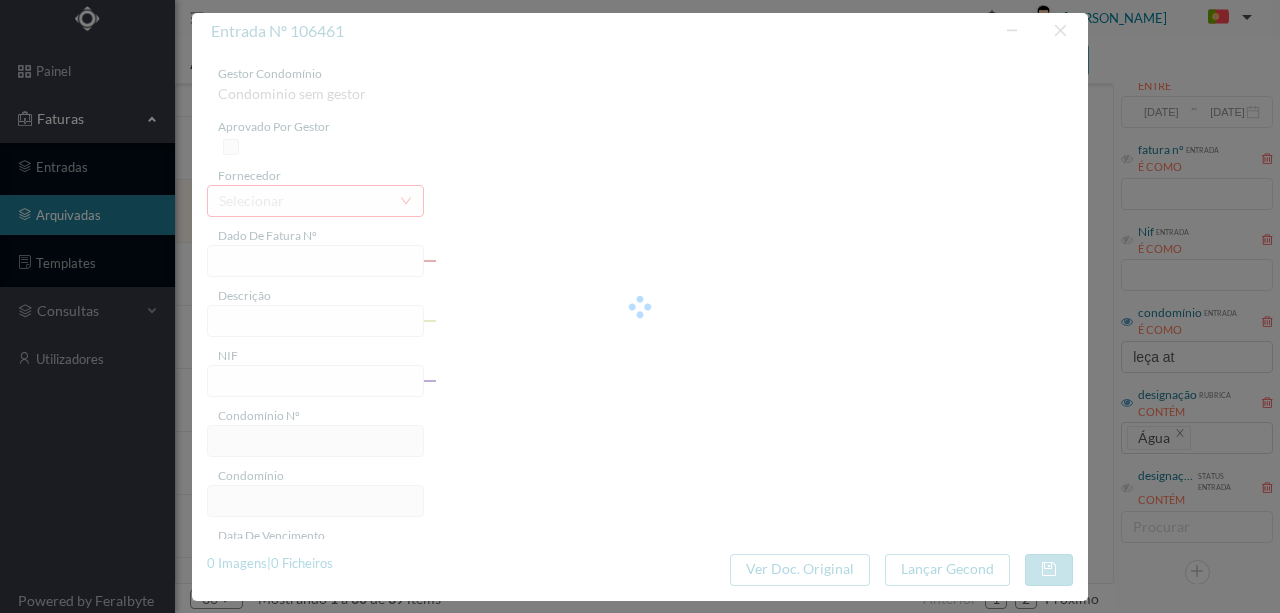 type on "964 Totalizador (24,04,2025 a 25.06.2025)" 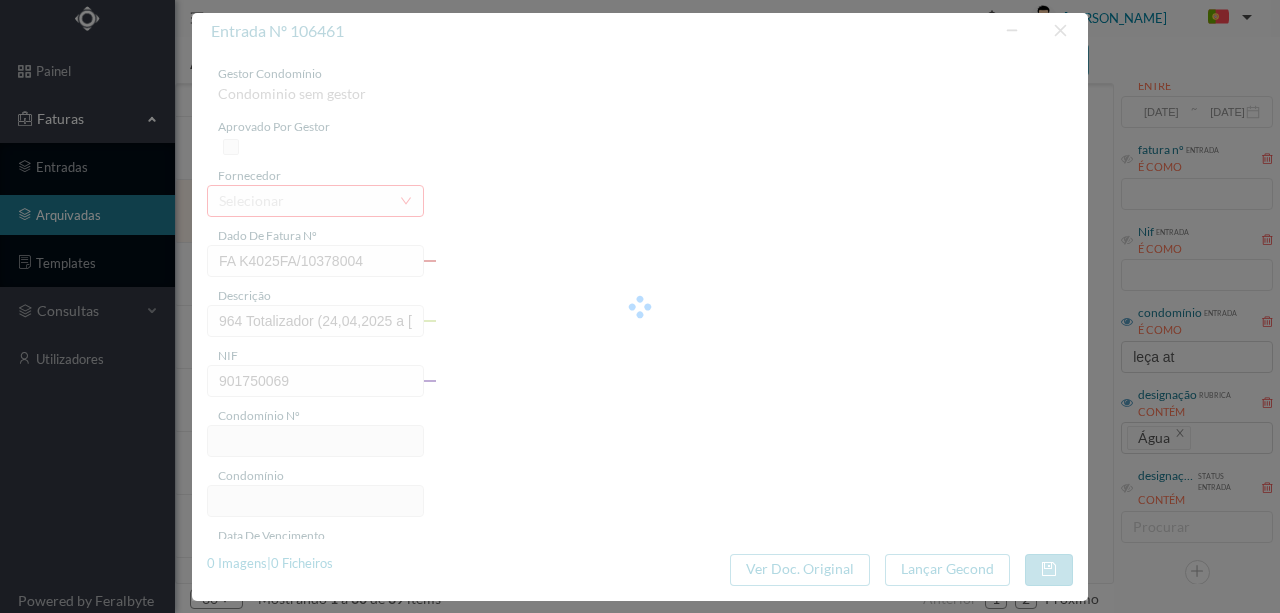 type on "223" 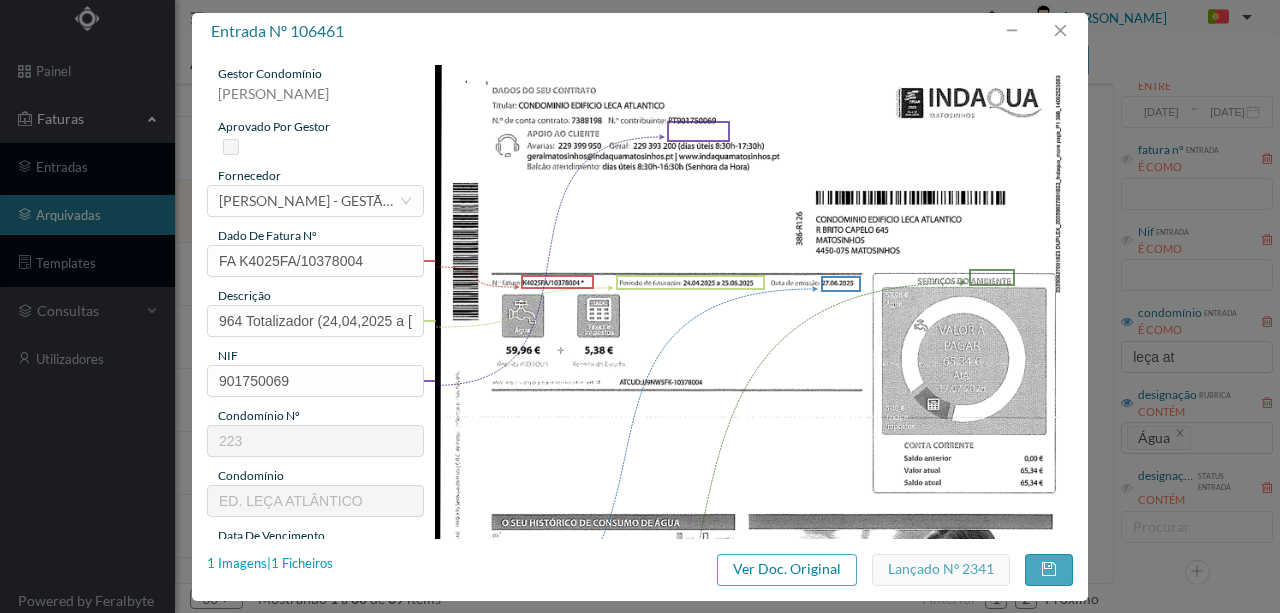 click on "1   Imagens  |  1   Ficheiros" at bounding box center [270, 564] 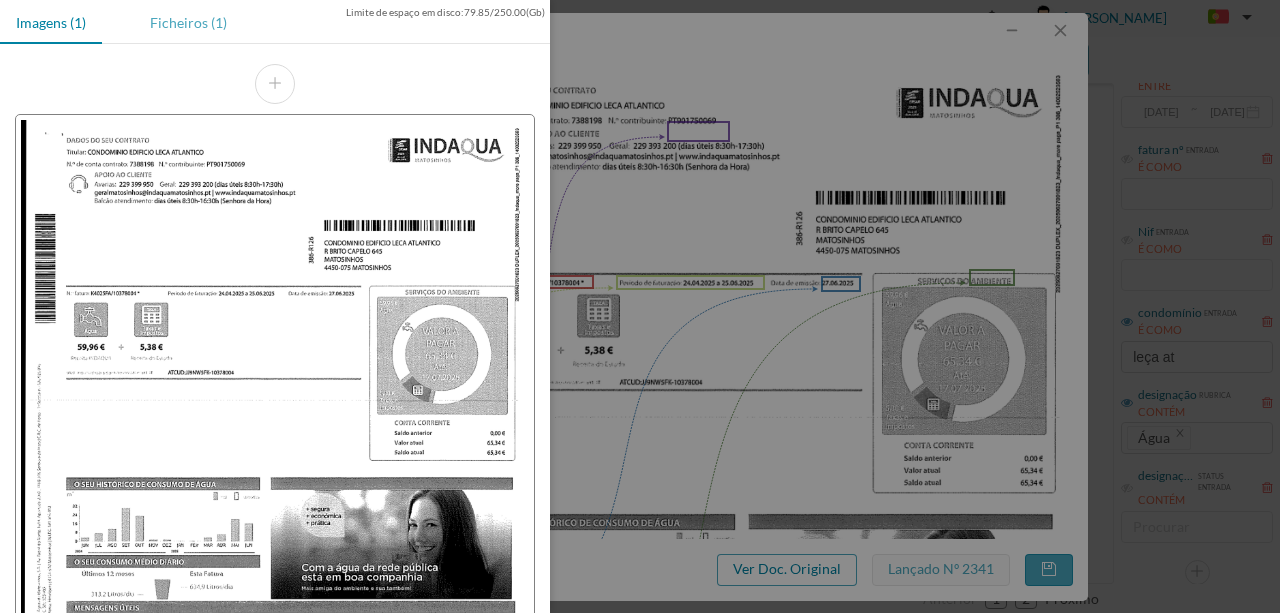 click on "Ficheiros (1)" at bounding box center (188, 22) 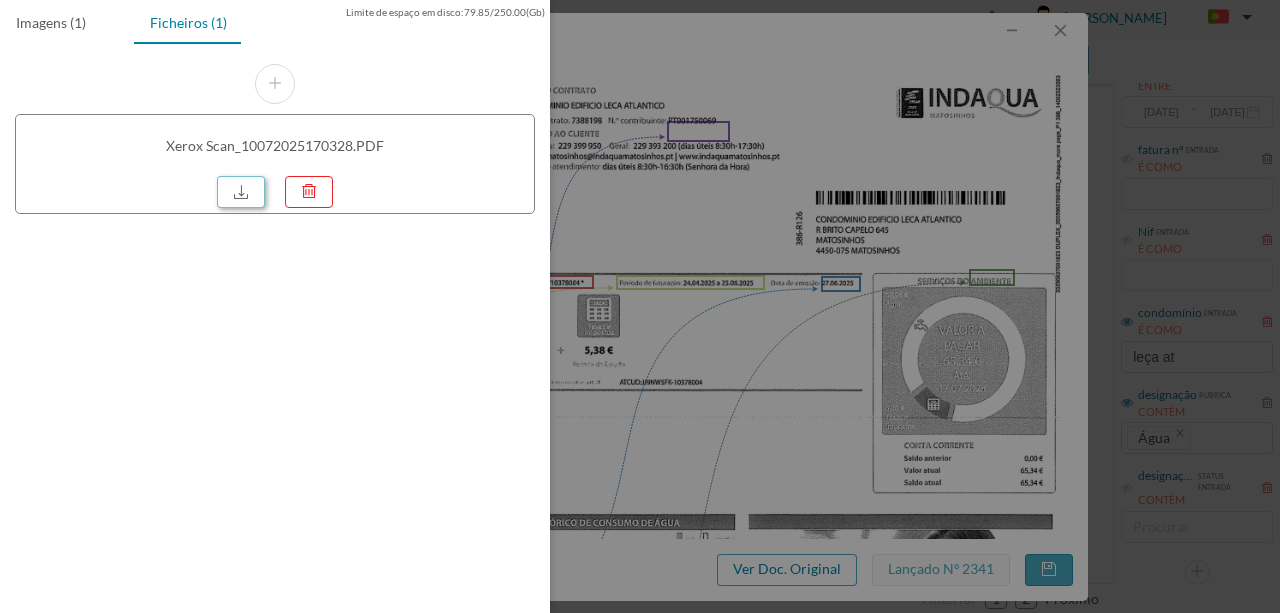 click at bounding box center [241, 192] 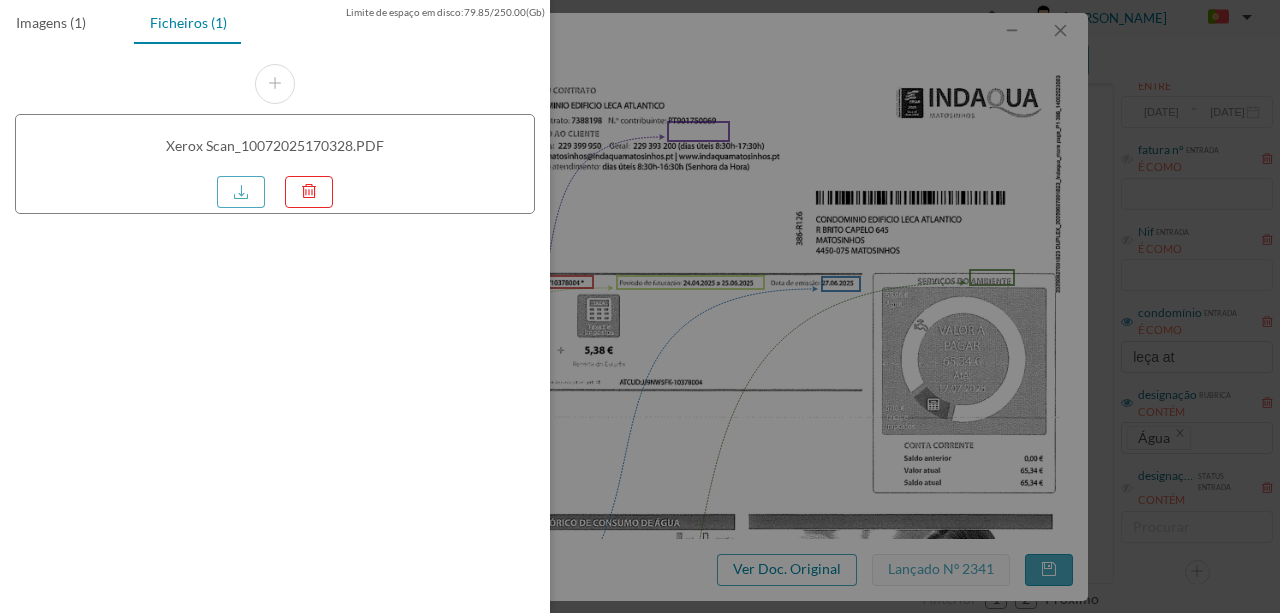 click at bounding box center [640, 306] 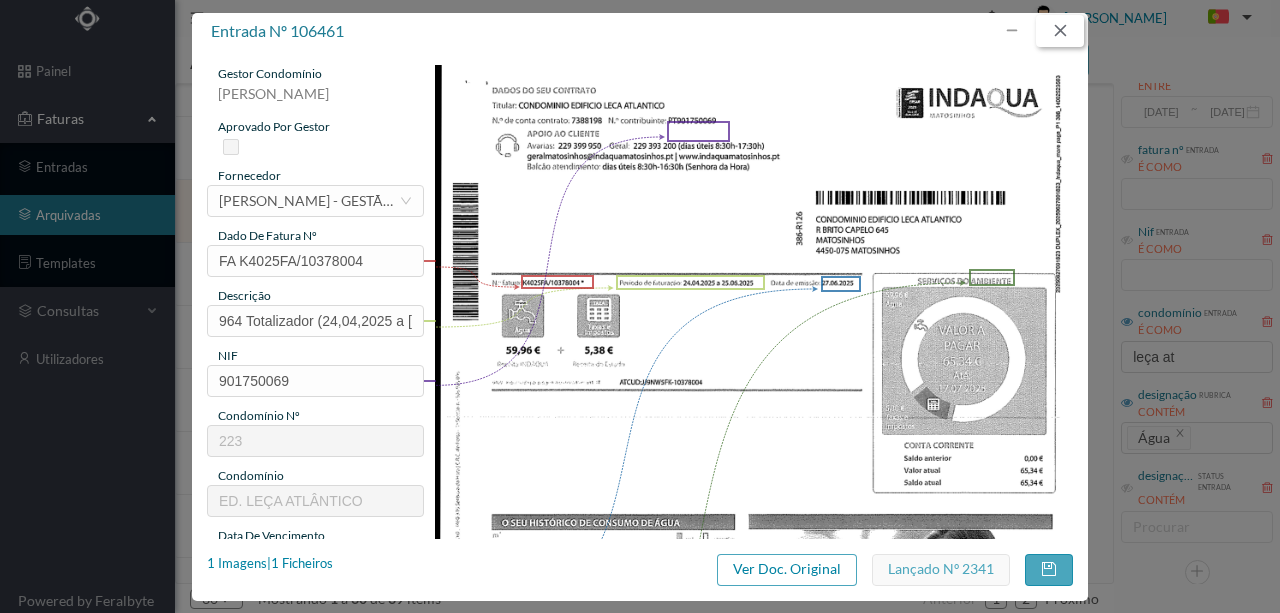 click at bounding box center [1060, 31] 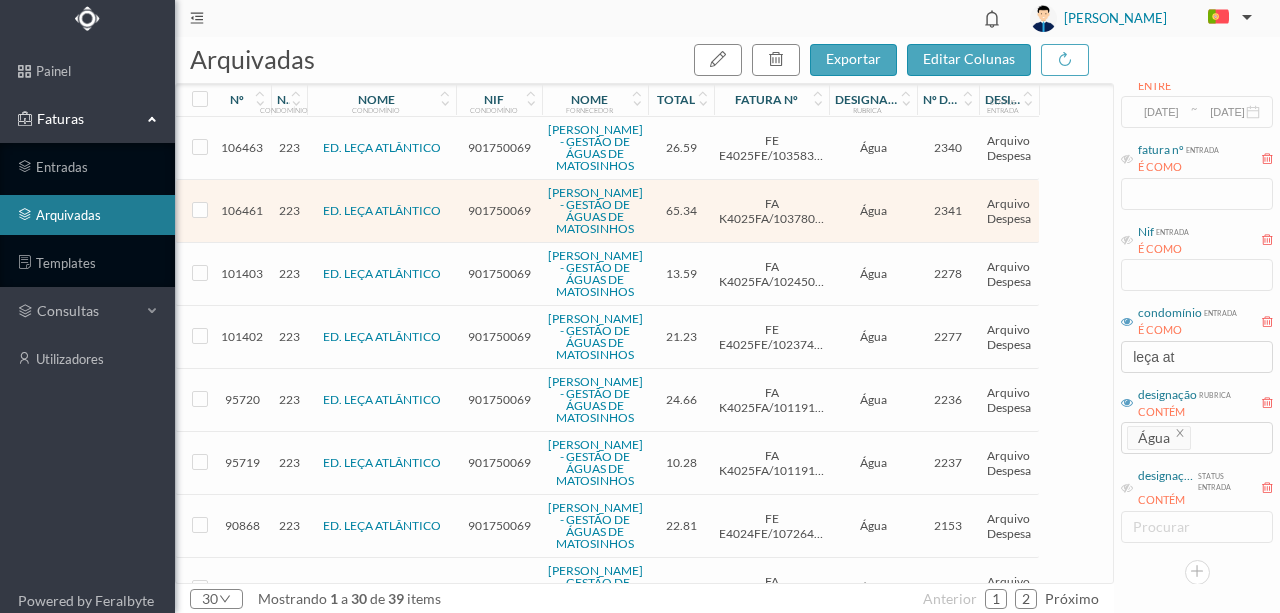 click on "901750069" at bounding box center [499, 273] 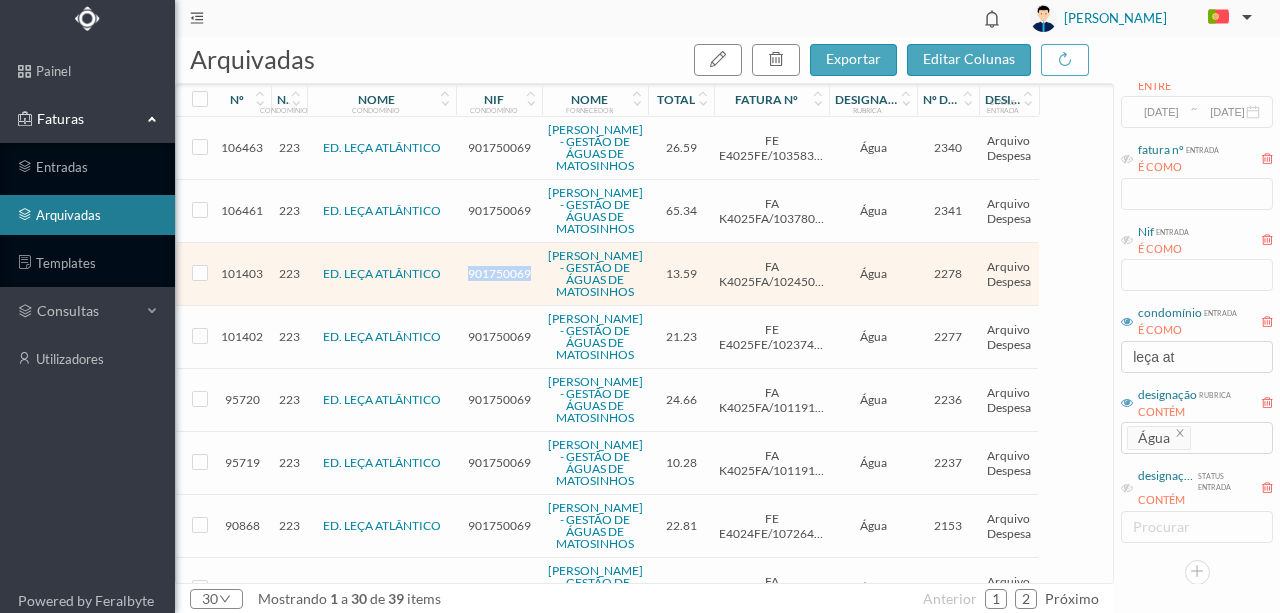 click on "901750069" at bounding box center (499, 273) 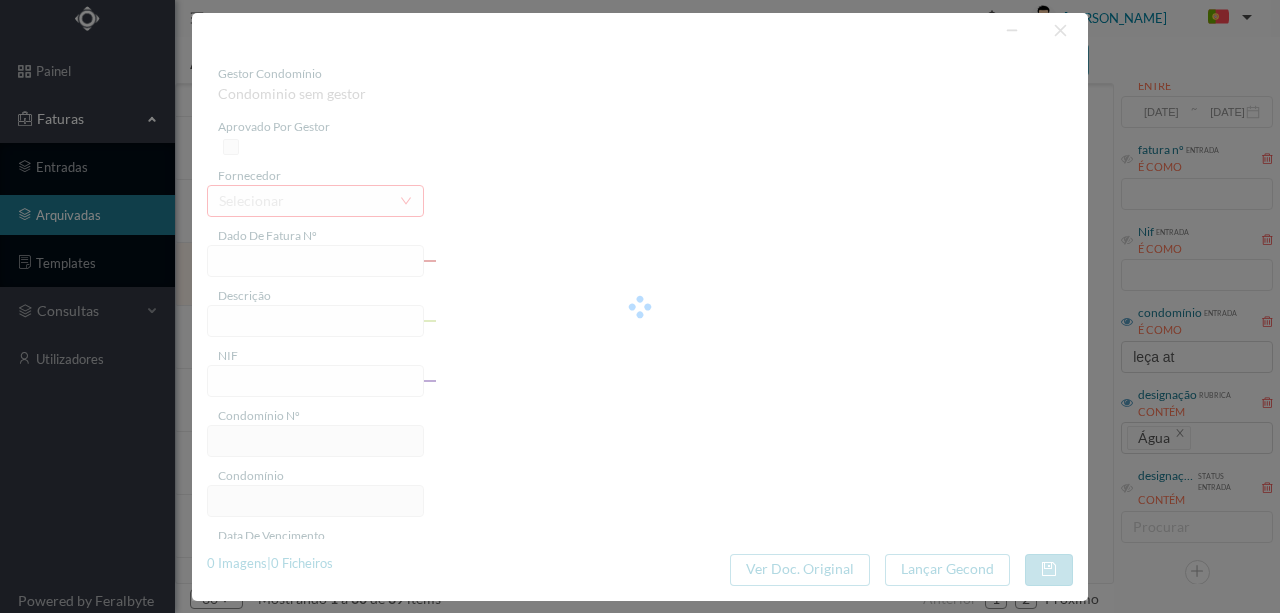 click at bounding box center [640, 307] 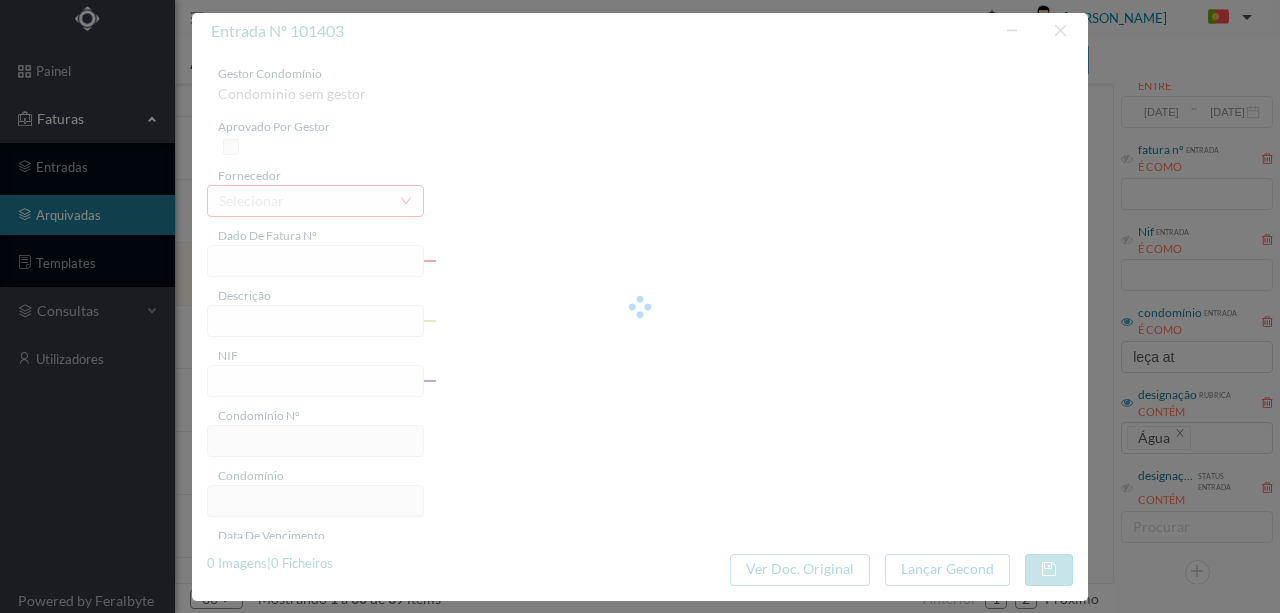 type on "FA K4025FA/10245055" 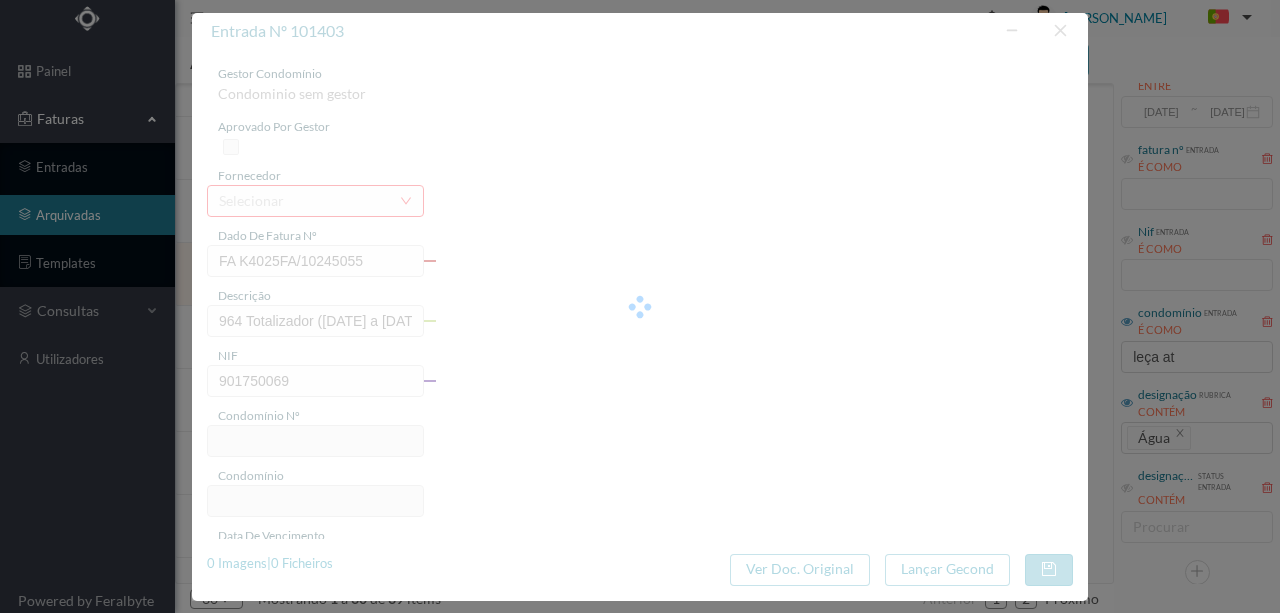type on "223" 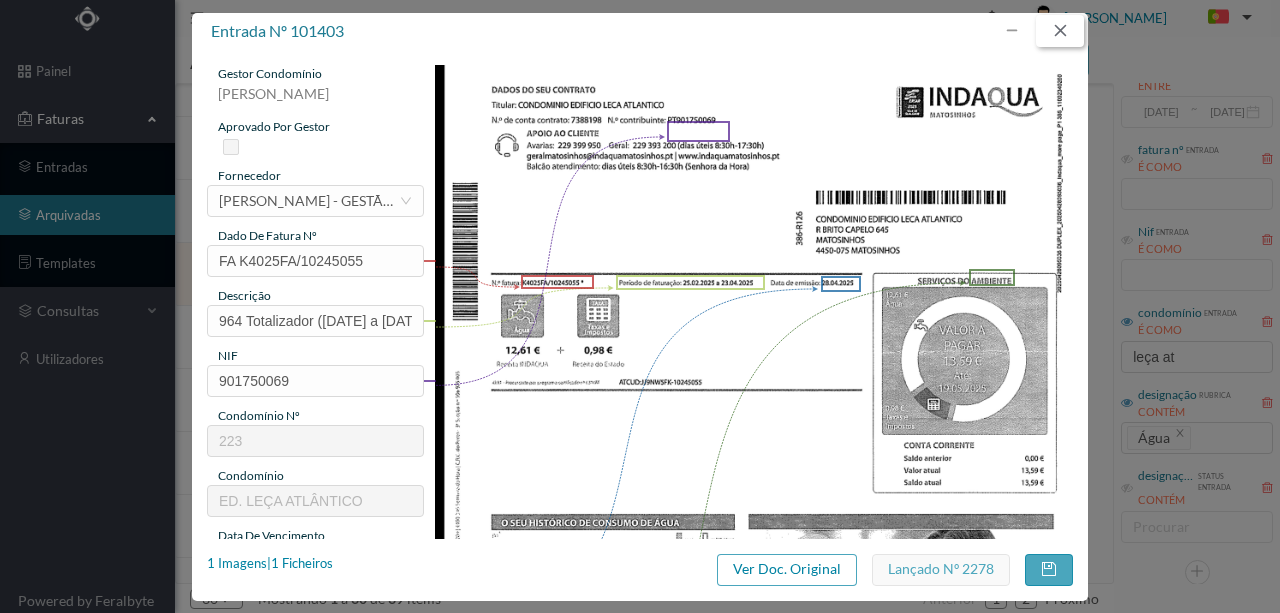 click at bounding box center [1060, 31] 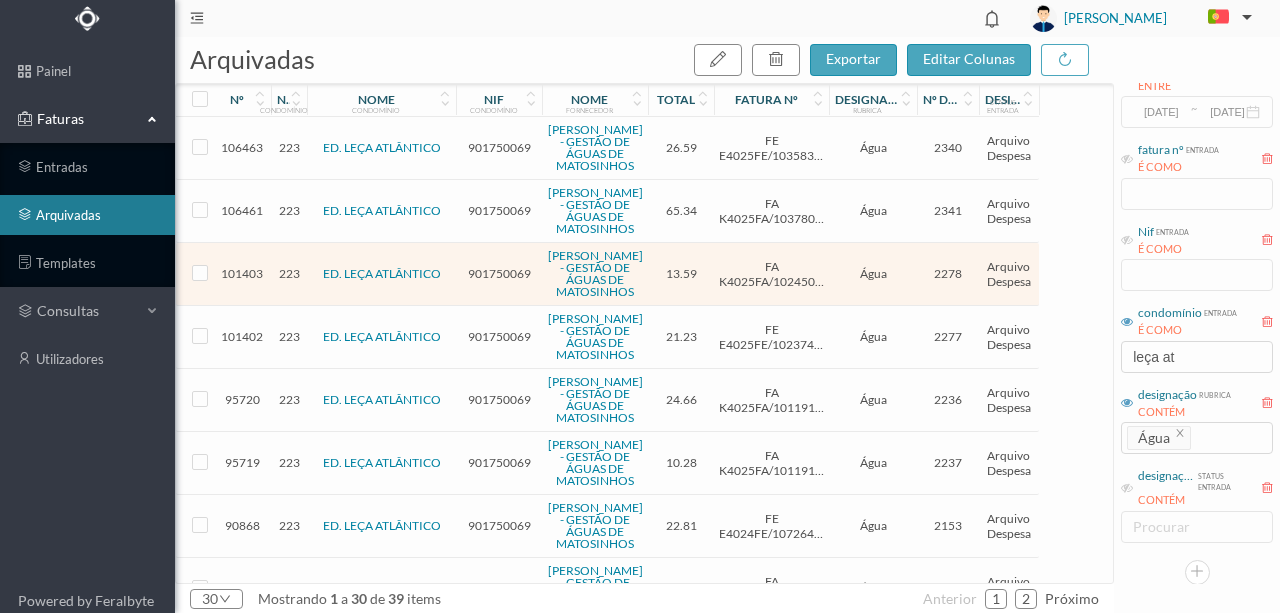 click on "901750069" at bounding box center [499, 336] 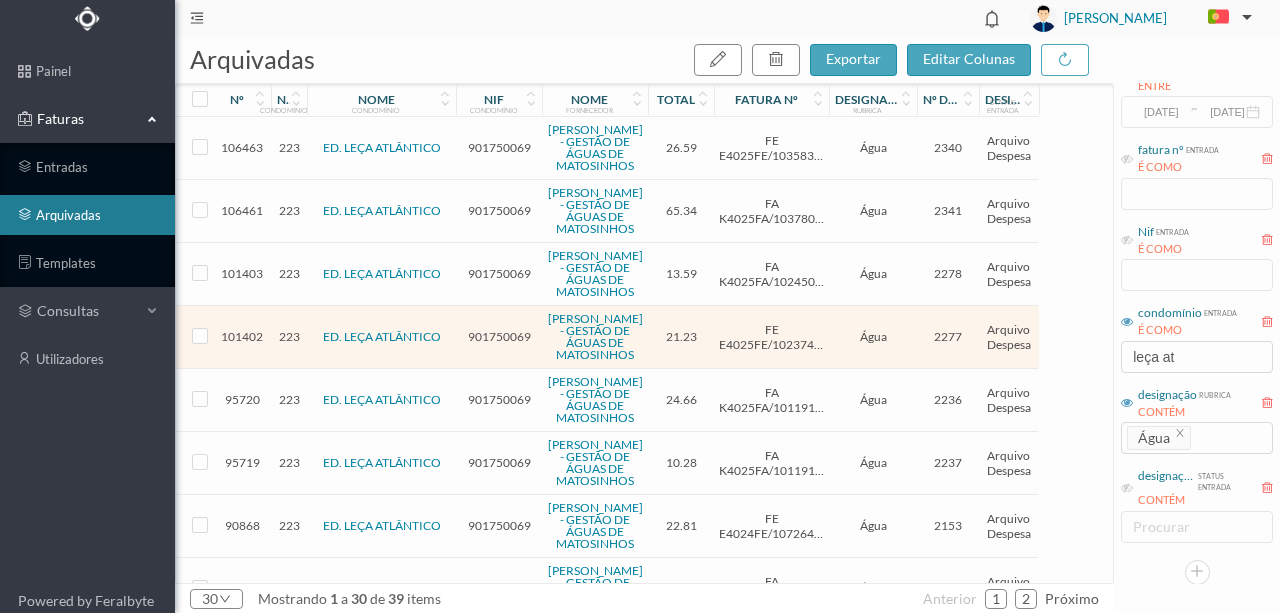 click on "901750069" at bounding box center (499, 336) 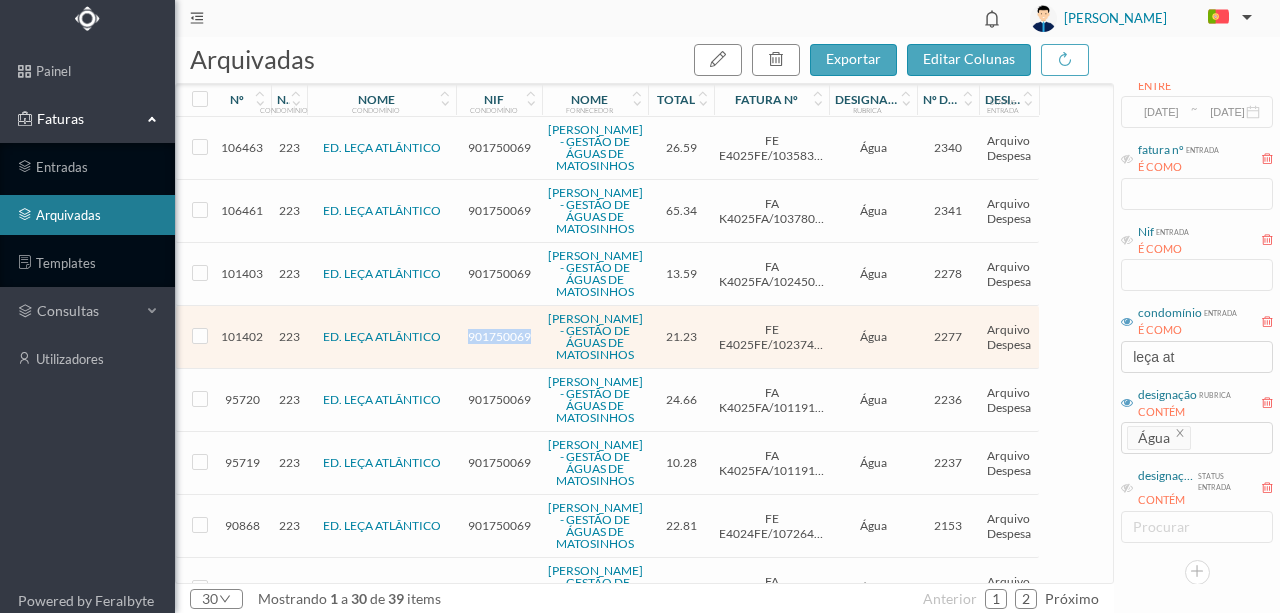 click on "901750069" at bounding box center [499, 336] 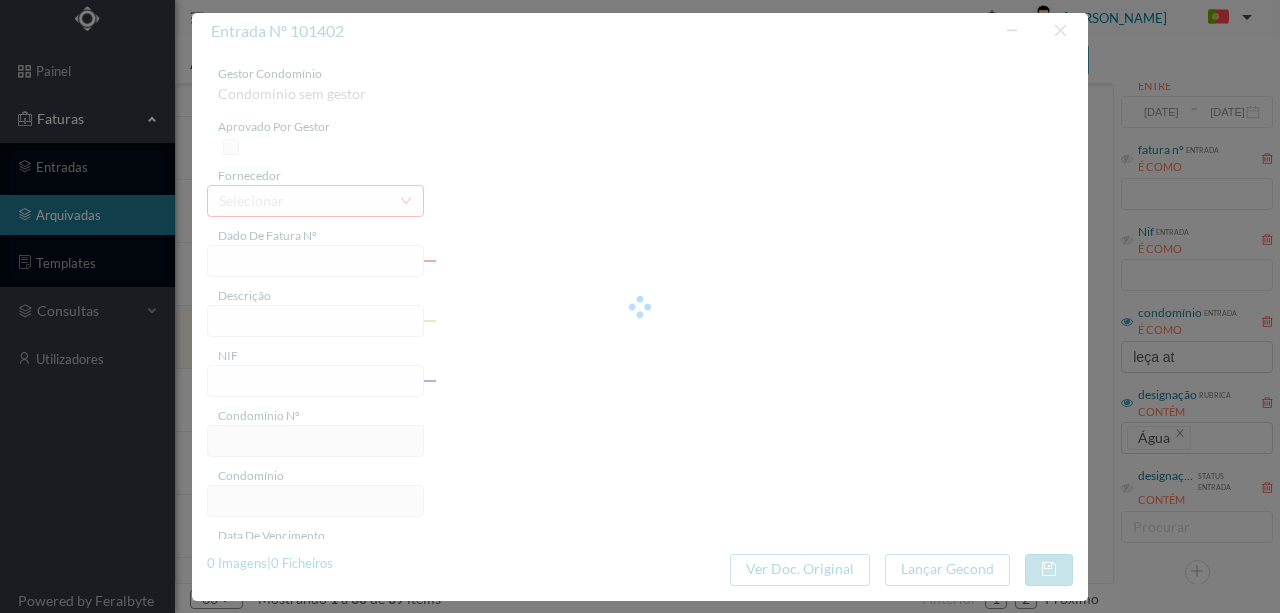 type on "FE E4025FE/10237440" 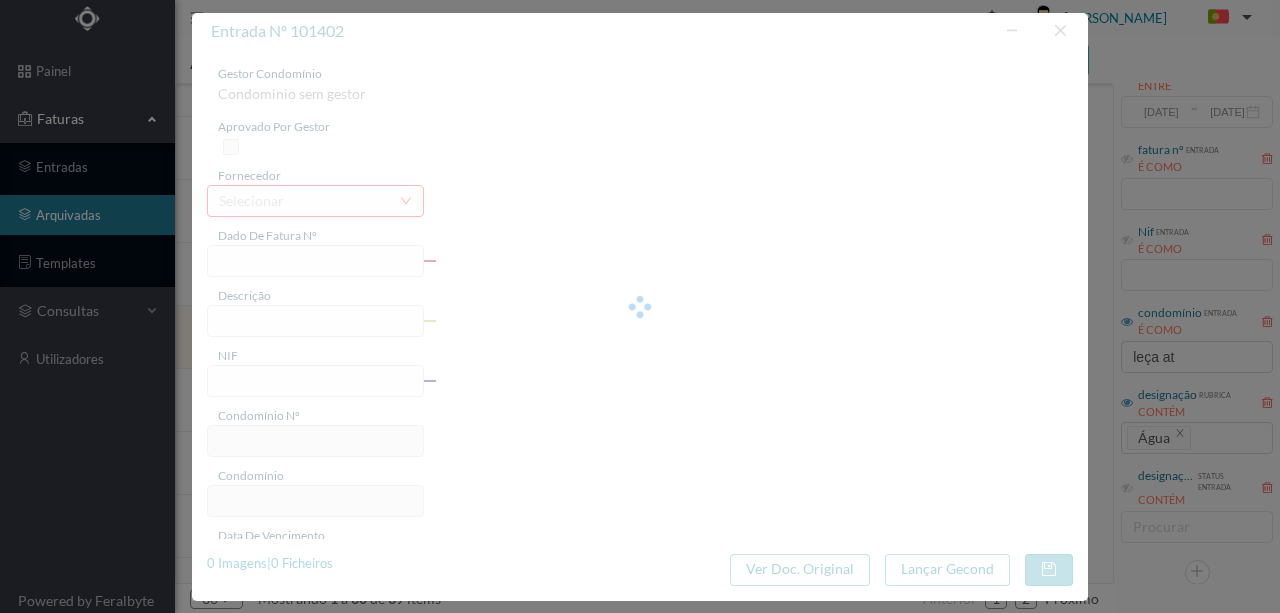 type on "964 SC (25.02.2025 a 23.04.2025)" 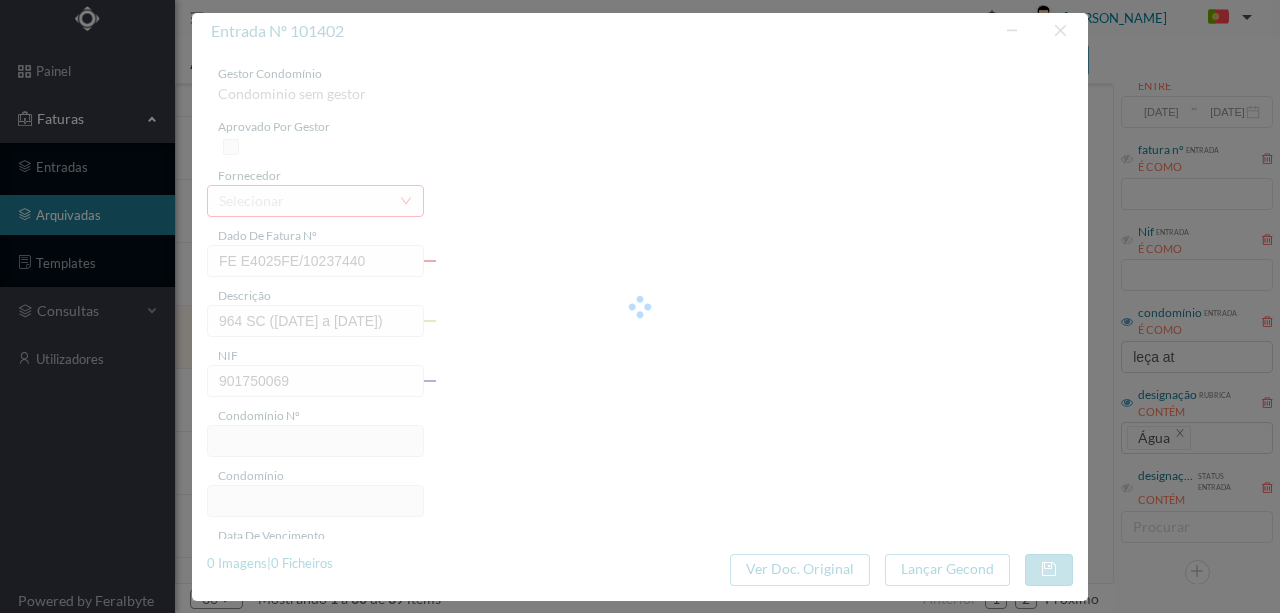 type on "223" 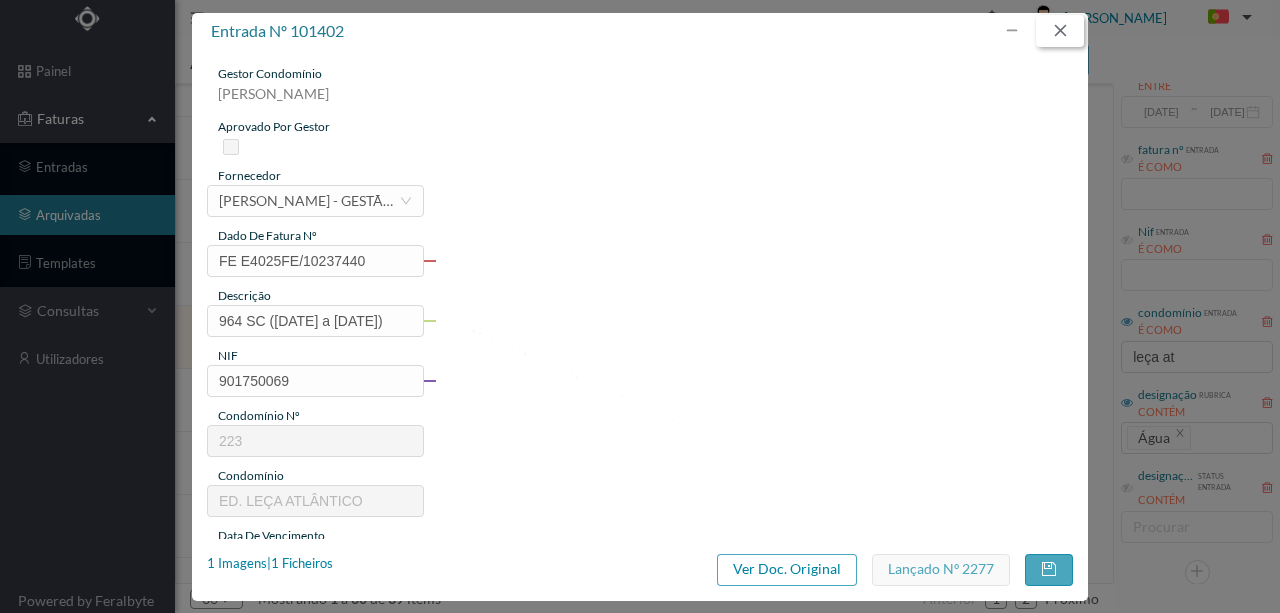 click at bounding box center (1060, 31) 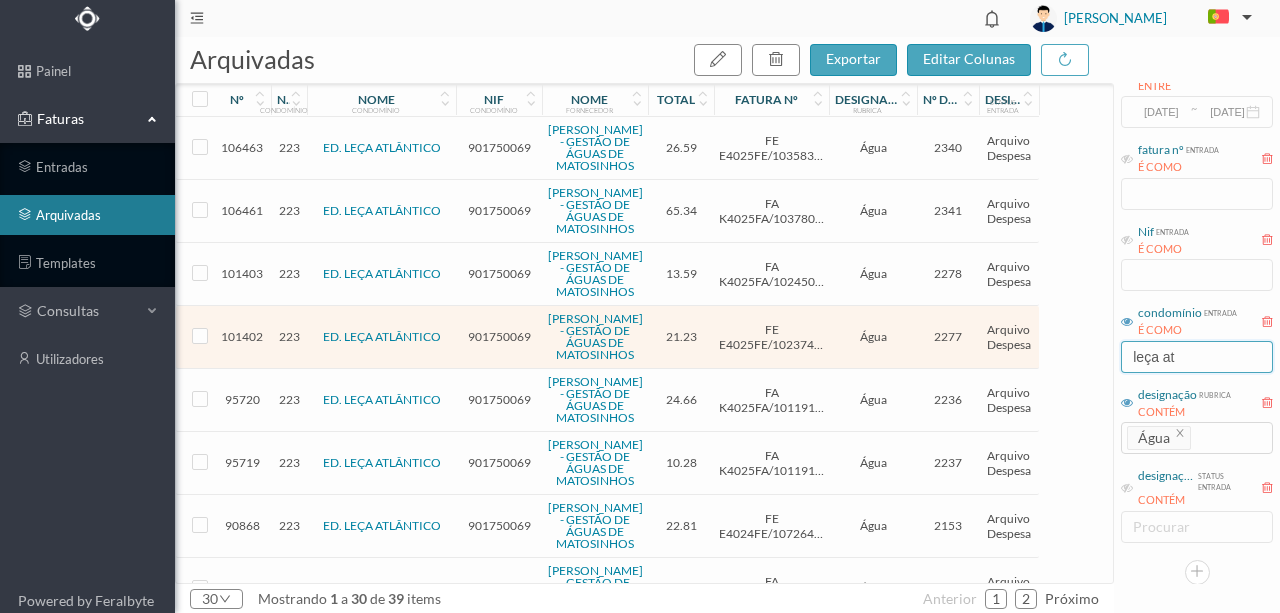 drag, startPoint x: 1196, startPoint y: 356, endPoint x: 1082, endPoint y: 350, distance: 114.15778 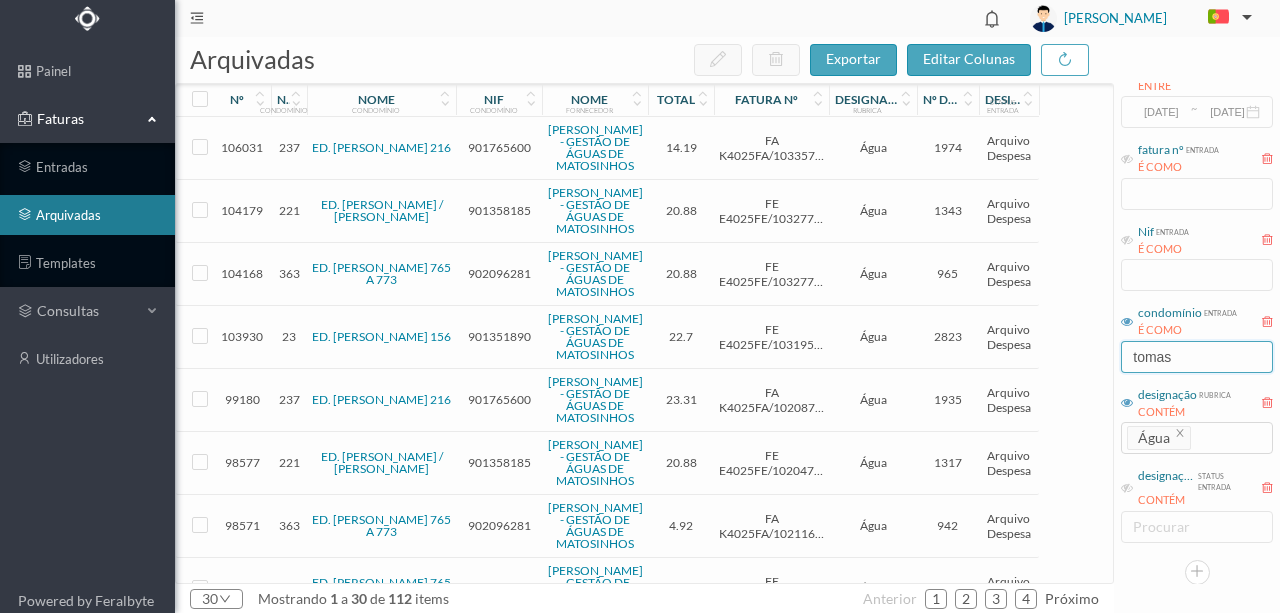 type on "tomas" 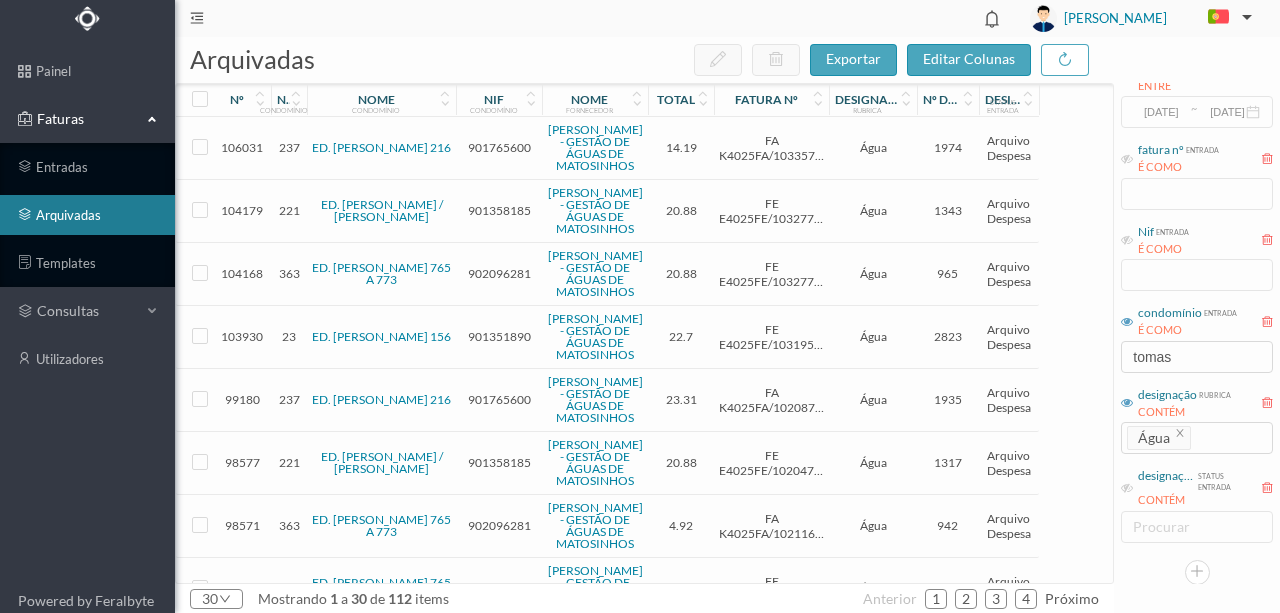 click on "901765600" at bounding box center (499, 147) 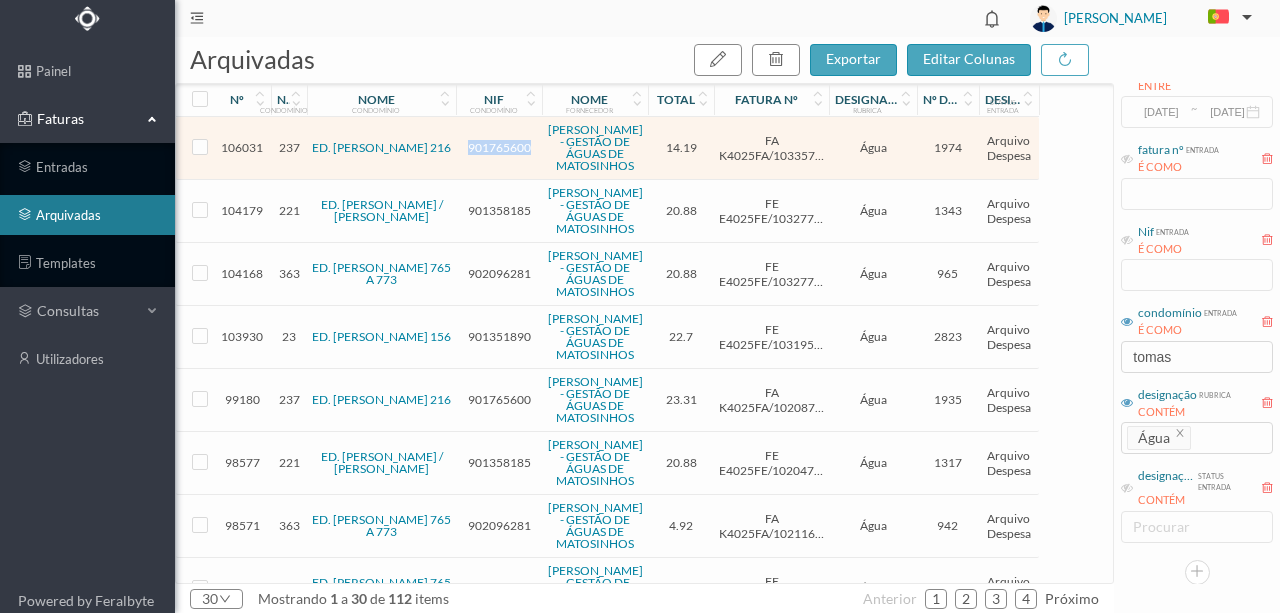 click on "901765600" at bounding box center [499, 147] 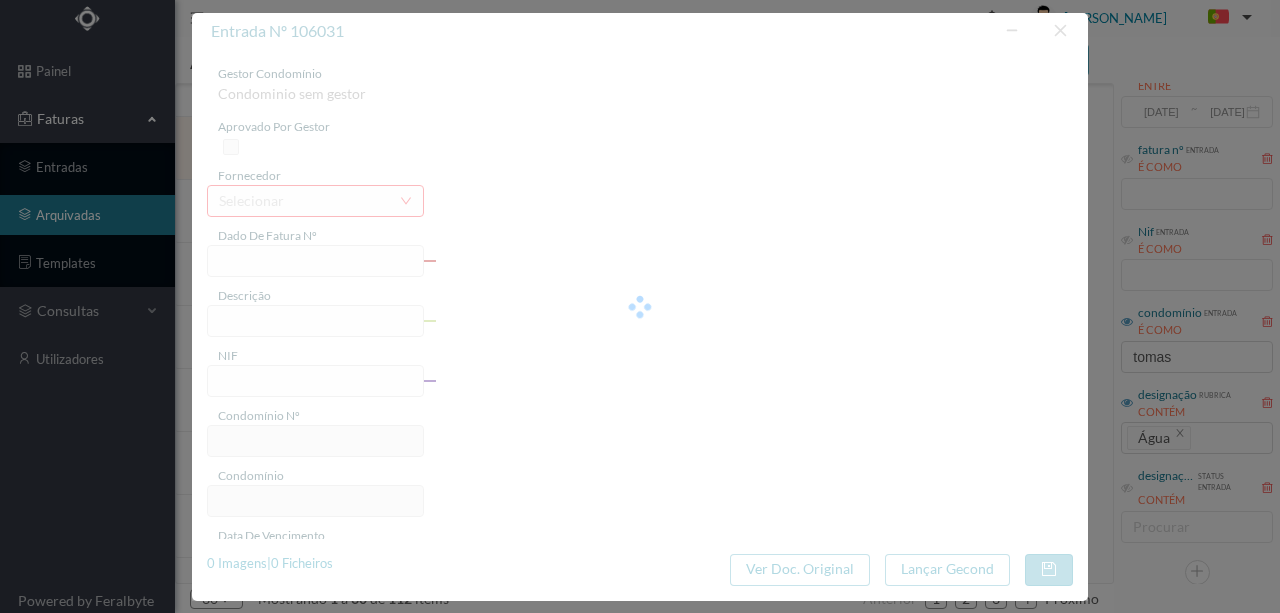 type on "FA K4025FA/10335765" 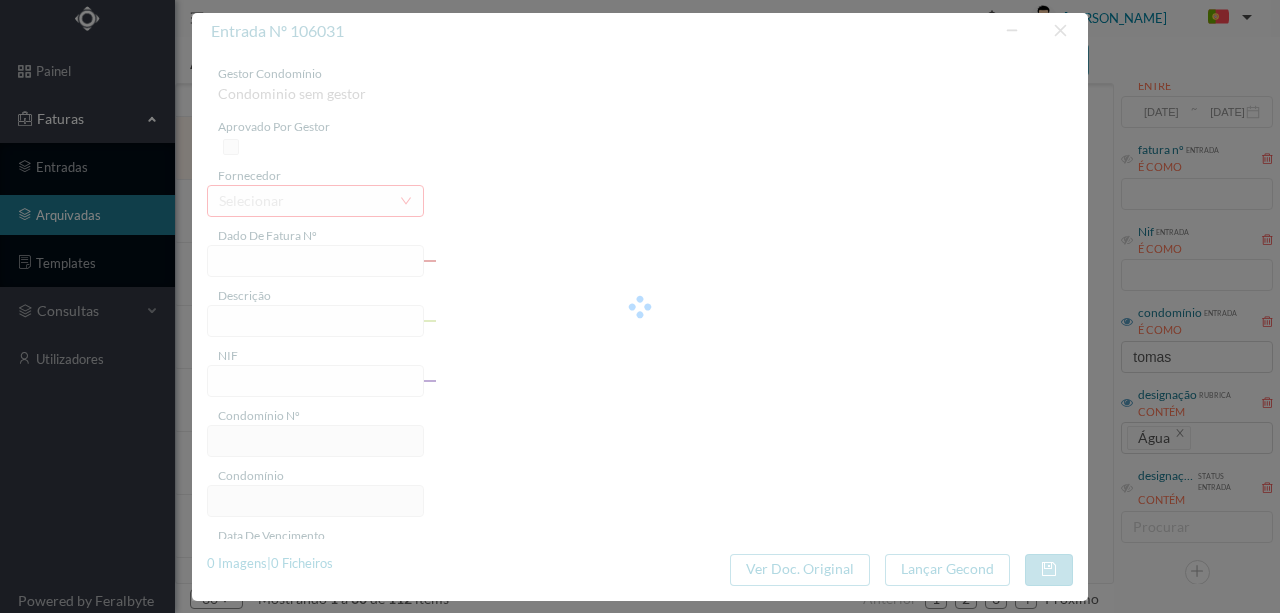 type on "216 Totalizador ( 05.04.2025 a 05.06.2025)" 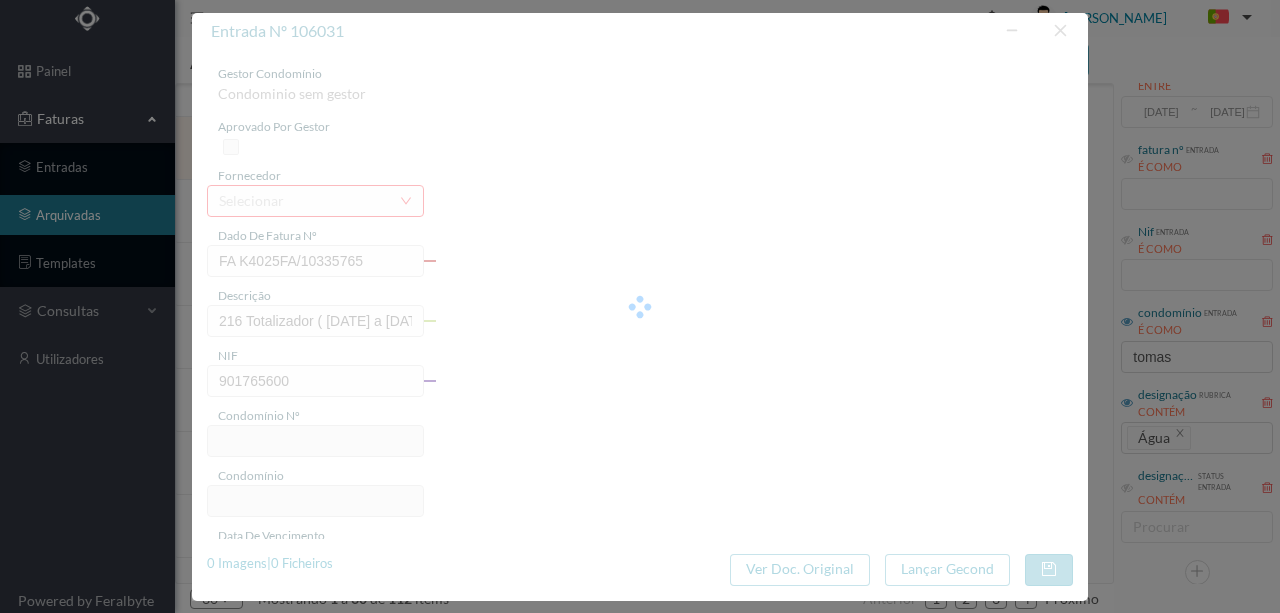 type on "237" 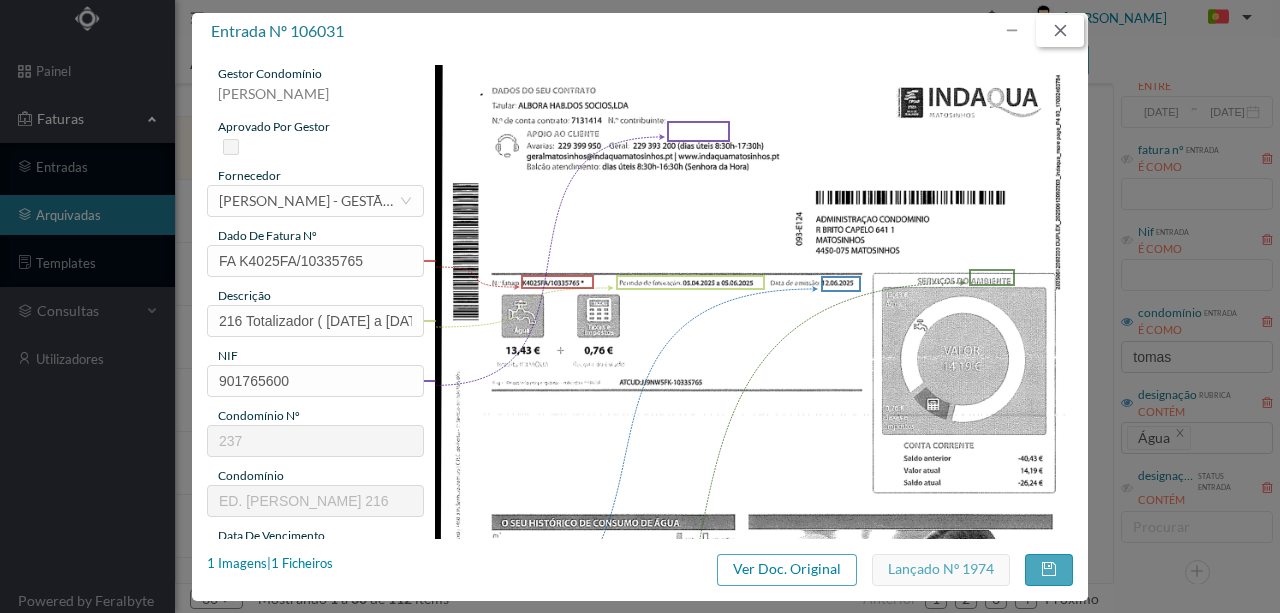 click at bounding box center (1060, 31) 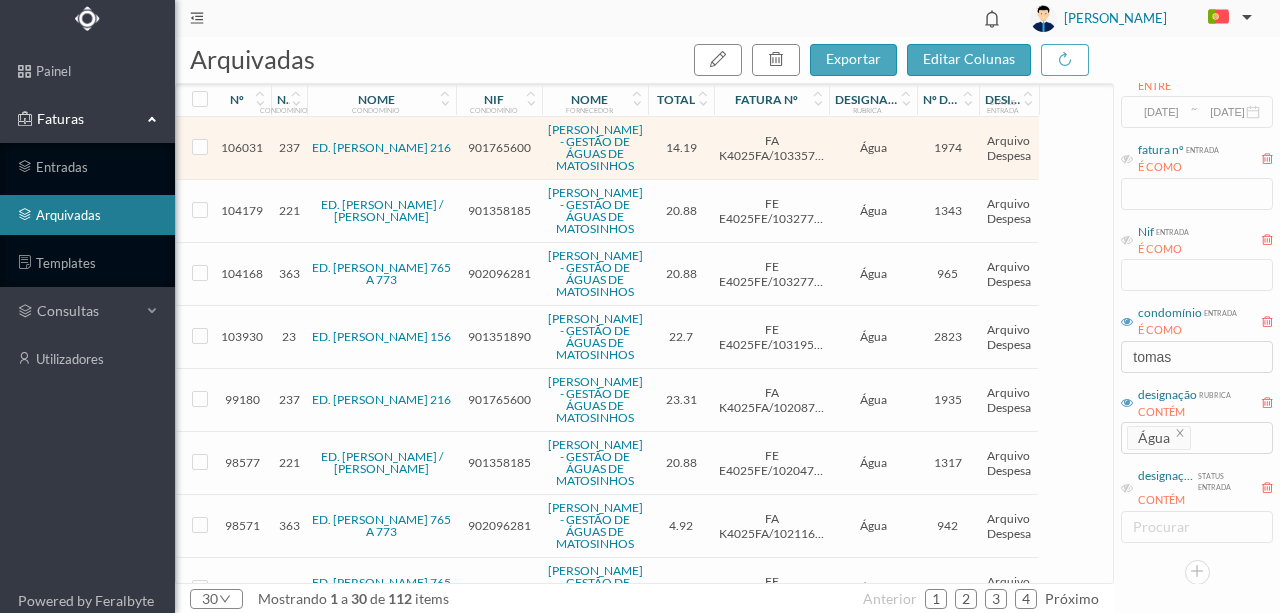 click on "901358185" at bounding box center (499, 210) 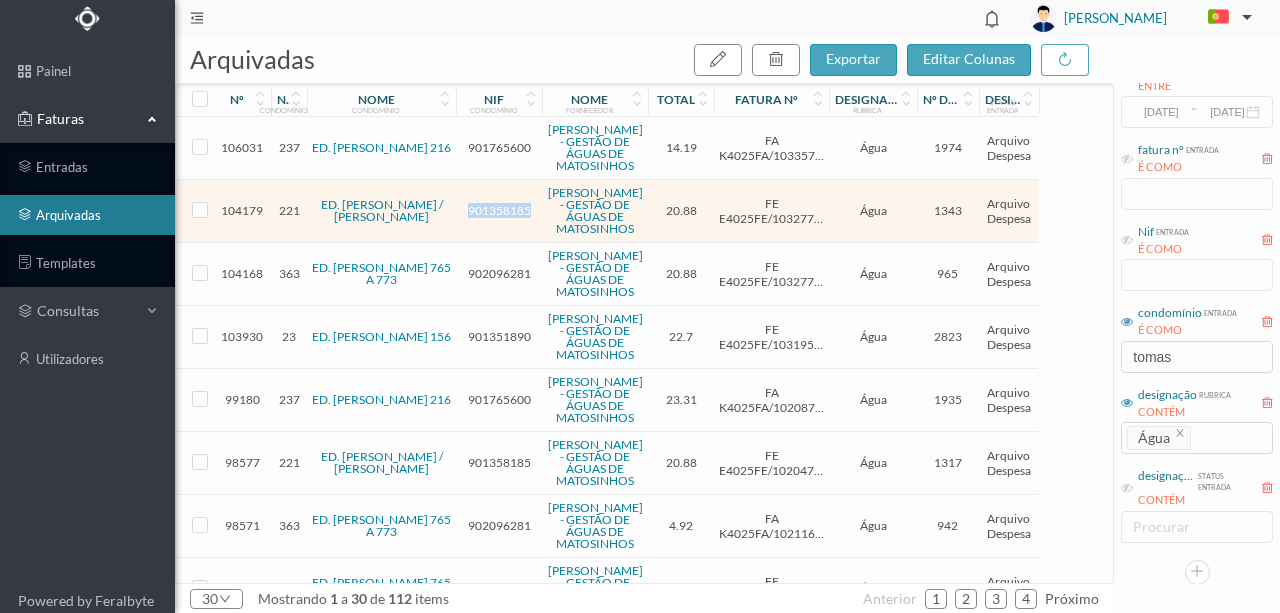 click on "901358185" at bounding box center [499, 210] 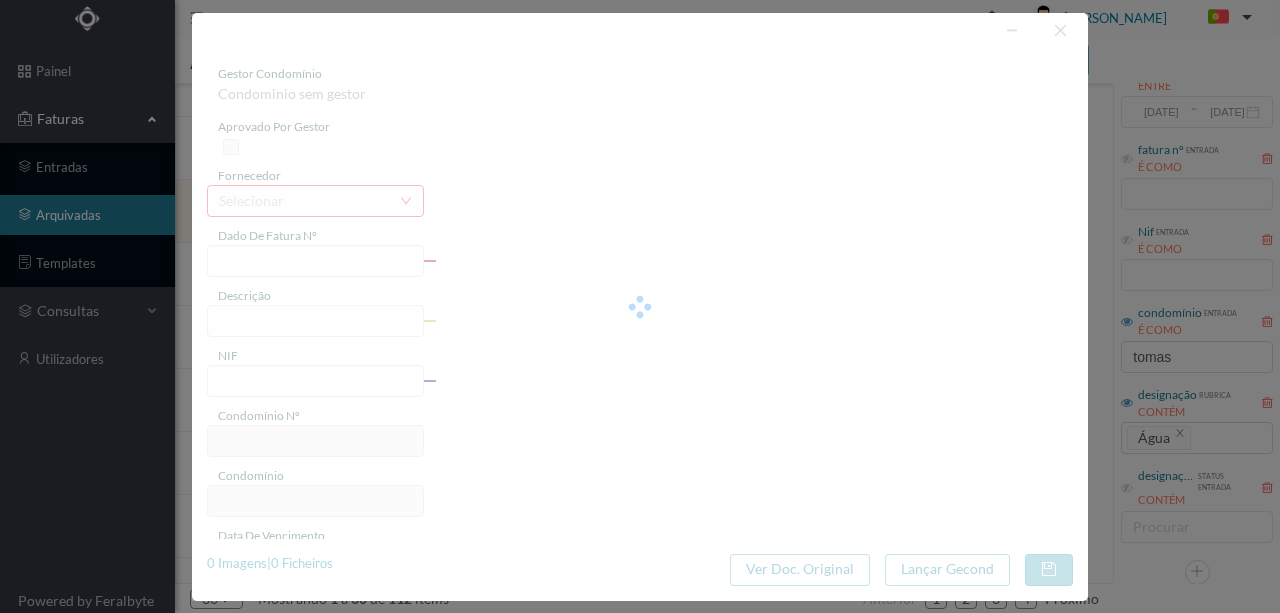 click at bounding box center (640, 307) 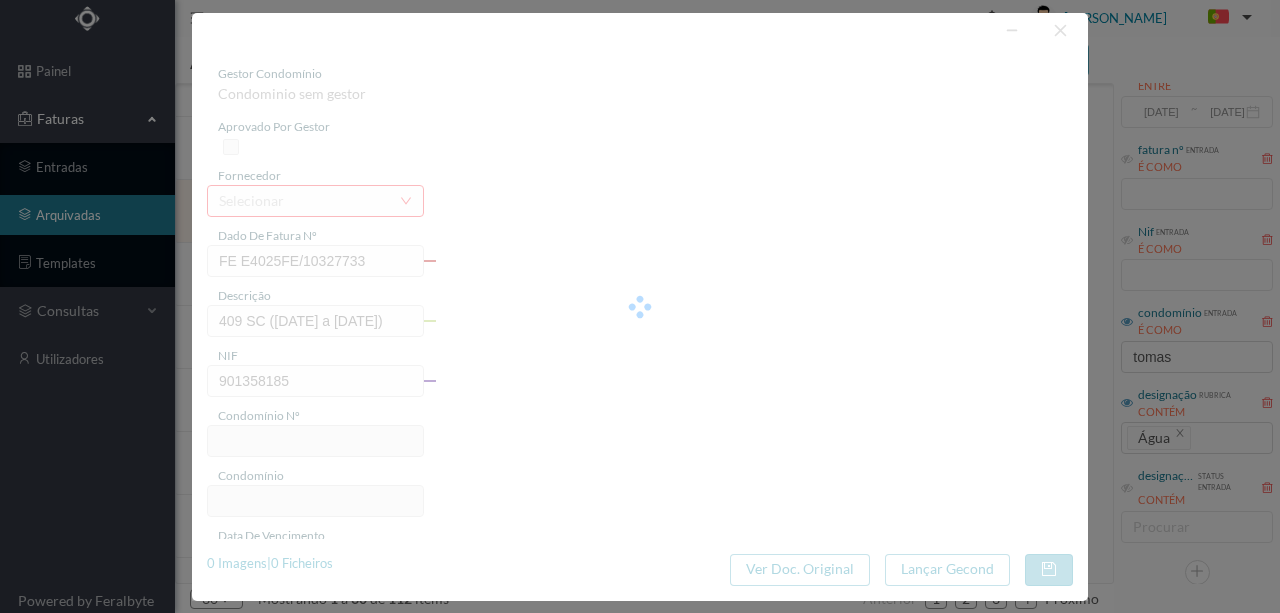 type on "221" 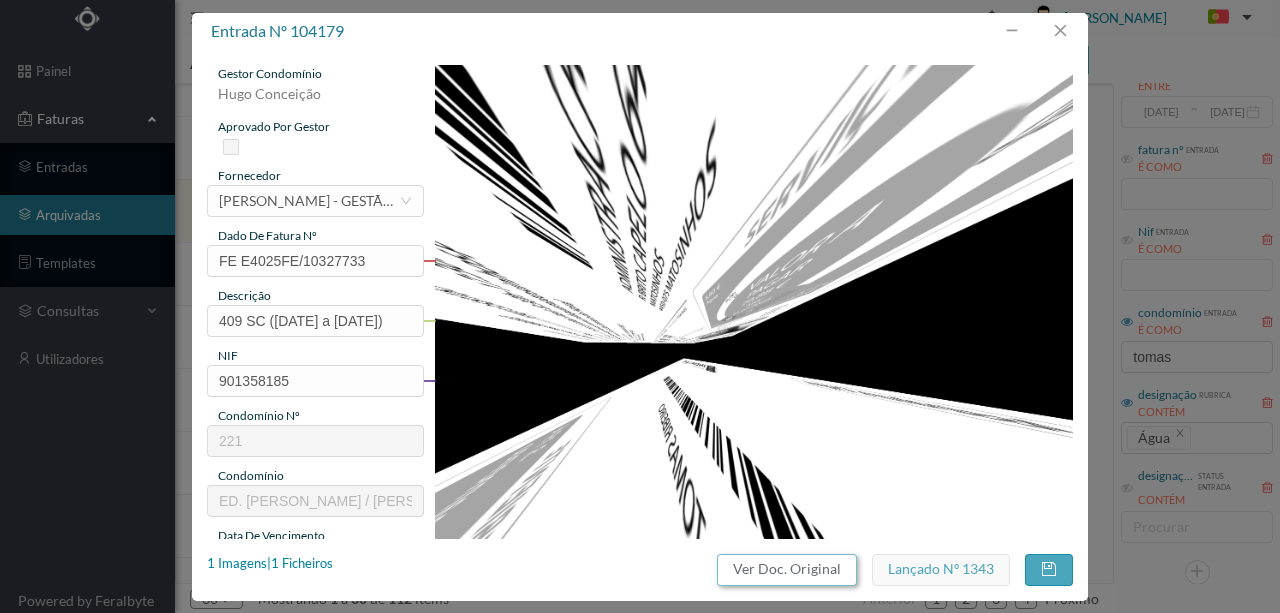 click on "Ver Doc. Original" at bounding box center [787, 570] 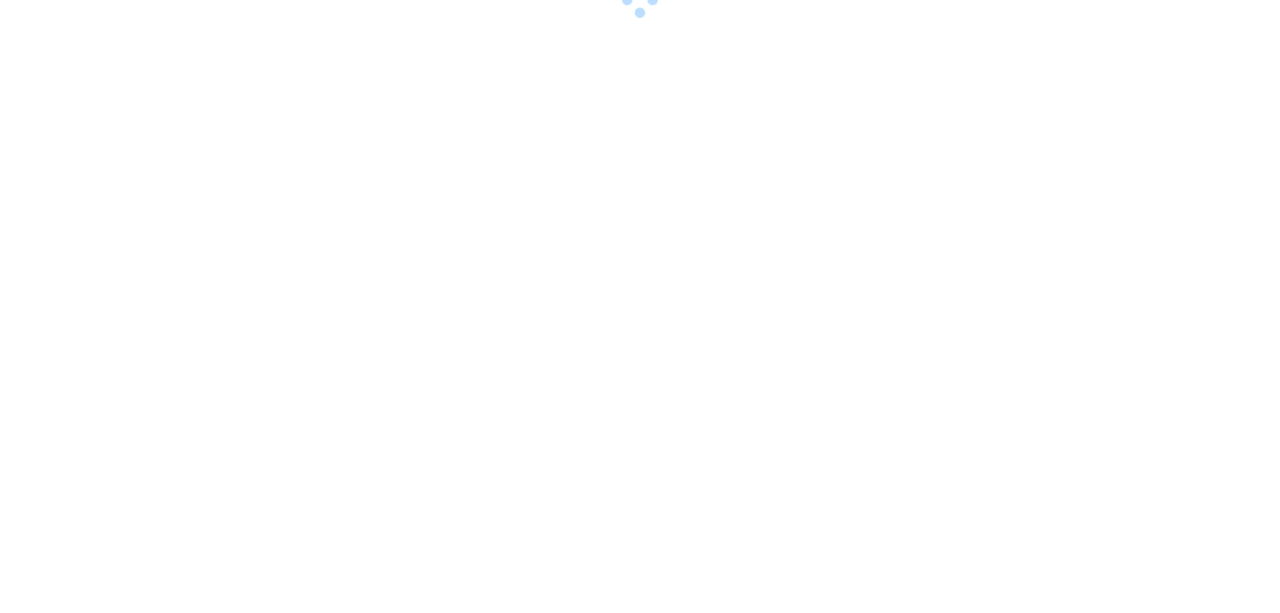 scroll, scrollTop: 0, scrollLeft: 0, axis: both 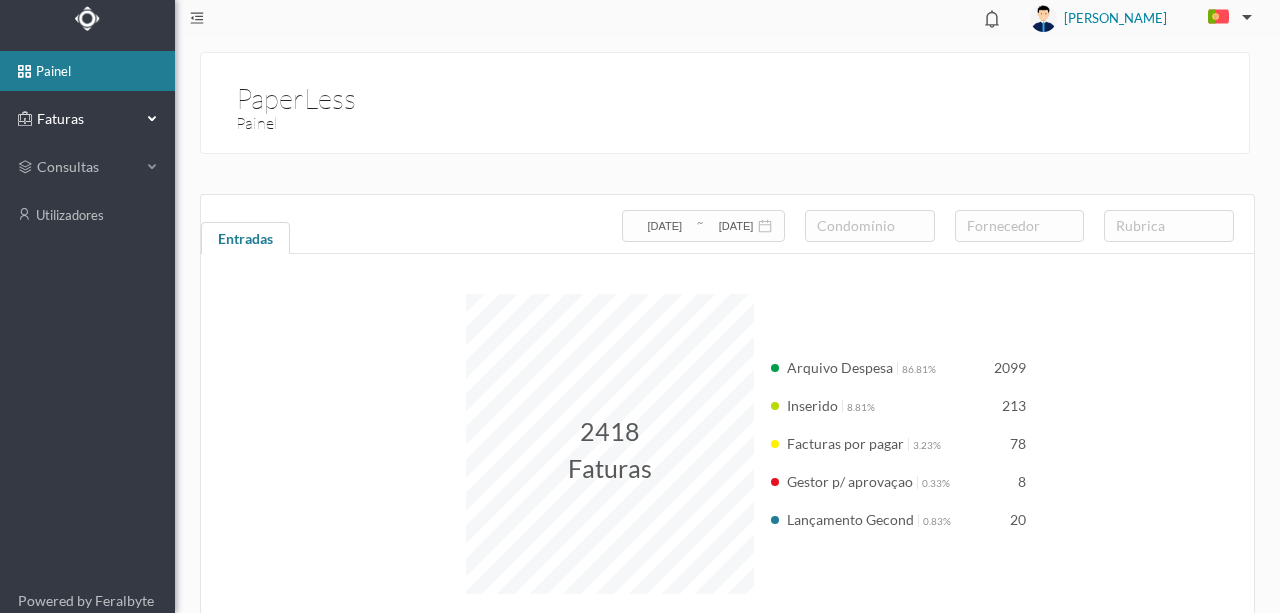 click on "Faturas" at bounding box center [87, 119] 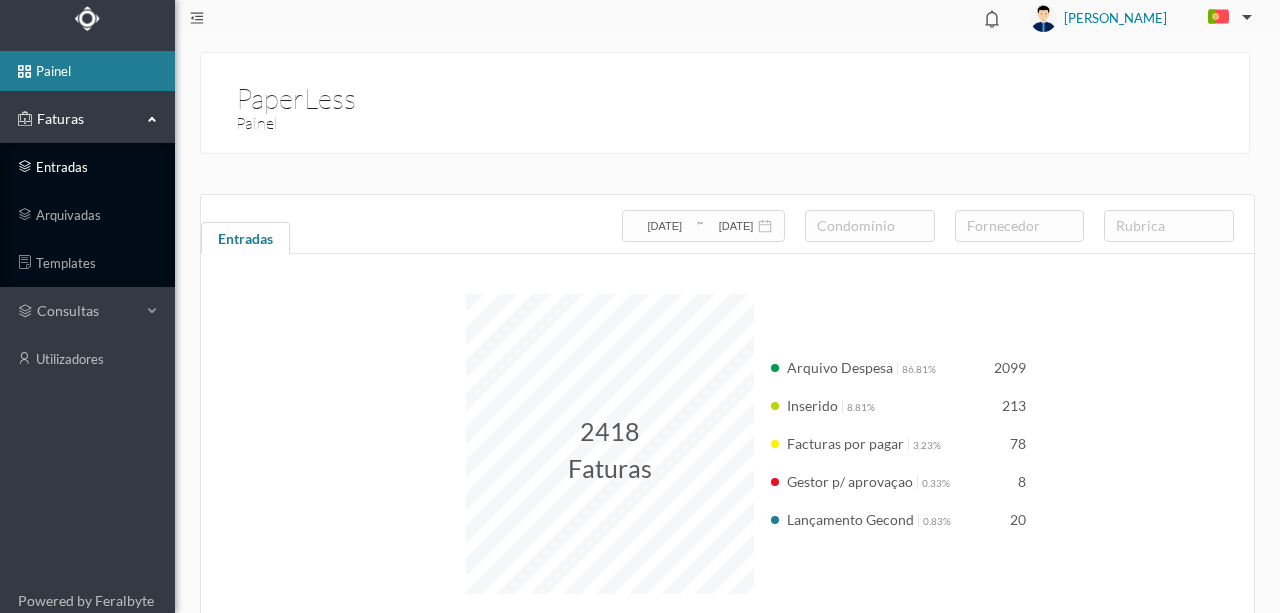 click on "entradas" at bounding box center (87, 167) 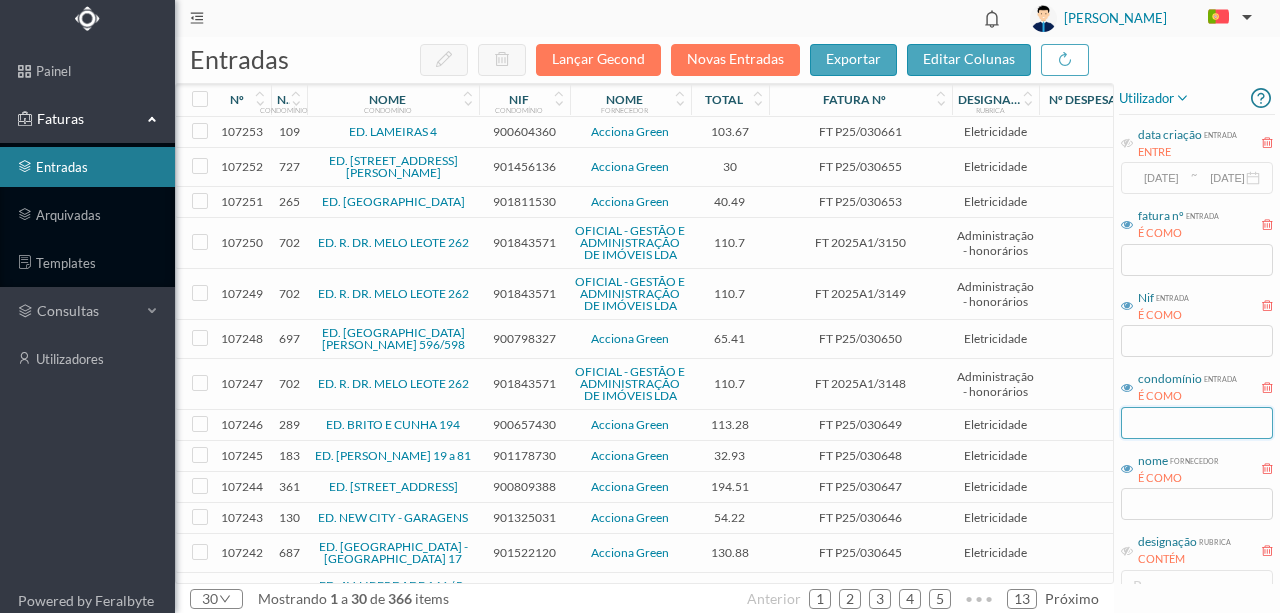 click at bounding box center (1197, 423) 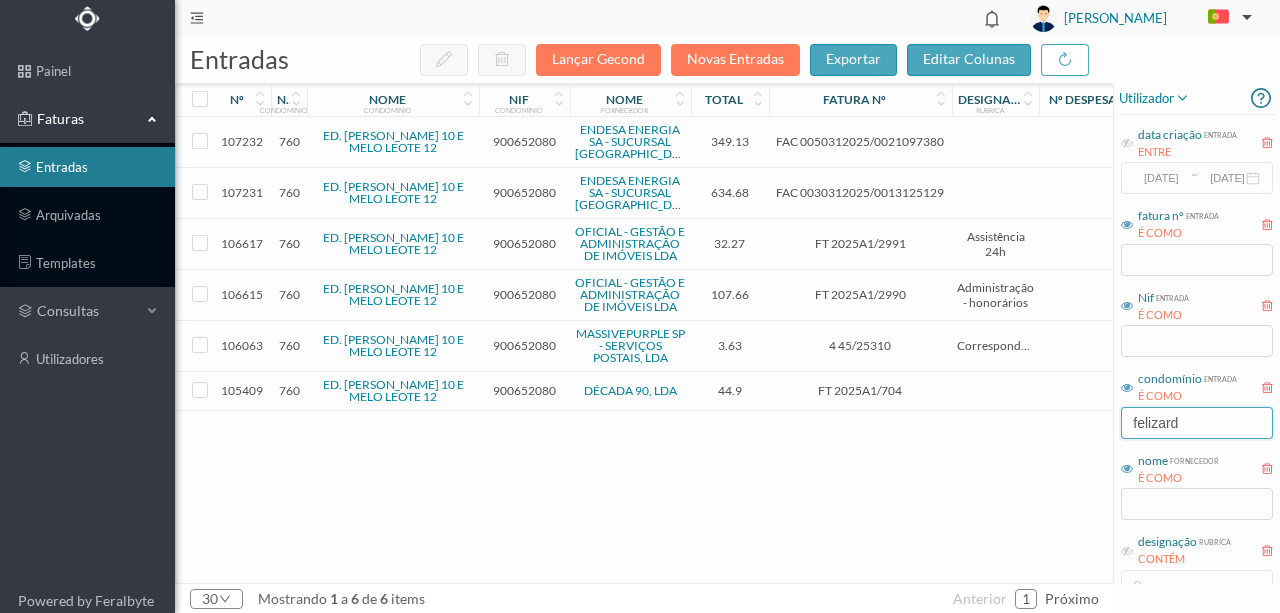 type on "felizard" 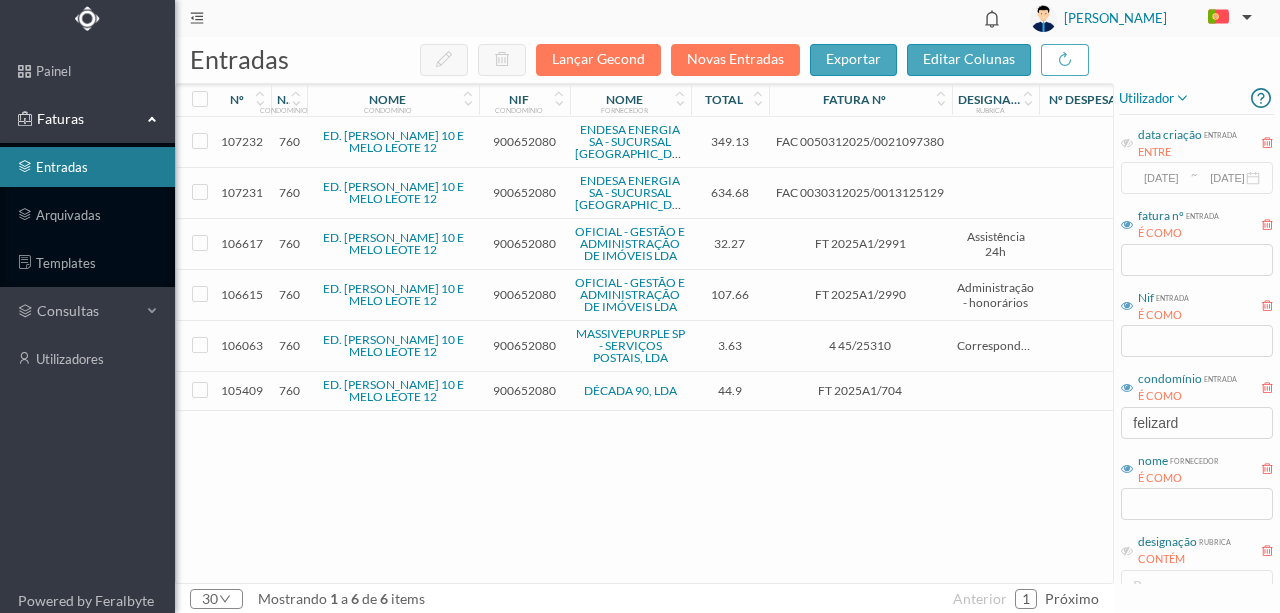 click on "900652080" at bounding box center [524, 141] 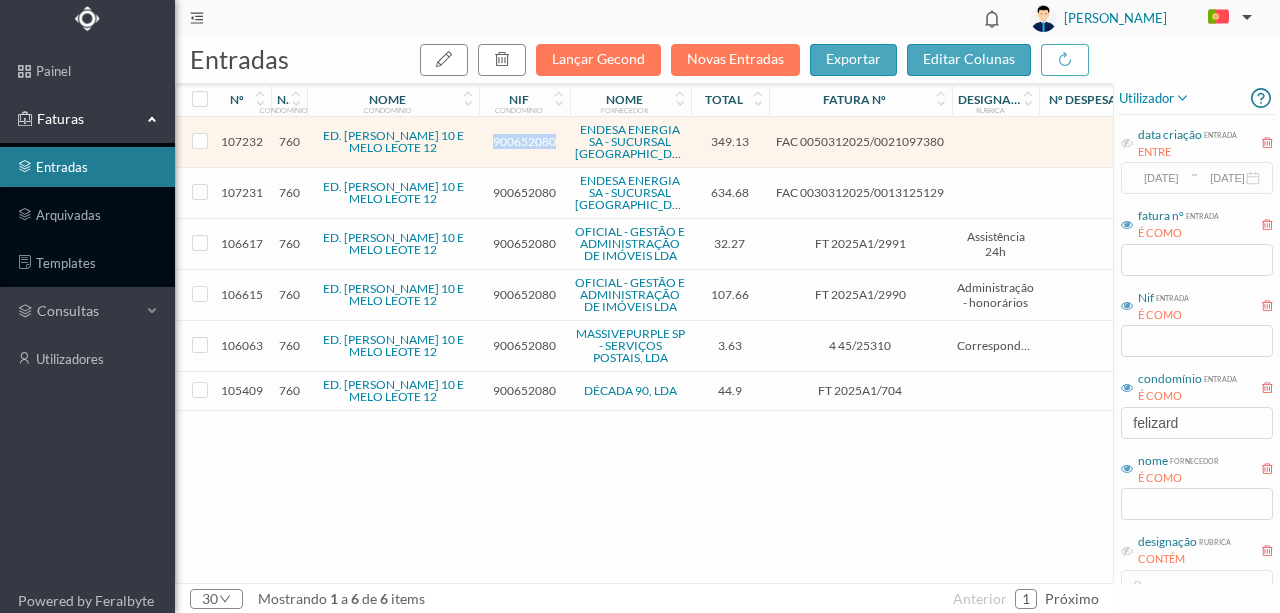 click on "900652080" at bounding box center (524, 141) 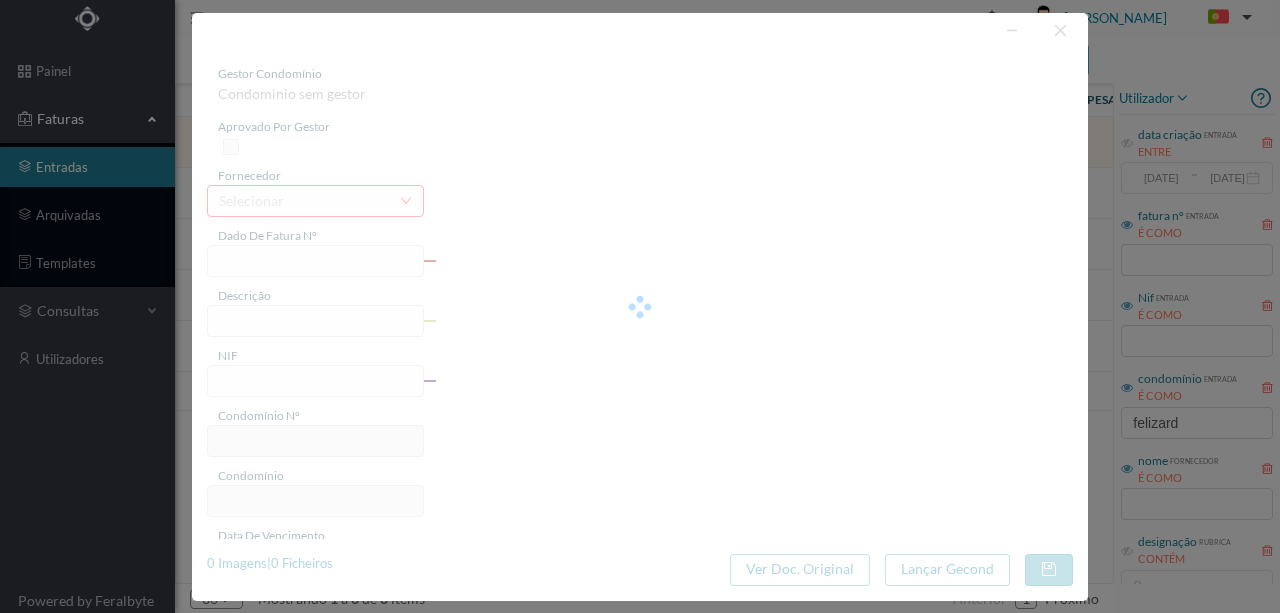 type on "FAC 0050312025/0021097380" 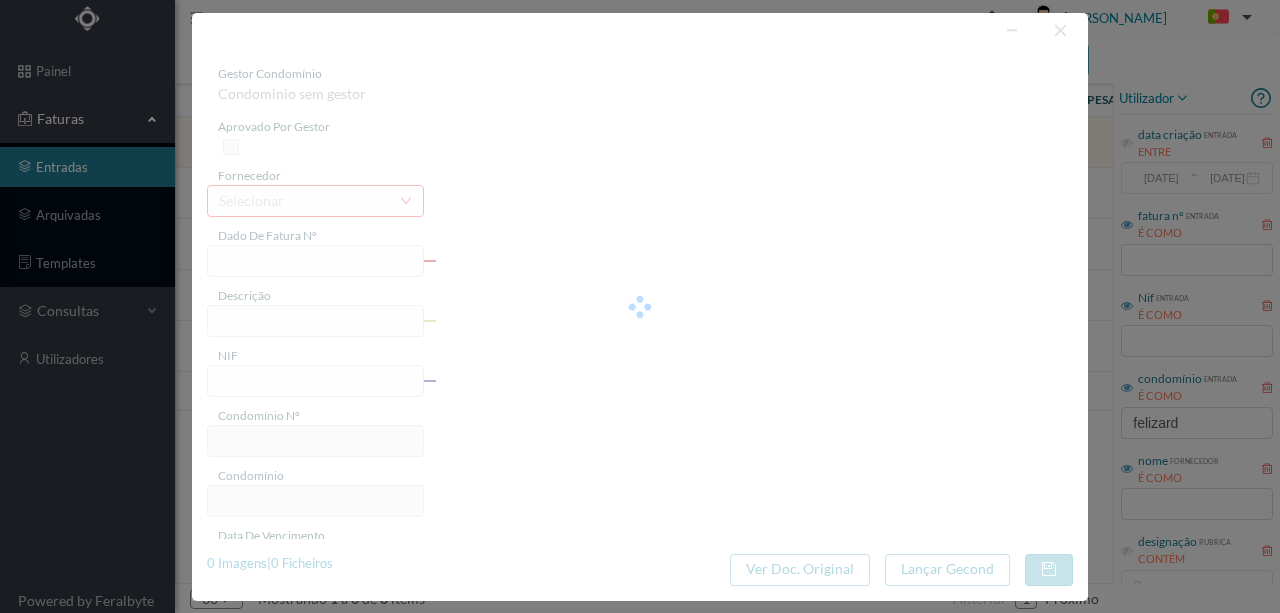 type on "TOTAL A DEBITAR 349,13 € Débito a partir de 02 julho 2025" 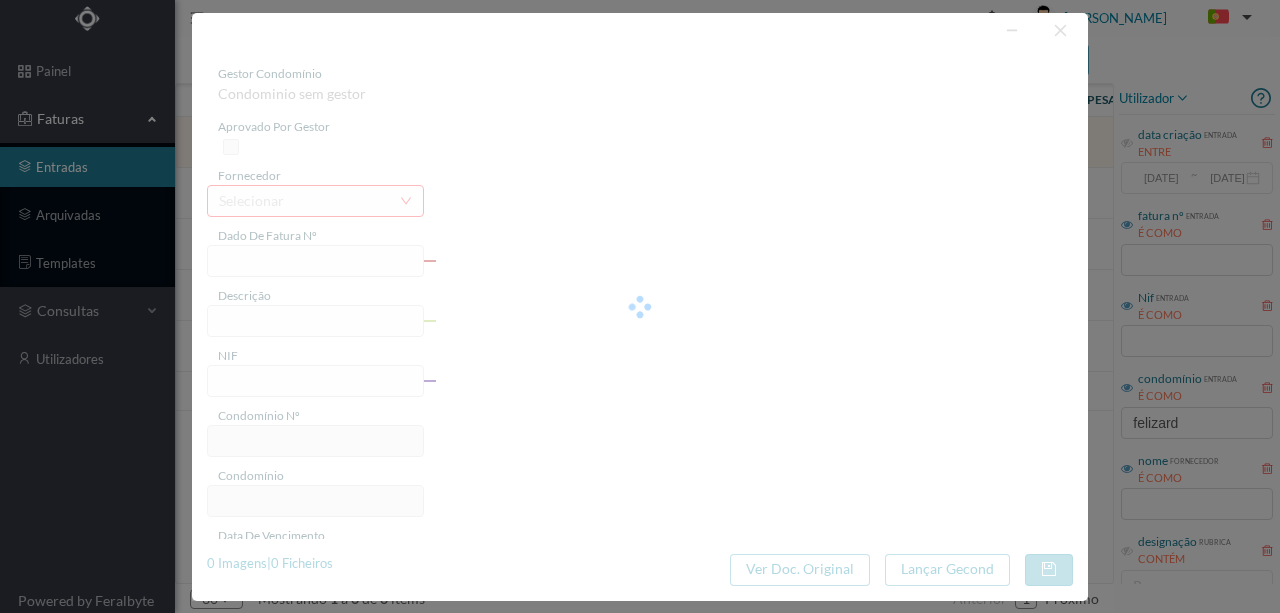 type on "Invalid date" 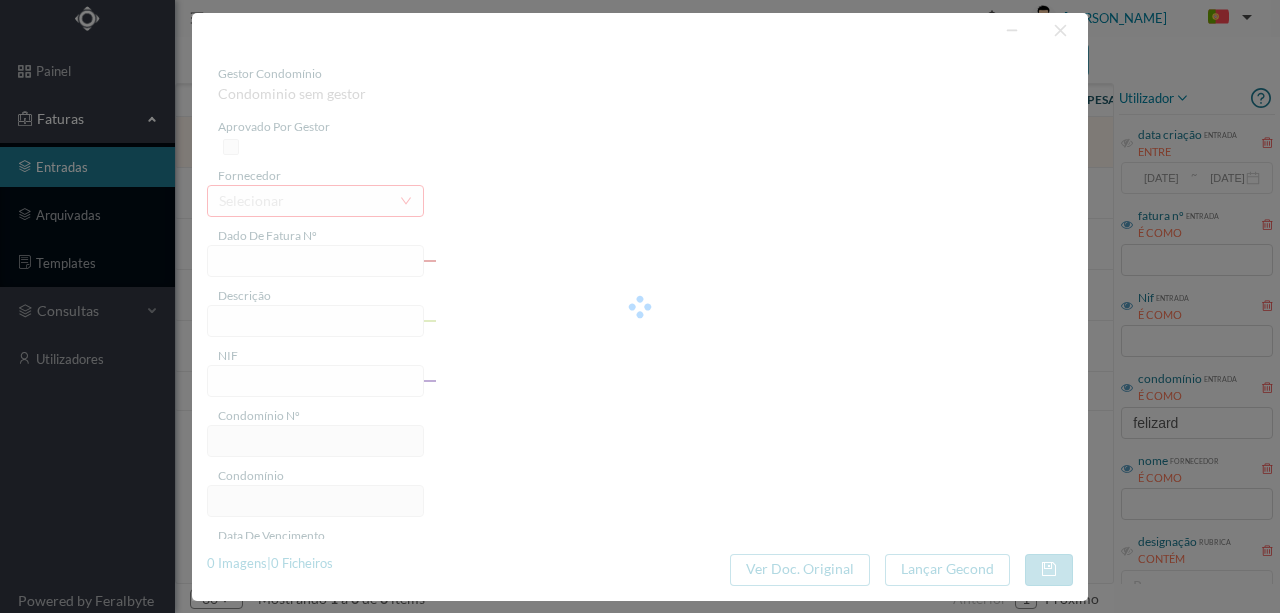 type on "[DATE]" 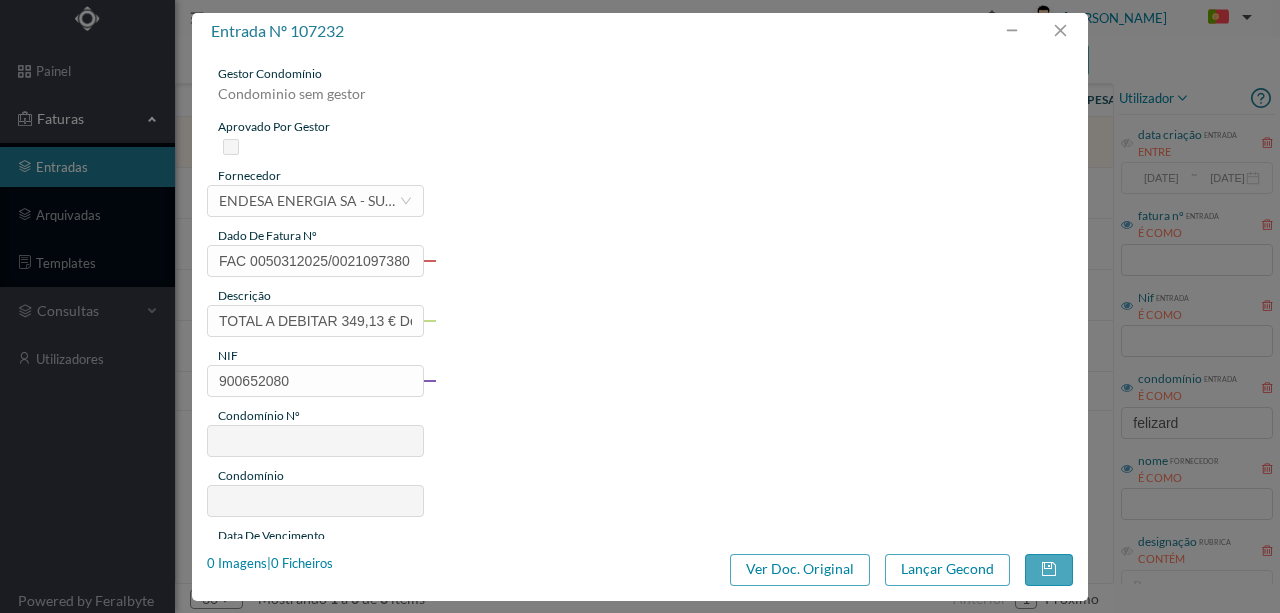type on "760" 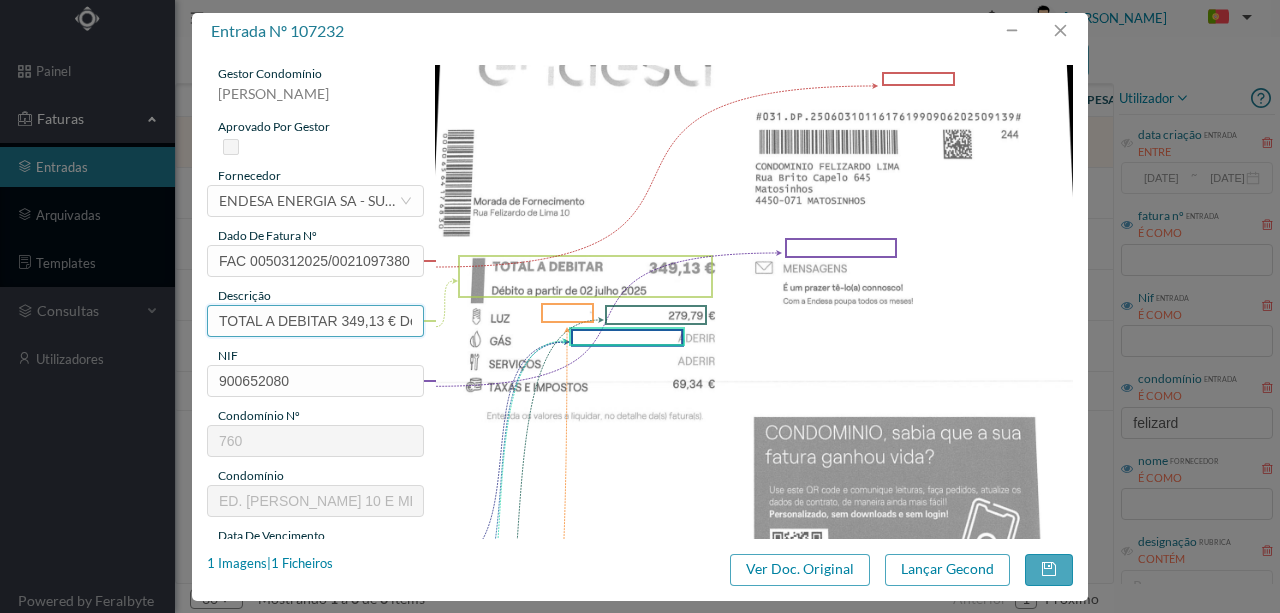 scroll, scrollTop: 0, scrollLeft: 184, axis: horizontal 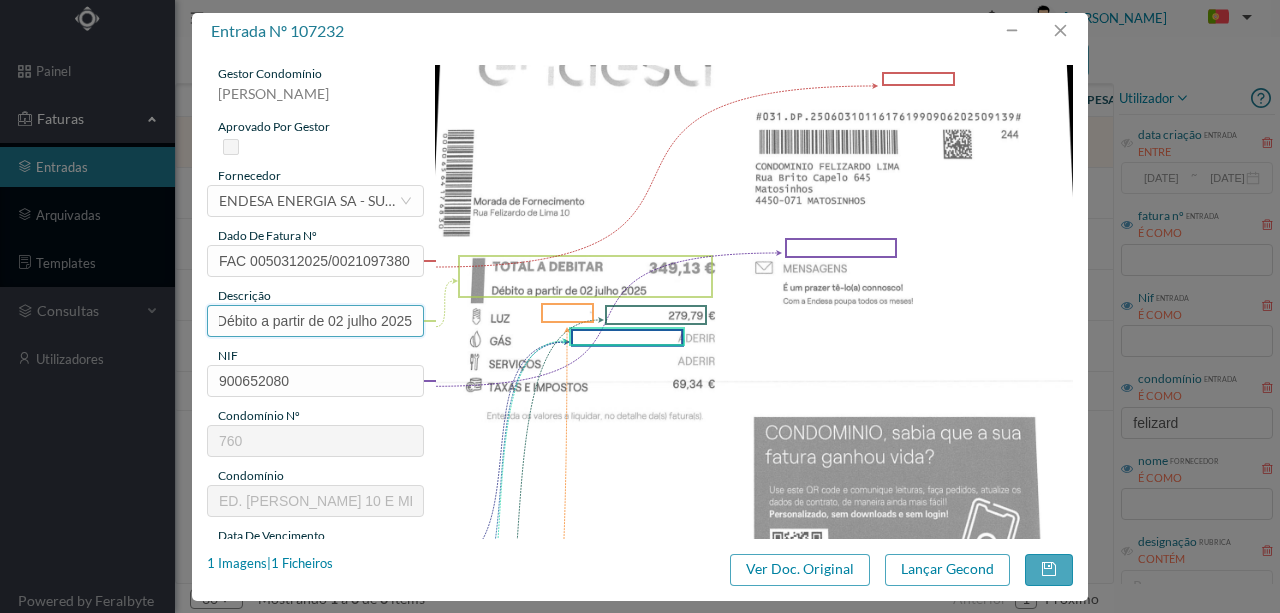 drag, startPoint x: 218, startPoint y: 314, endPoint x: 562, endPoint y: 313, distance: 344.00146 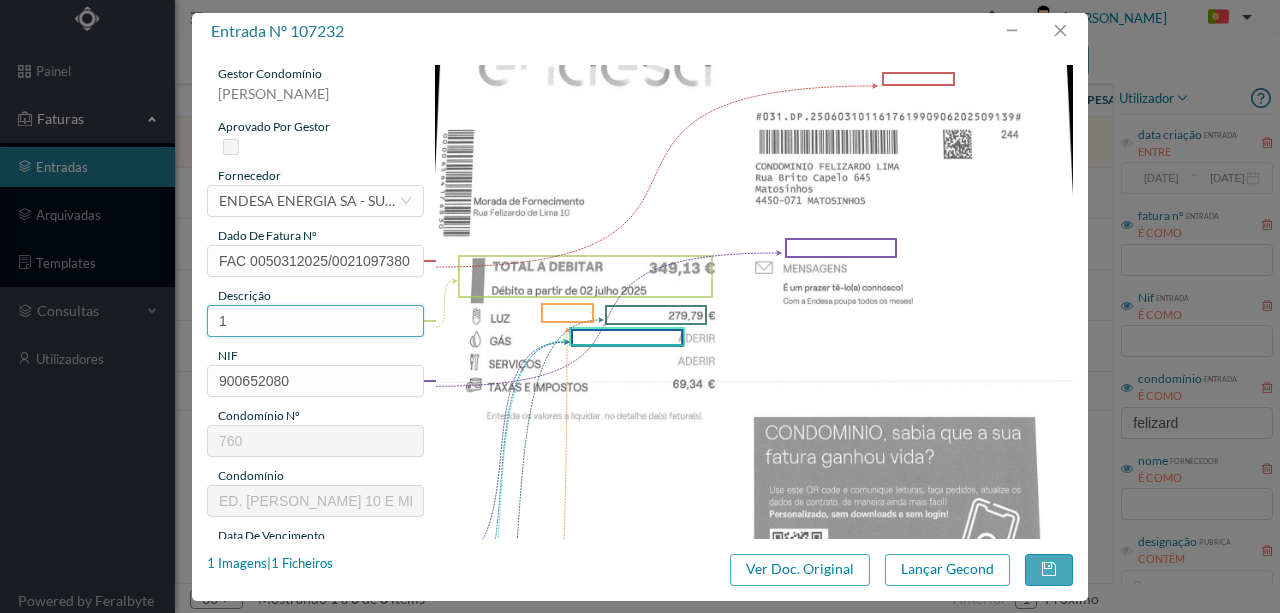 scroll, scrollTop: 0, scrollLeft: 0, axis: both 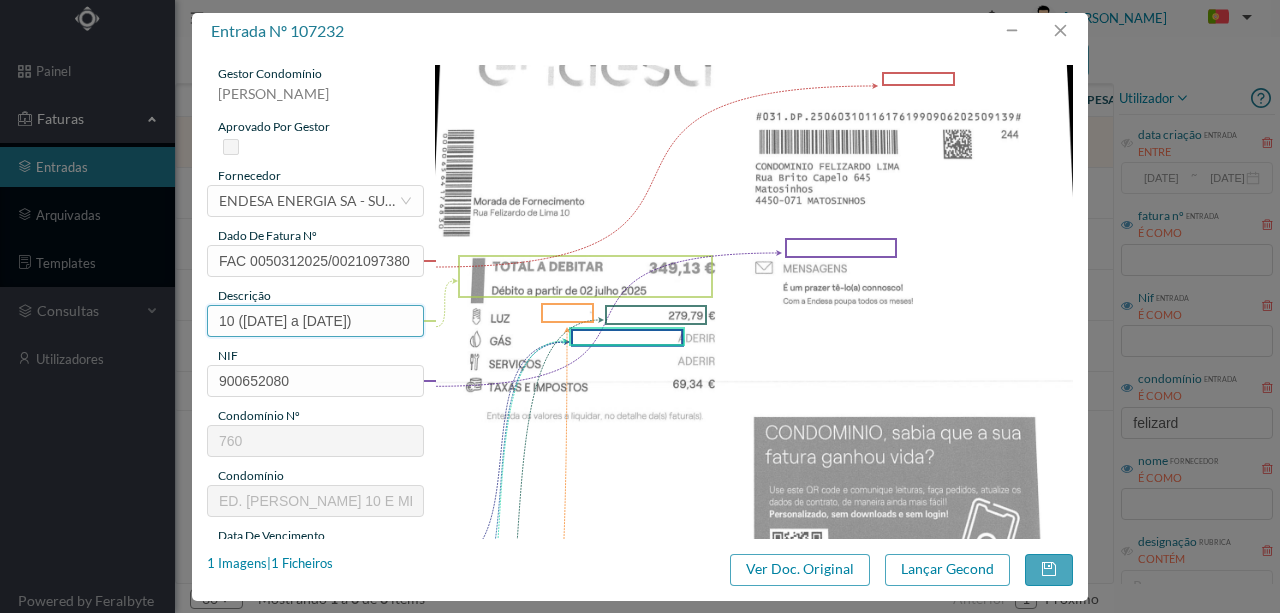 drag, startPoint x: 410, startPoint y: 319, endPoint x: 238, endPoint y: 316, distance: 172.02615 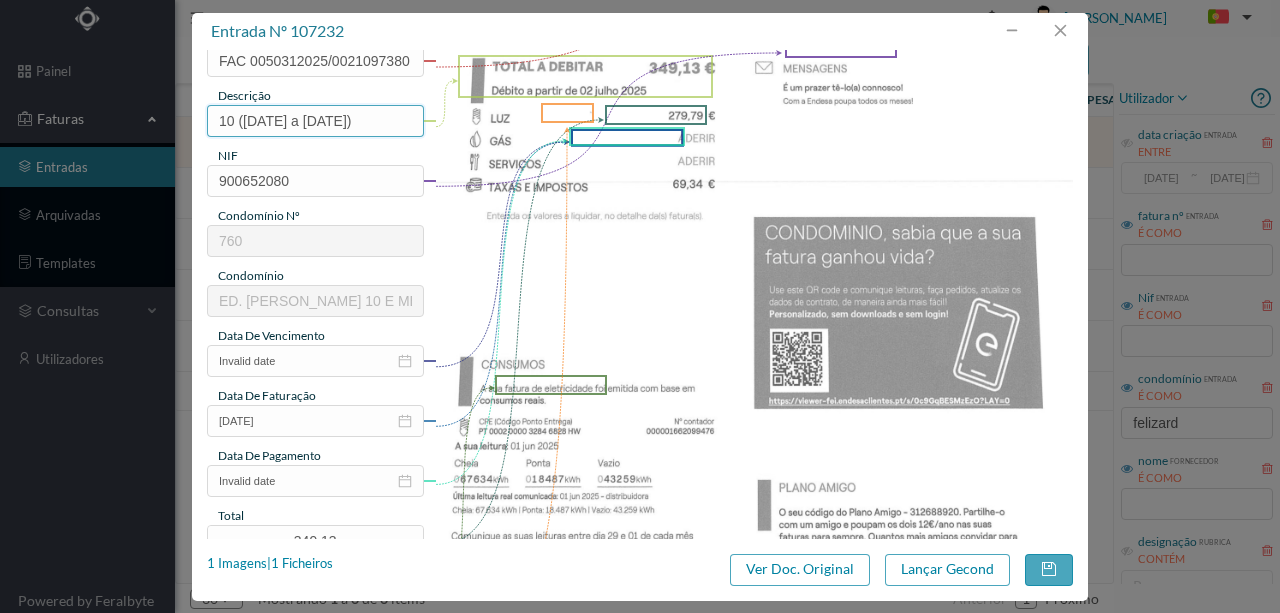 scroll, scrollTop: 333, scrollLeft: 0, axis: vertical 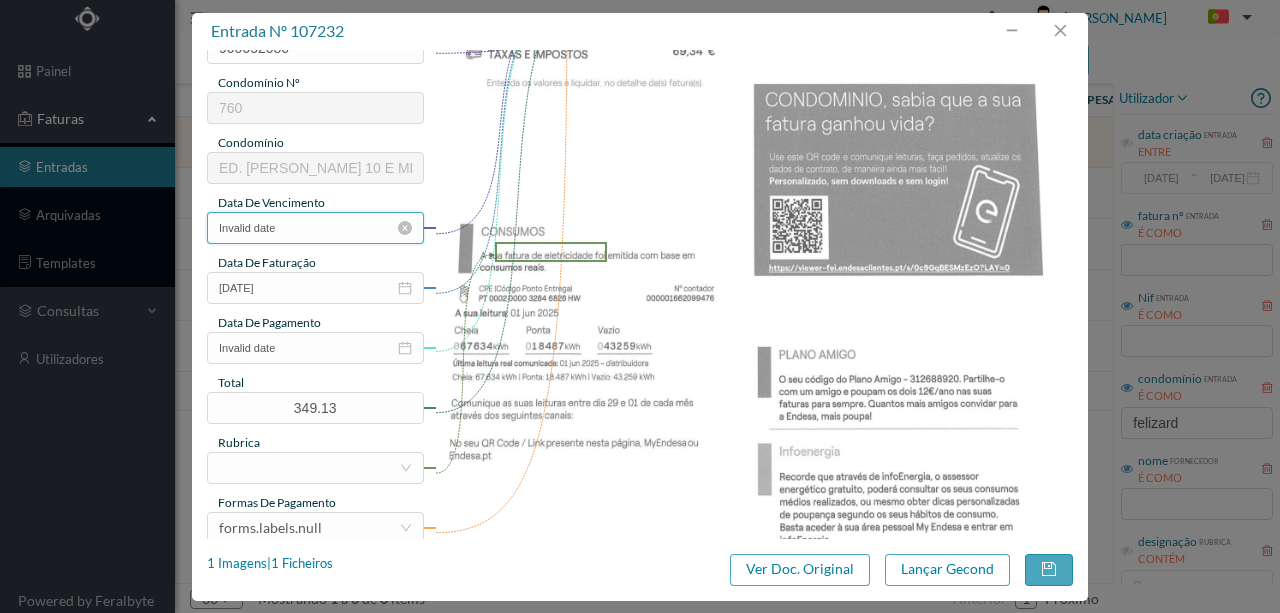 type on "10 ([DATE] a [DATE])" 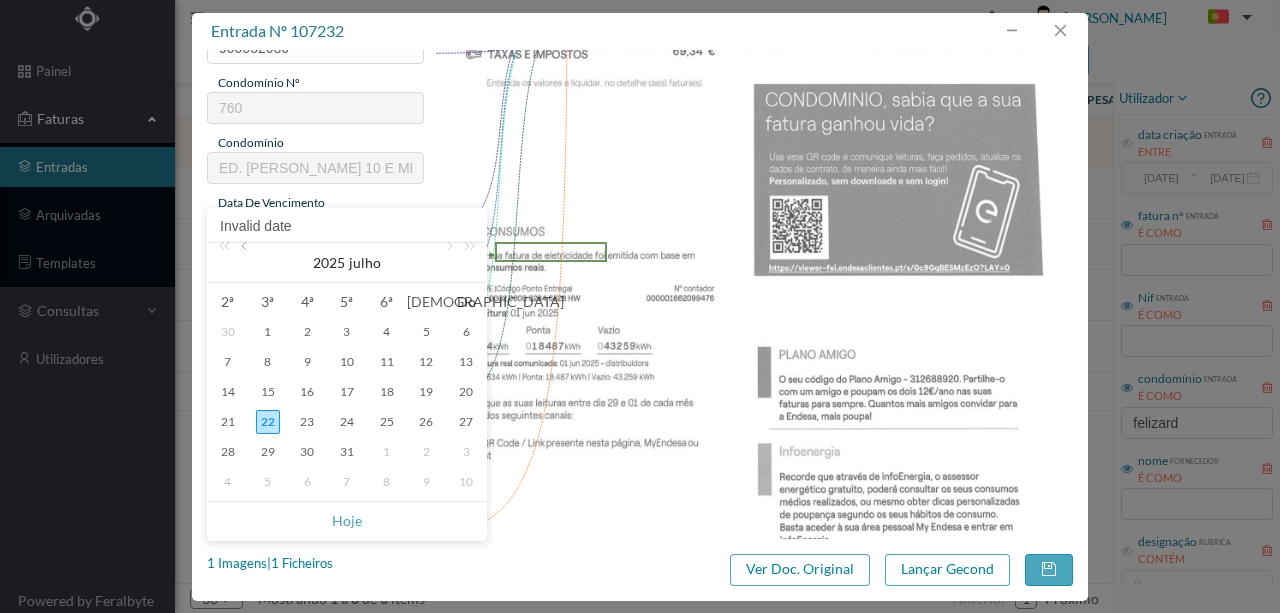 click at bounding box center (246, 263) 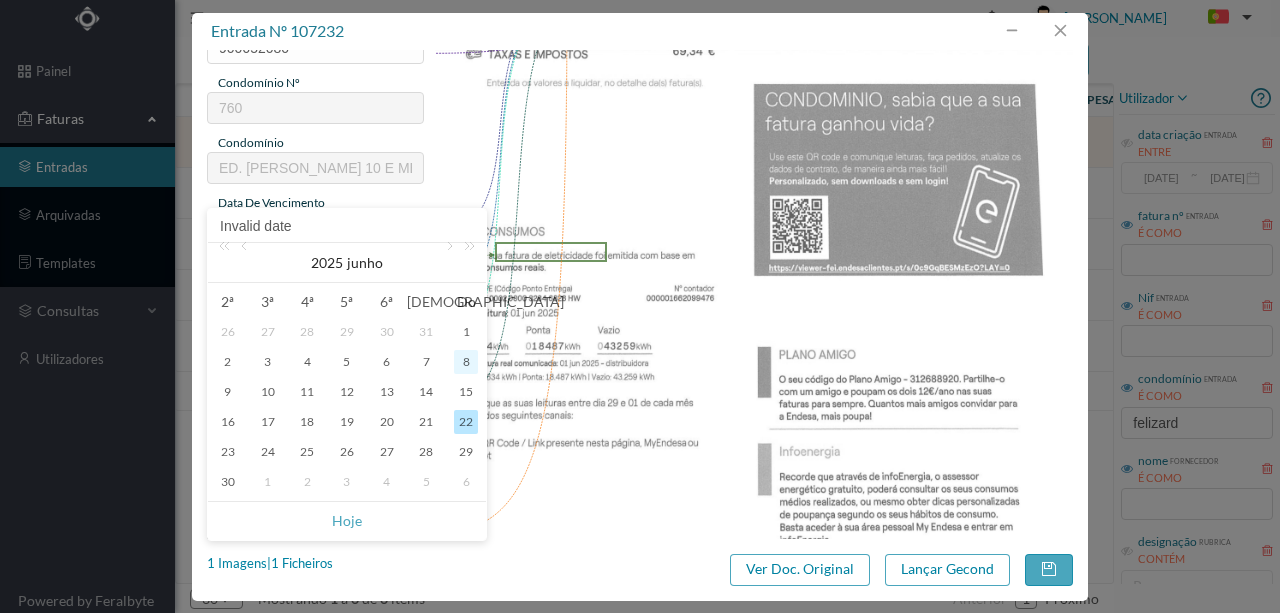 click on "8" at bounding box center [466, 362] 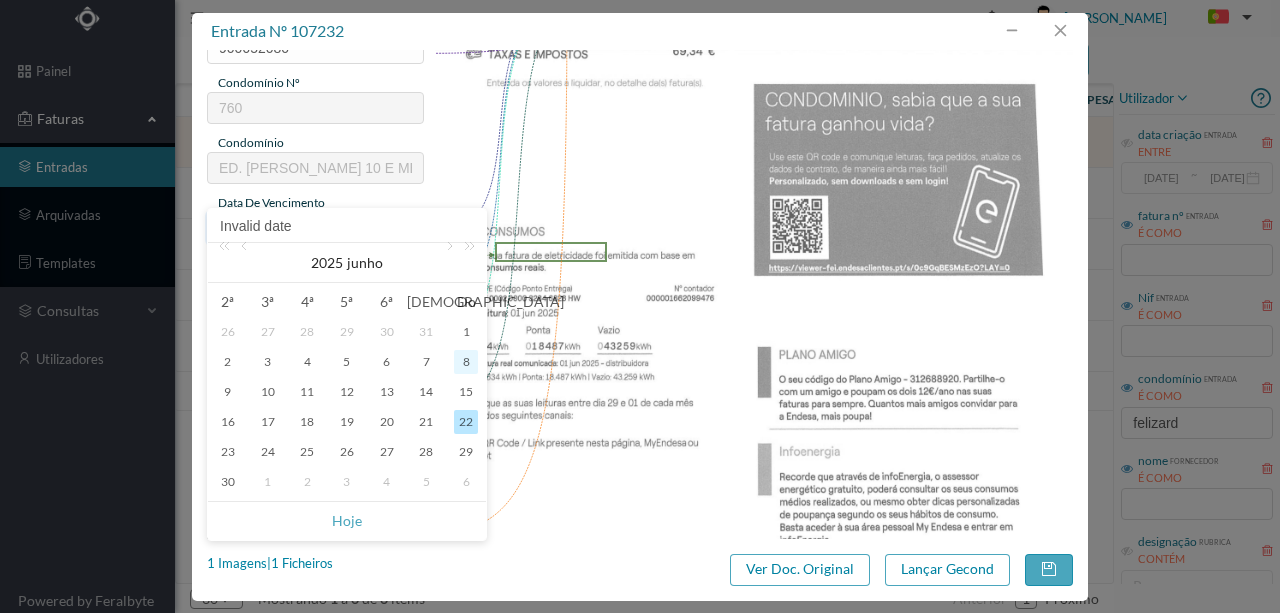 type on "[DATE]" 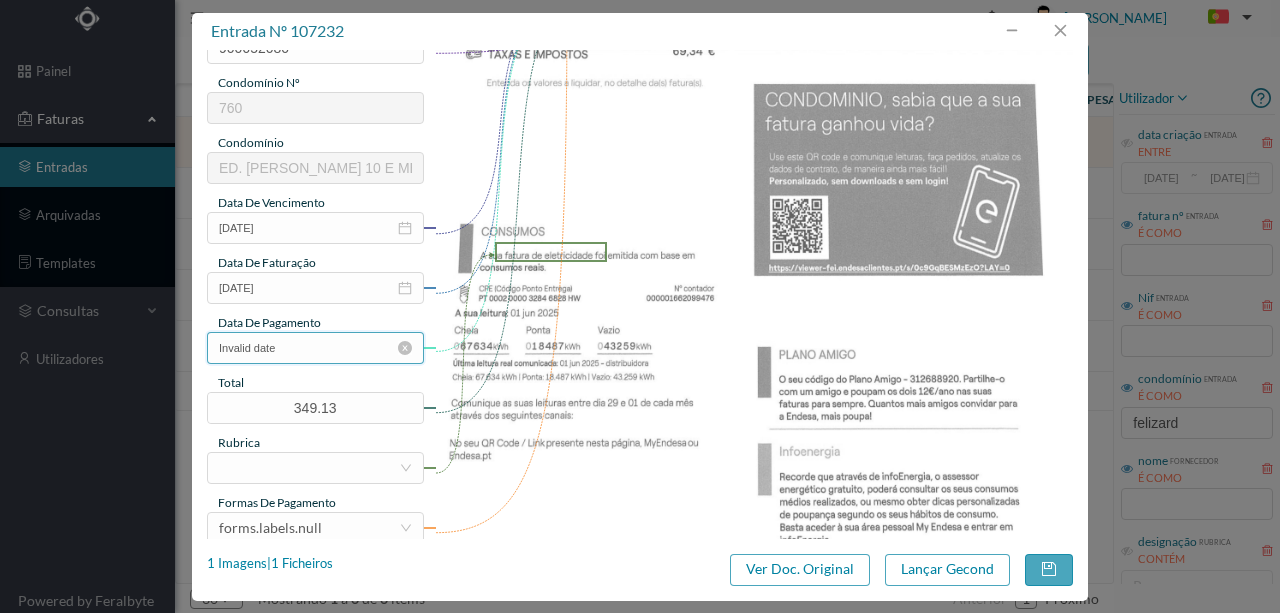 click on "Invalid date" at bounding box center [315, 348] 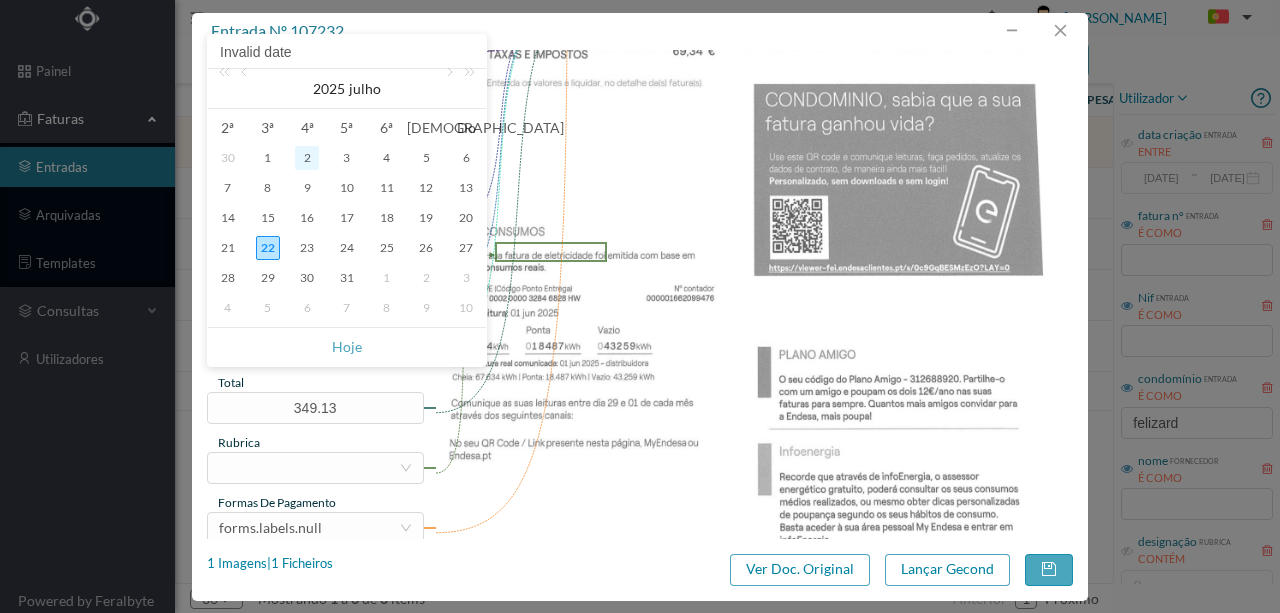 click on "2" at bounding box center [307, 158] 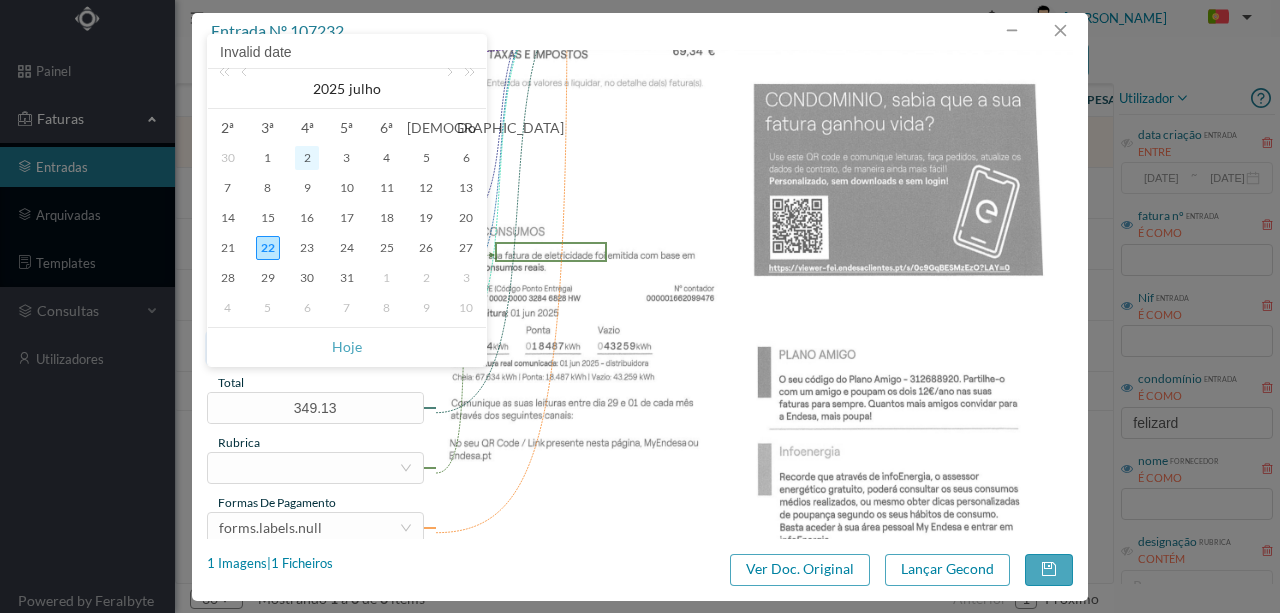 type on "[DATE]" 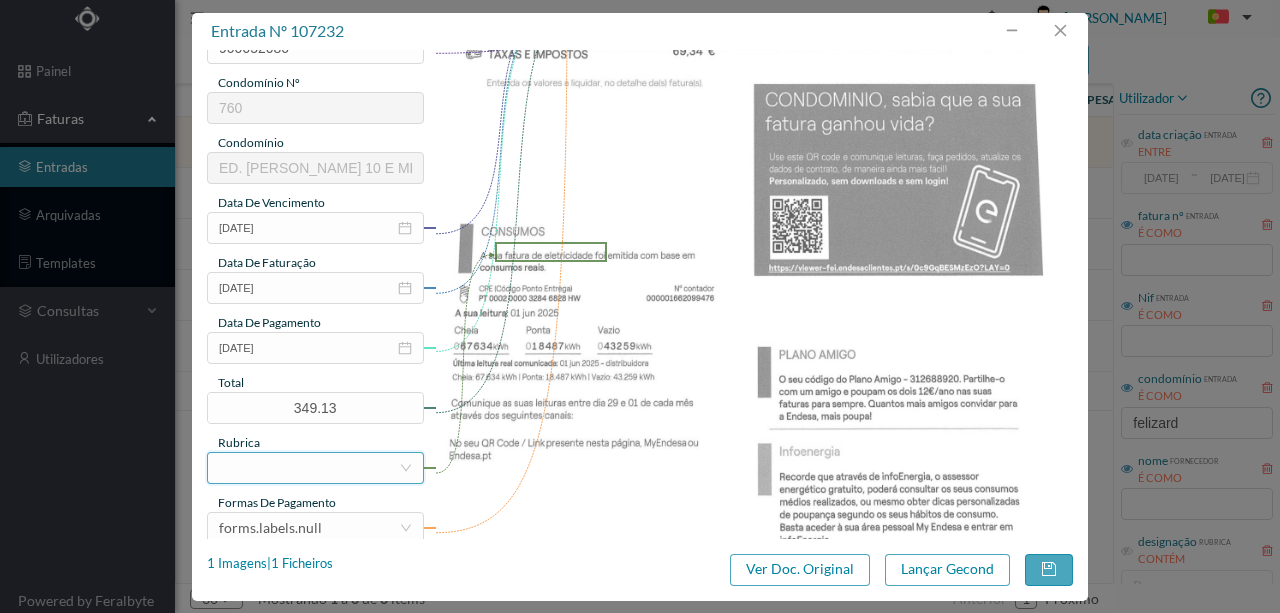 click at bounding box center (309, 468) 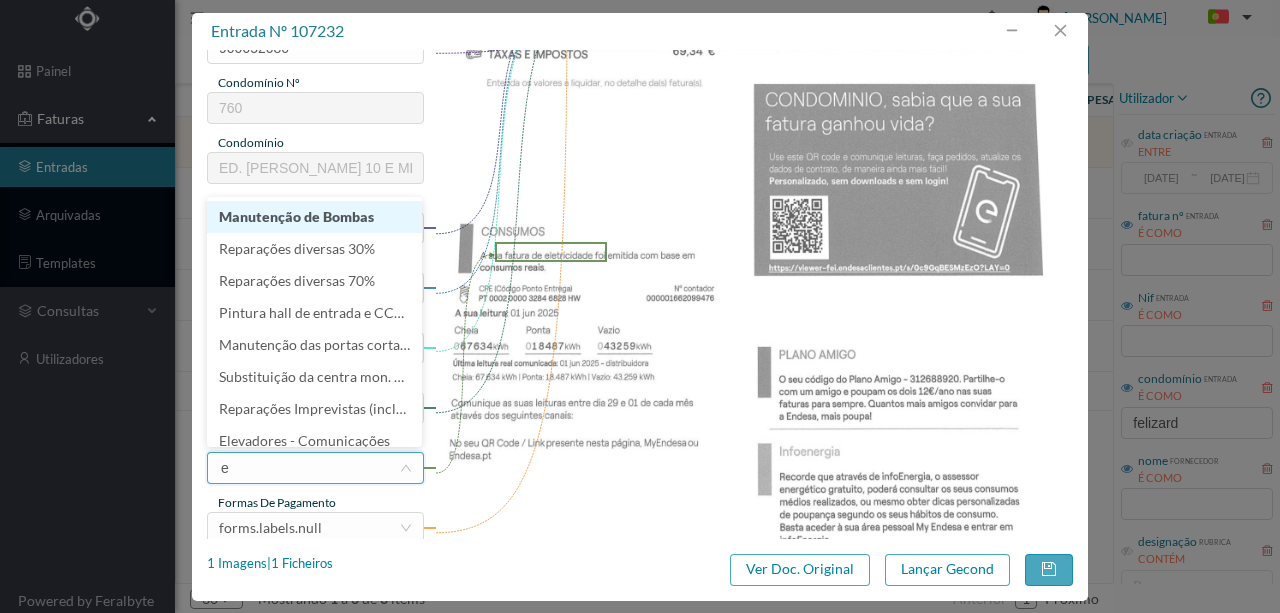 type on "el" 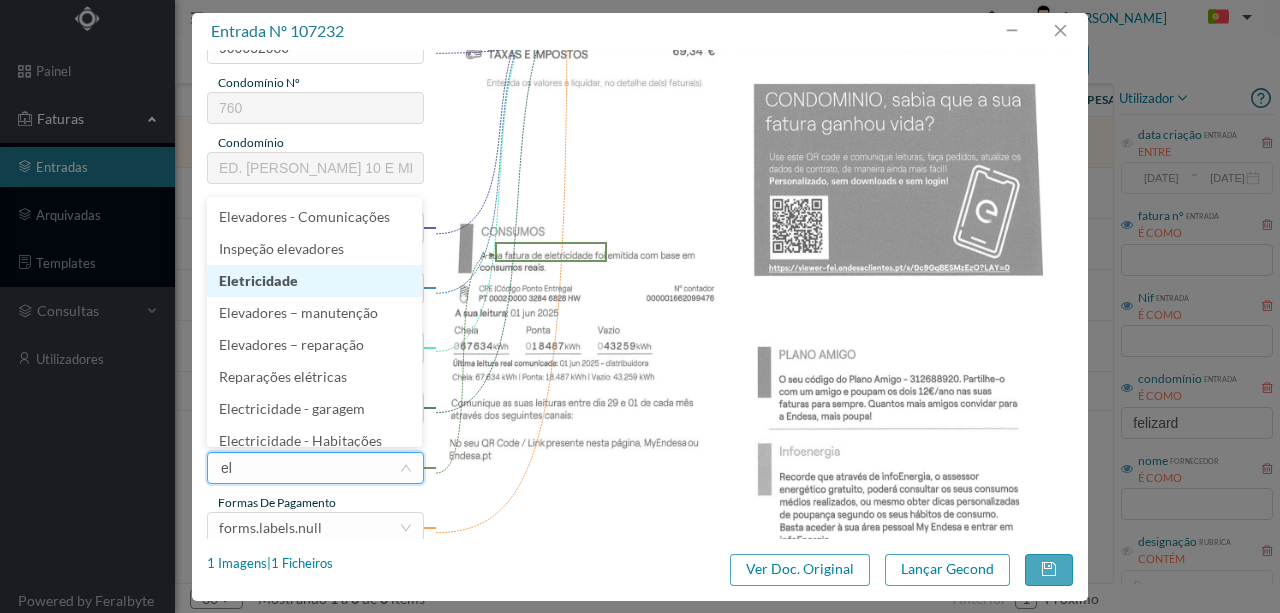 click on "Eletricidade" at bounding box center (314, 281) 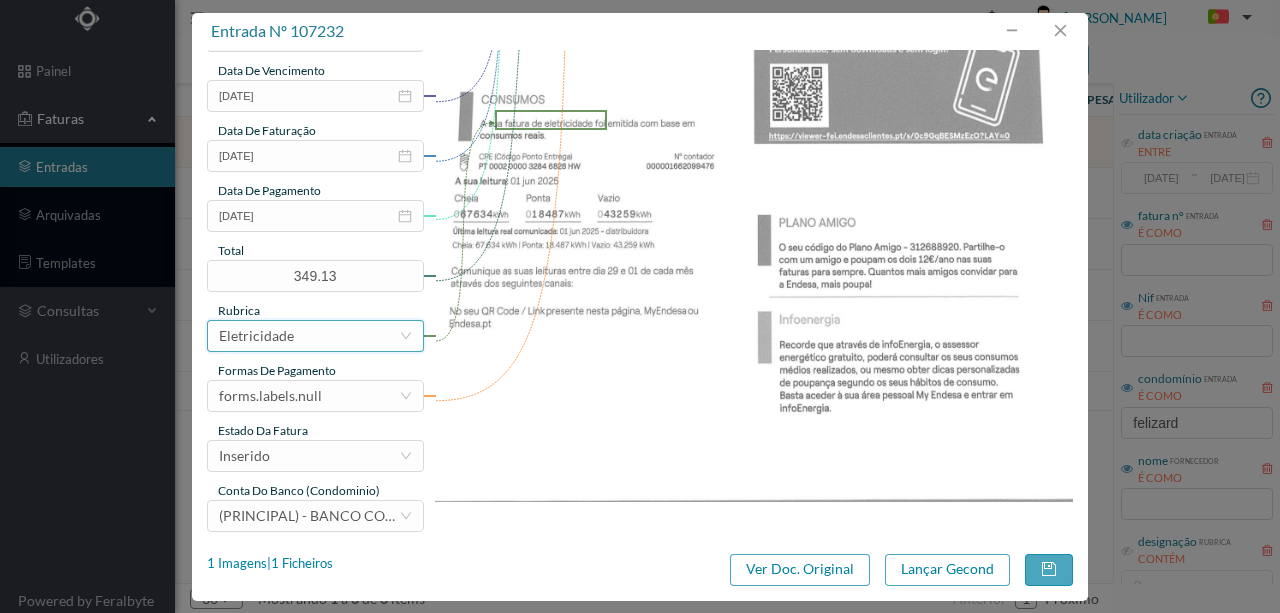 scroll, scrollTop: 466, scrollLeft: 0, axis: vertical 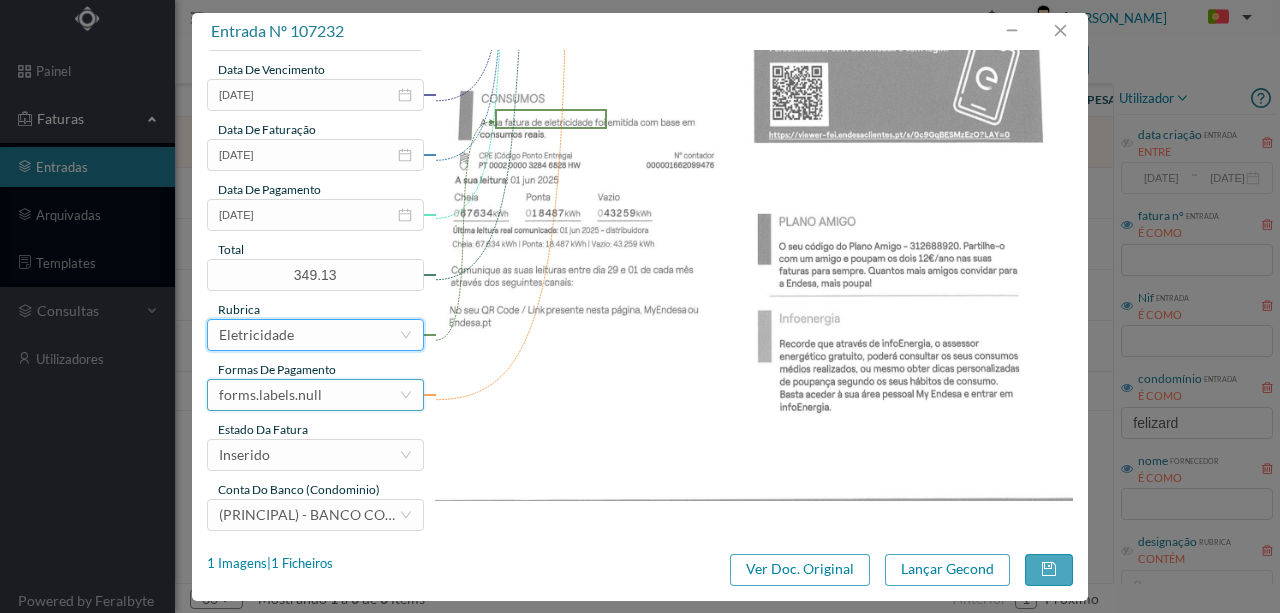 click on "forms.labels.null" at bounding box center (270, 395) 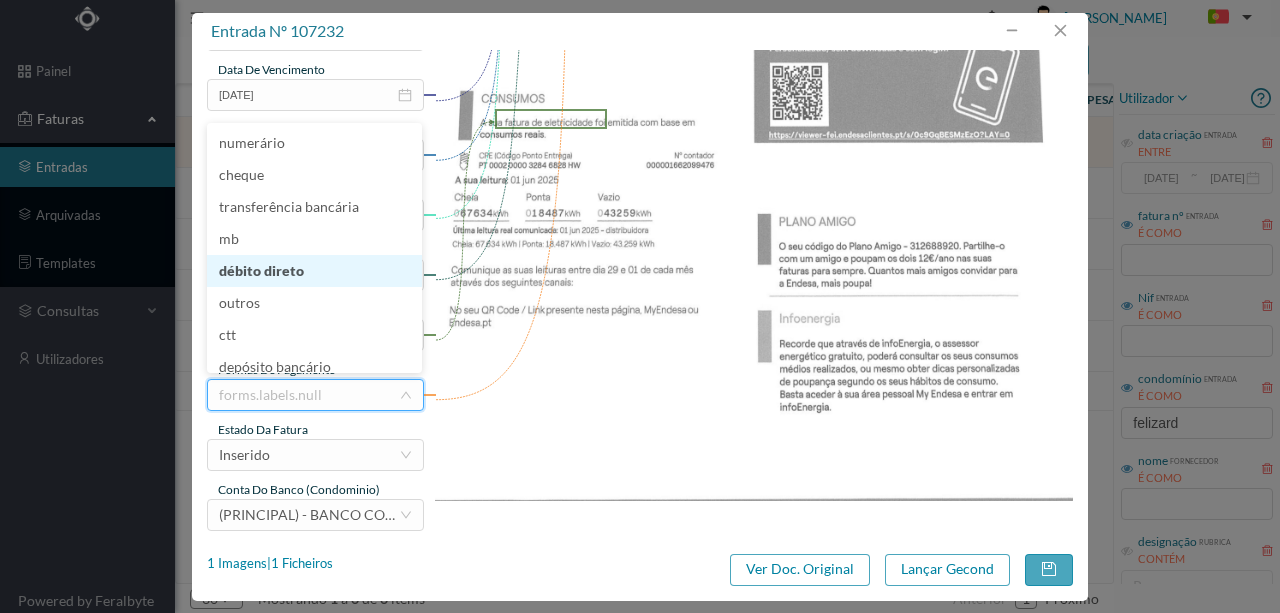 click on "débito direto" at bounding box center [314, 271] 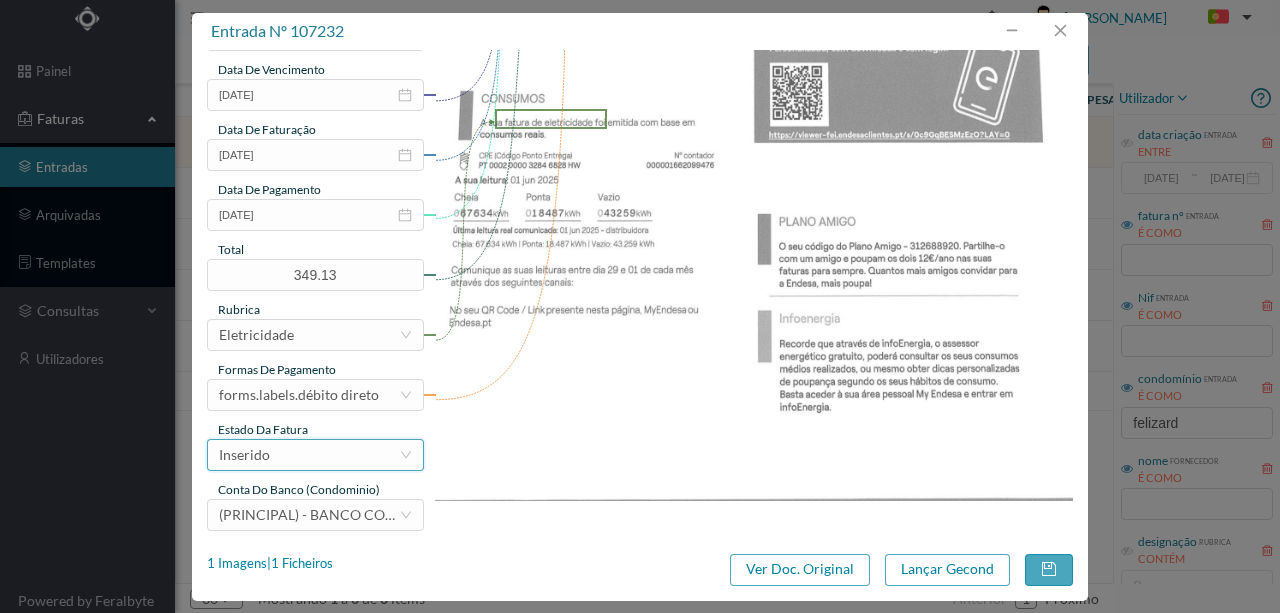 click on "Inserido" at bounding box center [309, 455] 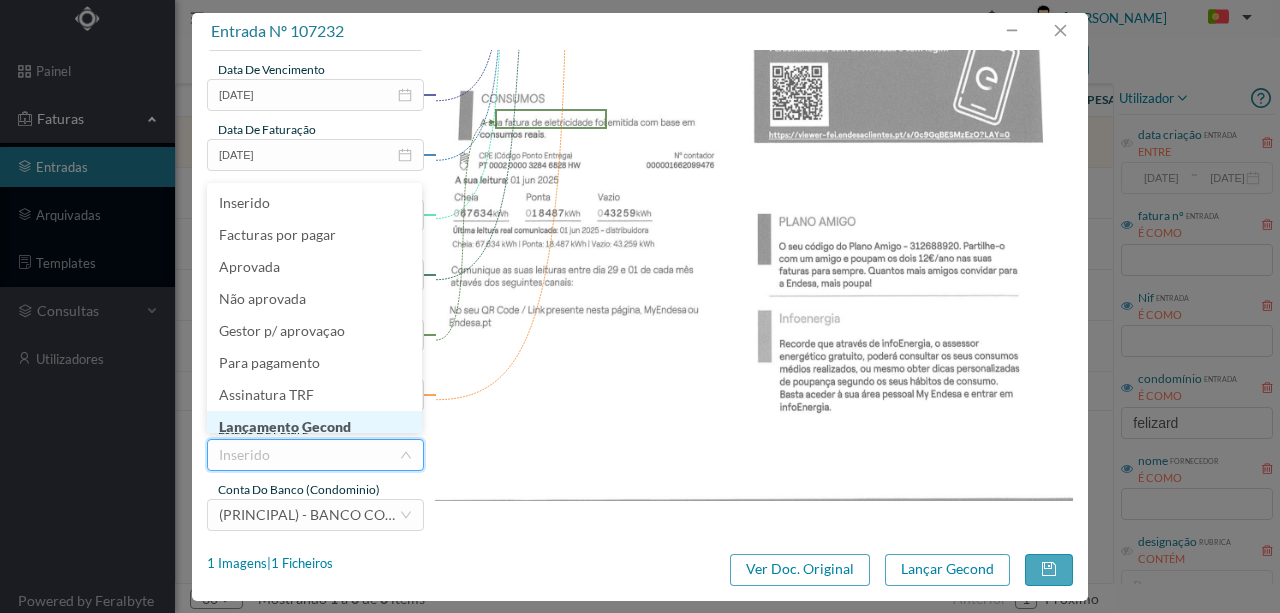 scroll, scrollTop: 10, scrollLeft: 0, axis: vertical 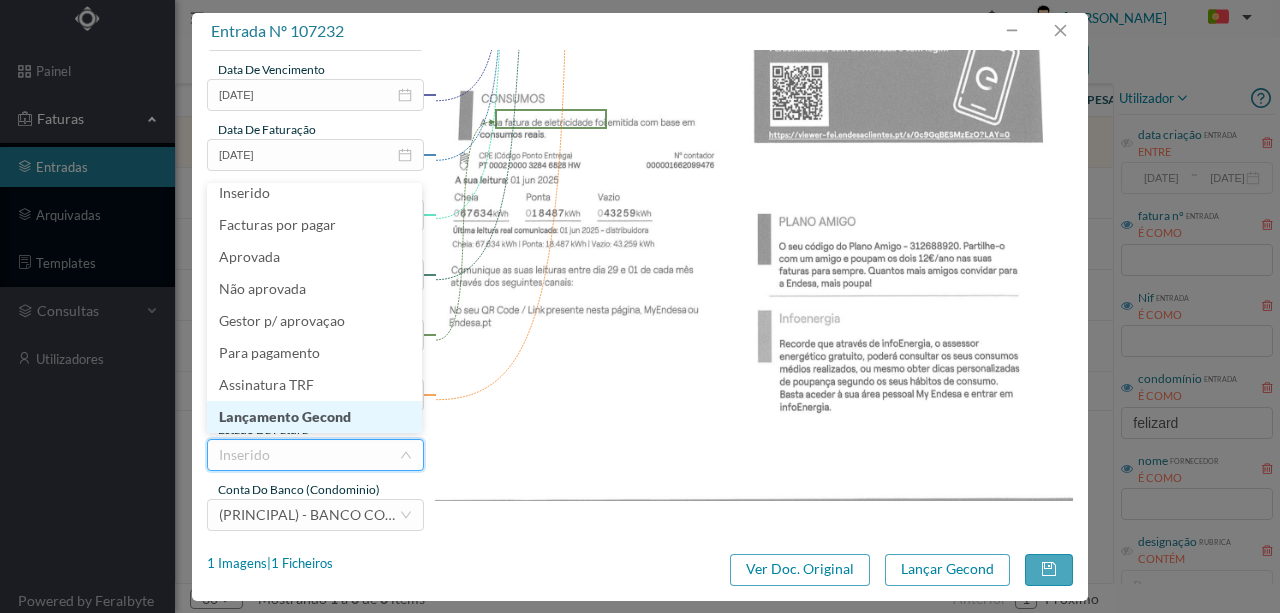 click on "Lançamento Gecond" at bounding box center [314, 417] 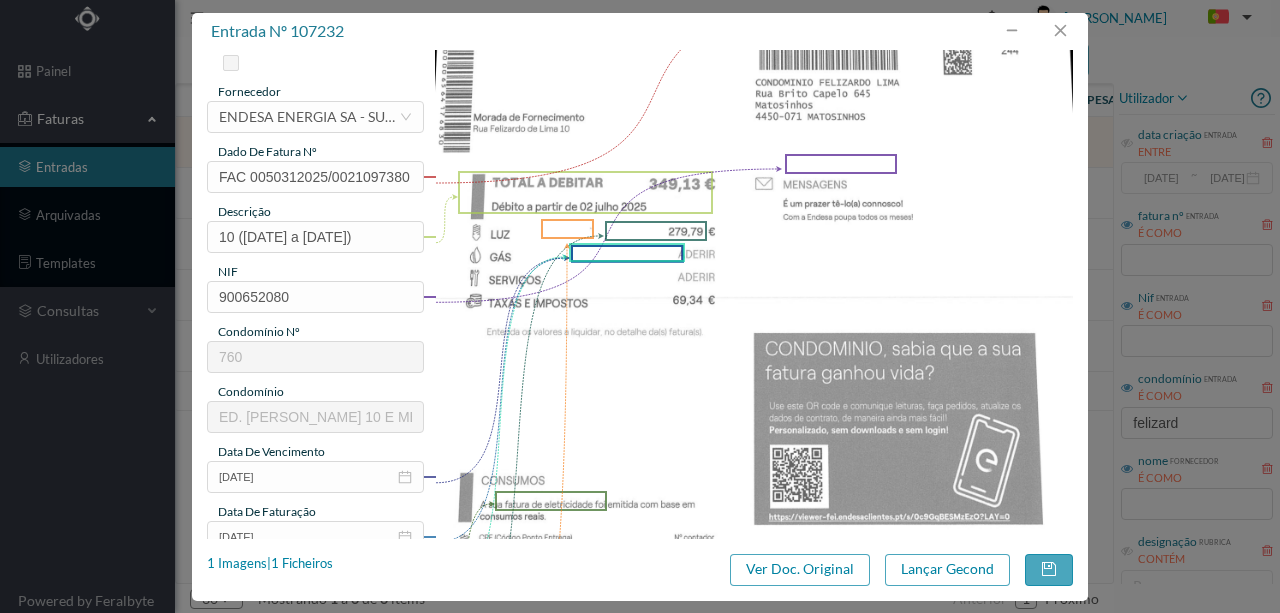 scroll, scrollTop: 66, scrollLeft: 0, axis: vertical 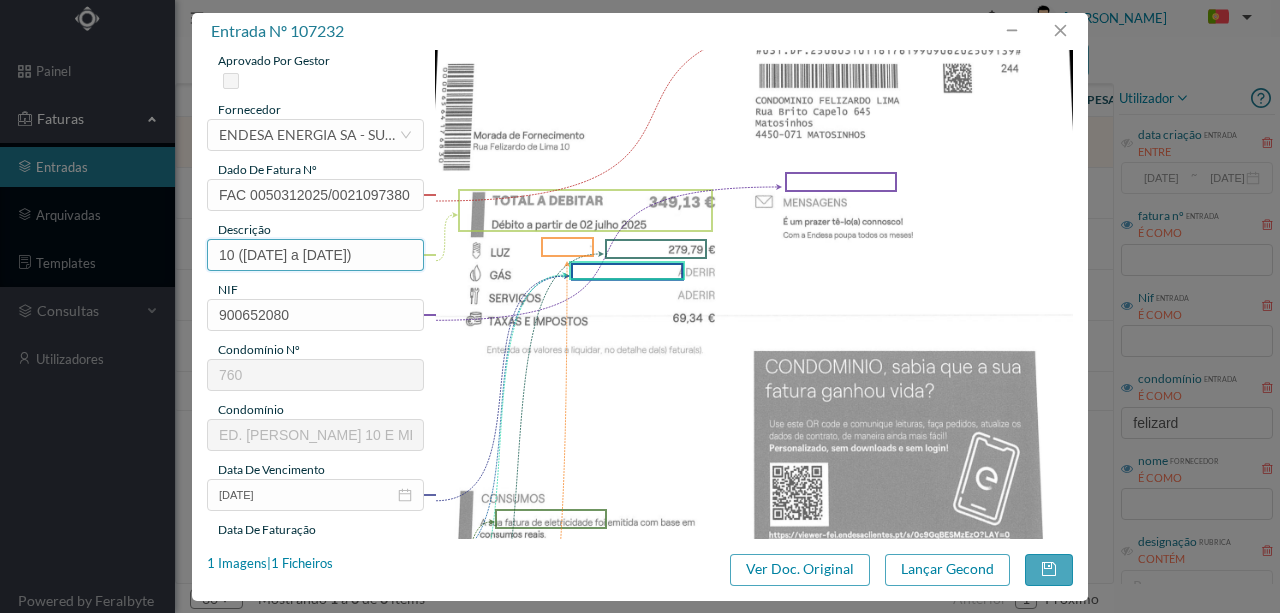 drag, startPoint x: 216, startPoint y: 248, endPoint x: 445, endPoint y: 254, distance: 229.07858 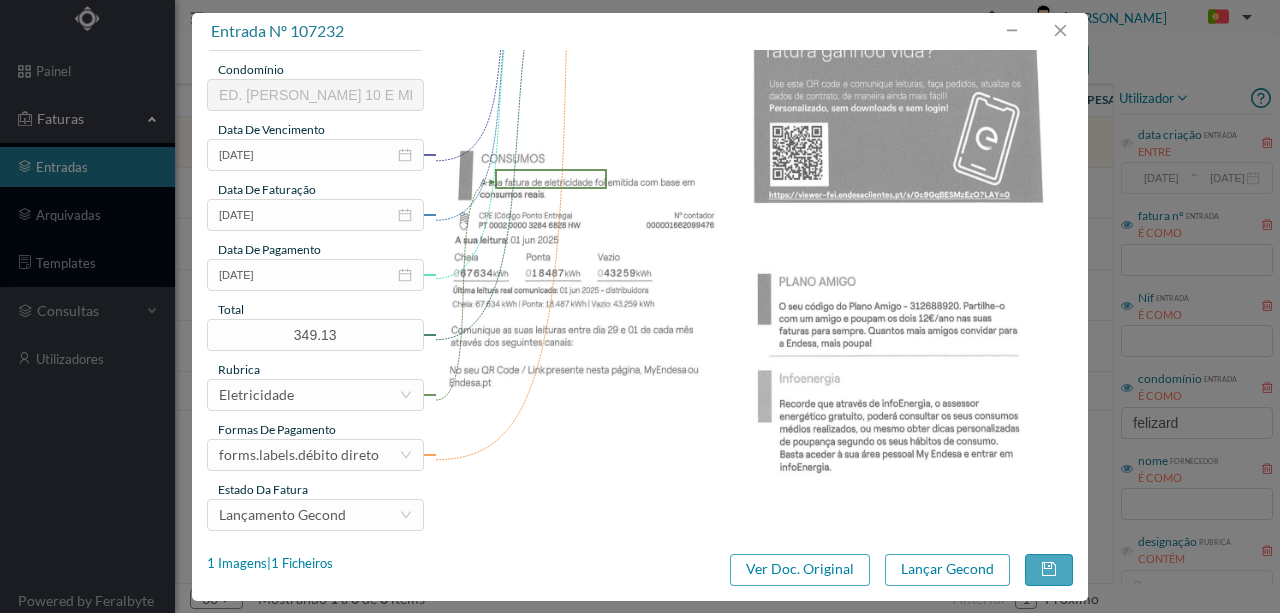 scroll, scrollTop: 473, scrollLeft: 0, axis: vertical 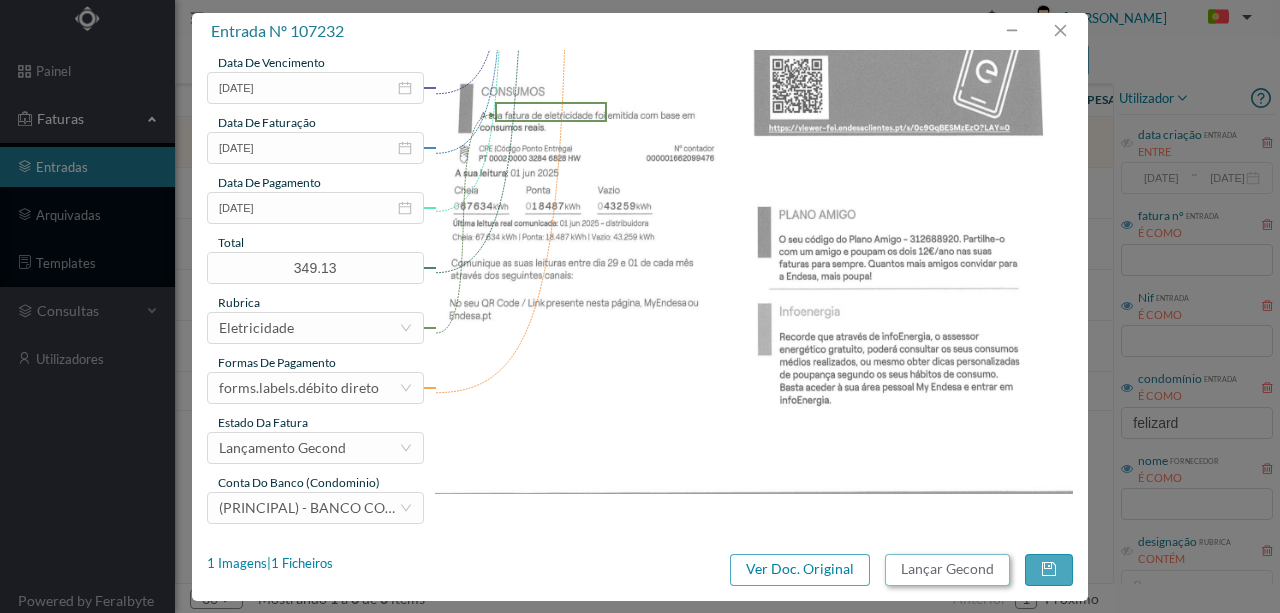 click on "Lançar Gecond" at bounding box center (947, 570) 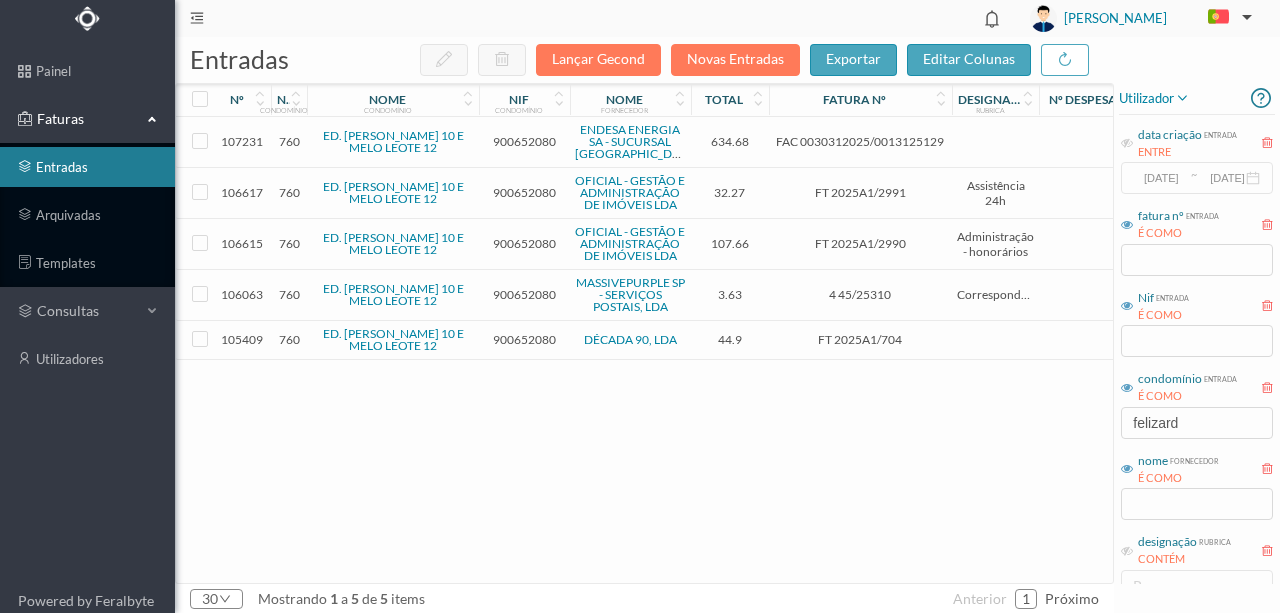 click on "900652080" at bounding box center [524, 141] 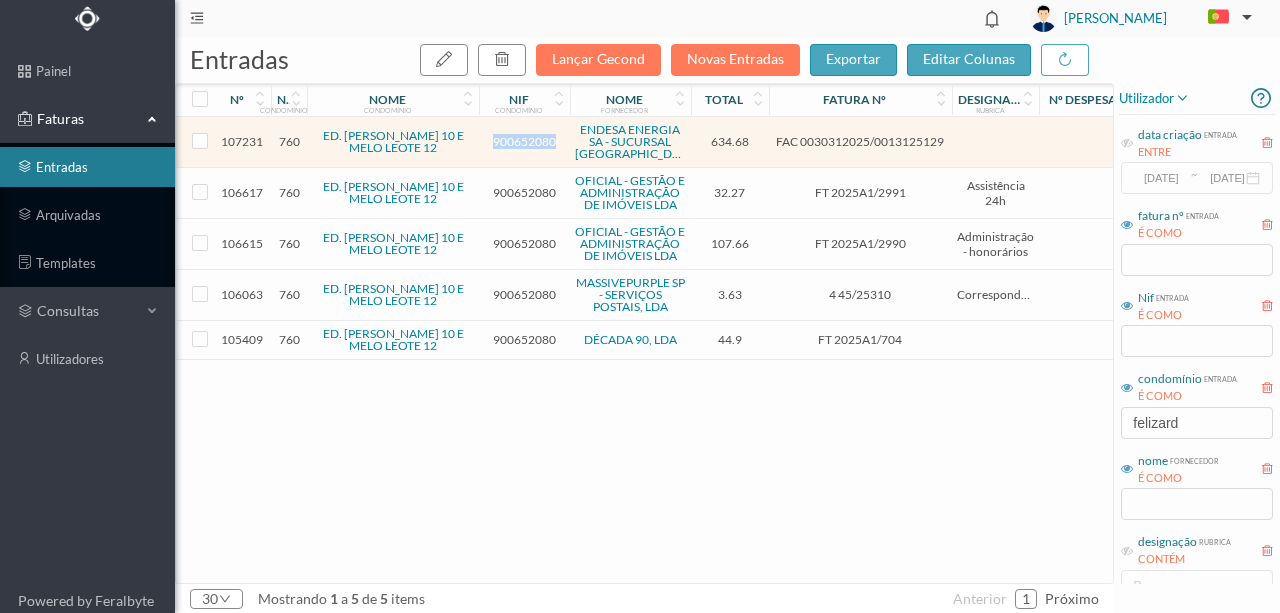 click on "900652080" at bounding box center [524, 141] 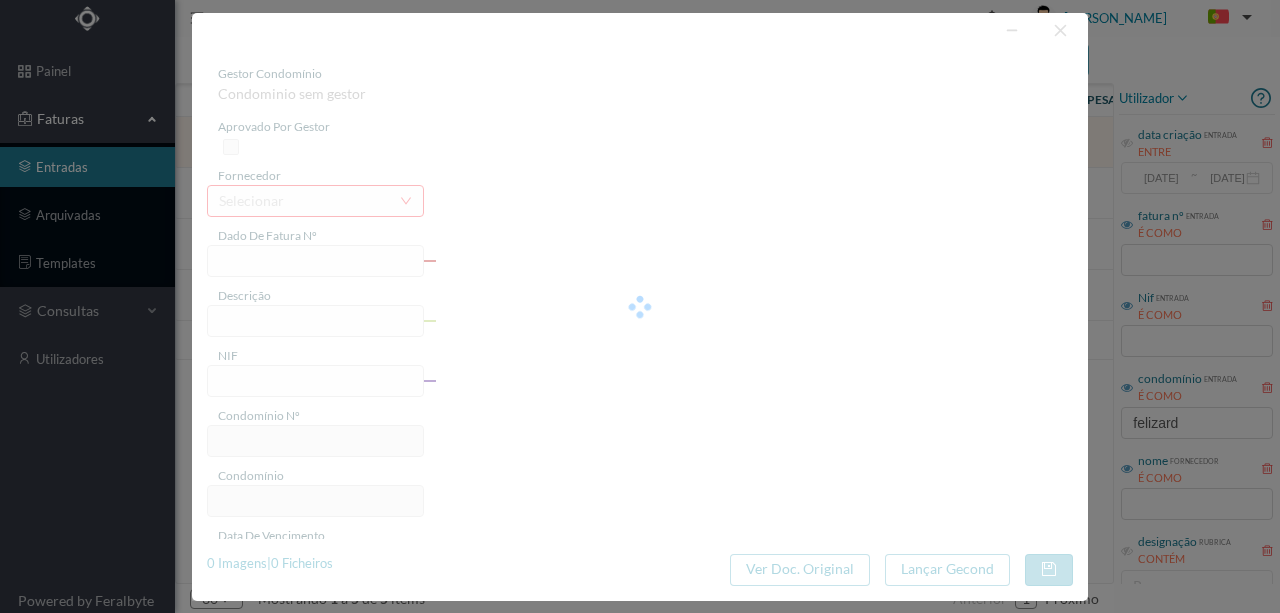 type on "FAC 0030312025/0013125129" 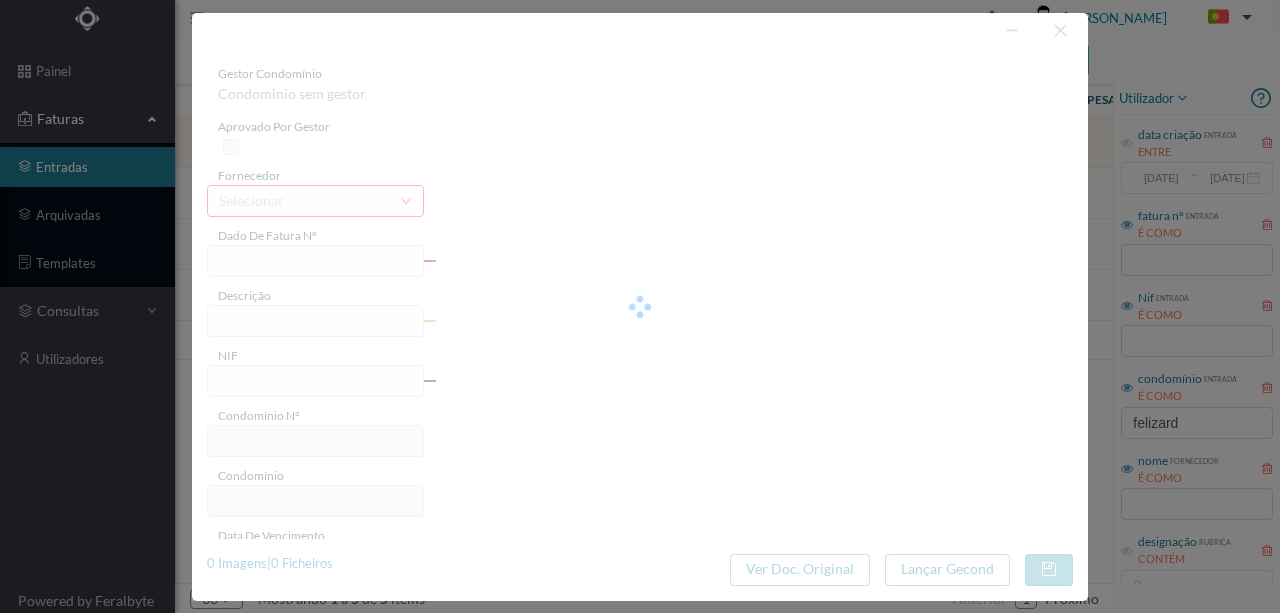 type on "i TOTAL A DEBITAR 634,68 € Débito a partir de 02 julho 2025" 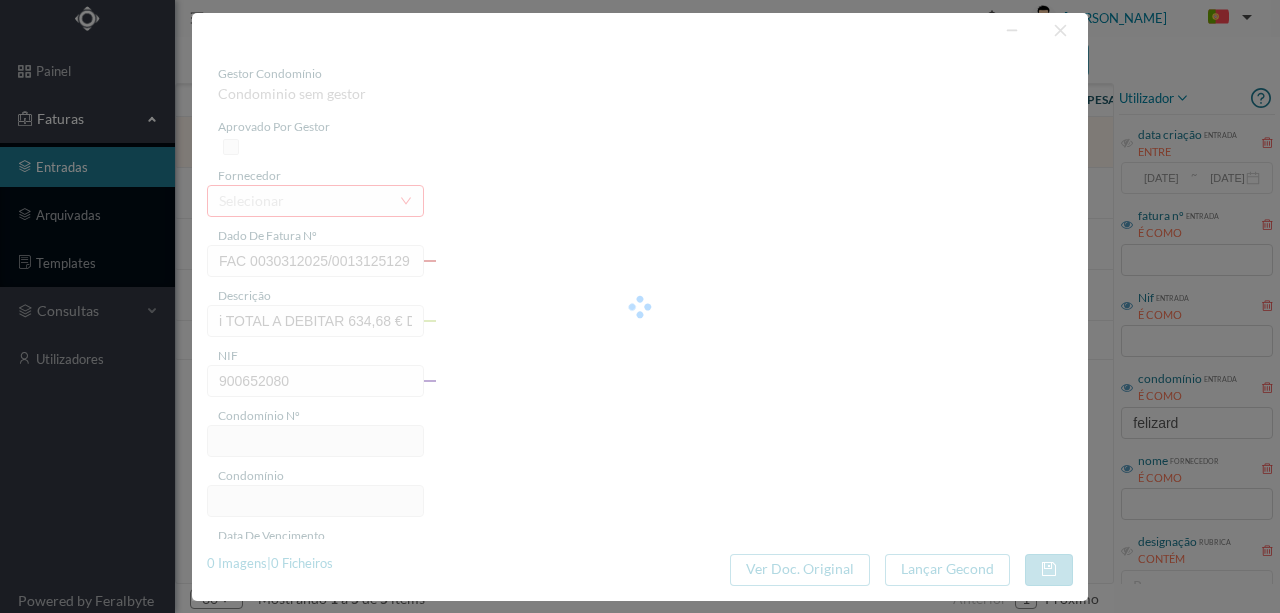 type on "Invalid date" 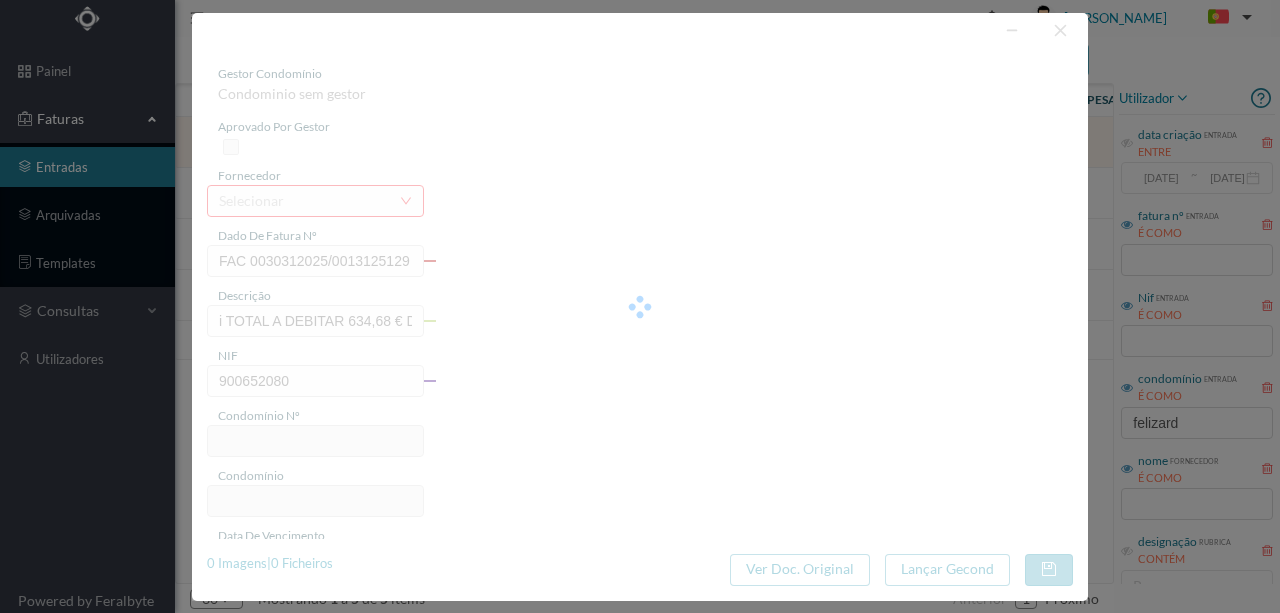 type on "[DATE]" 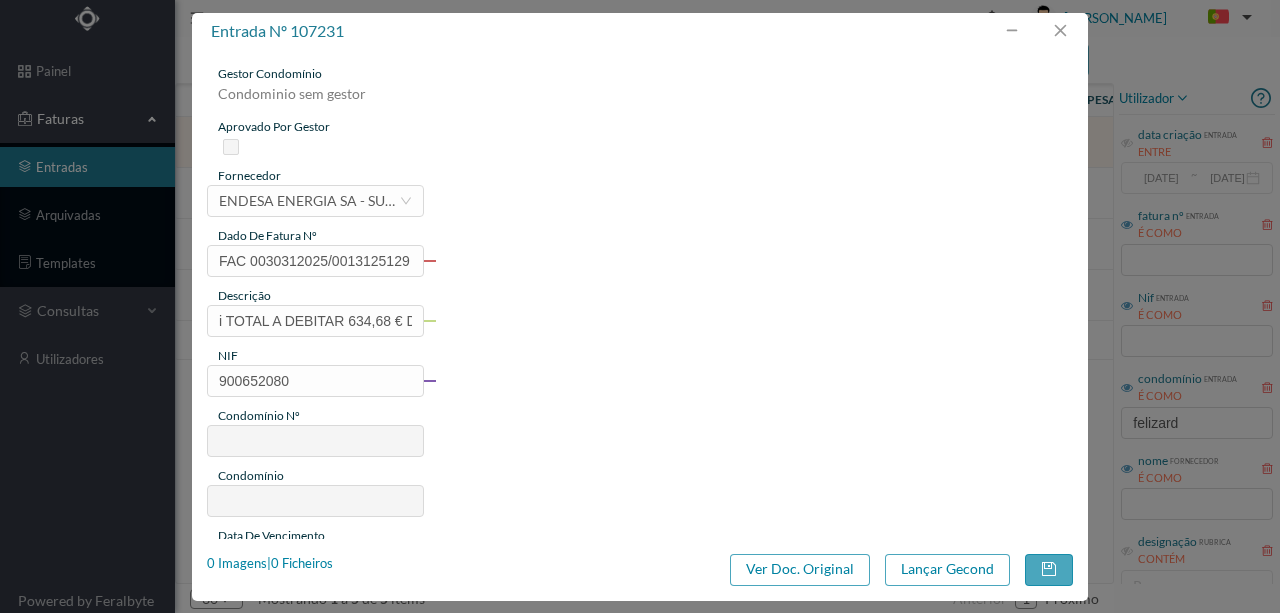 type on "760" 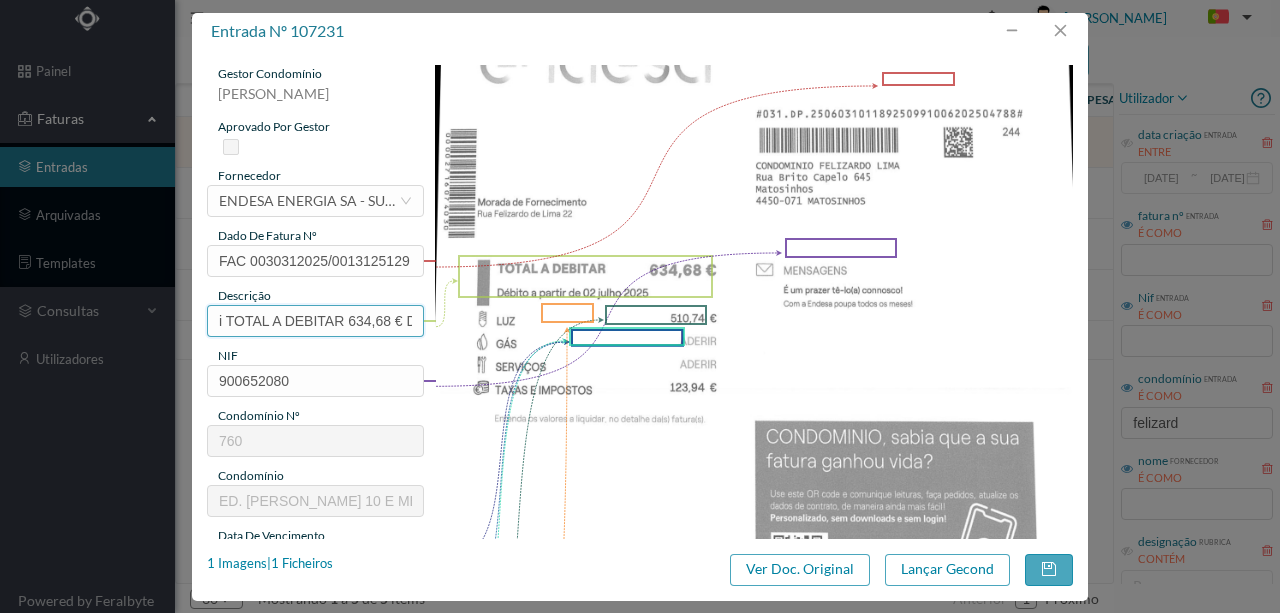 scroll, scrollTop: 0, scrollLeft: 190, axis: horizontal 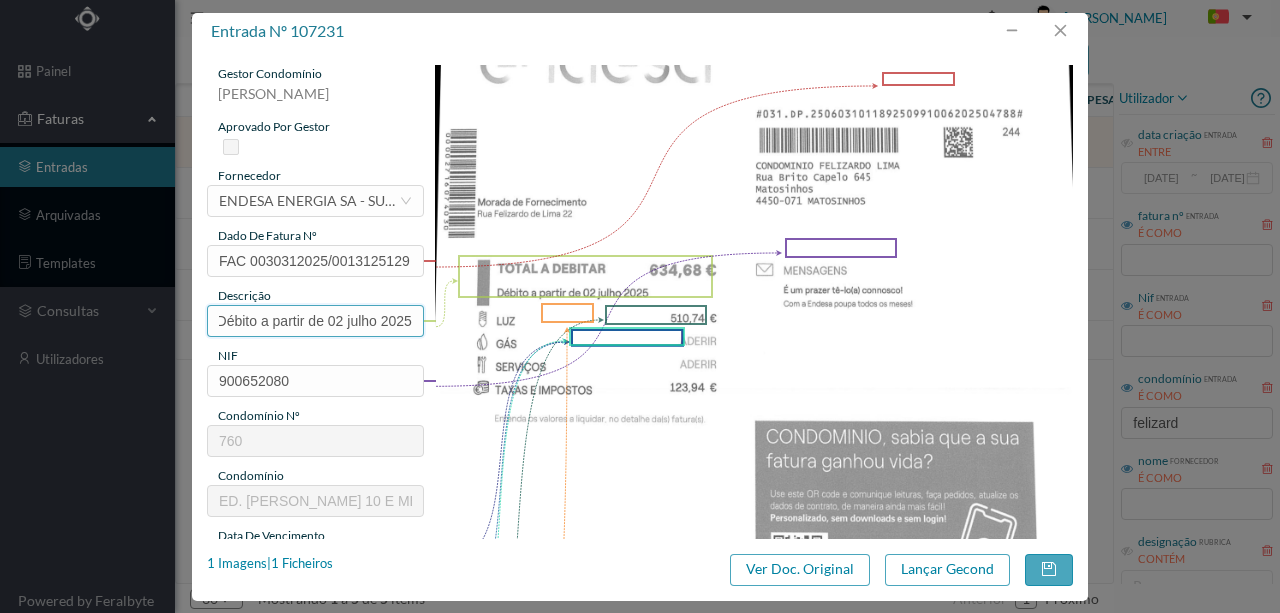 drag, startPoint x: 213, startPoint y: 321, endPoint x: 306, endPoint y: 320, distance: 93.00538 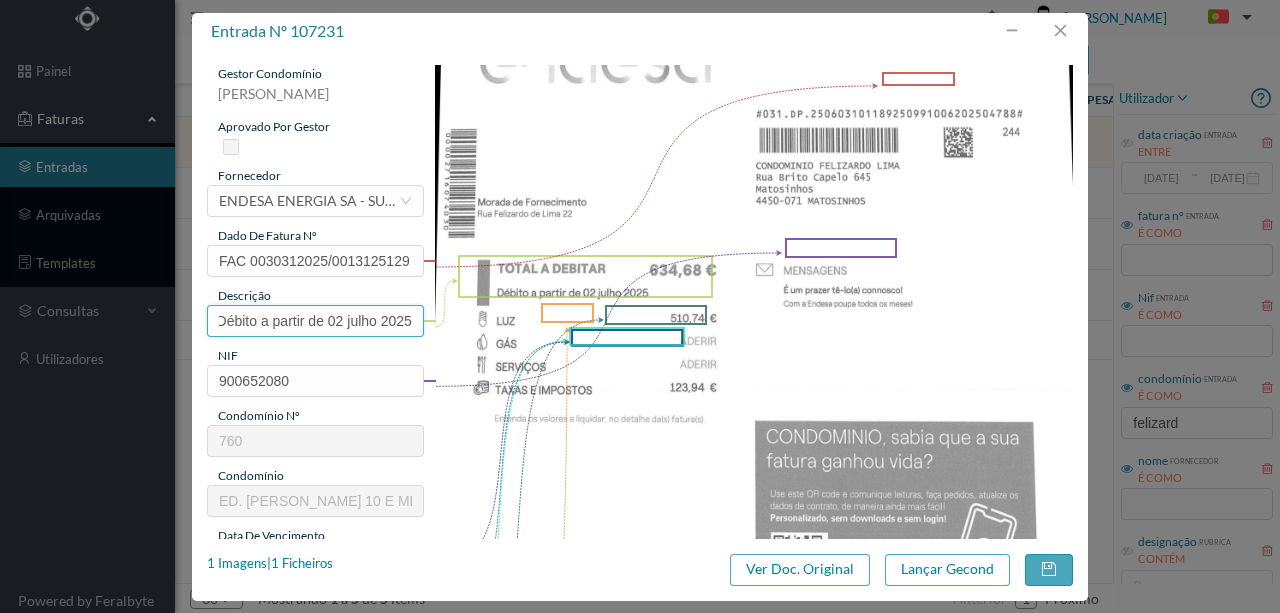 paste on "10 ([DATE] a [DATE])" 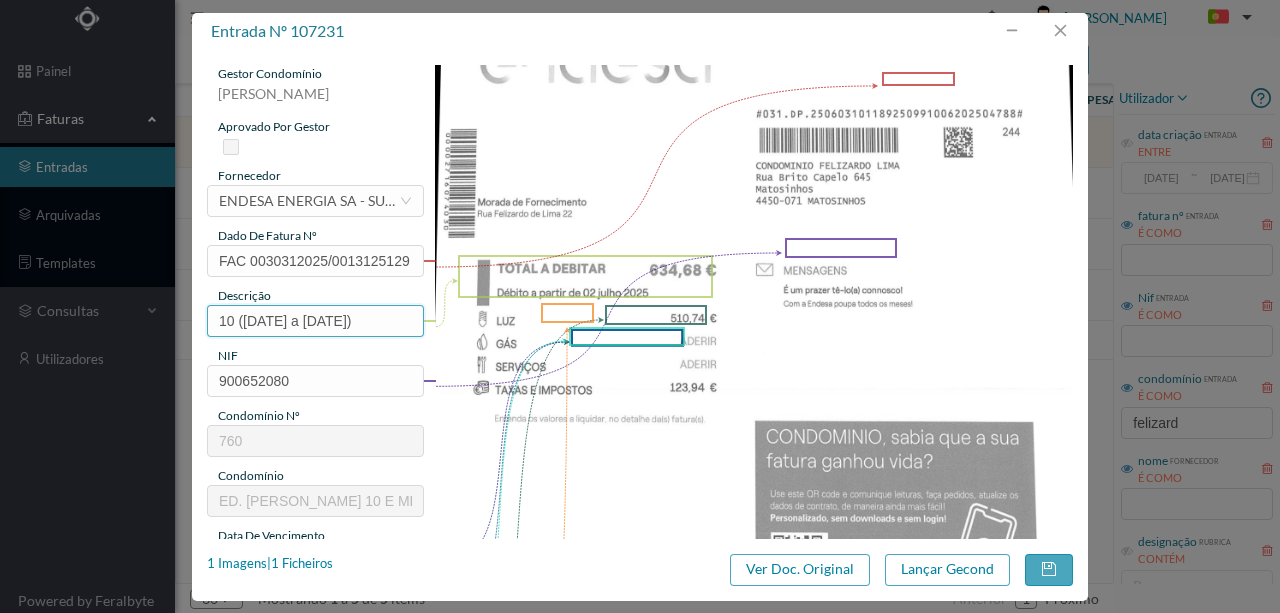 scroll, scrollTop: 0, scrollLeft: 0, axis: both 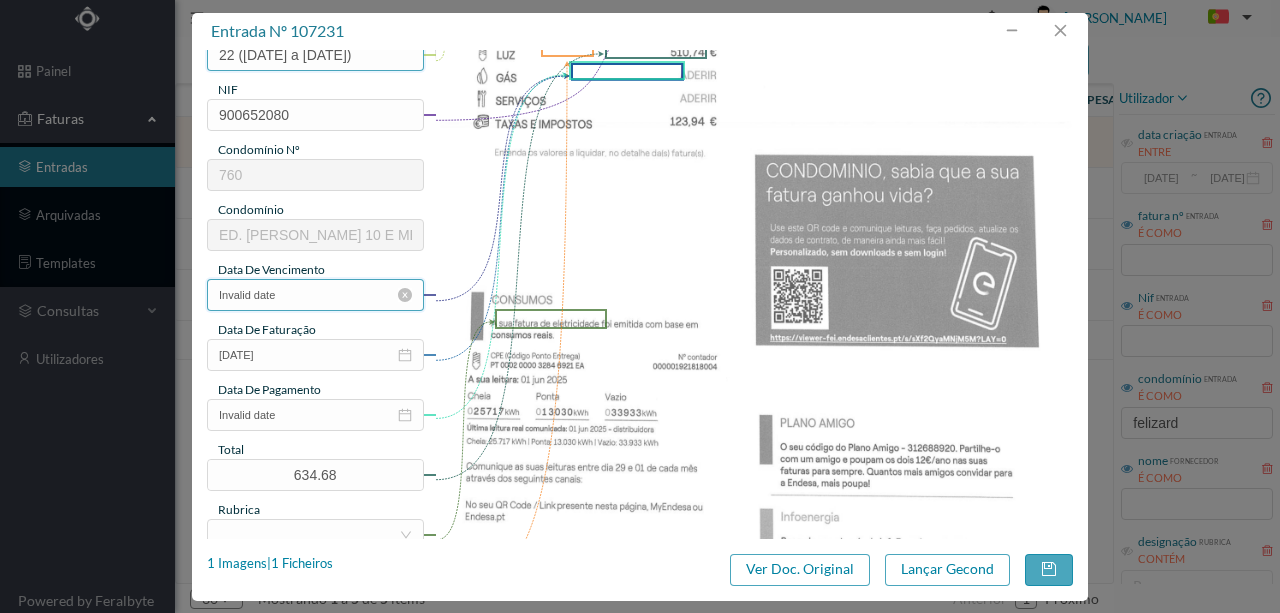type on "22 ([DATE] a [DATE])" 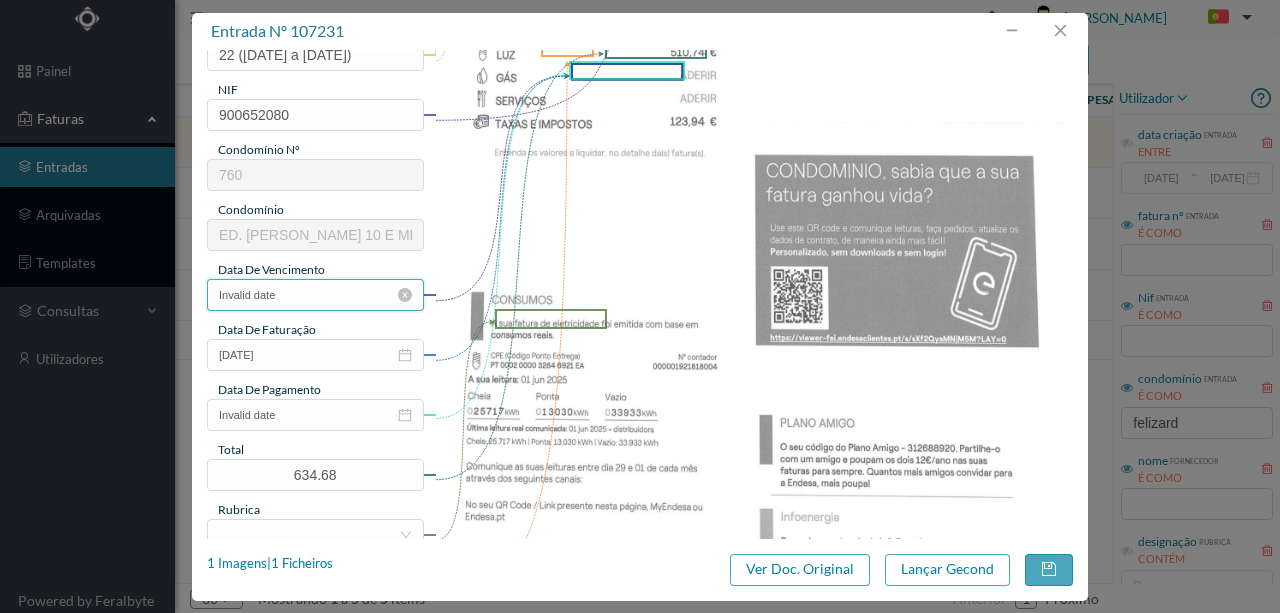 click on "Invalid date" at bounding box center [315, 295] 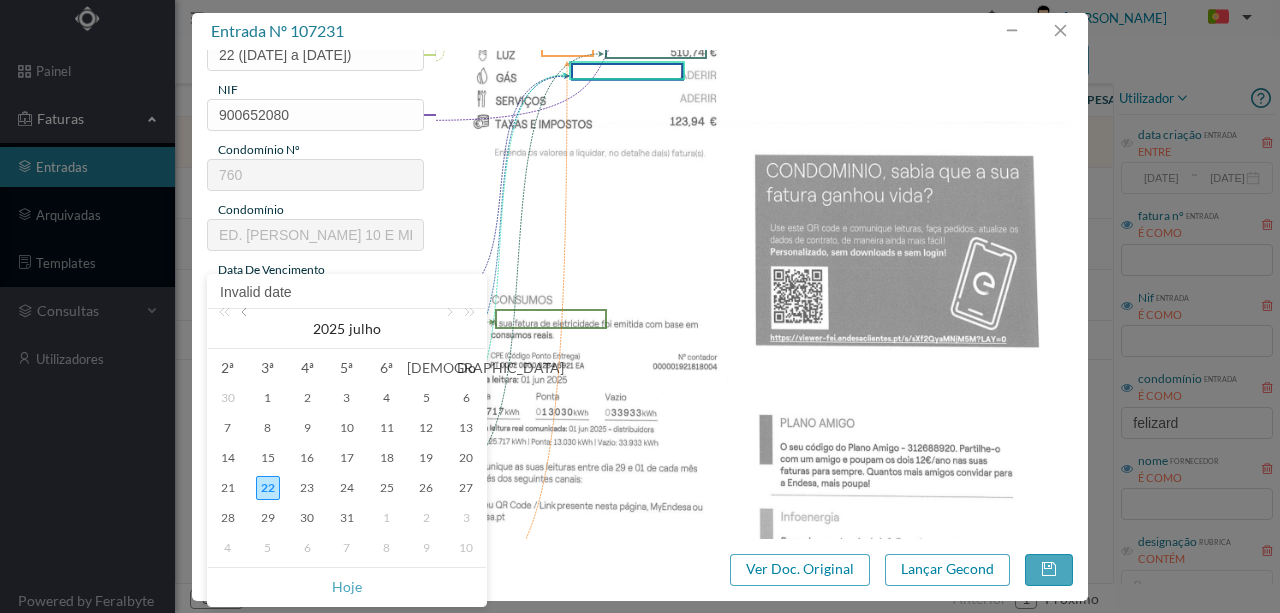 click at bounding box center (246, 329) 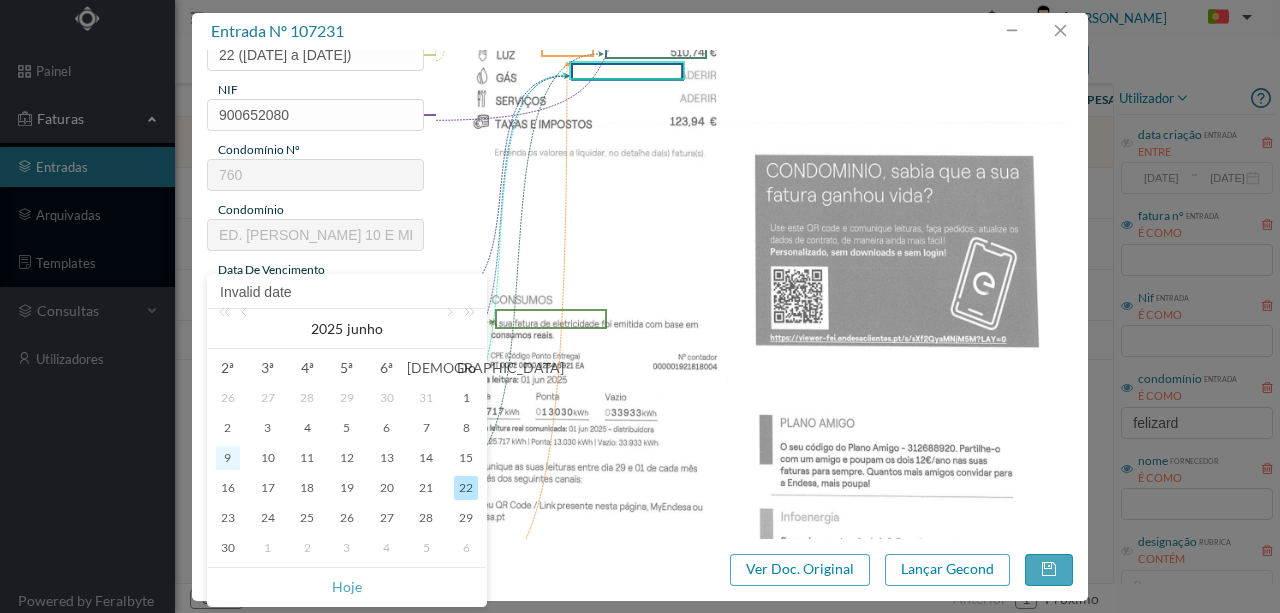 click on "9" at bounding box center (228, 458) 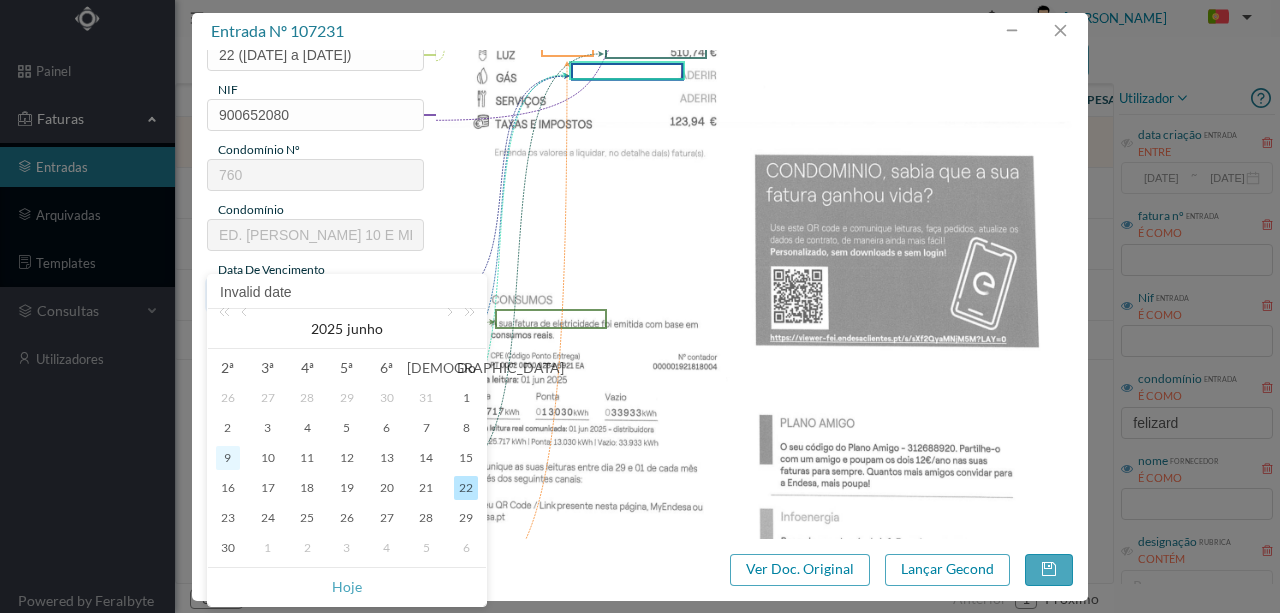 type on "[DATE]" 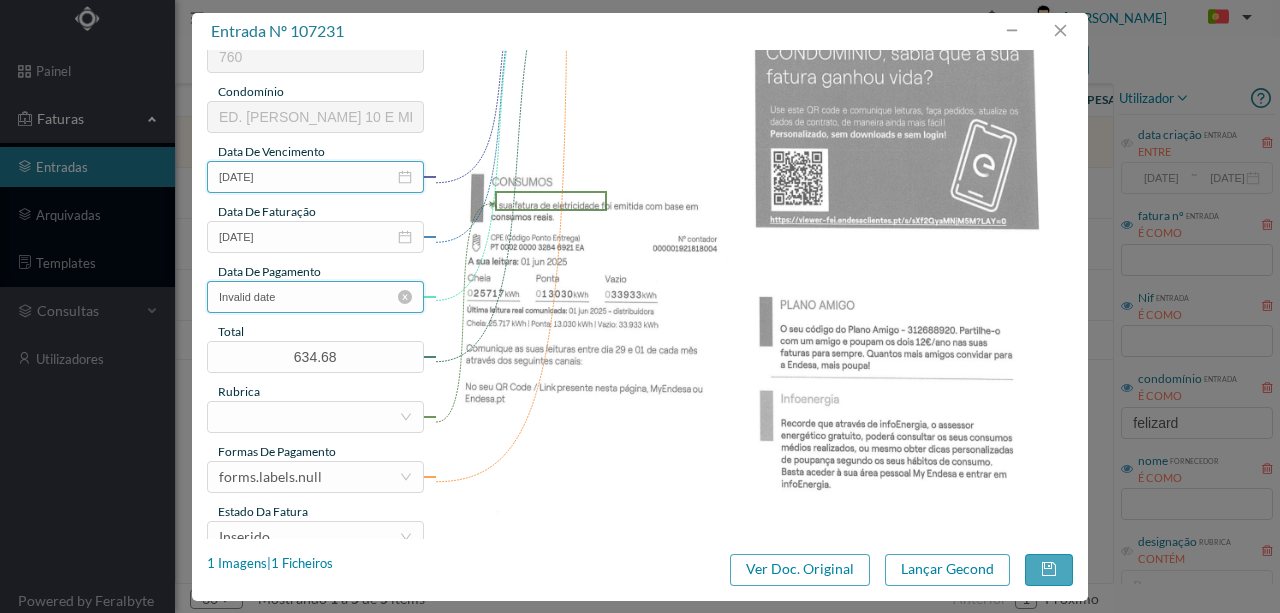 scroll, scrollTop: 400, scrollLeft: 0, axis: vertical 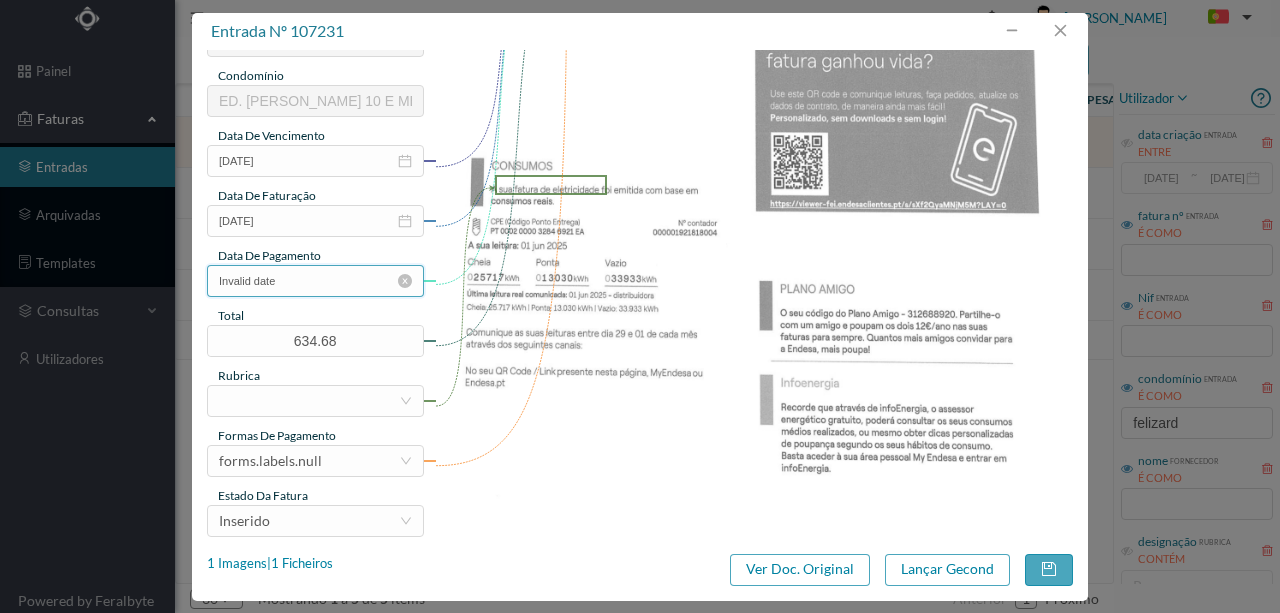 click on "Invalid date" at bounding box center (315, 281) 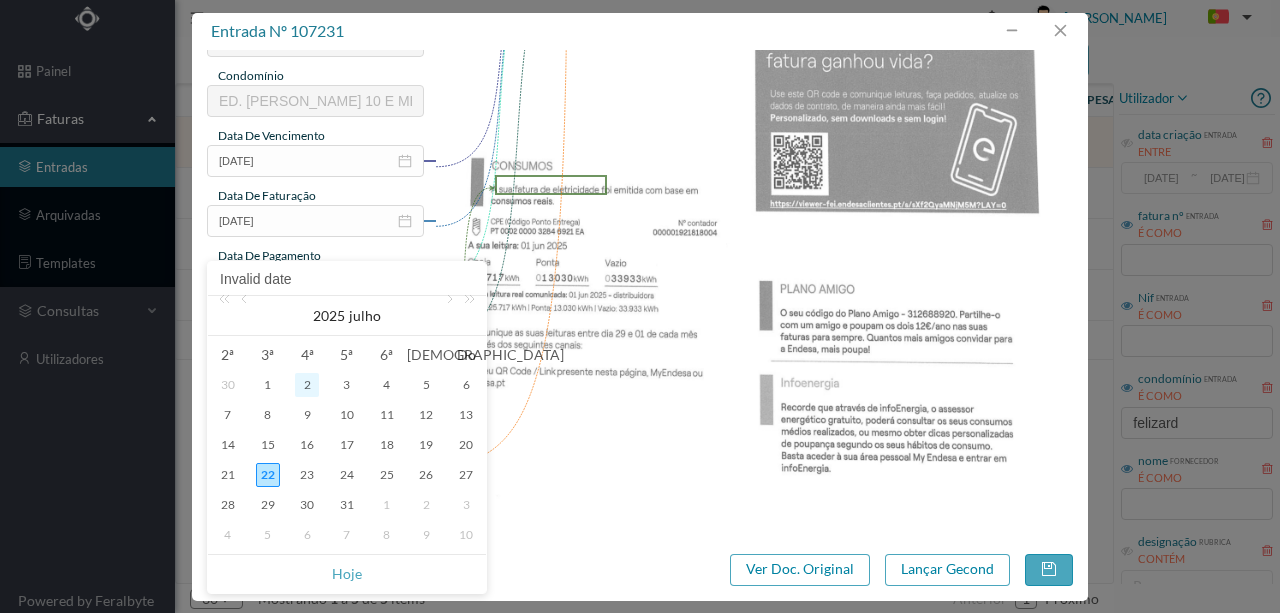 click on "2" at bounding box center (307, 385) 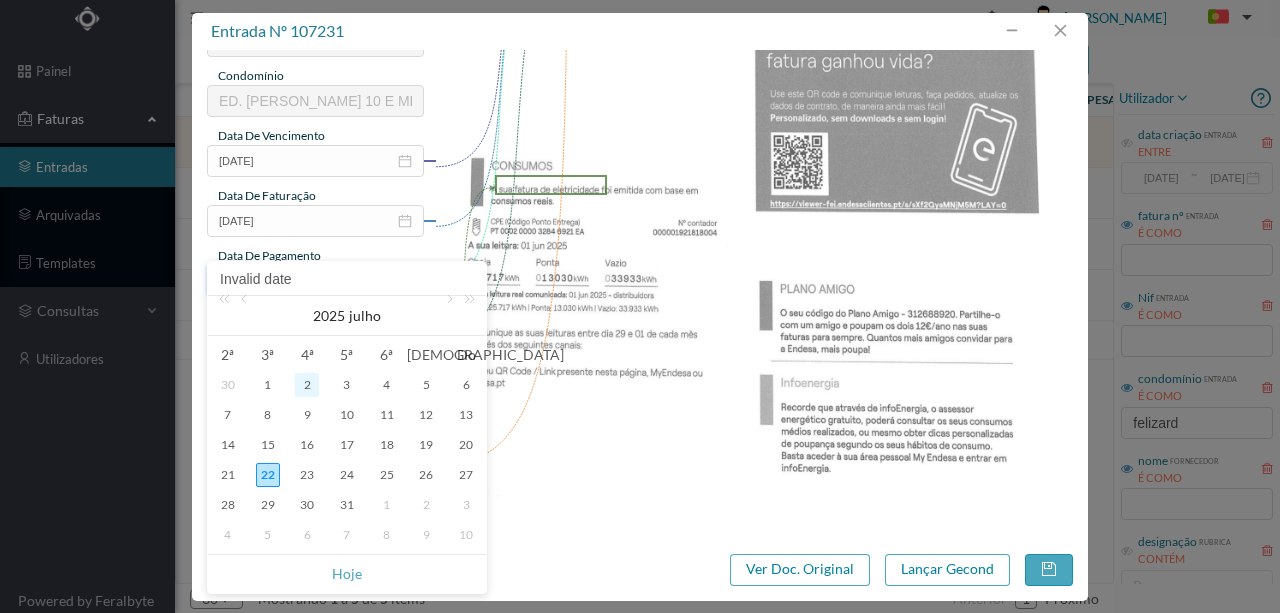 type on "[DATE]" 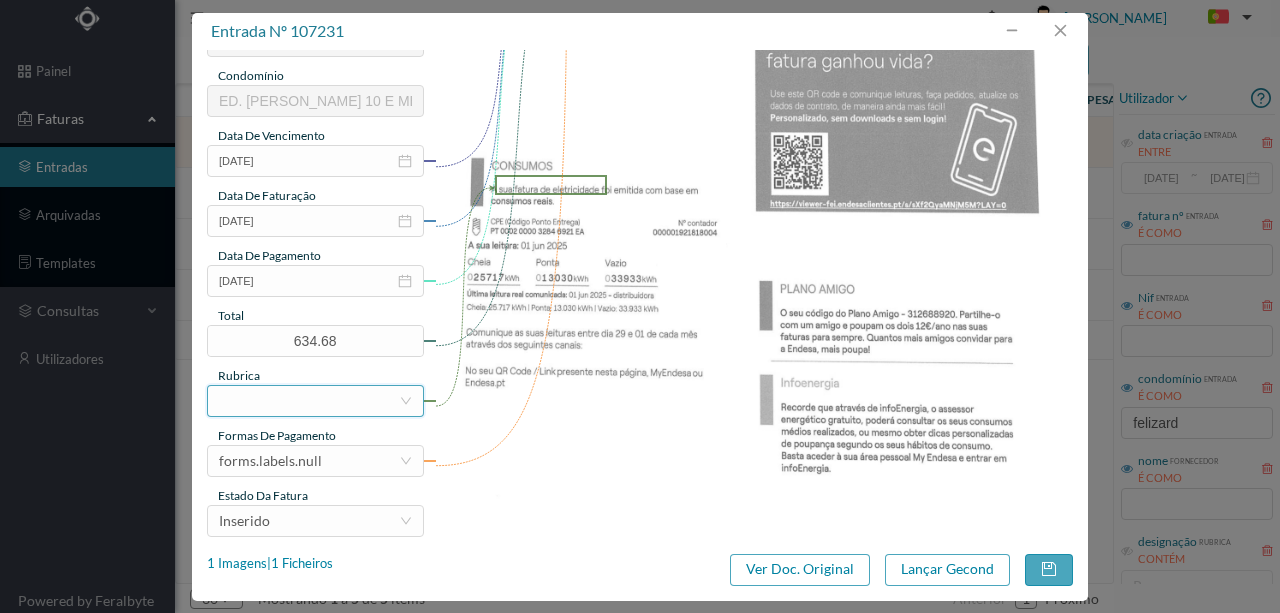 click at bounding box center (309, 401) 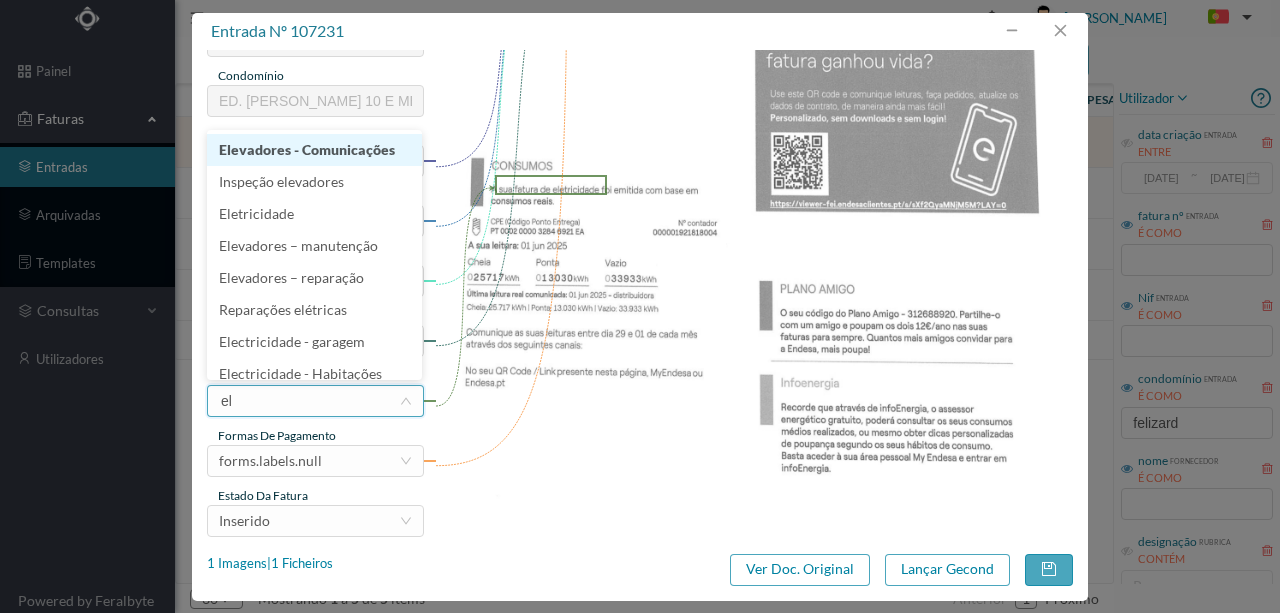 type on "ele" 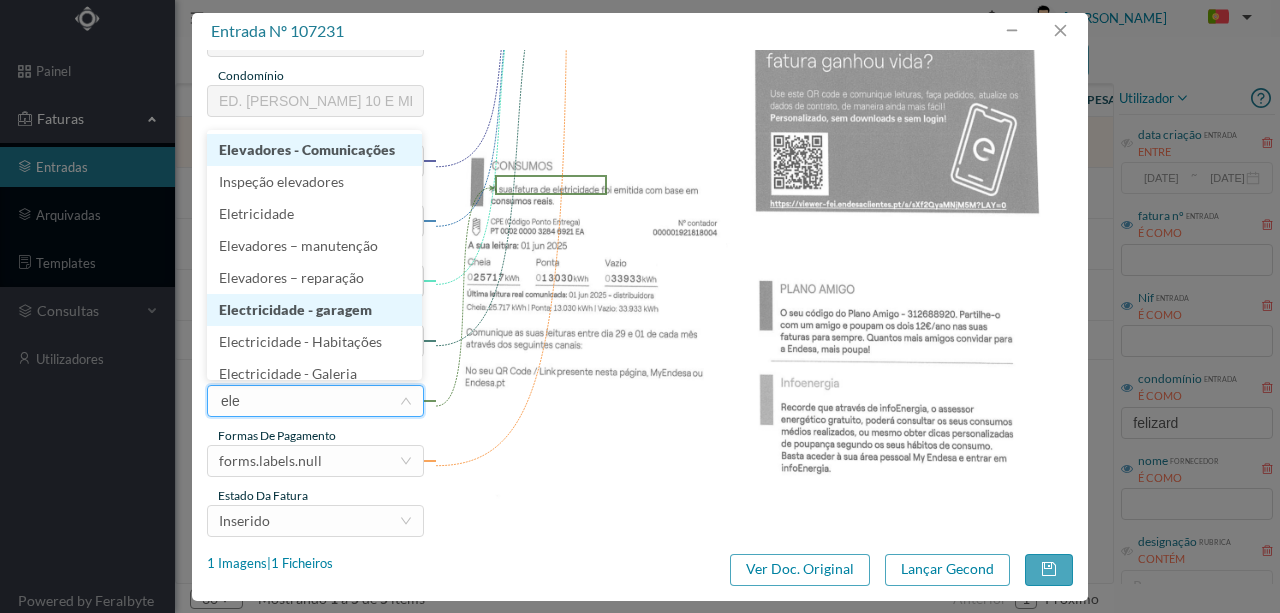 scroll, scrollTop: 10, scrollLeft: 0, axis: vertical 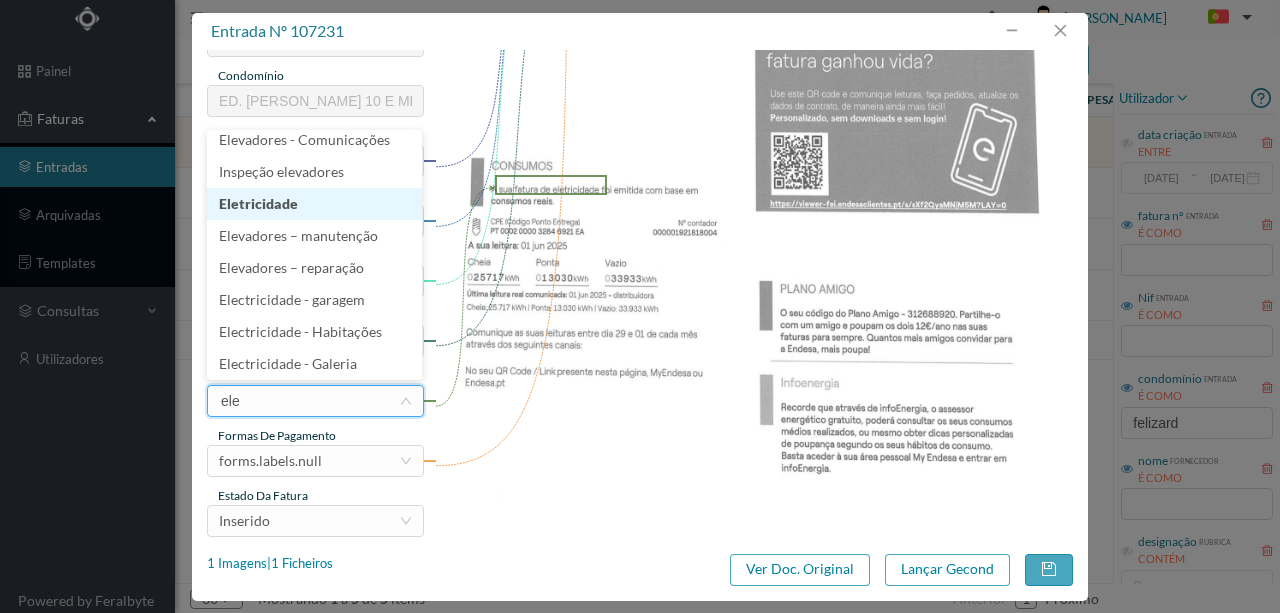 click on "Eletricidade" at bounding box center [314, 204] 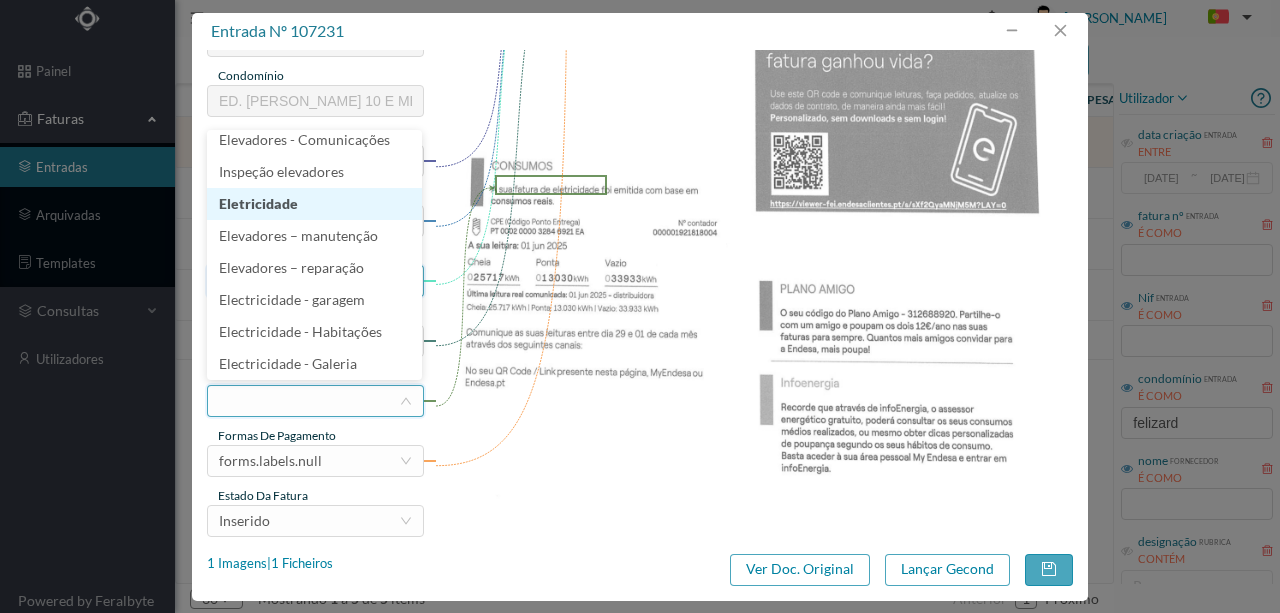 scroll, scrollTop: 4, scrollLeft: 0, axis: vertical 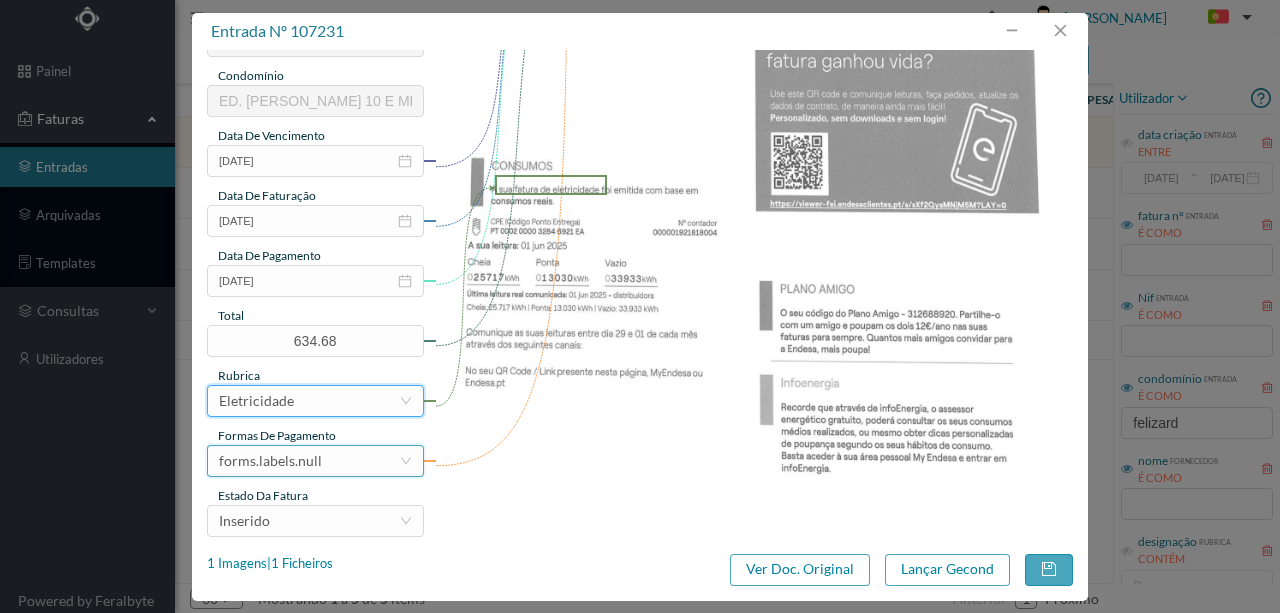 click on "forms.labels.null" at bounding box center [270, 461] 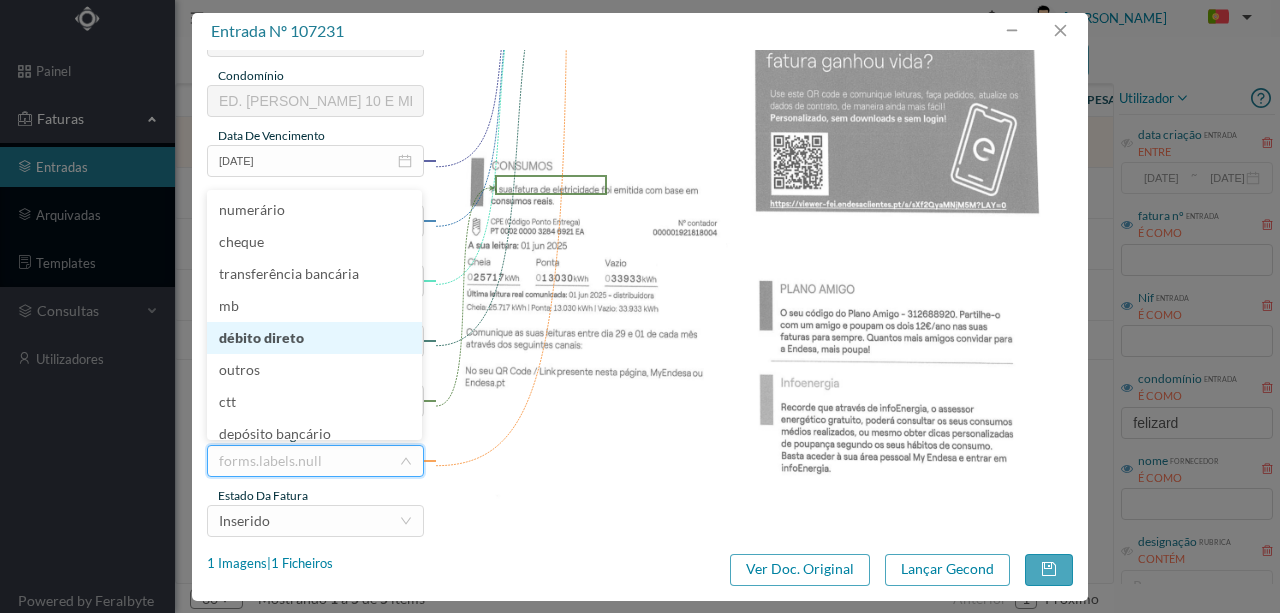 click on "débito direto" at bounding box center (314, 338) 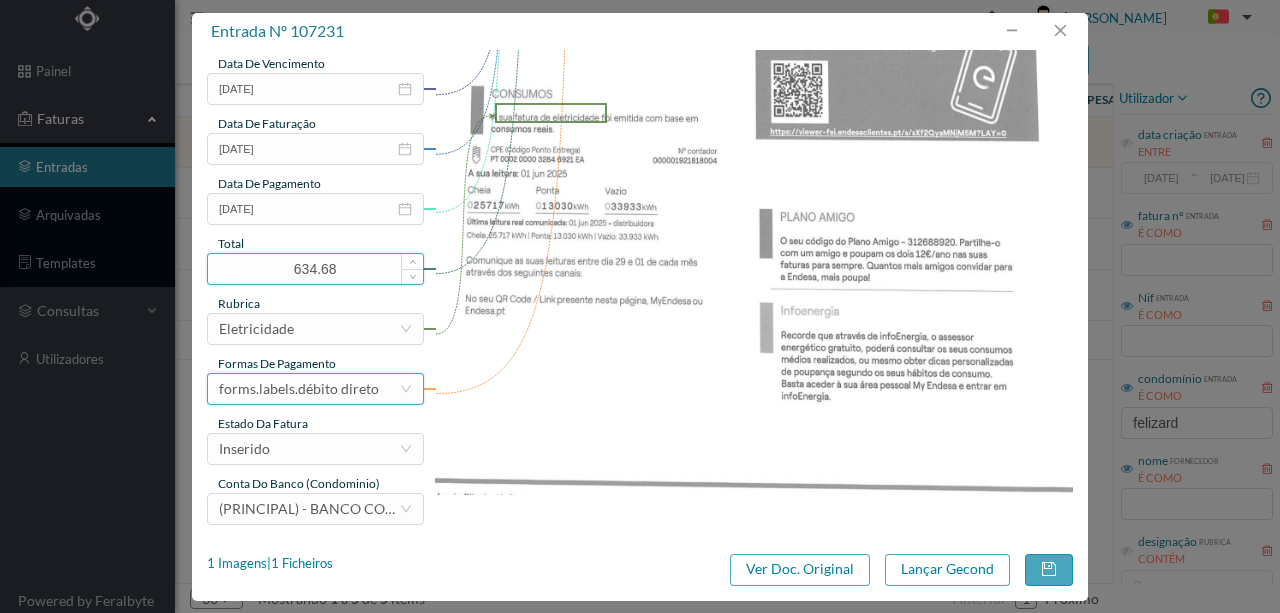 scroll, scrollTop: 473, scrollLeft: 0, axis: vertical 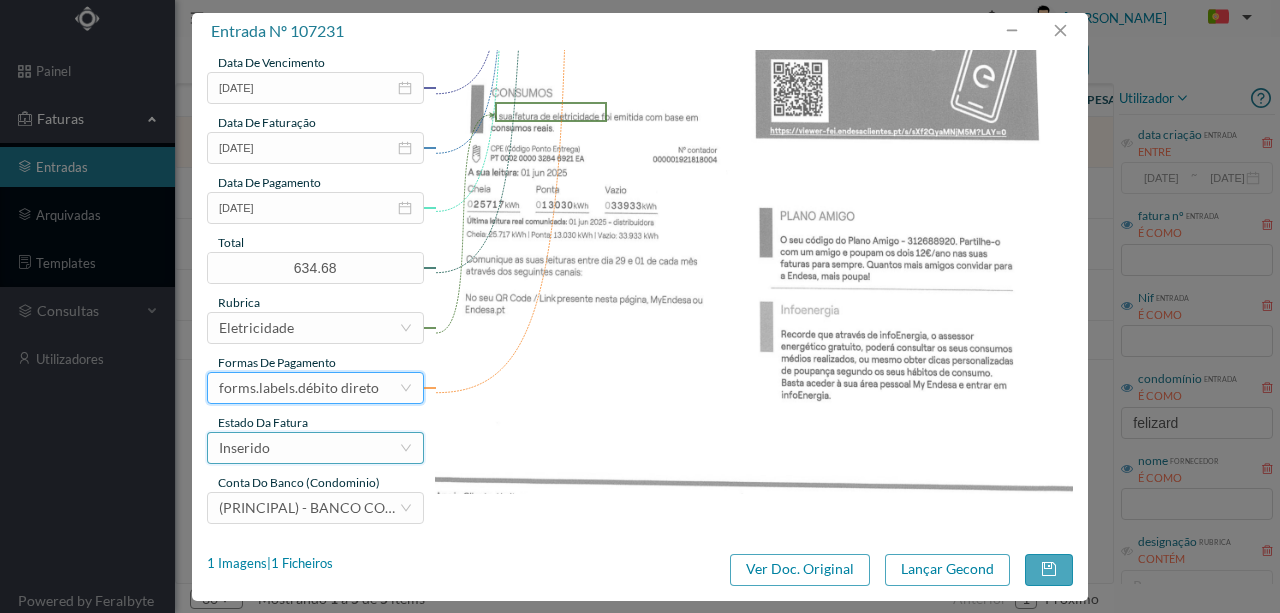 click on "Inserido" at bounding box center (309, 448) 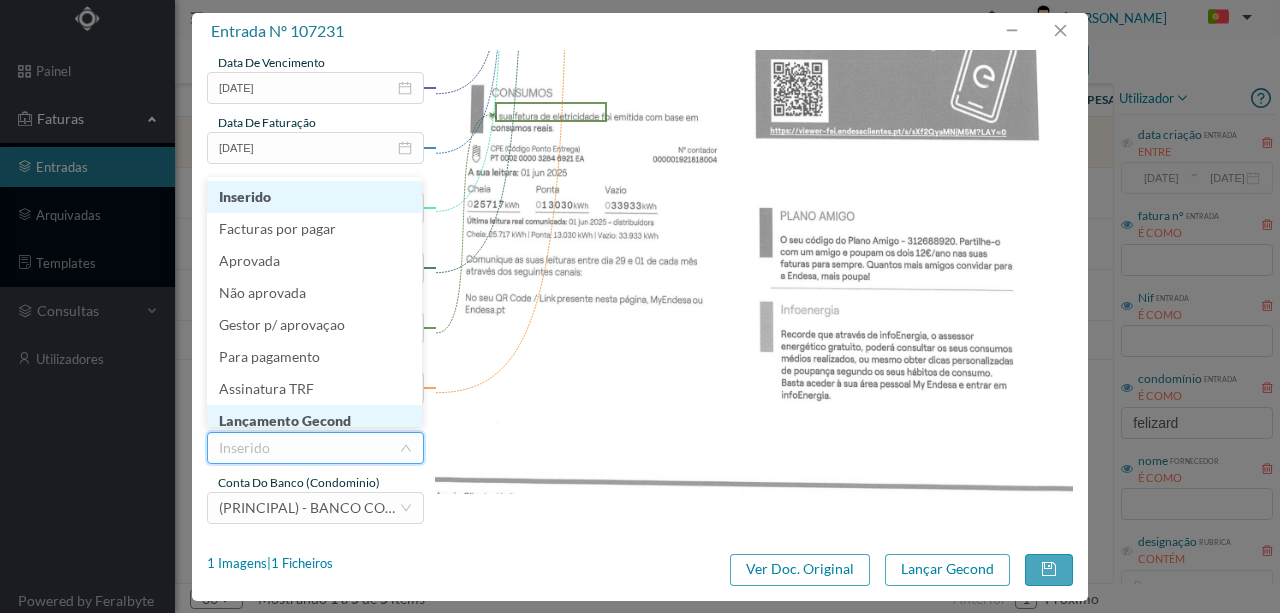 scroll, scrollTop: 10, scrollLeft: 0, axis: vertical 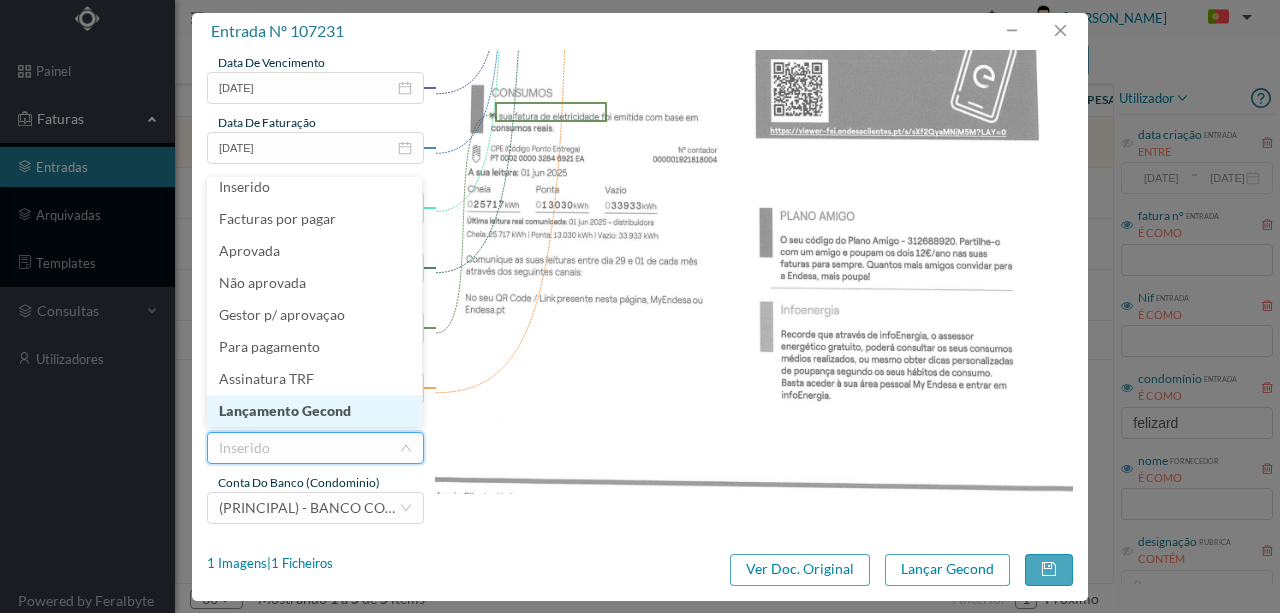 click on "Lançamento Gecond" at bounding box center (314, 411) 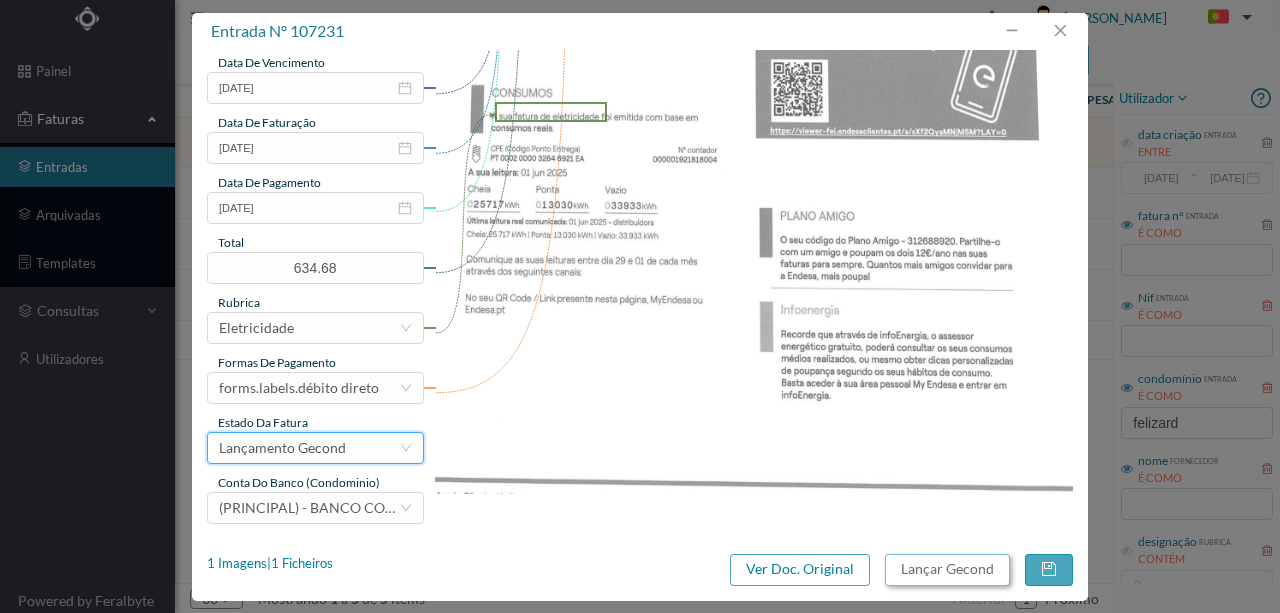 click on "Lançar Gecond" at bounding box center [947, 570] 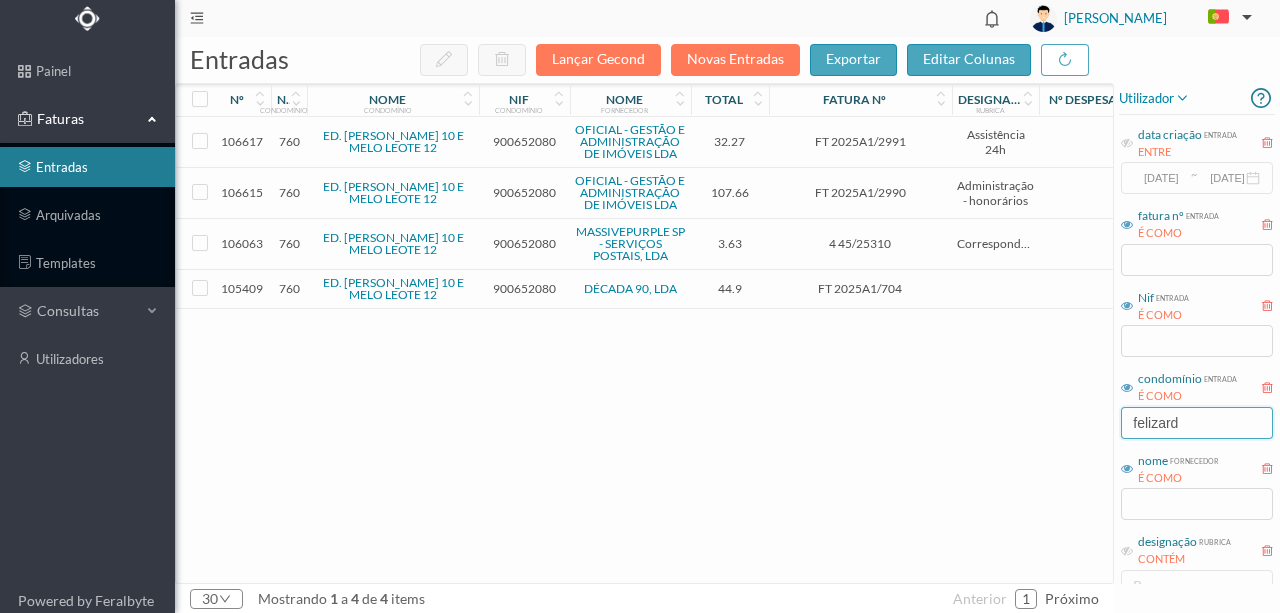 drag, startPoint x: 1198, startPoint y: 428, endPoint x: 1042, endPoint y: 425, distance: 156.02884 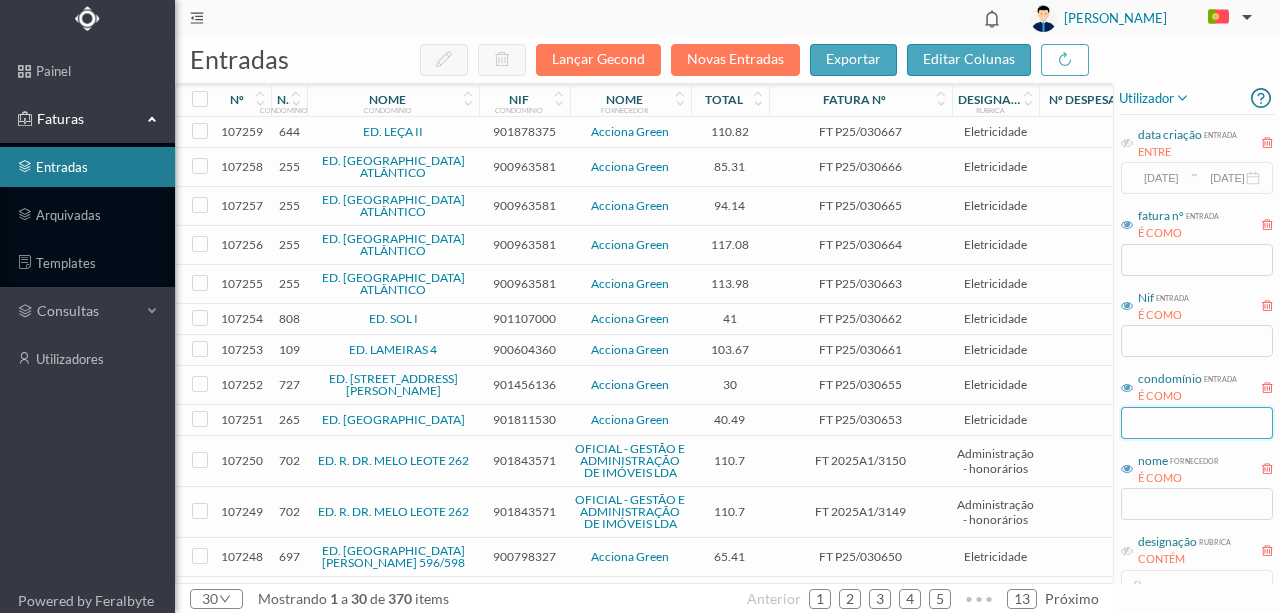 click at bounding box center [1197, 423] 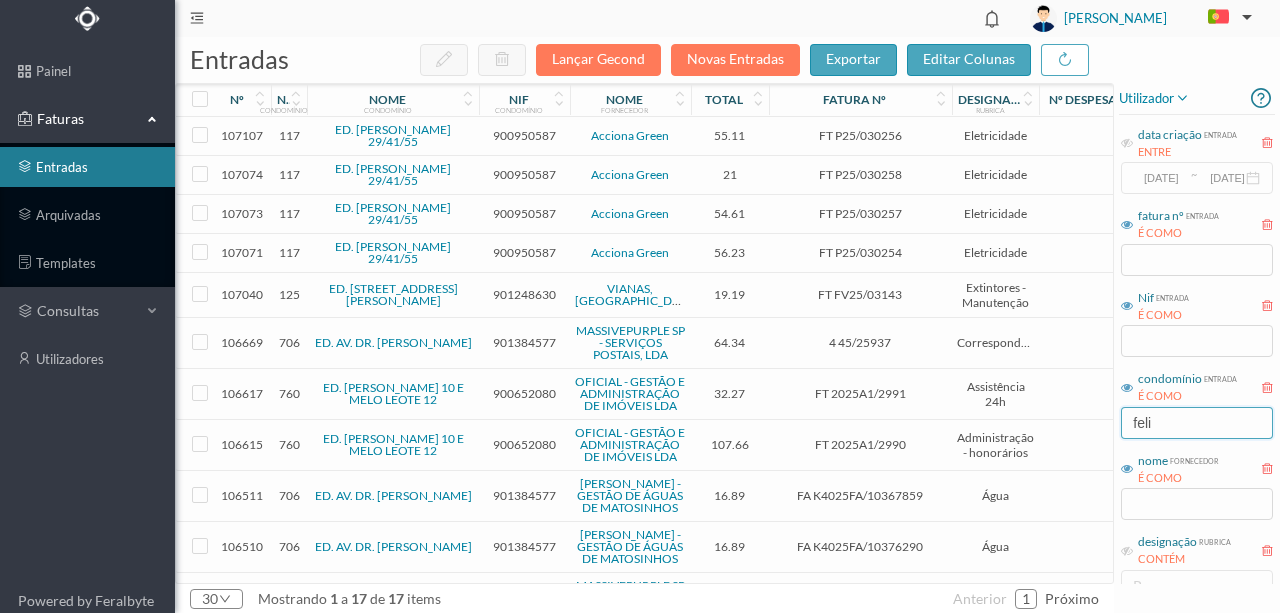 type on "feliz" 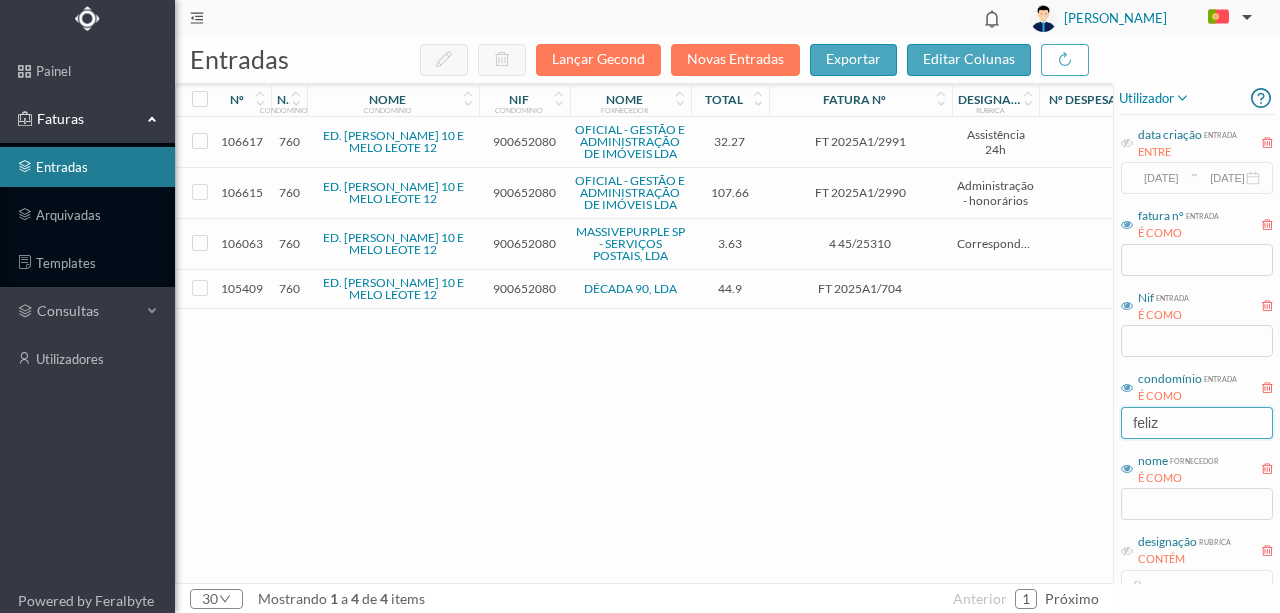 drag, startPoint x: 1188, startPoint y: 420, endPoint x: 1048, endPoint y: 430, distance: 140.35669 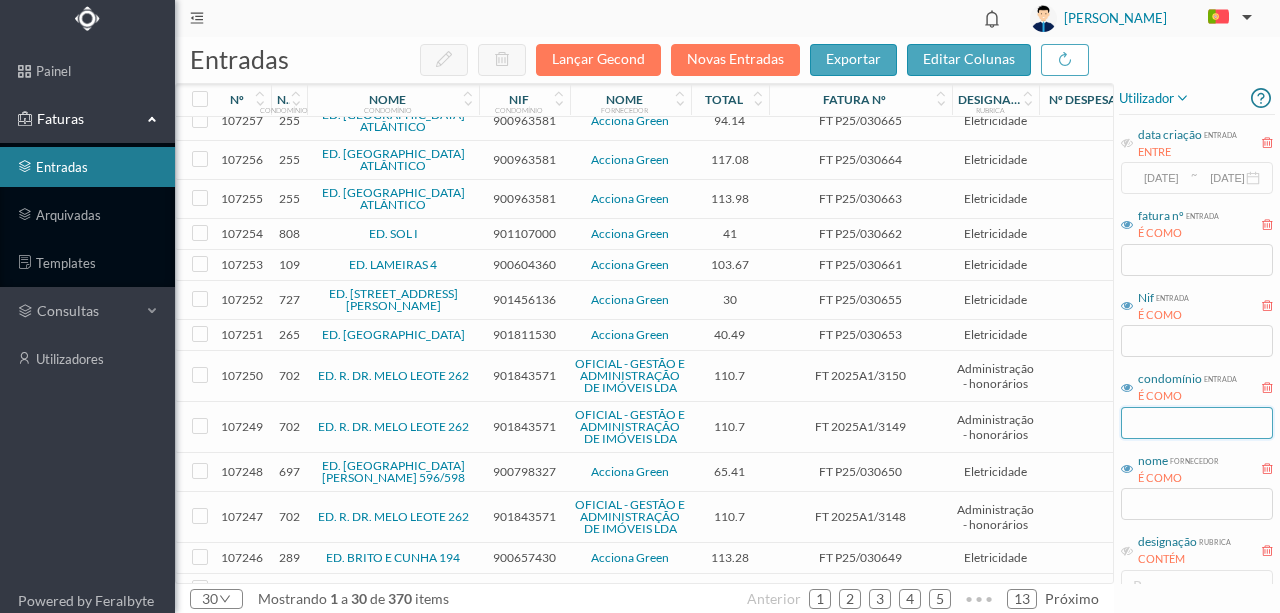 scroll, scrollTop: 133, scrollLeft: 0, axis: vertical 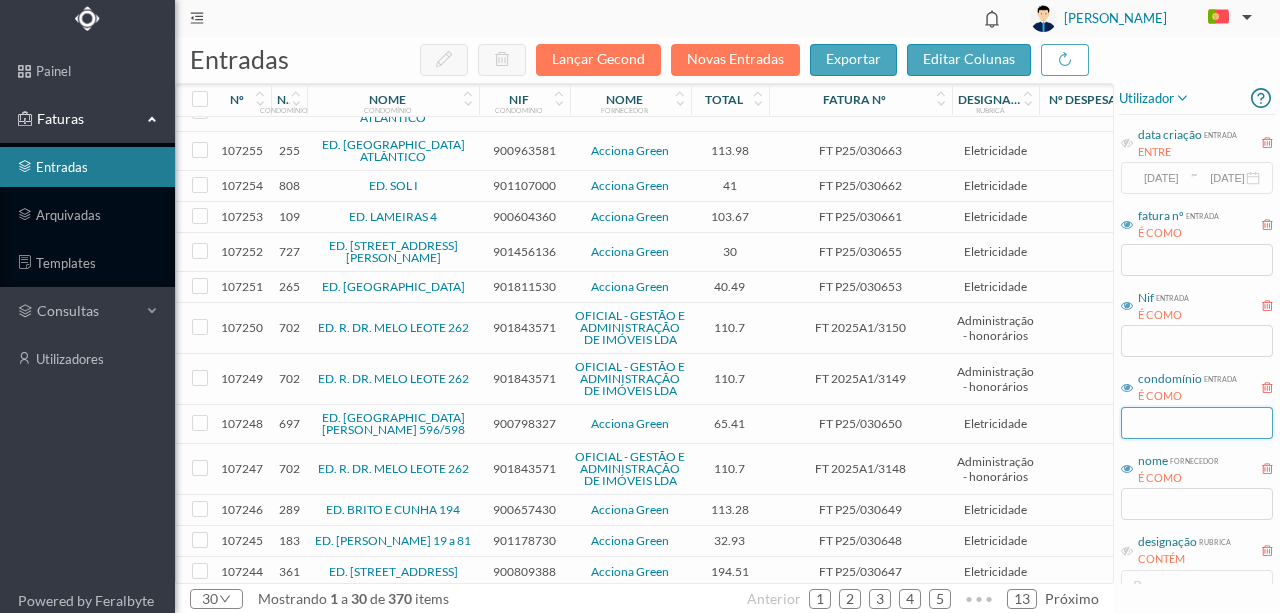 type 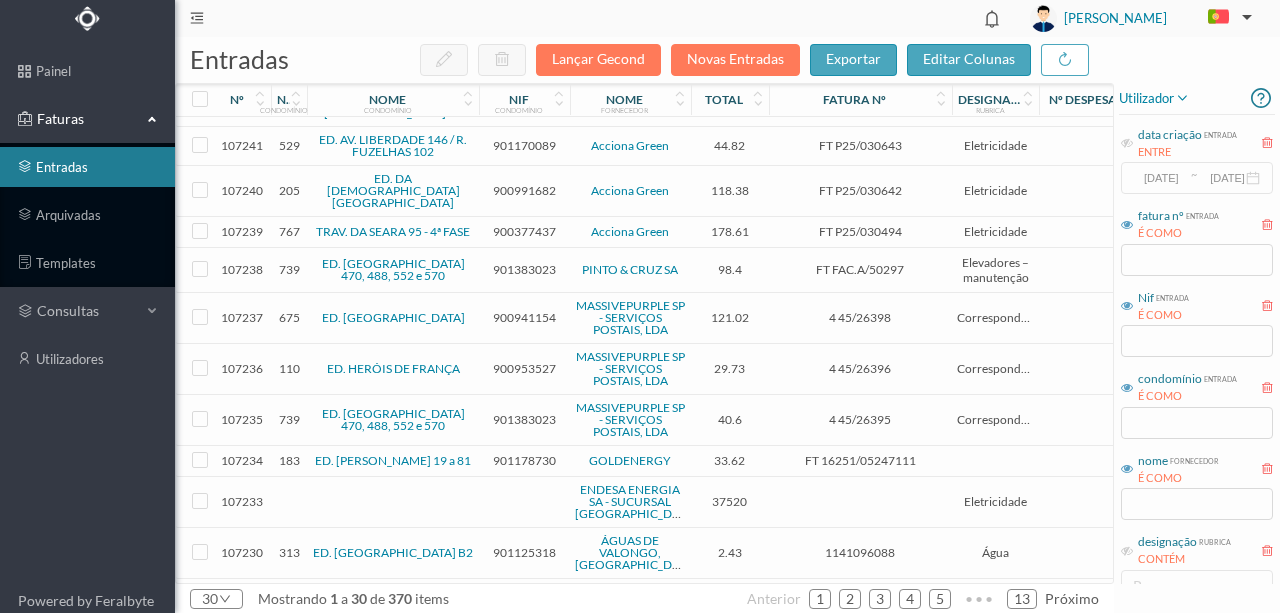 scroll, scrollTop: 666, scrollLeft: 0, axis: vertical 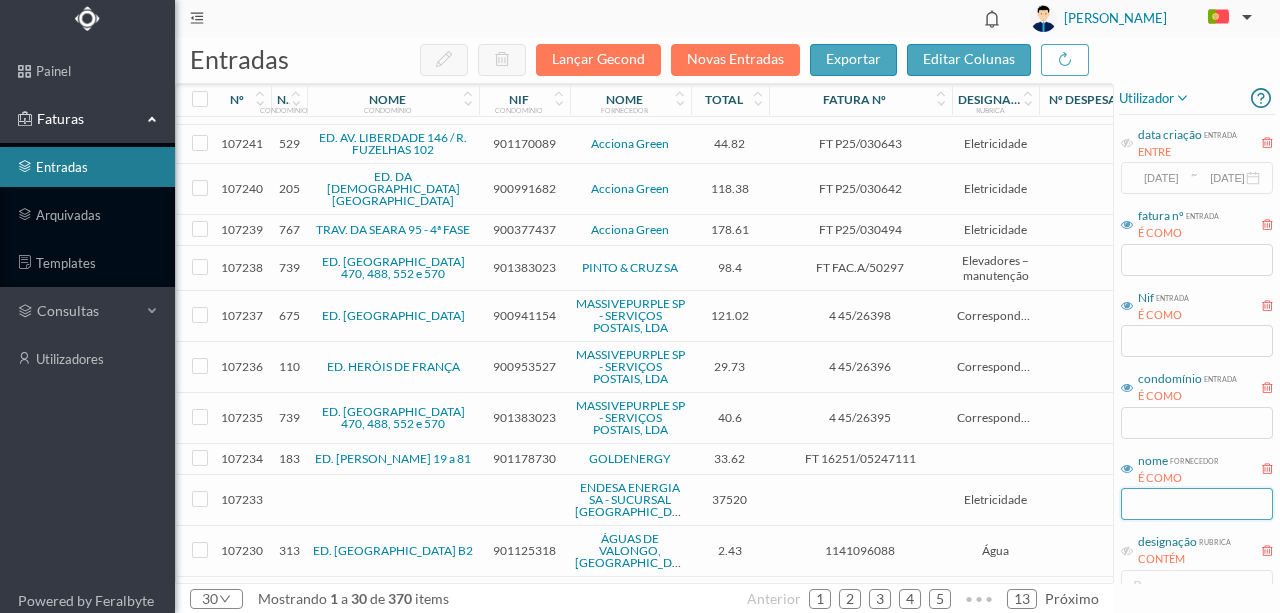 click at bounding box center [1197, 504] 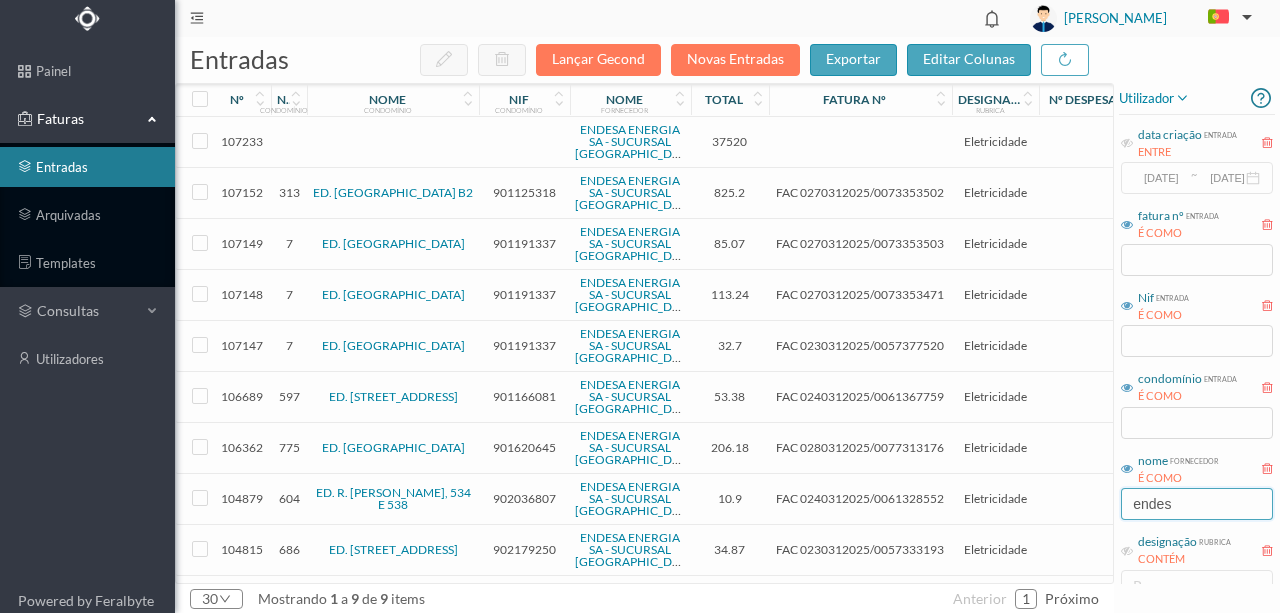 scroll, scrollTop: 0, scrollLeft: 0, axis: both 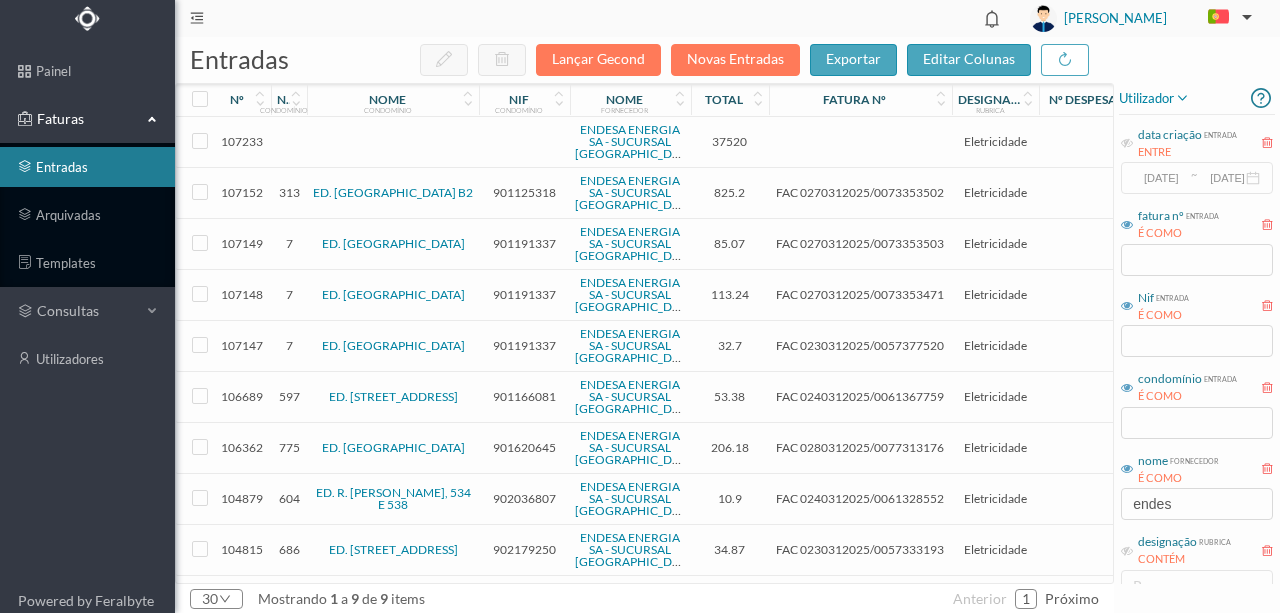 click at bounding box center (524, 142) 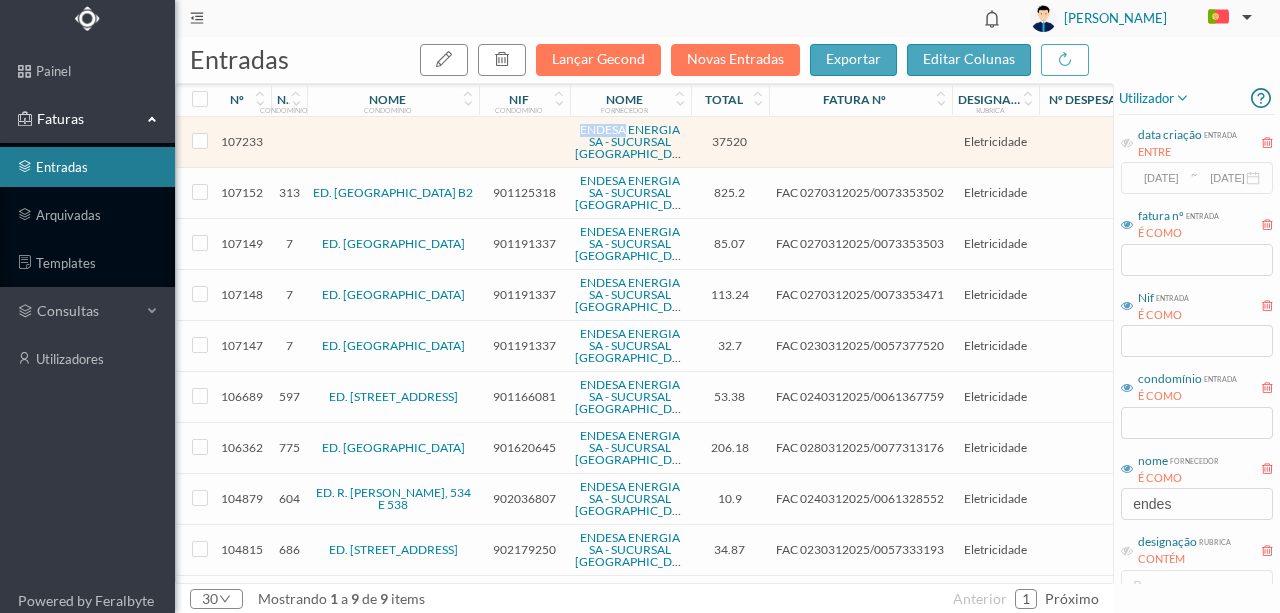 click at bounding box center (524, 142) 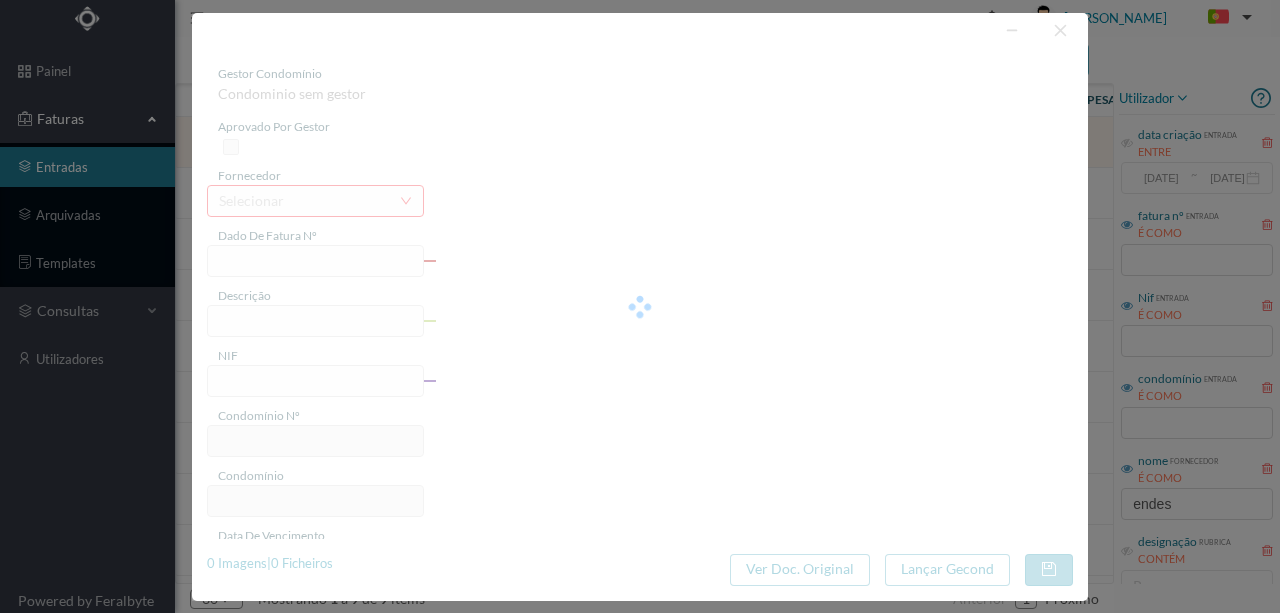 type on "Nom ES ENS NS À NDT E UNSNSTT TD INSIT LÃ [STREET_ADDRESS][PERSON_NAME]" 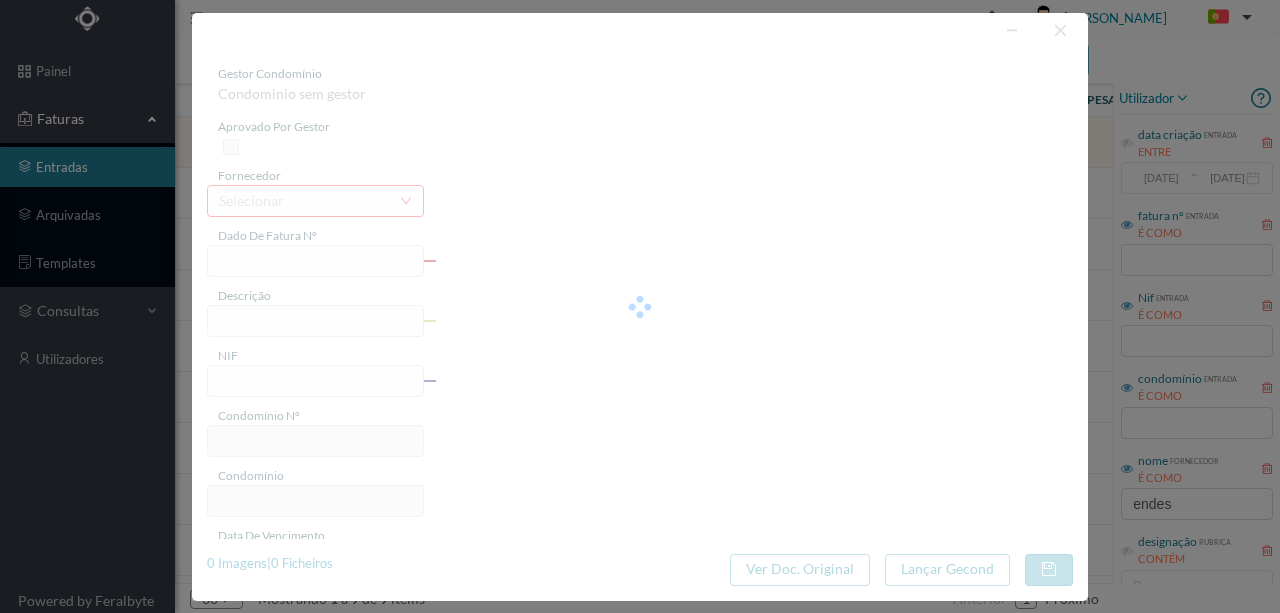 type on "45" 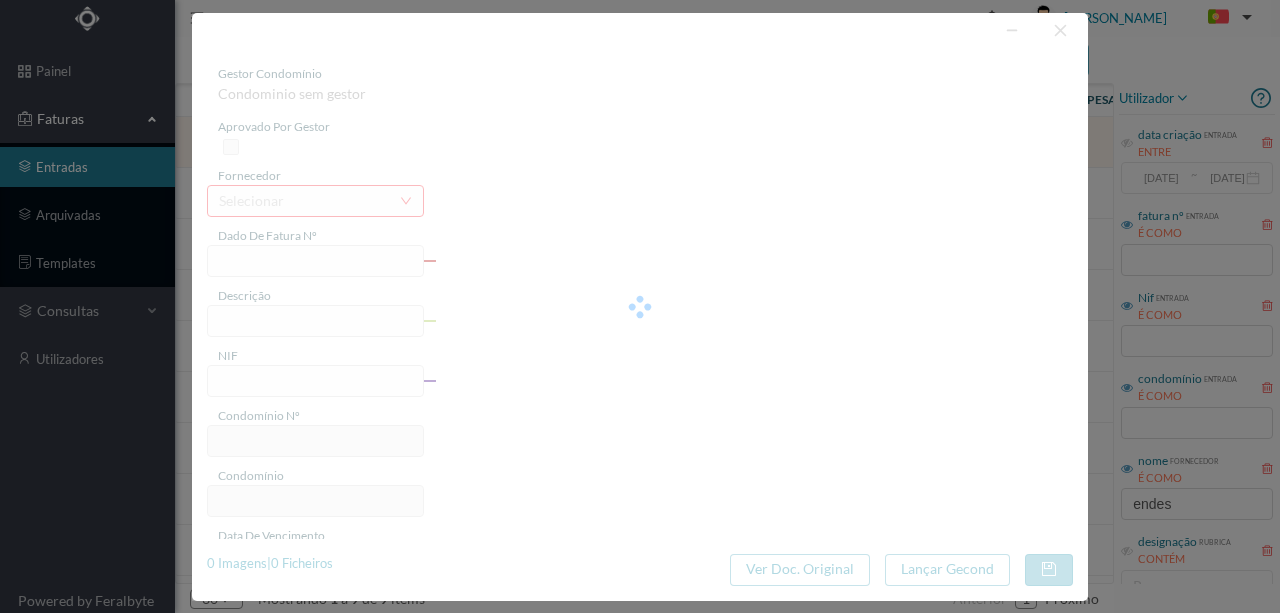 type on "[DATE]" 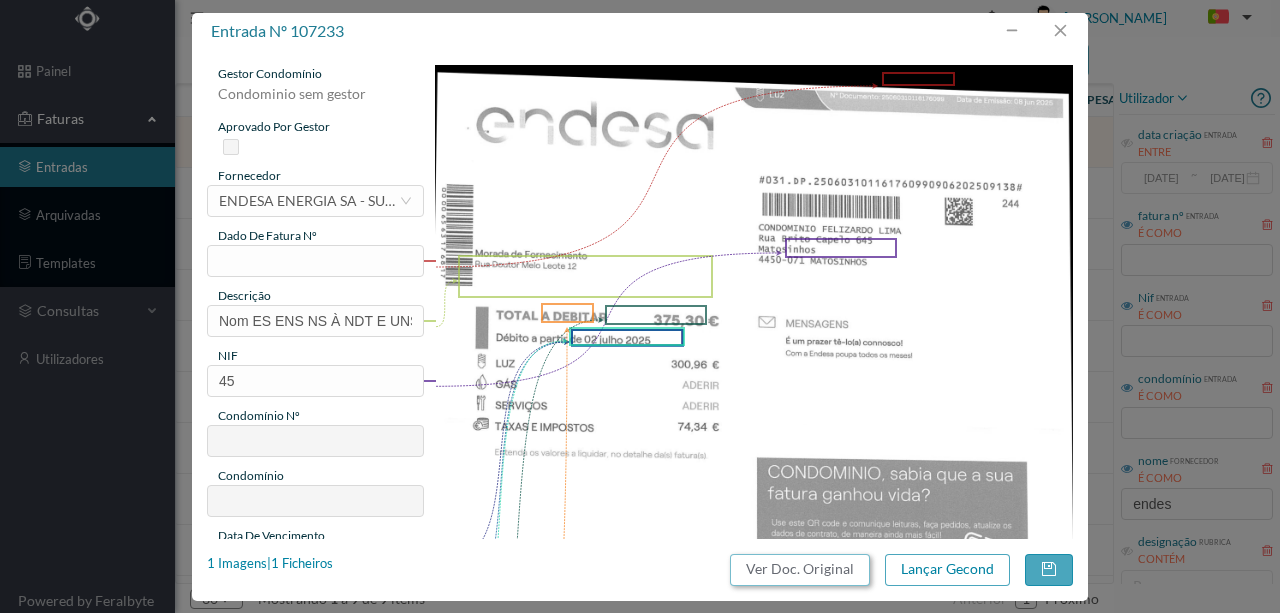 click on "Ver Doc. Original" at bounding box center (800, 570) 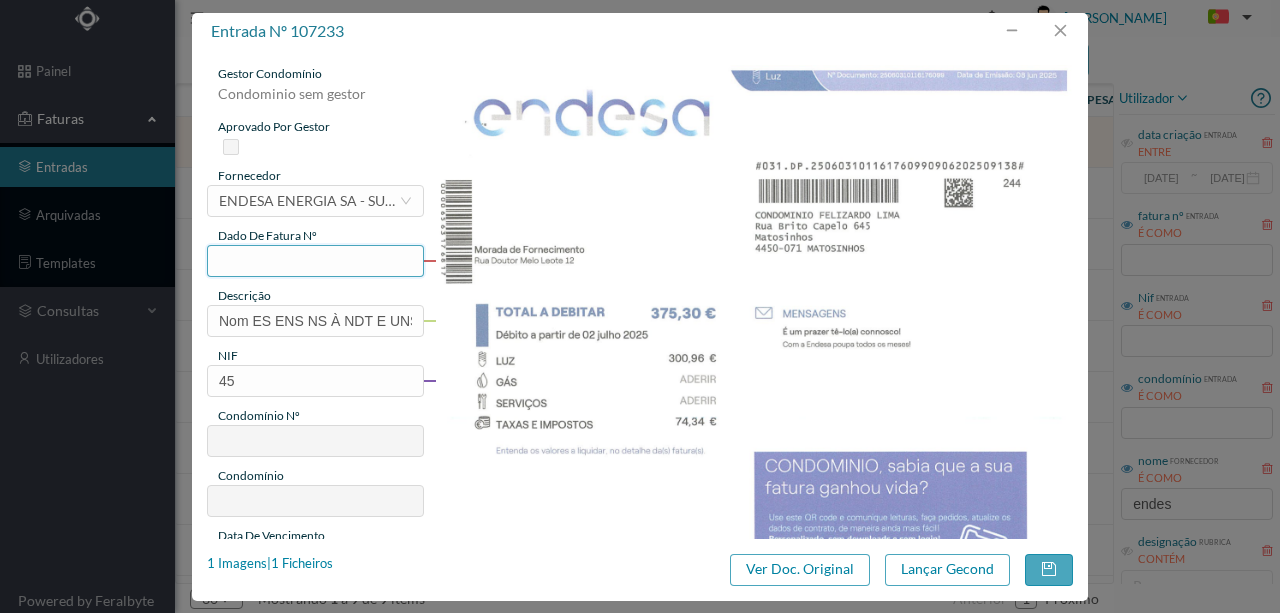 click at bounding box center [315, 261] 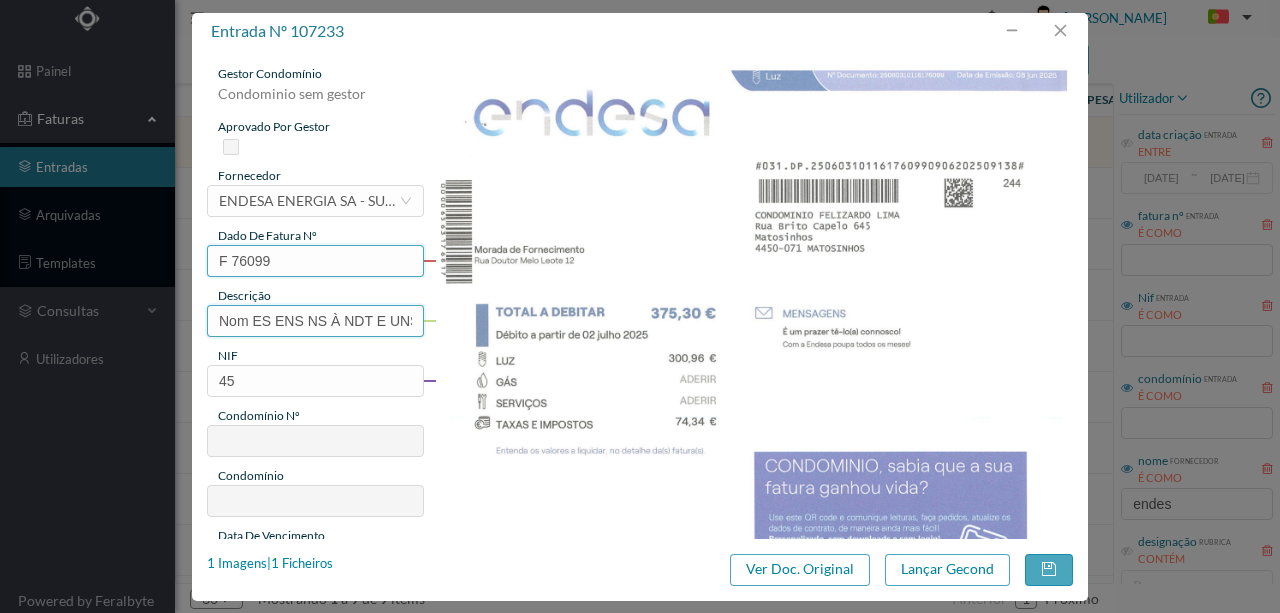 type on "F 76099" 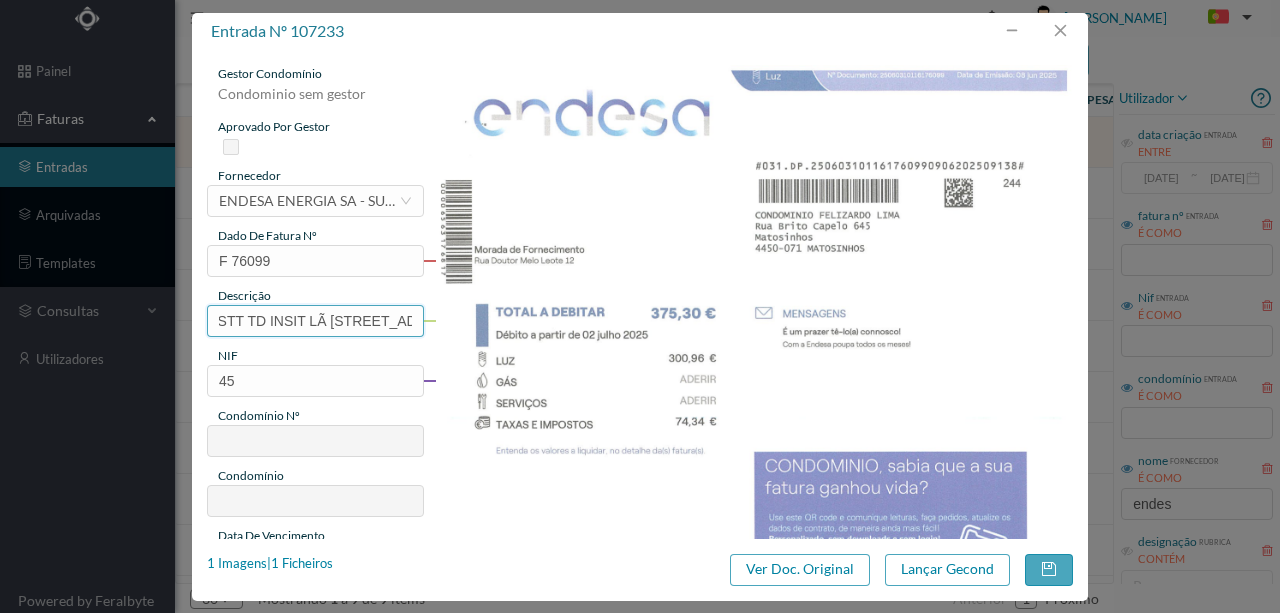 scroll, scrollTop: 0, scrollLeft: 295, axis: horizontal 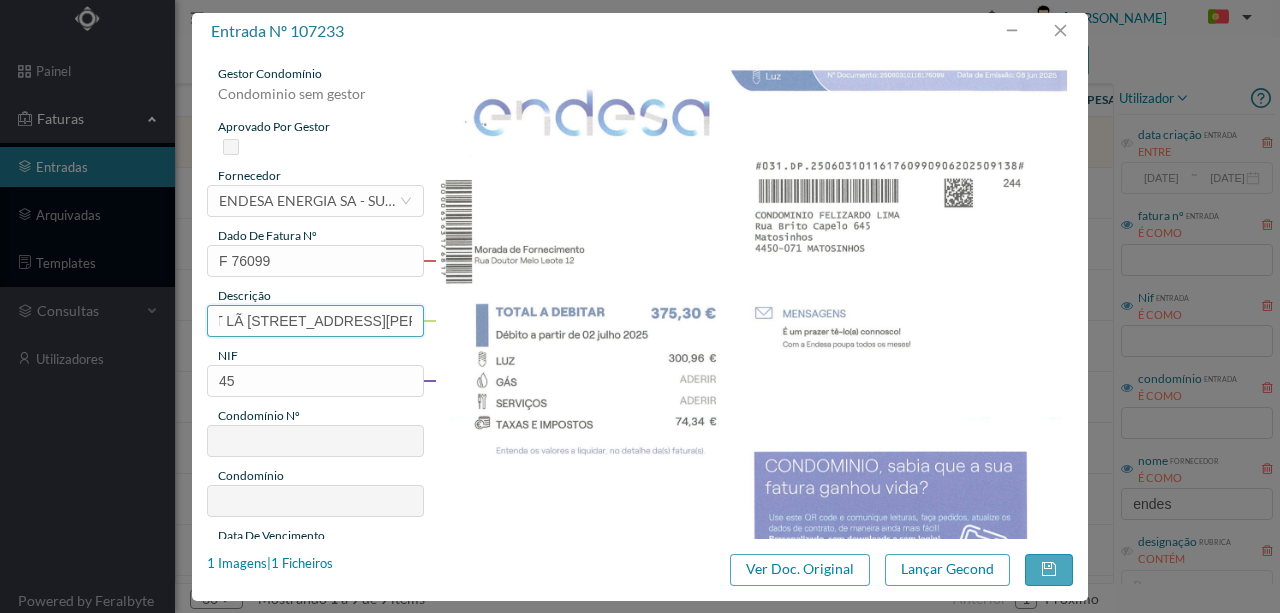 drag, startPoint x: 213, startPoint y: 318, endPoint x: 507, endPoint y: 311, distance: 294.0833 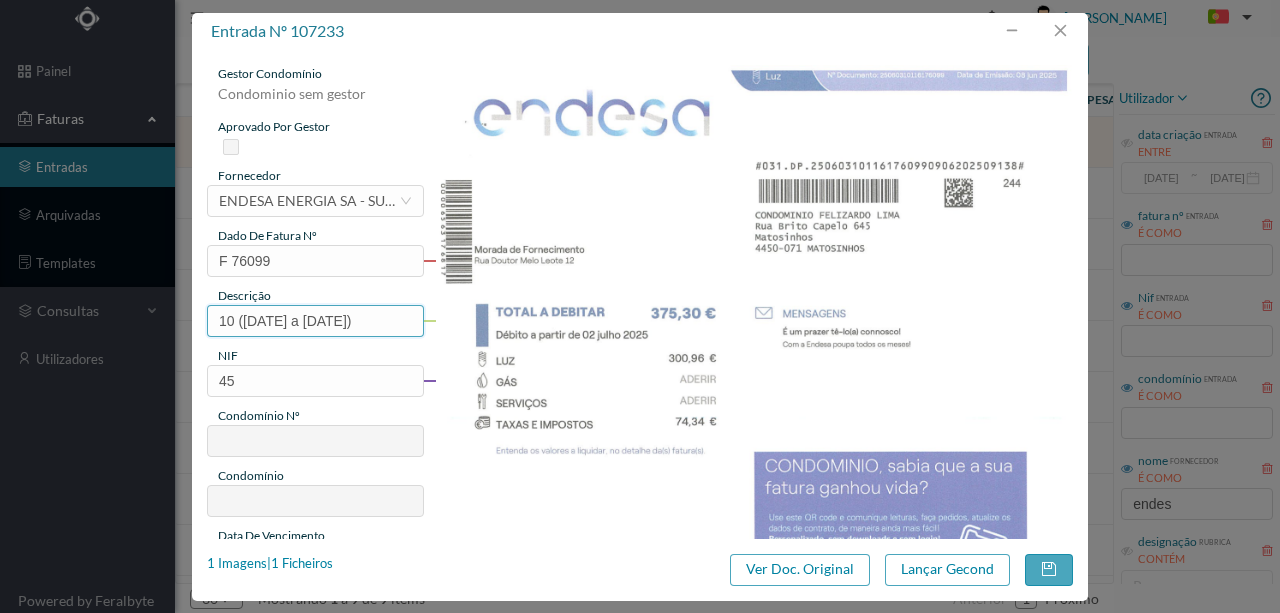 scroll, scrollTop: 0, scrollLeft: 0, axis: both 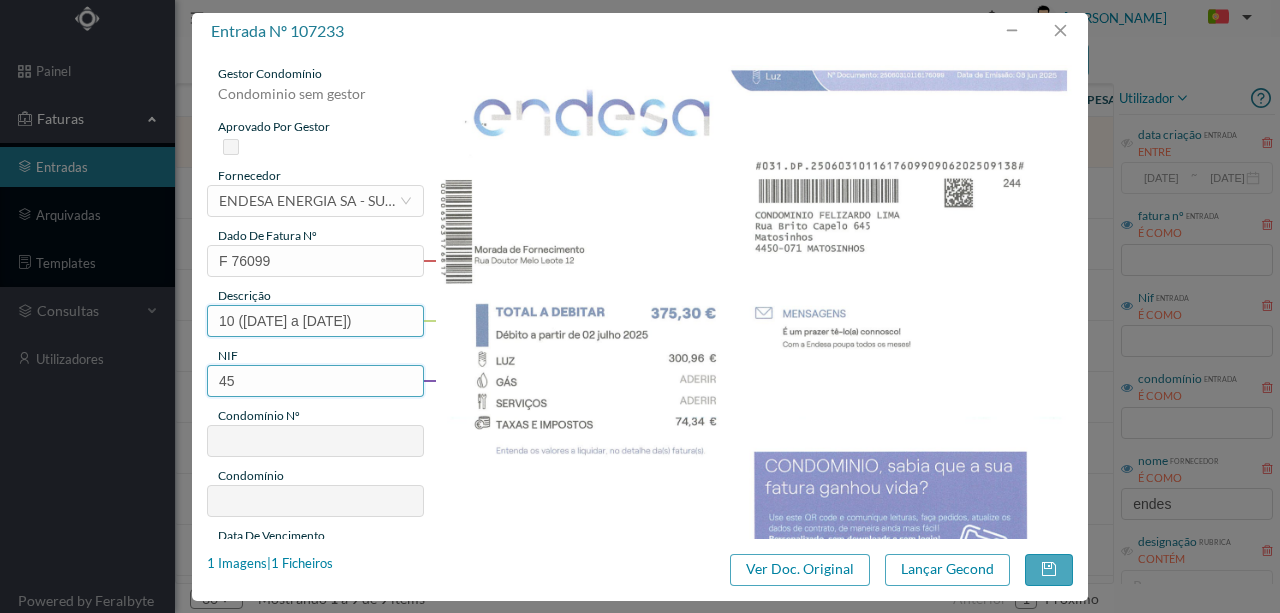 click on "10 ([DATE] a [DATE])" at bounding box center (315, 321) 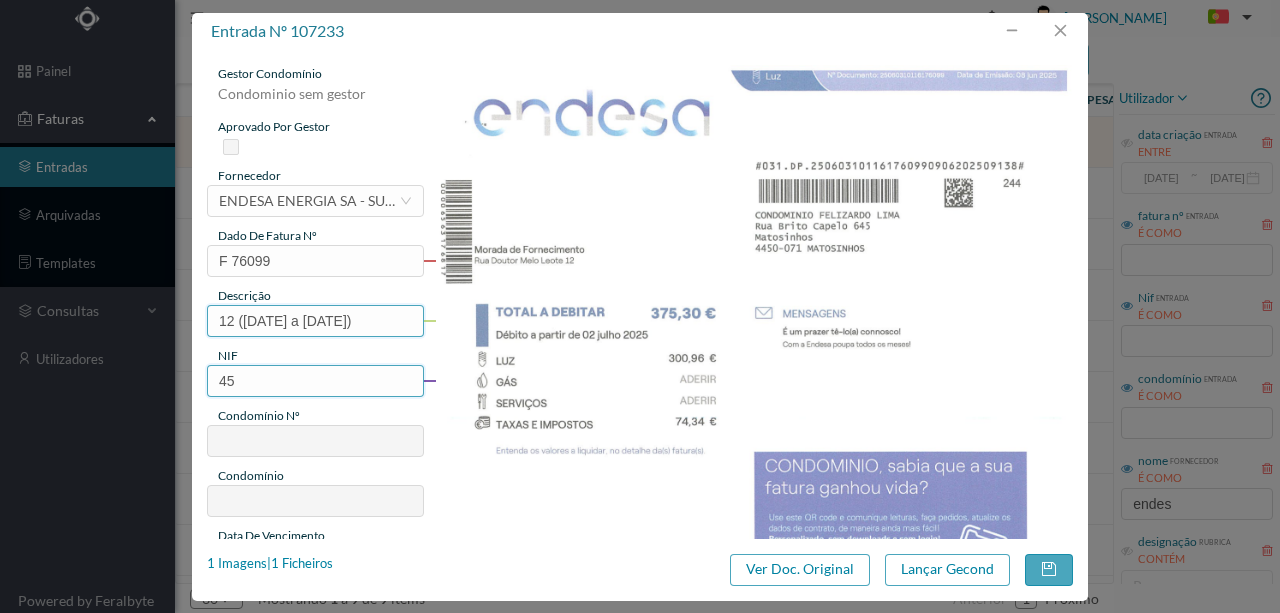 type on "12 ([DATE] a [DATE])" 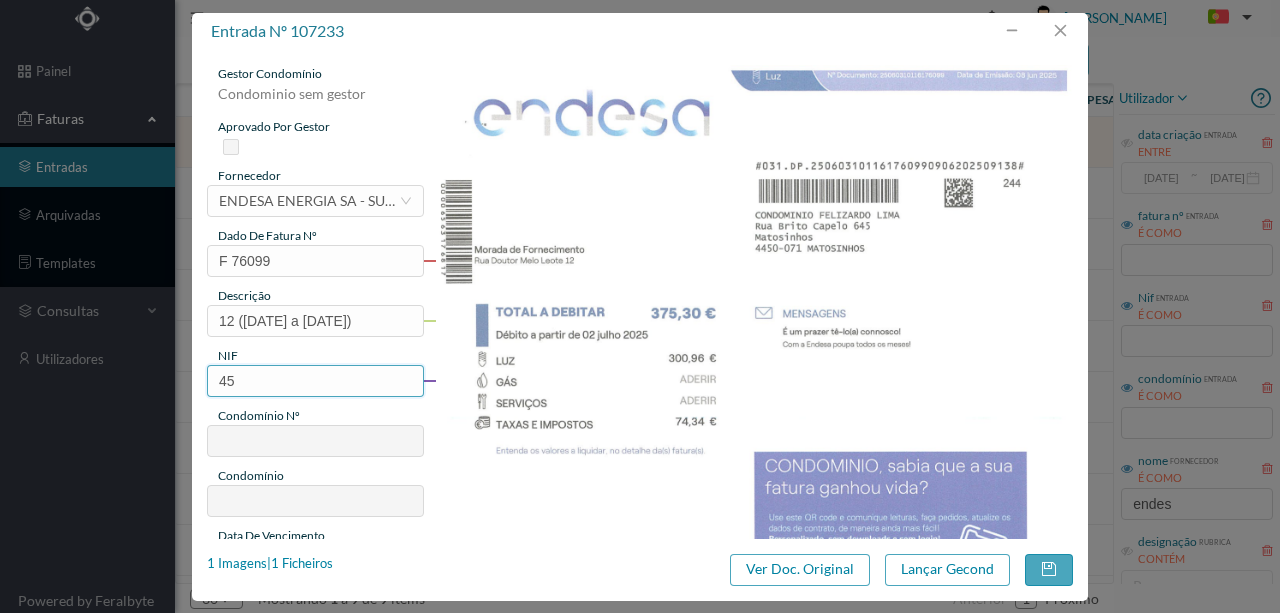 drag, startPoint x: 269, startPoint y: 389, endPoint x: 196, endPoint y: 384, distance: 73.171036 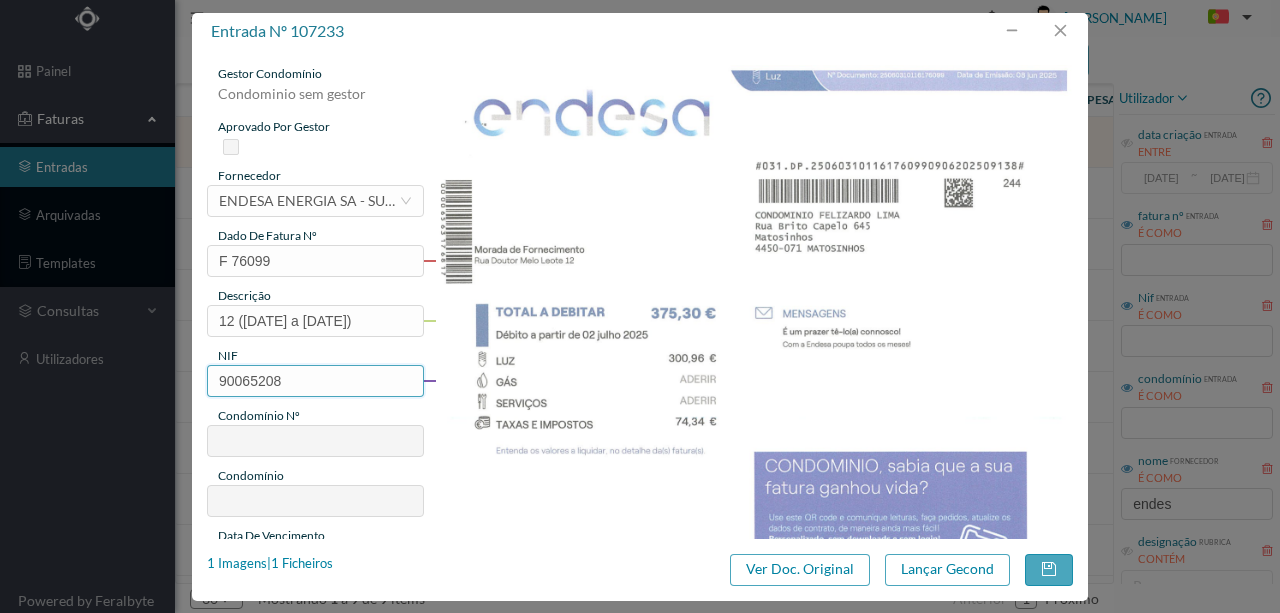 type on "900652080" 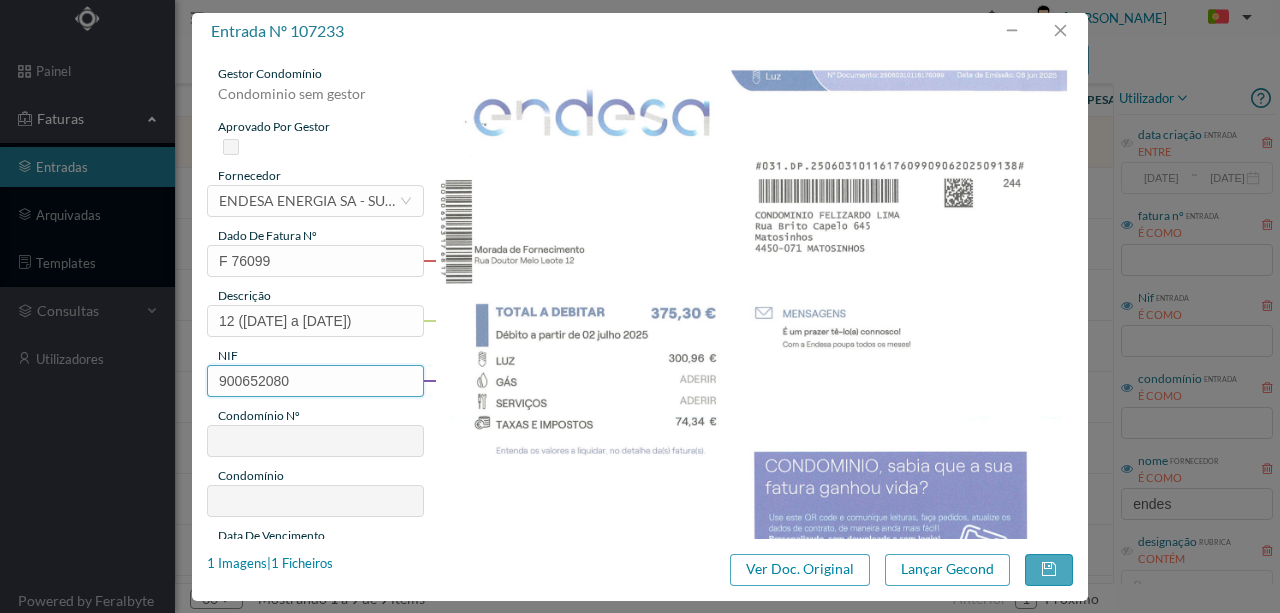 type on "760" 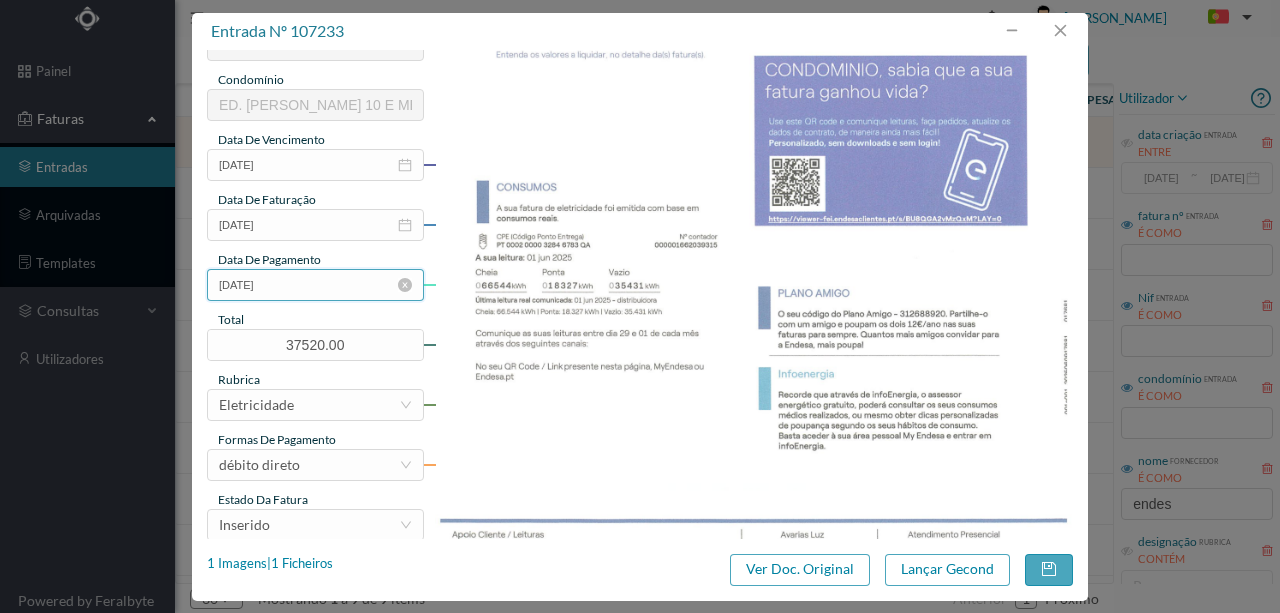scroll, scrollTop: 400, scrollLeft: 0, axis: vertical 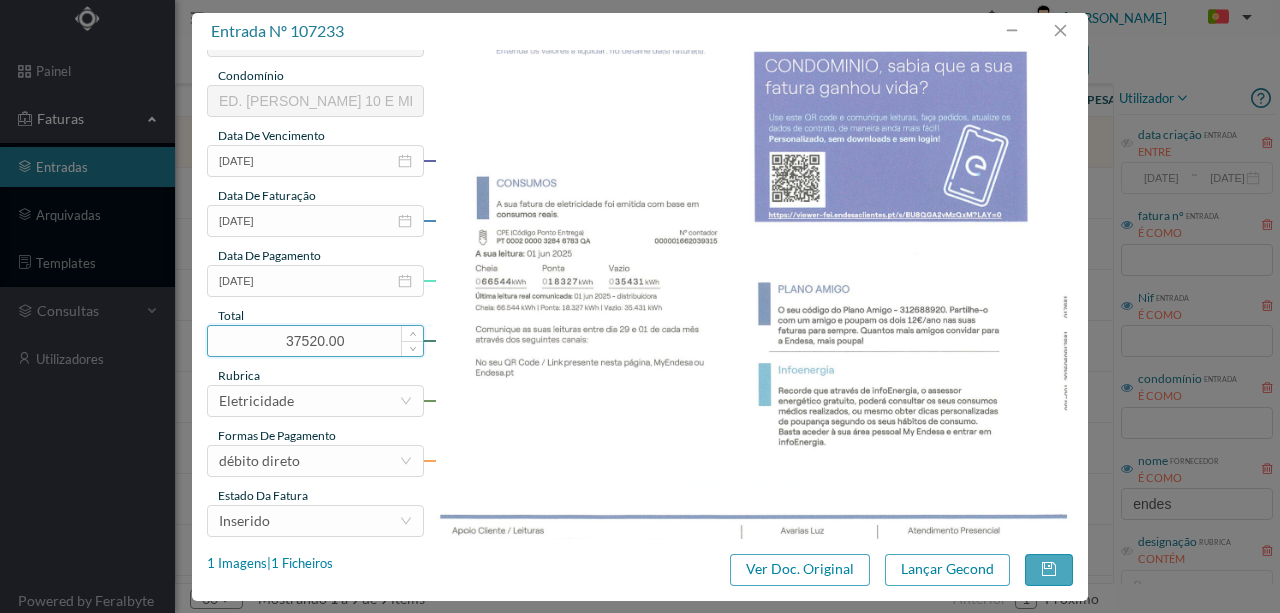 type on "900652080" 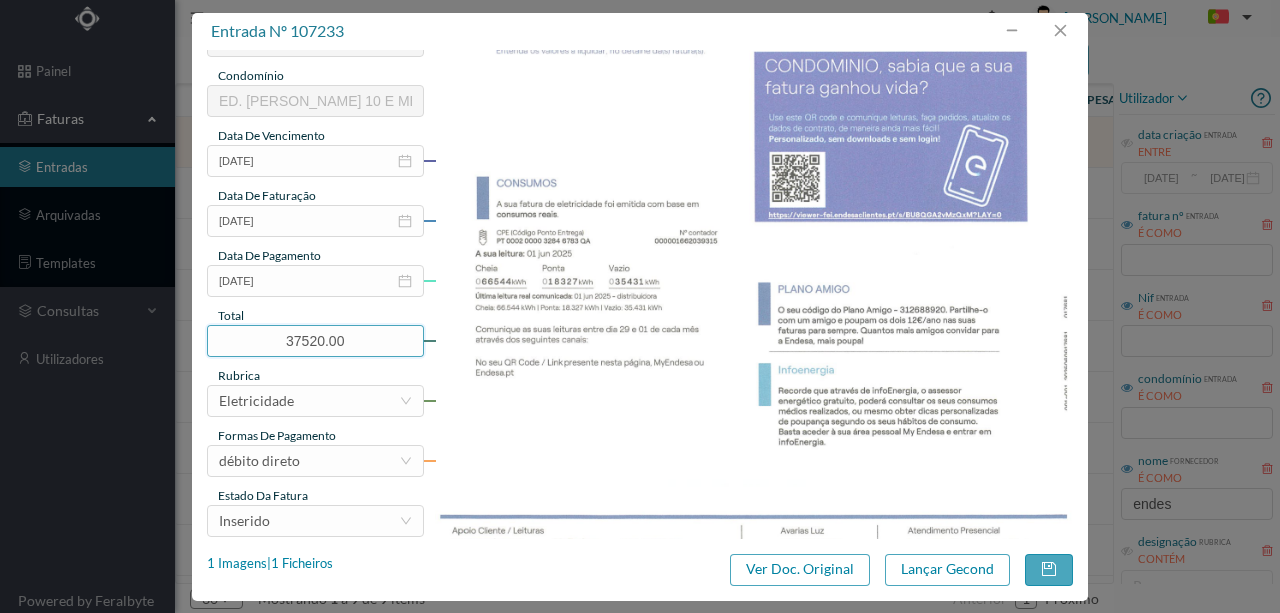 drag, startPoint x: 353, startPoint y: 342, endPoint x: 198, endPoint y: 347, distance: 155.08063 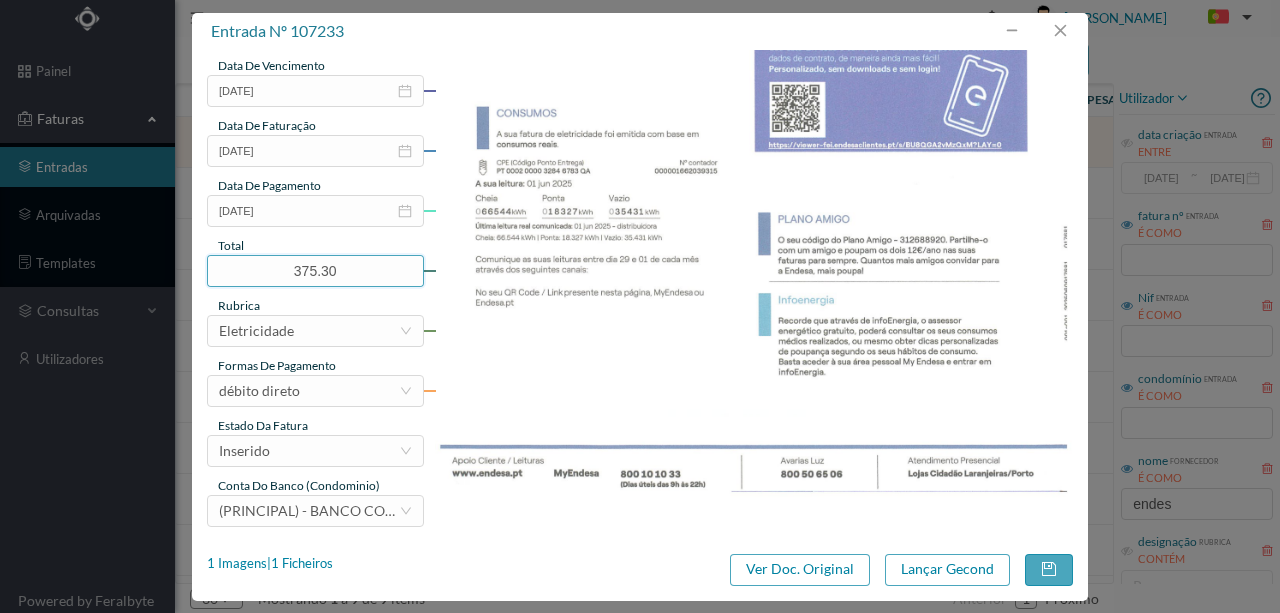 scroll, scrollTop: 473, scrollLeft: 0, axis: vertical 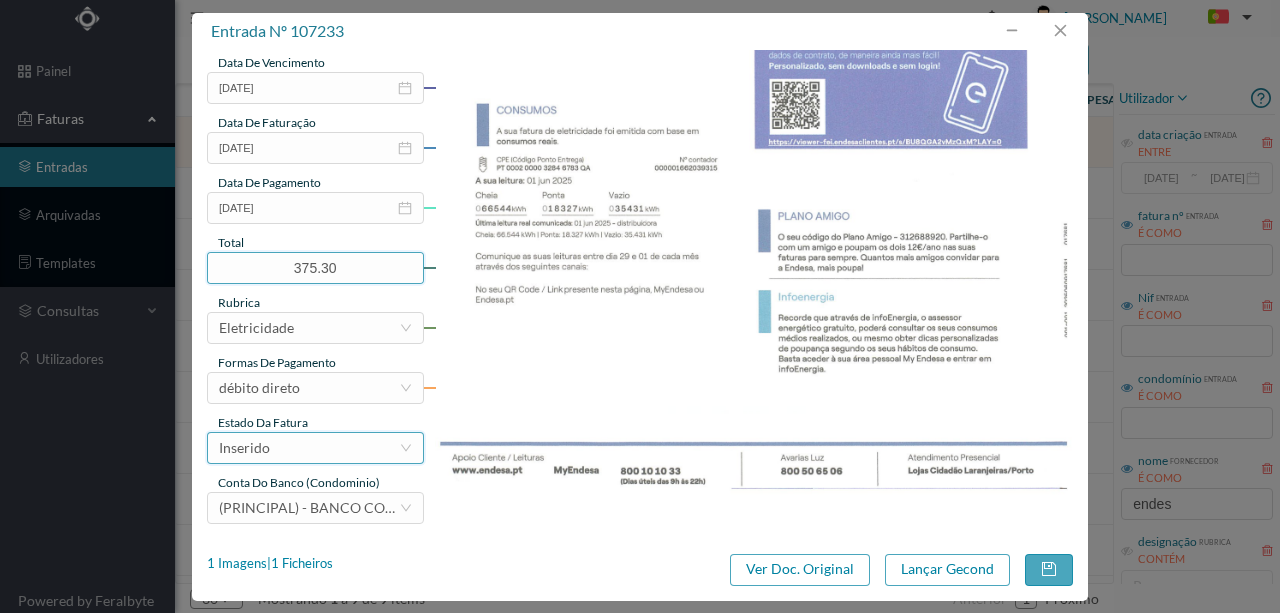 type on "375.30" 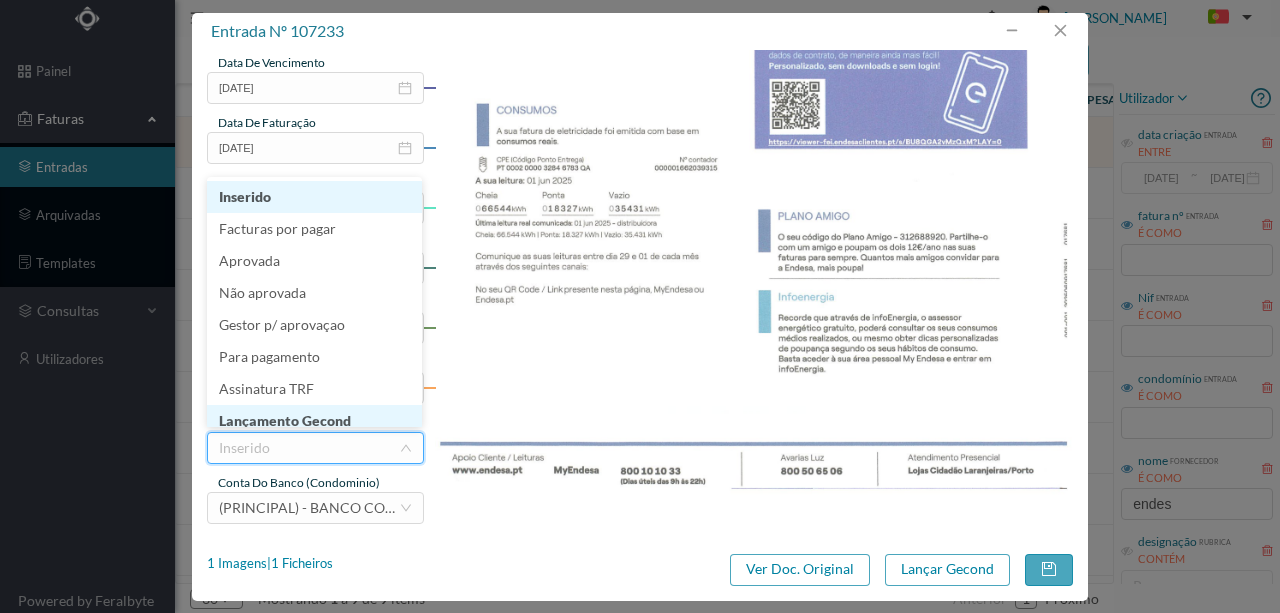 scroll, scrollTop: 10, scrollLeft: 0, axis: vertical 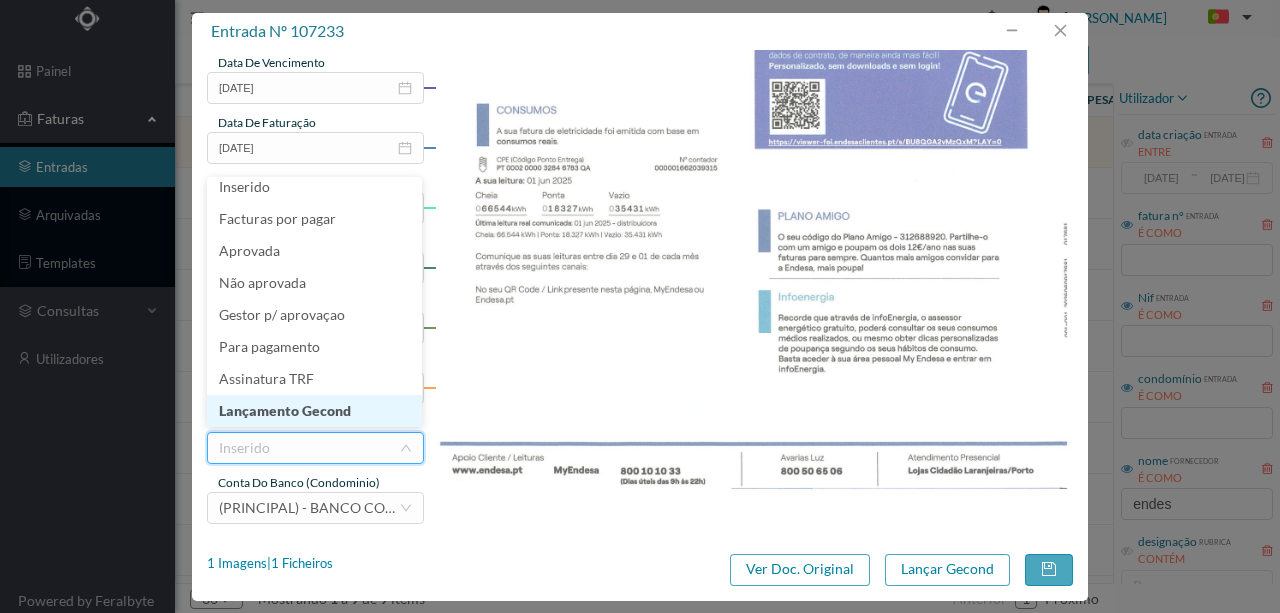 click on "Lançamento Gecond" at bounding box center (314, 411) 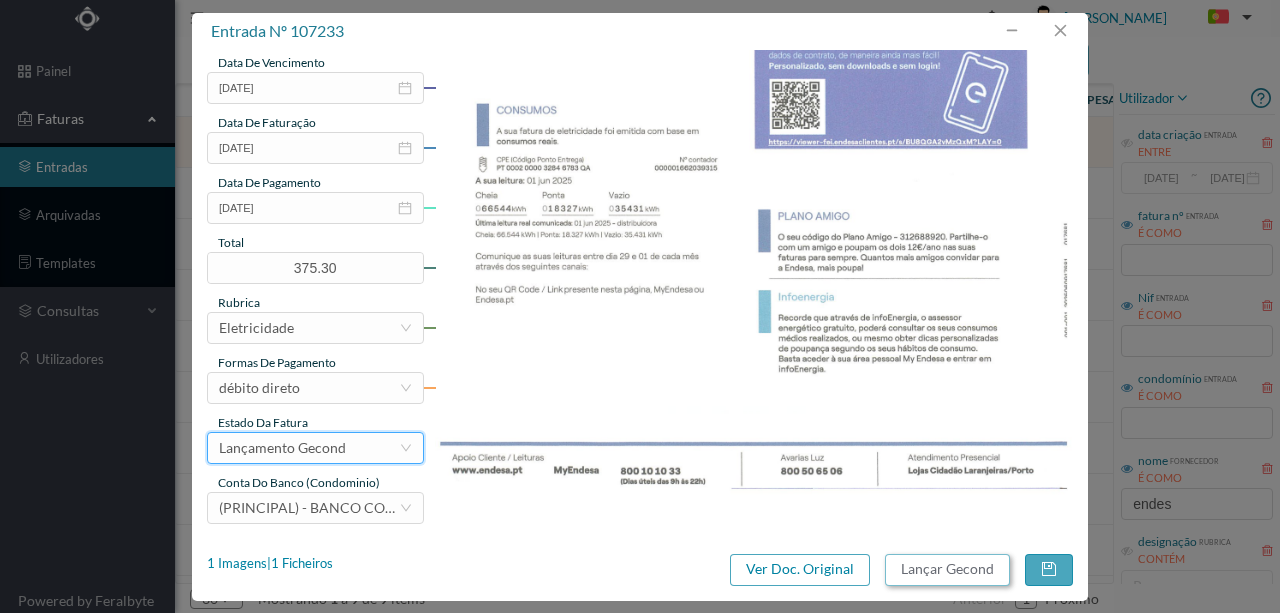 click on "Lançar Gecond" at bounding box center (947, 570) 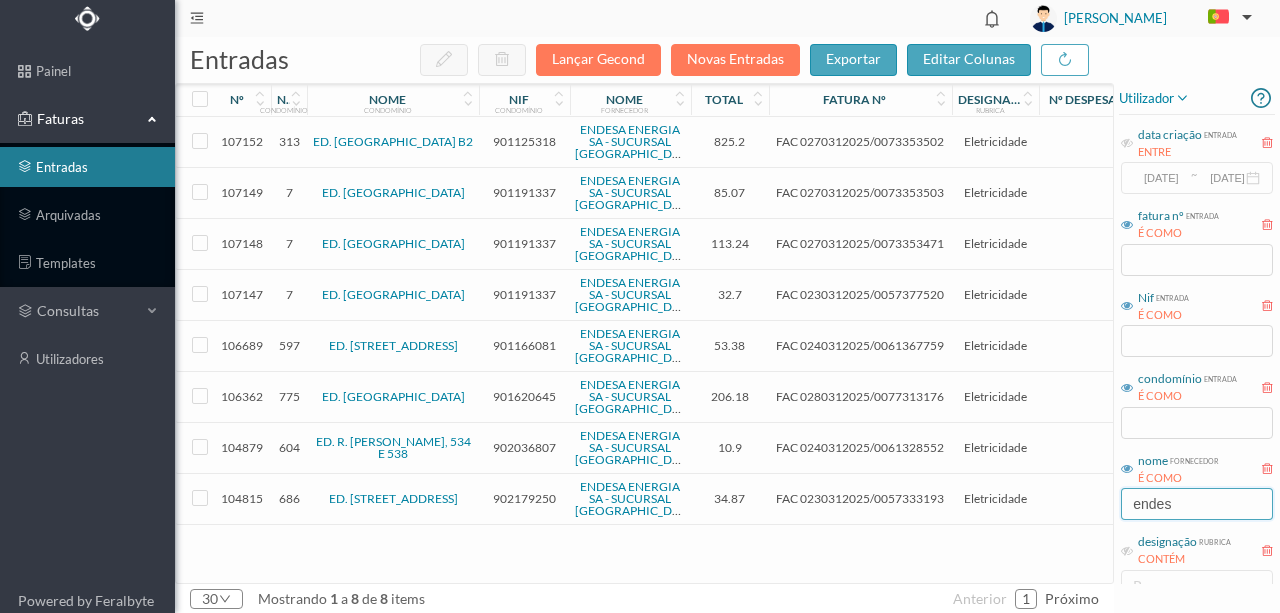 drag, startPoint x: 1187, startPoint y: 512, endPoint x: 1104, endPoint y: 514, distance: 83.02409 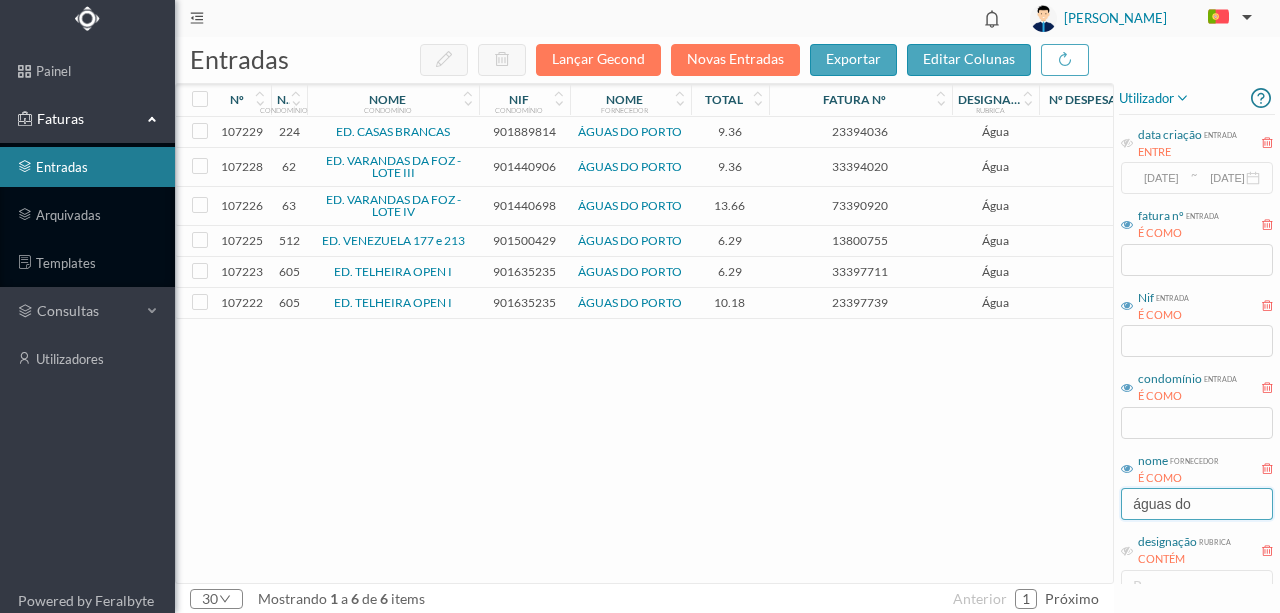 type on "águas do" 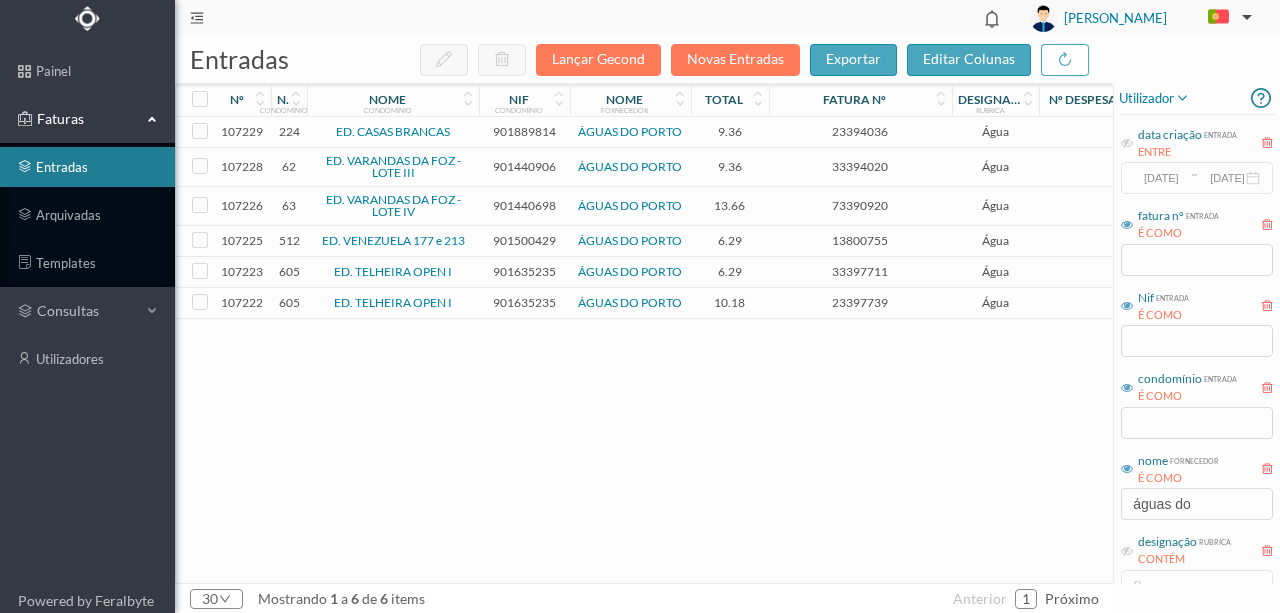 click on "901889814" at bounding box center [524, 131] 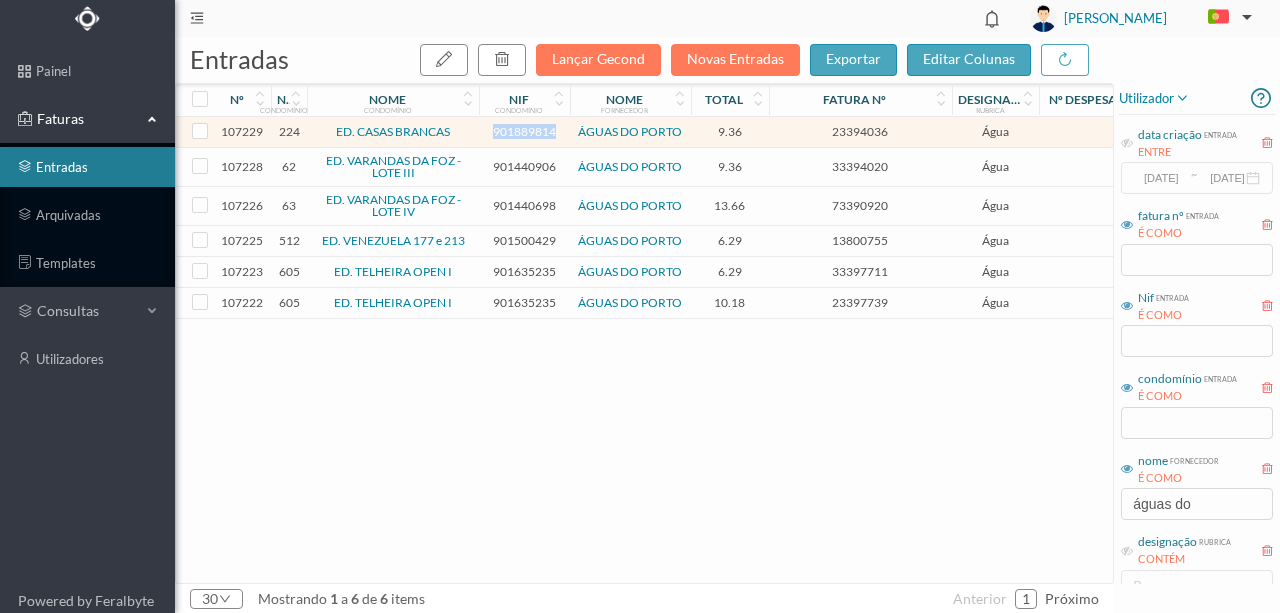 click on "901889814" at bounding box center [524, 131] 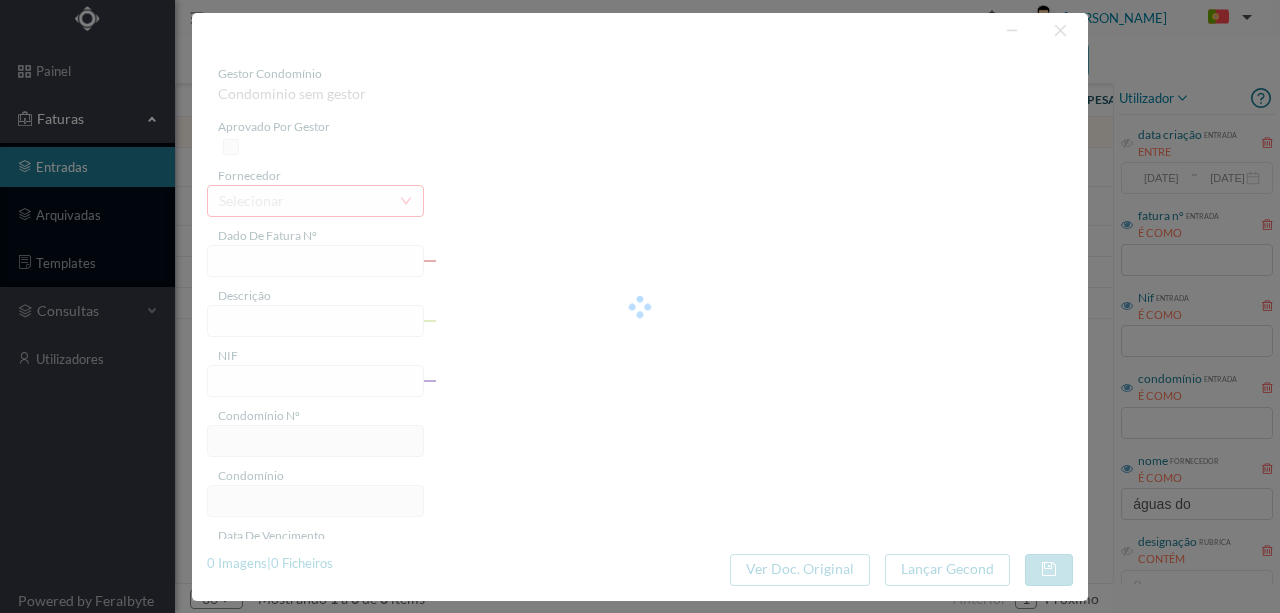type on "23394036" 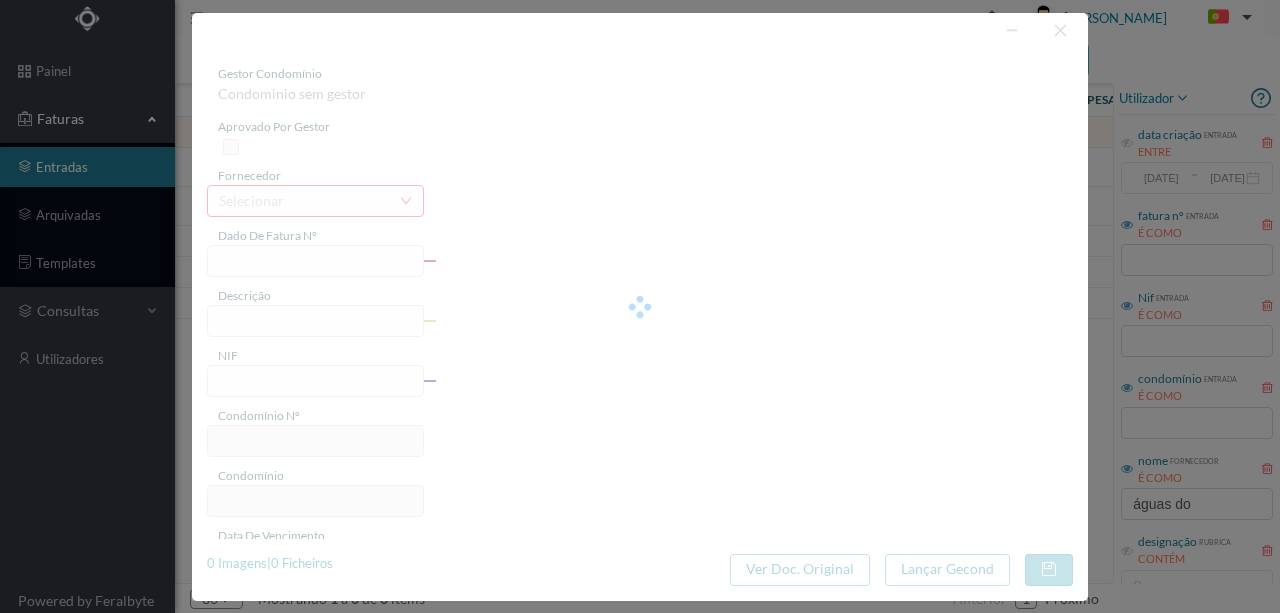 type on "[STREET_ADDRESS] PORTO" 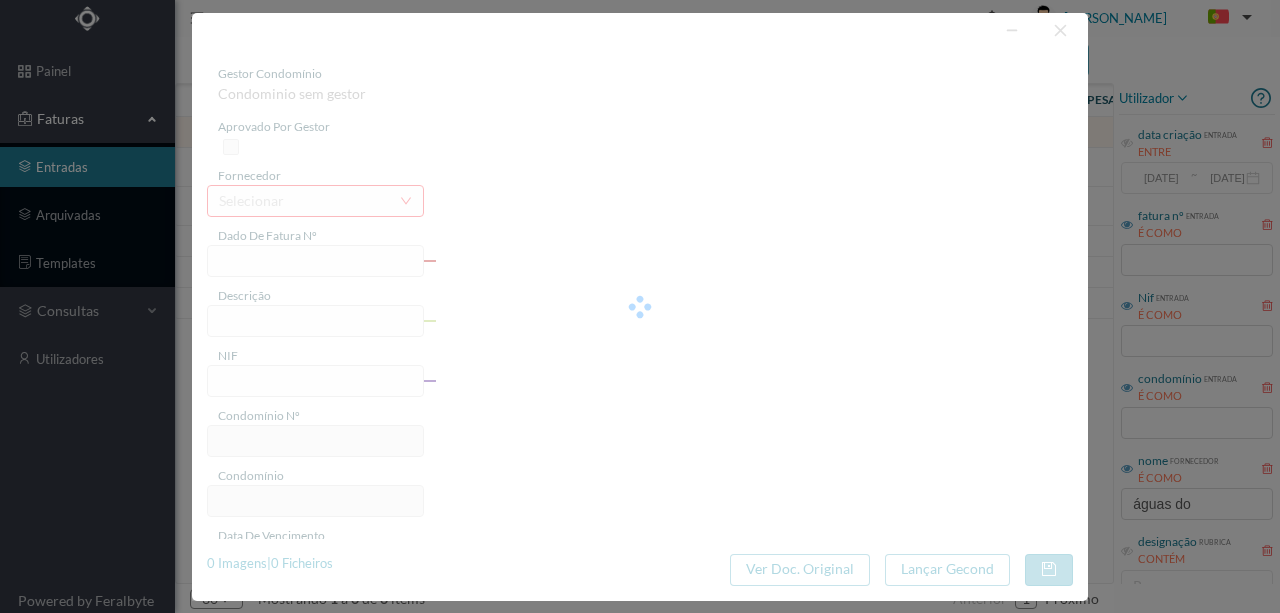 type on "[DATE]" 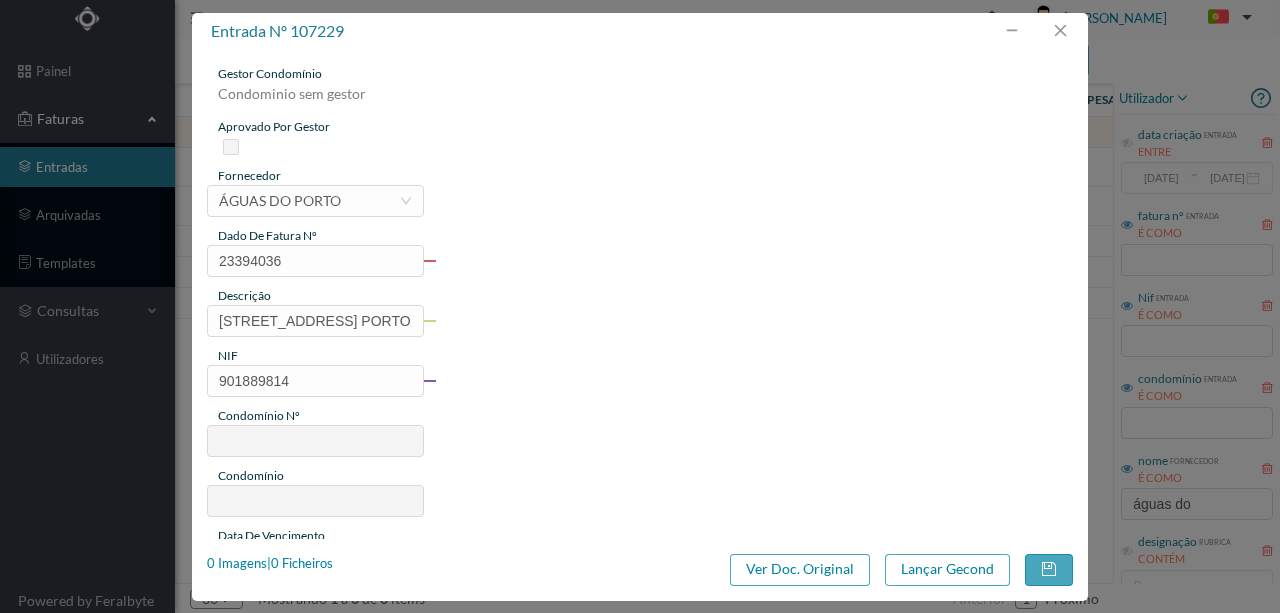 type on "224" 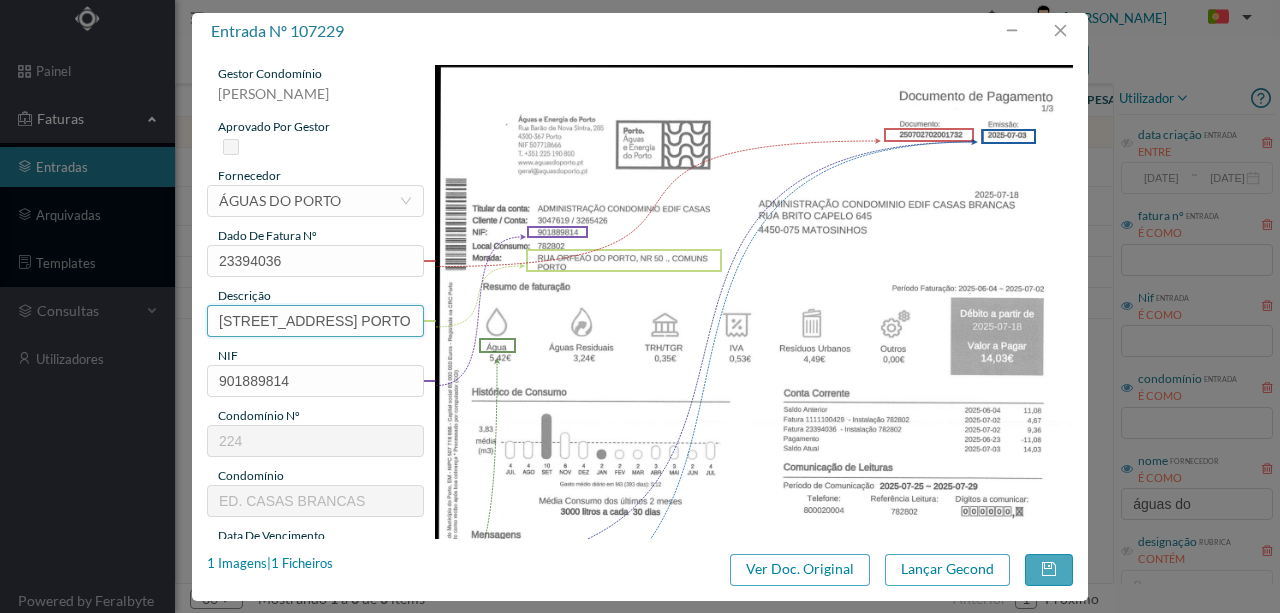 drag, startPoint x: 224, startPoint y: 321, endPoint x: 302, endPoint y: 312, distance: 78.51752 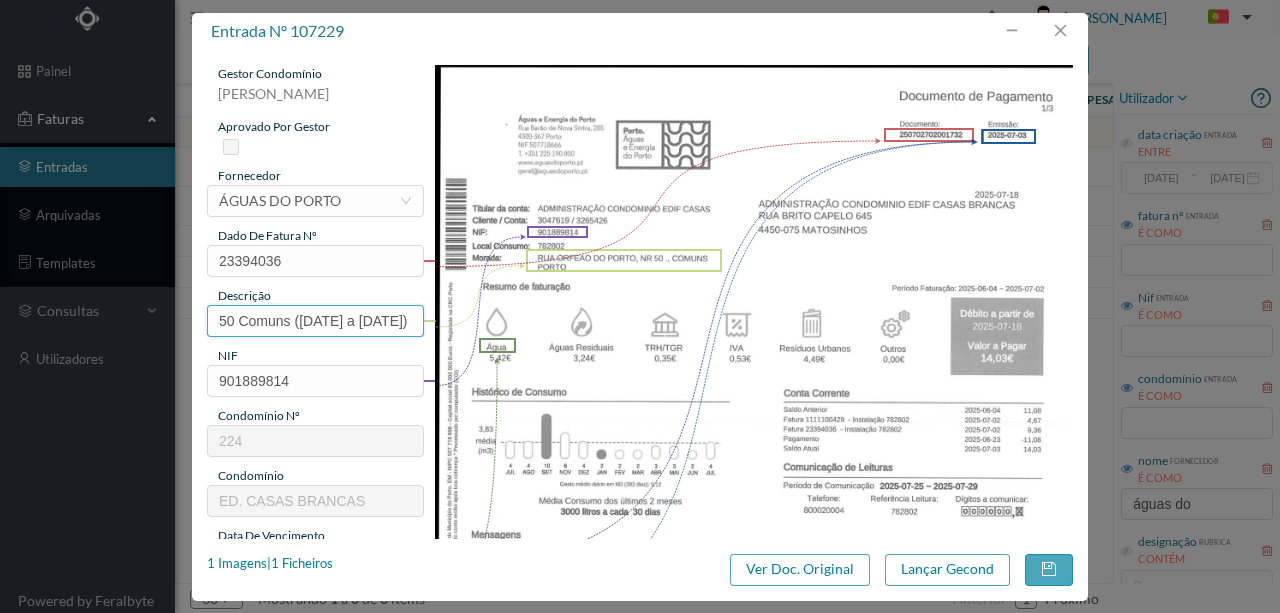 scroll, scrollTop: 0, scrollLeft: 48, axis: horizontal 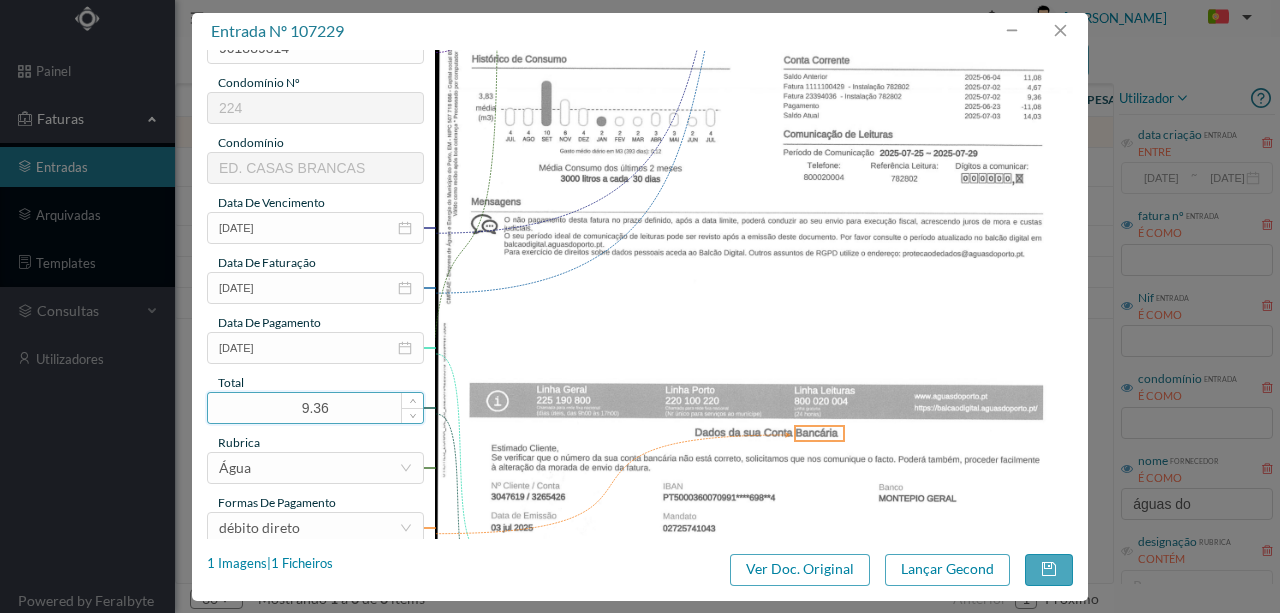 type on "50 Comuns ([DATE] a [DATE])" 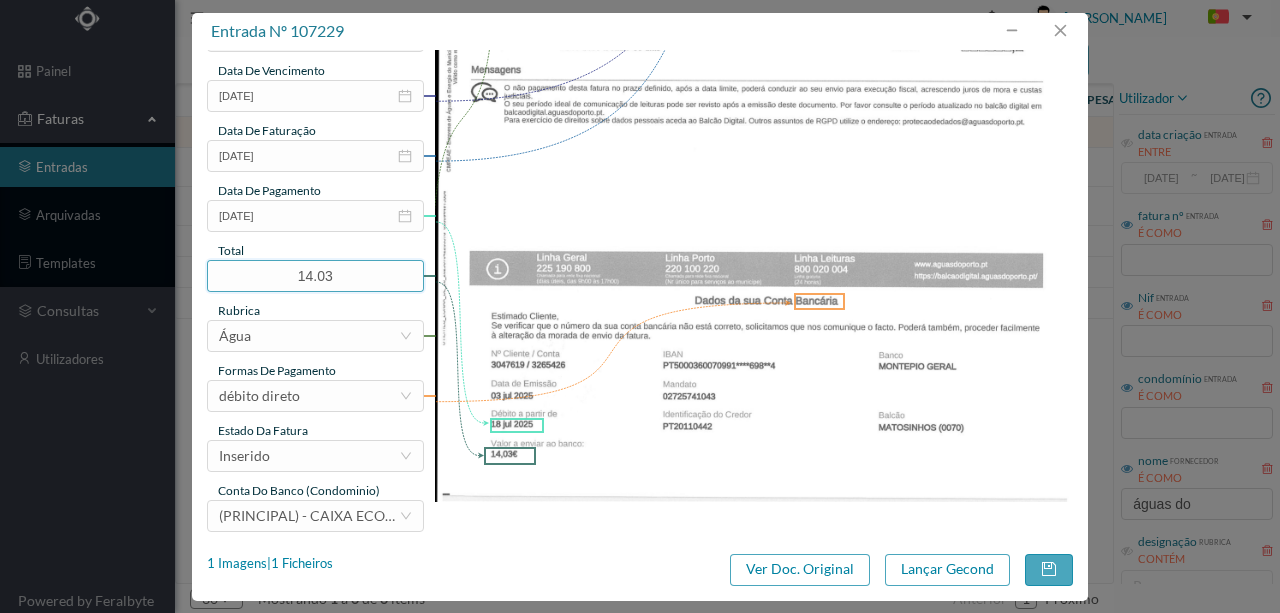scroll, scrollTop: 473, scrollLeft: 0, axis: vertical 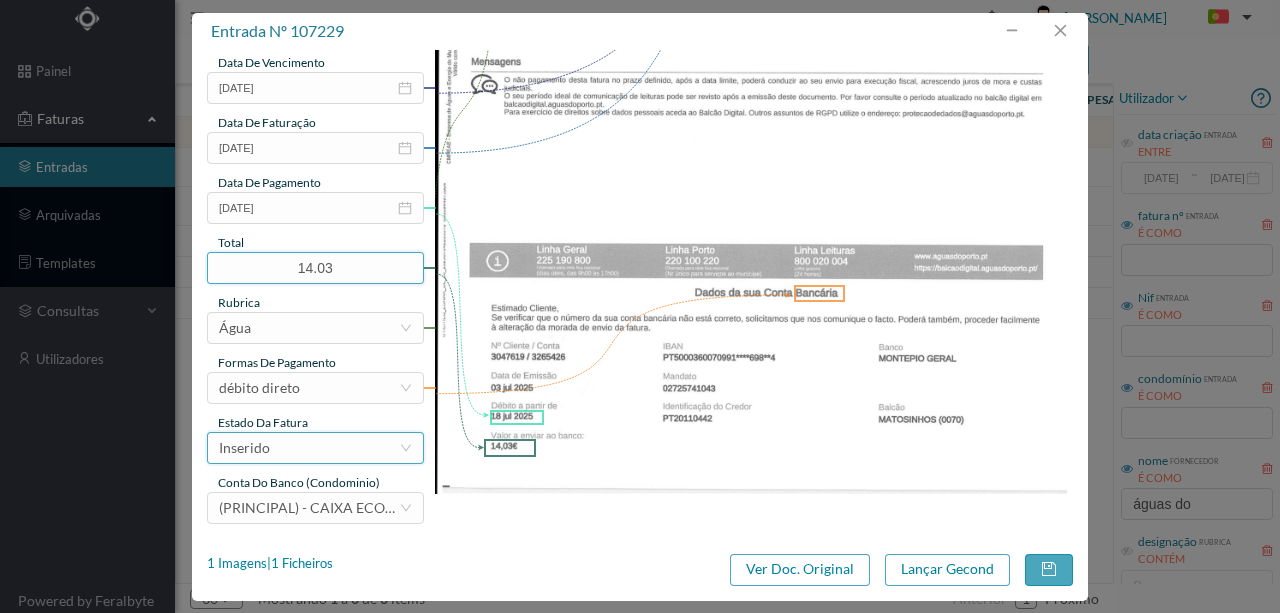 type on "14.03" 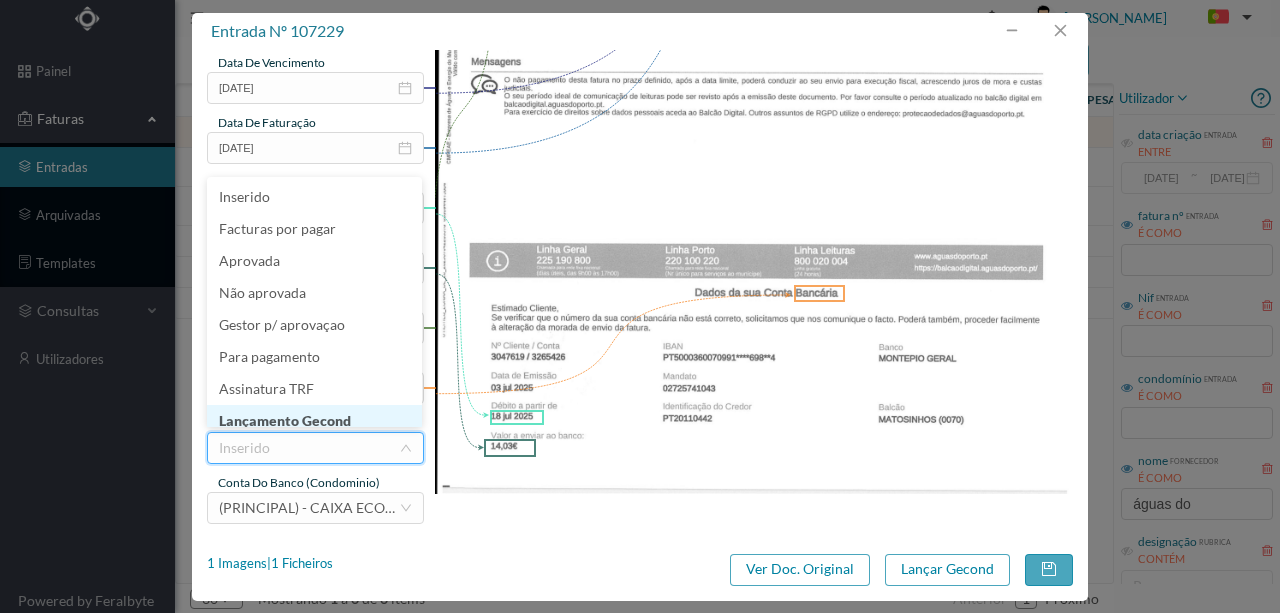 scroll, scrollTop: 10, scrollLeft: 0, axis: vertical 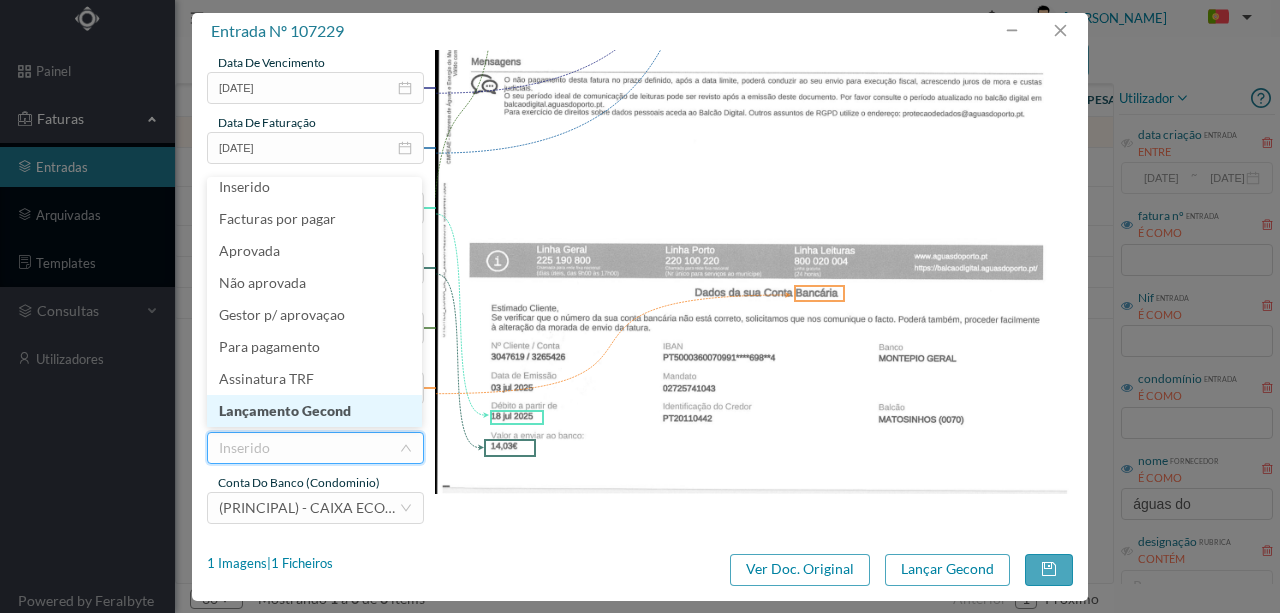 click on "Lançamento Gecond" at bounding box center (314, 411) 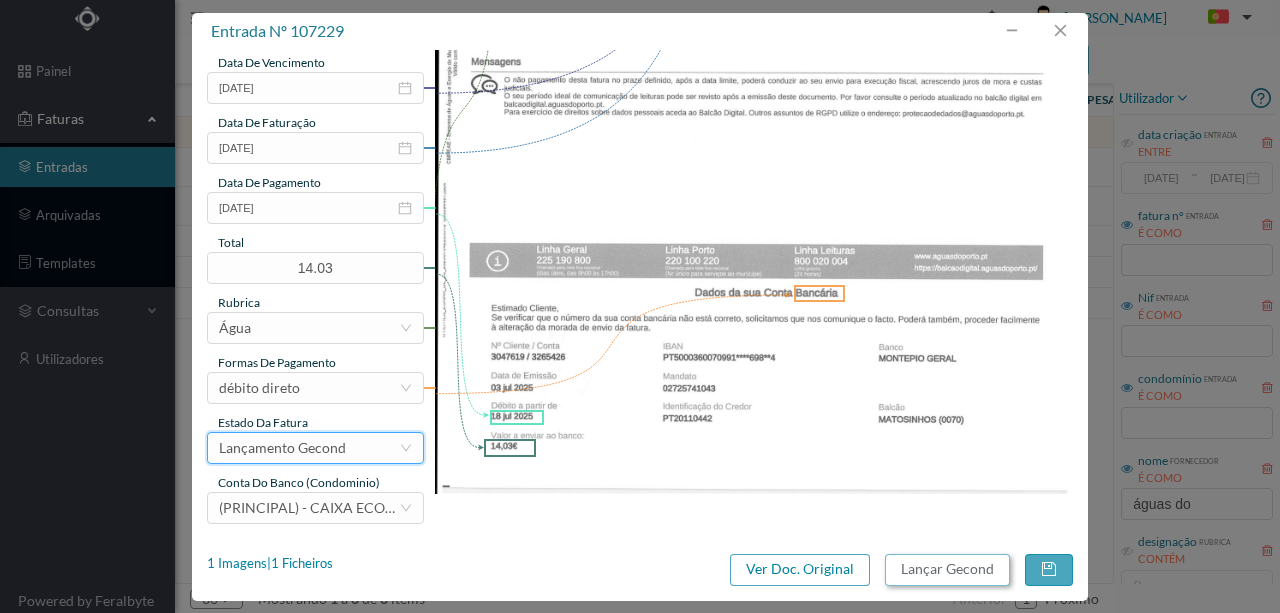 click on "Lançar Gecond" at bounding box center (947, 570) 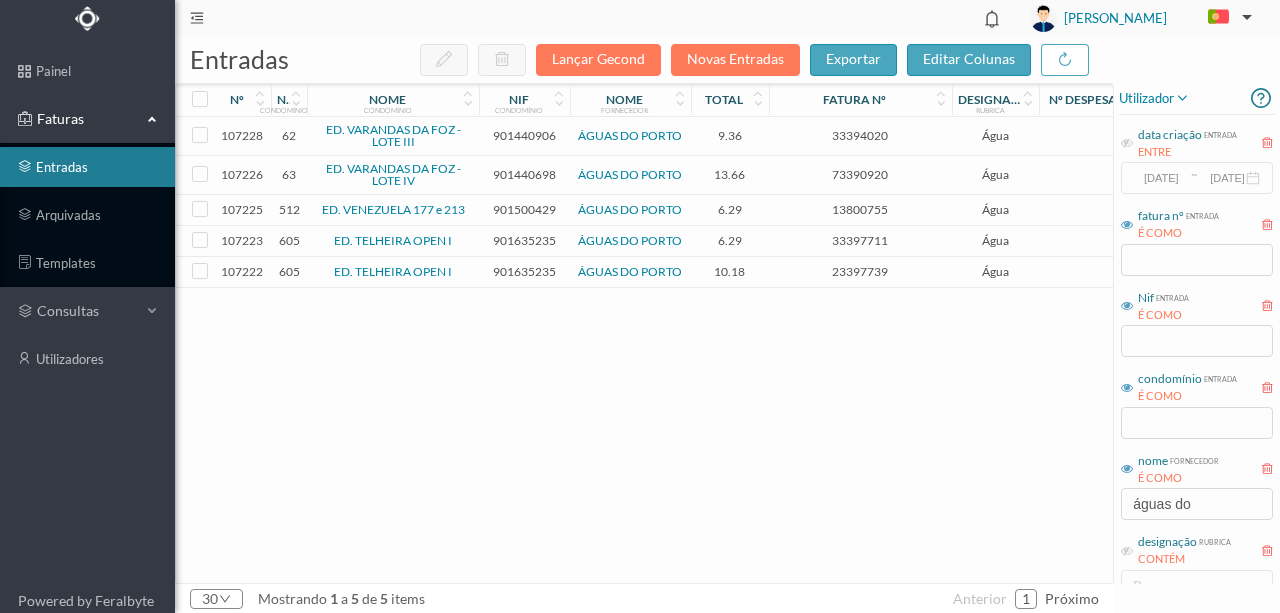 click on "901440906" at bounding box center (524, 135) 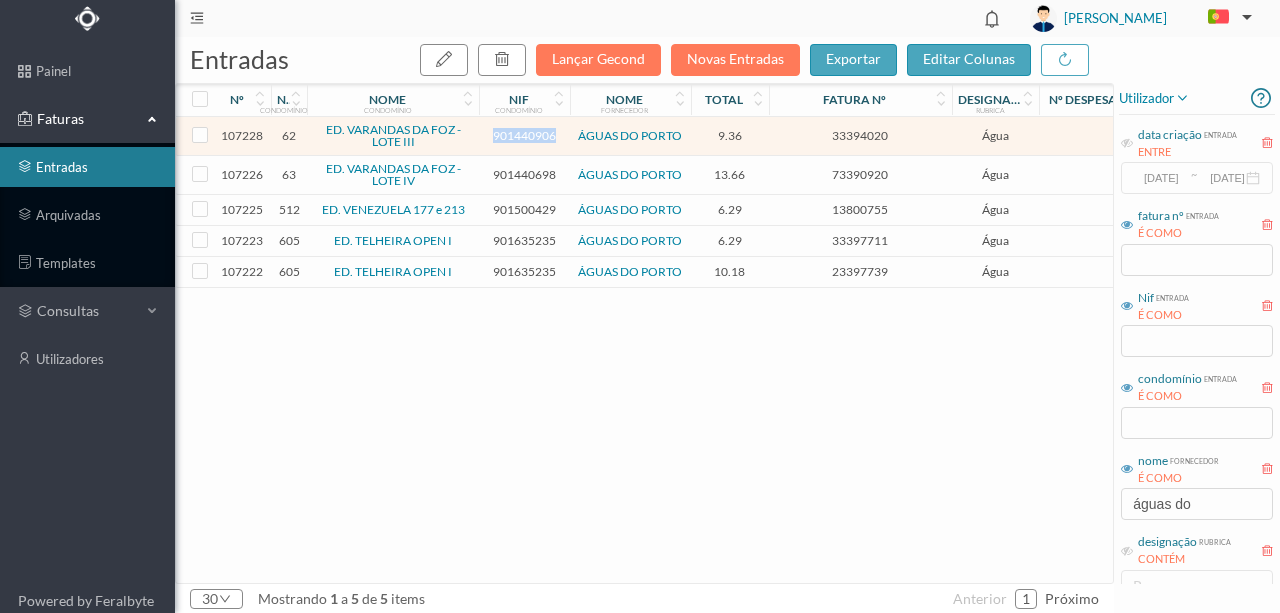 click on "901440906" at bounding box center [524, 135] 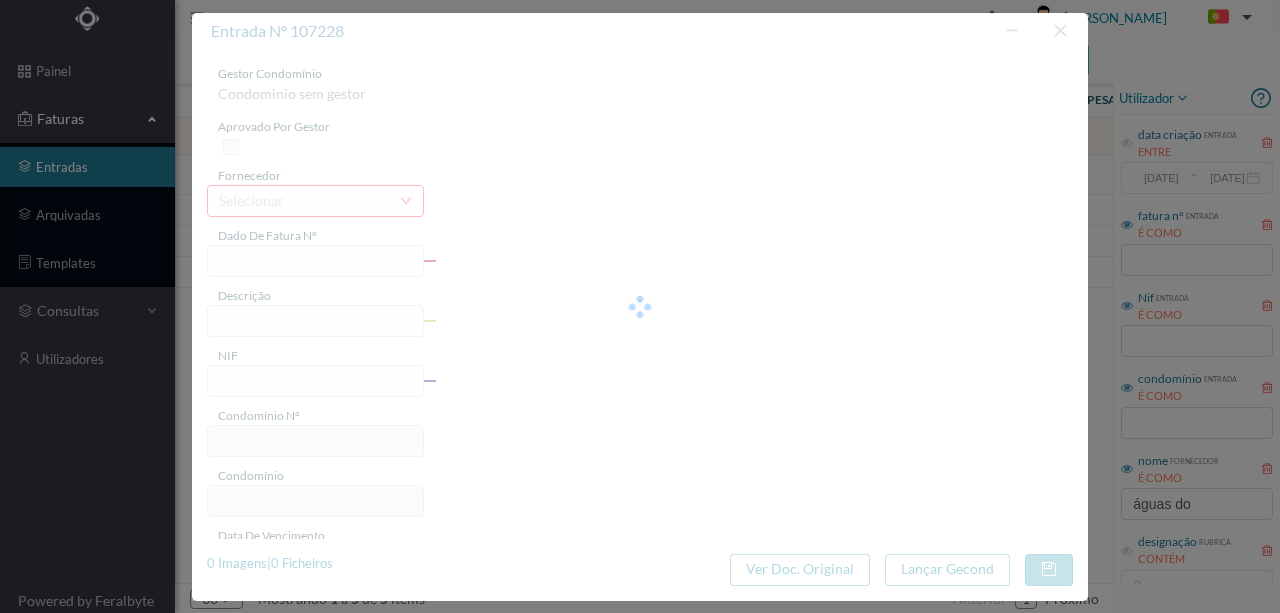 type on "33394020" 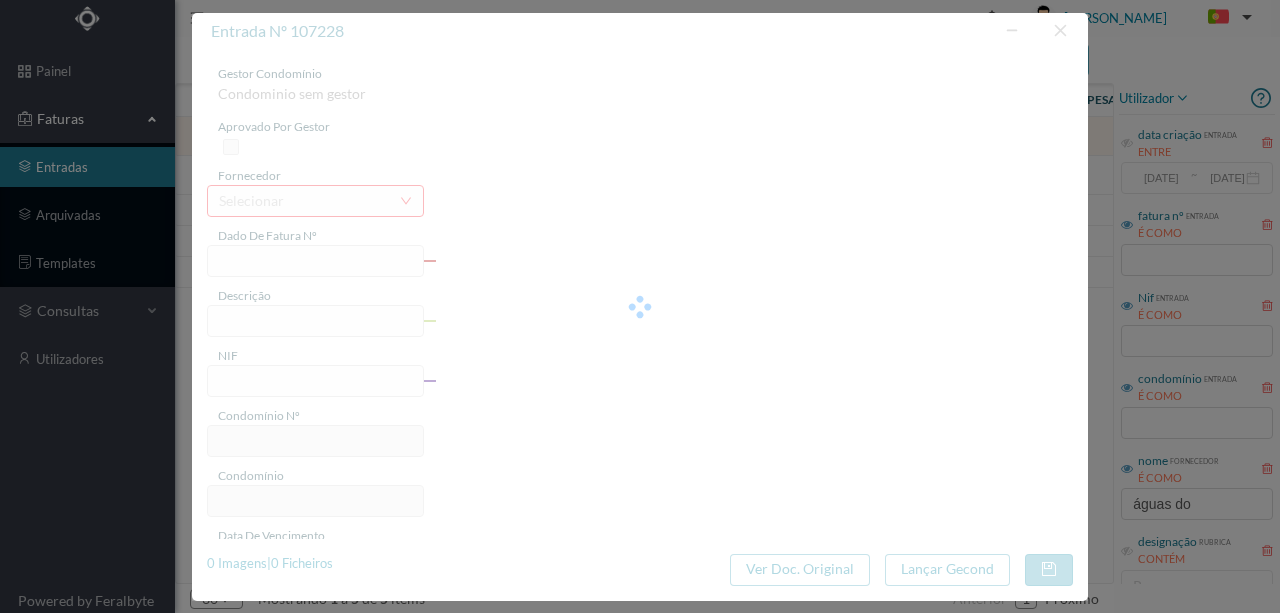 type on "[STREET_ADDRESS] PORTO" 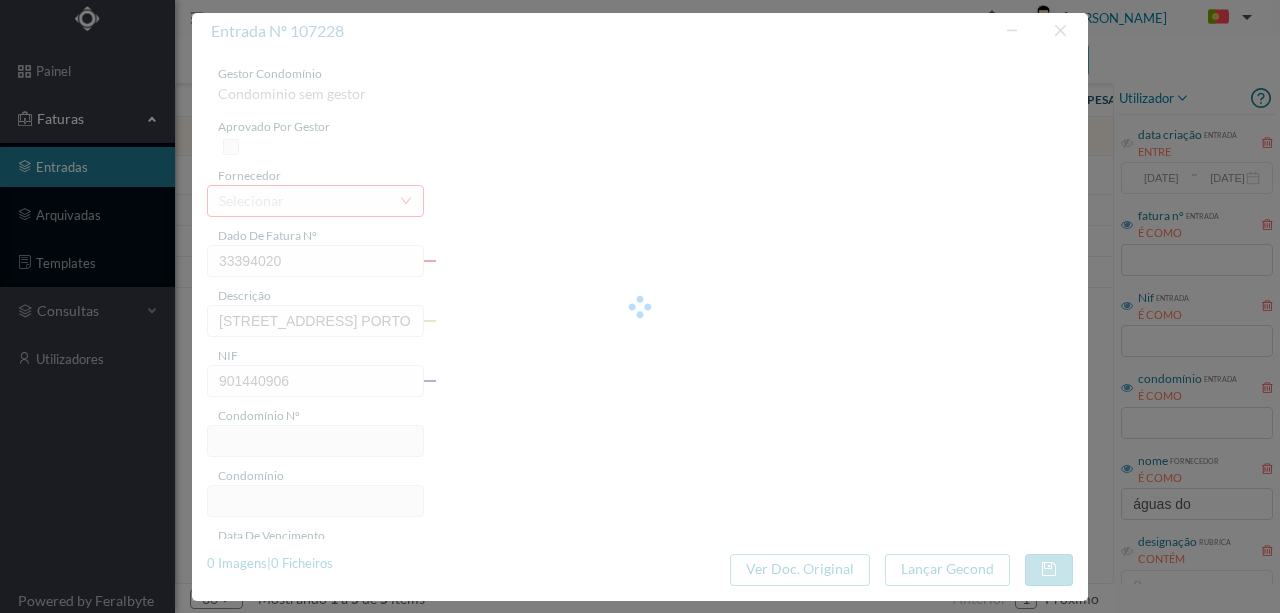 type on "62" 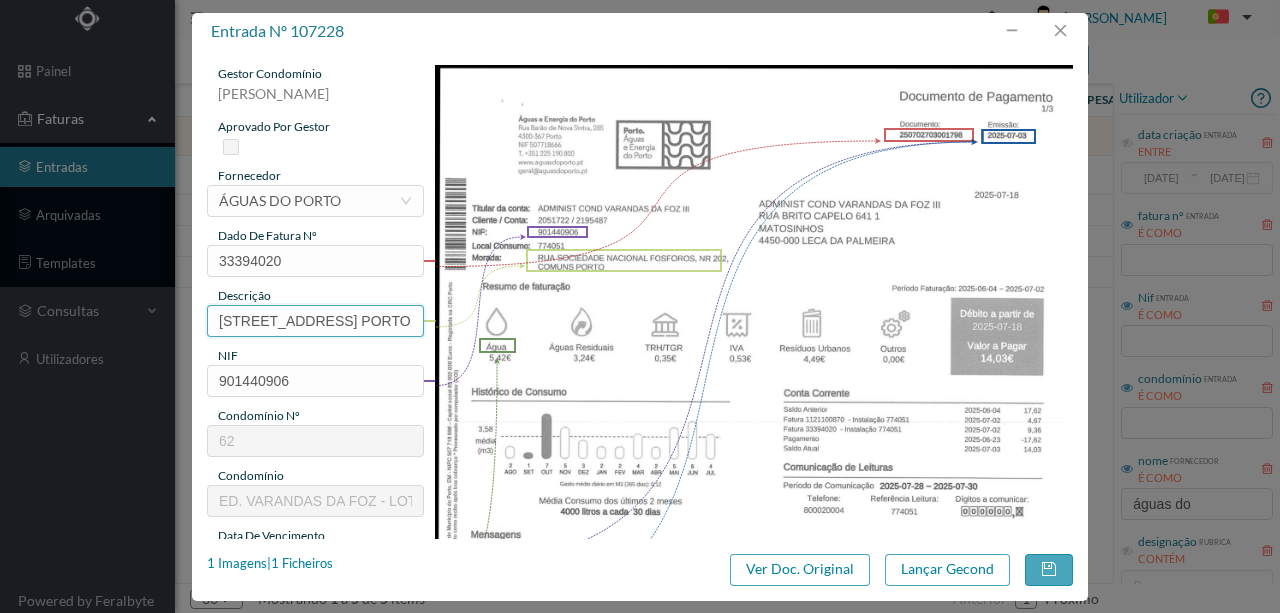 scroll, scrollTop: 0, scrollLeft: 247, axis: horizontal 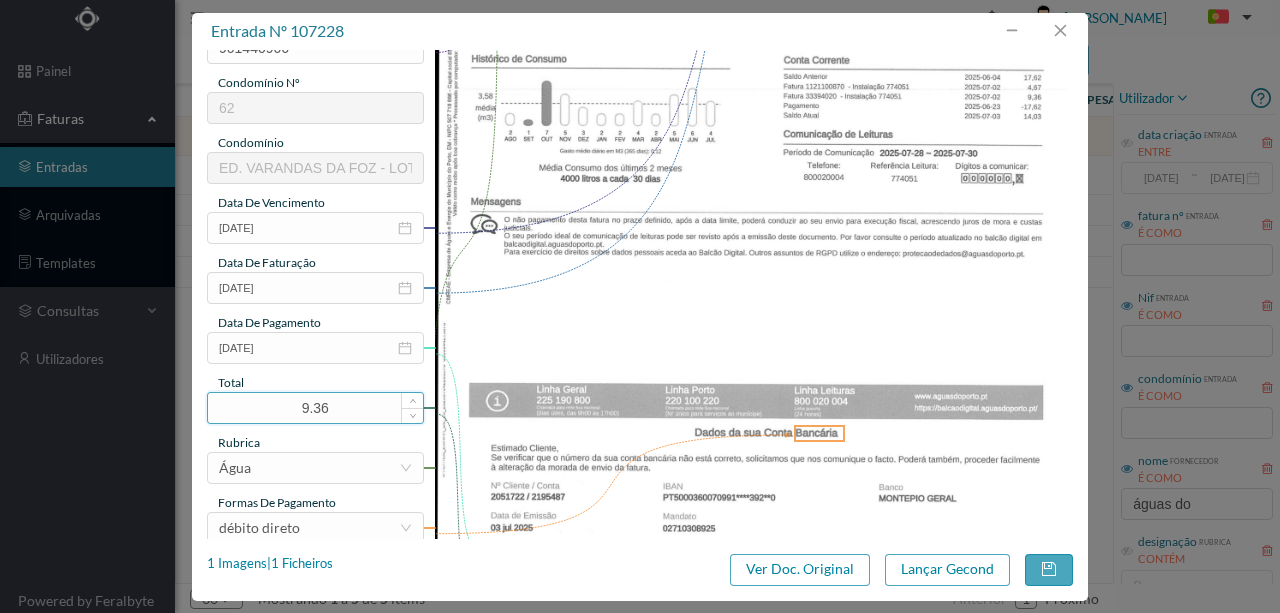 type on "202 Comuns ([DATE] a [DATE])" 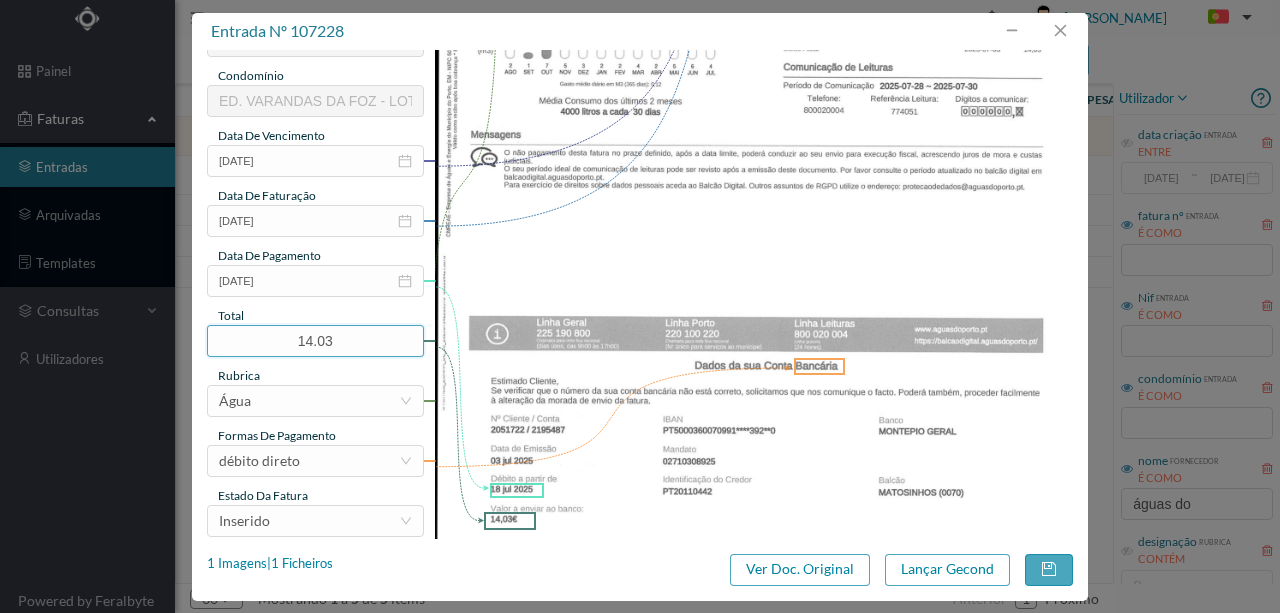 scroll, scrollTop: 466, scrollLeft: 0, axis: vertical 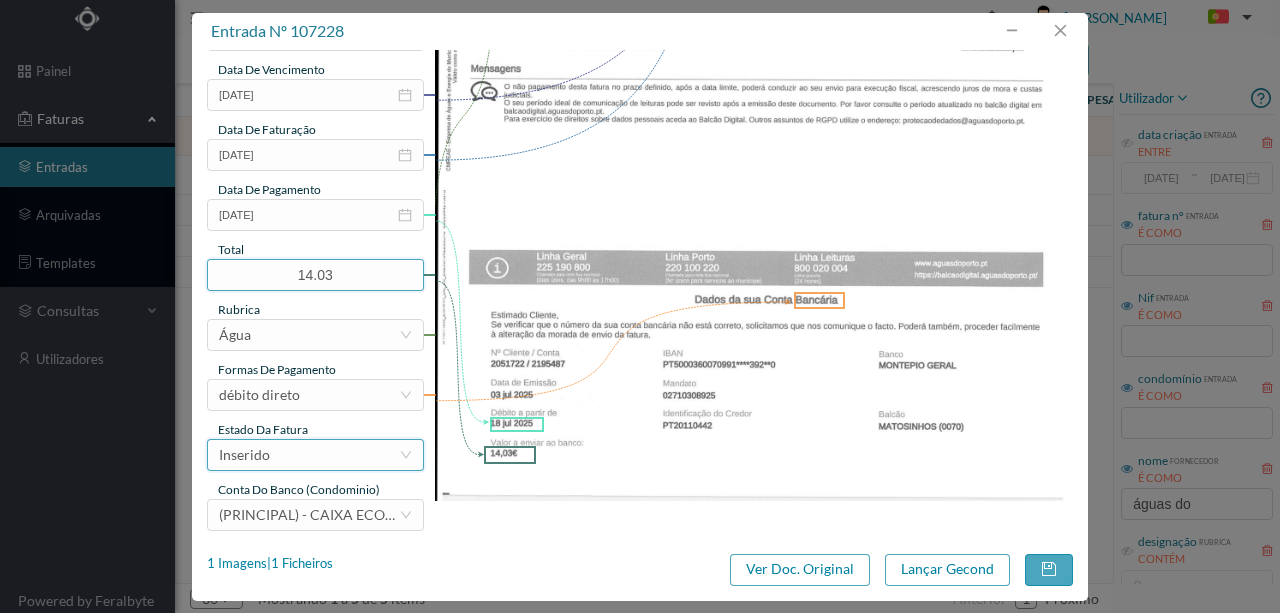 type on "14.03" 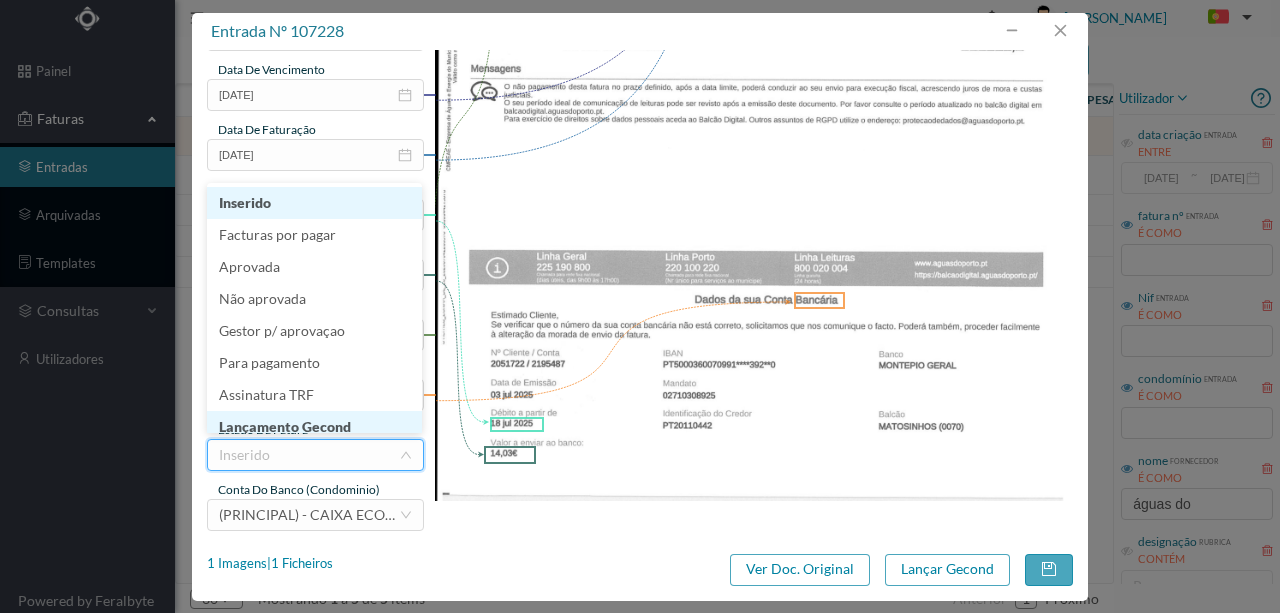 scroll, scrollTop: 10, scrollLeft: 0, axis: vertical 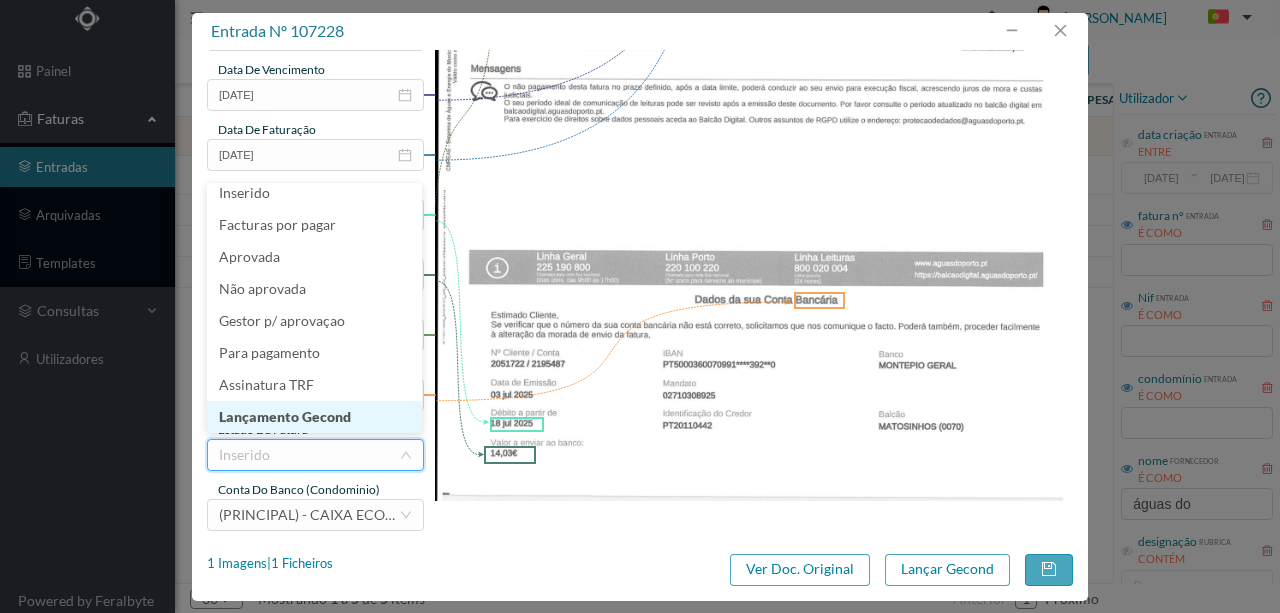 click on "Lançamento Gecond" at bounding box center (314, 417) 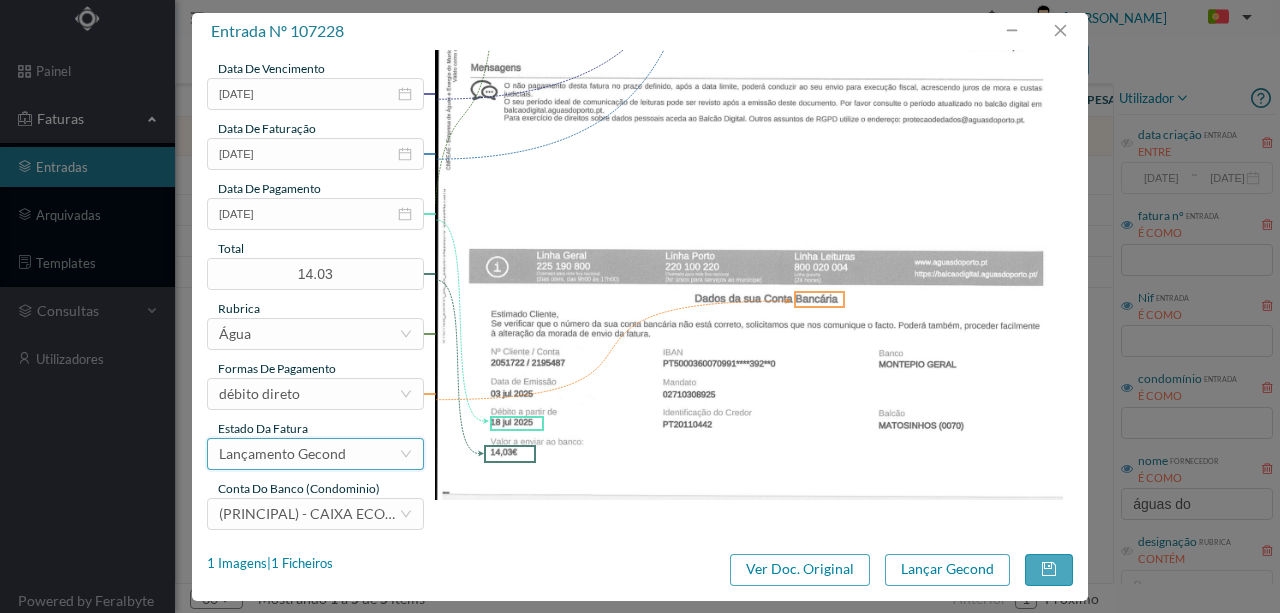 scroll, scrollTop: 473, scrollLeft: 0, axis: vertical 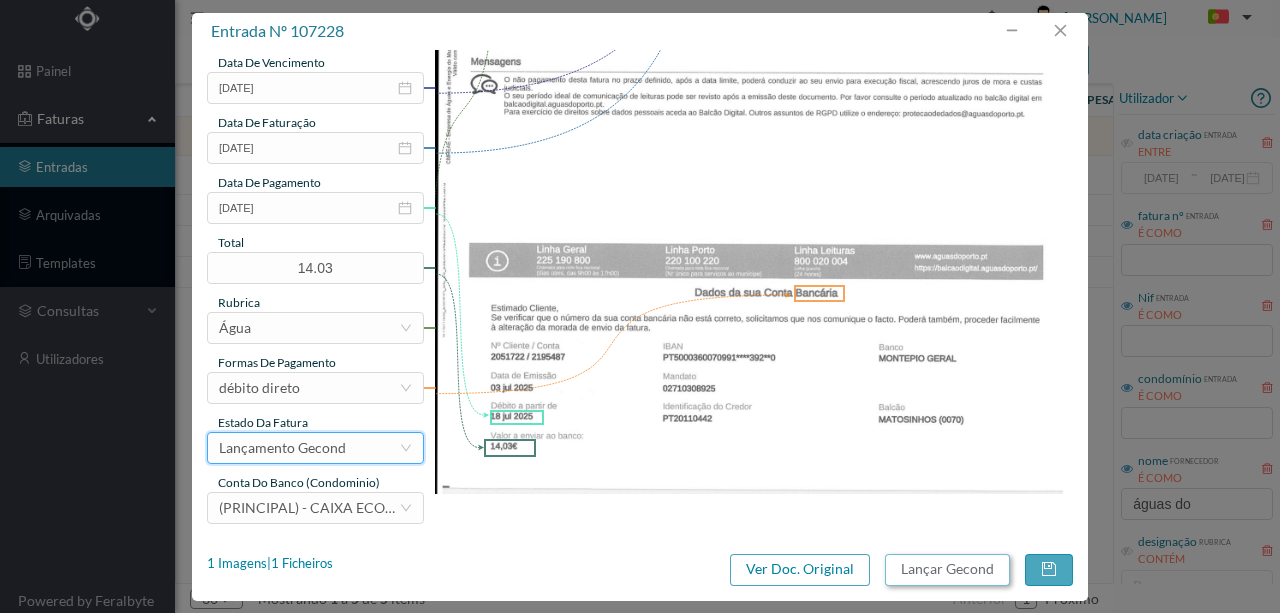click on "Lançar Gecond" at bounding box center [947, 570] 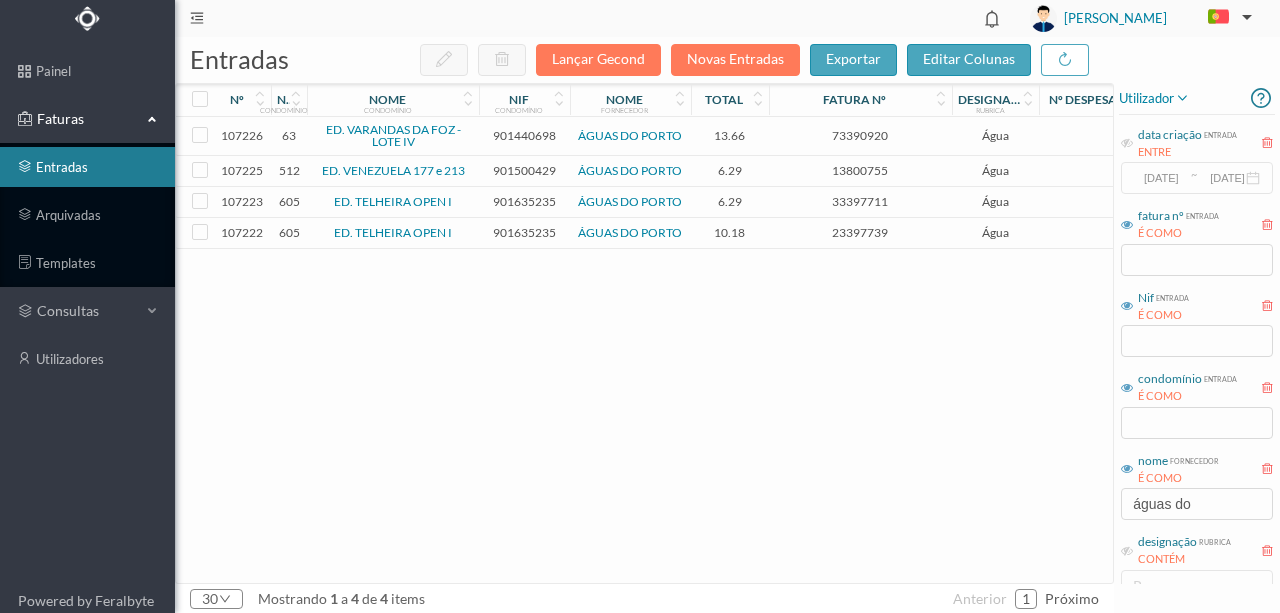 click on "901440698" at bounding box center (524, 135) 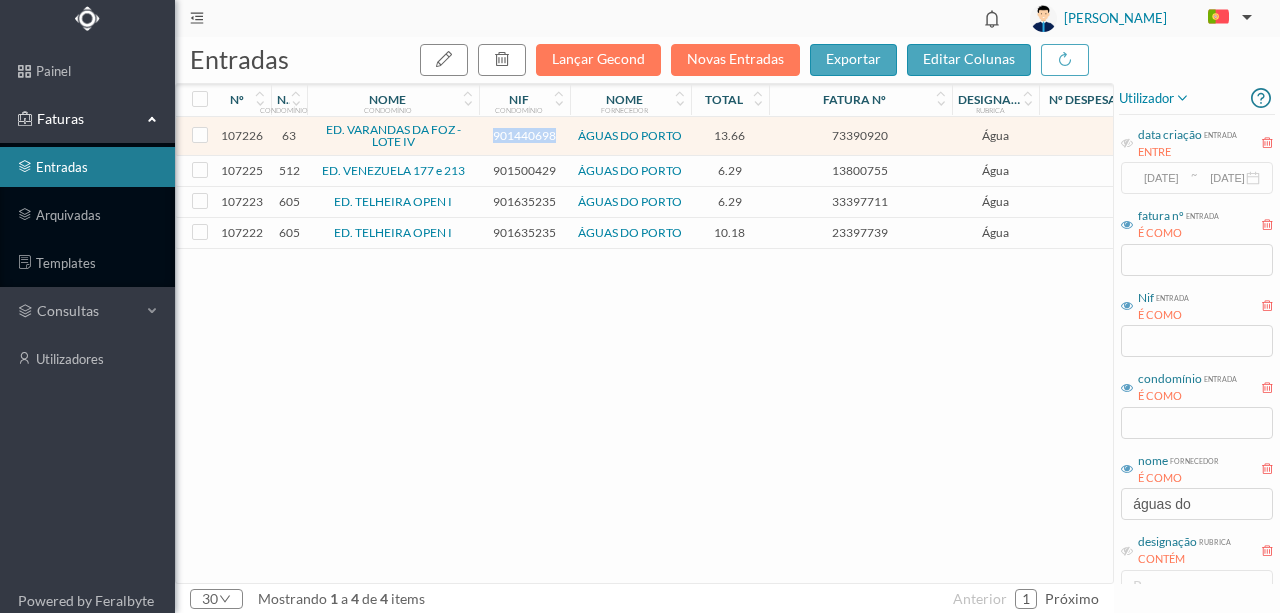 click on "901440698" at bounding box center (524, 135) 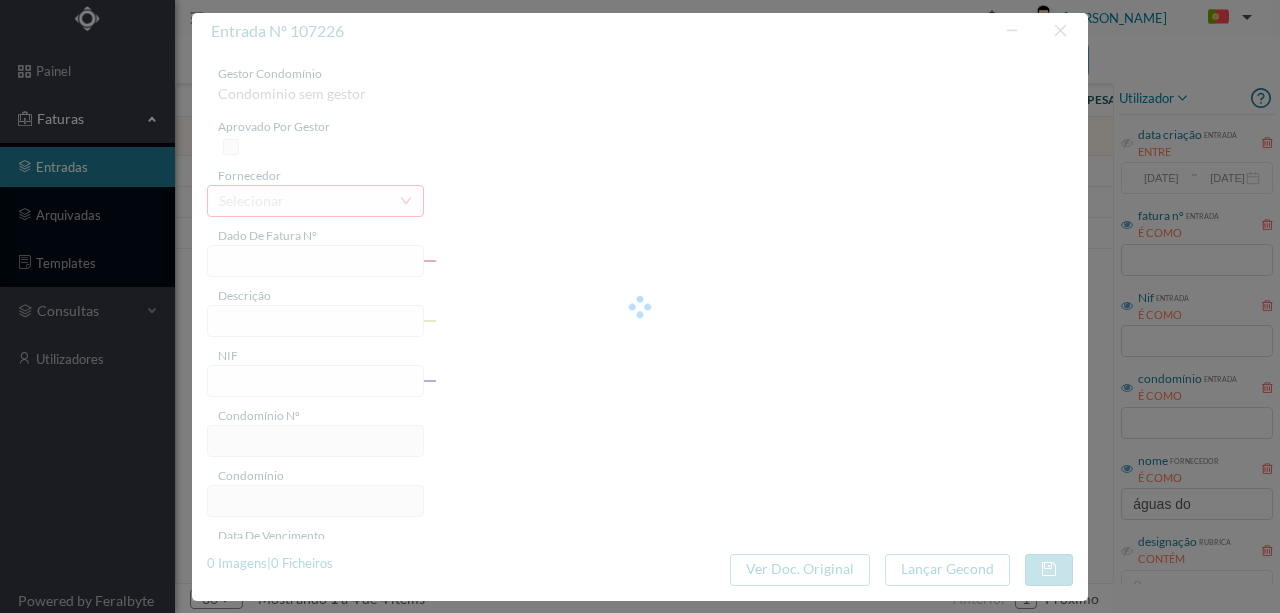type on "73390920" 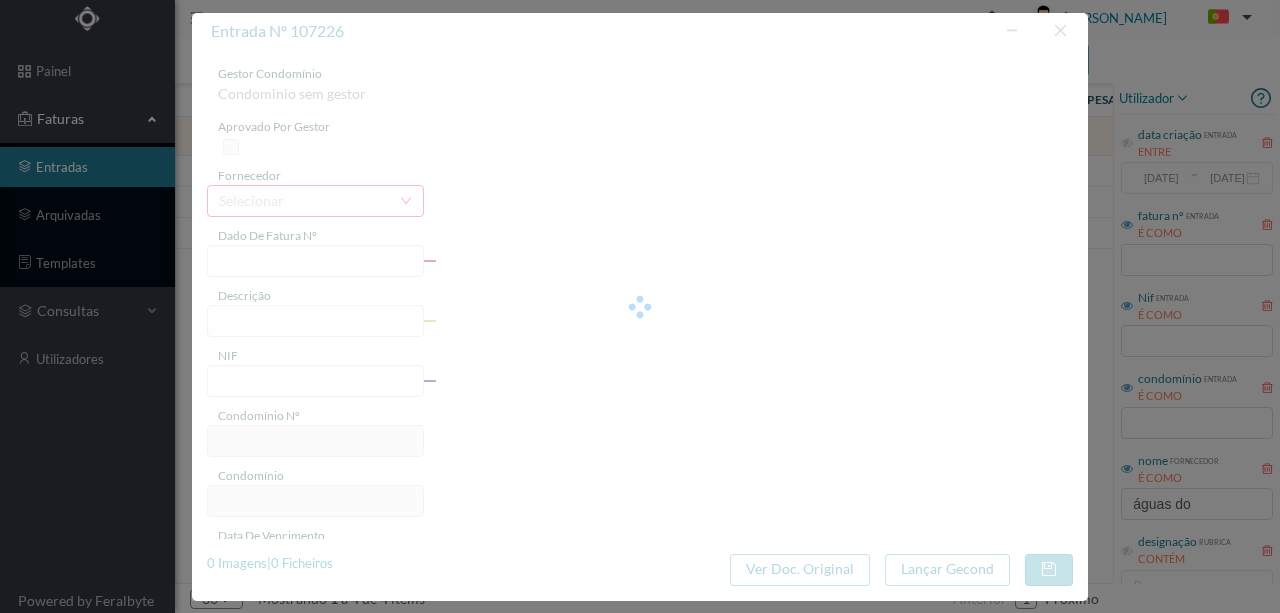 type on "RUA JULIO LOURENCO PINTO, NR 74, REGA PORTO" 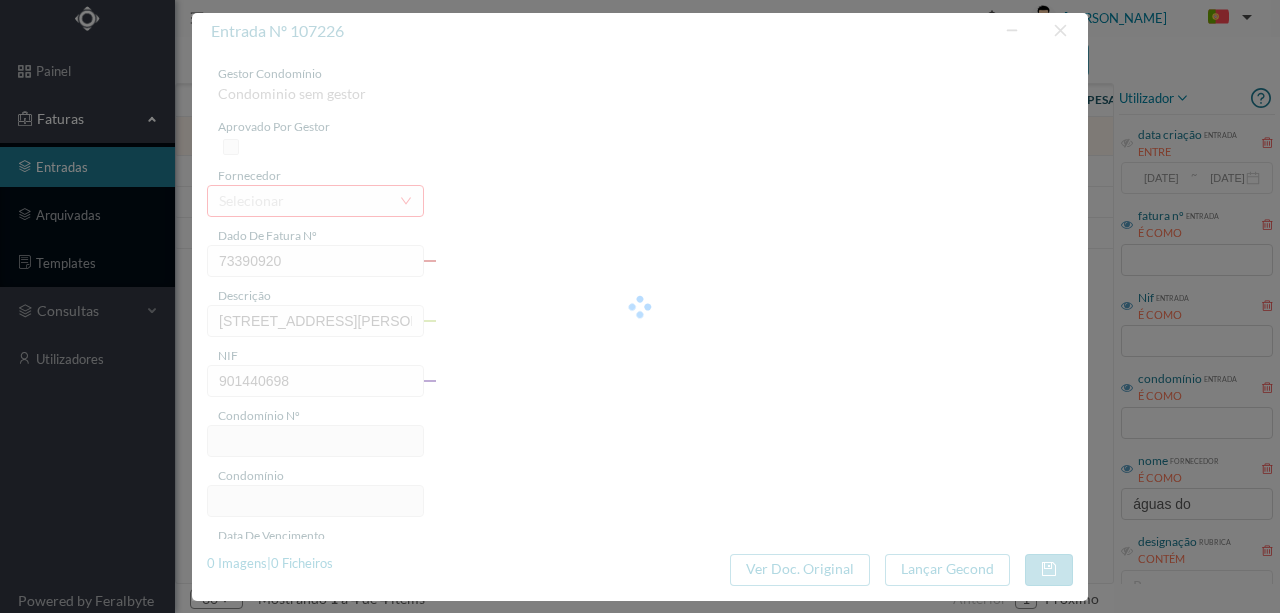 type on "63" 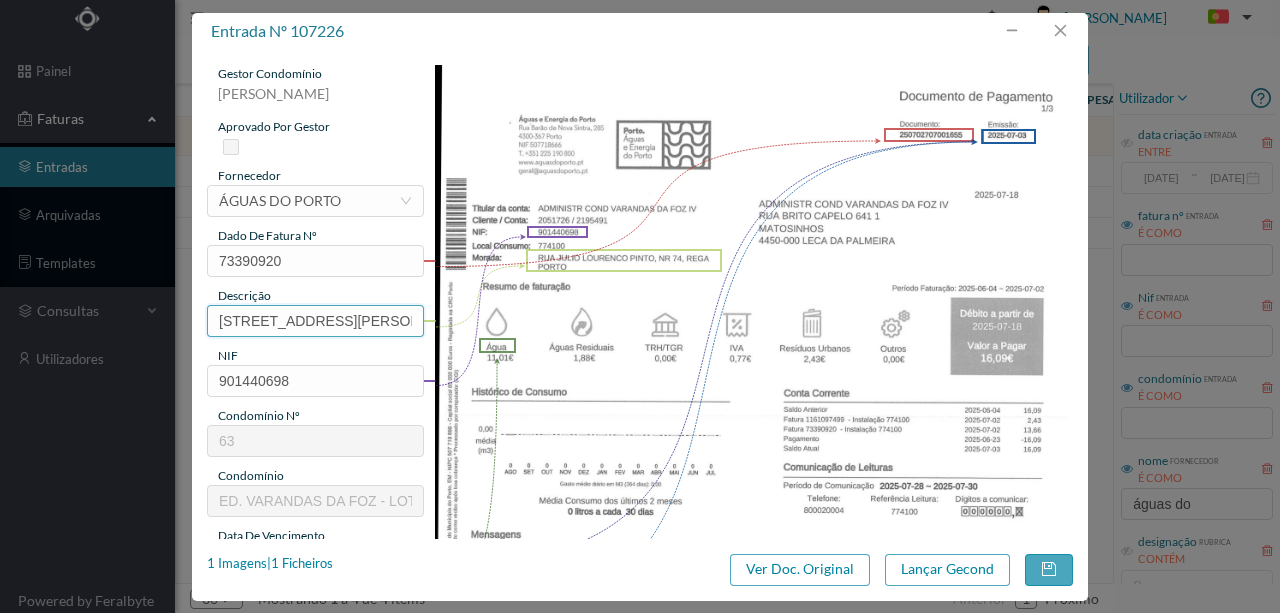 scroll, scrollTop: 0, scrollLeft: 157, axis: horizontal 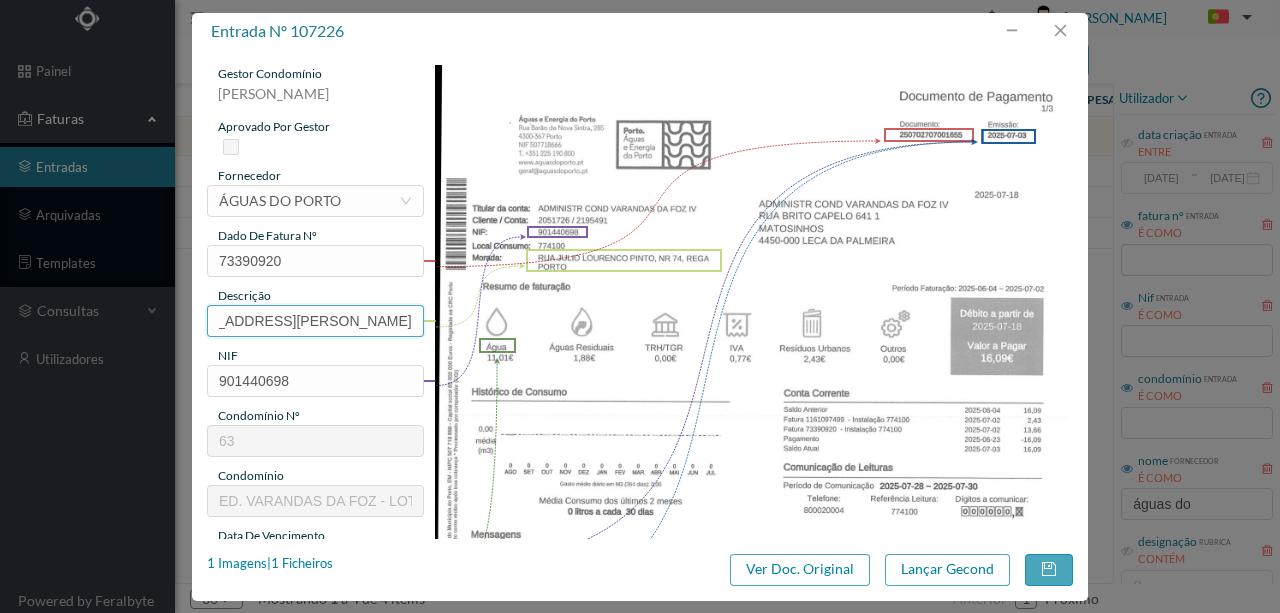 drag, startPoint x: 210, startPoint y: 312, endPoint x: 630, endPoint y: 309, distance: 420.0107 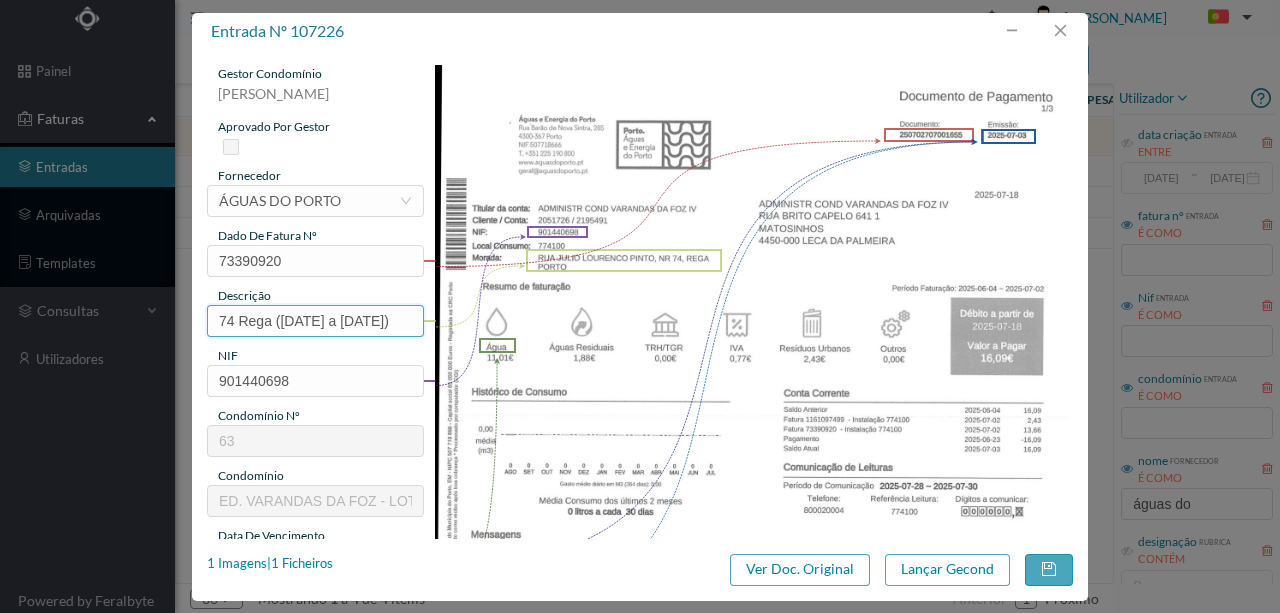 scroll, scrollTop: 0, scrollLeft: 30, axis: horizontal 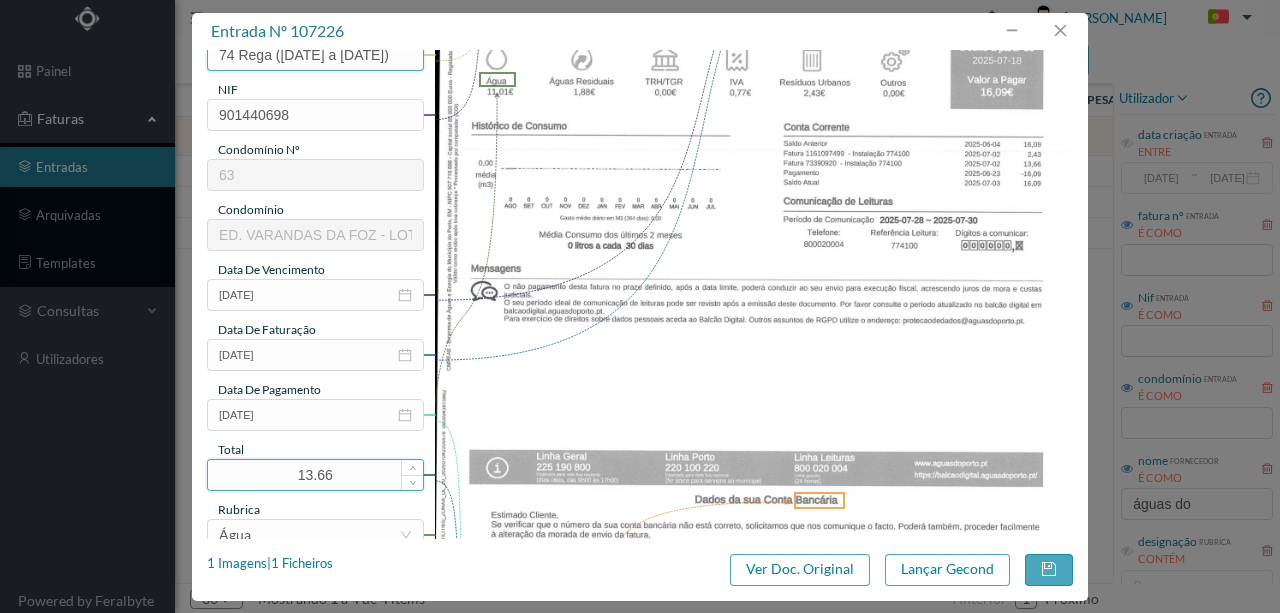 type on "74 Rega (04.06.2025 a 02.07.2025)" 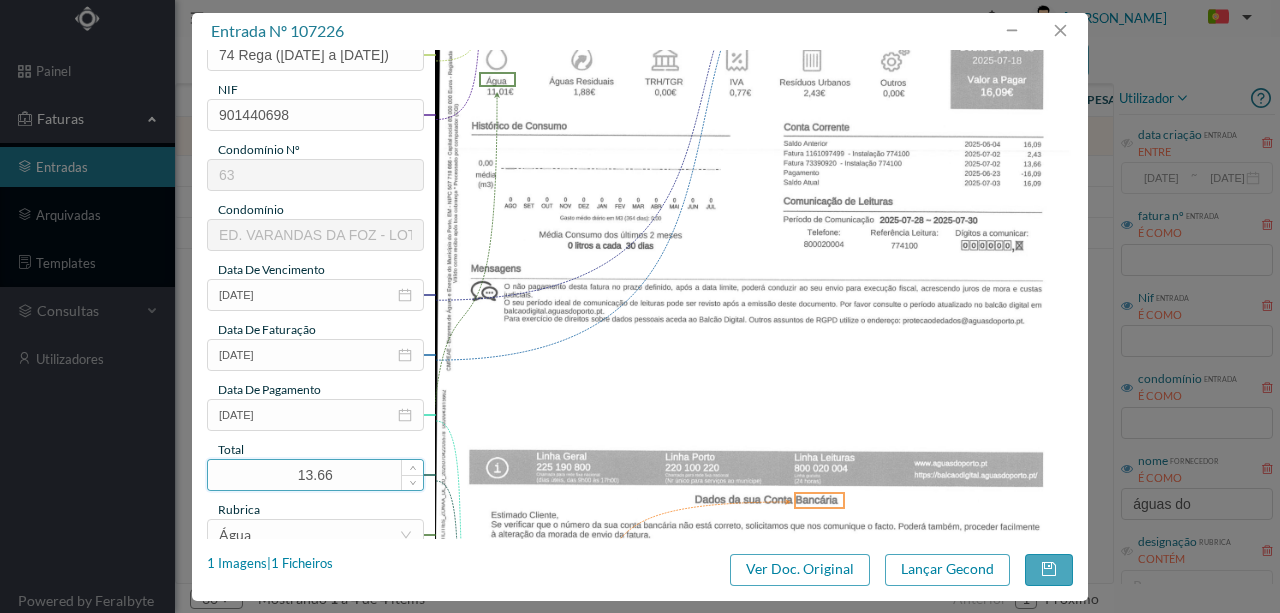 scroll, scrollTop: 0, scrollLeft: 0, axis: both 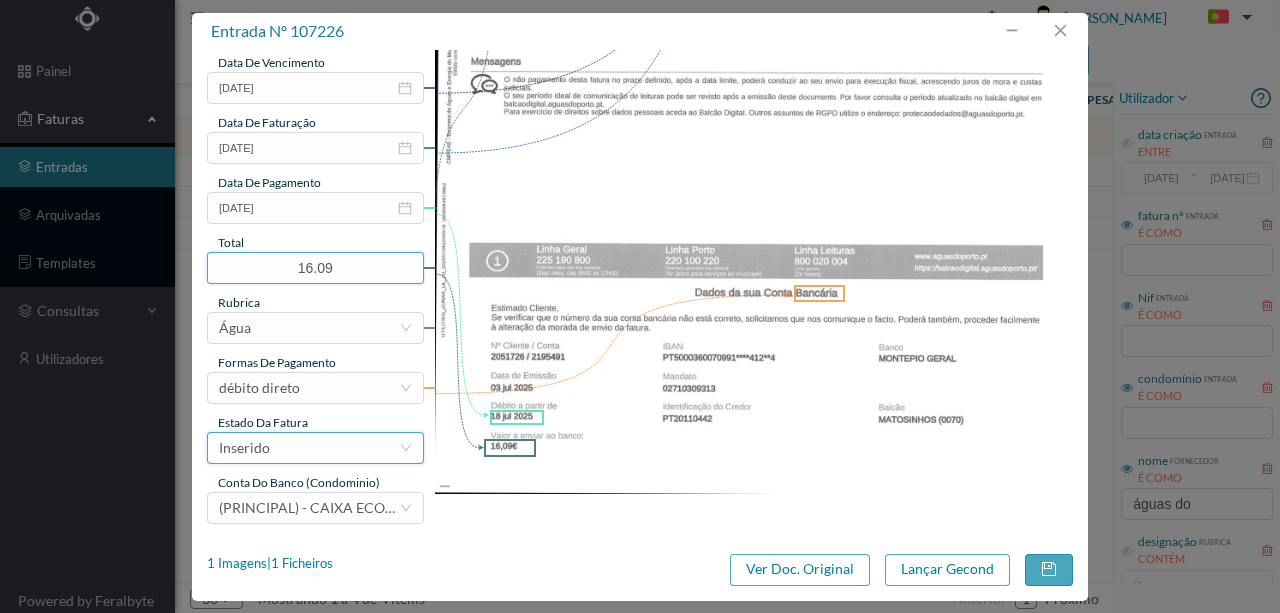 type on "16.09" 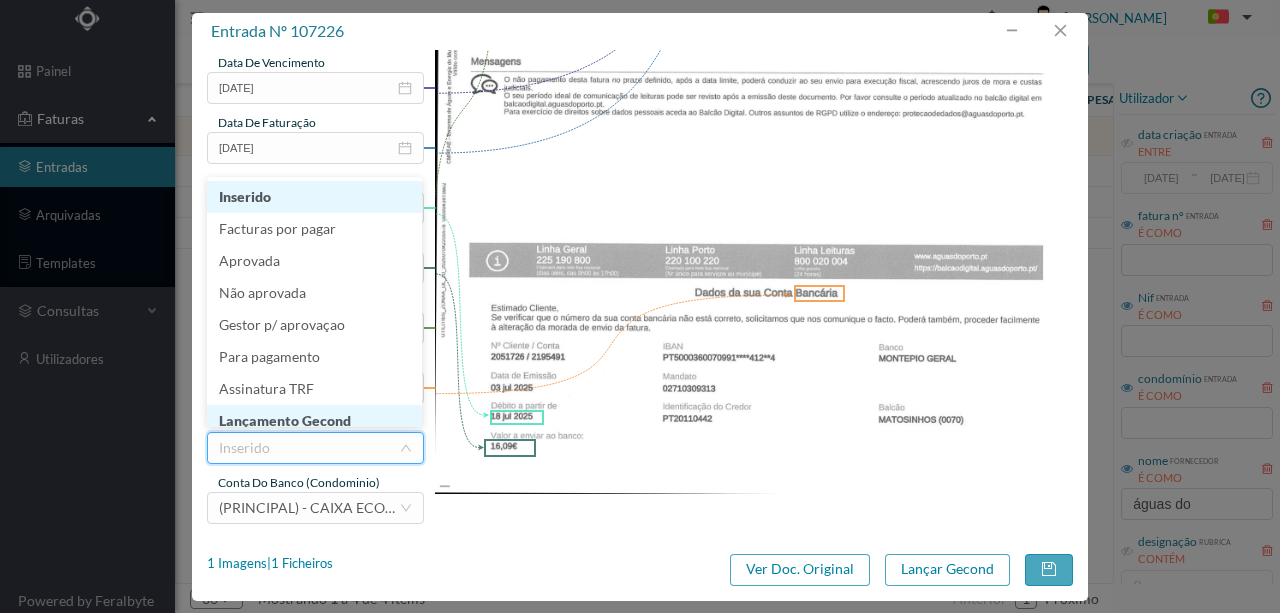 scroll, scrollTop: 10, scrollLeft: 0, axis: vertical 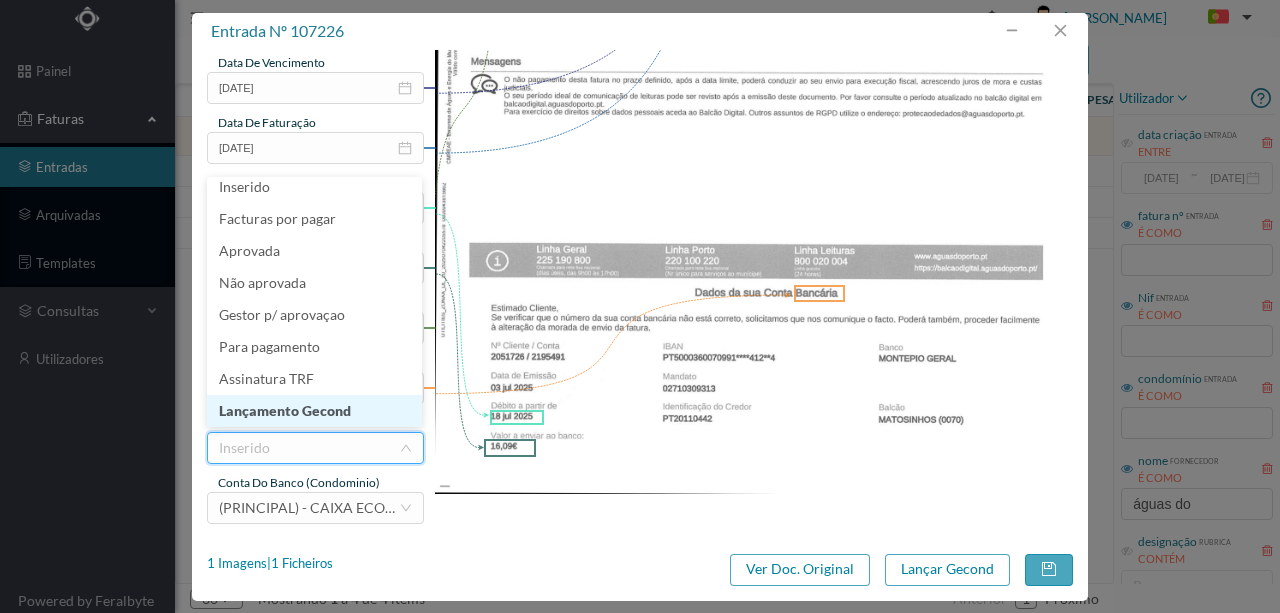 click on "Lançamento Gecond" at bounding box center (314, 411) 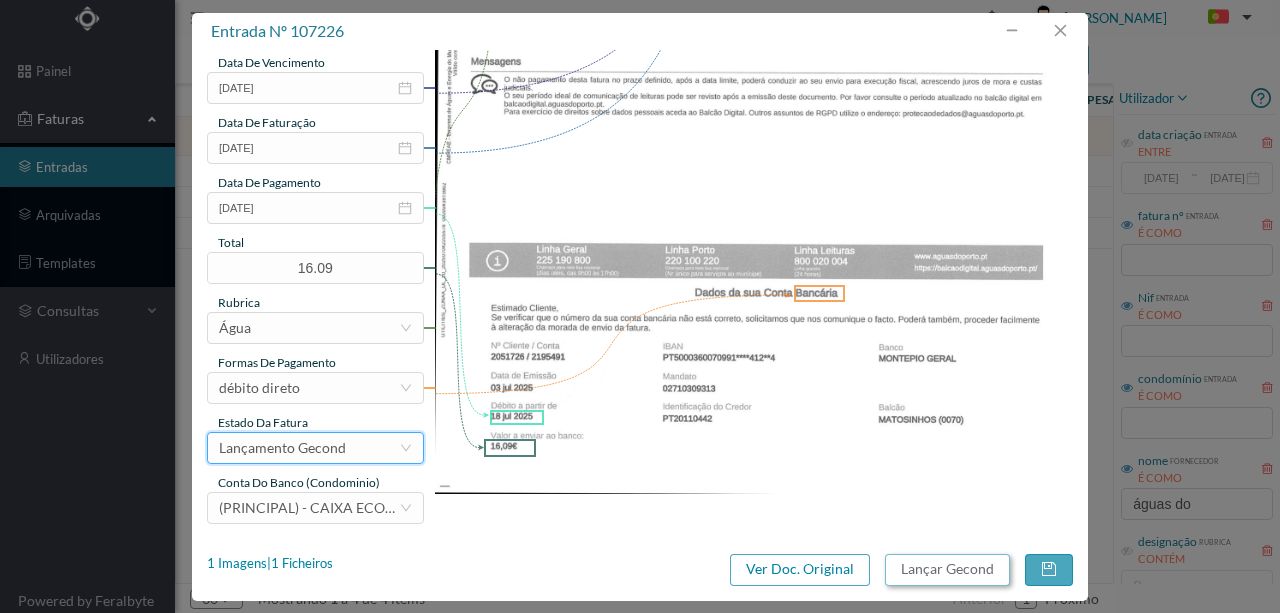 click on "Lançar Gecond" at bounding box center [947, 570] 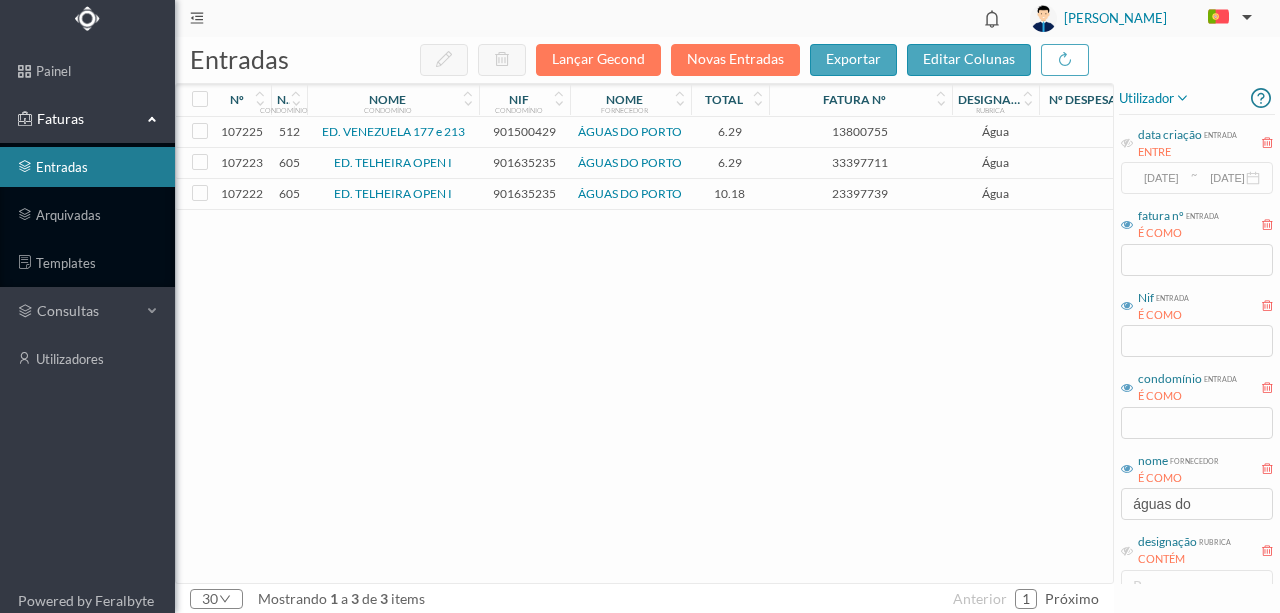click on "901500429" at bounding box center [524, 131] 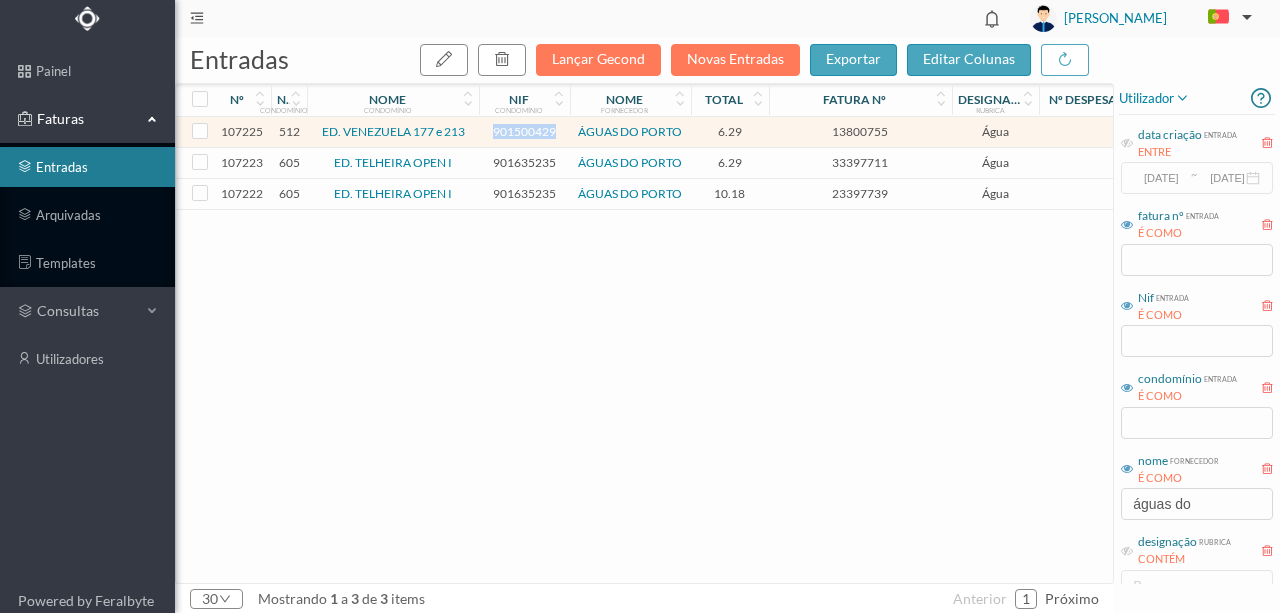click on "901500429" at bounding box center (524, 131) 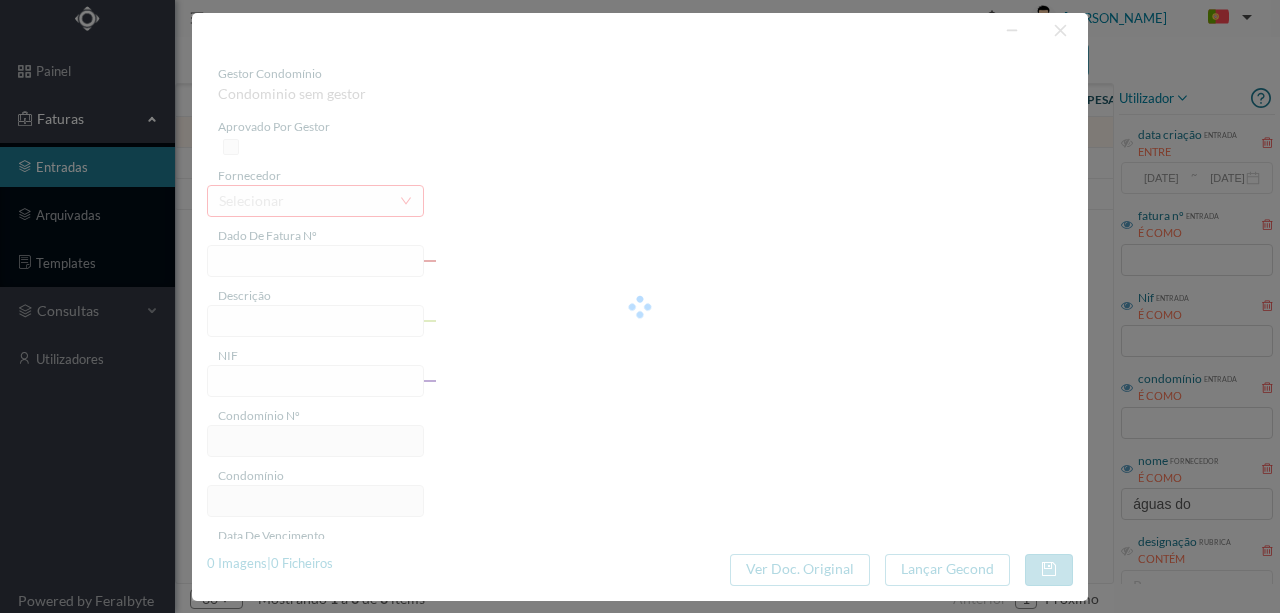 type on "13800755" 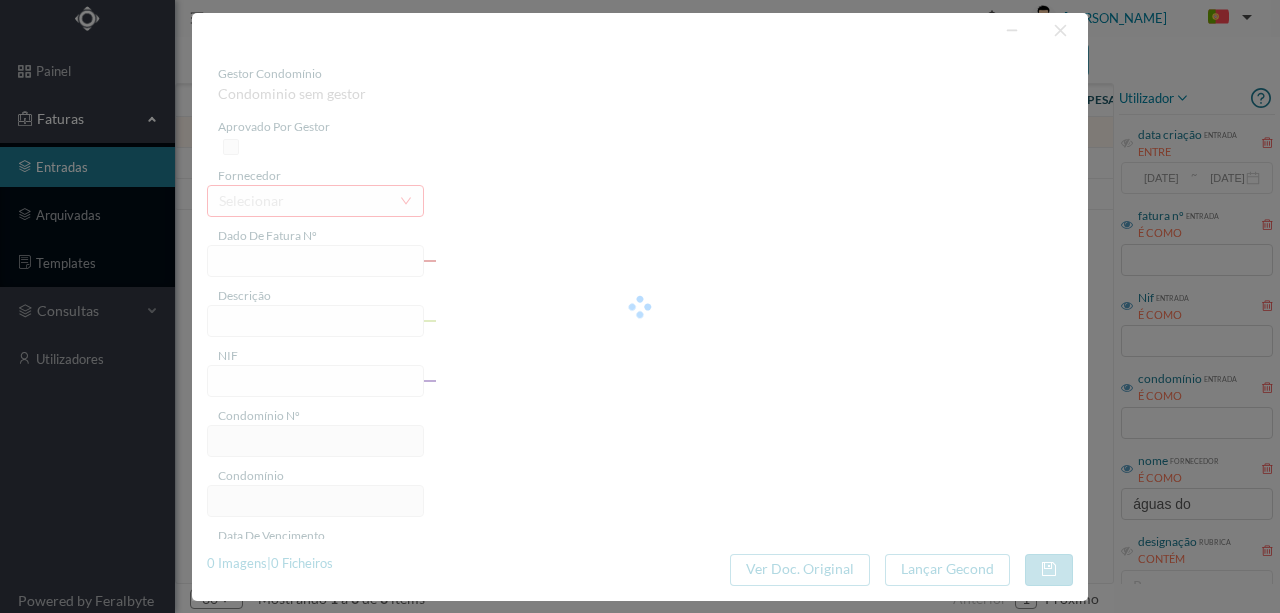 type on "RUA VENEZUELA, NR 183, COMUNS PORTO" 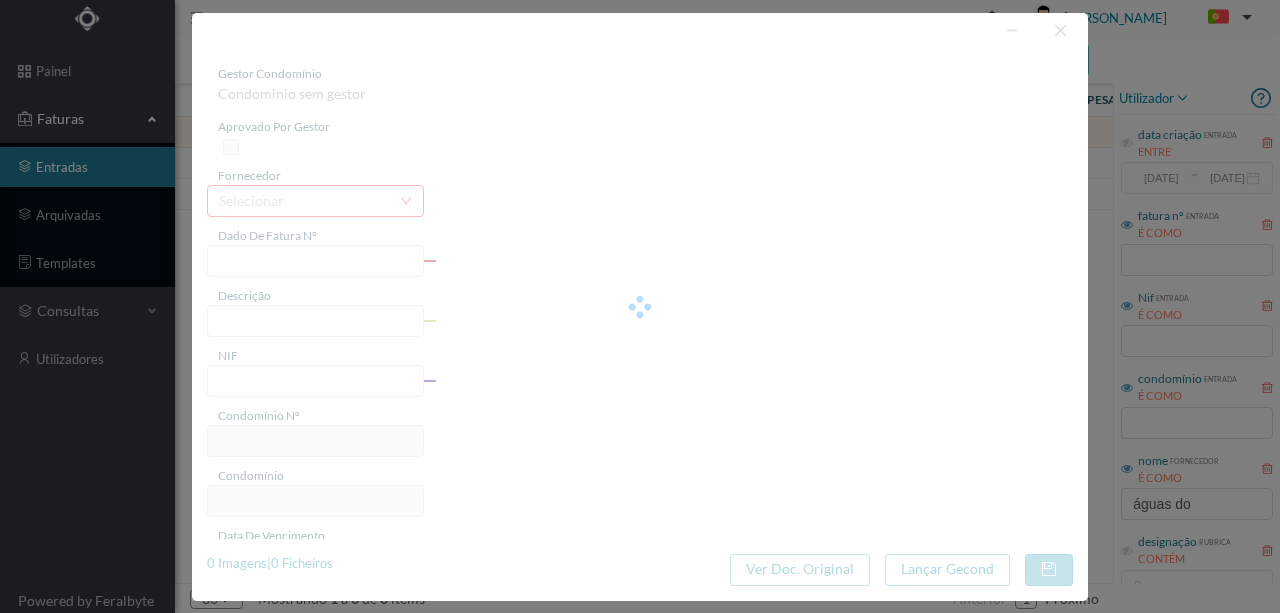 type on "901500429" 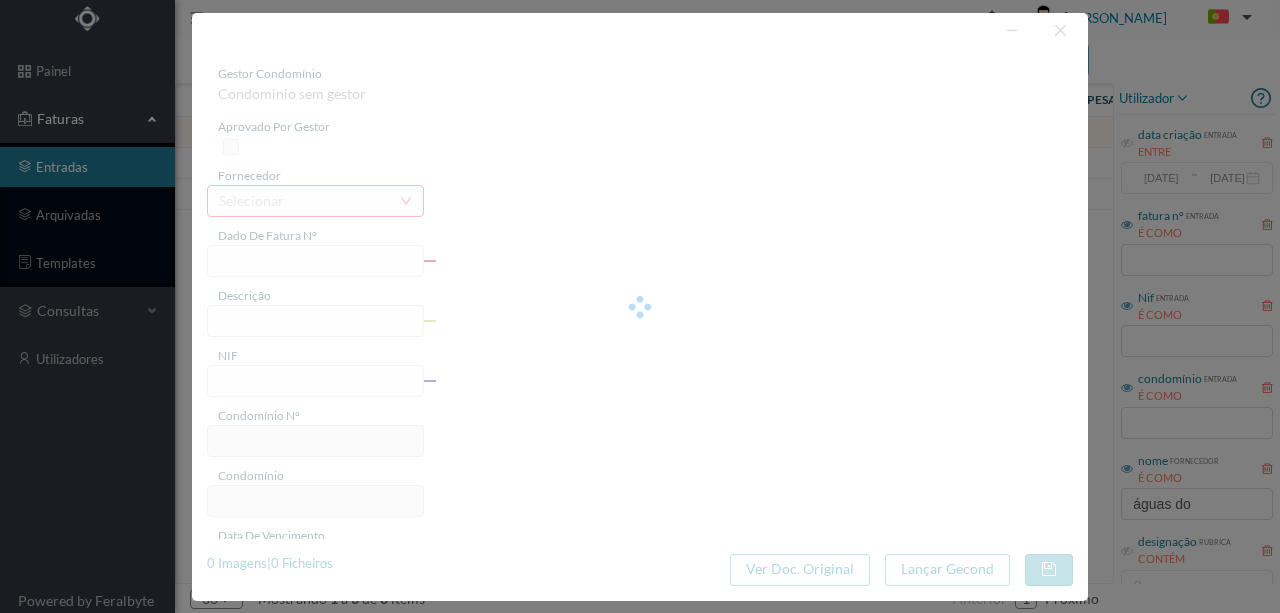 type on "2025-07-14" 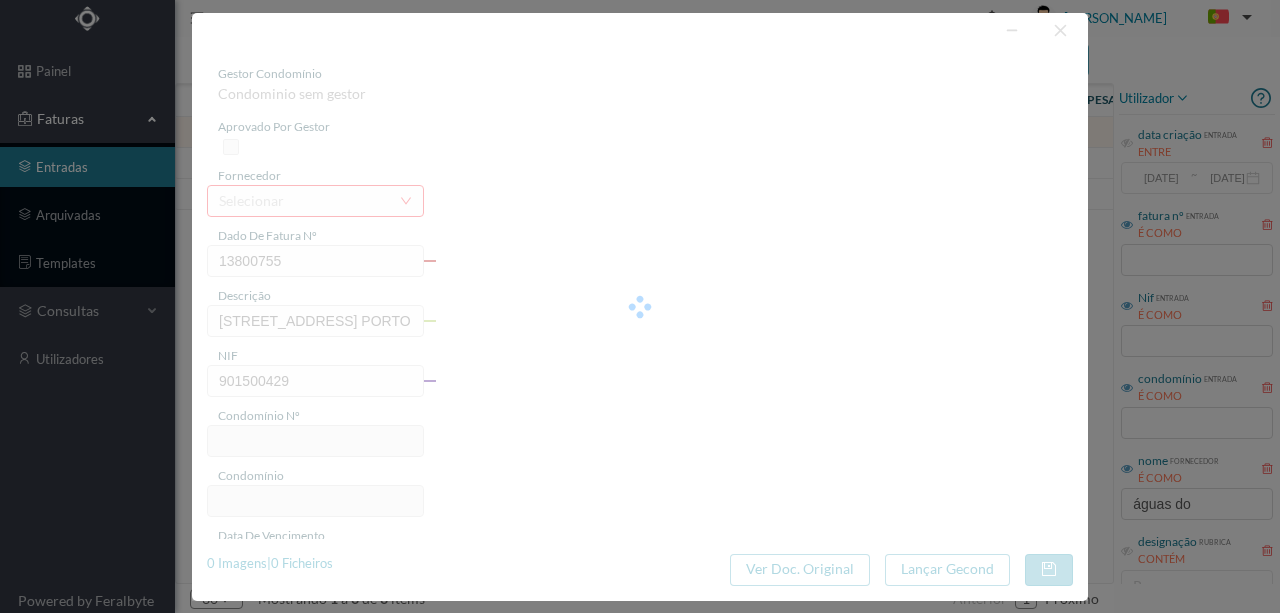 type on "512" 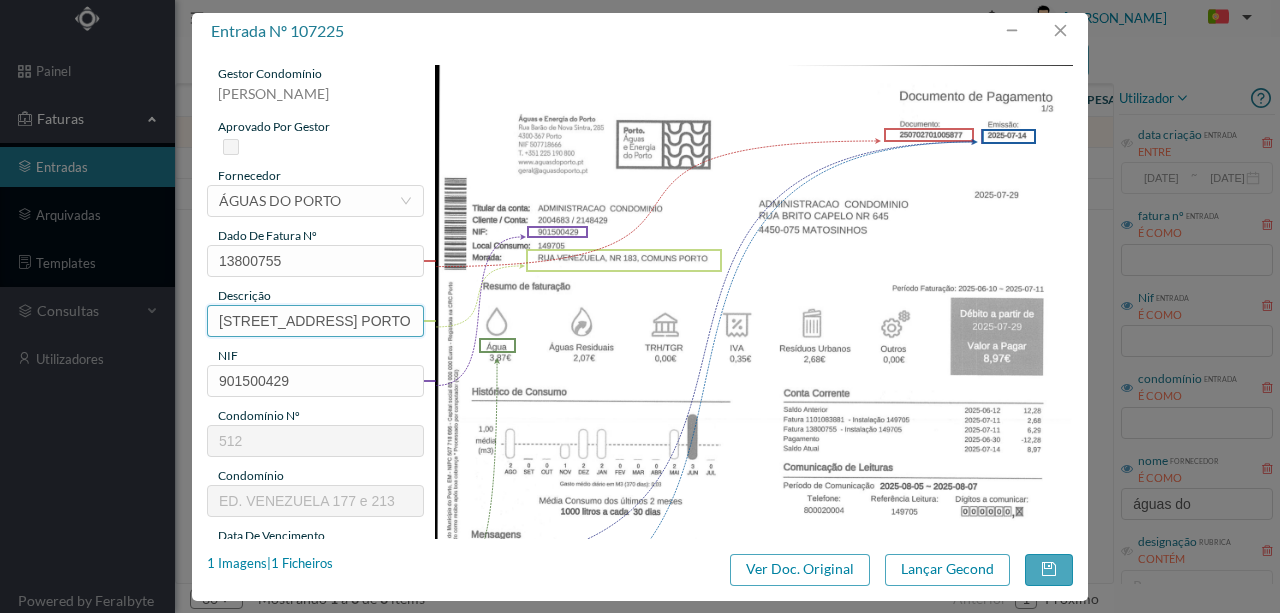 scroll, scrollTop: 0, scrollLeft: 102, axis: horizontal 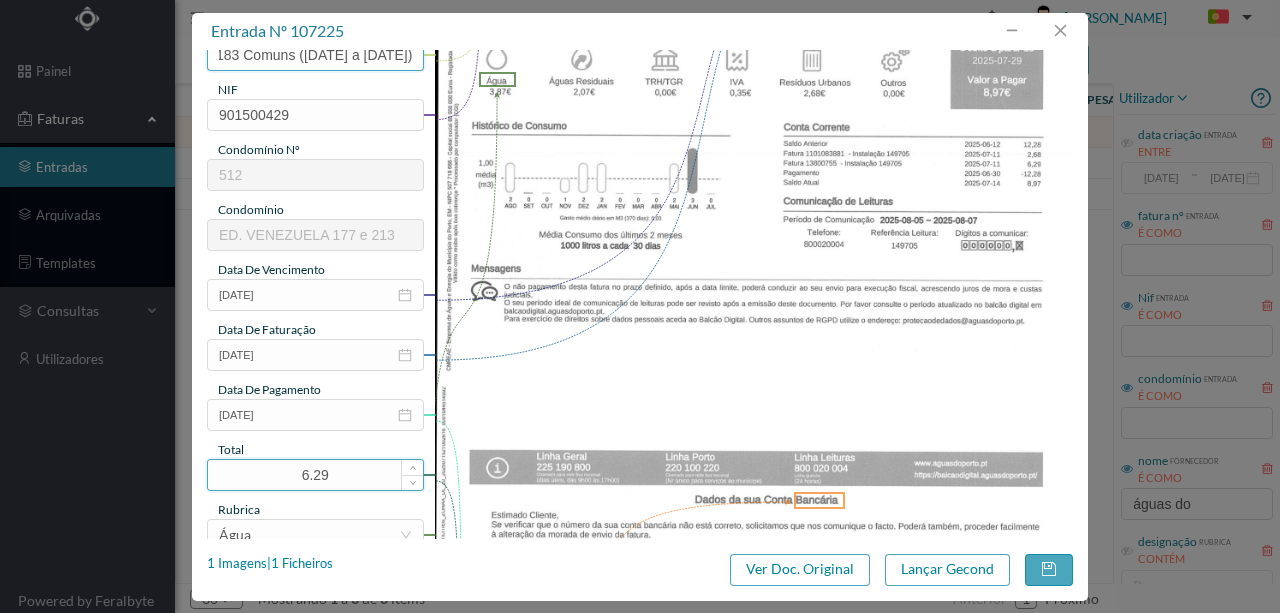 type on "183 Comuns (10.06.2025 a 11.07.2025)" 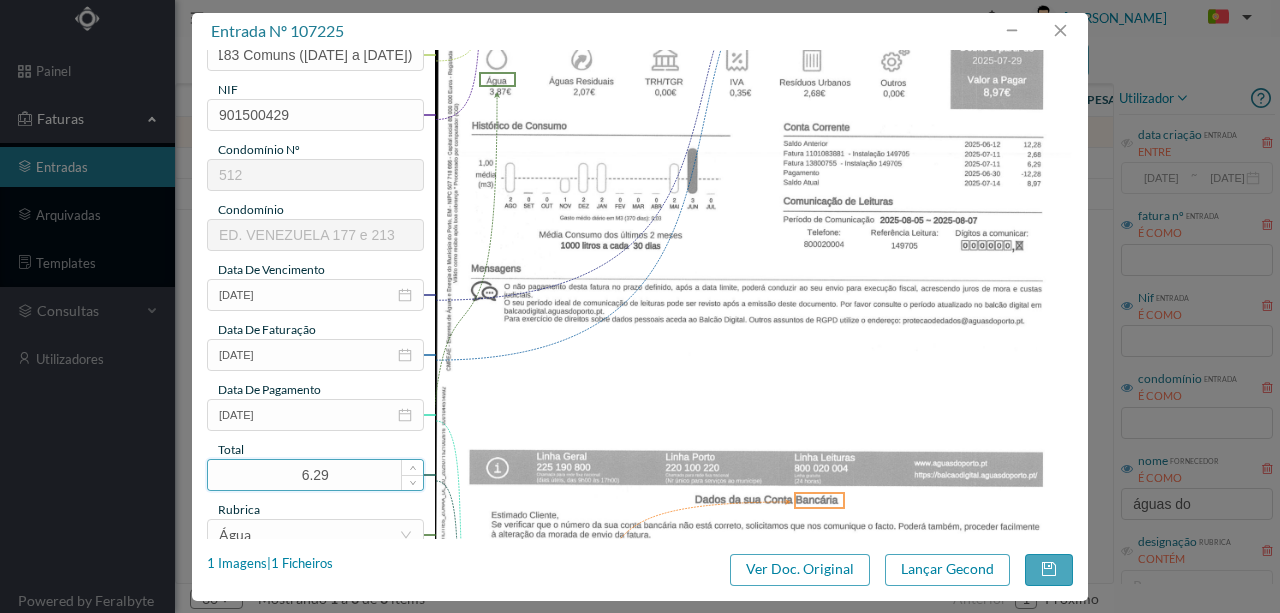 scroll, scrollTop: 0, scrollLeft: 0, axis: both 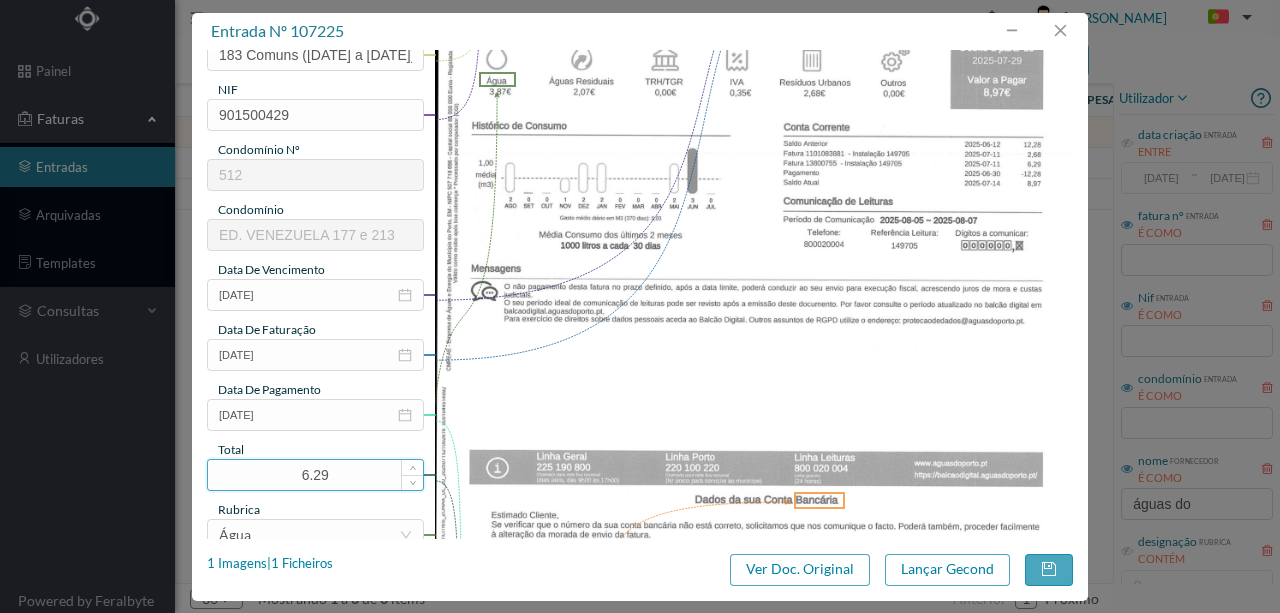 drag, startPoint x: 350, startPoint y: 480, endPoint x: 276, endPoint y: 475, distance: 74.168724 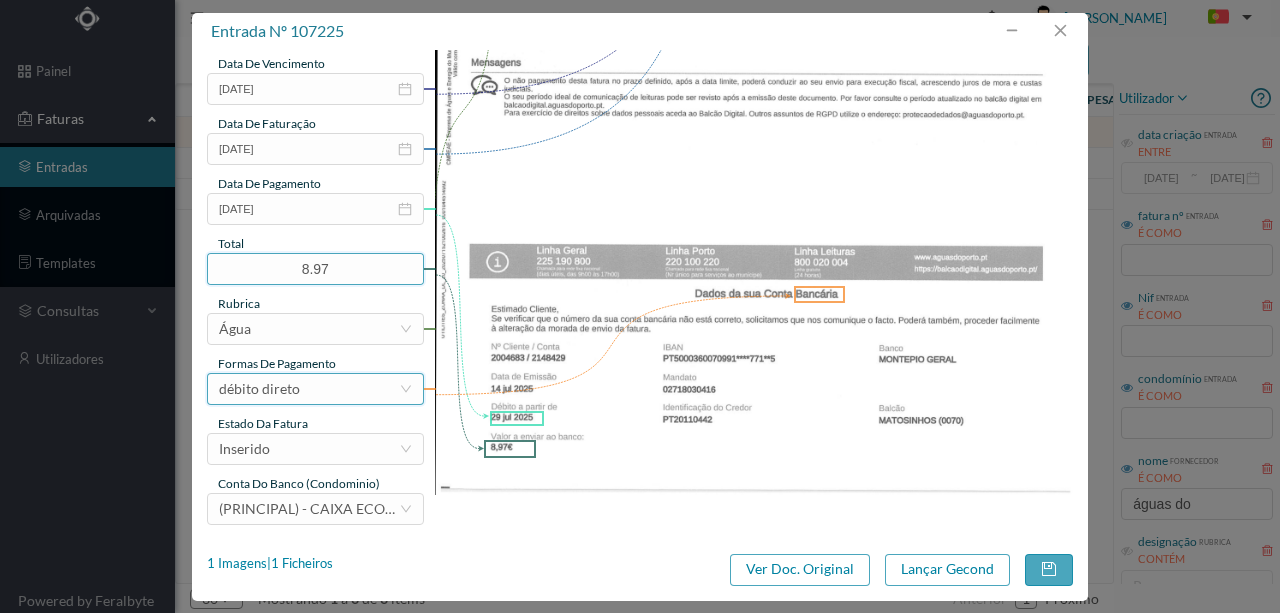 scroll, scrollTop: 473, scrollLeft: 0, axis: vertical 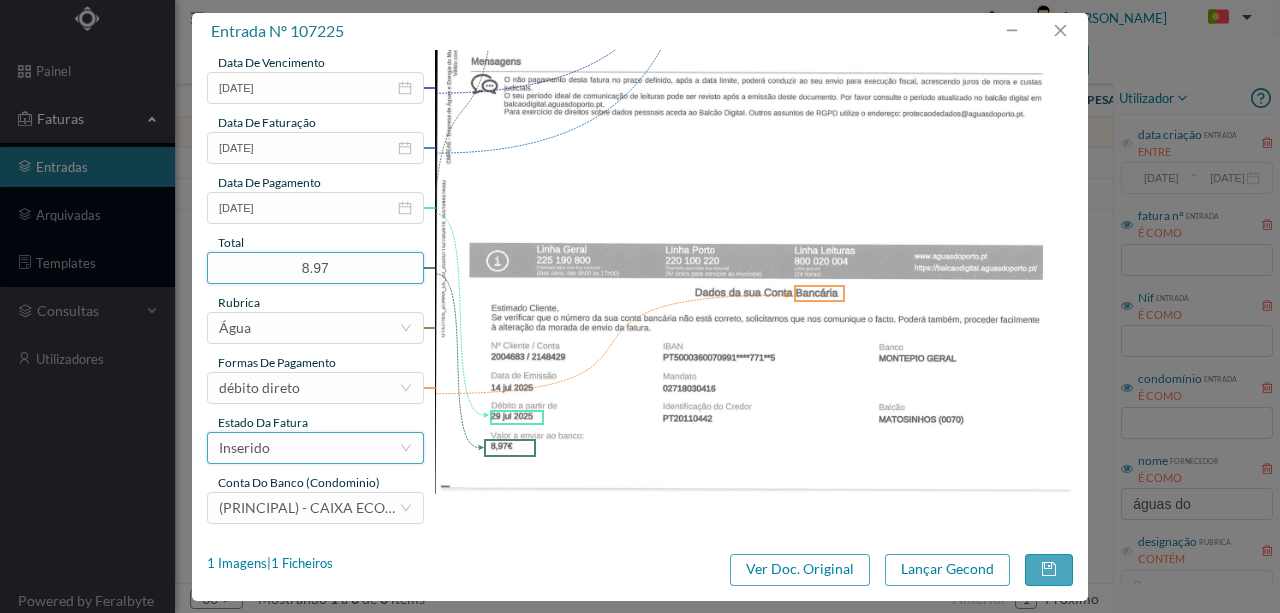 type on "8.97" 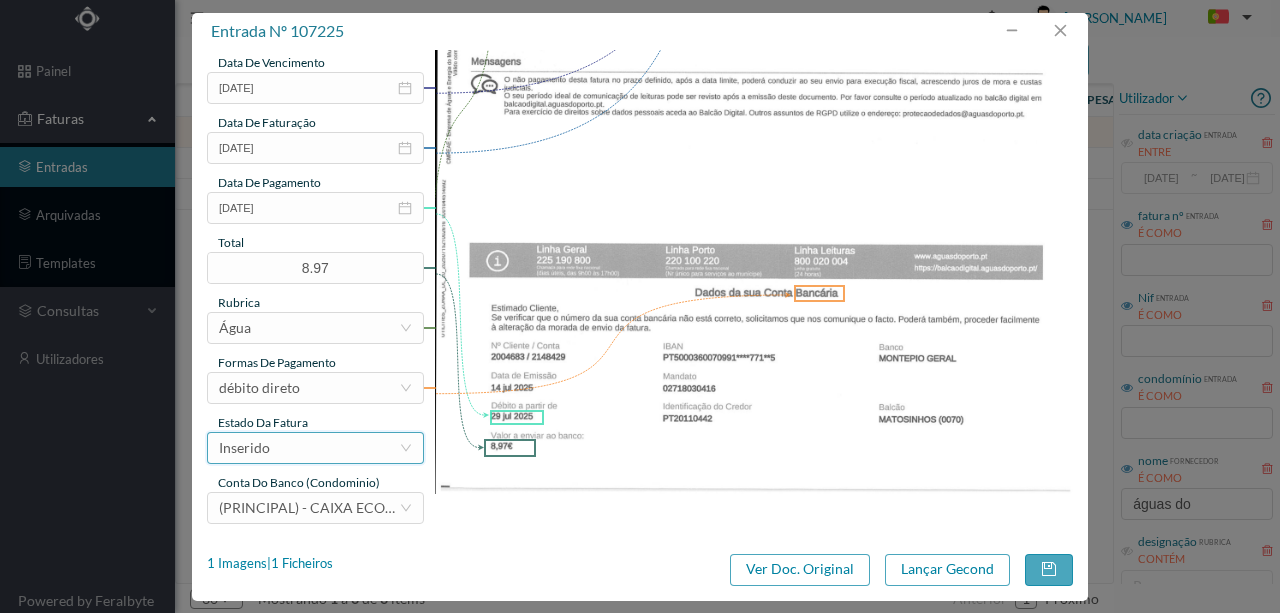 click on "Inserido" at bounding box center [309, 448] 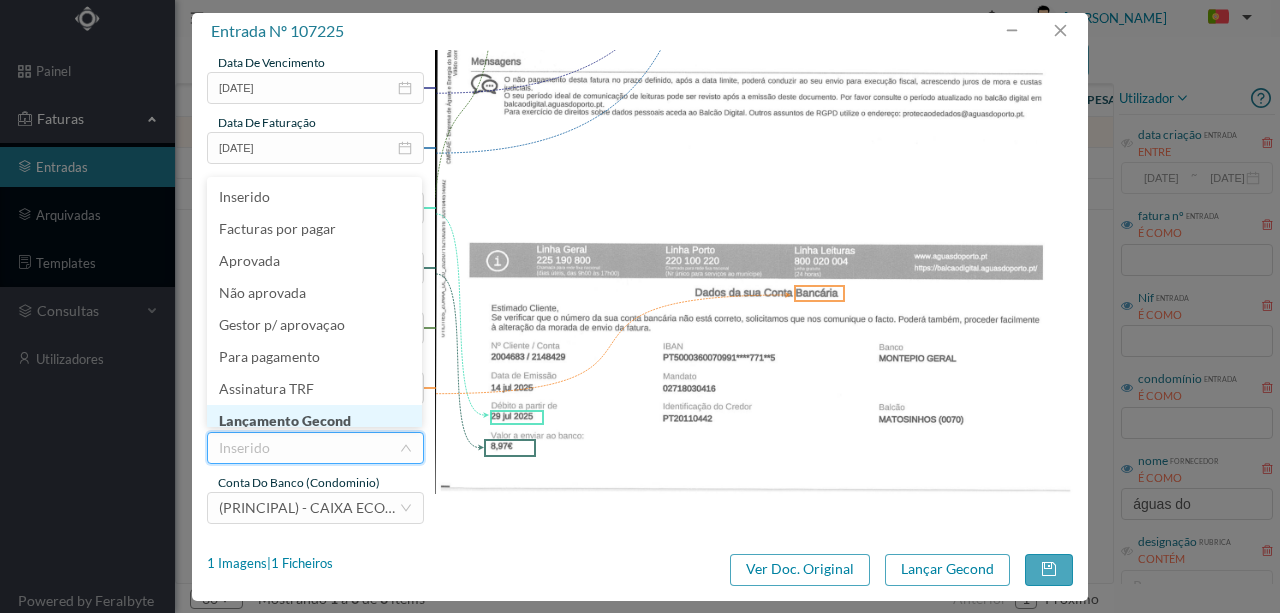 scroll, scrollTop: 10, scrollLeft: 0, axis: vertical 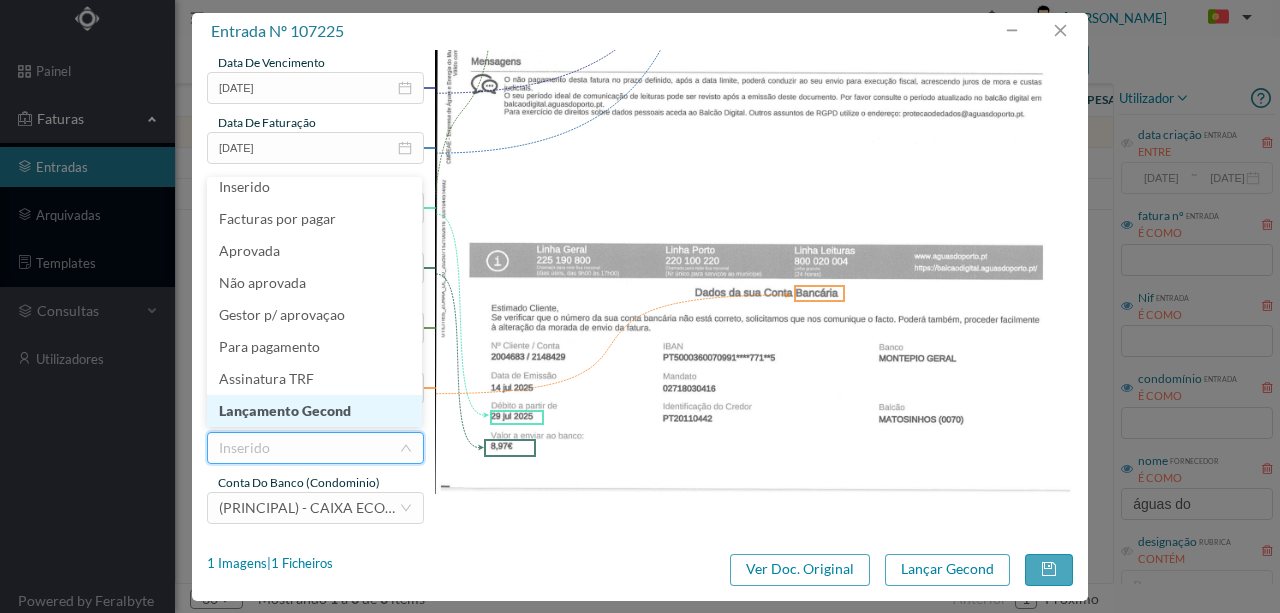 click on "Lançamento Gecond" at bounding box center (314, 411) 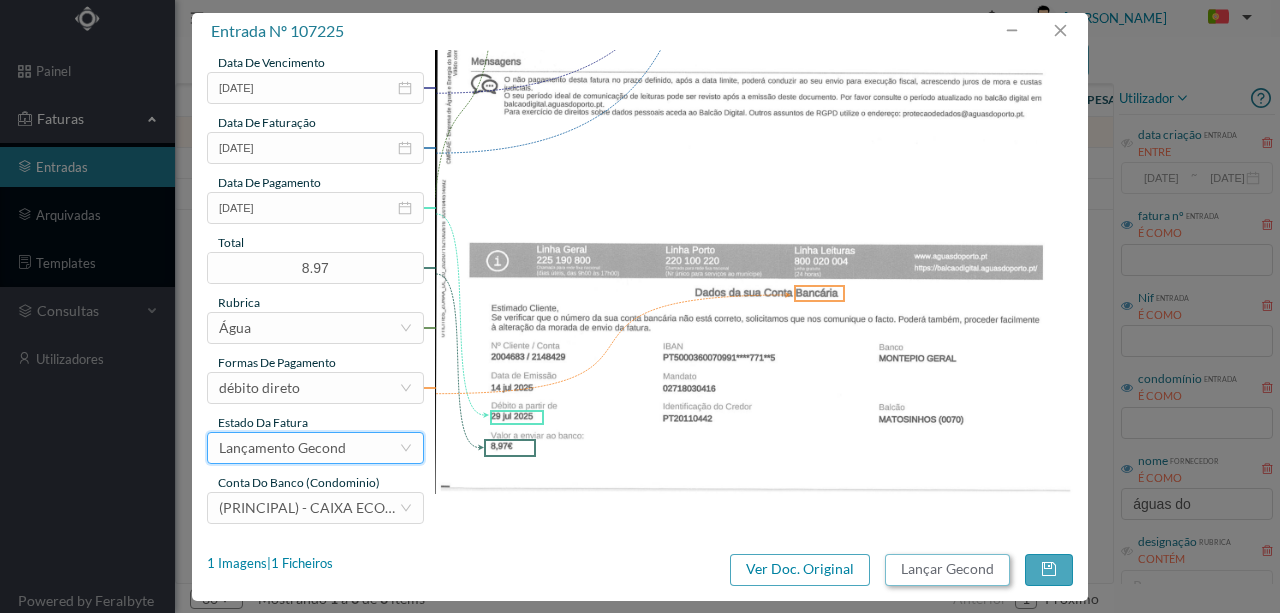 click on "Lançar Gecond" at bounding box center [947, 570] 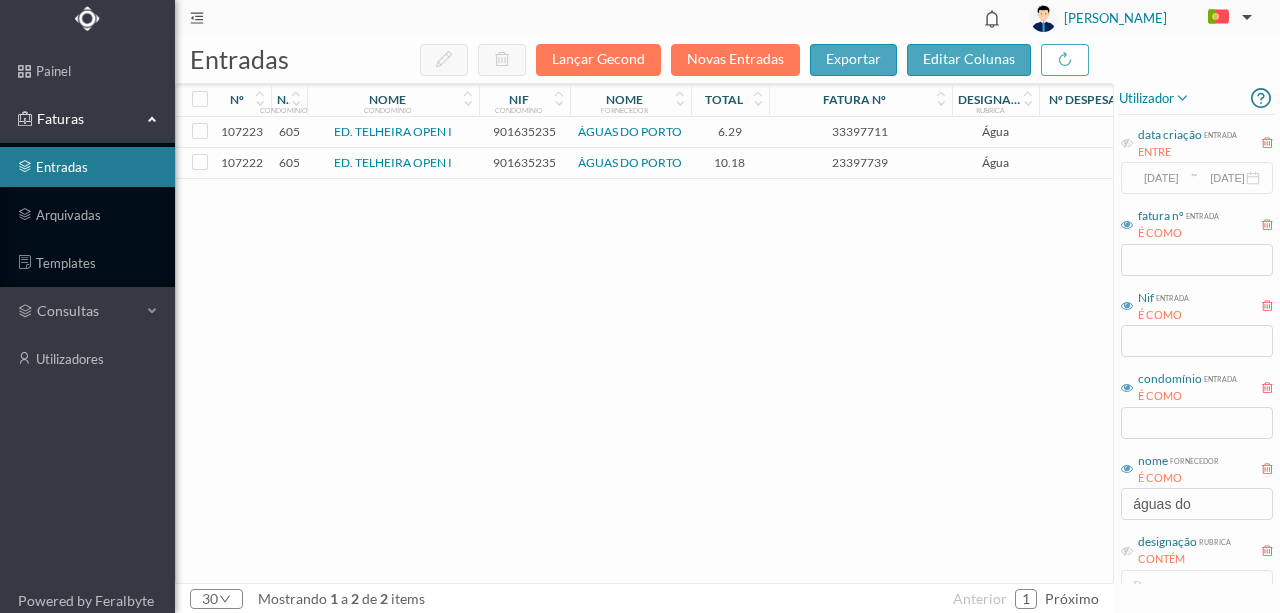 click on "901635235" at bounding box center [524, 131] 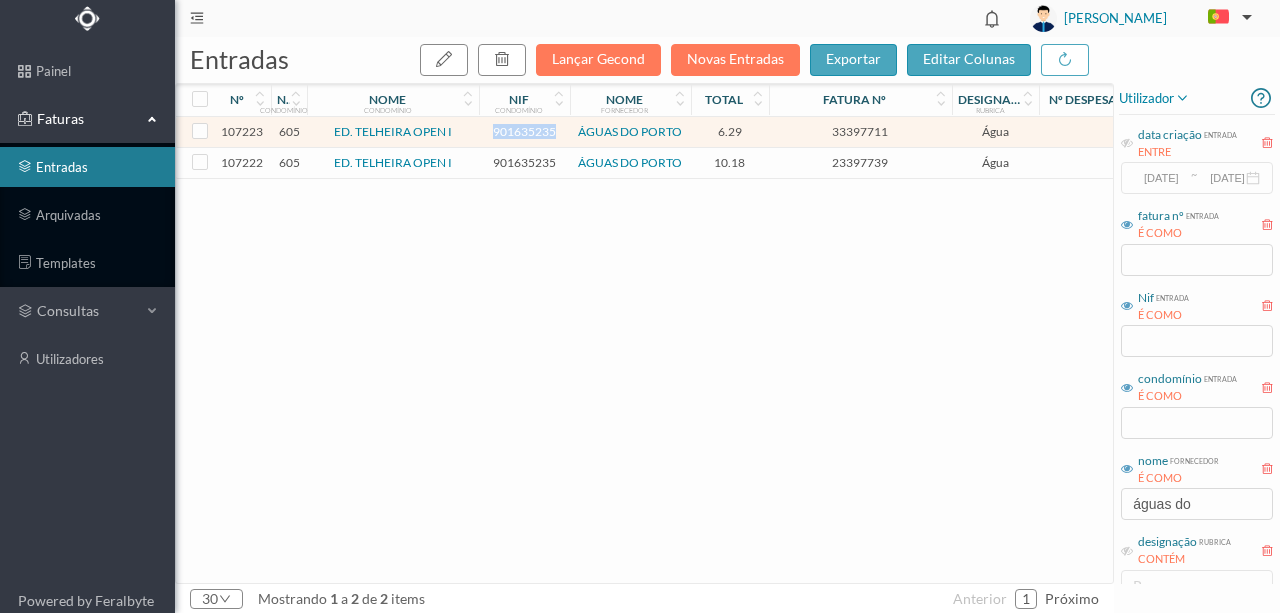 click on "901635235" at bounding box center [524, 131] 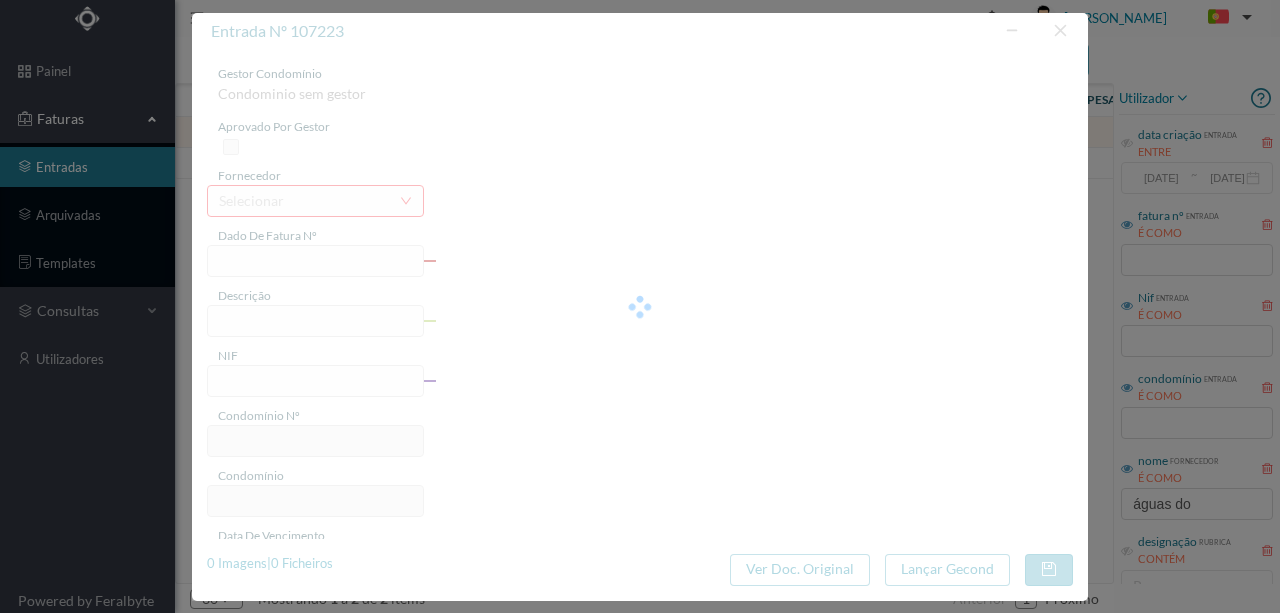 type on "33397711" 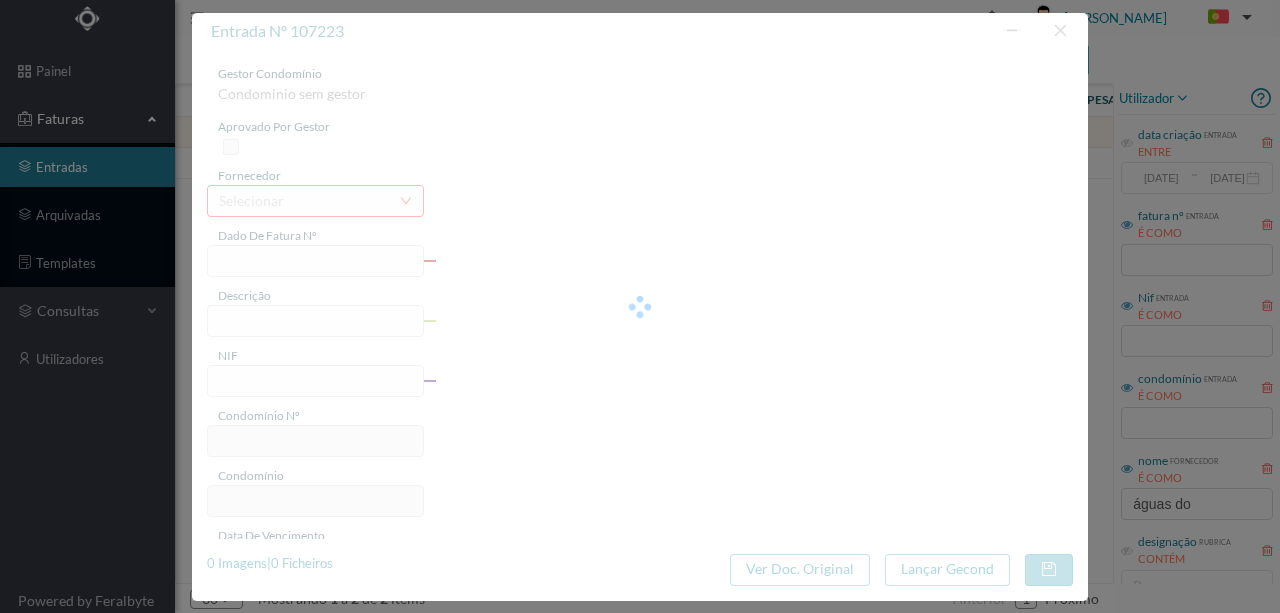 type on "RUA ENG MACHADO VAZ, NR 200 ., COMUNS PORTO" 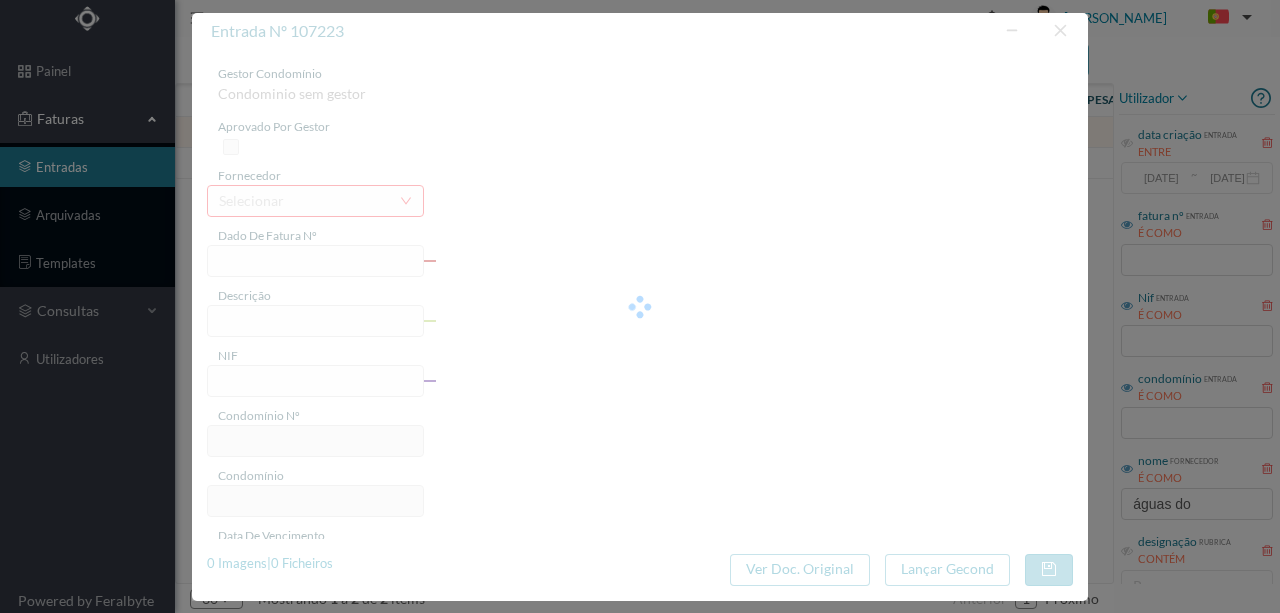 type on "2025-07-11" 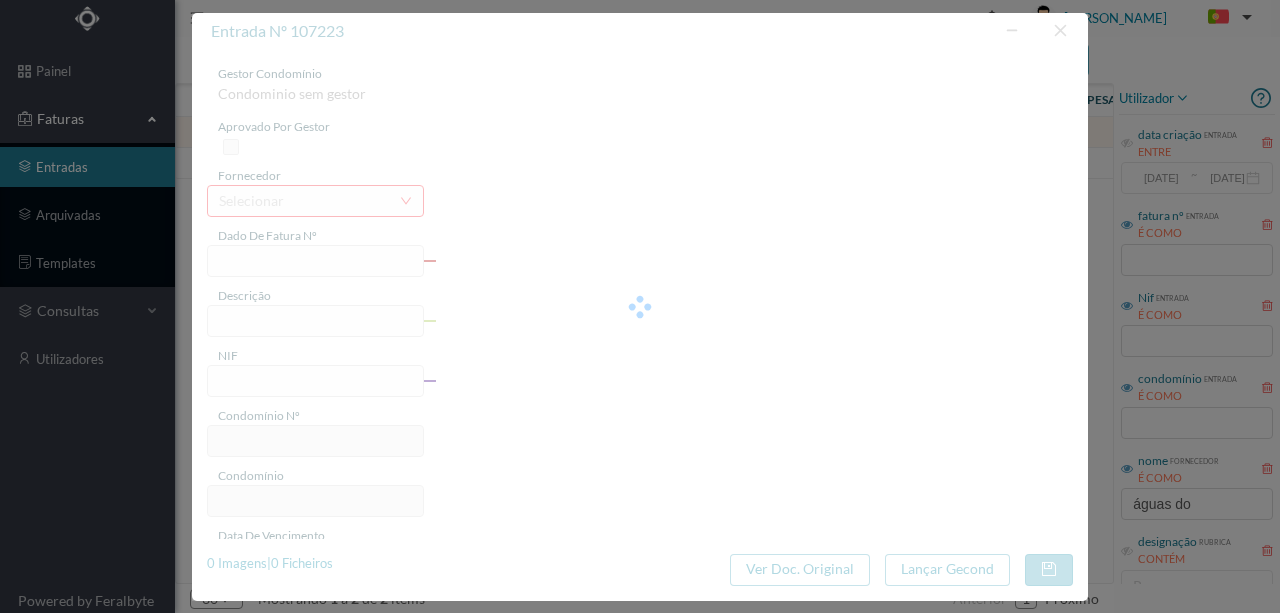 type on "2025-07-11" 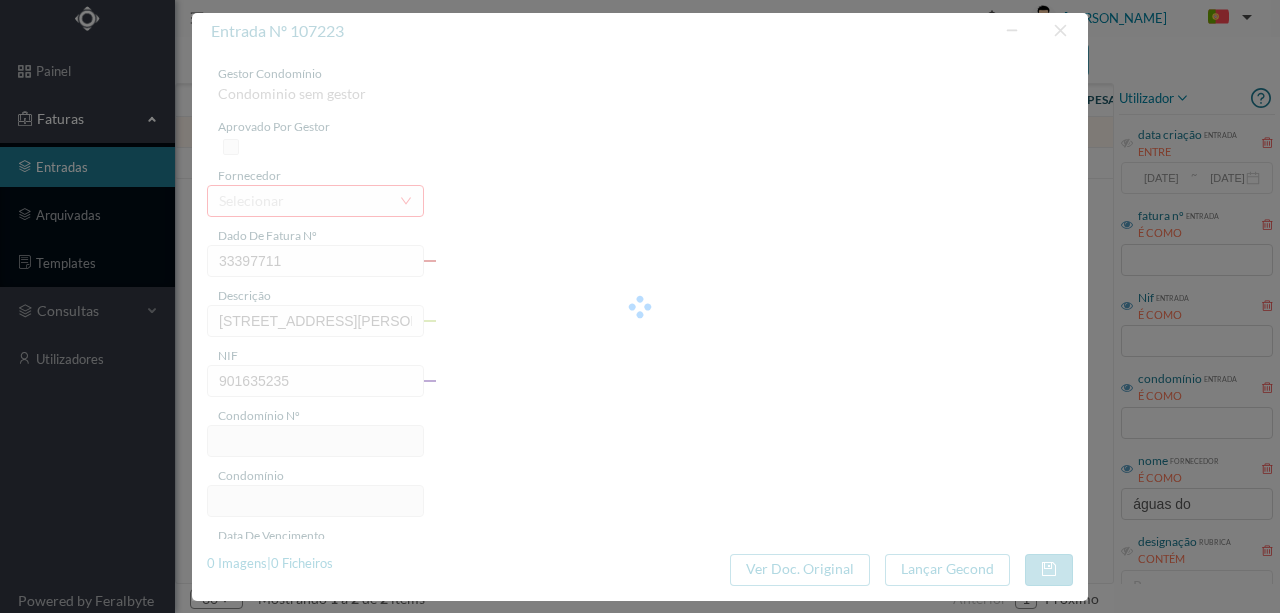 type on "605" 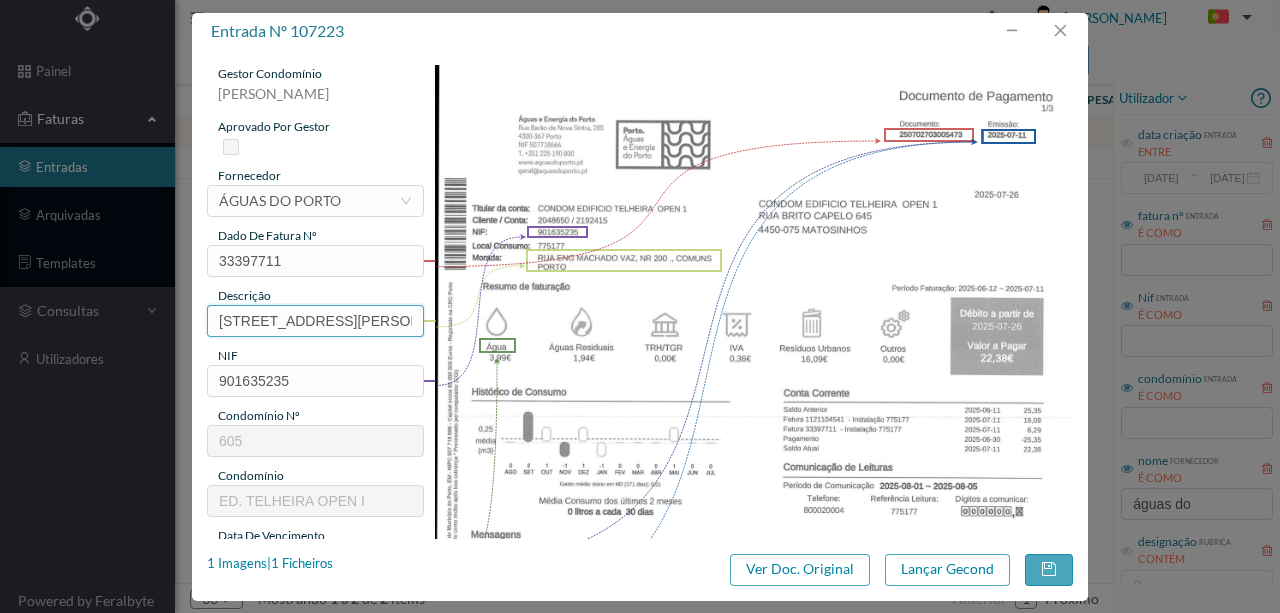 scroll, scrollTop: 0, scrollLeft: 162, axis: horizontal 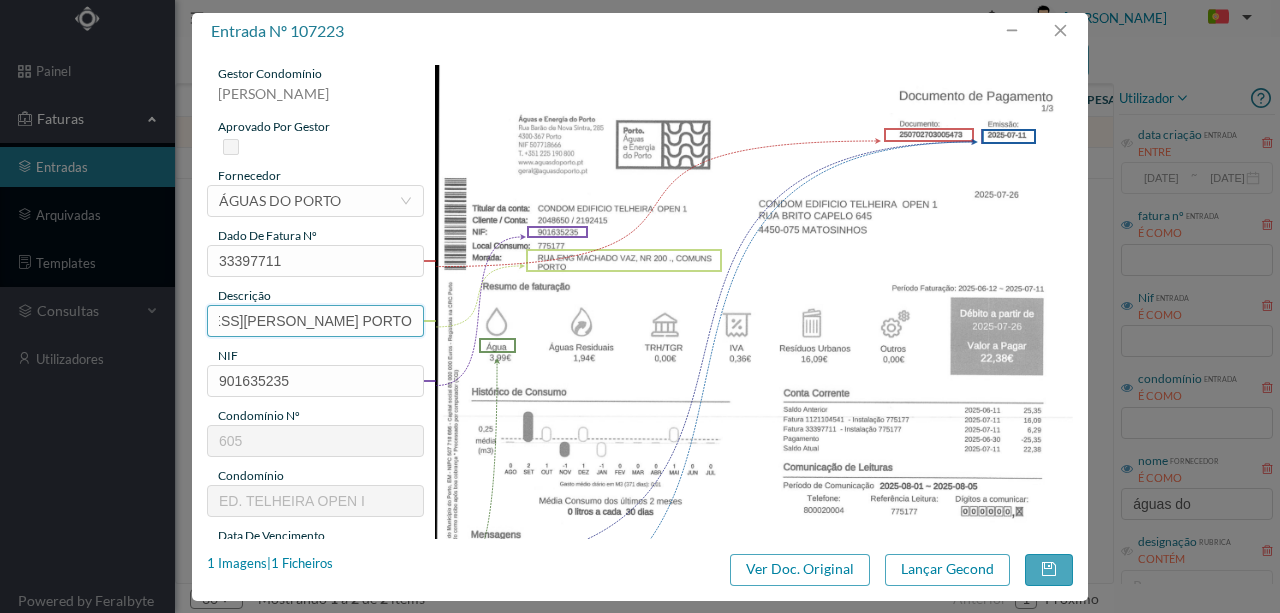 drag, startPoint x: 217, startPoint y: 317, endPoint x: 581, endPoint y: 322, distance: 364.03433 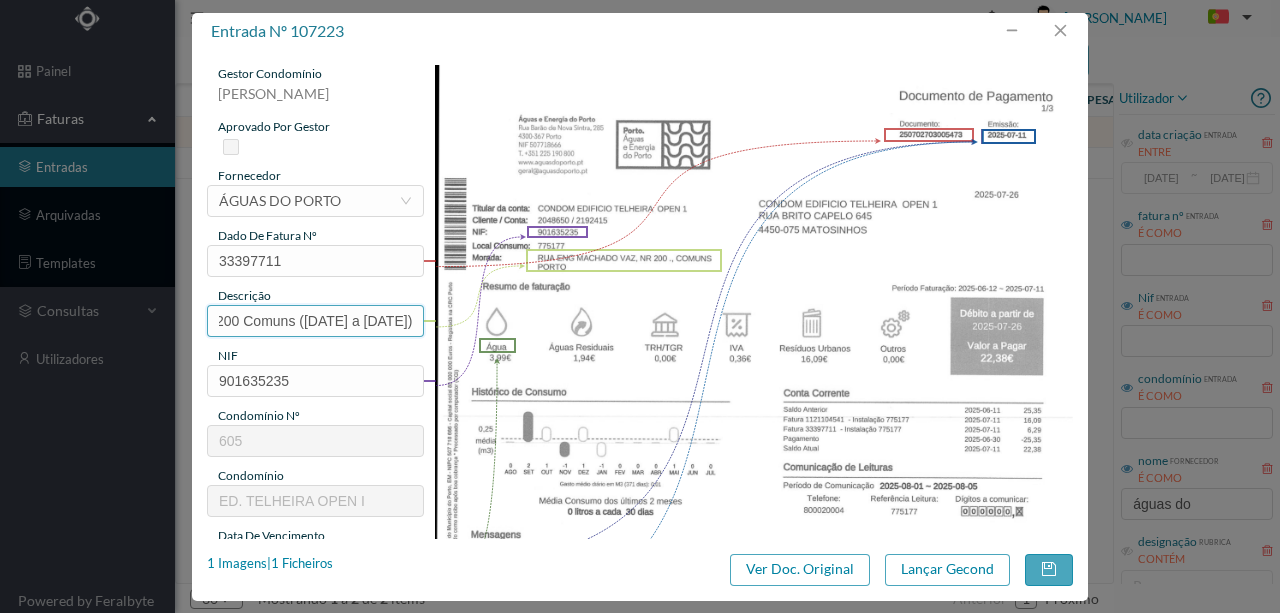 scroll, scrollTop: 0, scrollLeft: 55, axis: horizontal 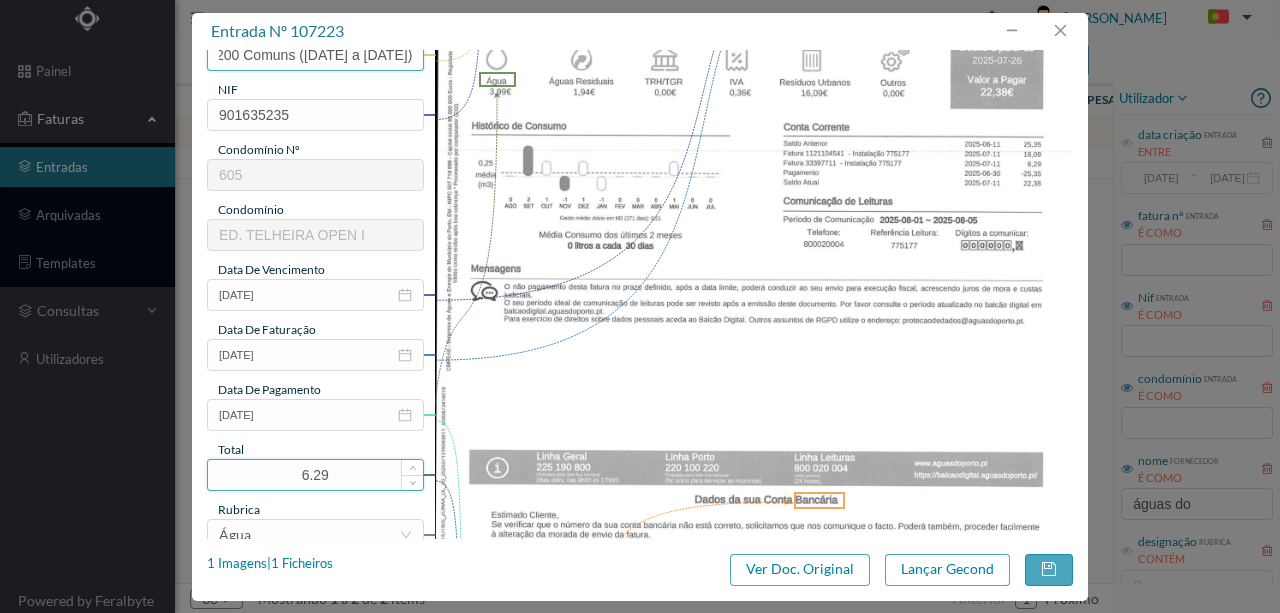 type on "200 Comuns (12.06.2025 a 11.07.2025)" 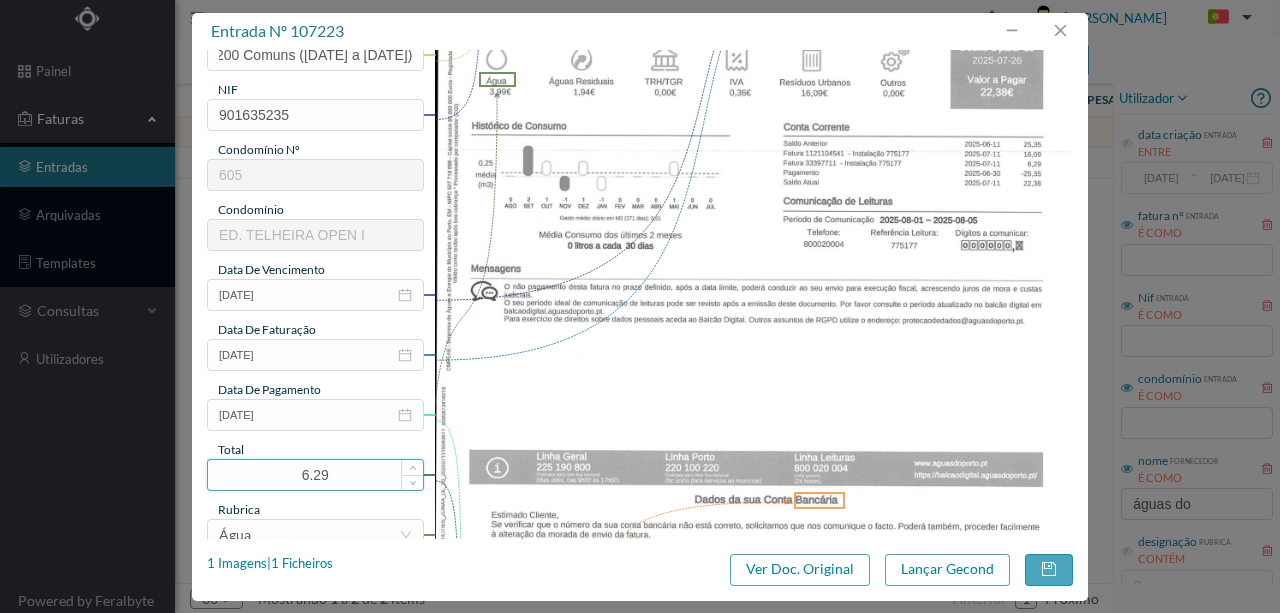 scroll, scrollTop: 0, scrollLeft: 0, axis: both 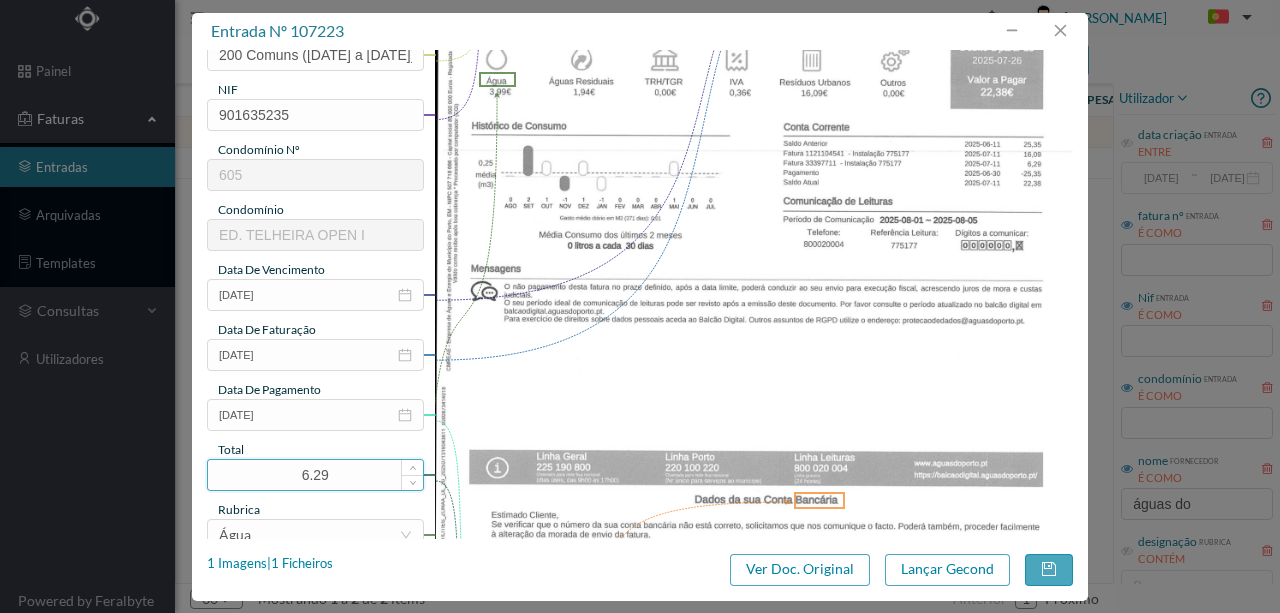 drag, startPoint x: 356, startPoint y: 472, endPoint x: 210, endPoint y: 461, distance: 146.4138 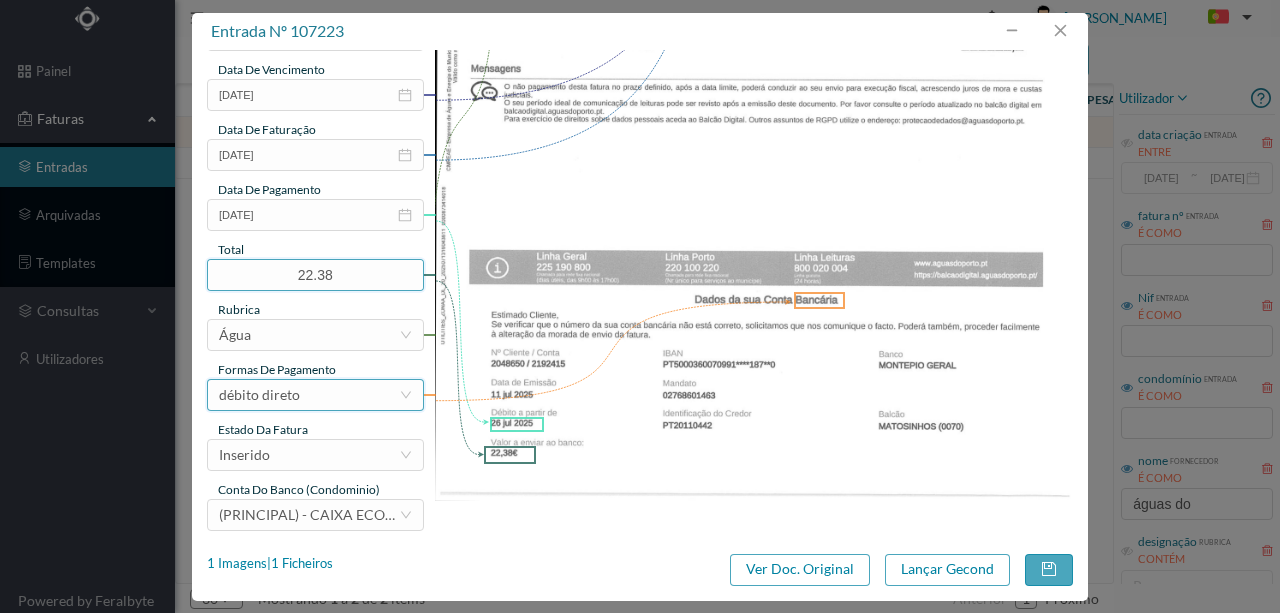 scroll, scrollTop: 473, scrollLeft: 0, axis: vertical 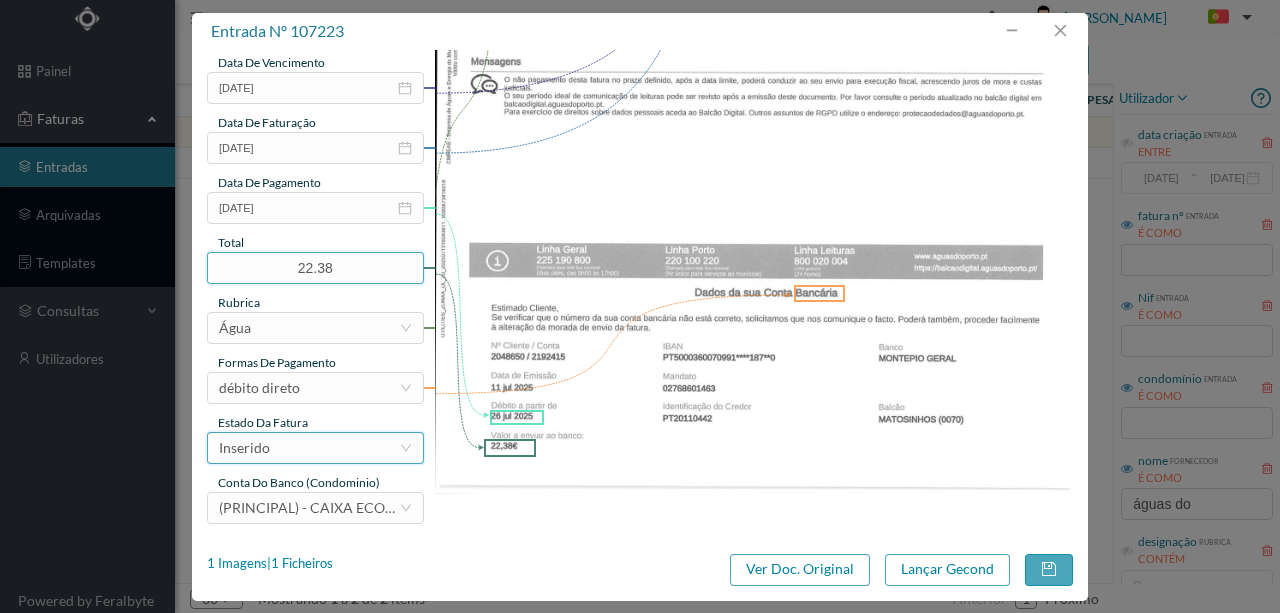 type on "22.38" 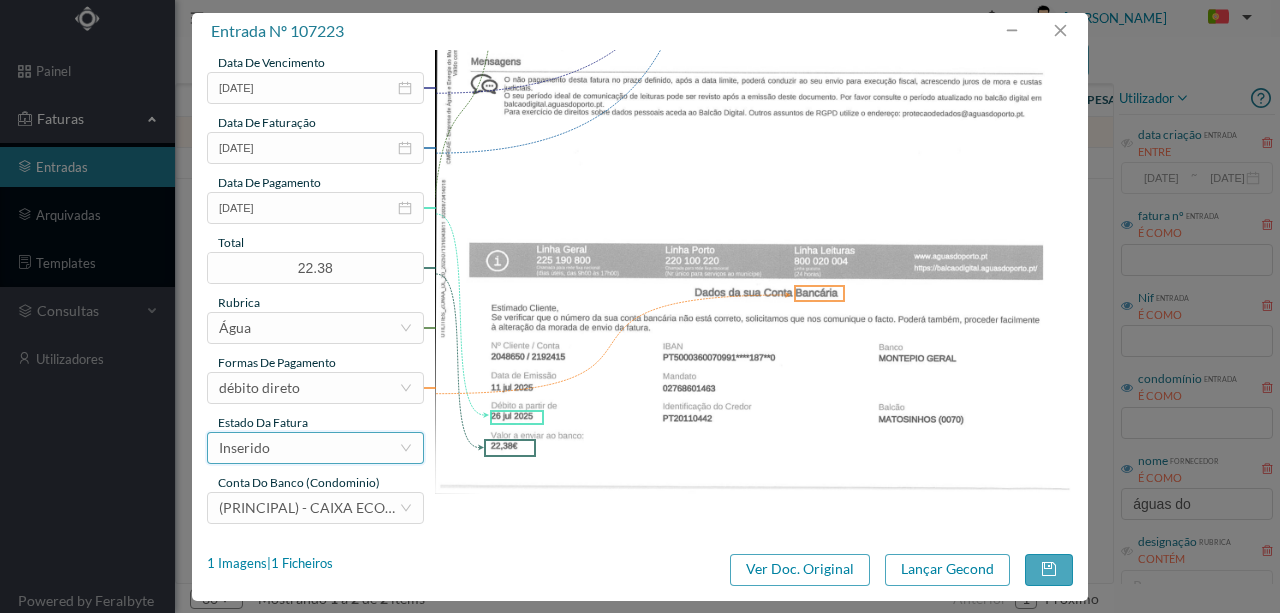click on "Inserido" at bounding box center (309, 448) 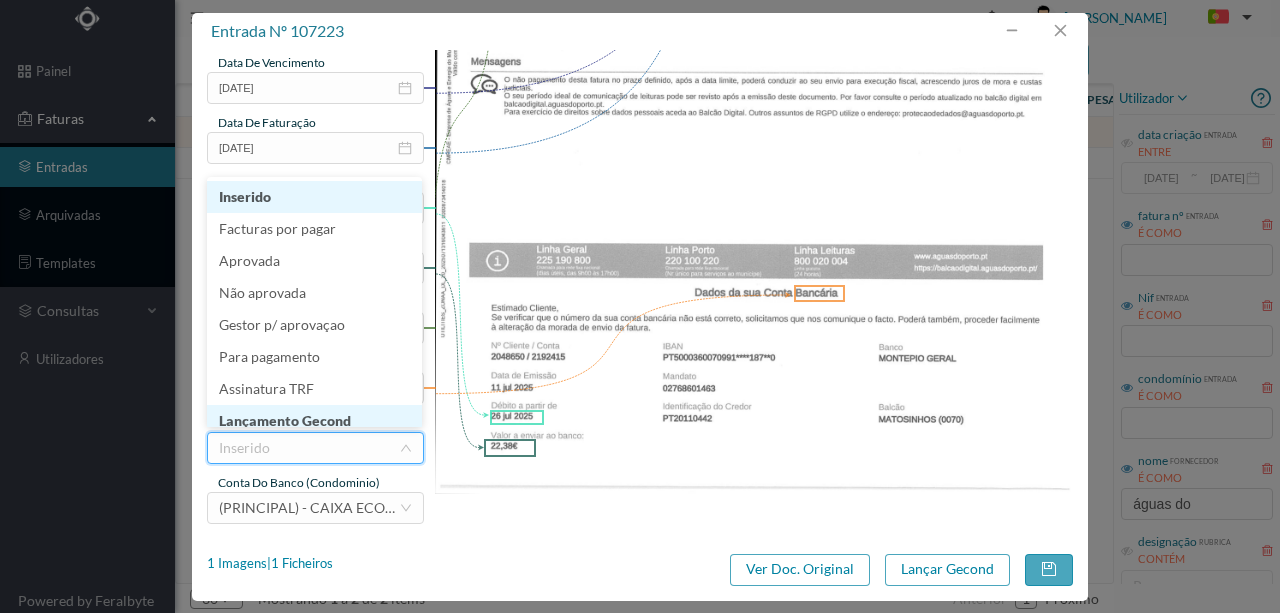 scroll, scrollTop: 10, scrollLeft: 0, axis: vertical 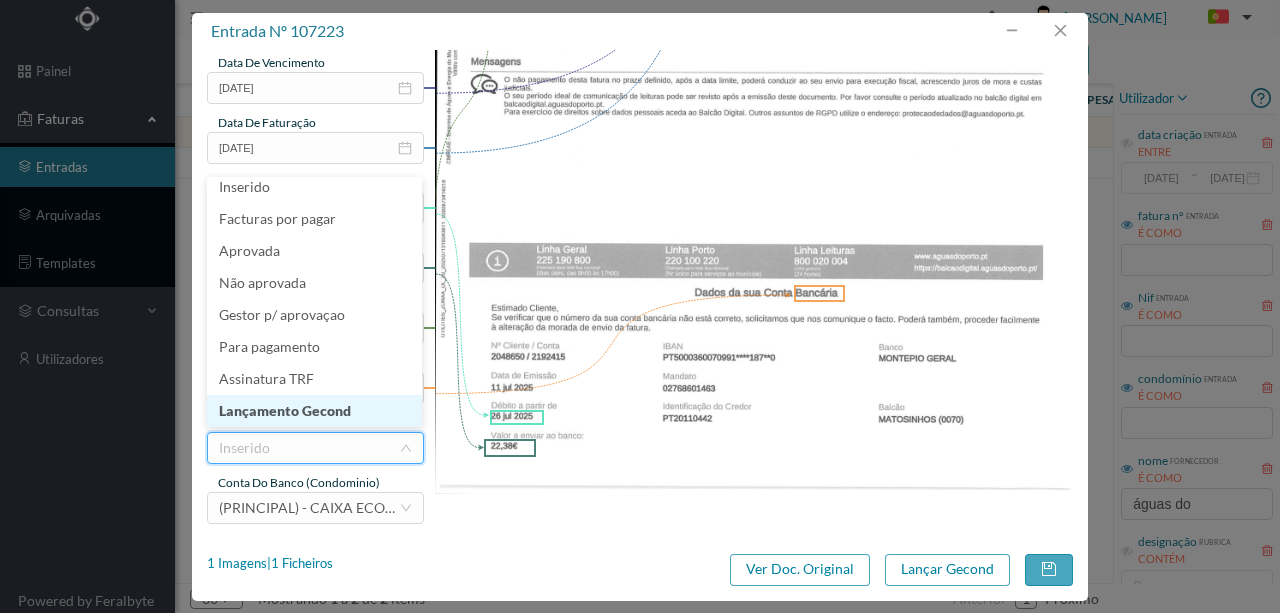 click on "Lançamento Gecond" at bounding box center (314, 411) 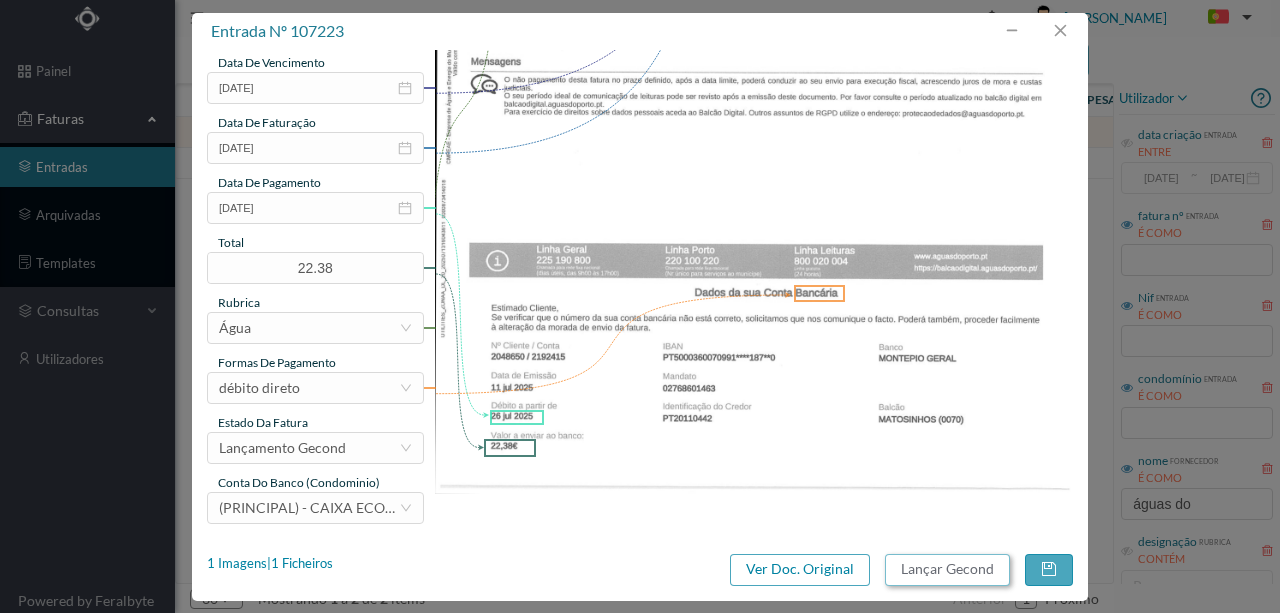 click on "Lançar Gecond" at bounding box center (947, 570) 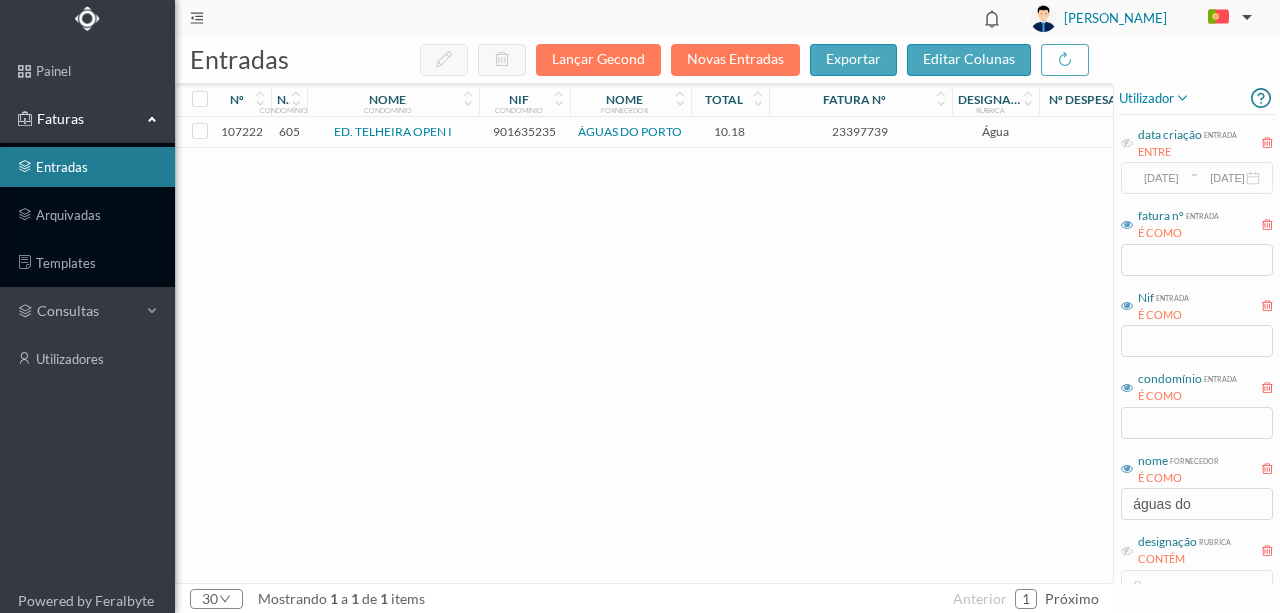 click on "901635235" at bounding box center [524, 131] 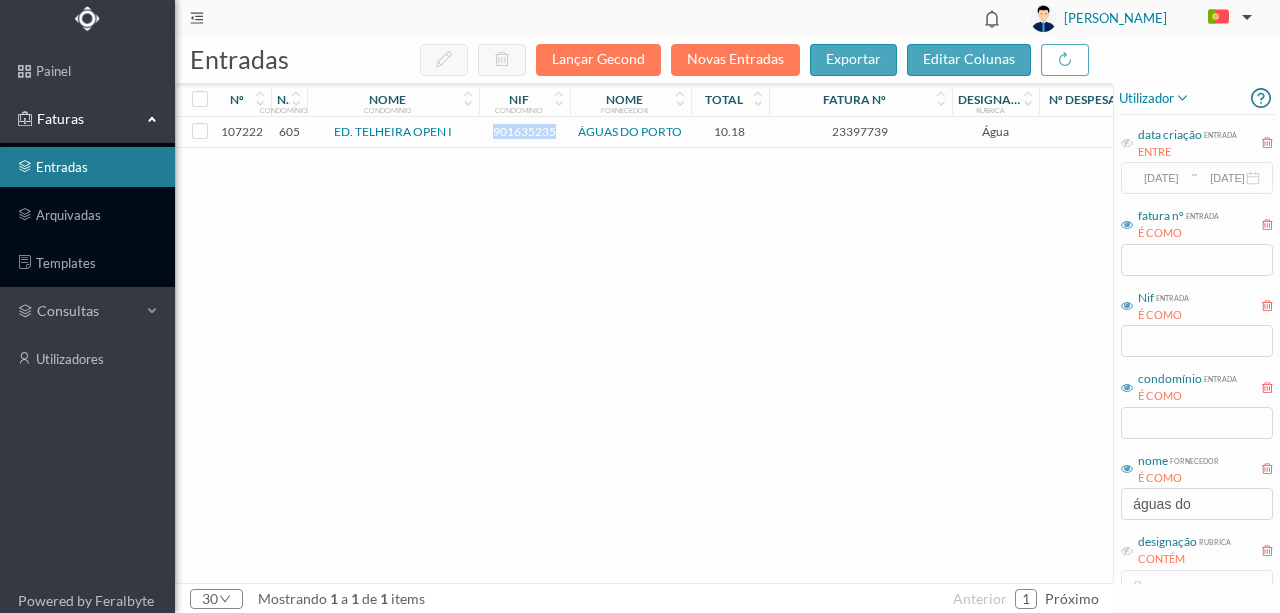 click on "901635235" at bounding box center (524, 131) 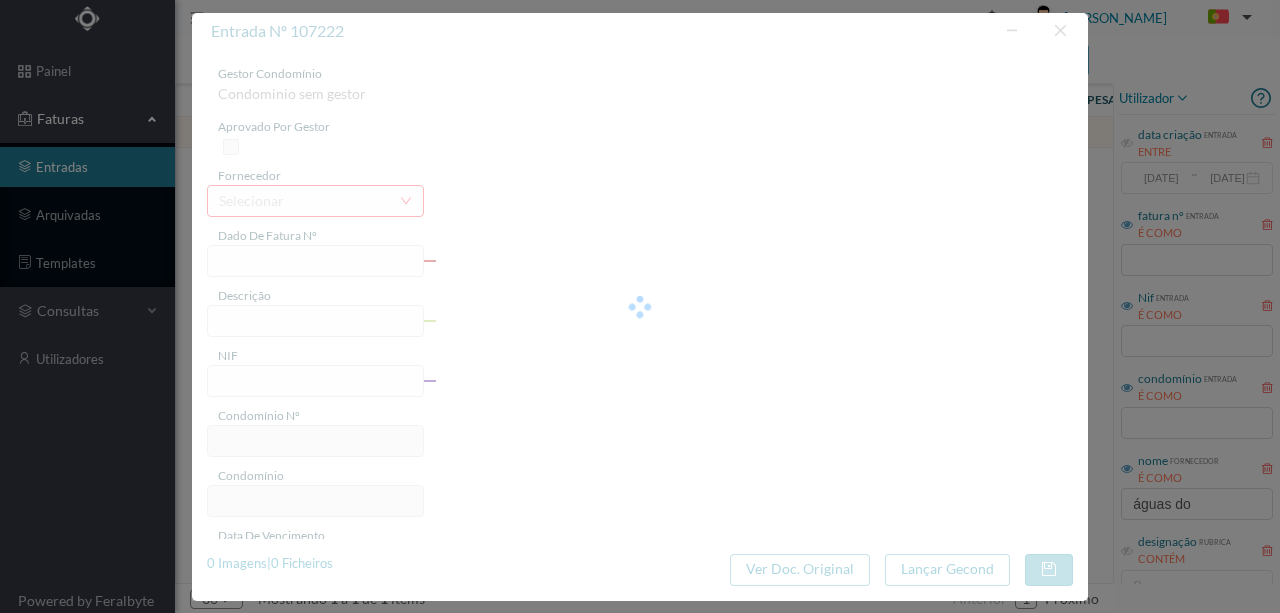 type on "23397739" 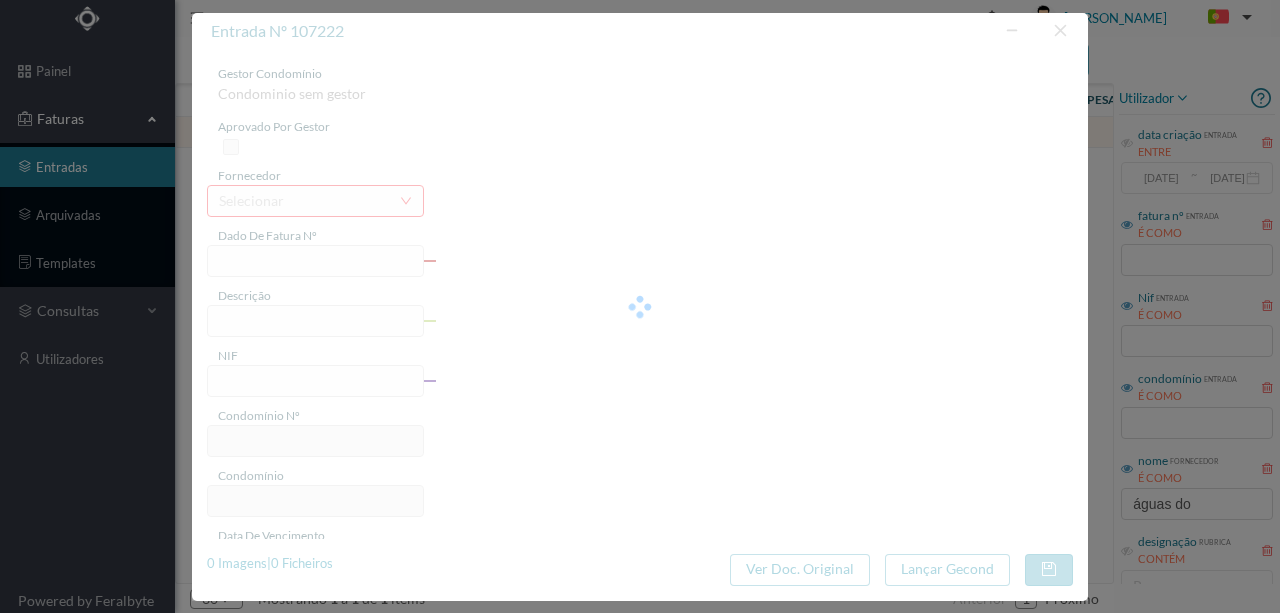 type on "RUA ENG MACHADO VAZ, NR 180 ., COMUNS PORTO" 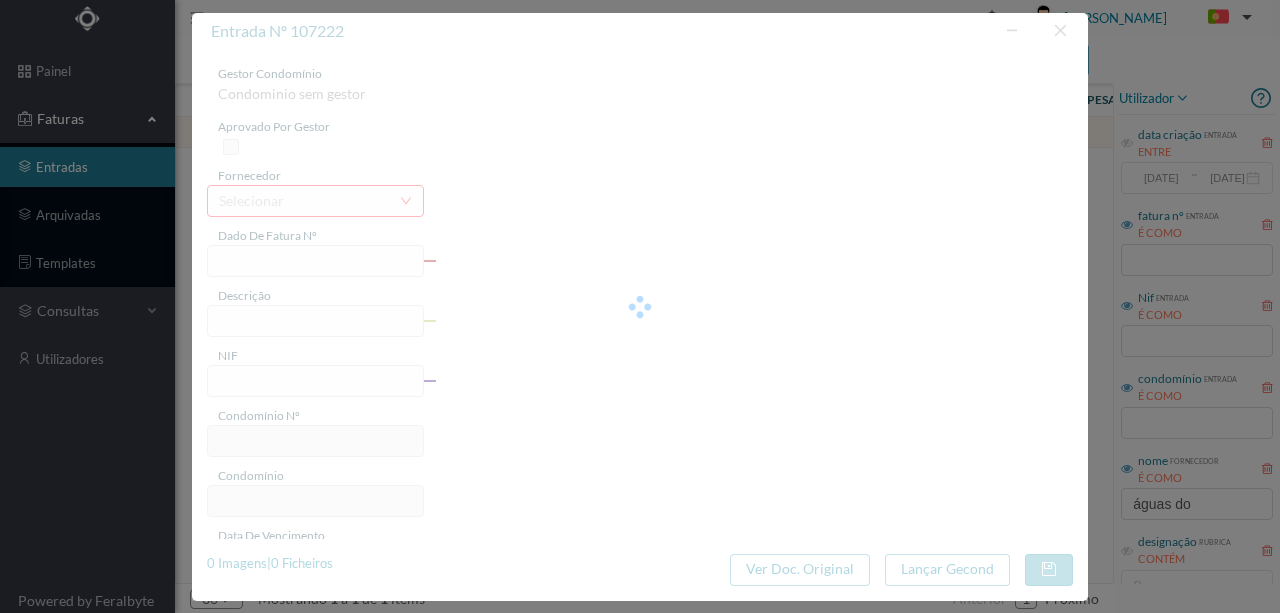 type on "901635235" 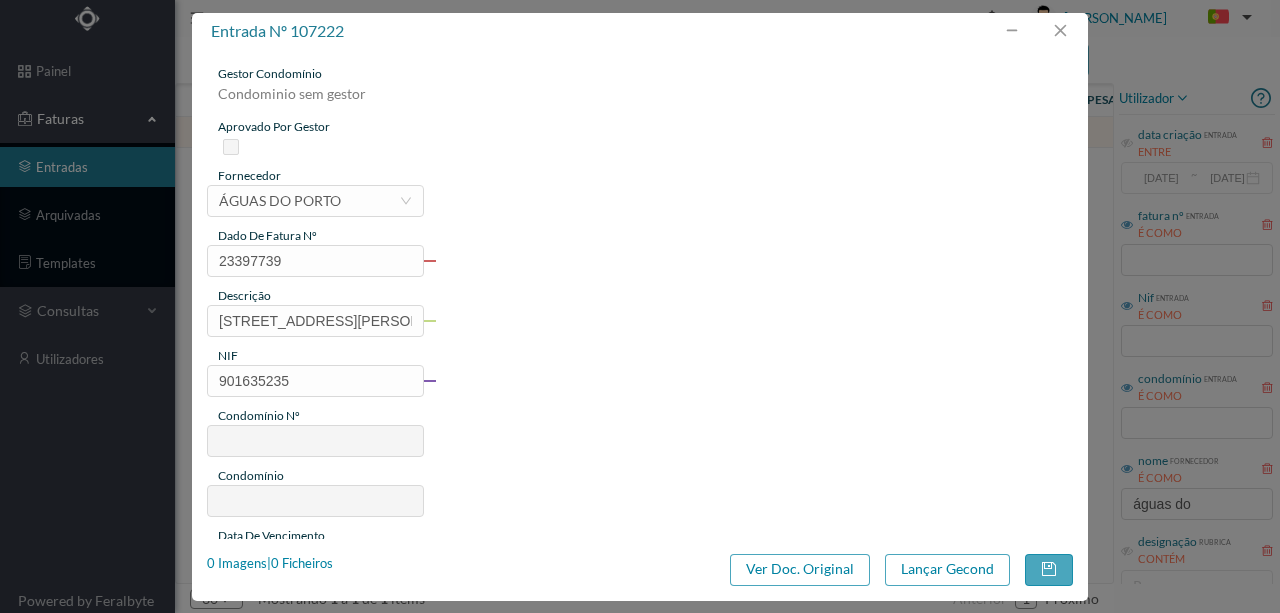 type on "605" 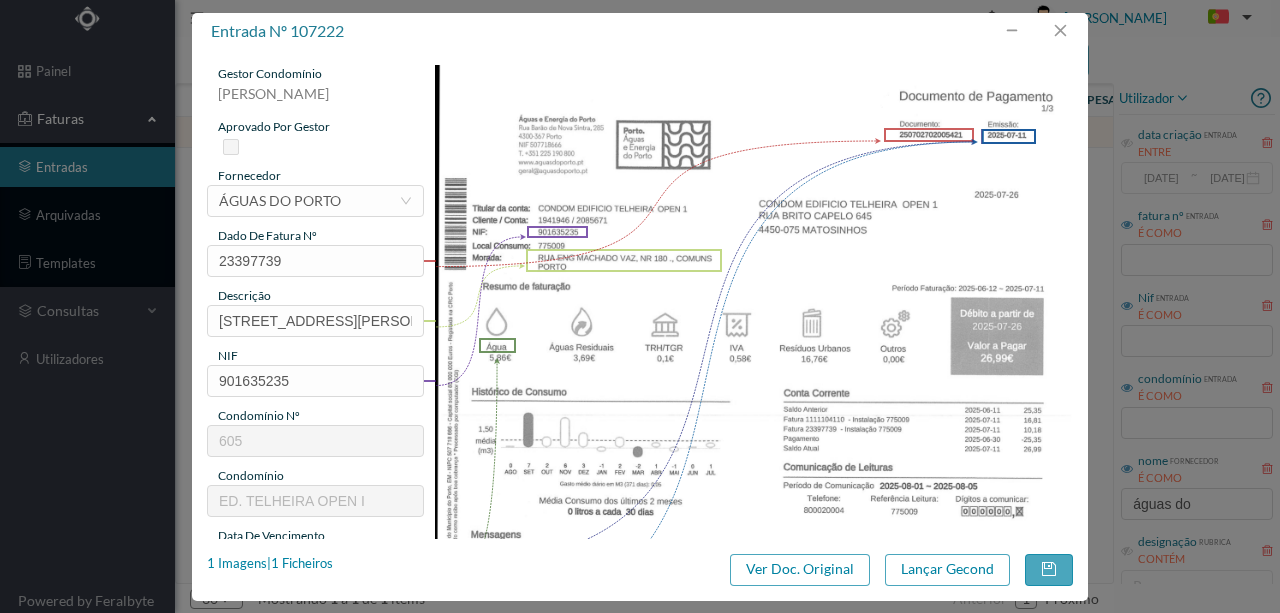 scroll, scrollTop: 0, scrollLeft: 0, axis: both 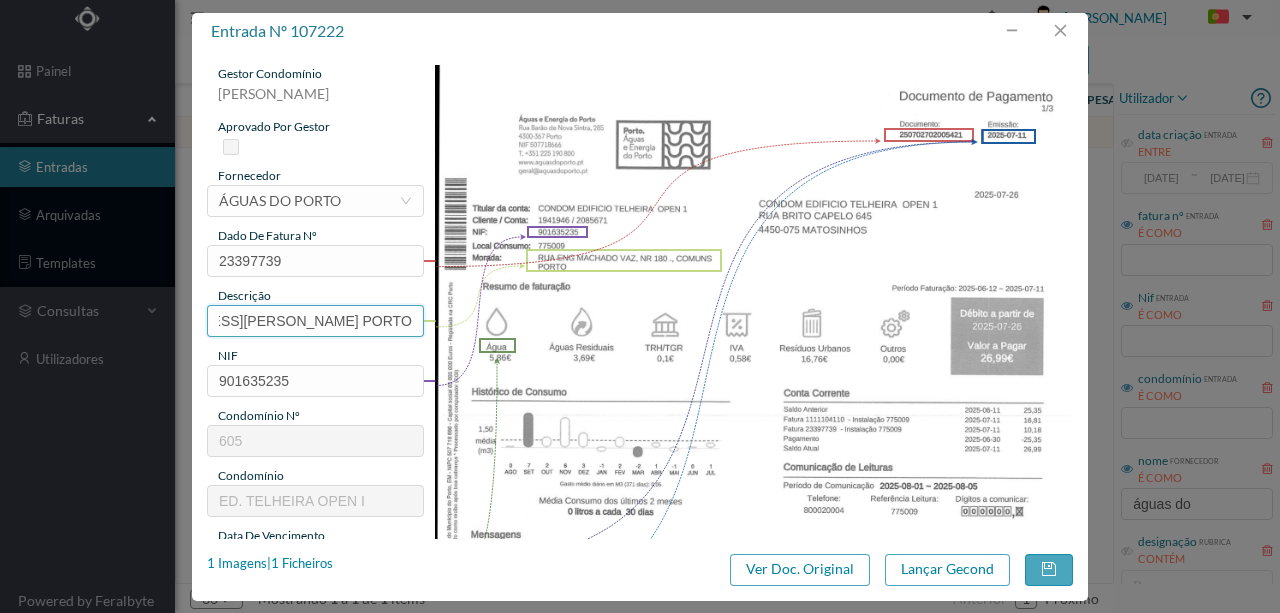 drag, startPoint x: 210, startPoint y: 320, endPoint x: 620, endPoint y: 318, distance: 410.00488 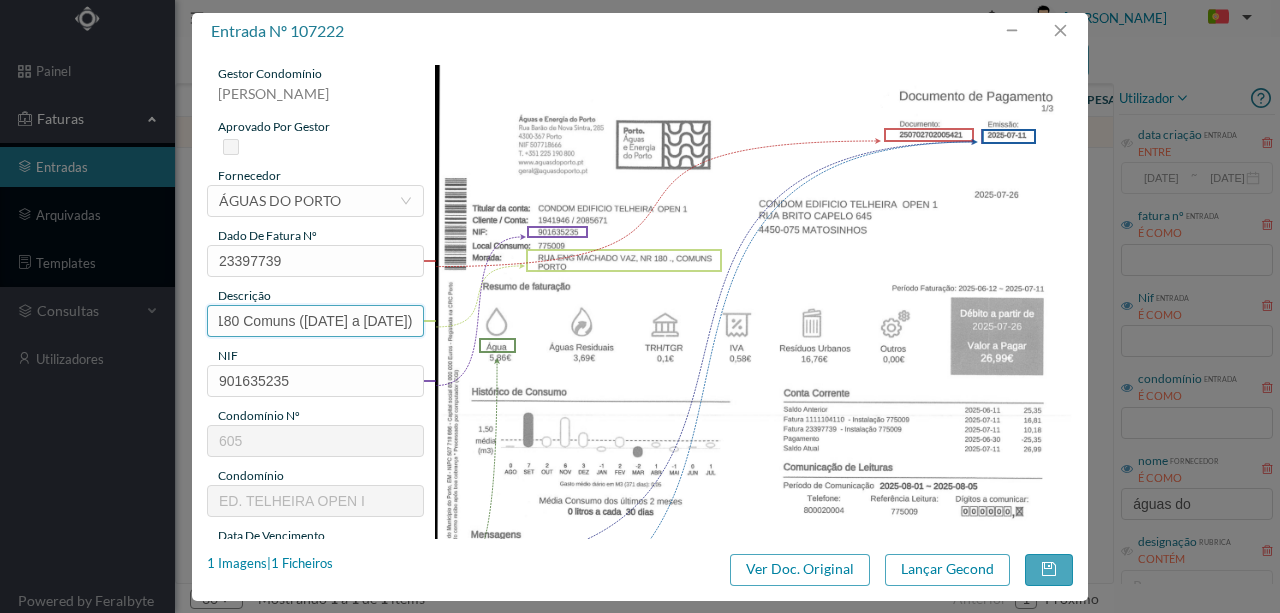 scroll, scrollTop: 0, scrollLeft: 55, axis: horizontal 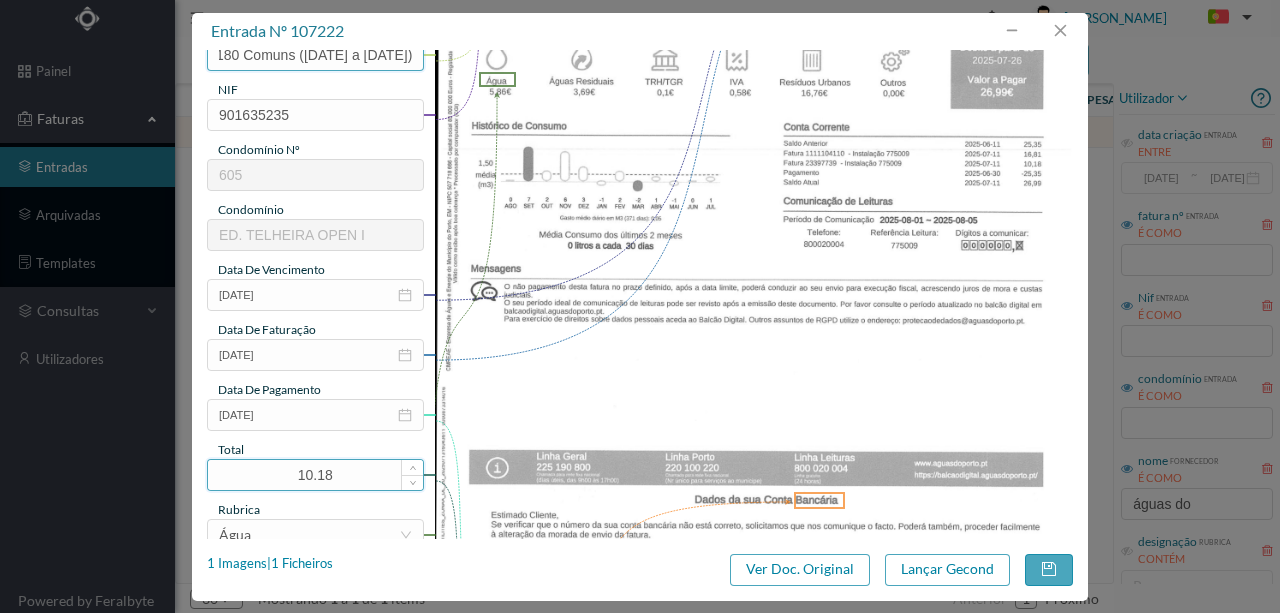 type on "180 Comuns (12.06.2025 a 11.07.2025)" 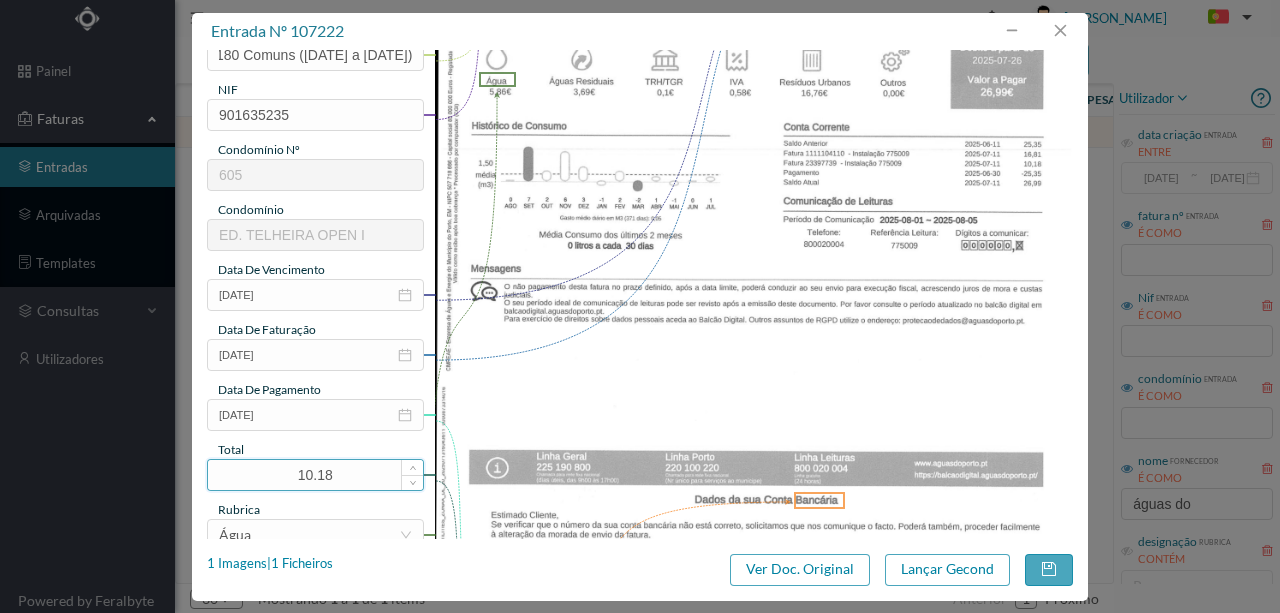 scroll, scrollTop: 0, scrollLeft: 0, axis: both 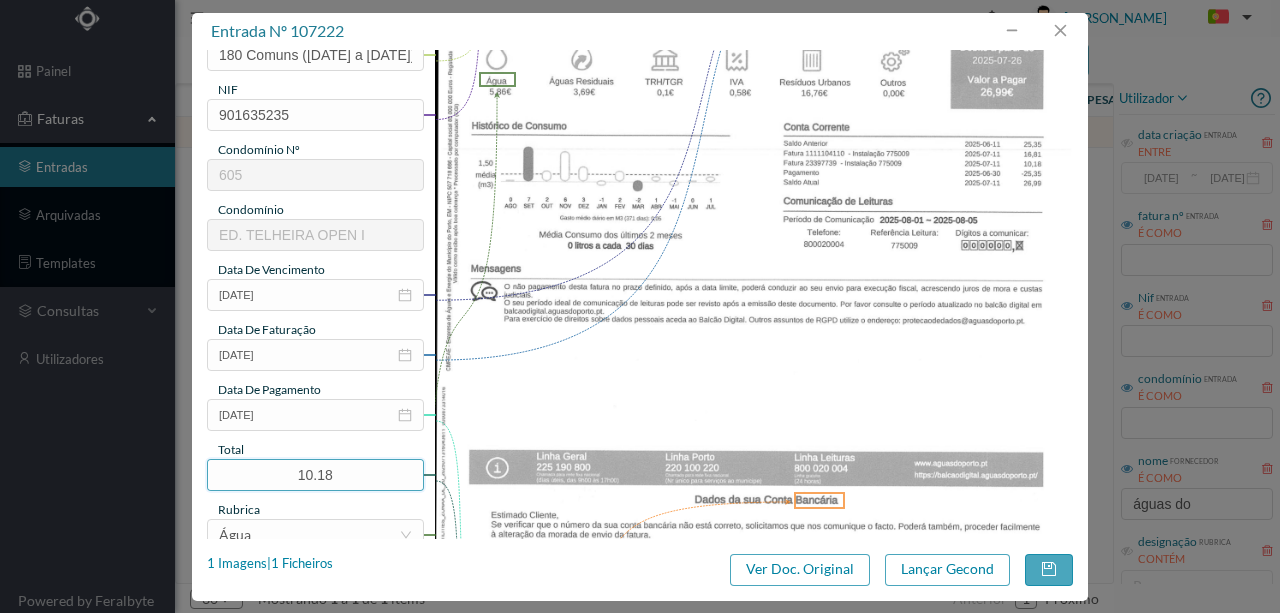 drag, startPoint x: 342, startPoint y: 472, endPoint x: 258, endPoint y: 456, distance: 85.51023 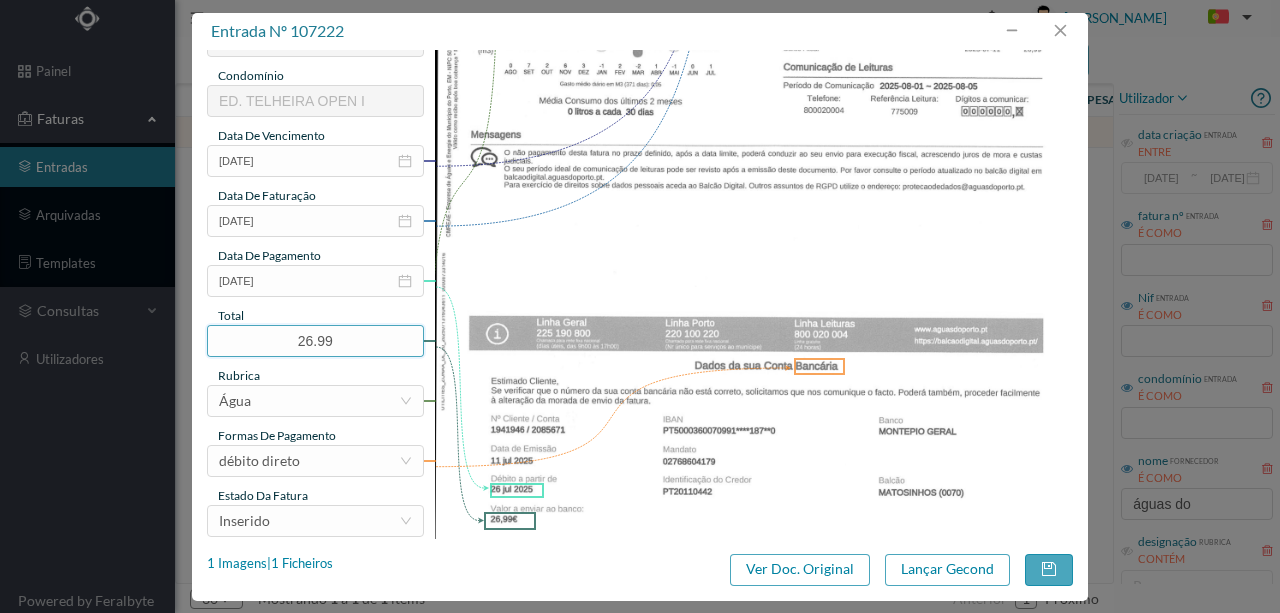 scroll, scrollTop: 473, scrollLeft: 0, axis: vertical 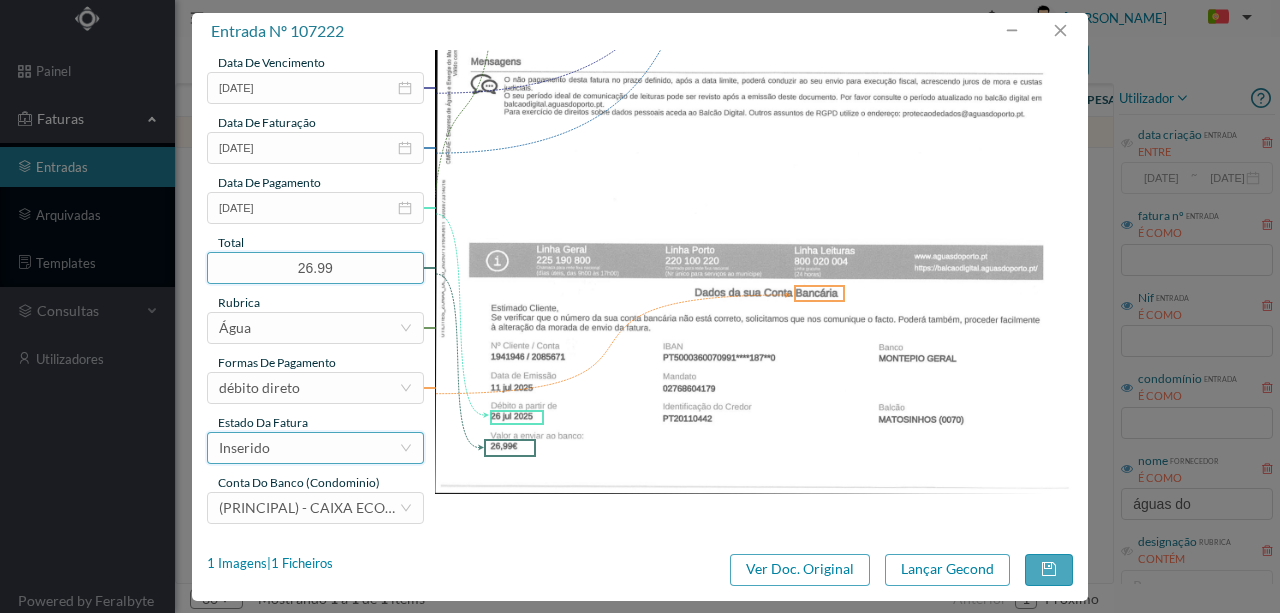 type on "26.99" 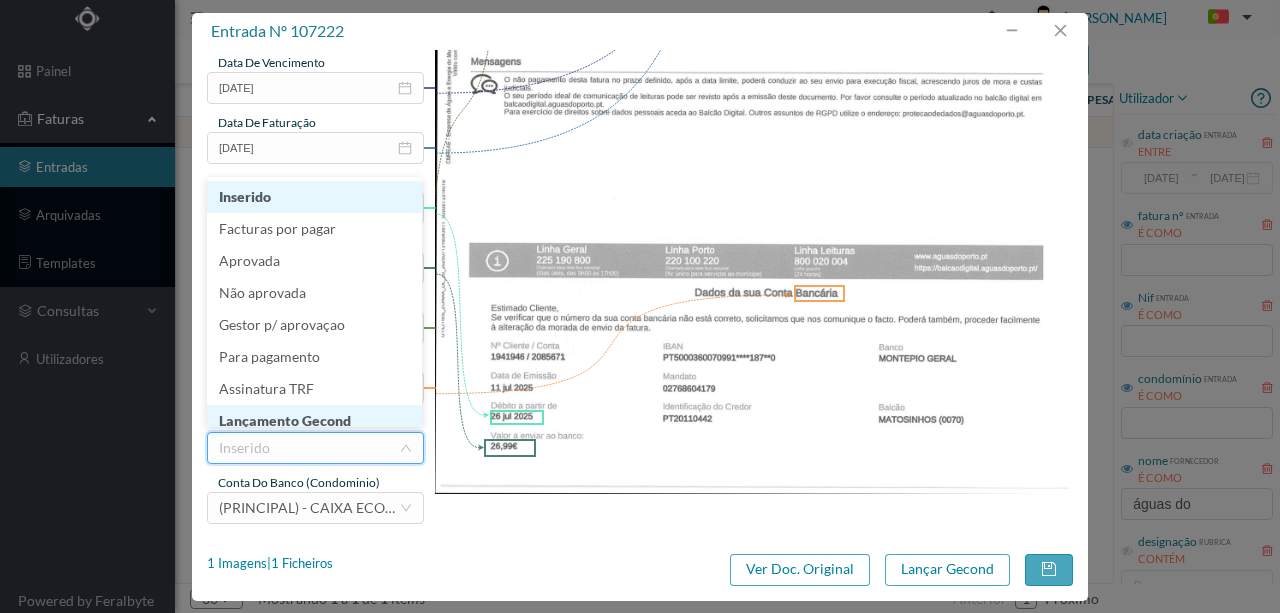scroll, scrollTop: 10, scrollLeft: 0, axis: vertical 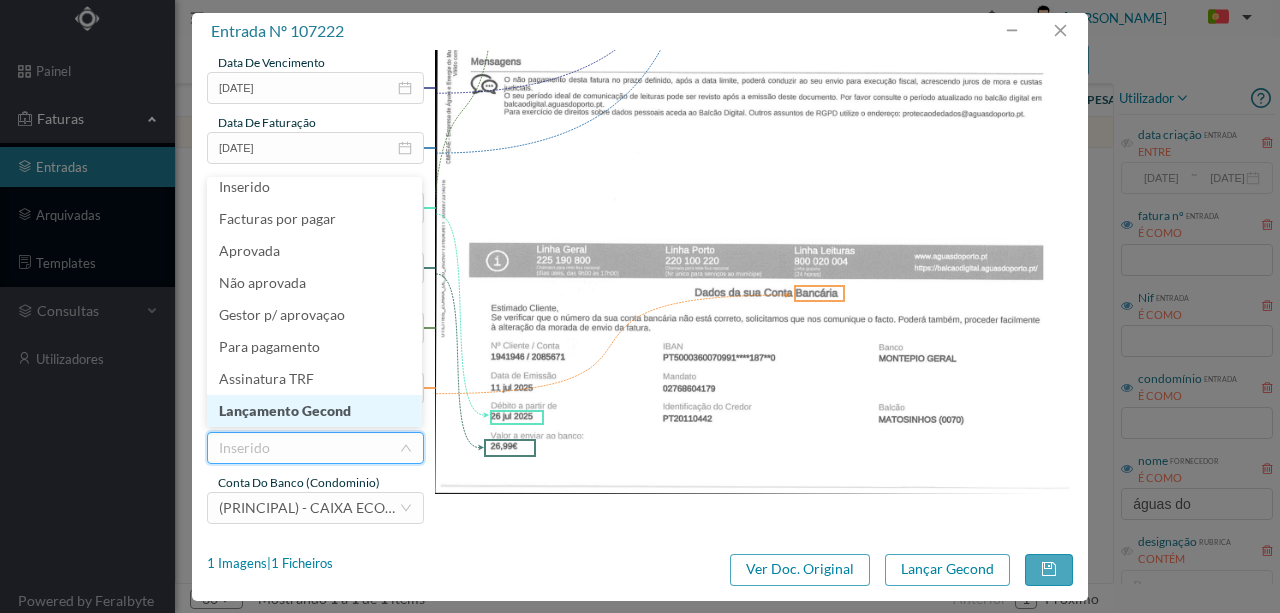 click on "Lançamento Gecond" at bounding box center [314, 411] 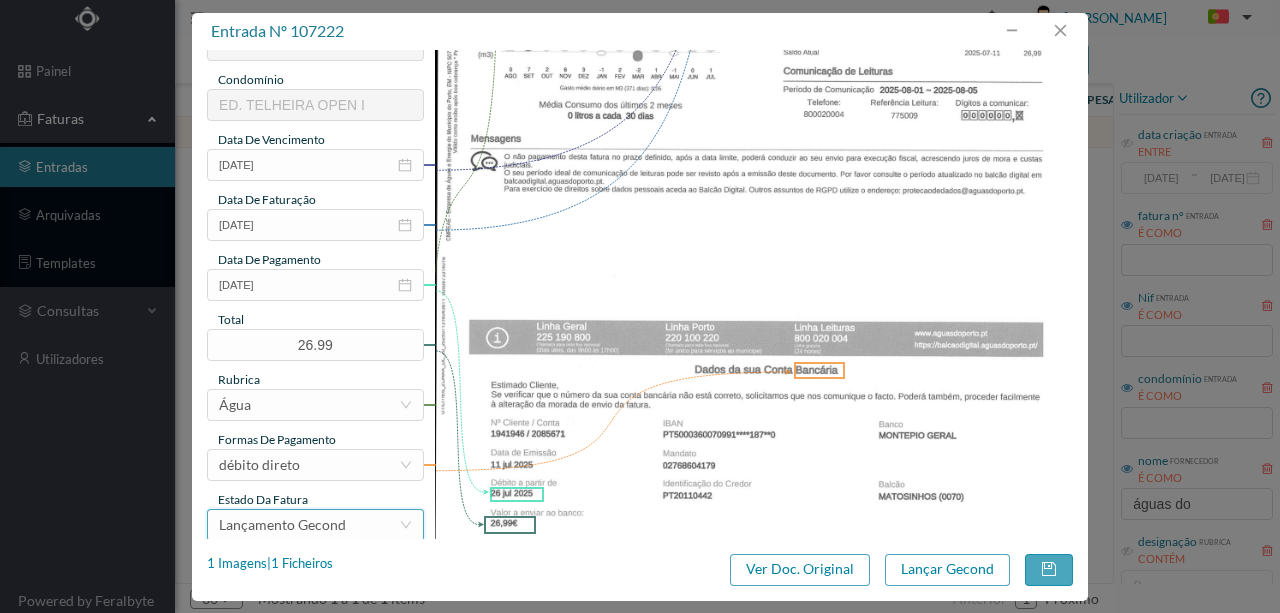 scroll, scrollTop: 473, scrollLeft: 0, axis: vertical 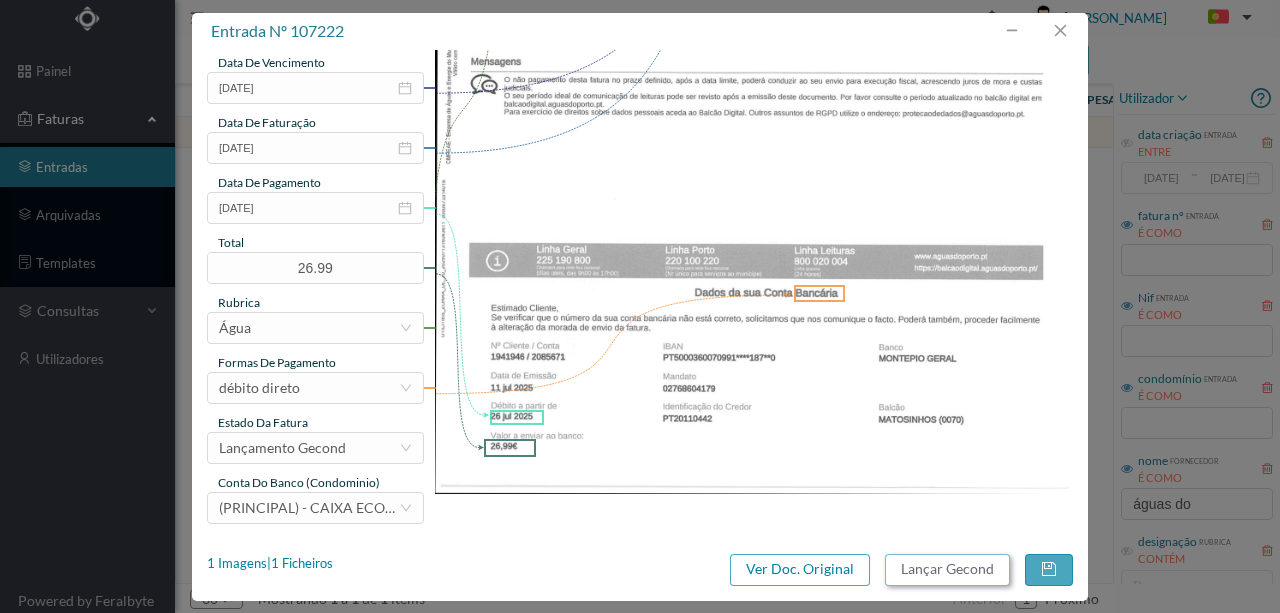click on "Lançar Gecond" at bounding box center (947, 570) 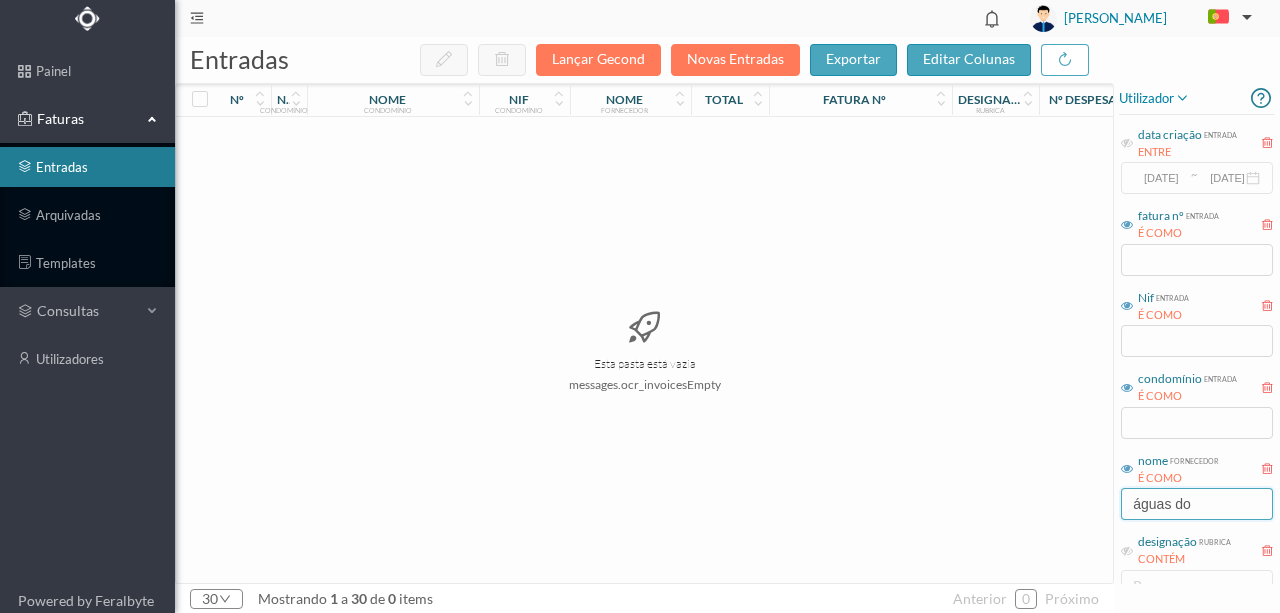 drag, startPoint x: 1201, startPoint y: 498, endPoint x: 1072, endPoint y: 511, distance: 129.65338 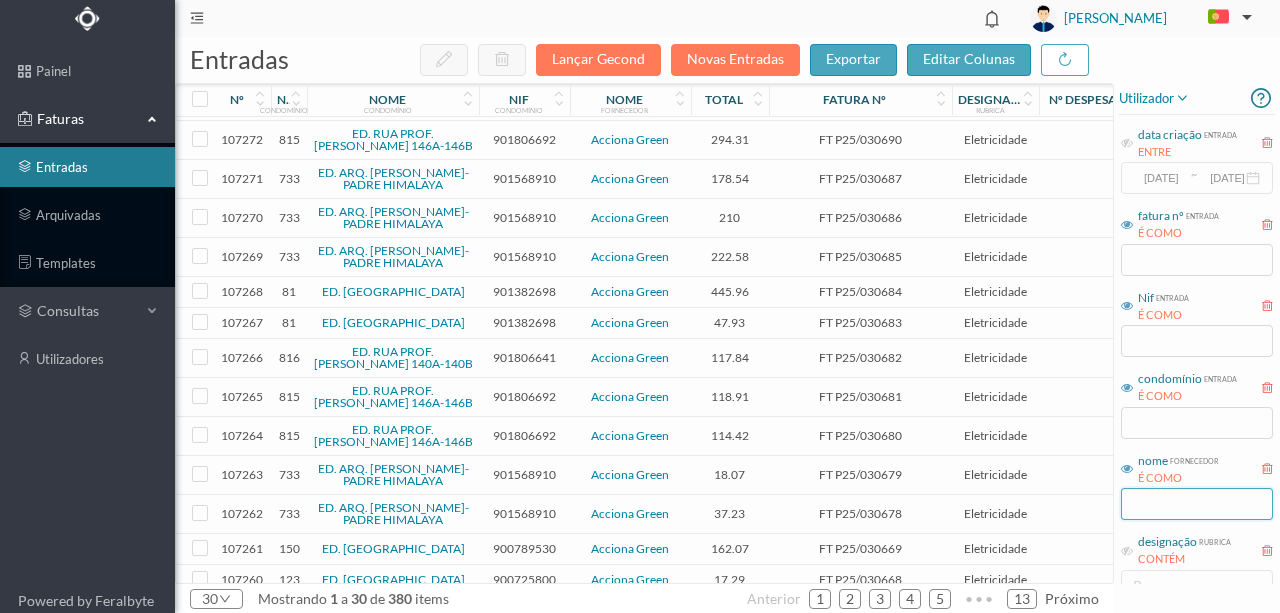 scroll, scrollTop: 0, scrollLeft: 0, axis: both 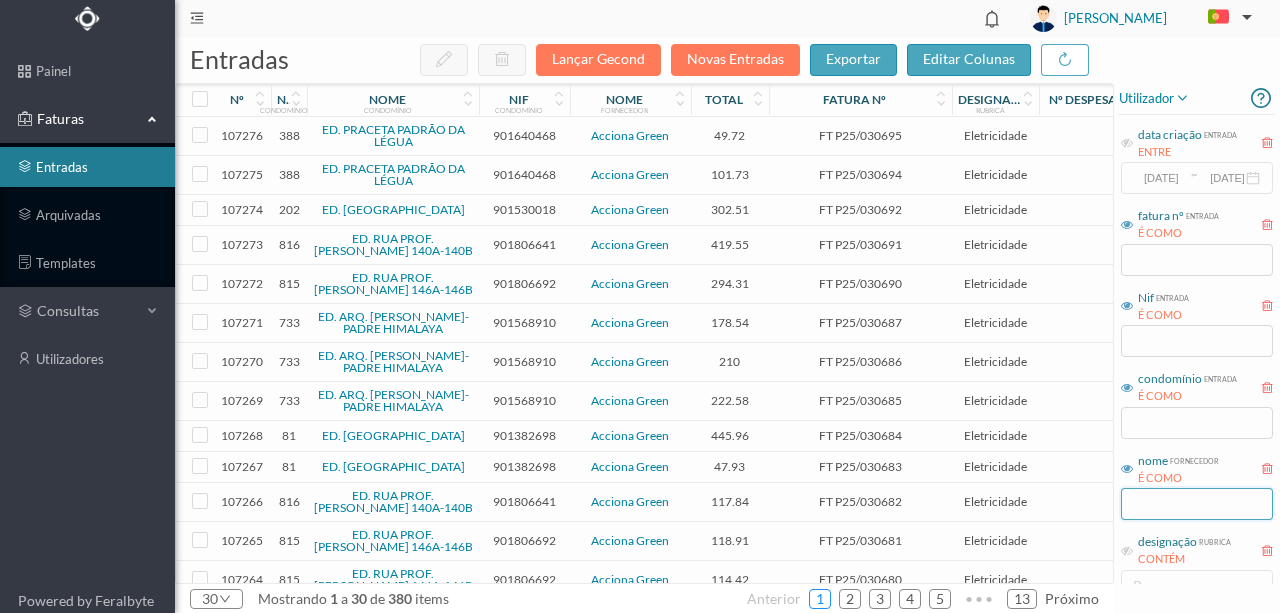 type 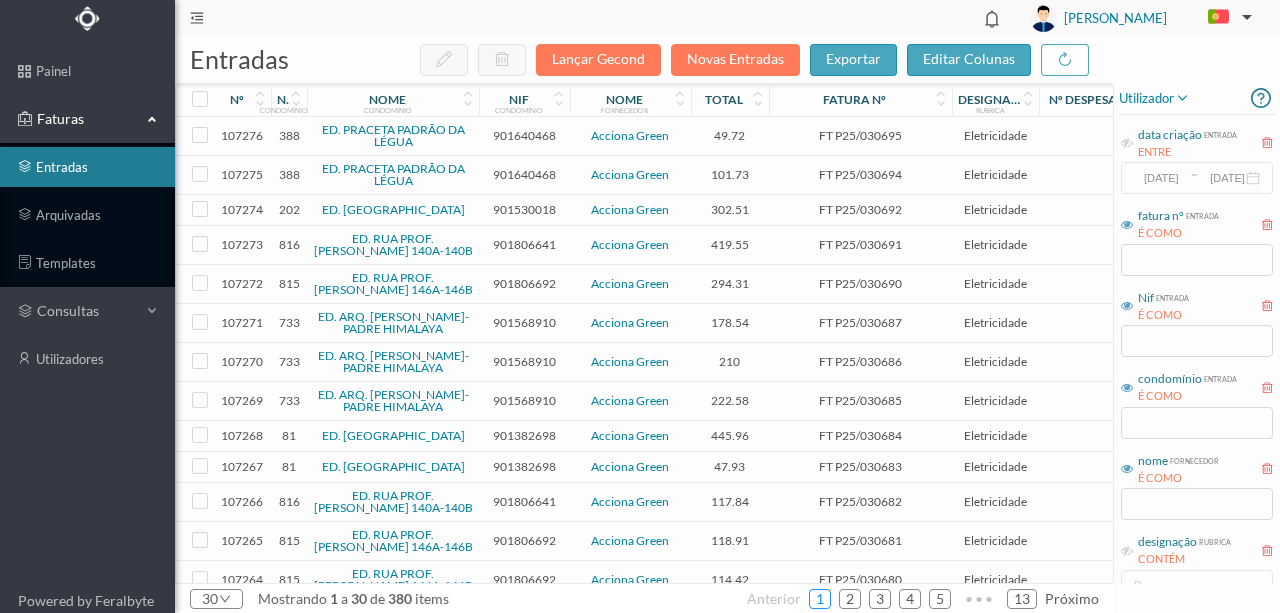 click on "1" at bounding box center (820, 599) 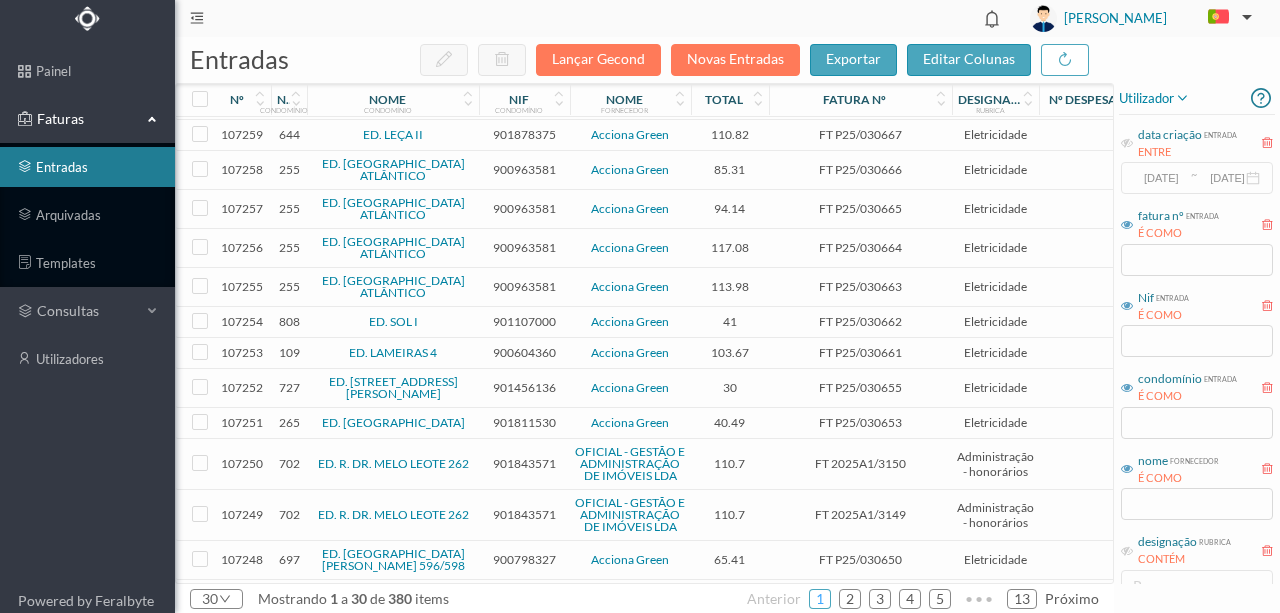 scroll, scrollTop: 631, scrollLeft: 0, axis: vertical 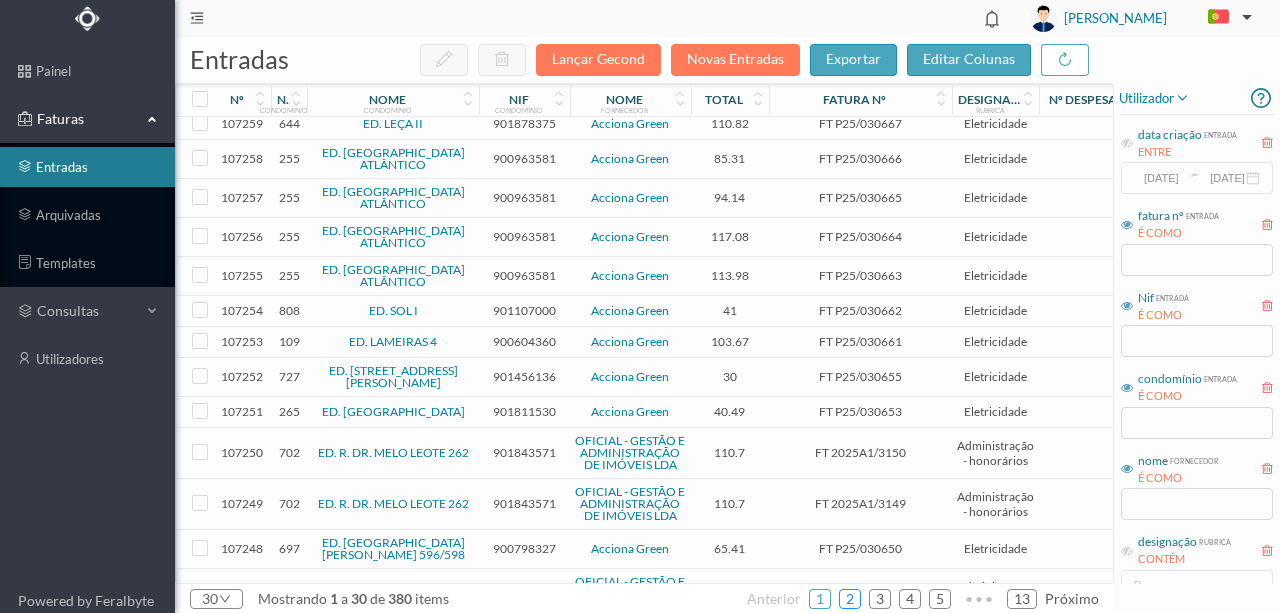 click on "2" at bounding box center (850, 599) 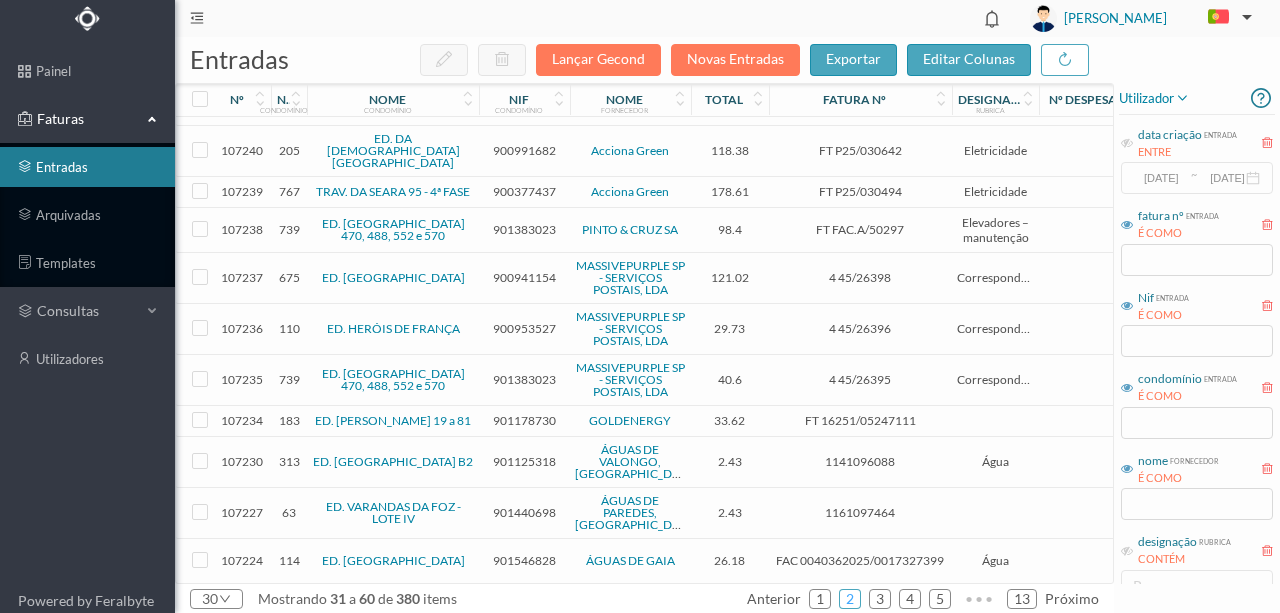 scroll, scrollTop: 200, scrollLeft: 0, axis: vertical 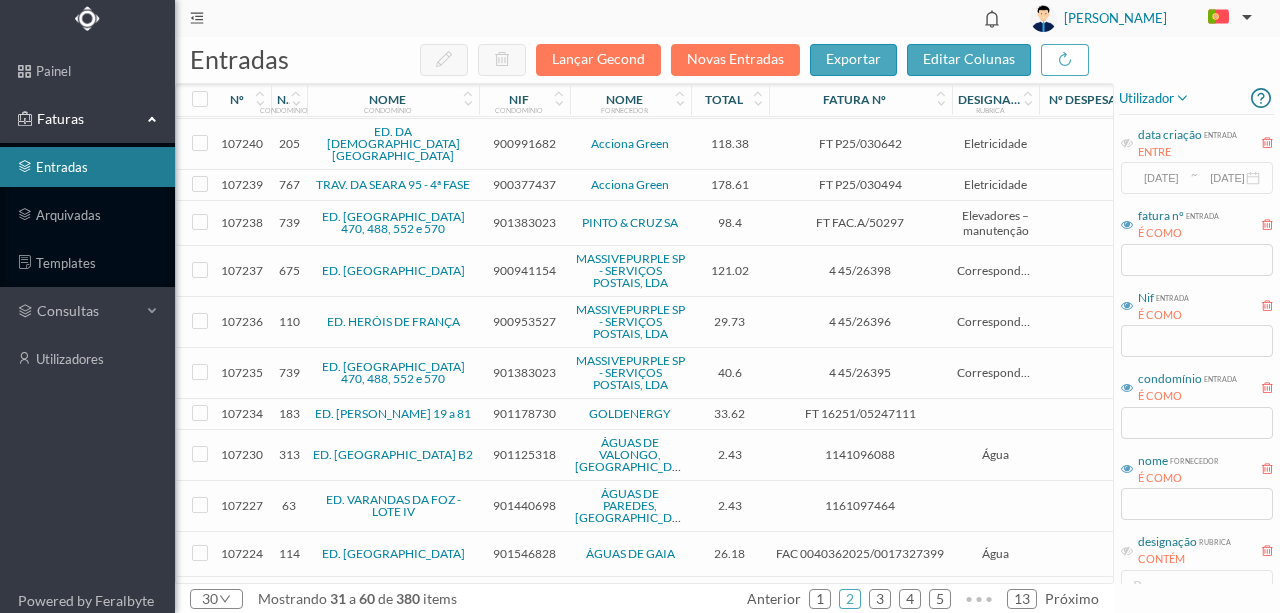 click on "901440698" at bounding box center (524, 505) 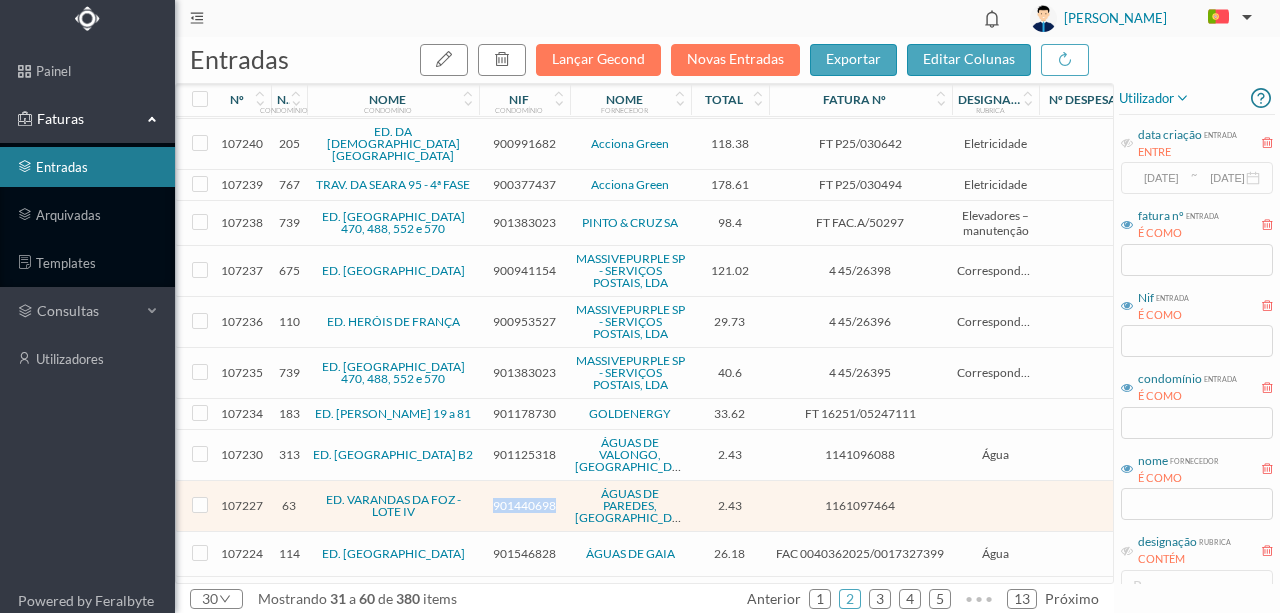 click on "901440698" at bounding box center [524, 505] 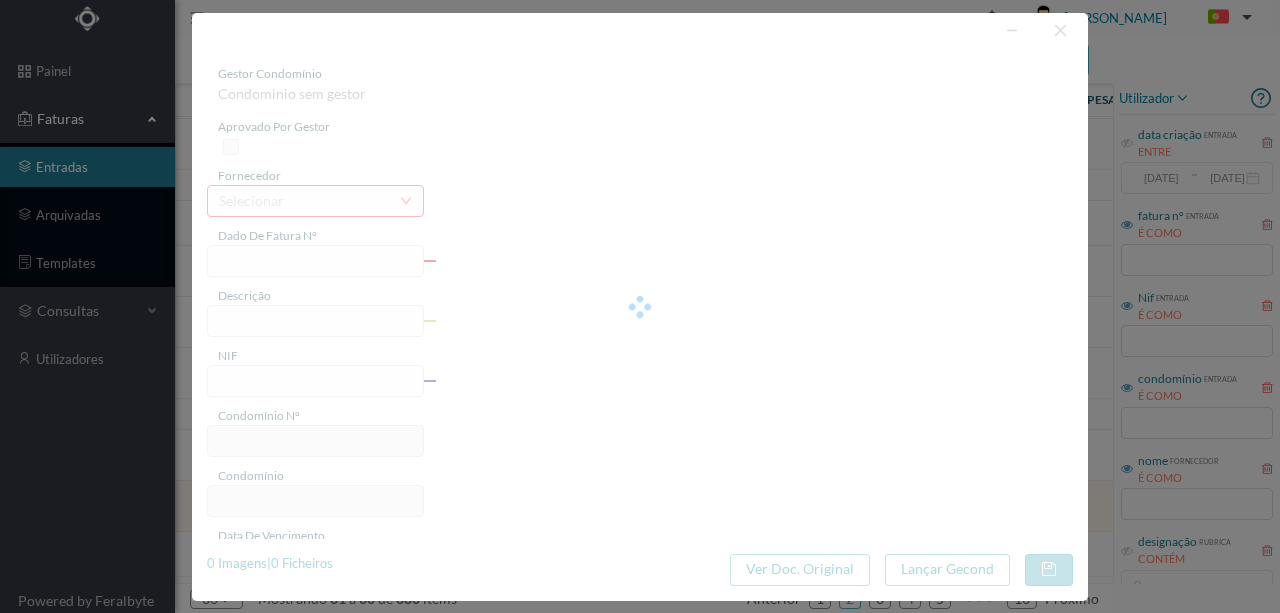 type on "1161097464" 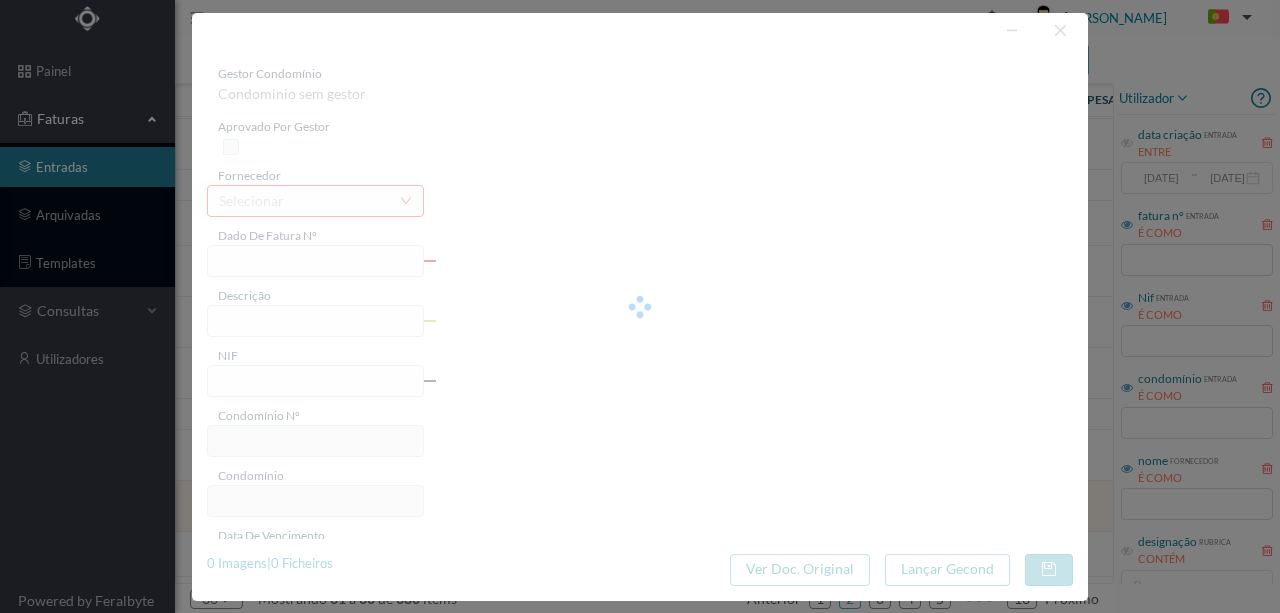 type on "2025-06-04 —- 2025-07-02" 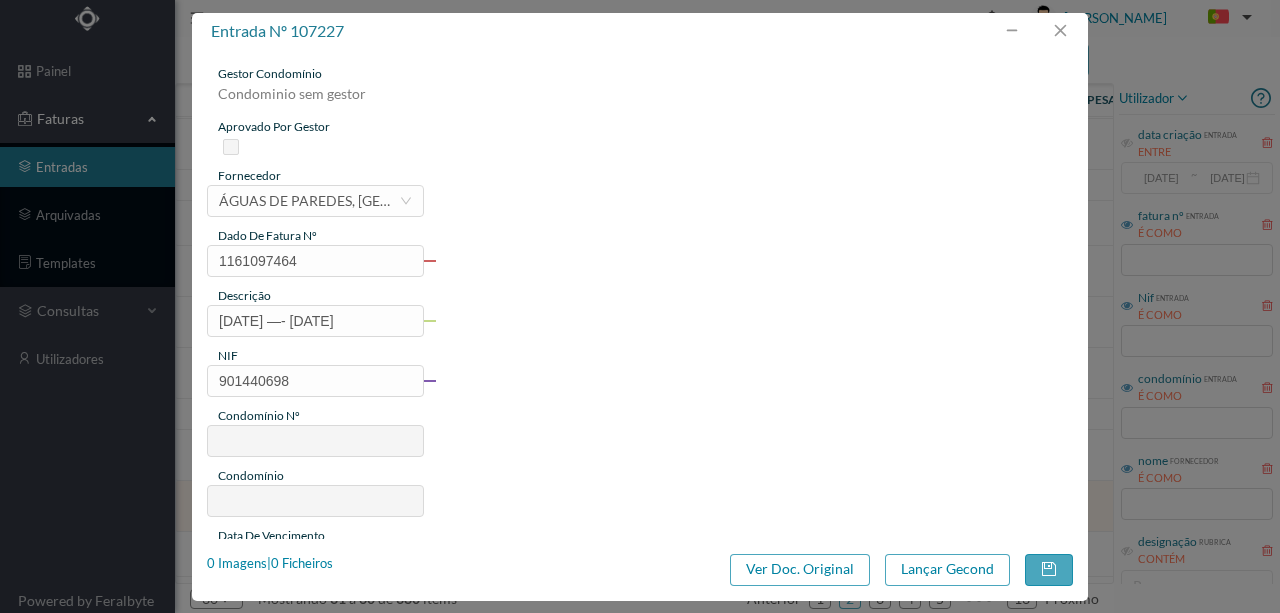 type on "63" 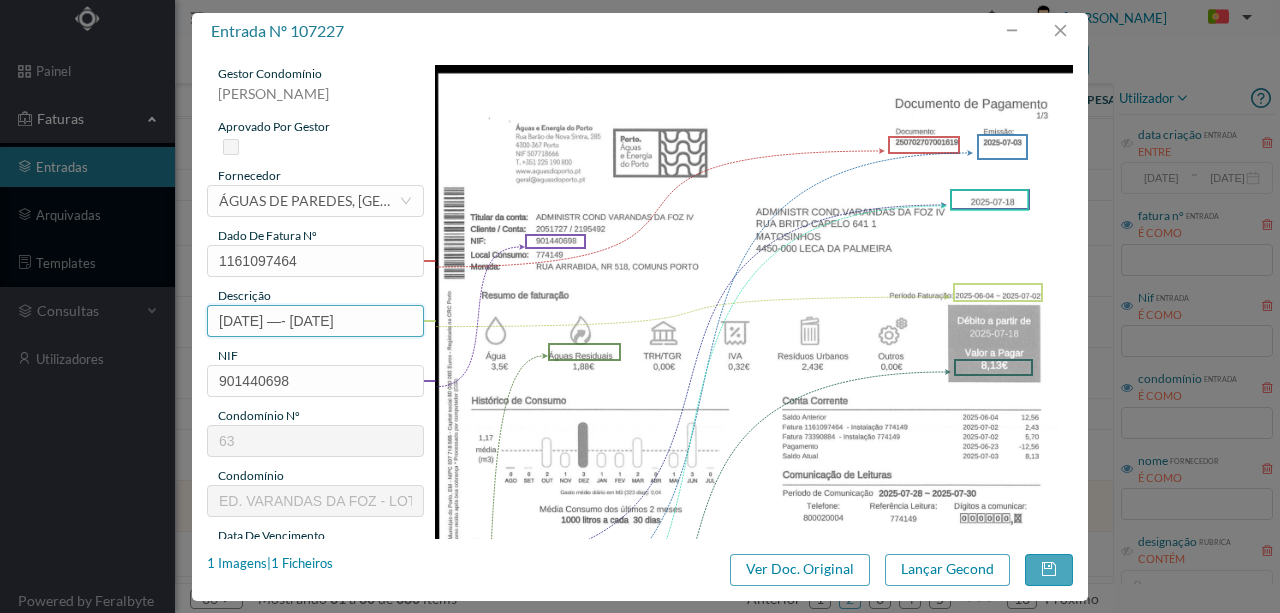 click on "2025-06-04 —- 2025-07-02" at bounding box center [315, 321] 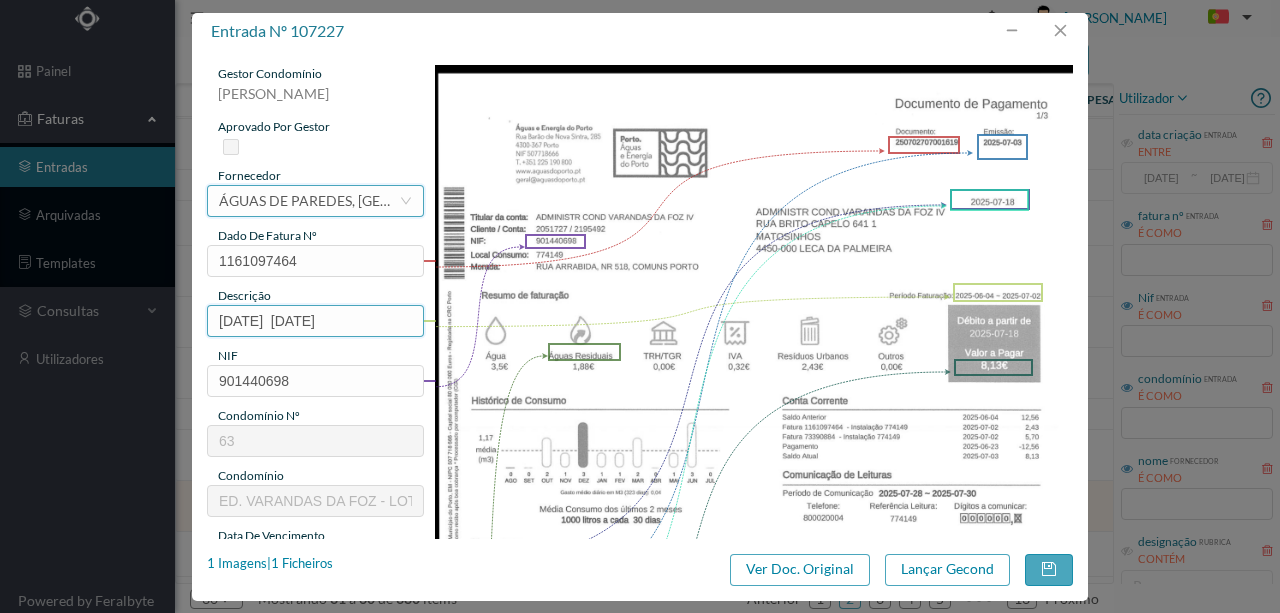 type on "2025-06-04  2025-07-02" 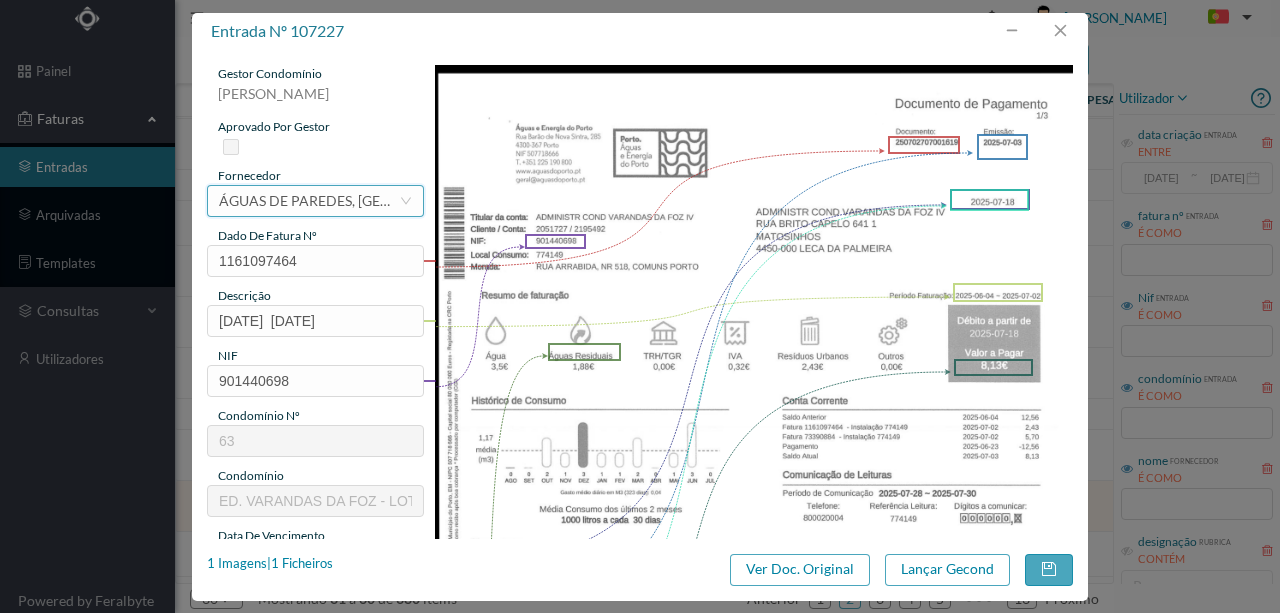 click on "ÁGUAS DE PAREDES, SA" at bounding box center (309, 201) 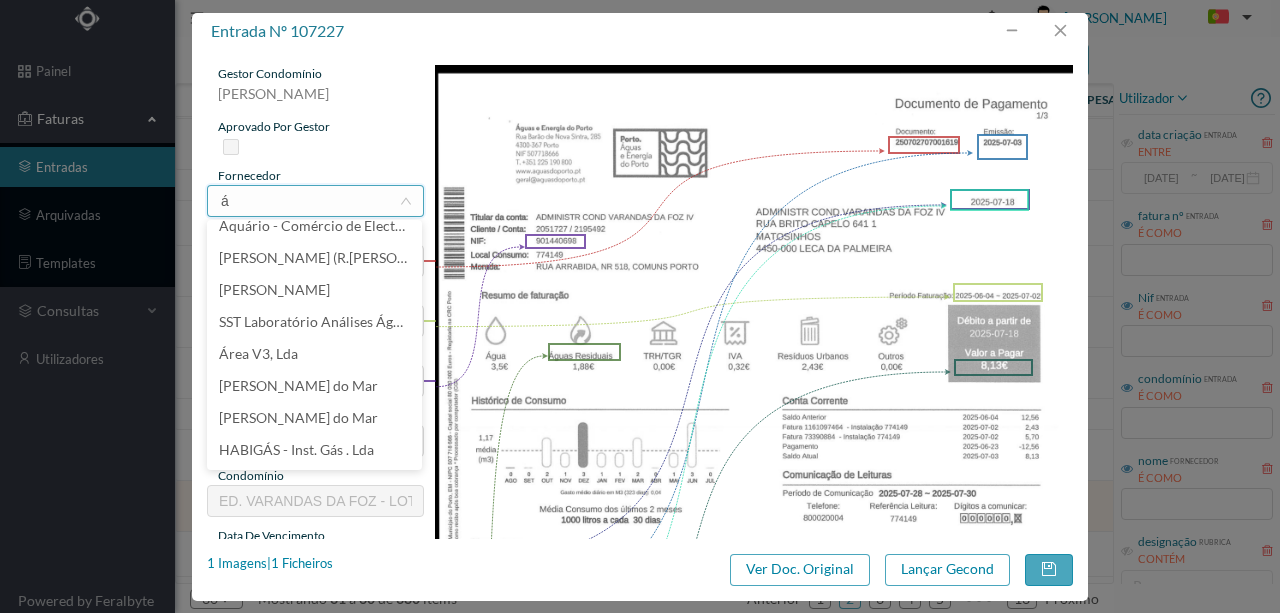 scroll, scrollTop: 4, scrollLeft: 0, axis: vertical 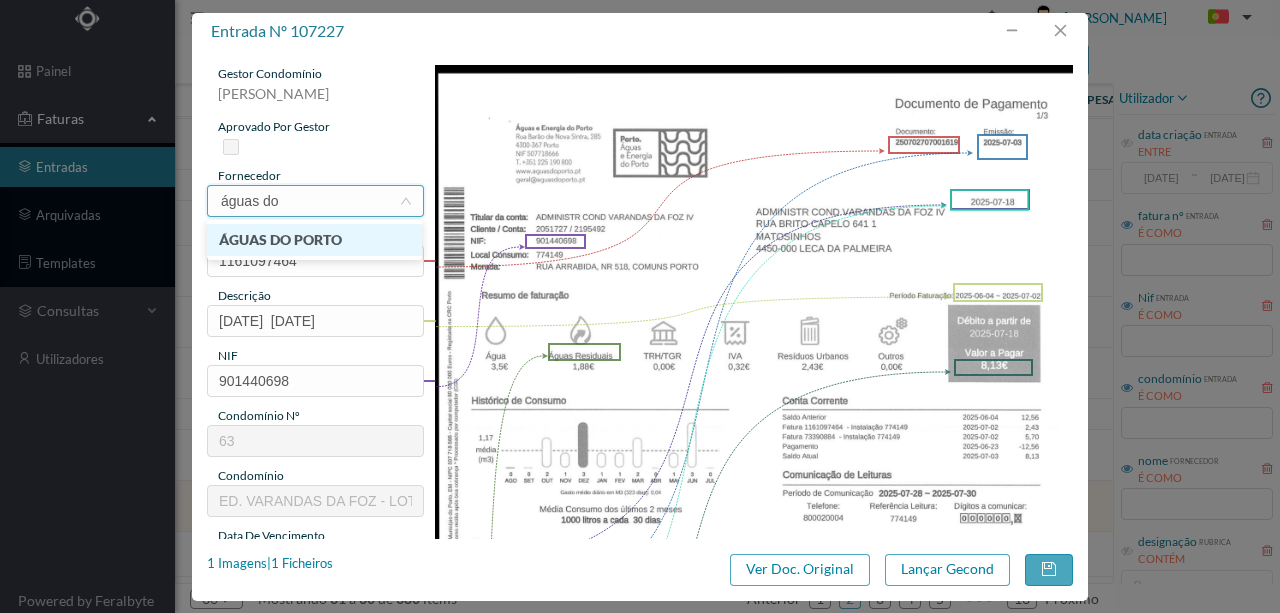 type on "águas do" 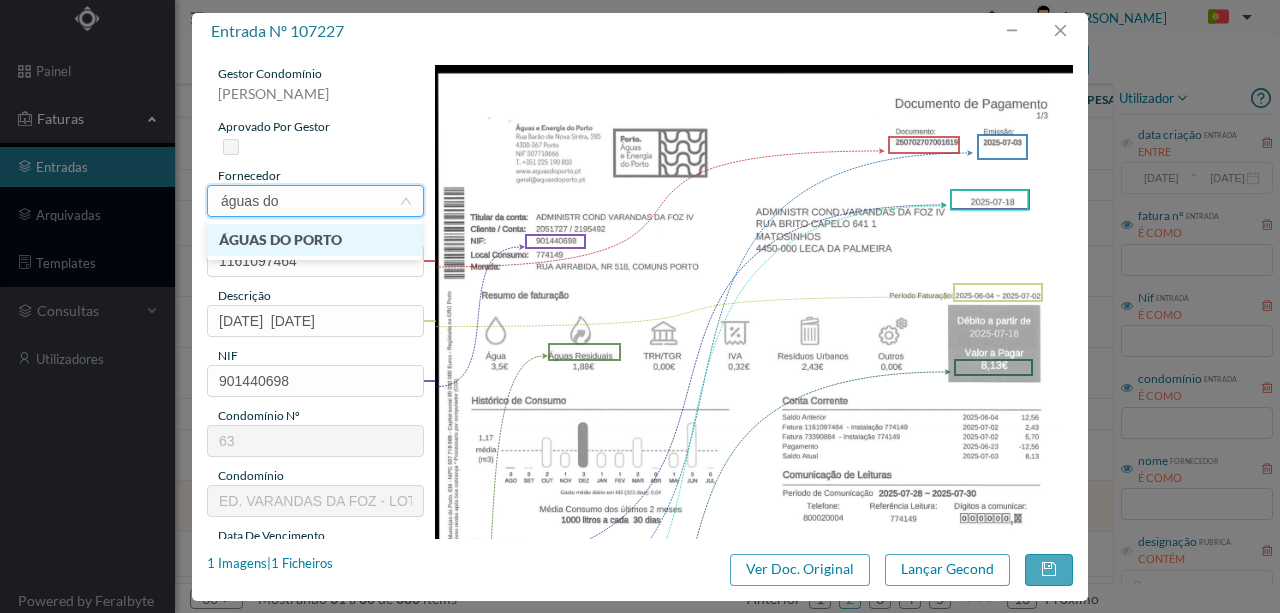 click on "ÁGUAS DO PORTO" at bounding box center [314, 240] 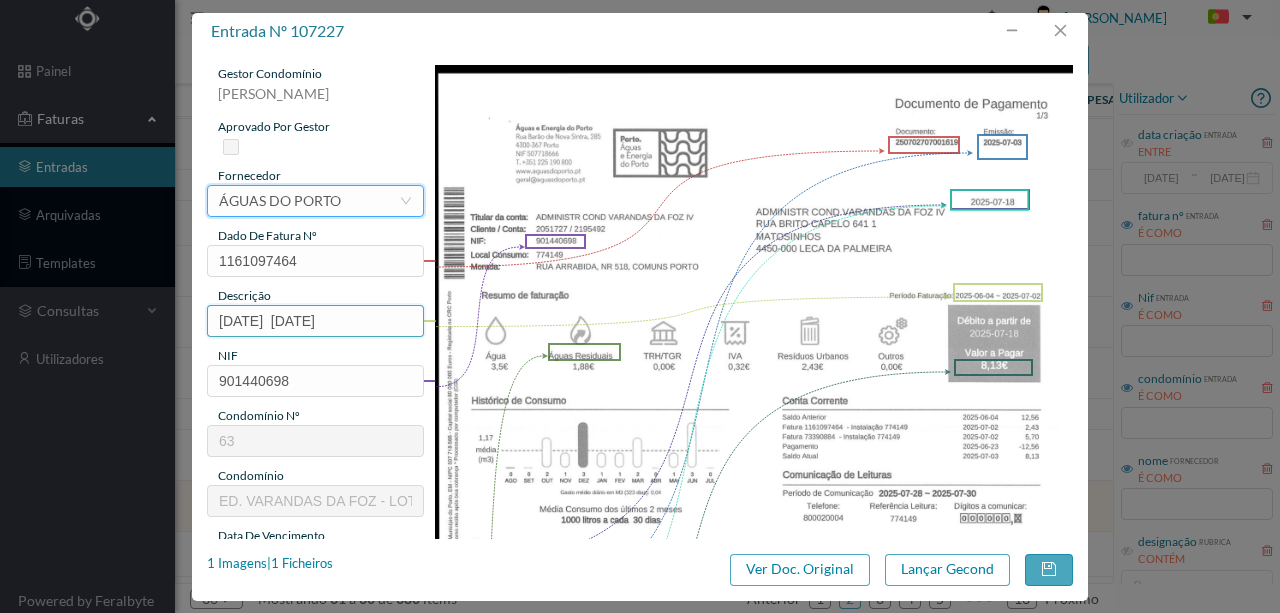 click on "2025-06-04  2025-07-02" at bounding box center (315, 321) 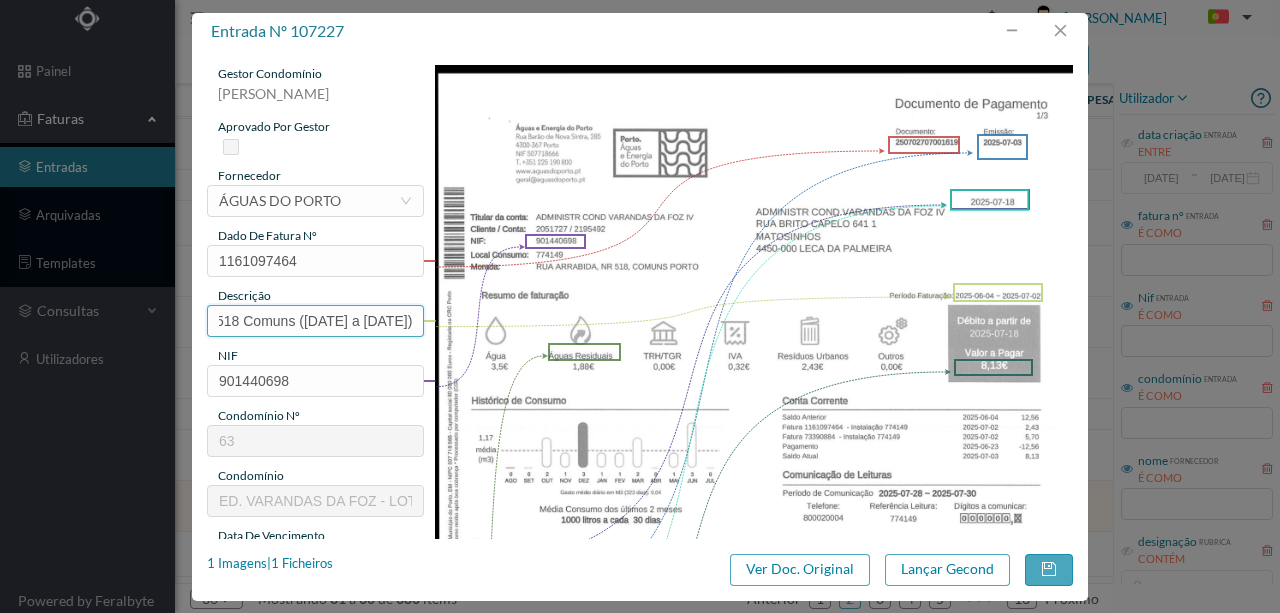 scroll, scrollTop: 0, scrollLeft: 59, axis: horizontal 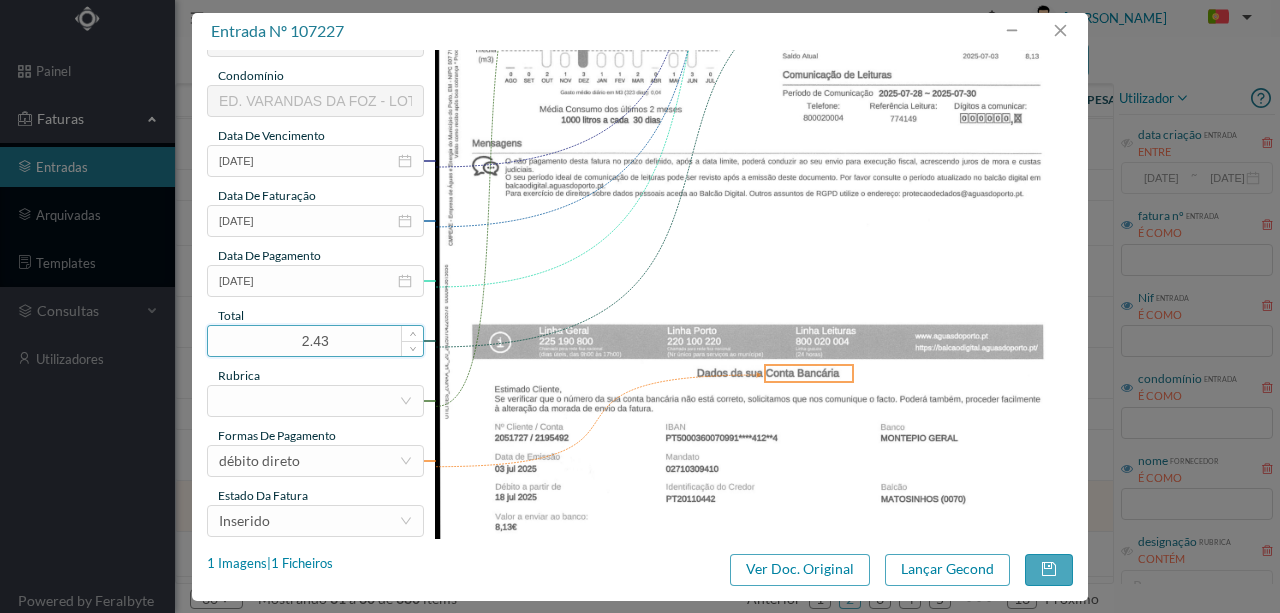 type on "518 Comuns (2025-06-04 a 2025-07-02)" 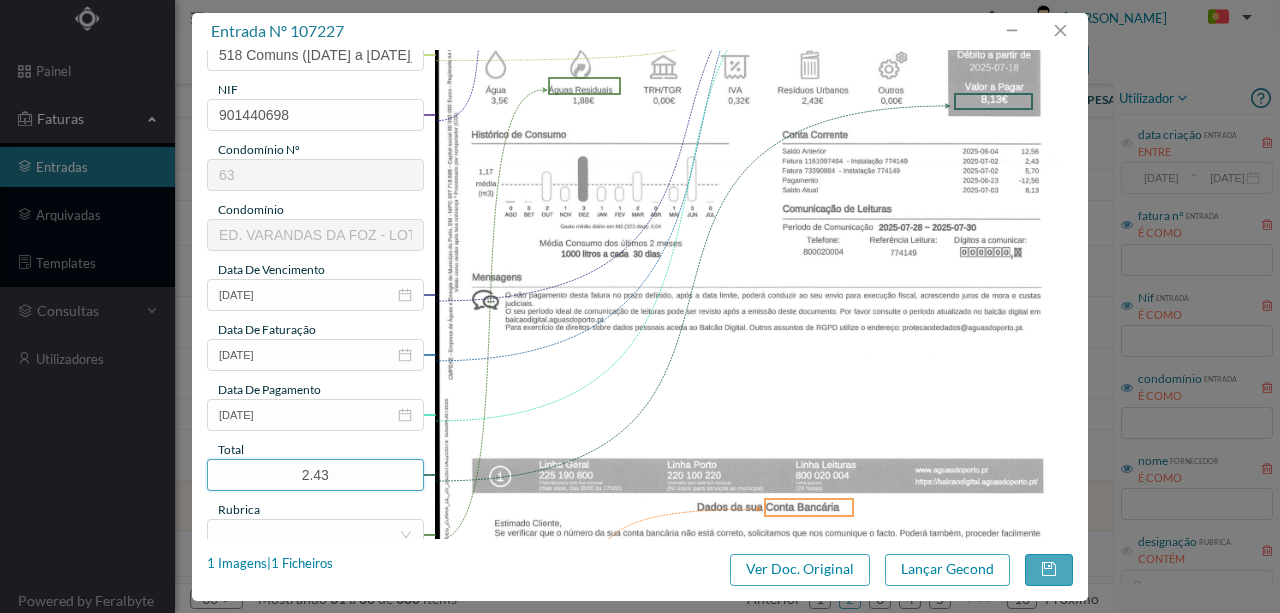 scroll, scrollTop: 333, scrollLeft: 0, axis: vertical 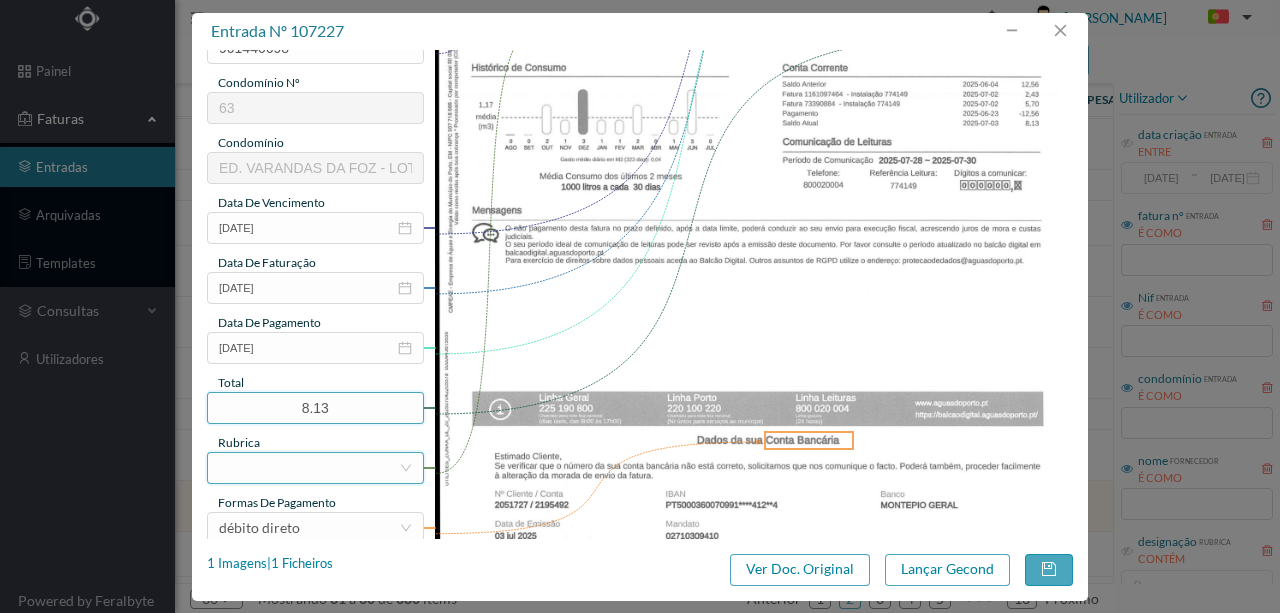 type on "8.13" 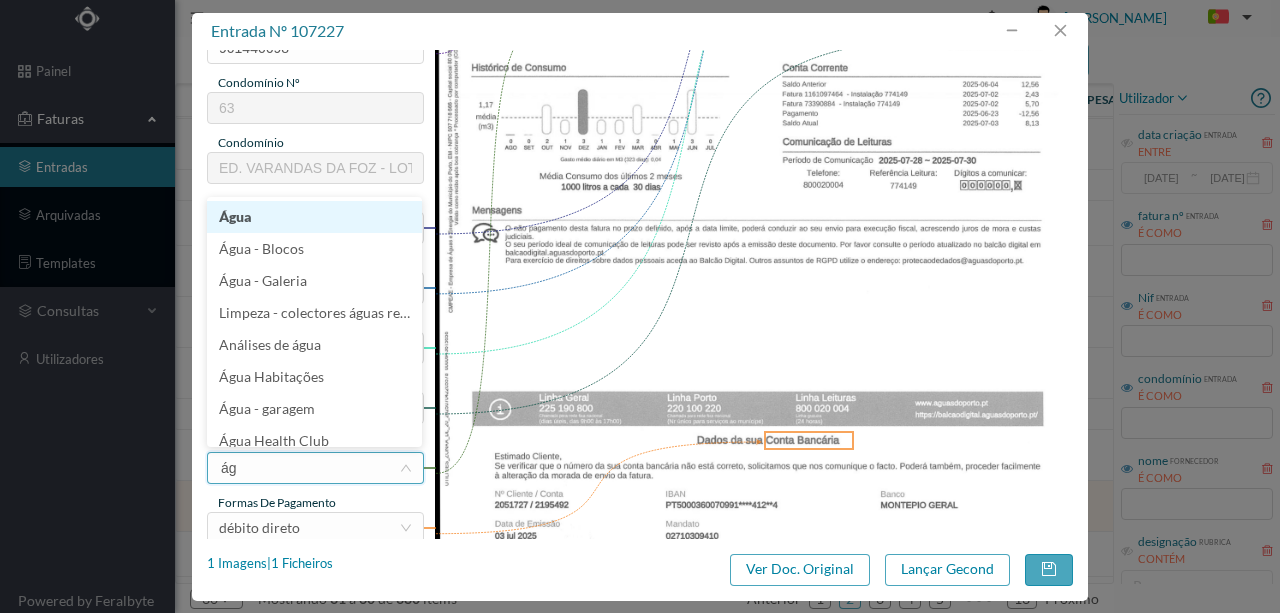 type on "águ" 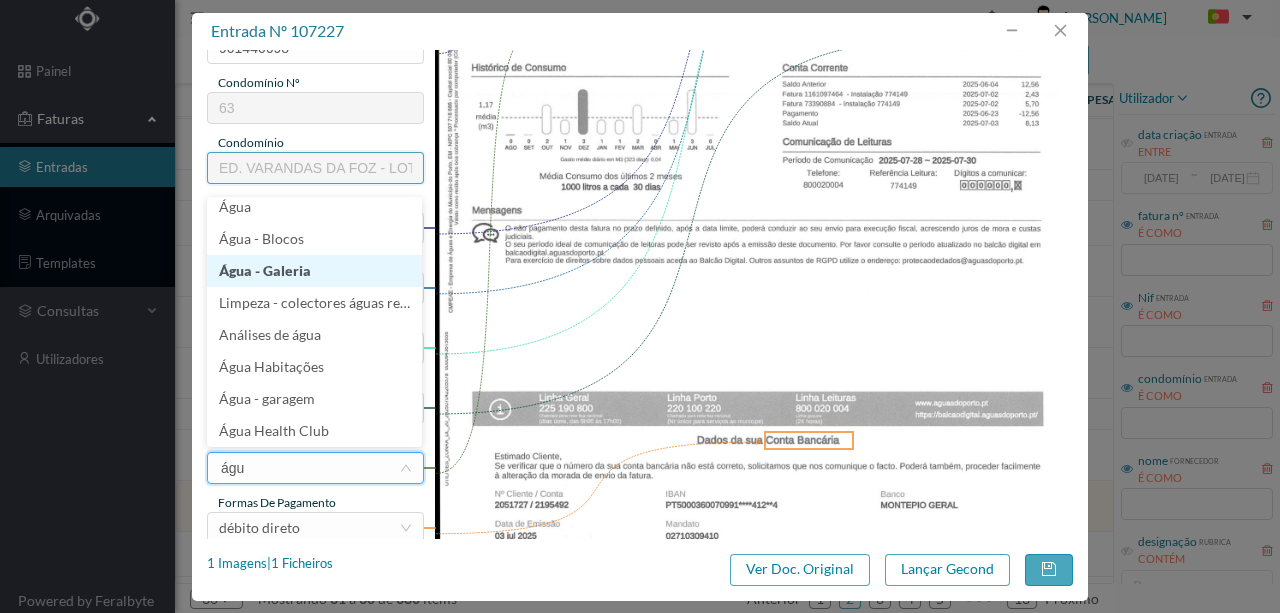 scroll, scrollTop: 4, scrollLeft: 0, axis: vertical 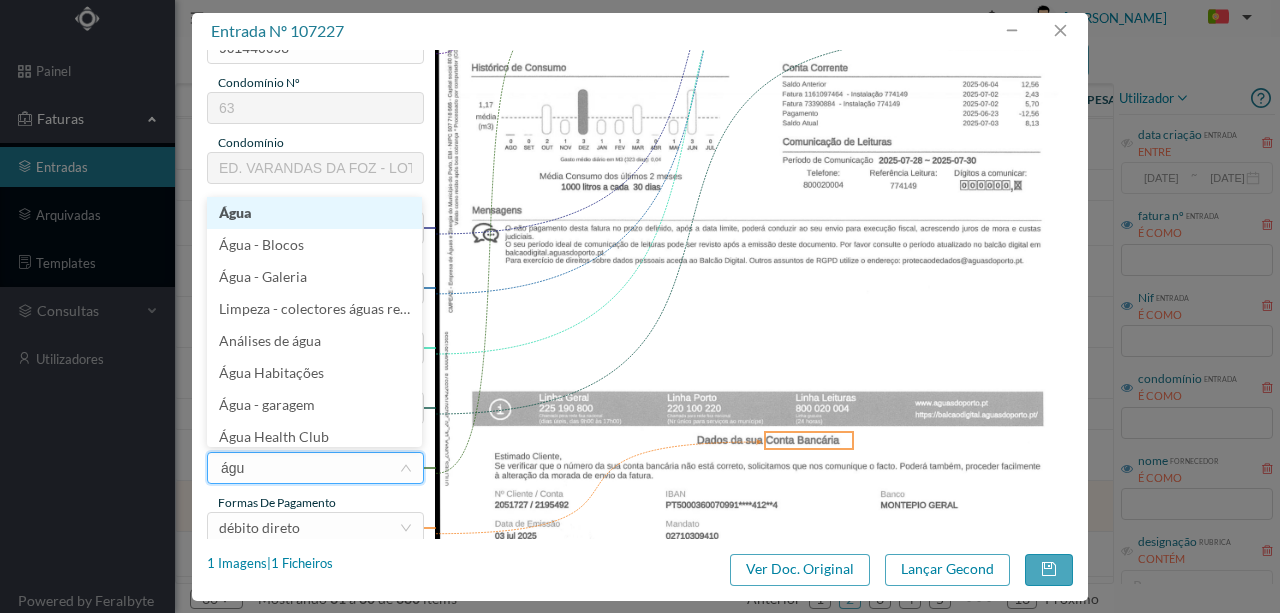 click on "Água" at bounding box center (314, 213) 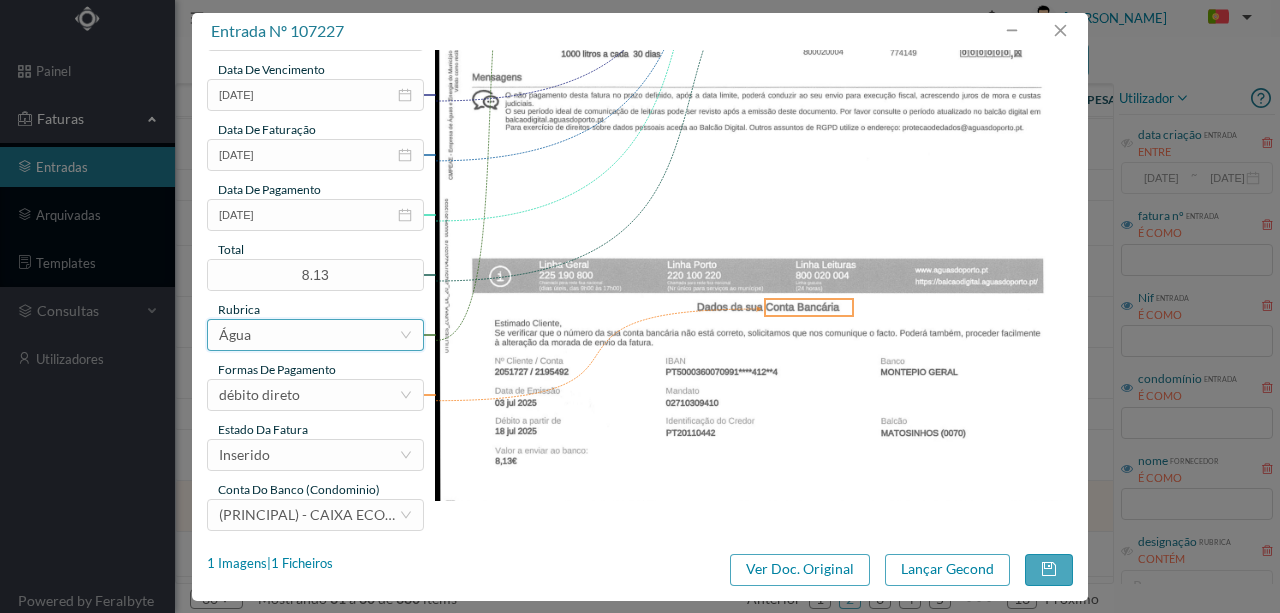 scroll, scrollTop: 473, scrollLeft: 0, axis: vertical 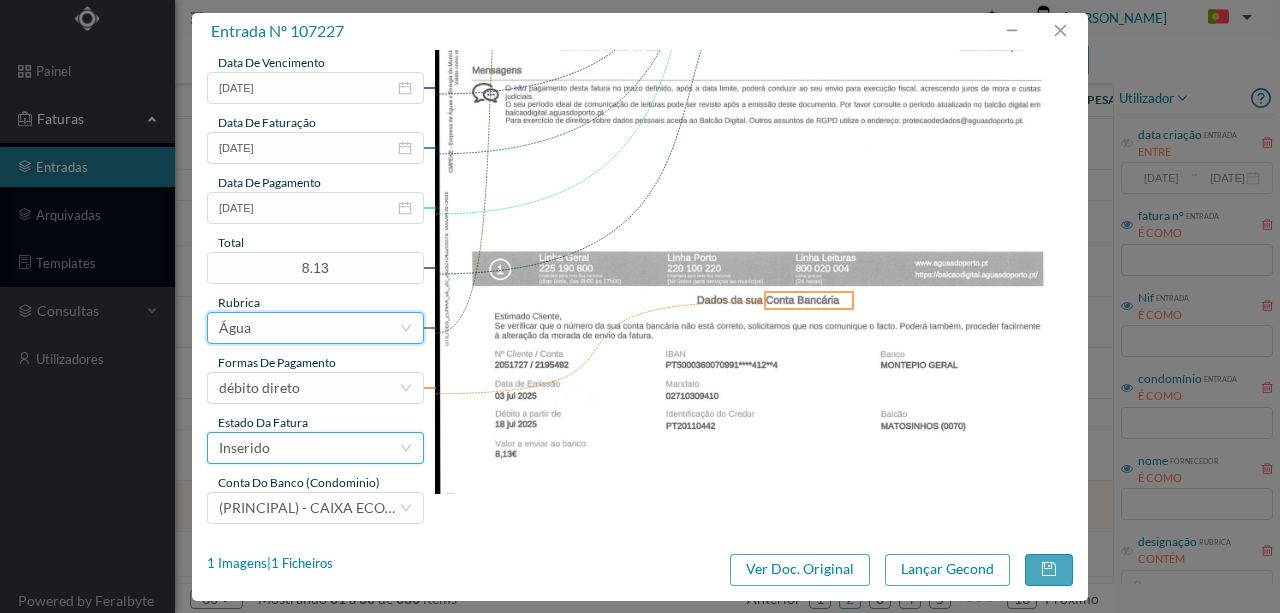click on "Inserido" at bounding box center [309, 448] 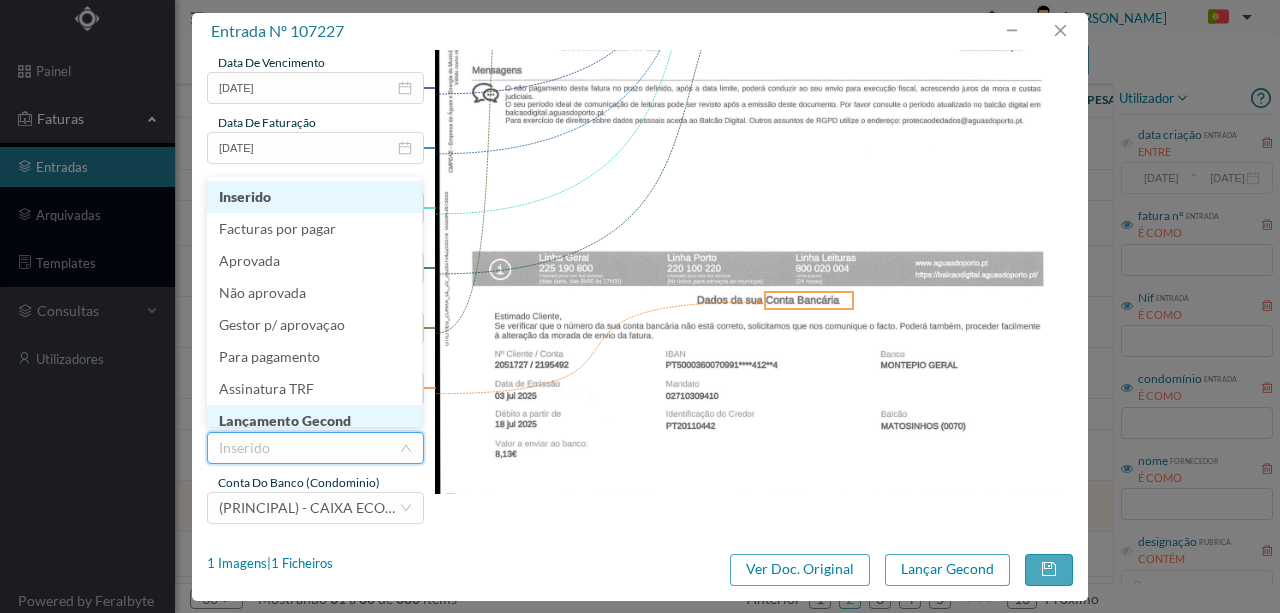 scroll, scrollTop: 10, scrollLeft: 0, axis: vertical 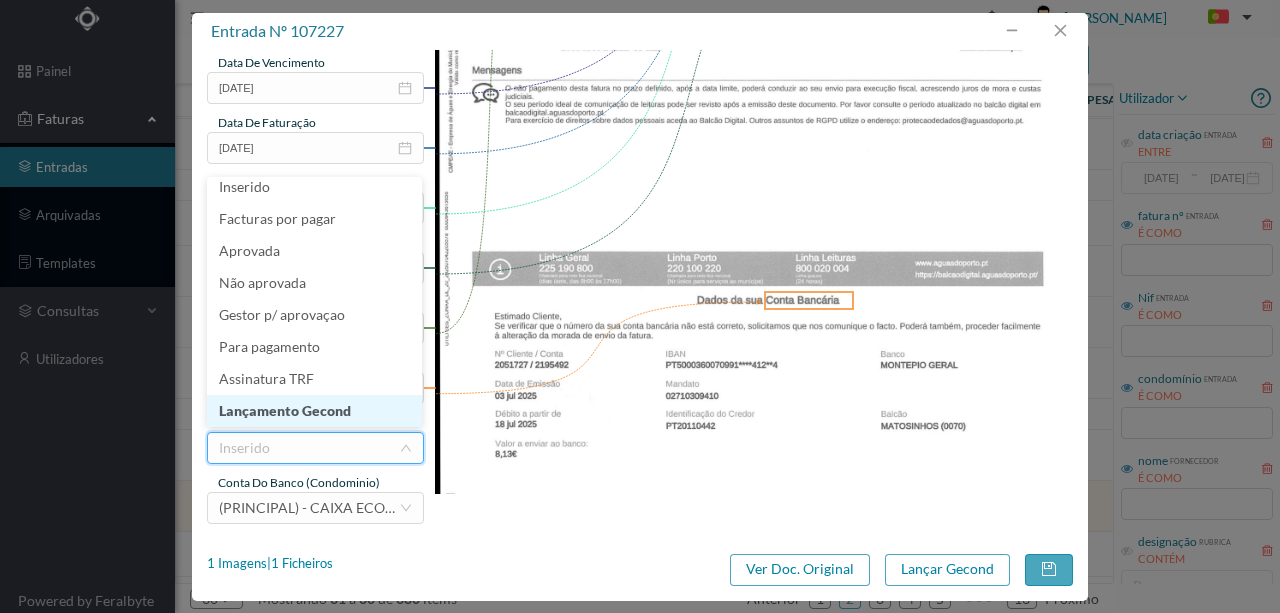 click on "Lançamento Gecond" at bounding box center [314, 411] 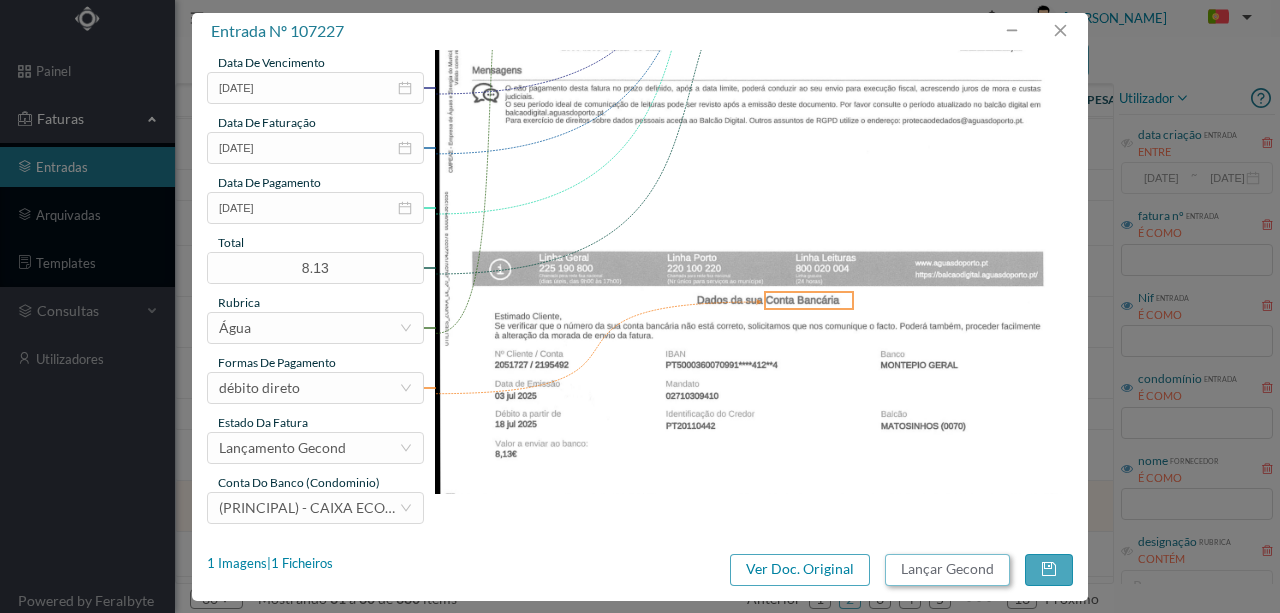click on "Lançar Gecond" at bounding box center [947, 570] 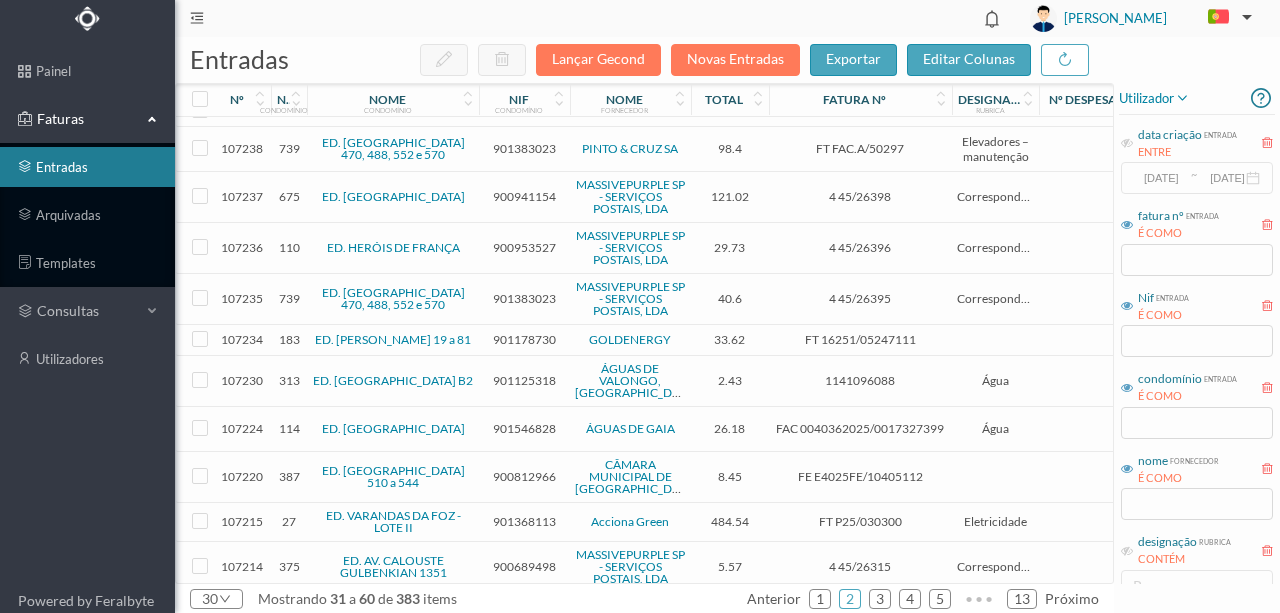 scroll, scrollTop: 533, scrollLeft: 0, axis: vertical 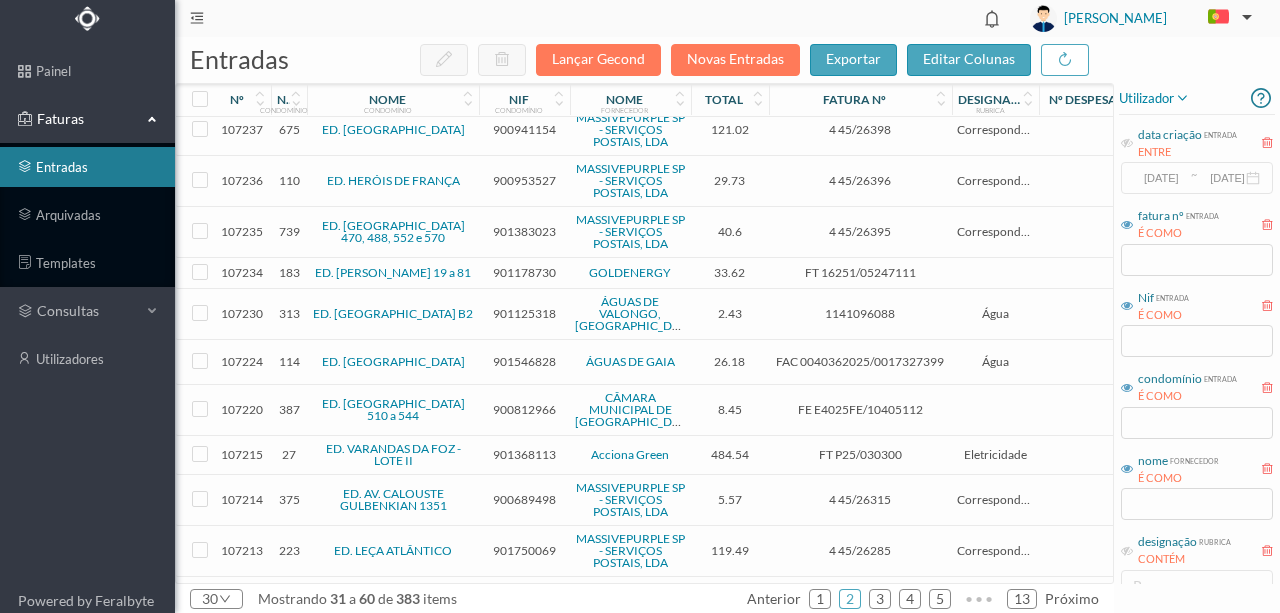 click on "901125318" at bounding box center [524, 313] 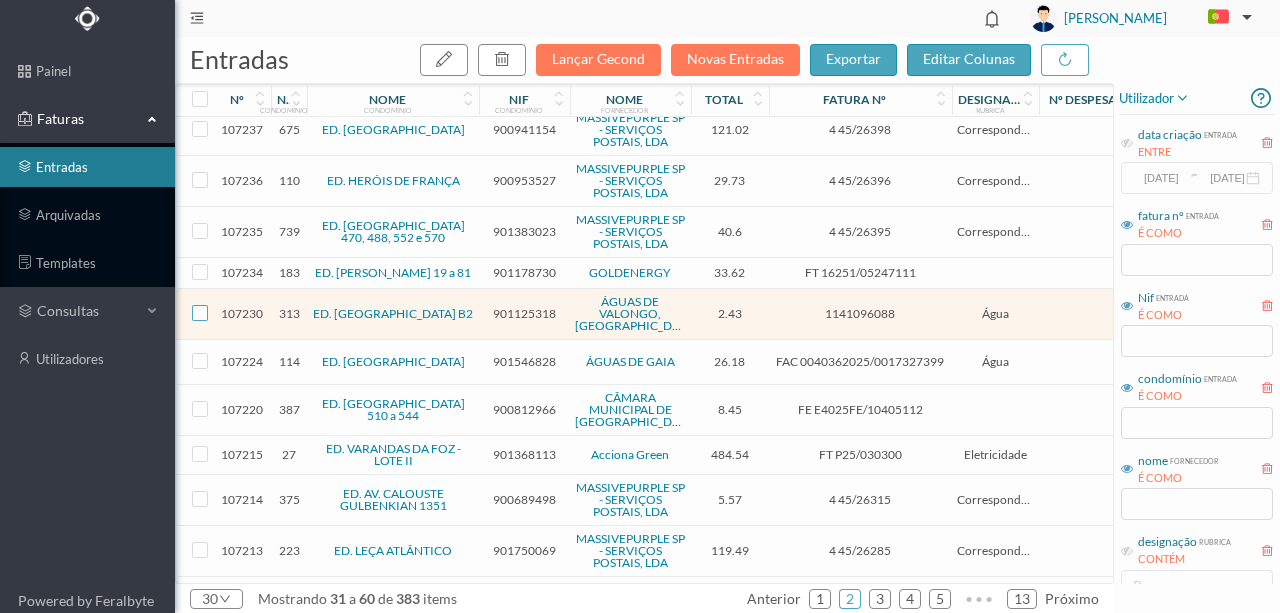 click at bounding box center [200, 313] 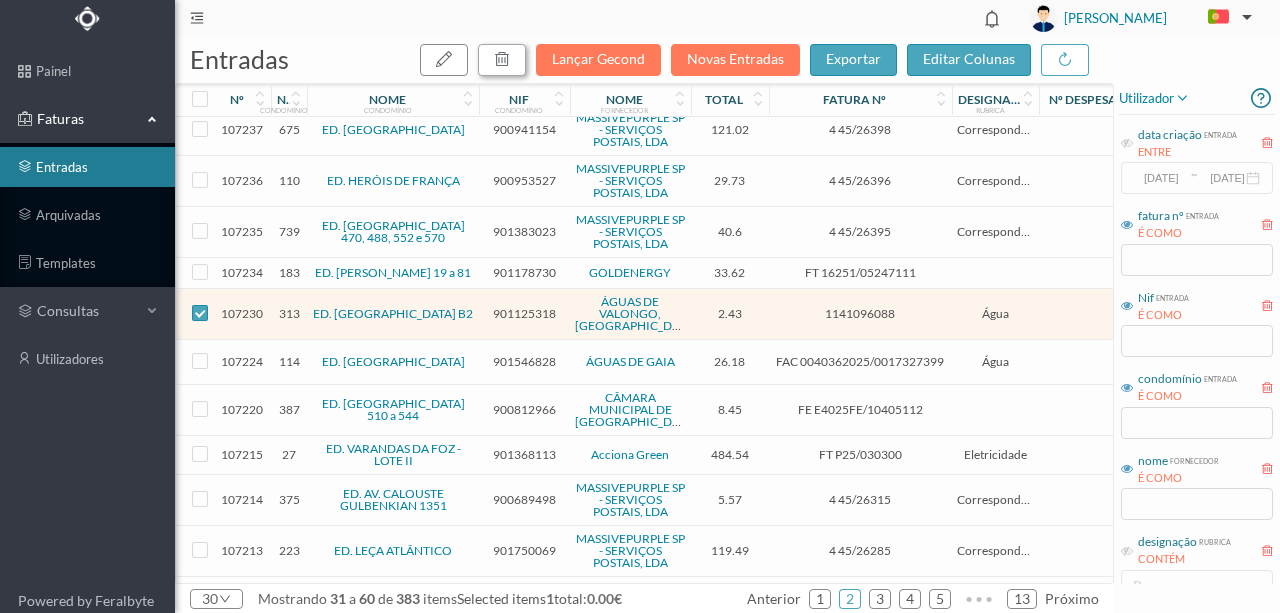 click at bounding box center (502, 59) 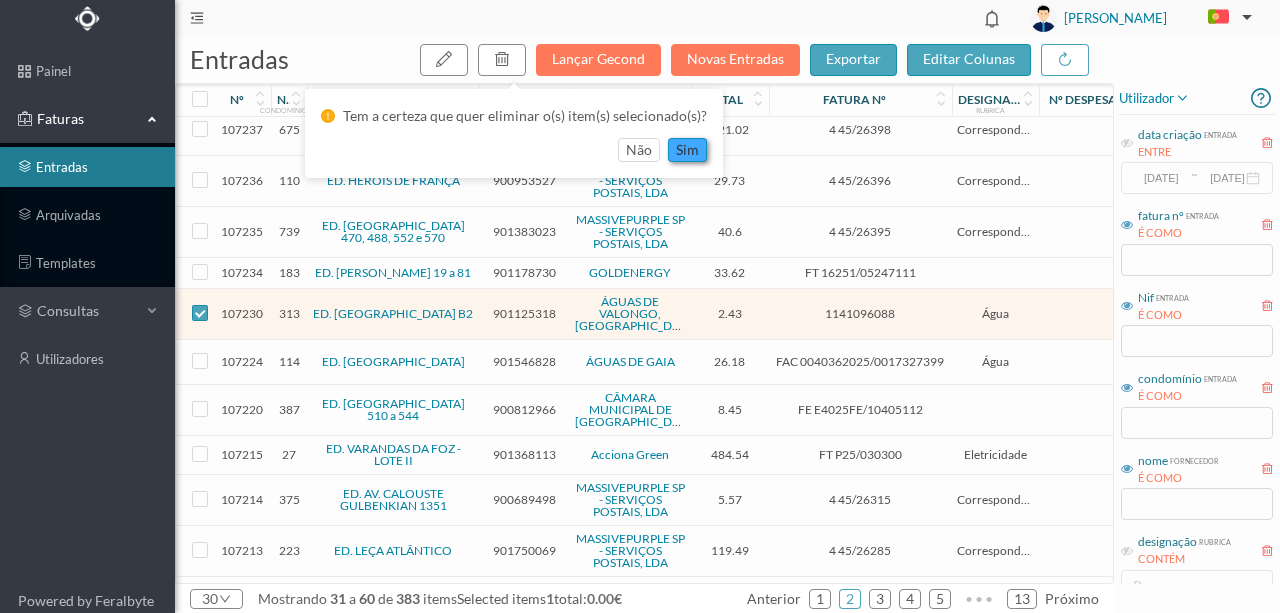 click on "sim" at bounding box center (687, 150) 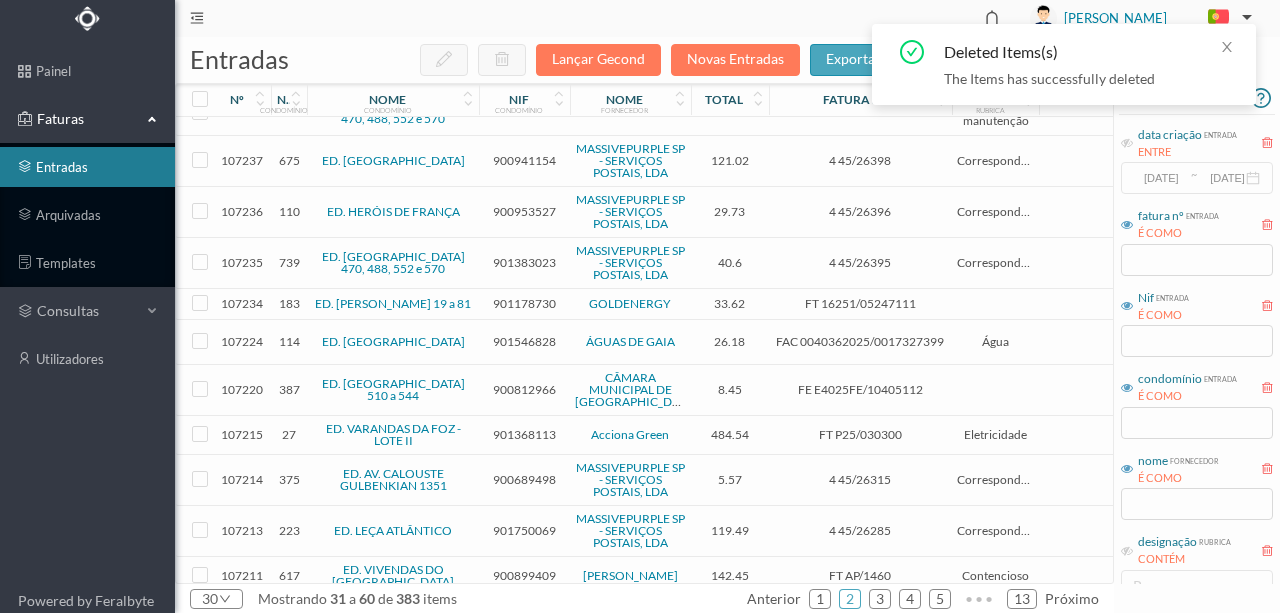 scroll, scrollTop: 525, scrollLeft: 0, axis: vertical 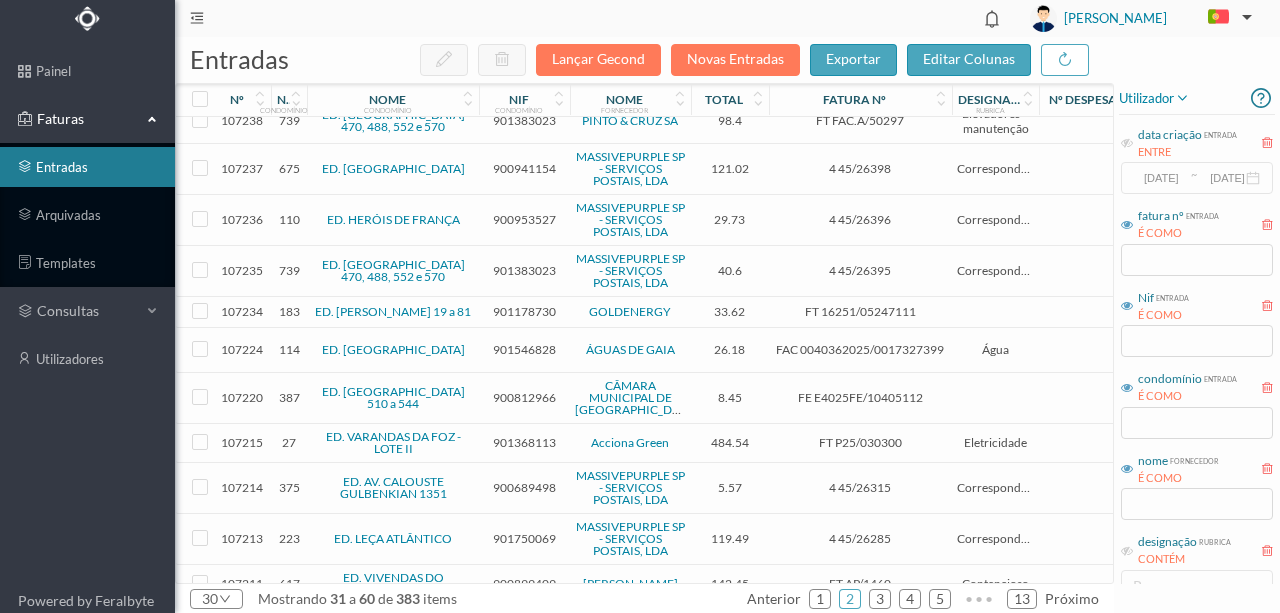click on "901546828" at bounding box center (524, 349) 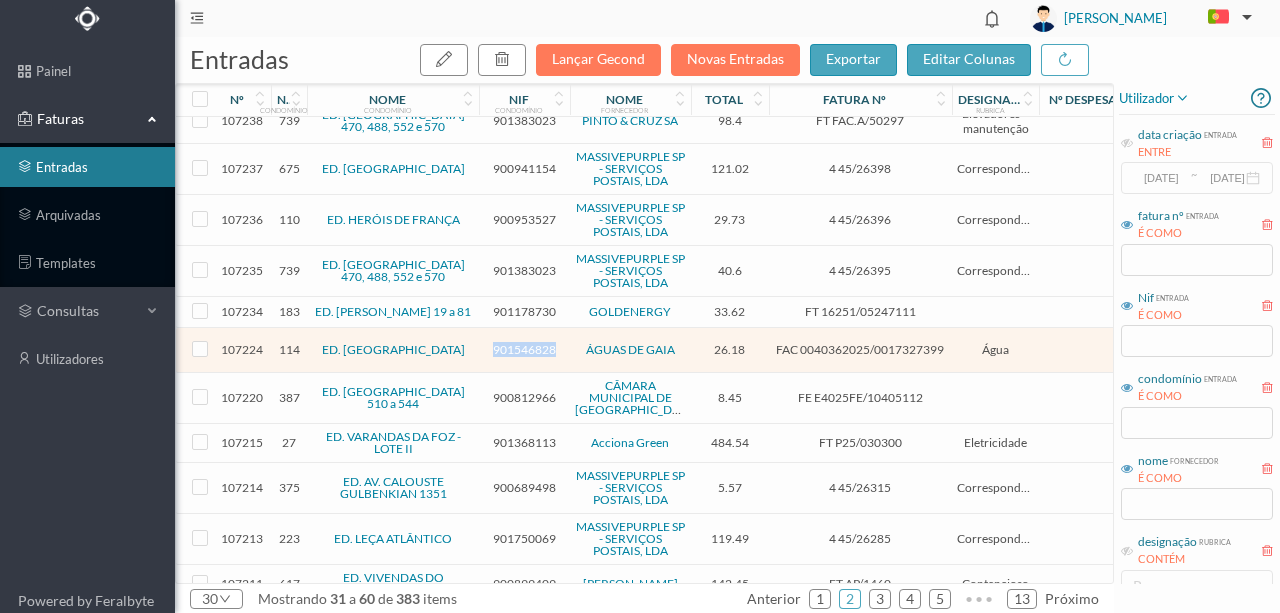 click on "901546828" at bounding box center [524, 349] 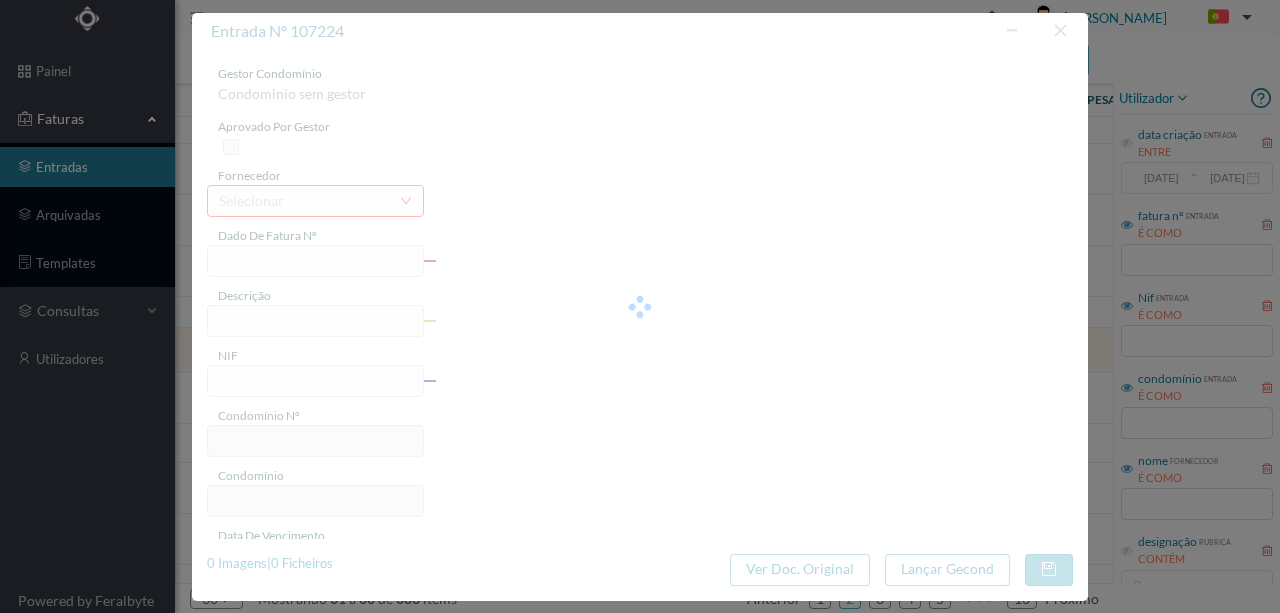 type on "FAC 0040362025/0017327399" 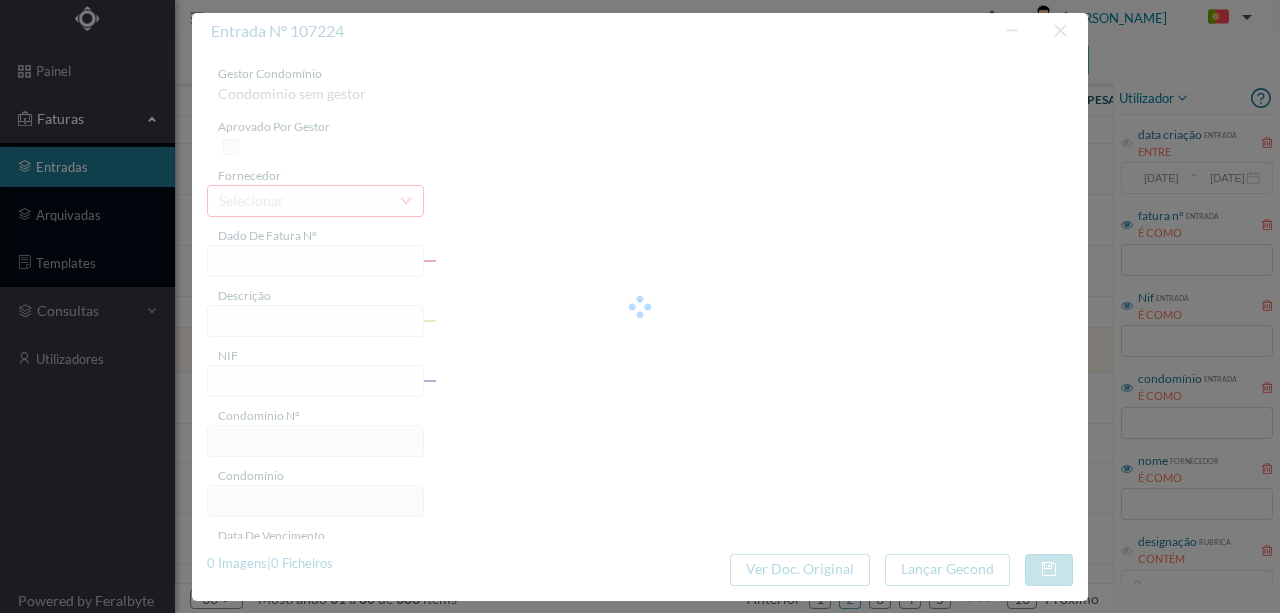 type on "RUA MOUZINHO ALBUQUERQUE 400 COMUN. VILA NOVA DE GAIA, 4400-231 VILA NOVA DE" 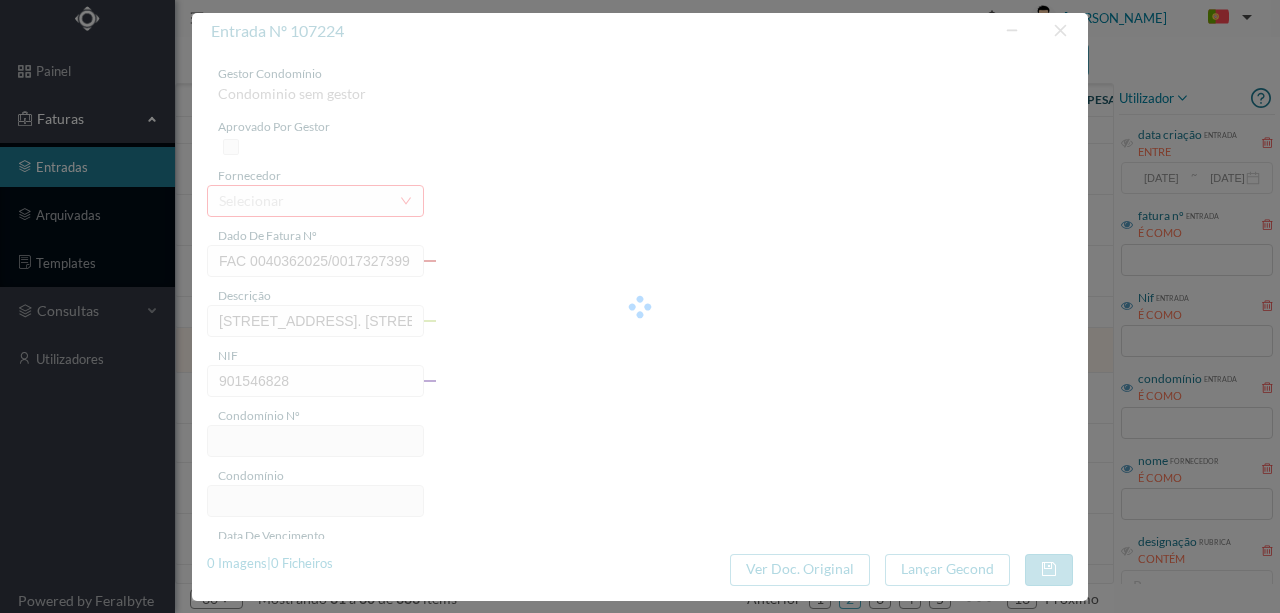 type on "114" 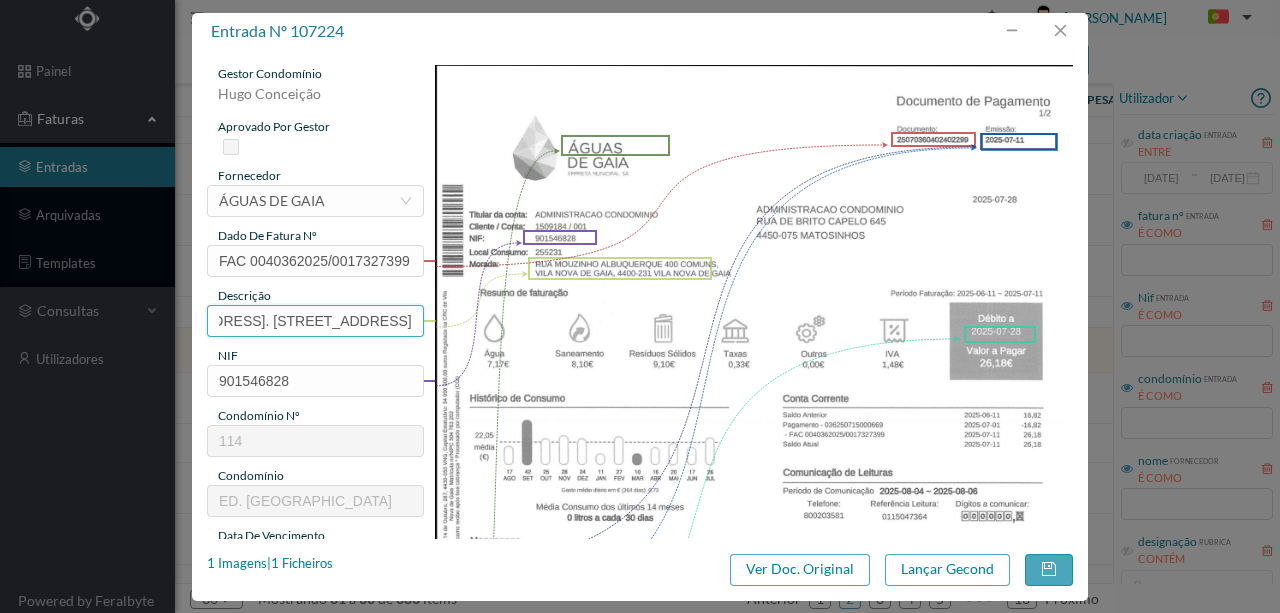 scroll, scrollTop: 0, scrollLeft: 416, axis: horizontal 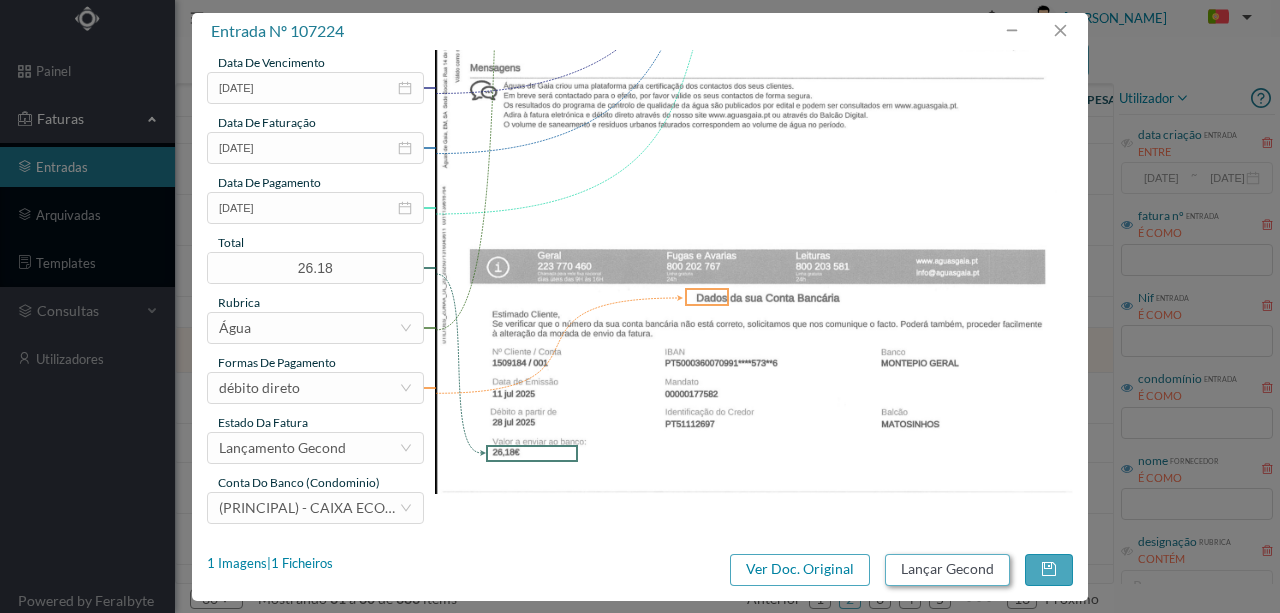 type on "400 Comuns (11.06.2025 a 11.07.2025)" 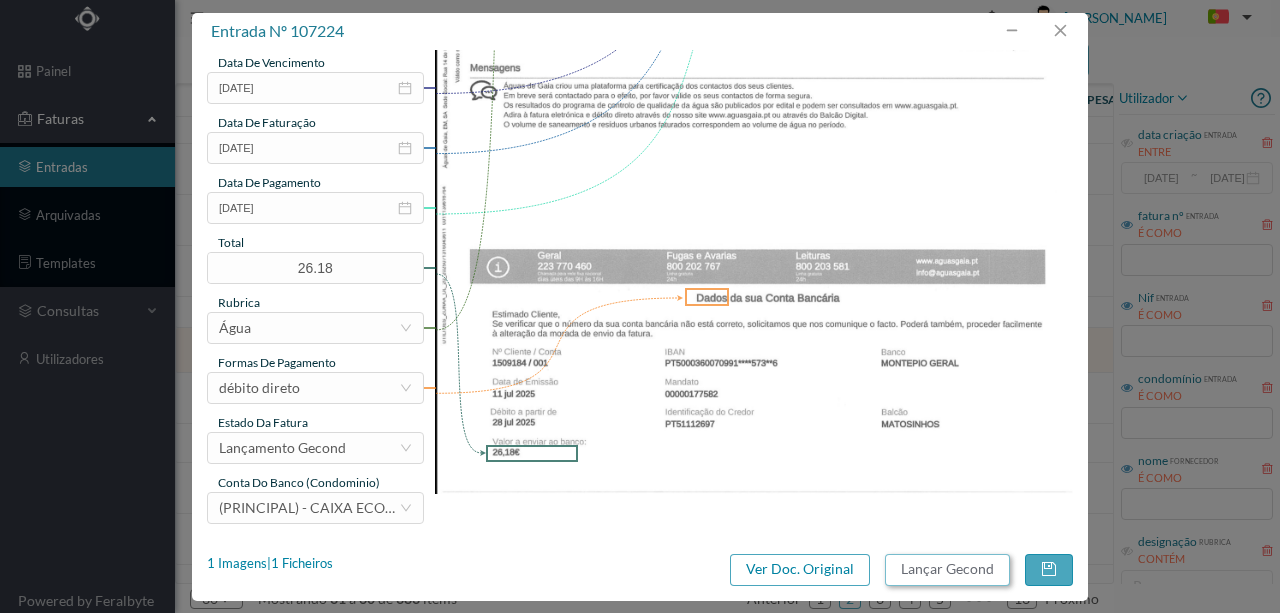 scroll, scrollTop: 0, scrollLeft: 0, axis: both 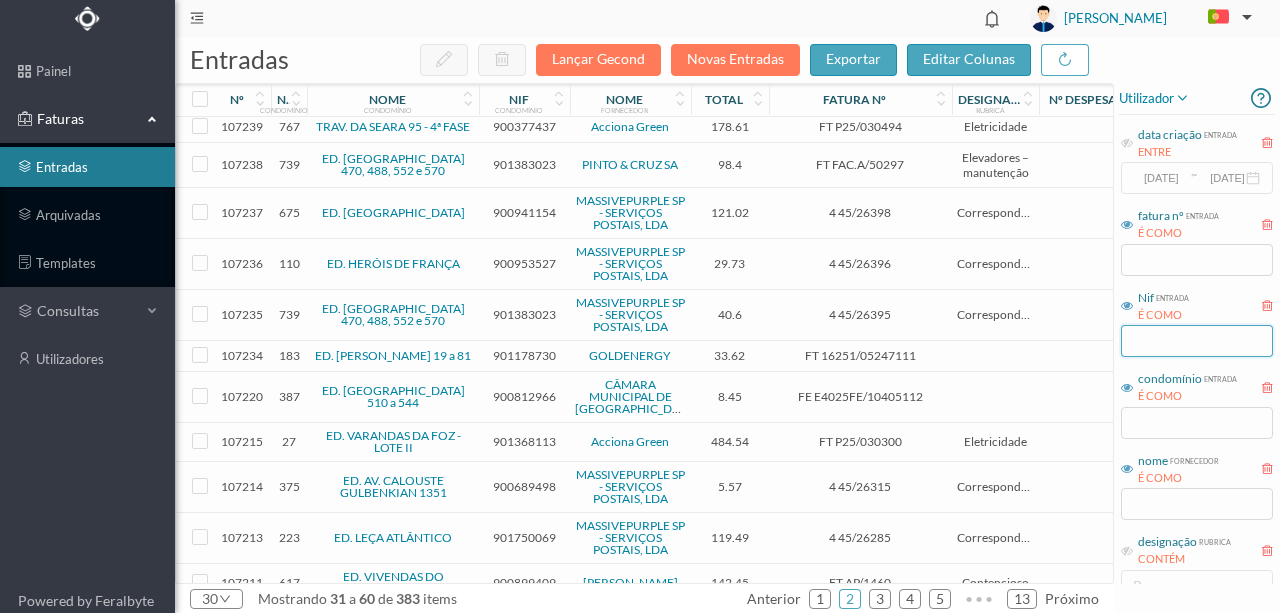 click at bounding box center (1197, 341) 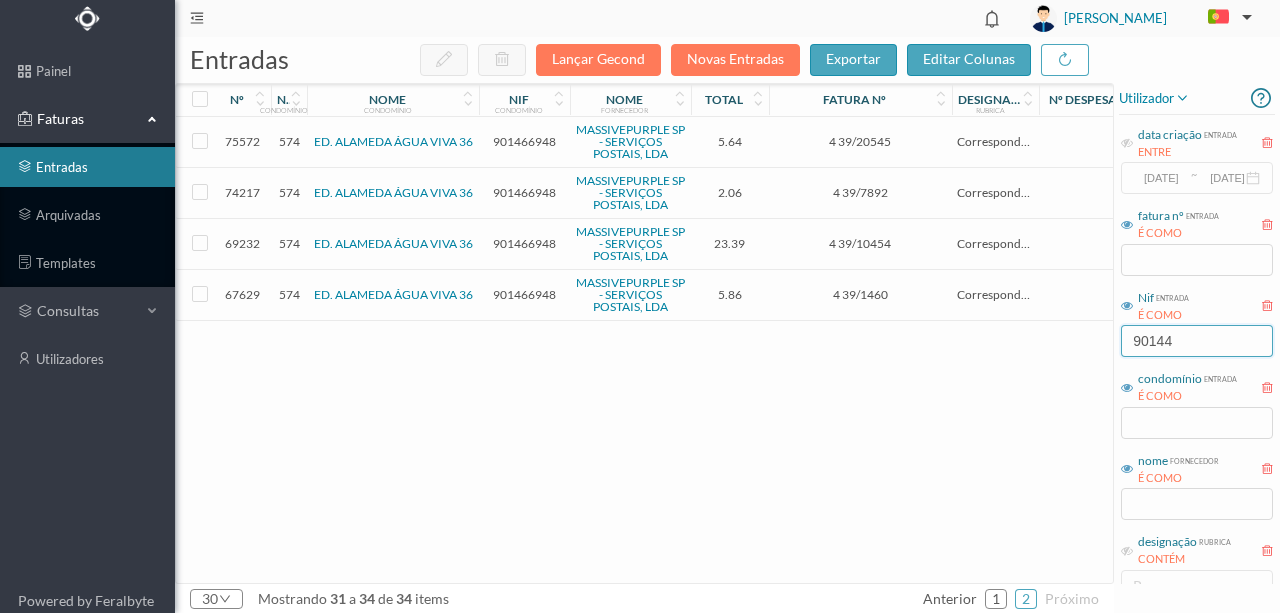 scroll, scrollTop: 0, scrollLeft: 0, axis: both 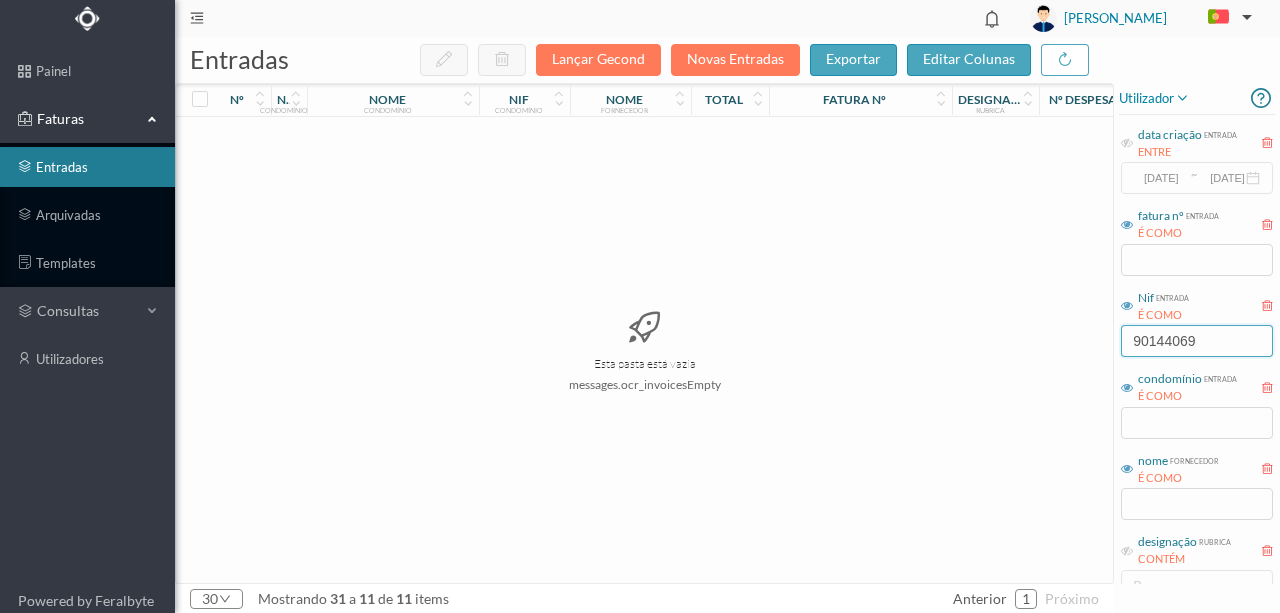 type on "901440698" 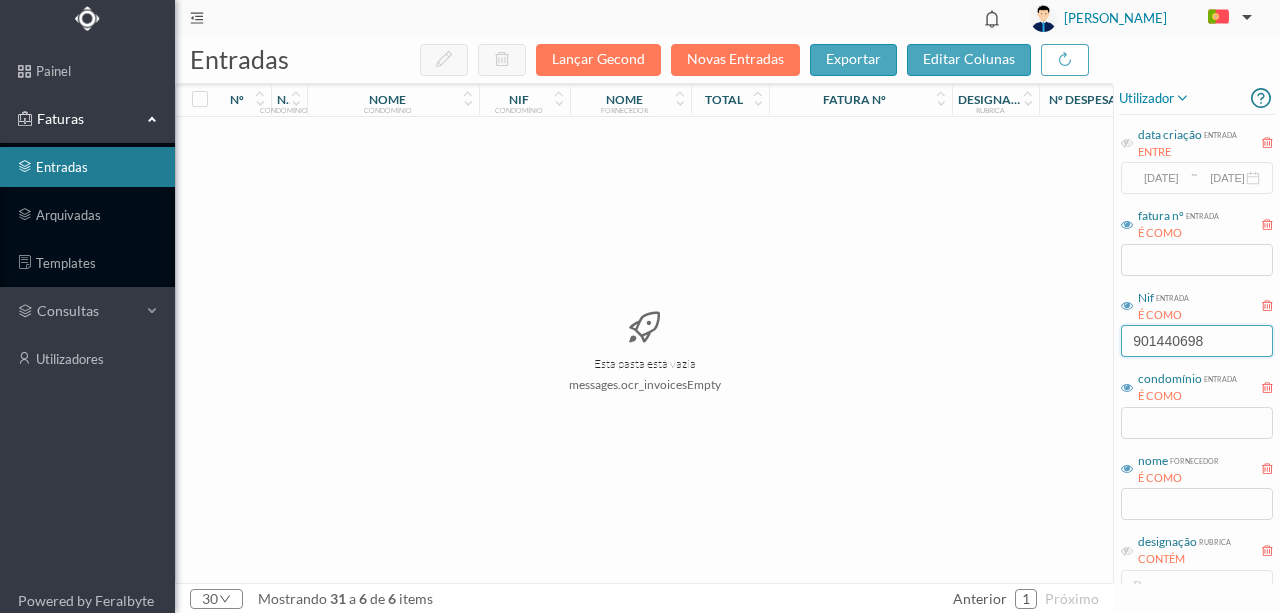 drag, startPoint x: 1219, startPoint y: 344, endPoint x: 920, endPoint y: 345, distance: 299.00168 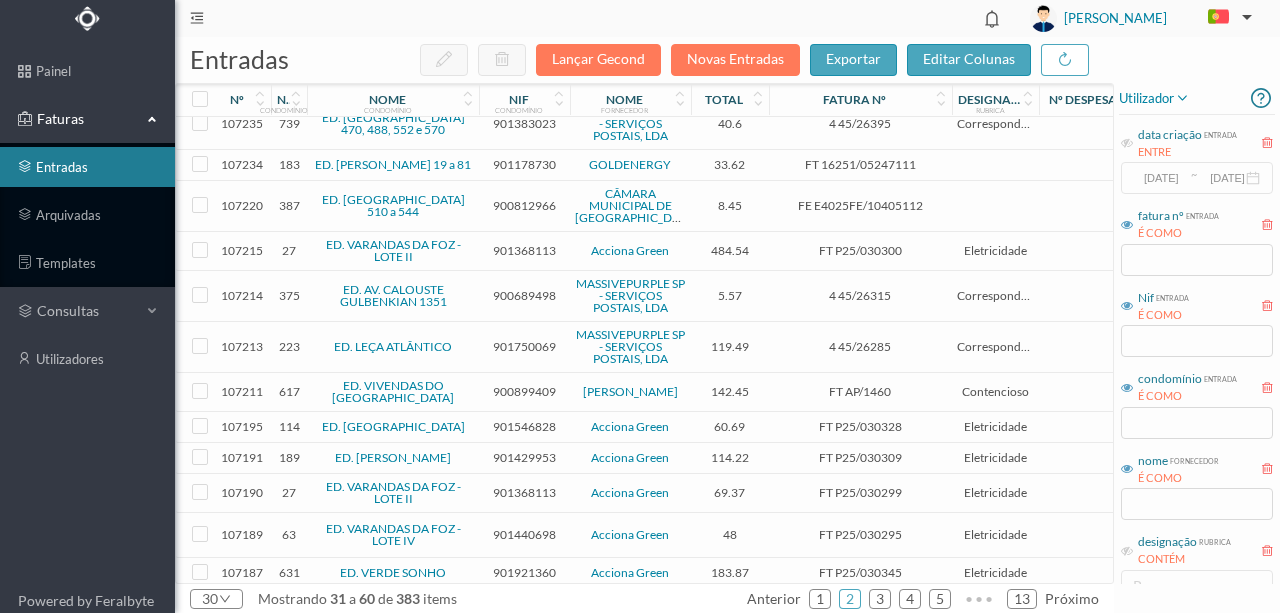 scroll, scrollTop: 762, scrollLeft: 0, axis: vertical 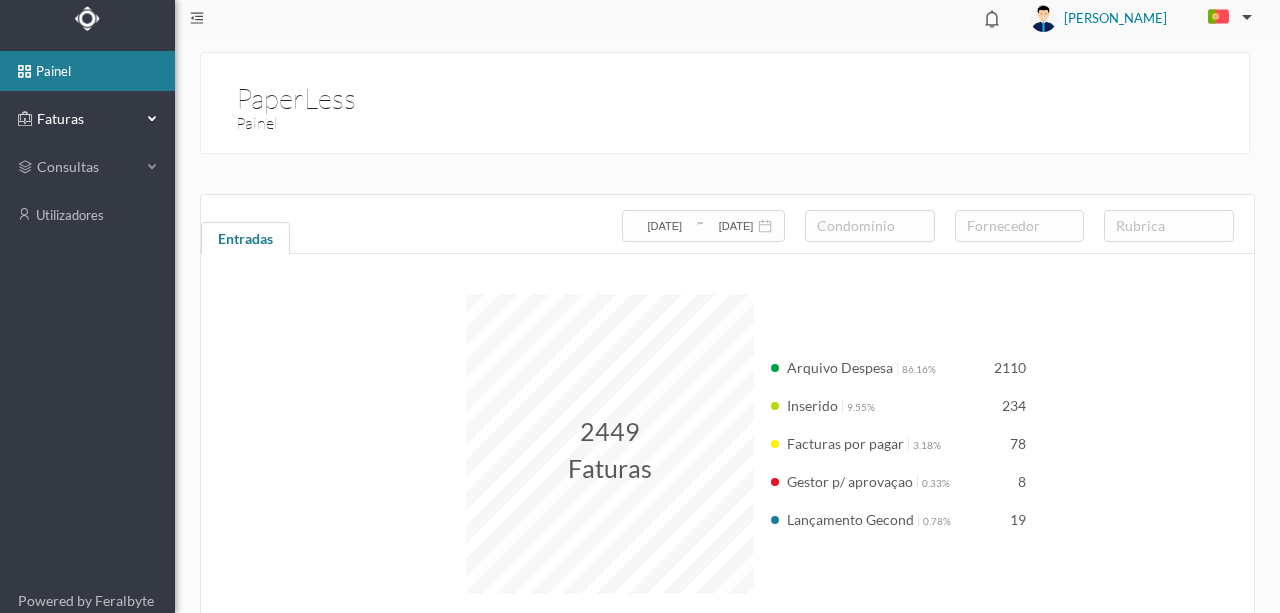 click on "Faturas" at bounding box center (87, 119) 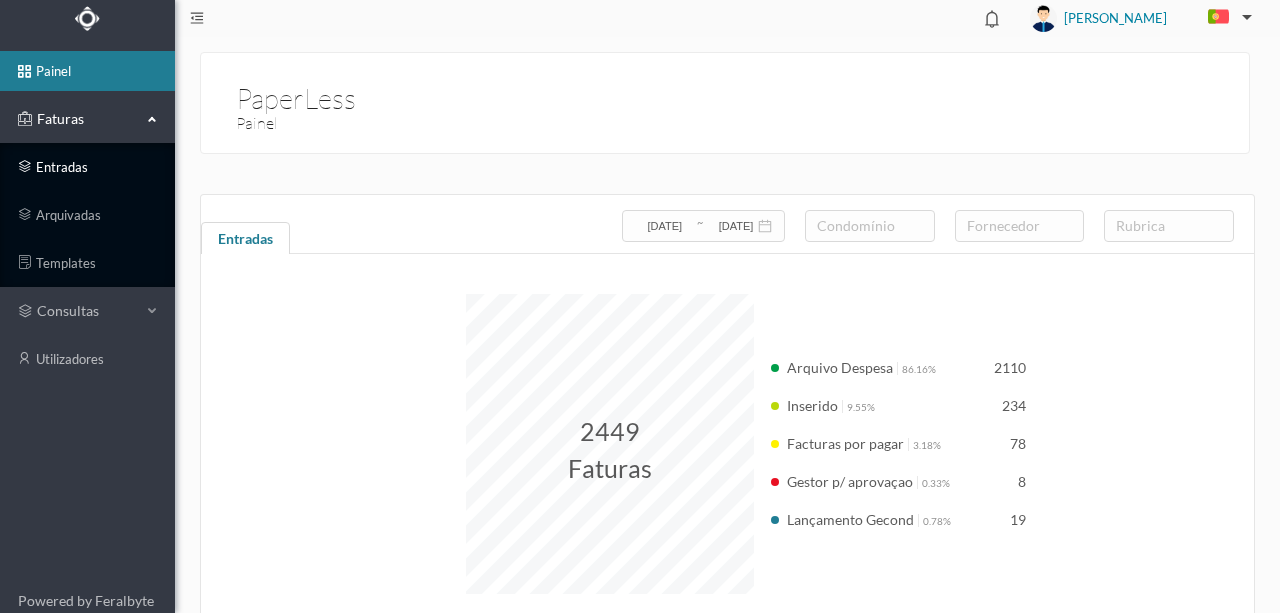 click on "entradas" at bounding box center [87, 167] 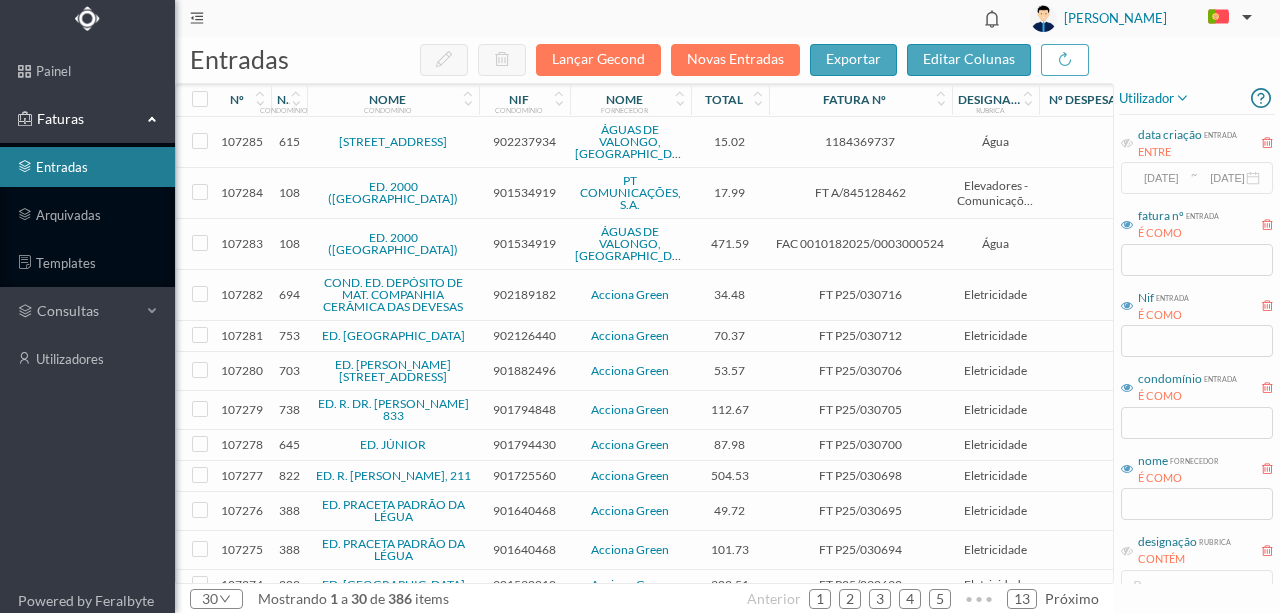 click on "902237934" at bounding box center (524, 141) 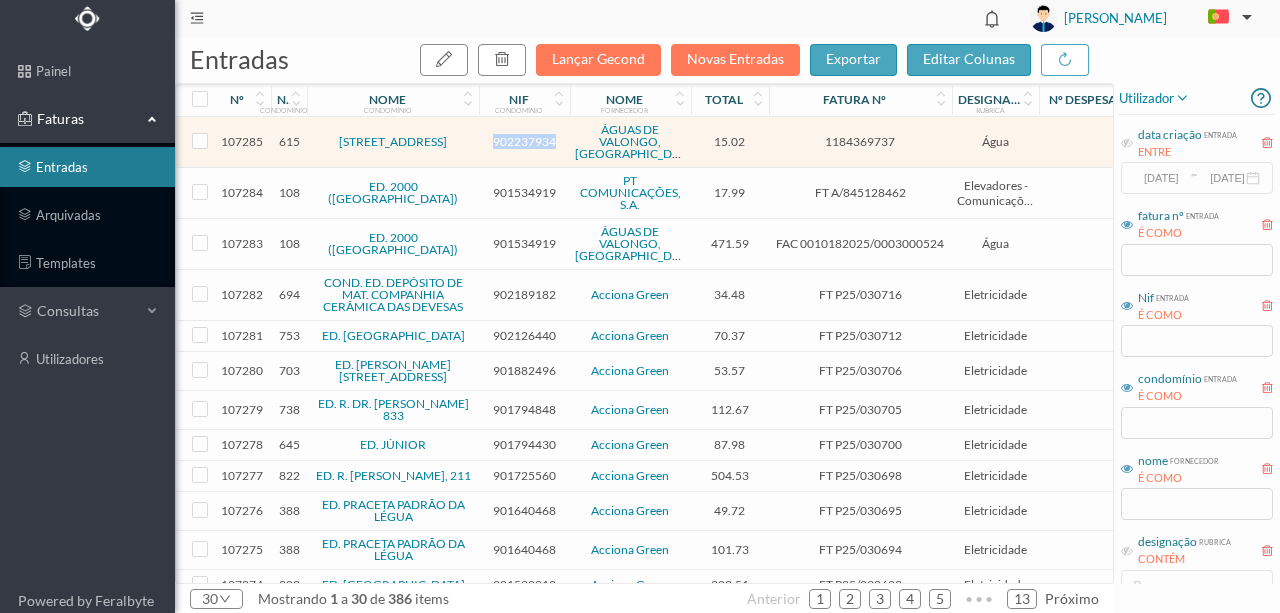 click on "902237934" at bounding box center [524, 141] 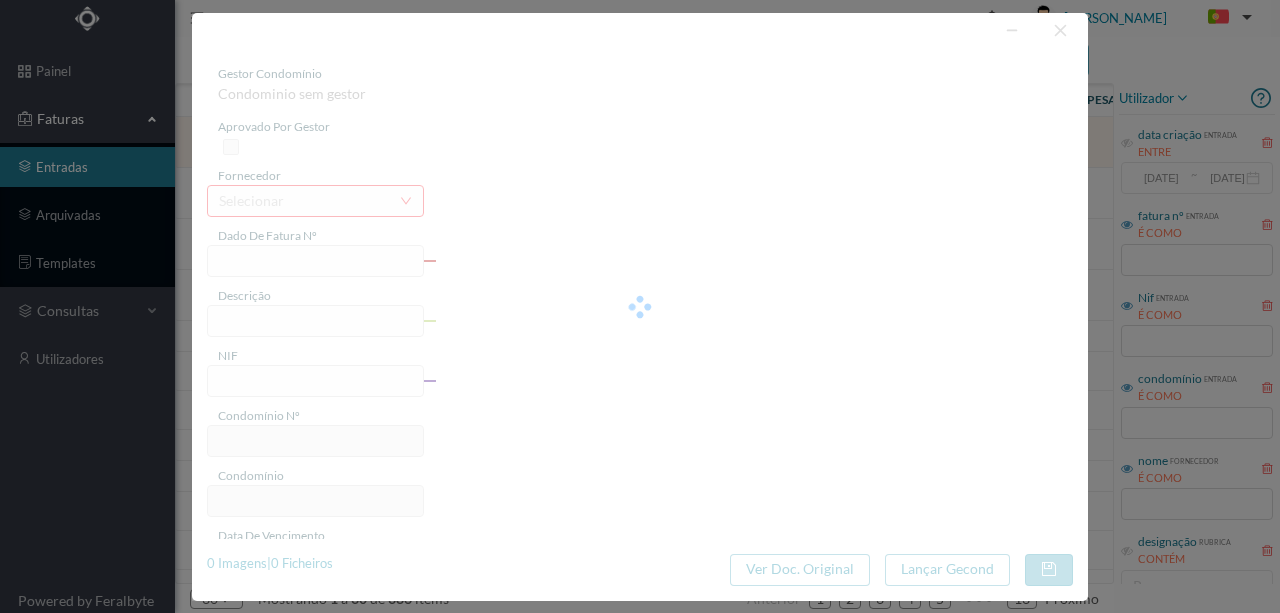 type on "1184369737" 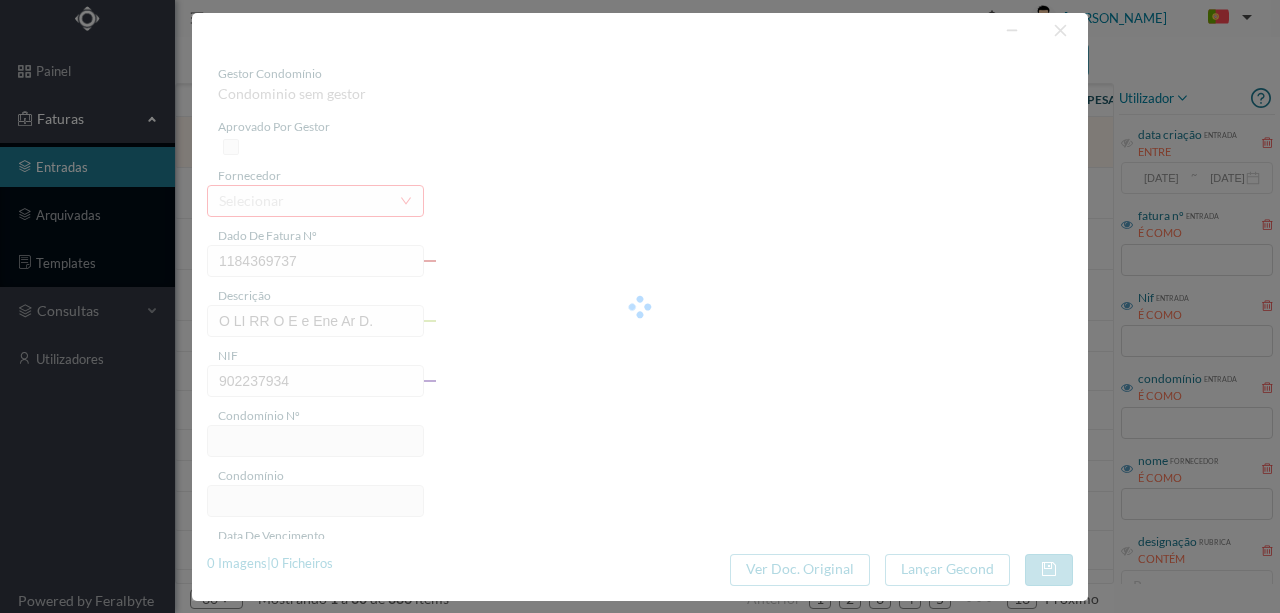 type on "615" 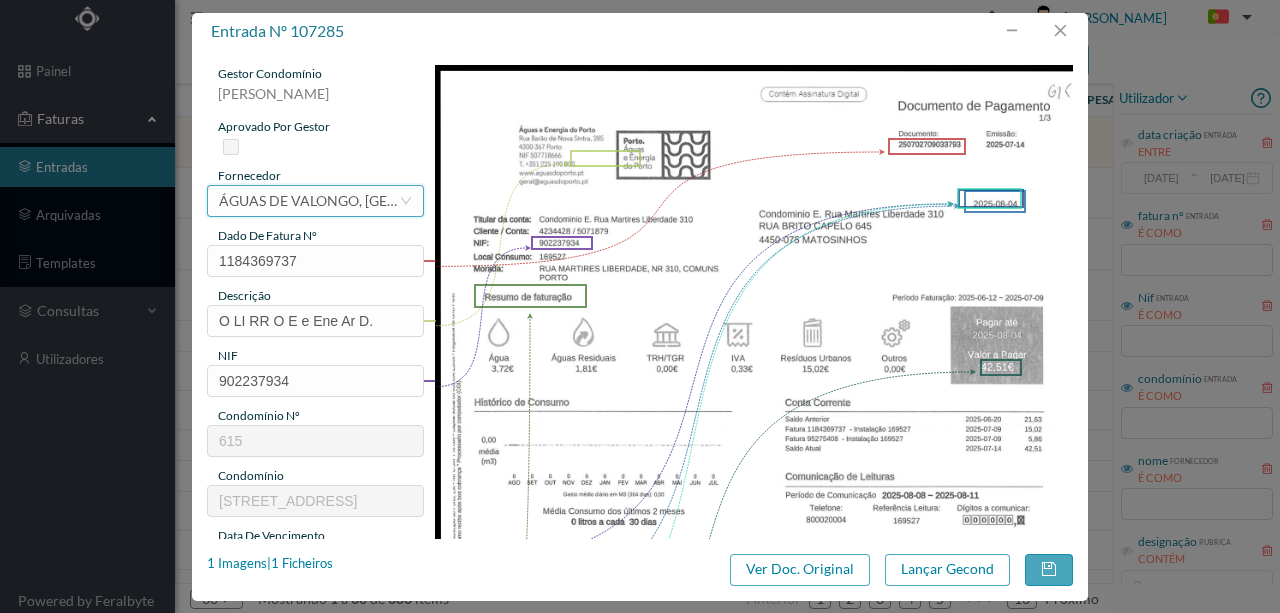 click on "ÁGUAS DE VALONGO, SA" at bounding box center (309, 201) 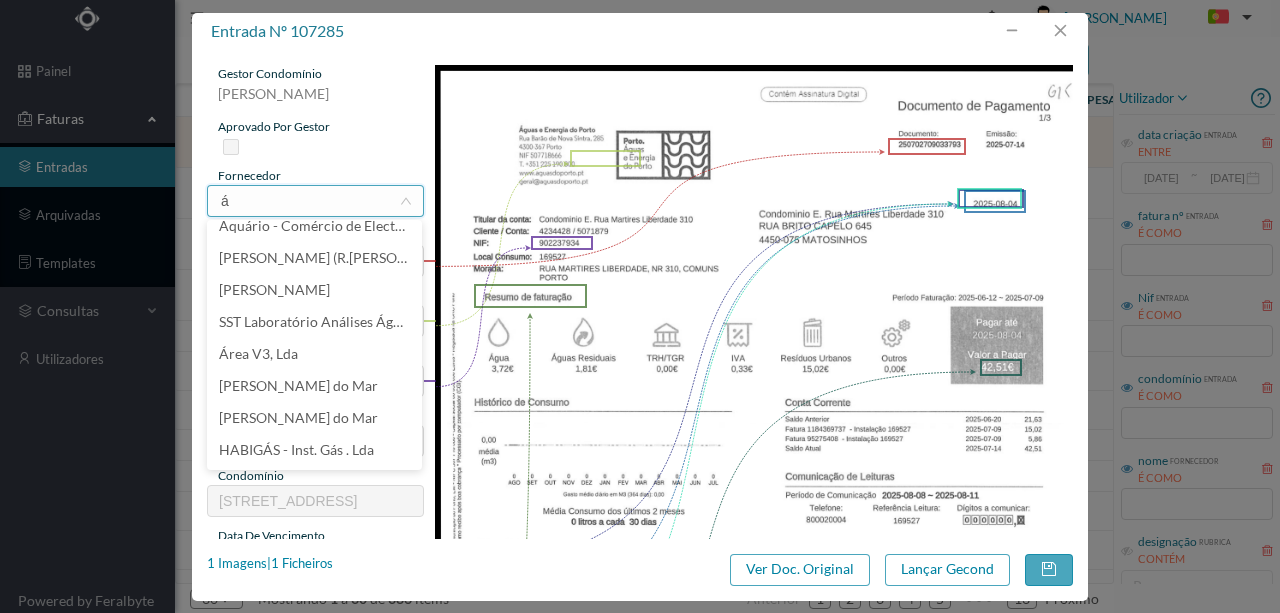 scroll, scrollTop: 4, scrollLeft: 0, axis: vertical 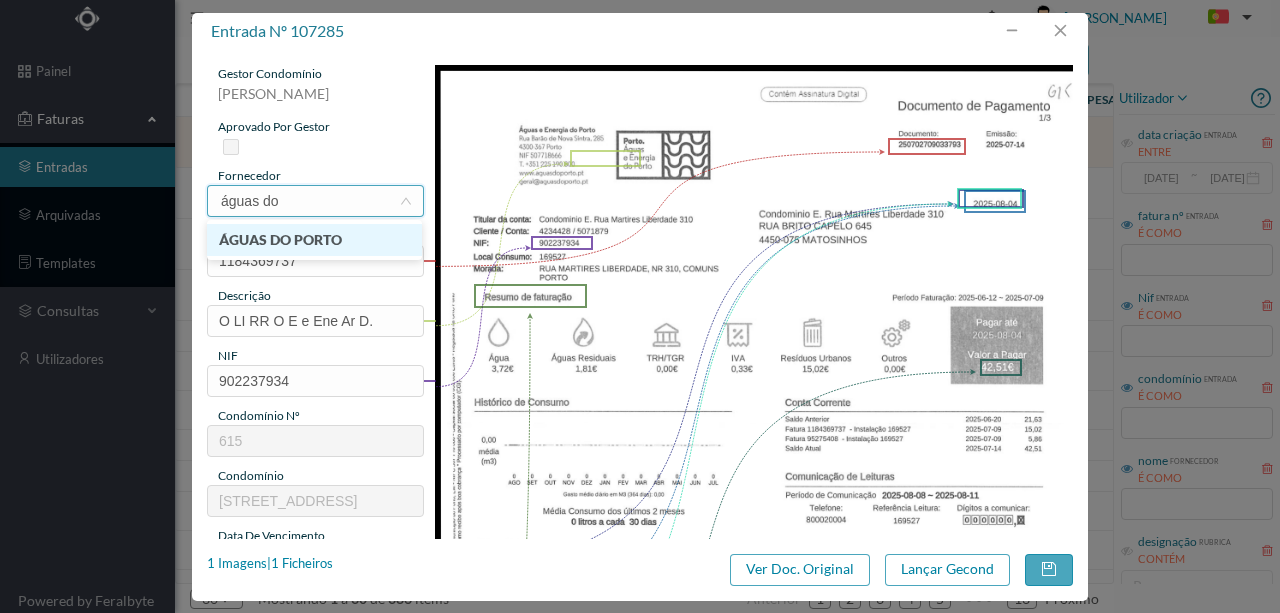 type on "águas do p" 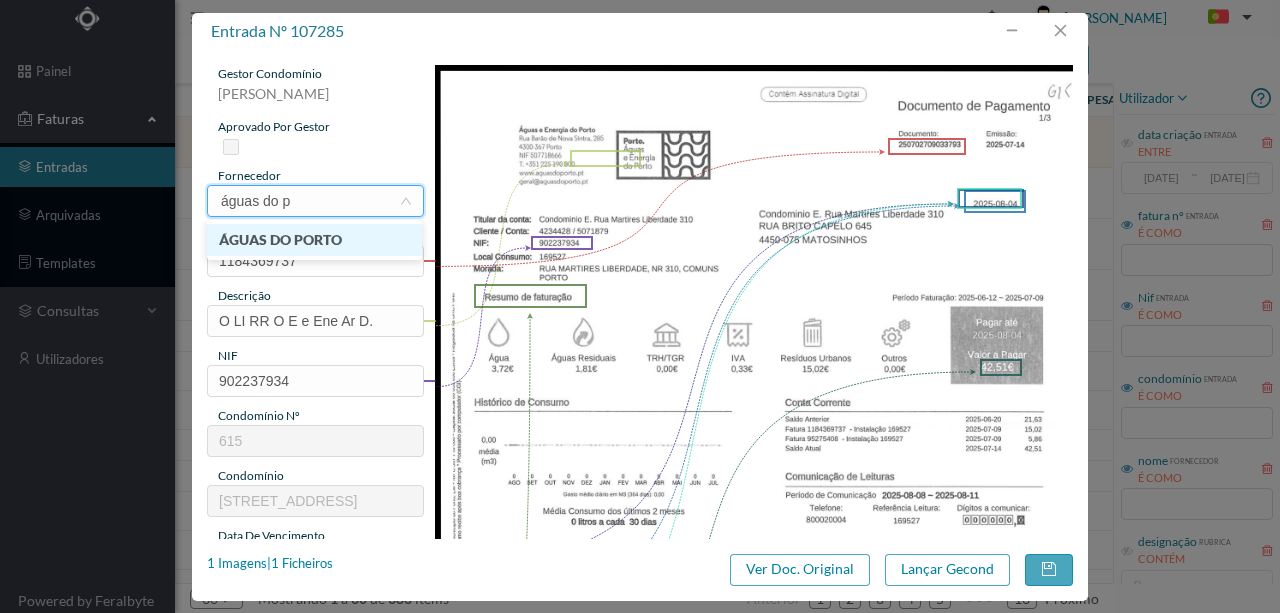click on "ÁGUAS DO PORTO" at bounding box center (314, 240) 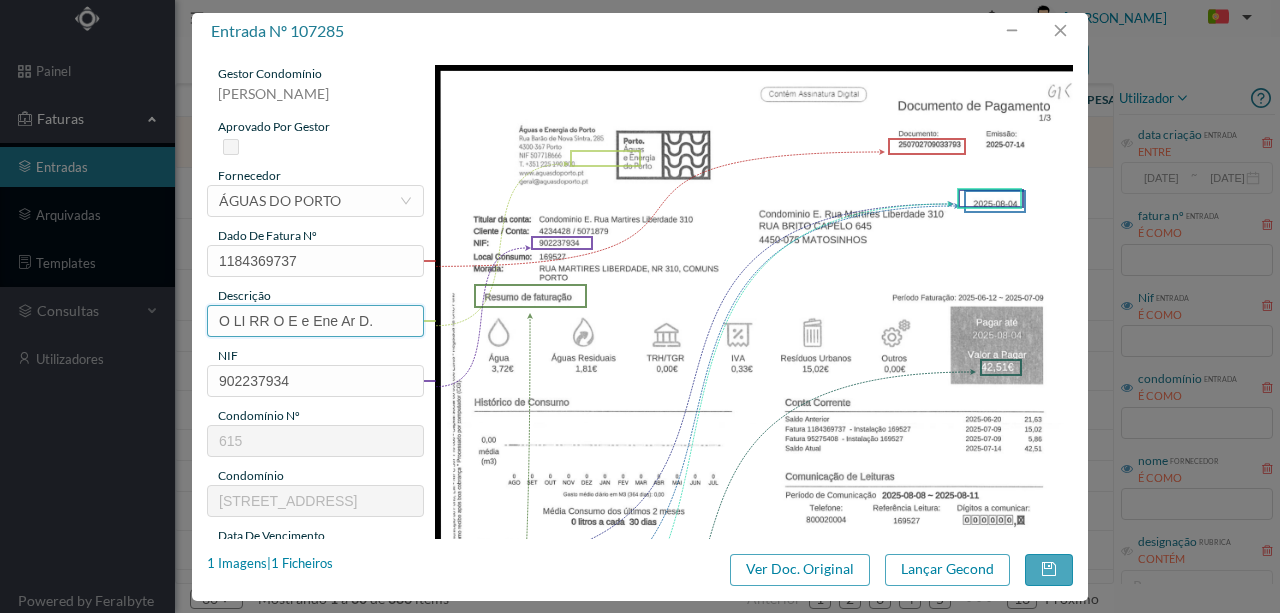 drag, startPoint x: 386, startPoint y: 322, endPoint x: 118, endPoint y: 319, distance: 268.01678 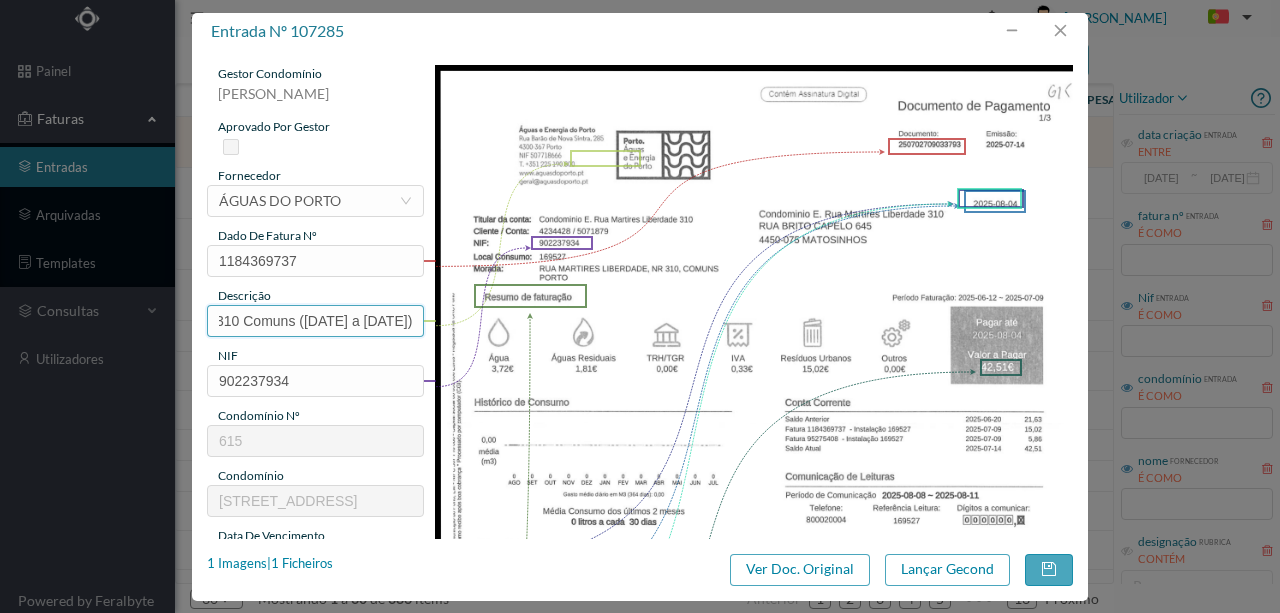 scroll, scrollTop: 0, scrollLeft: 56, axis: horizontal 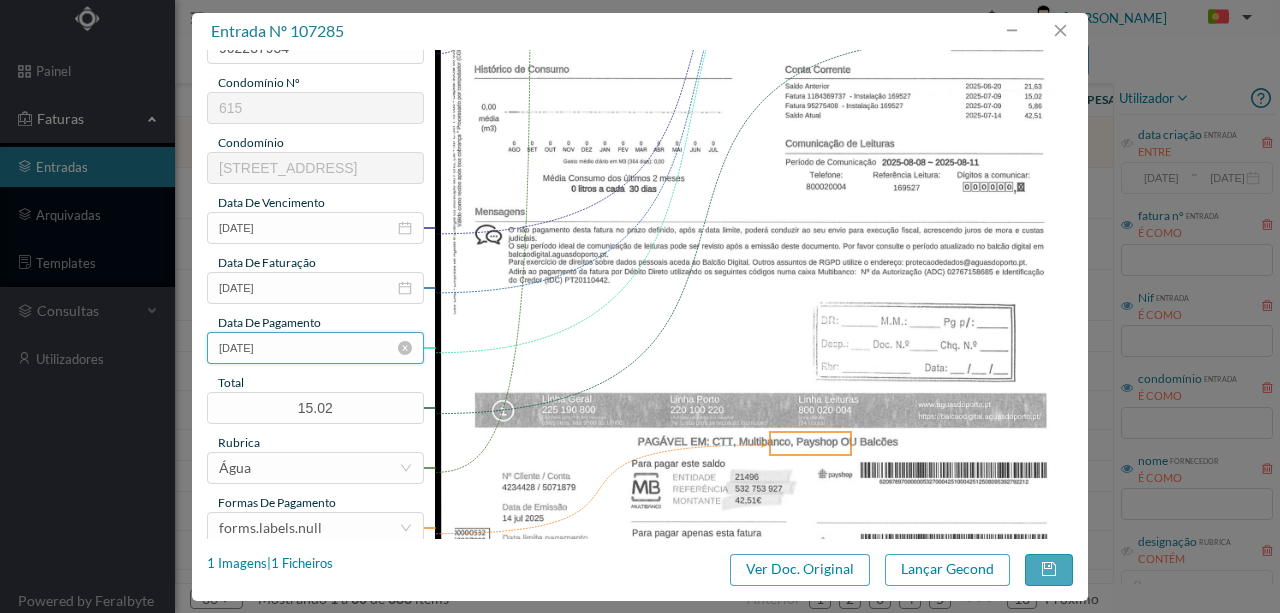 type on "310 Comuns (12.06.2025 a 09.07.2025)" 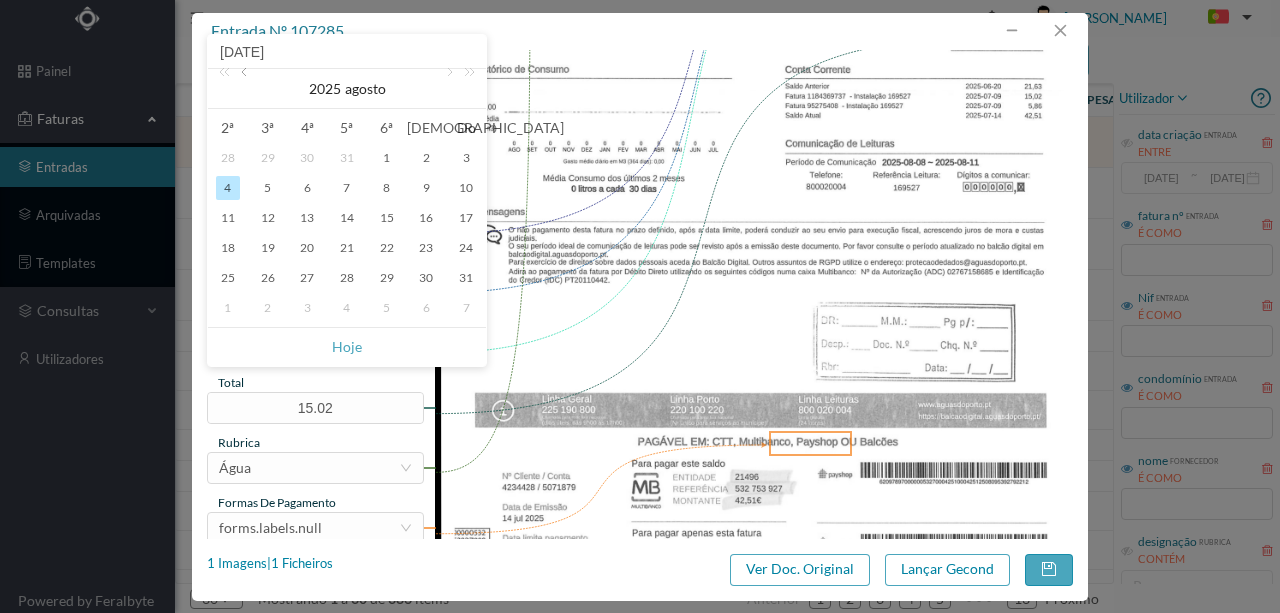 click at bounding box center [246, 89] 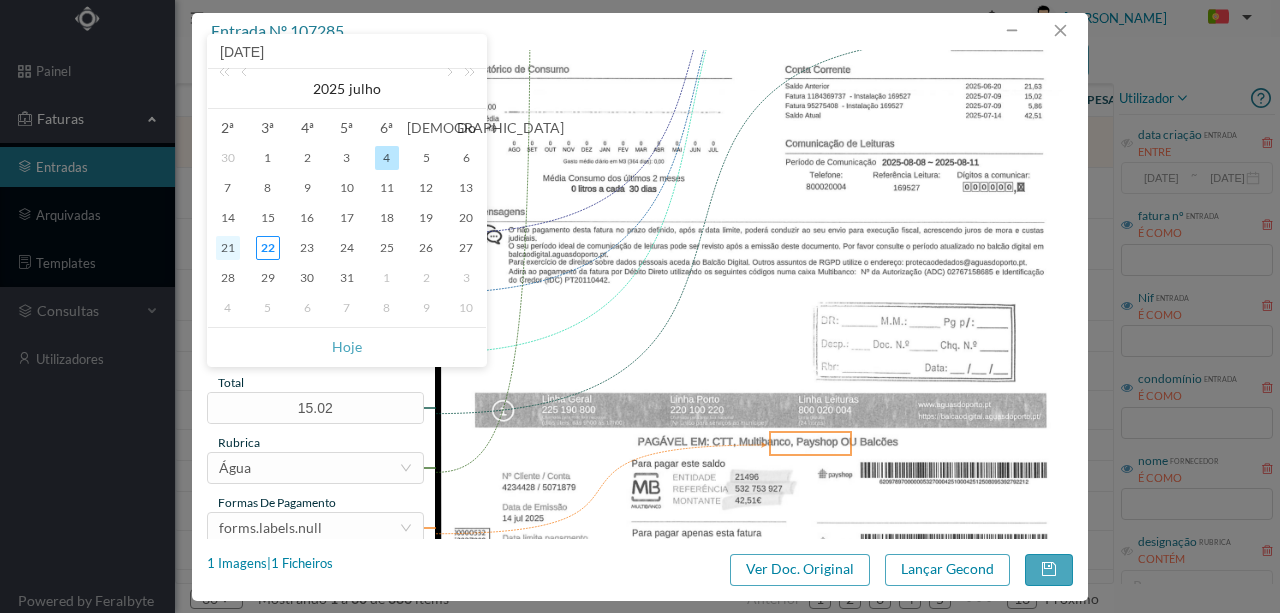 click on "21" at bounding box center [228, 248] 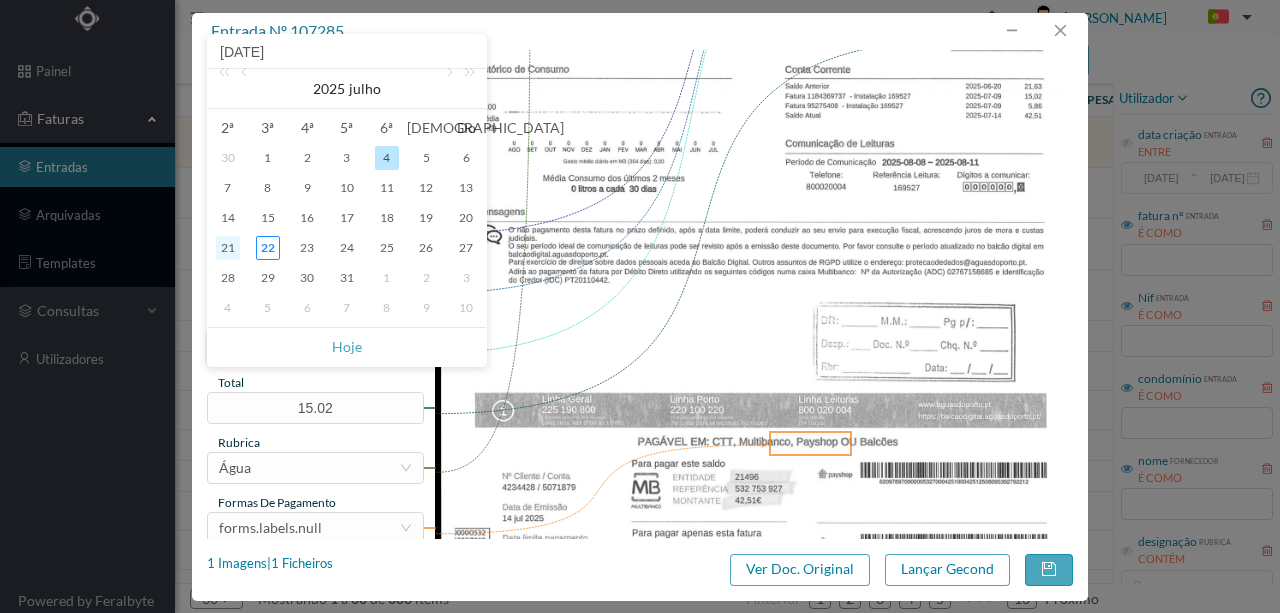 type on "2025-07-21" 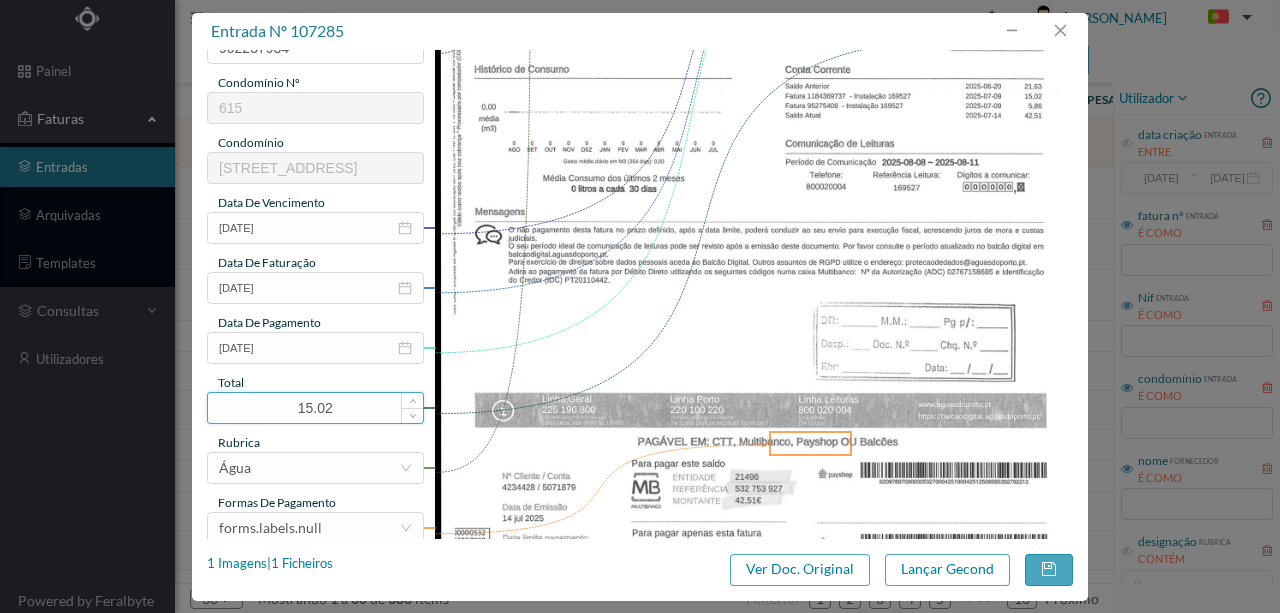 drag, startPoint x: 342, startPoint y: 410, endPoint x: 234, endPoint y: 410, distance: 108 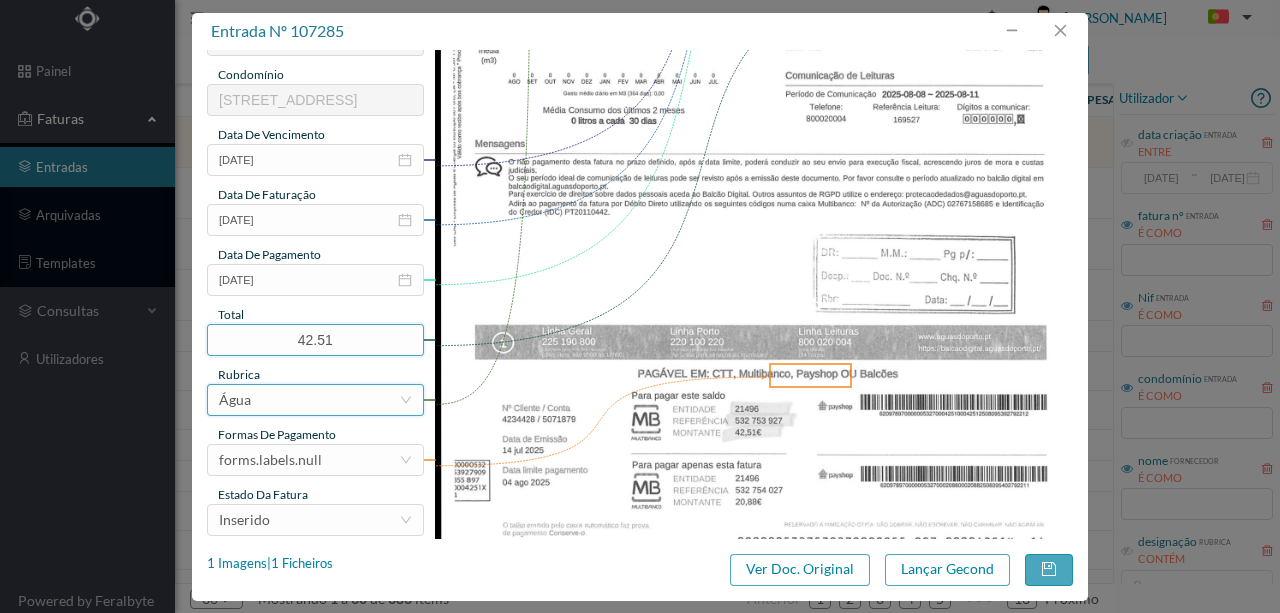 scroll, scrollTop: 466, scrollLeft: 0, axis: vertical 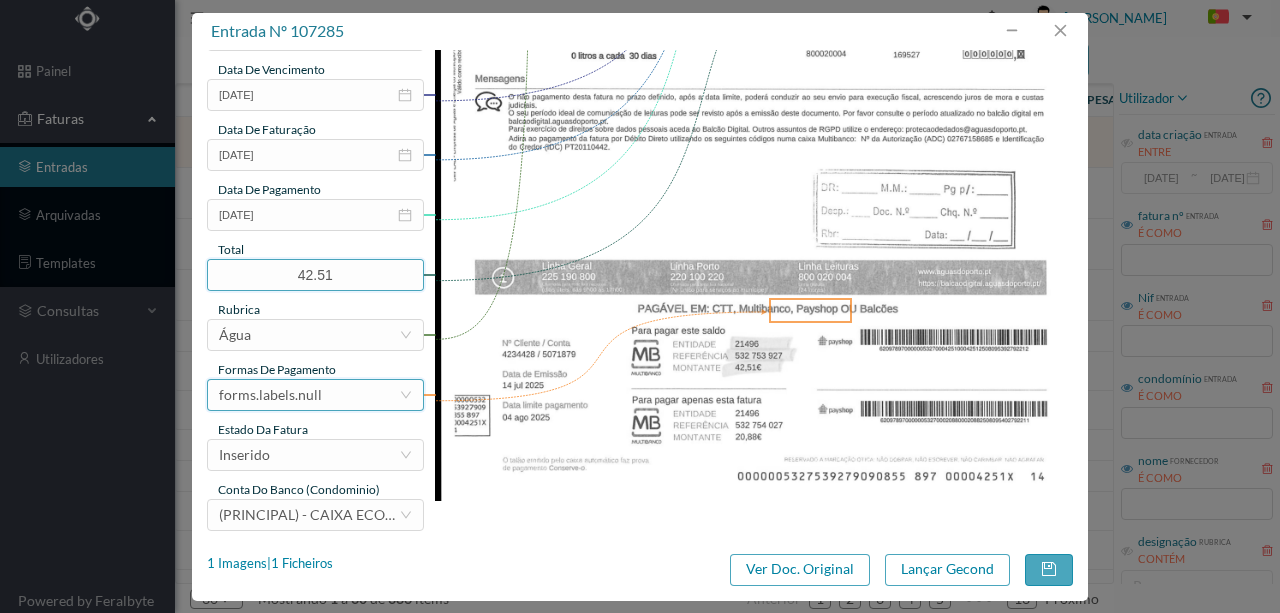 type on "42.51" 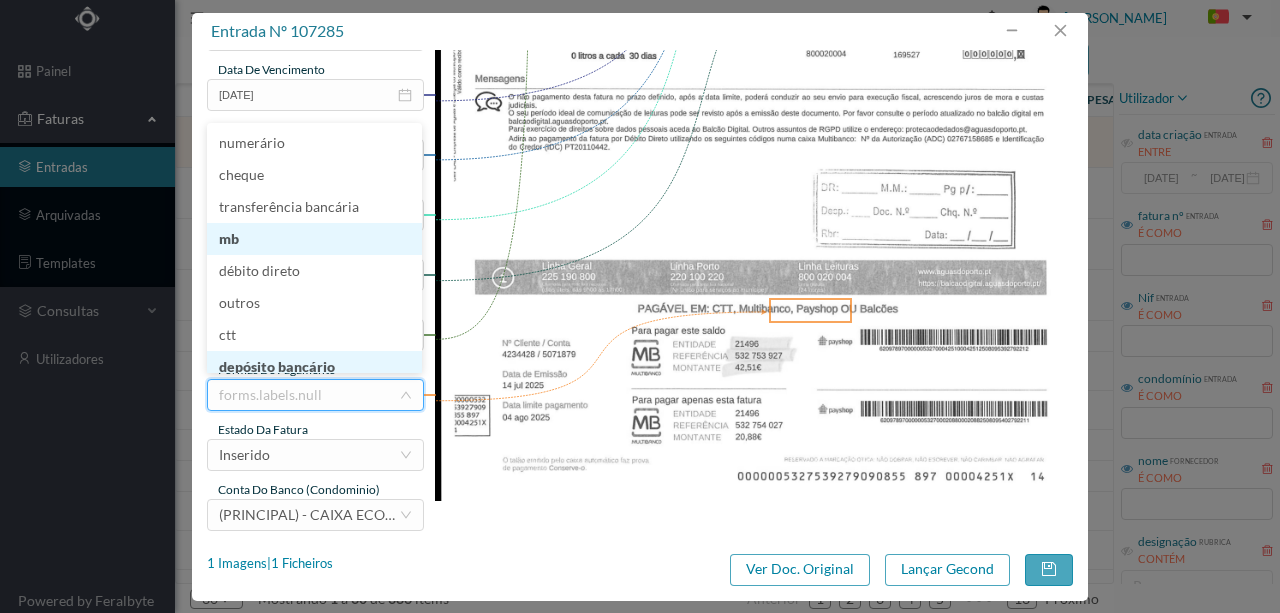 scroll, scrollTop: 10, scrollLeft: 0, axis: vertical 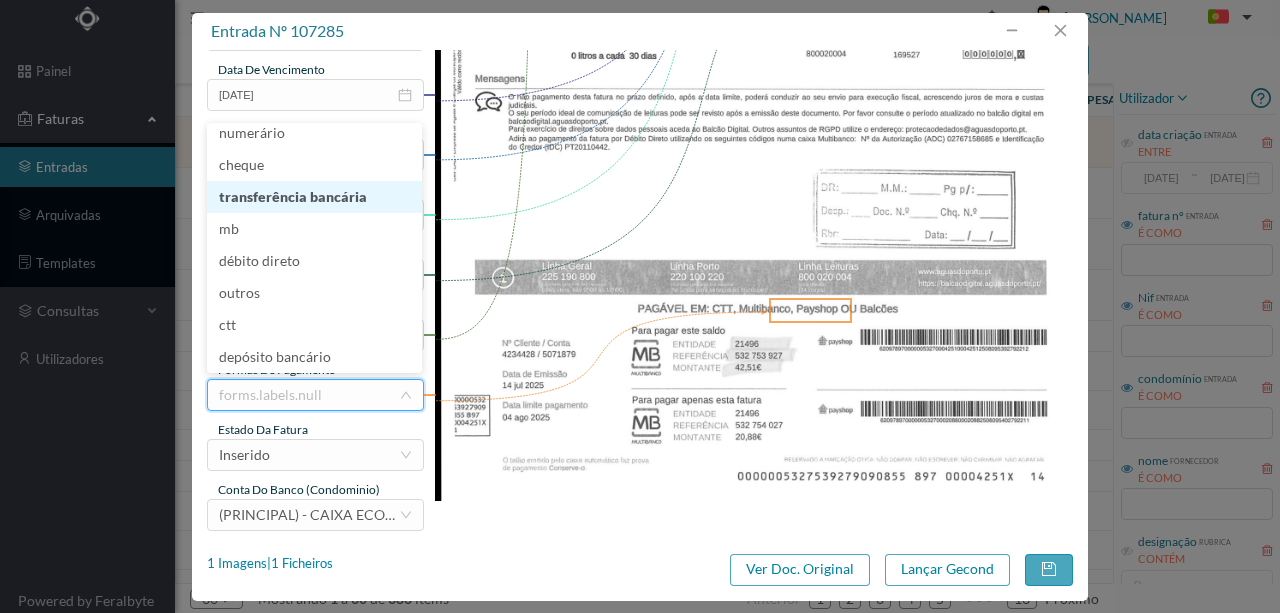 click on "transferência bancária" at bounding box center [314, 197] 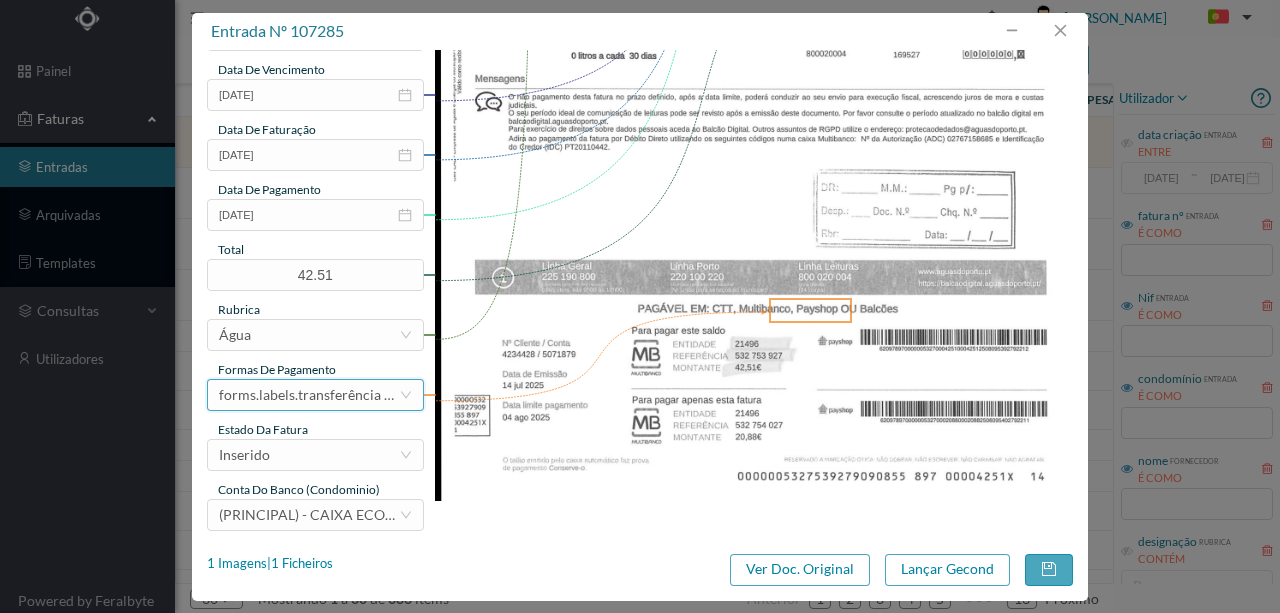 click on "forms.labels.transferência bancária" at bounding box center [309, 395] 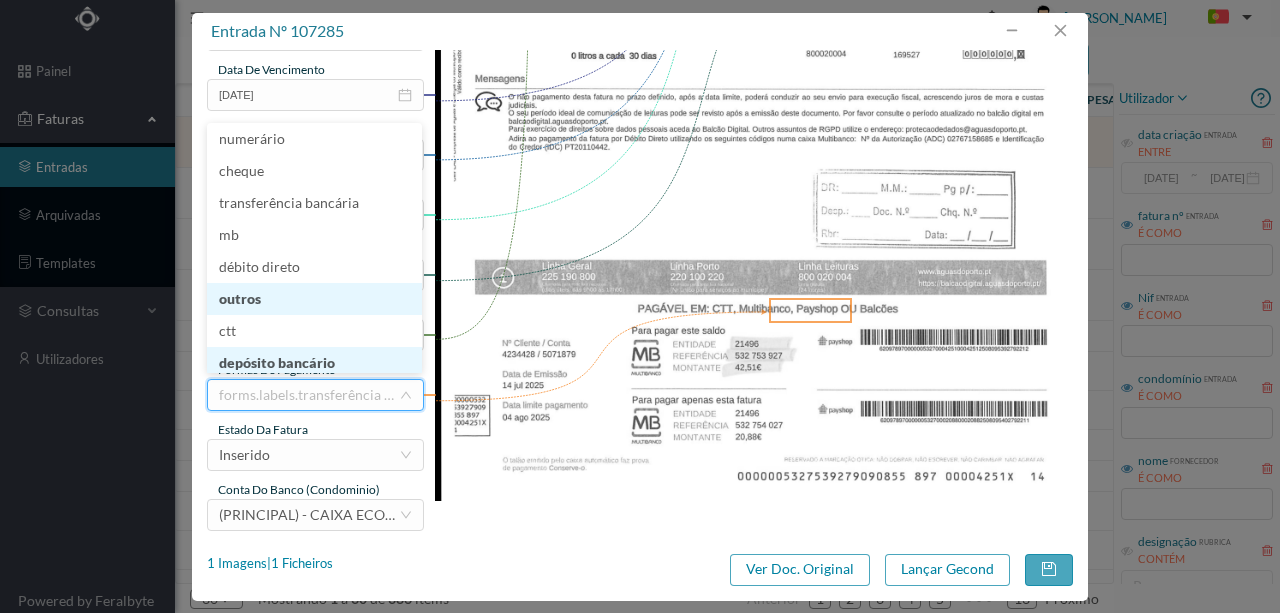scroll, scrollTop: 10, scrollLeft: 0, axis: vertical 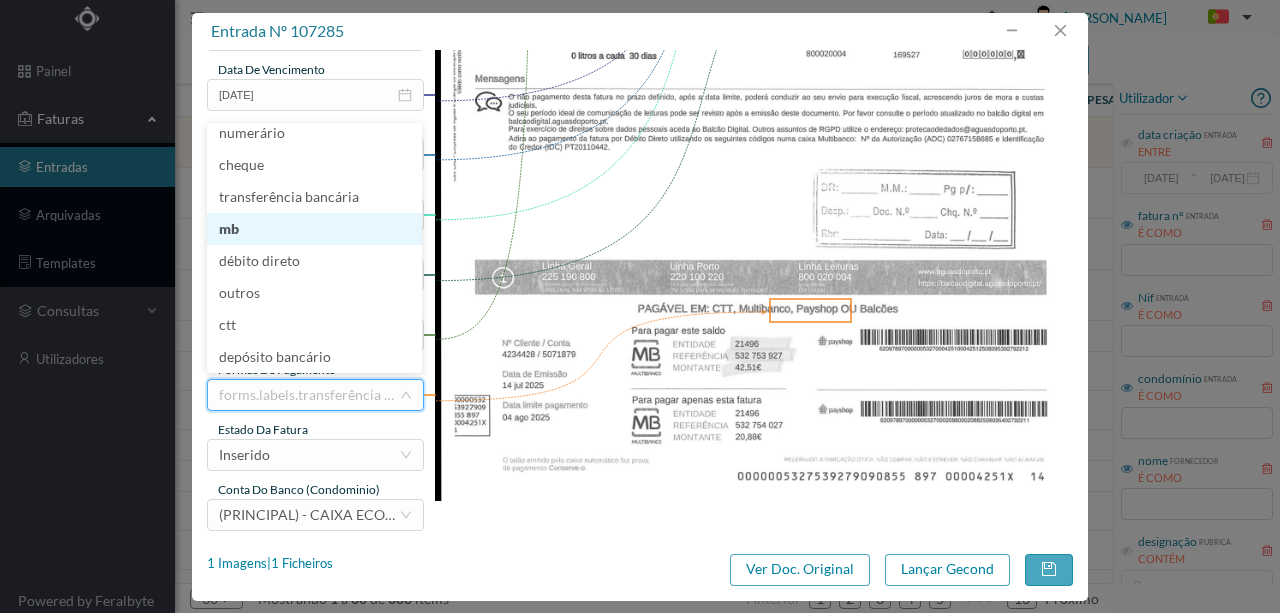 click on "mb" at bounding box center [314, 229] 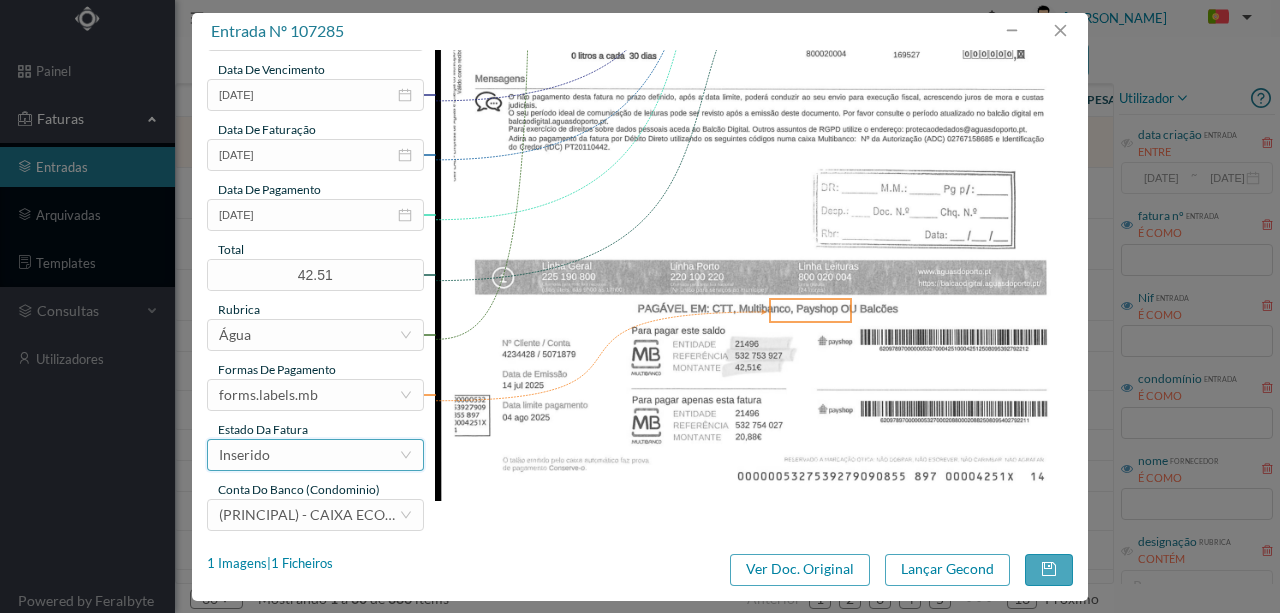 click on "Inserido" at bounding box center [309, 455] 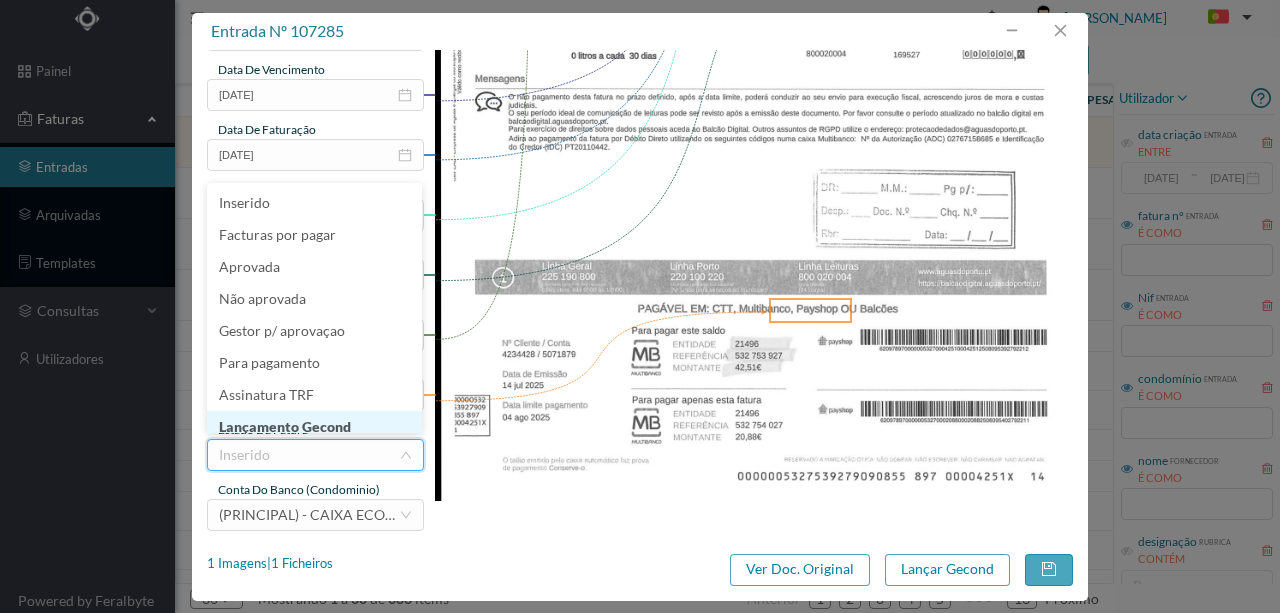 scroll, scrollTop: 10, scrollLeft: 0, axis: vertical 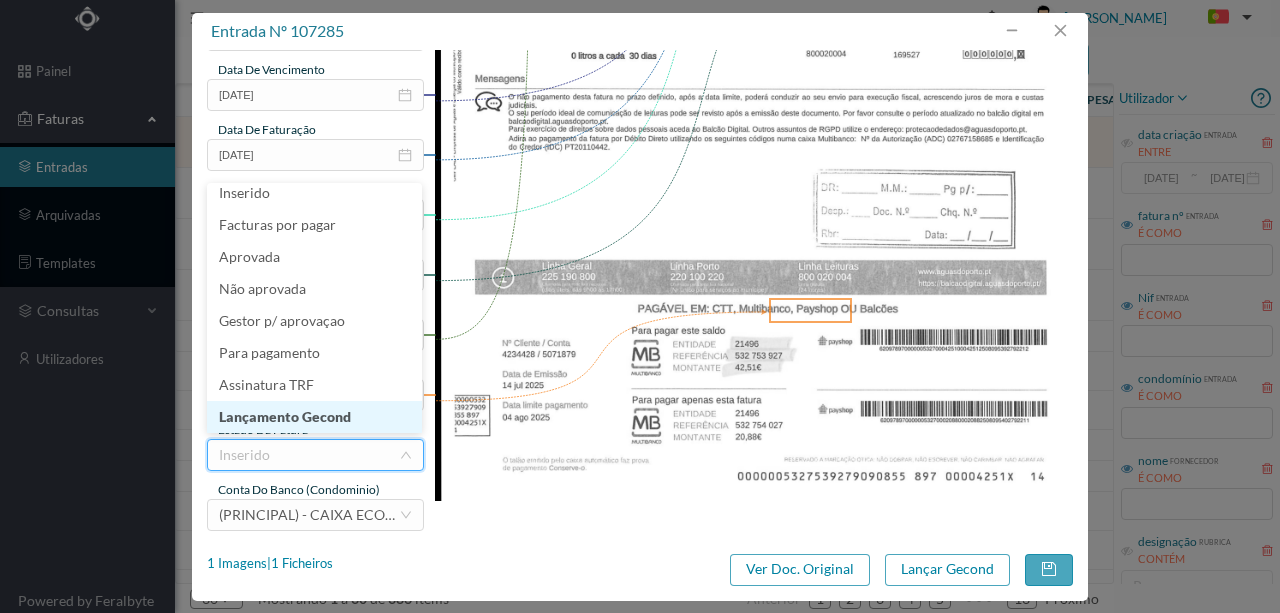 click on "Lançamento Gecond" at bounding box center [314, 417] 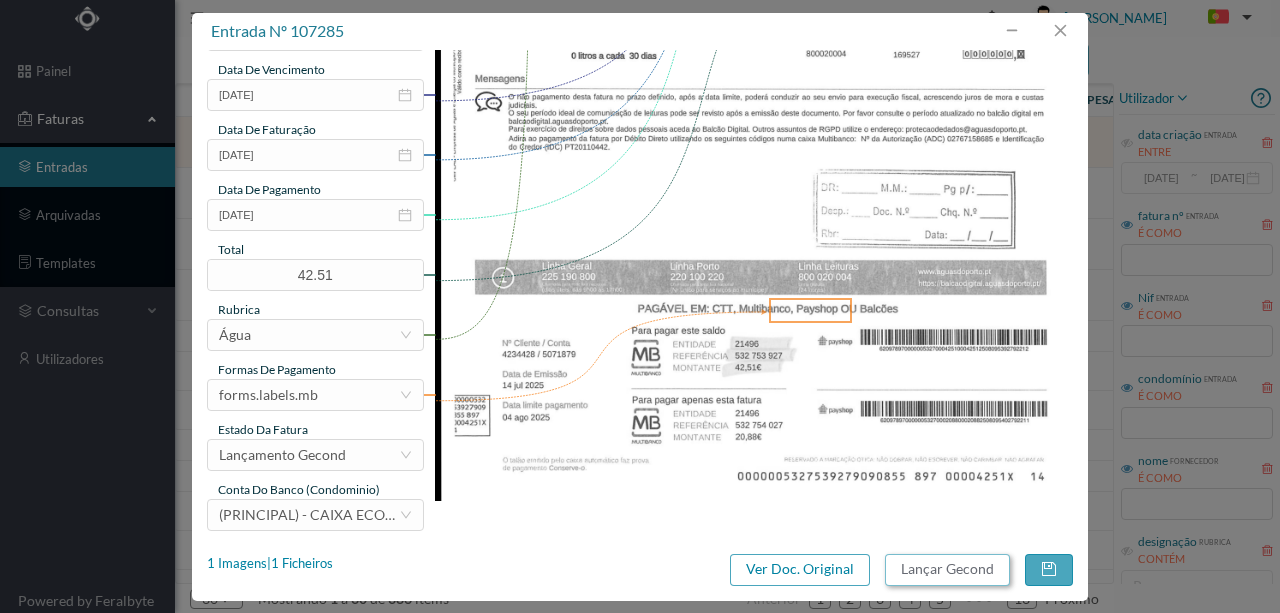 click on "Lançar Gecond" at bounding box center [947, 570] 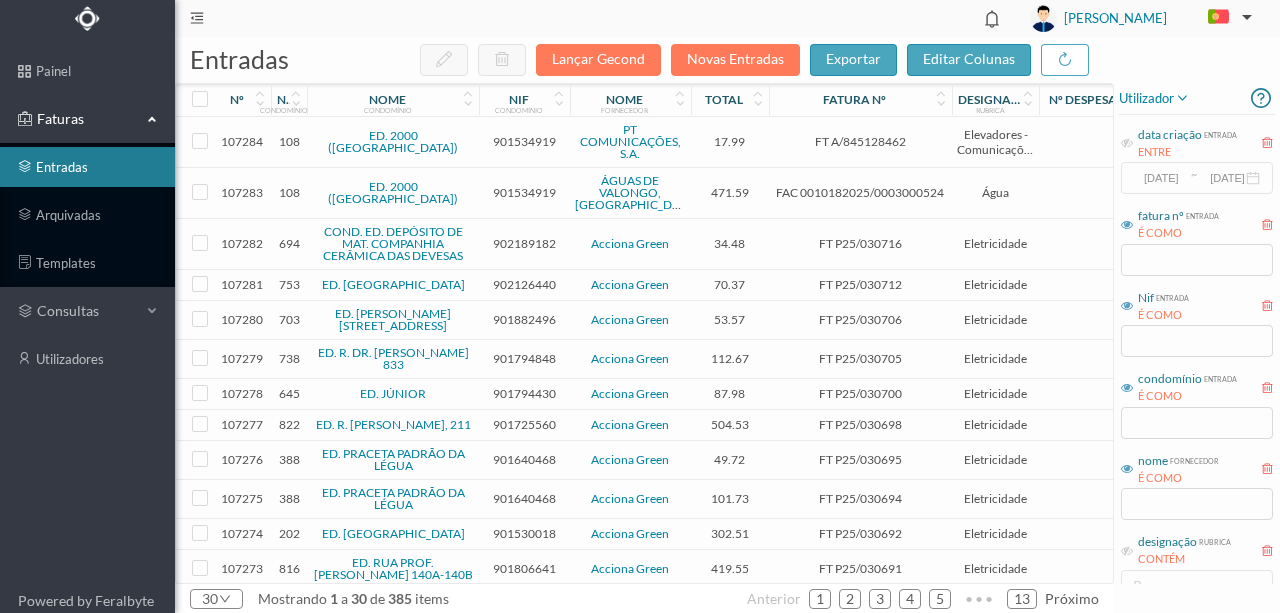 click on "901534919" at bounding box center [524, 192] 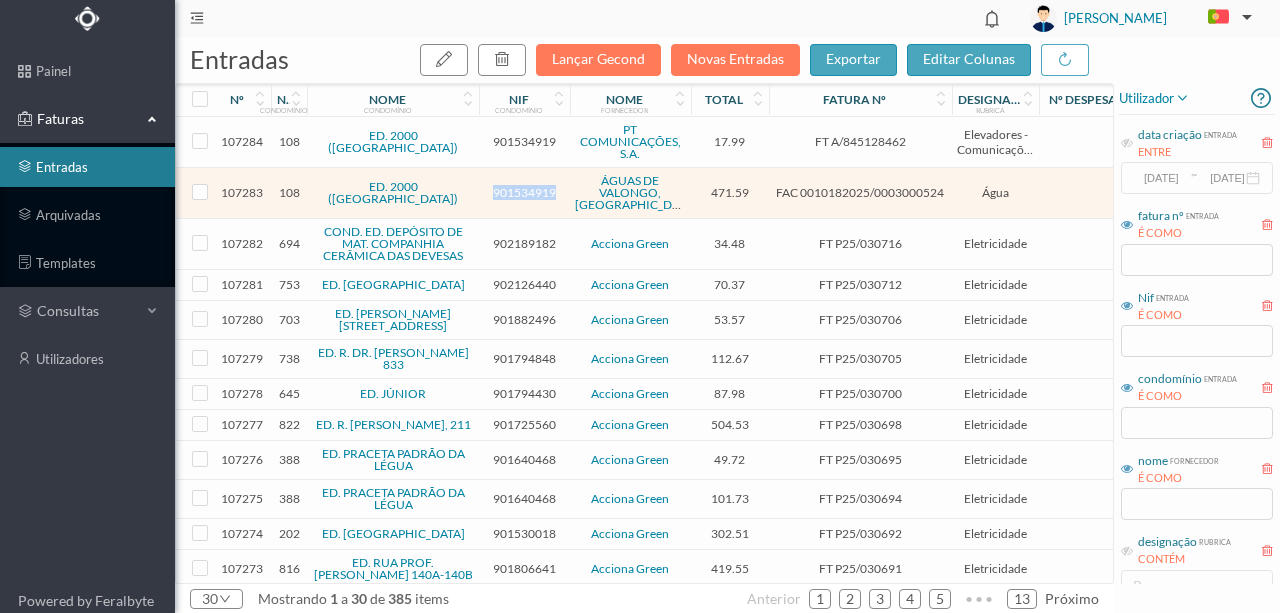 click on "901534919" at bounding box center (524, 192) 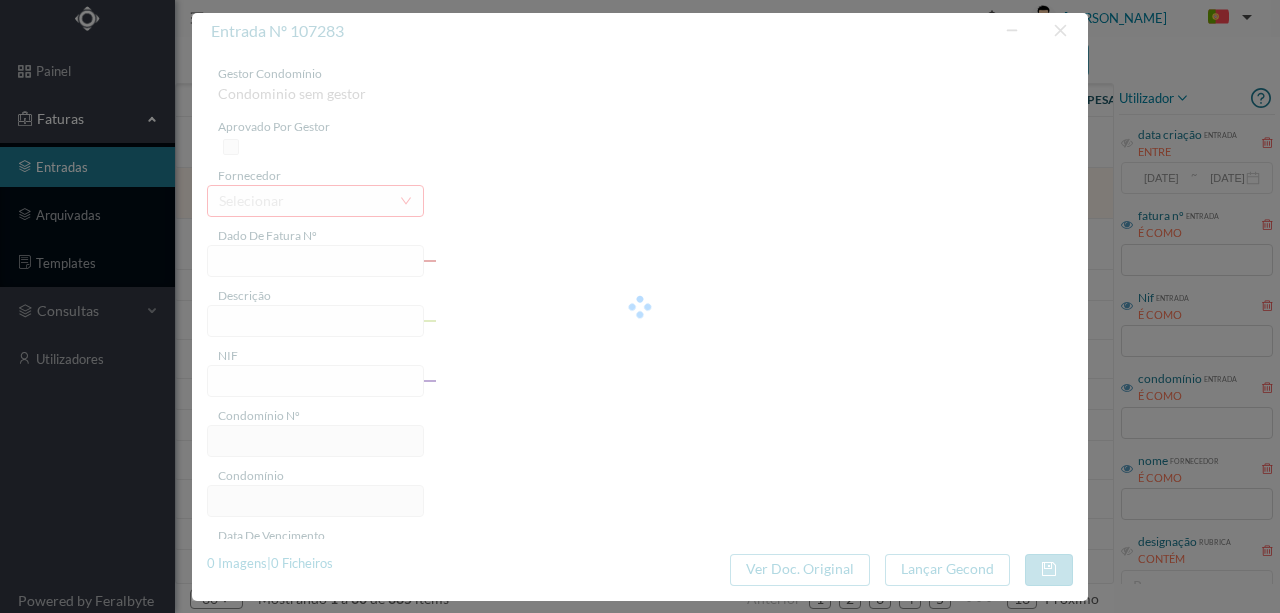 type on "FAC 0010182025/0003000524" 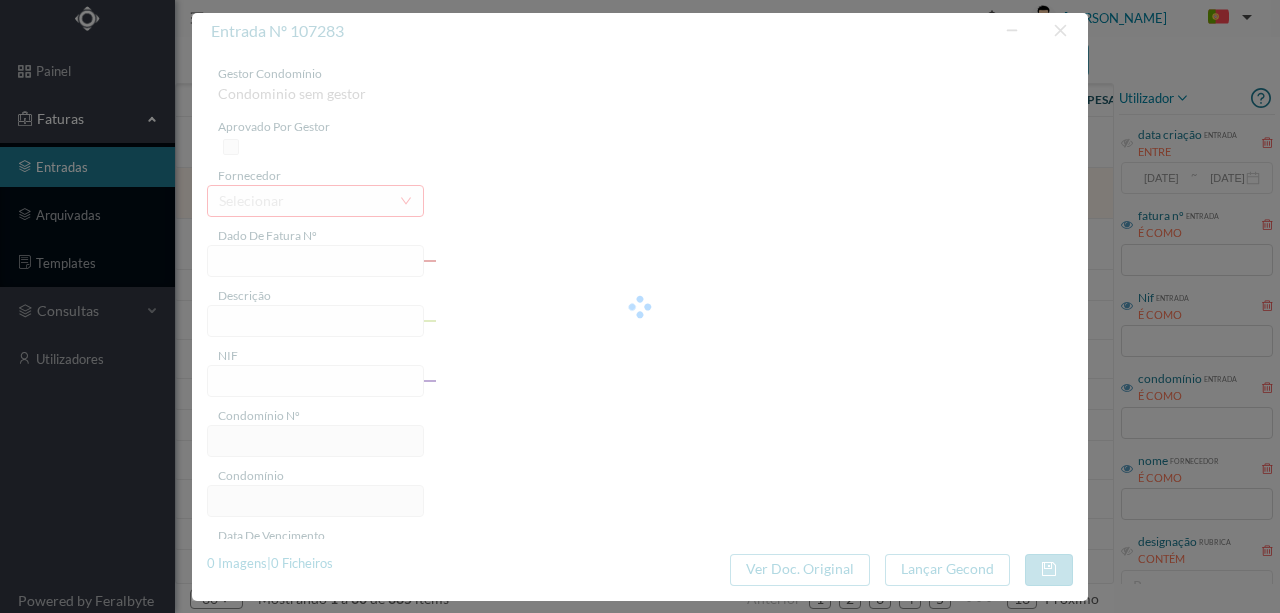 type on "mm ÁGUAS DE" 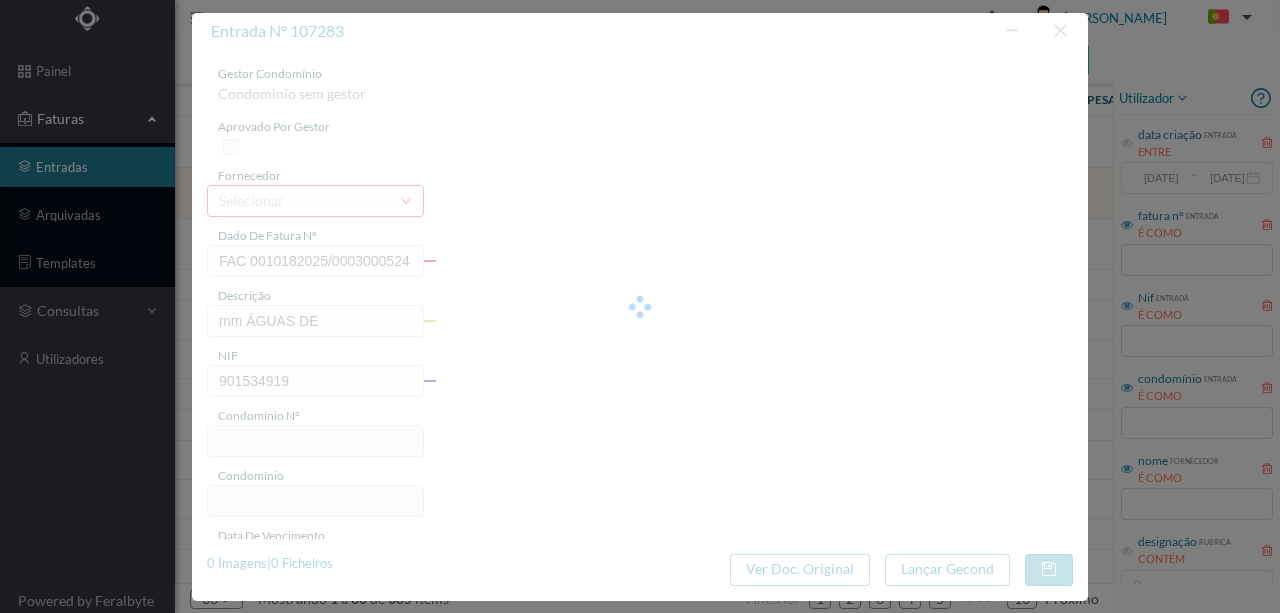 type on "108" 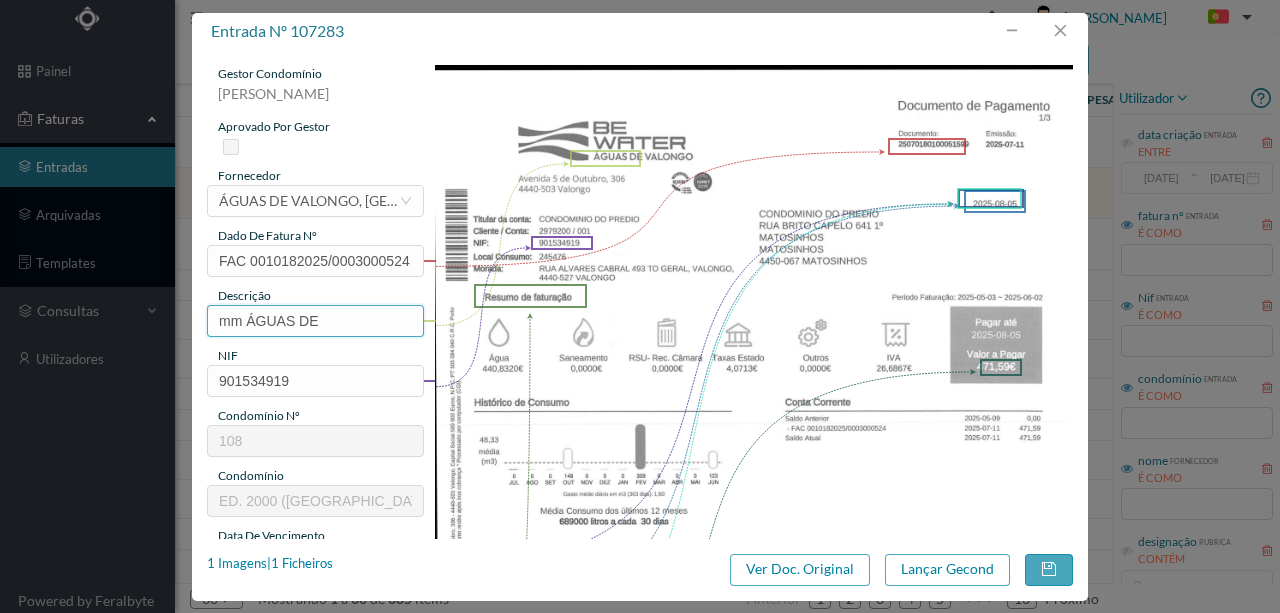 drag, startPoint x: 334, startPoint y: 322, endPoint x: 194, endPoint y: 308, distance: 140.69826 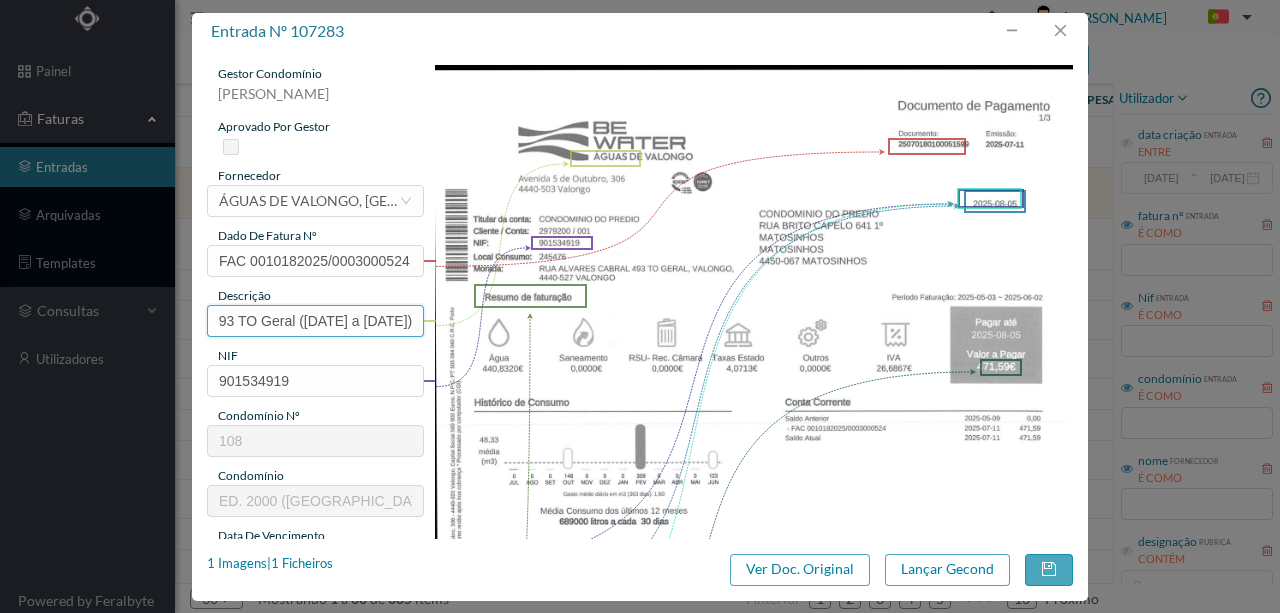 scroll, scrollTop: 0, scrollLeft: 61, axis: horizontal 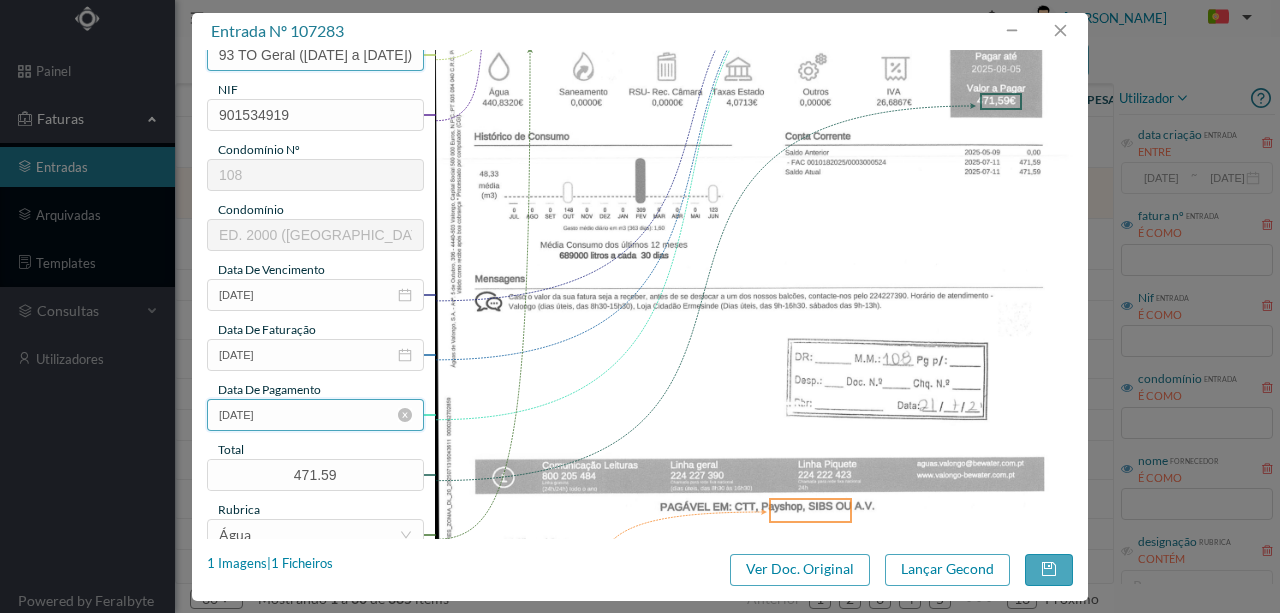 type on "493 TO Geral (03.05.2025 a 02.06.2025)" 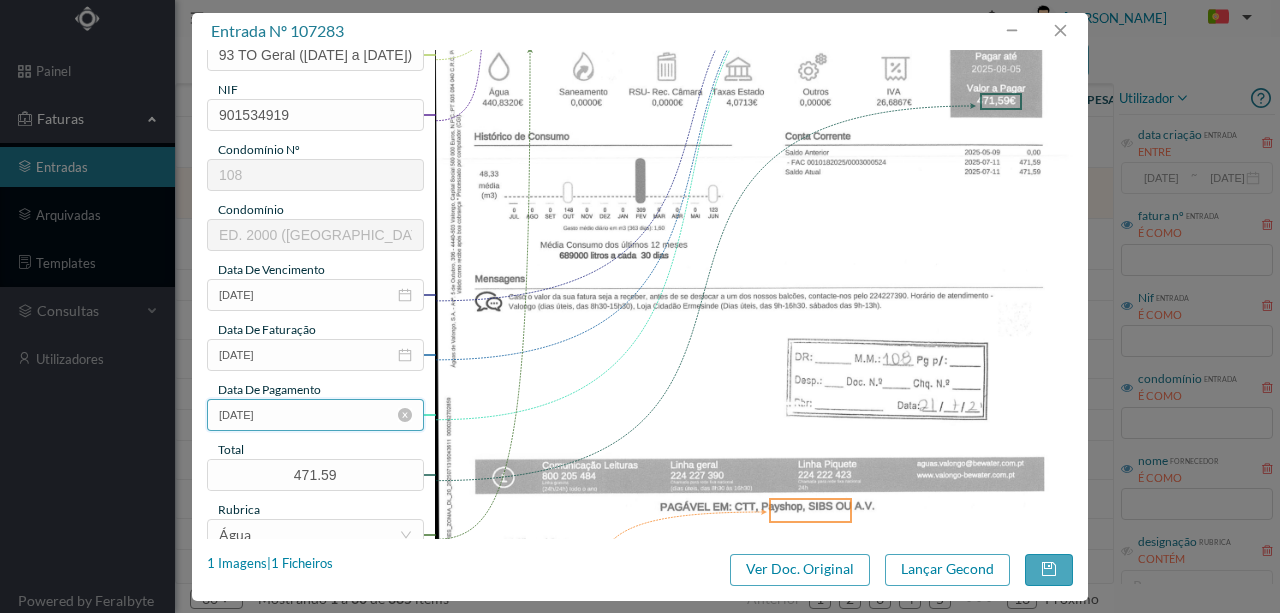 scroll, scrollTop: 0, scrollLeft: 0, axis: both 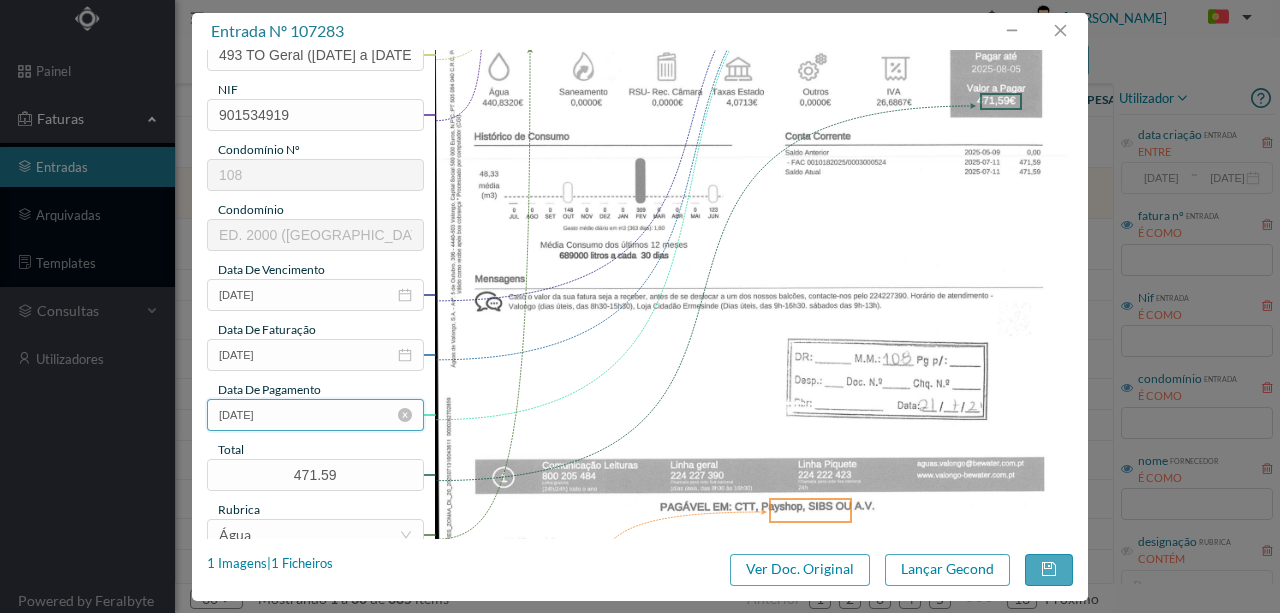 click on "2025-08-05" at bounding box center [315, 415] 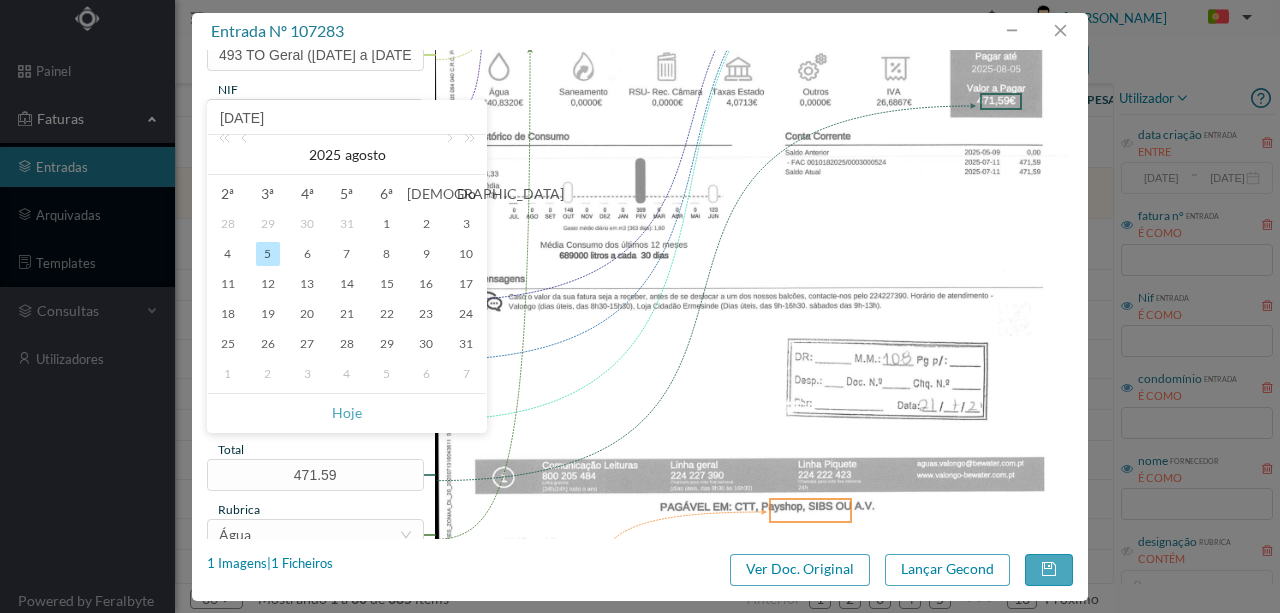 click at bounding box center [754, 250] 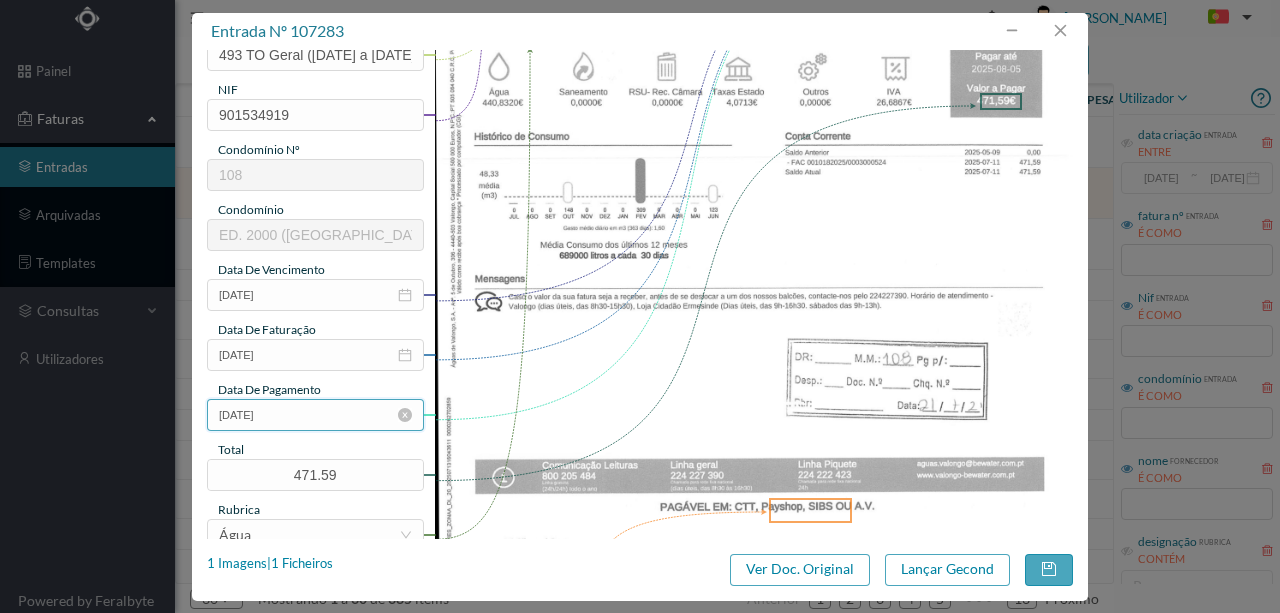 click on "2025-08-05" at bounding box center (315, 415) 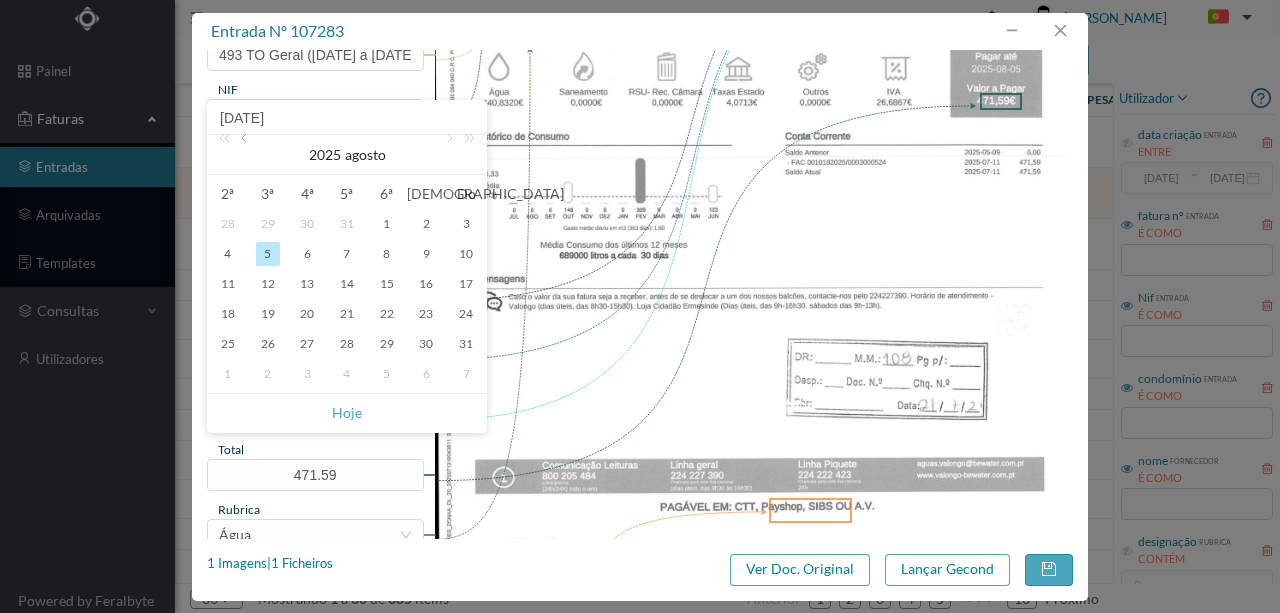 click at bounding box center [246, 155] 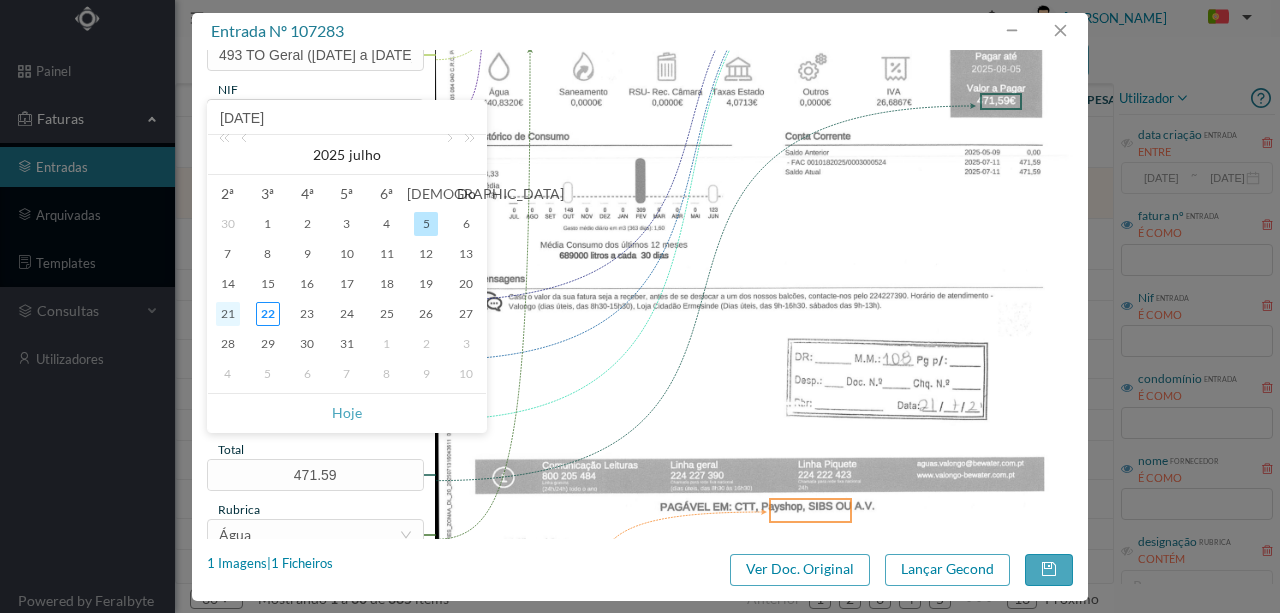 click on "21" at bounding box center [228, 314] 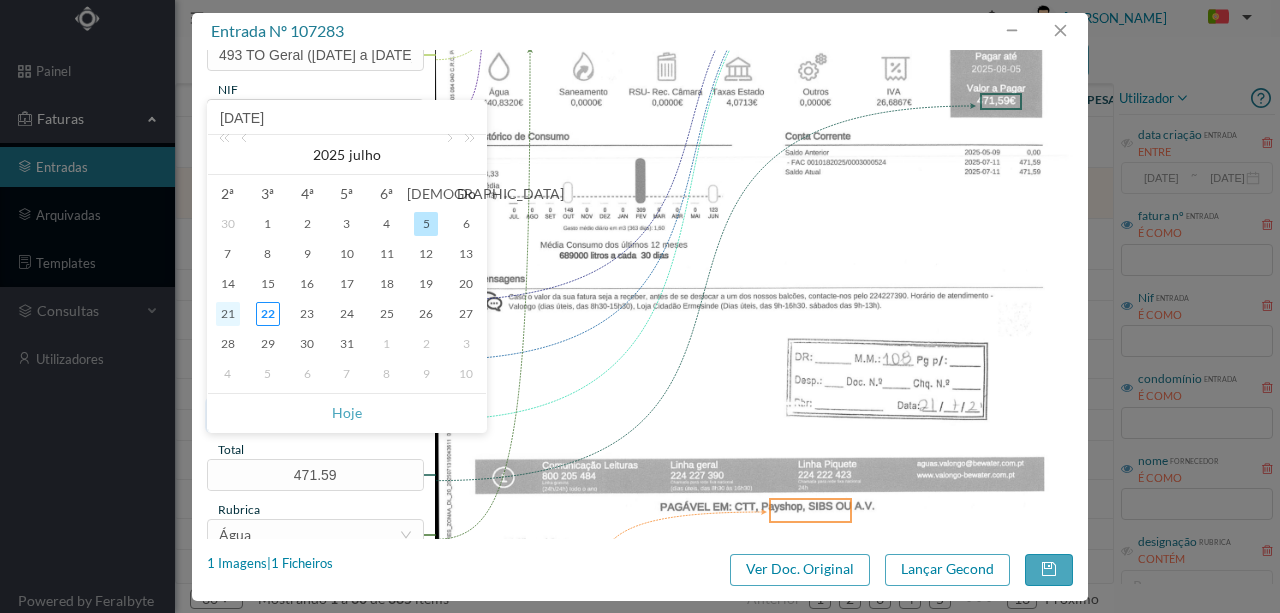 type on "2025-07-21" 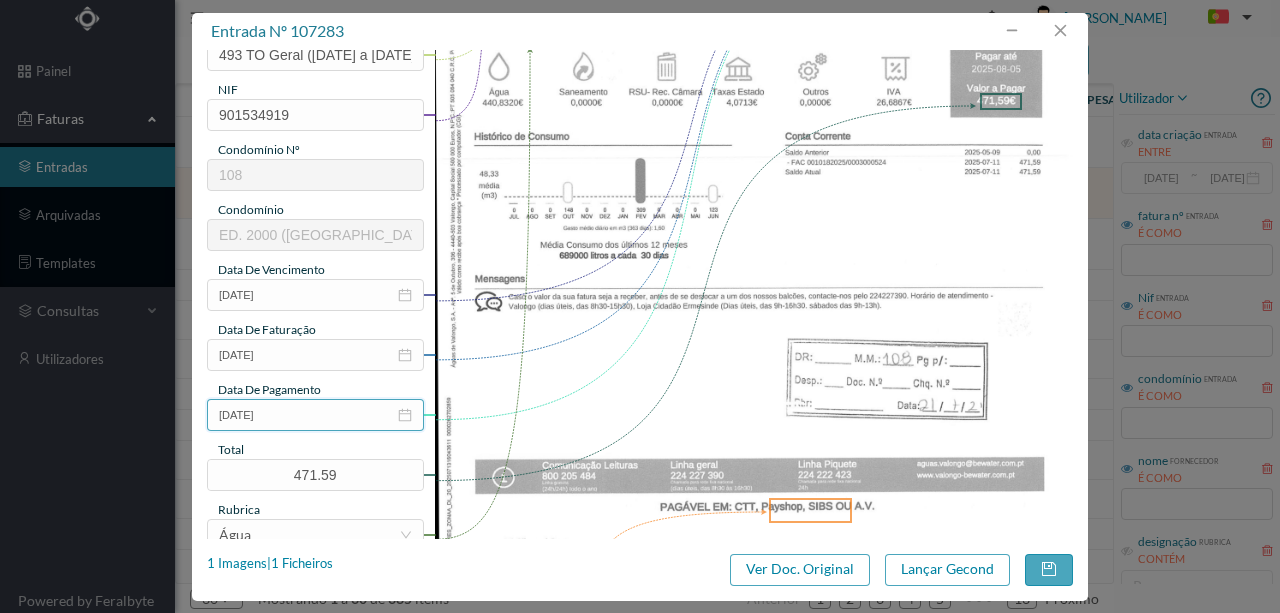 scroll, scrollTop: 466, scrollLeft: 0, axis: vertical 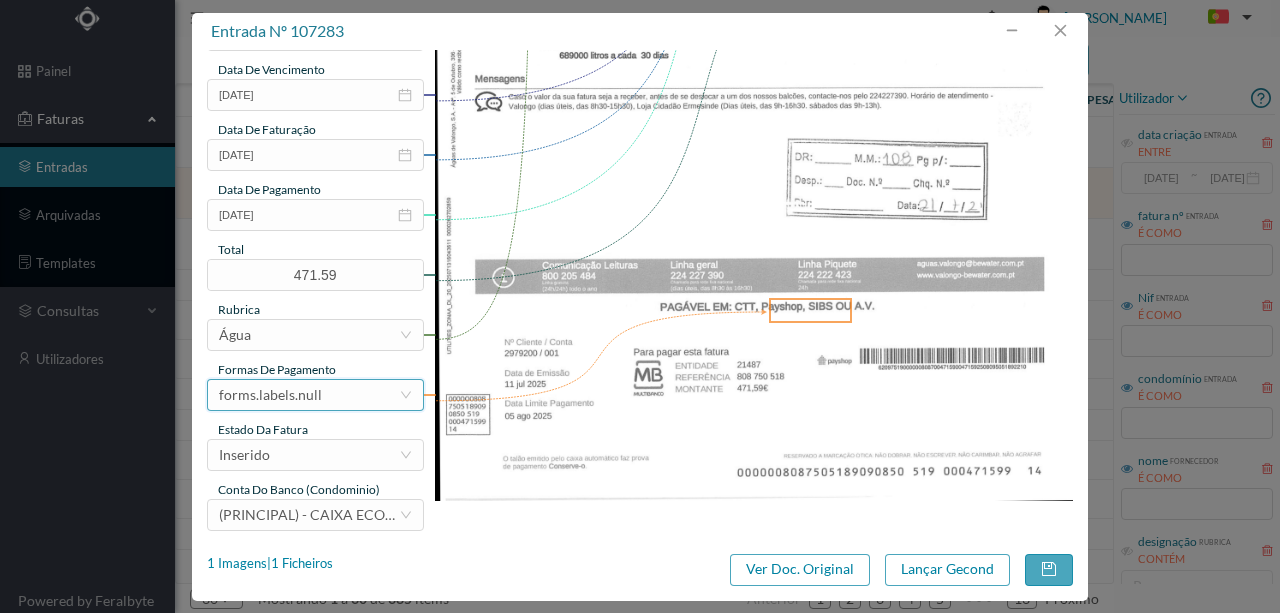click on "forms.labels.null" at bounding box center (309, 395) 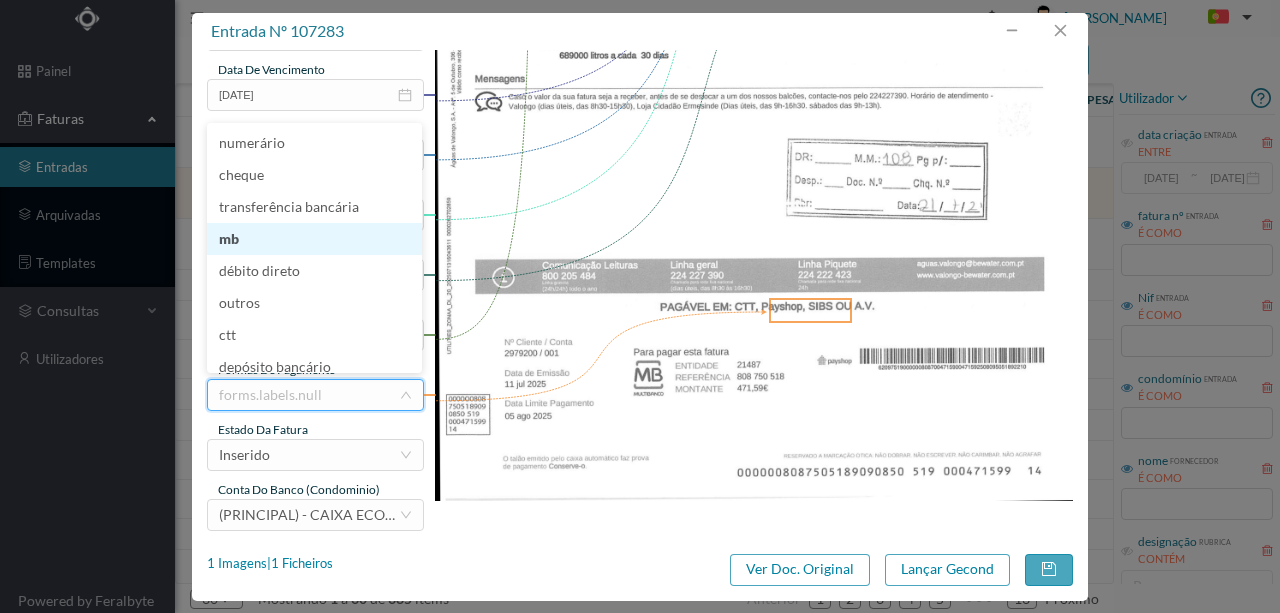 click on "mb" at bounding box center (314, 239) 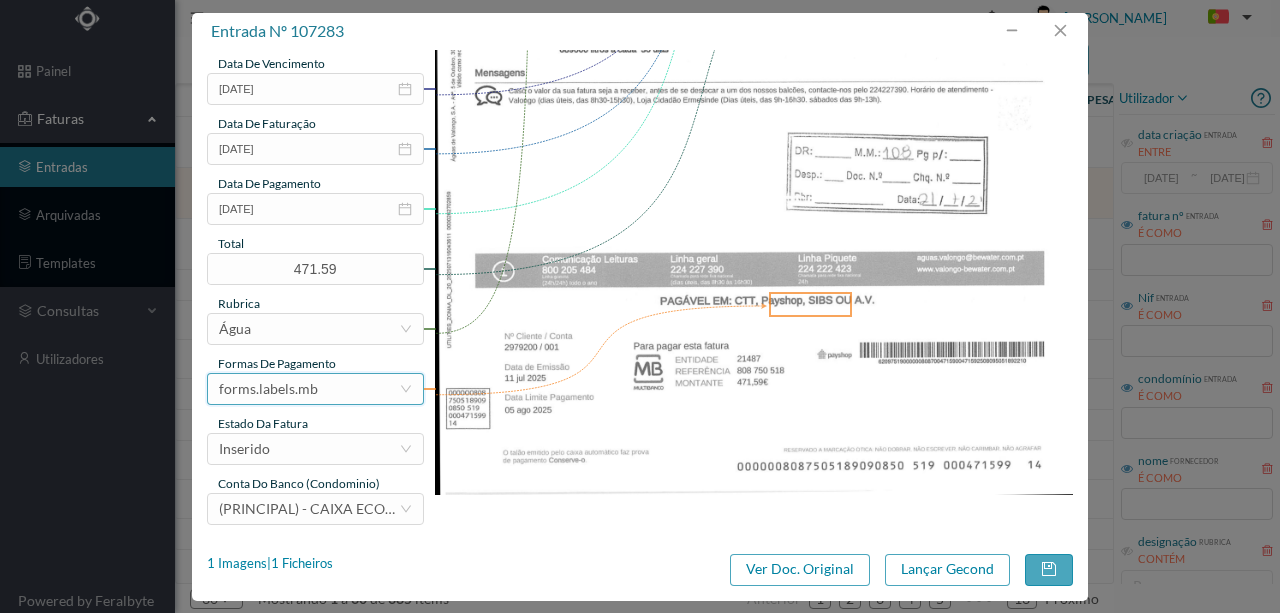scroll, scrollTop: 473, scrollLeft: 0, axis: vertical 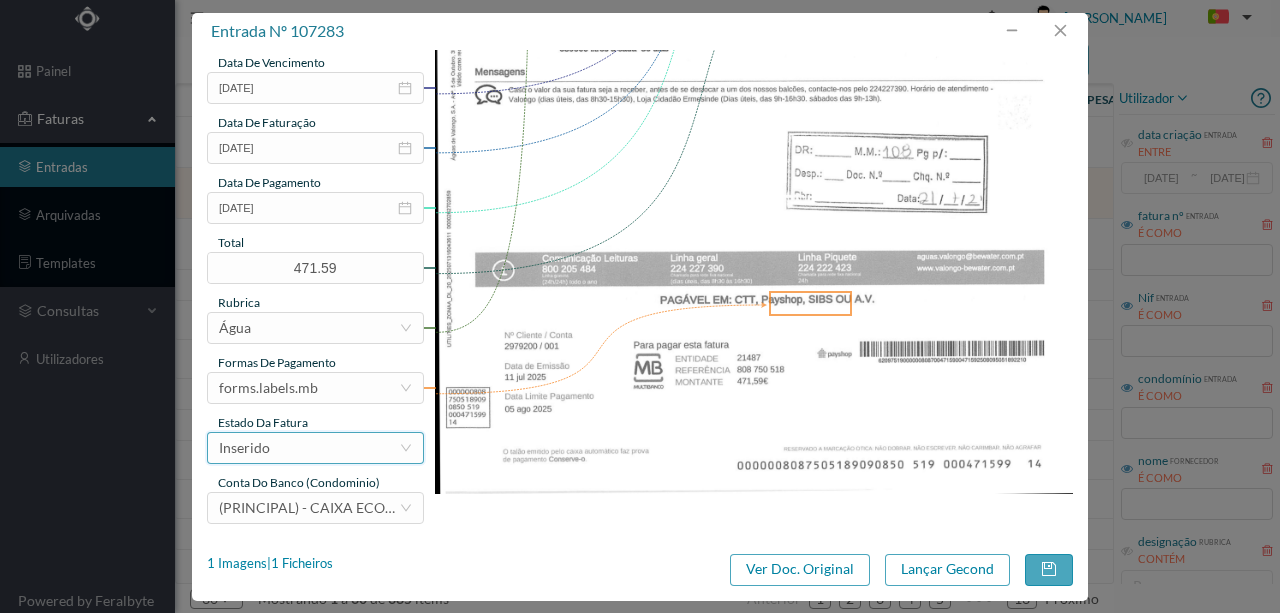 click on "Inserido" at bounding box center (309, 448) 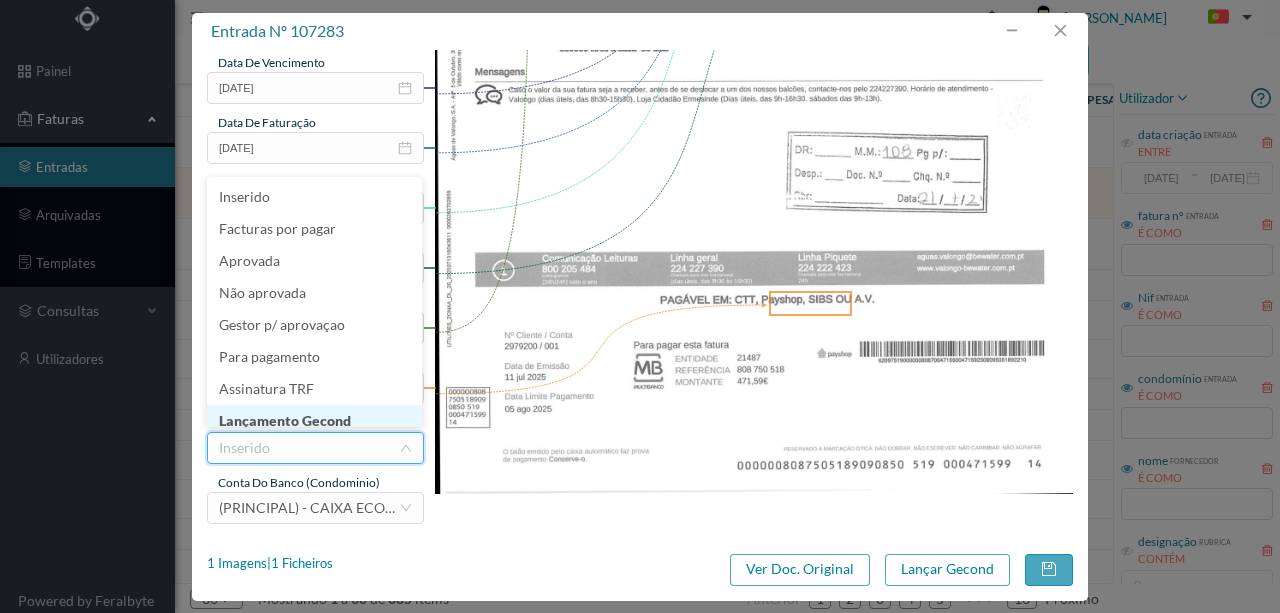 scroll, scrollTop: 10, scrollLeft: 0, axis: vertical 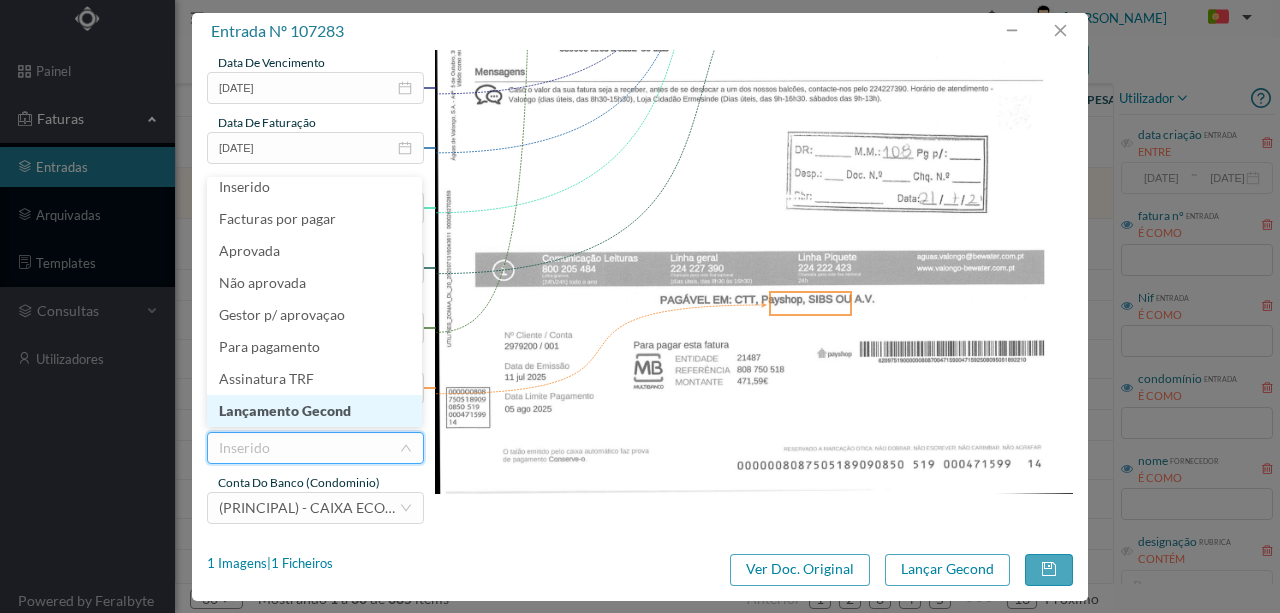 click on "Lançamento Gecond" at bounding box center (314, 411) 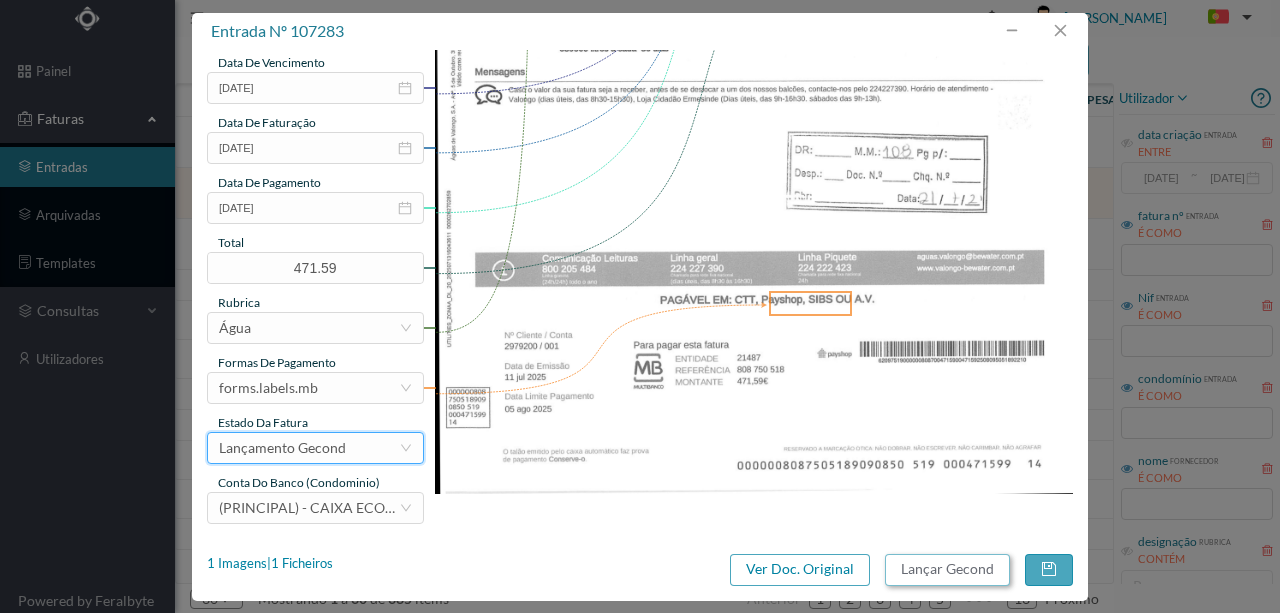 click on "Lançar Gecond" at bounding box center (947, 570) 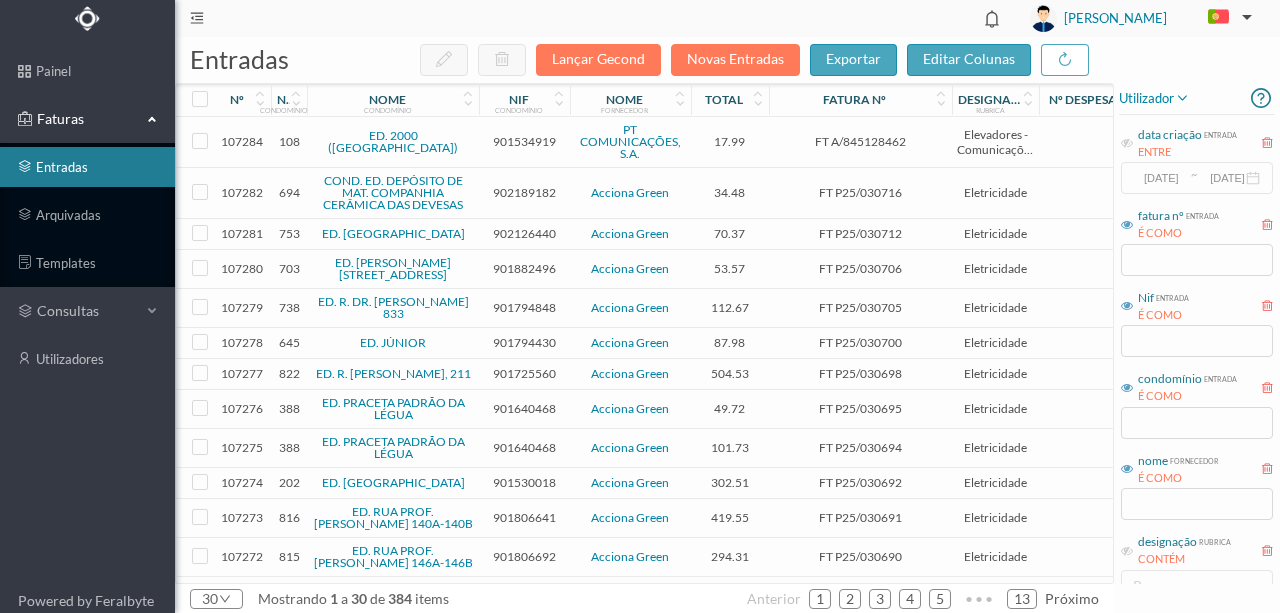 click on "901534919" at bounding box center [524, 141] 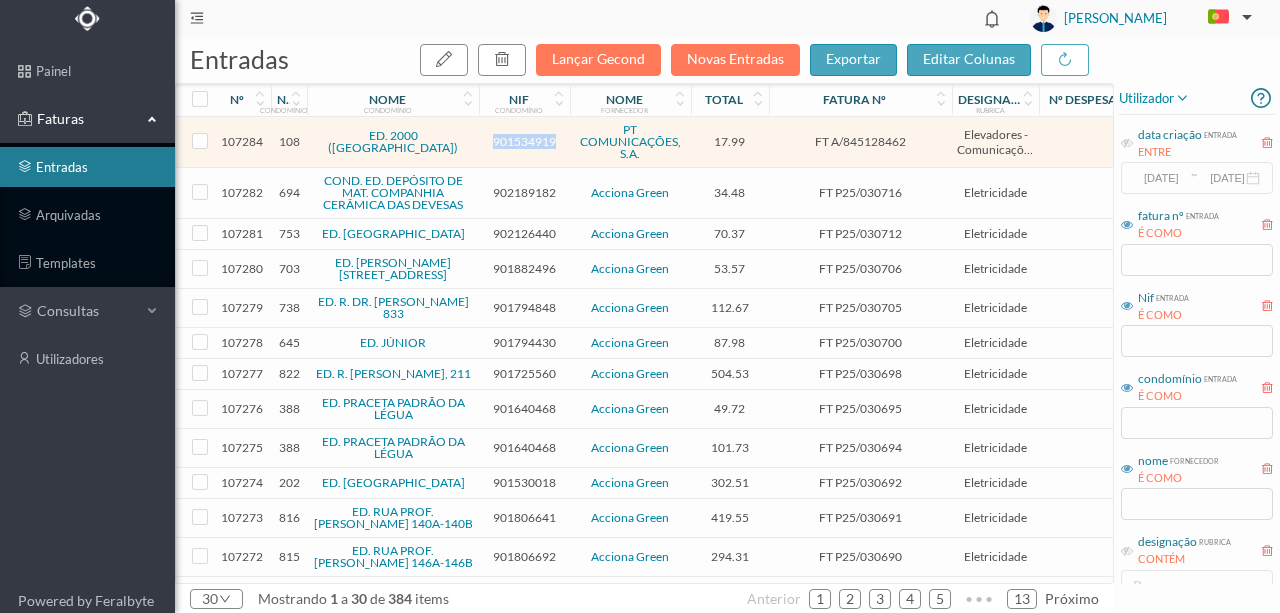 click on "901534919" at bounding box center [524, 141] 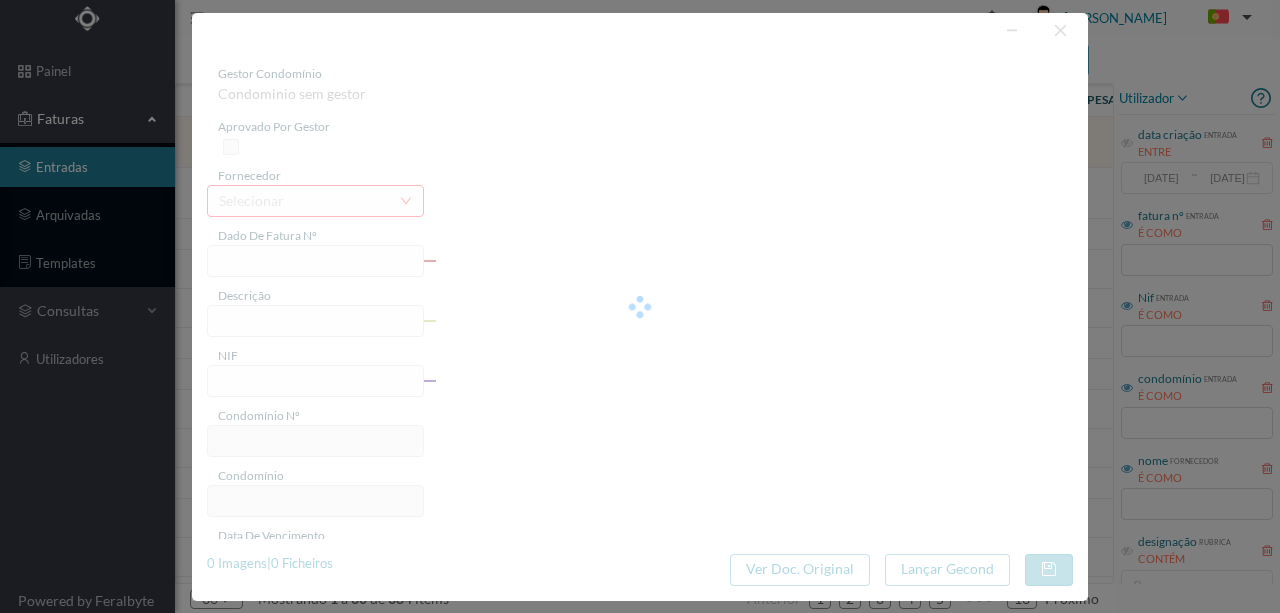 type on "FT A/845128462" 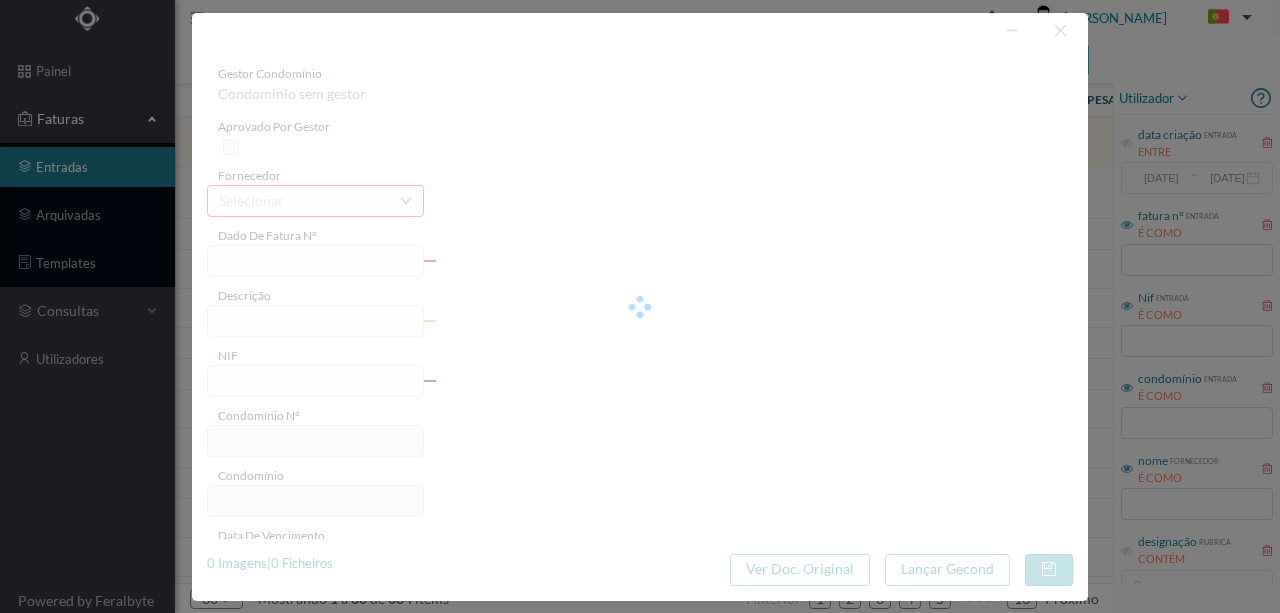 type on "COMUNICAÇÃO ELEVADORES" 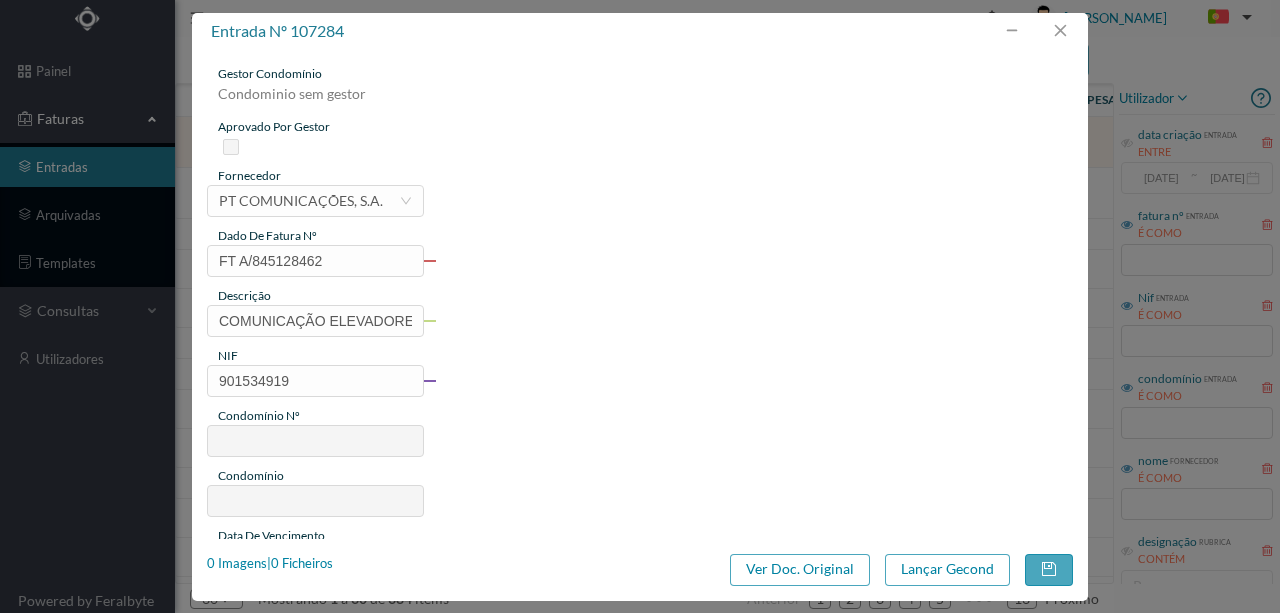 type on "108" 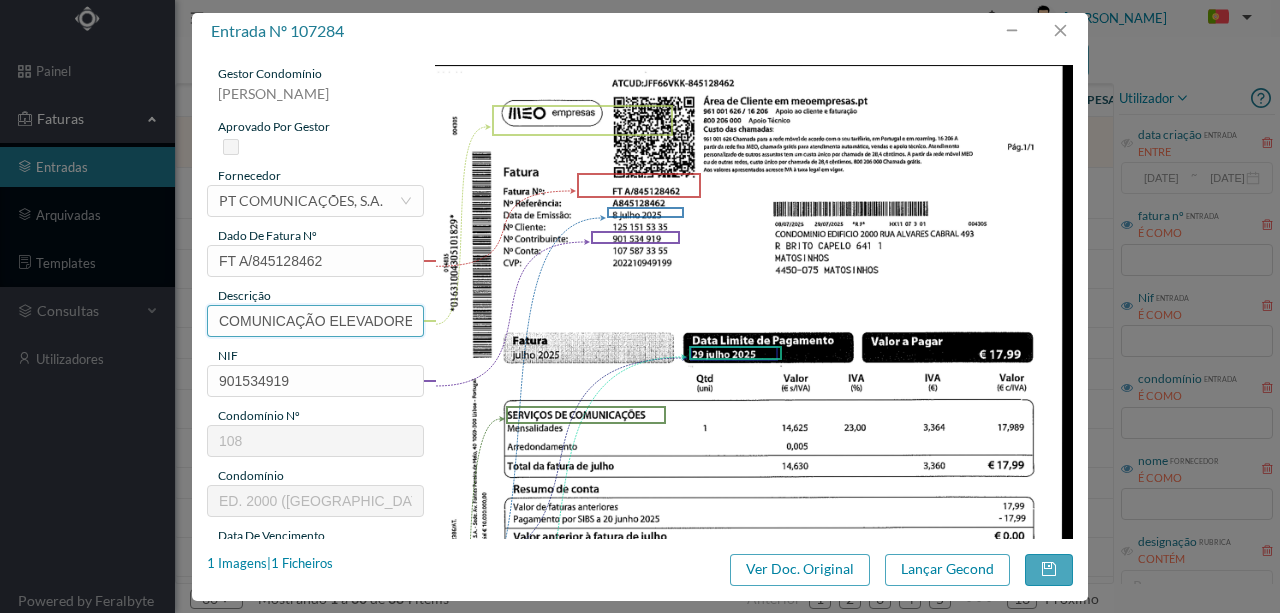 scroll, scrollTop: 0, scrollLeft: 12, axis: horizontal 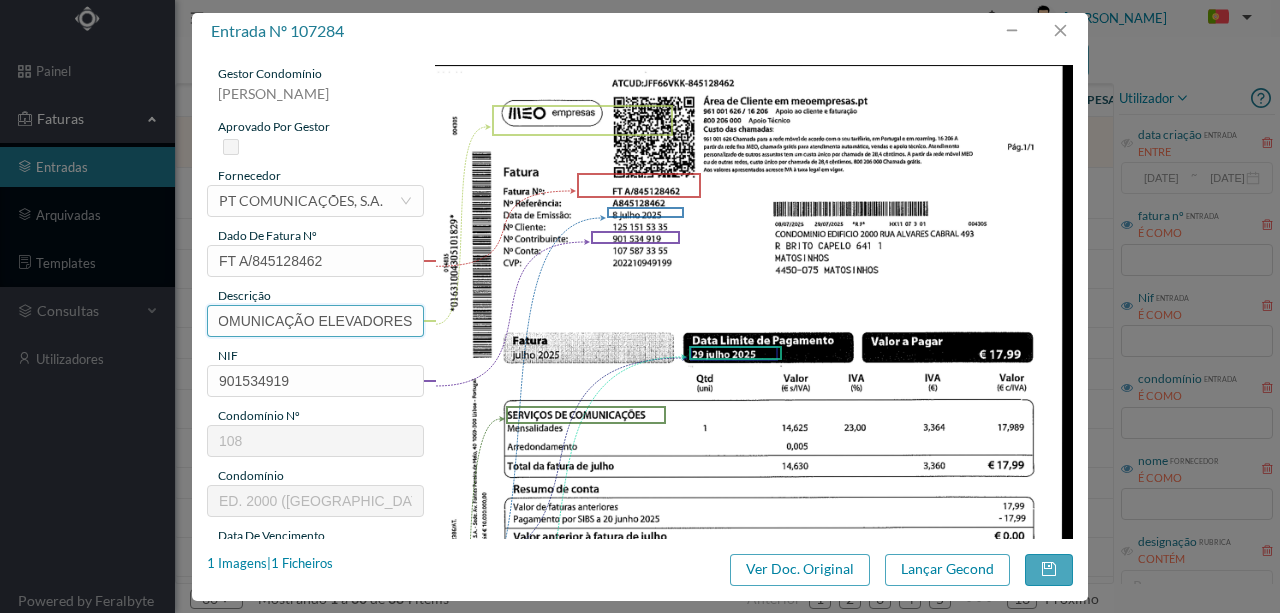 drag, startPoint x: 214, startPoint y: 316, endPoint x: 564, endPoint y: 313, distance: 350.01285 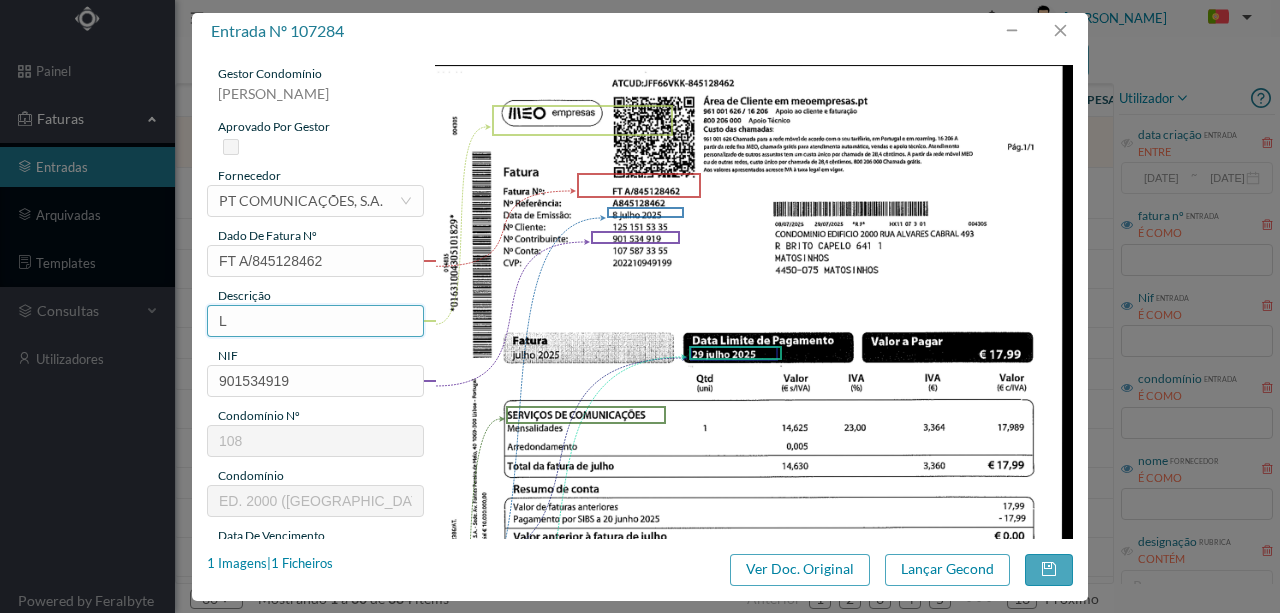scroll, scrollTop: 0, scrollLeft: 0, axis: both 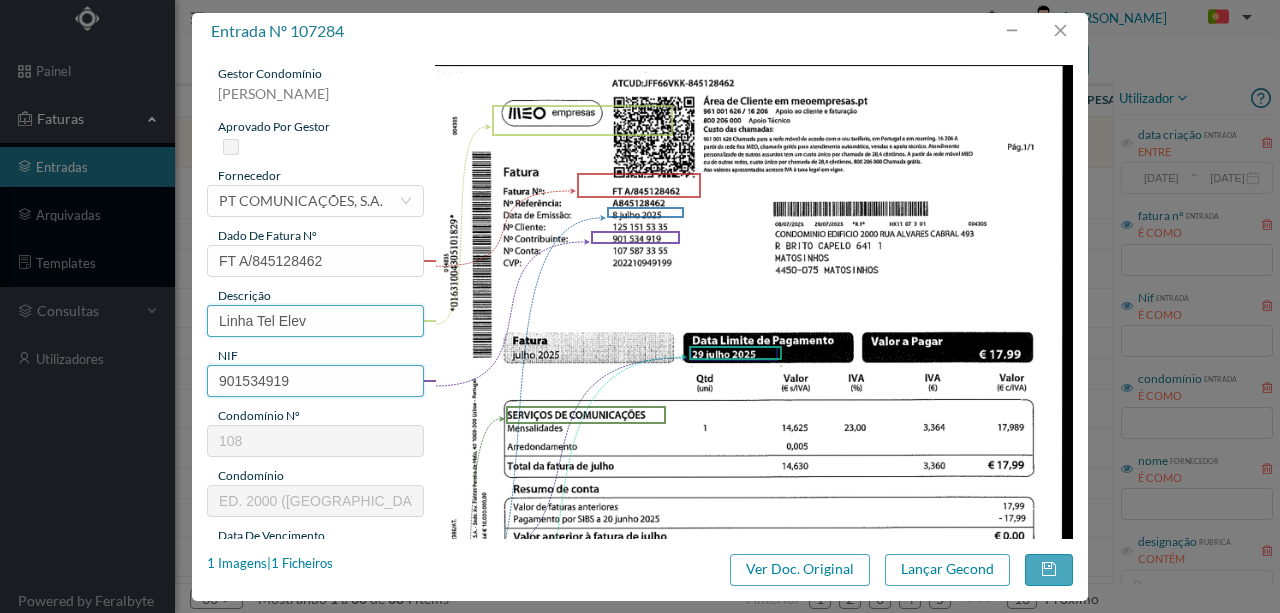 type on "Linha Tel Elev (Julho 2025)" 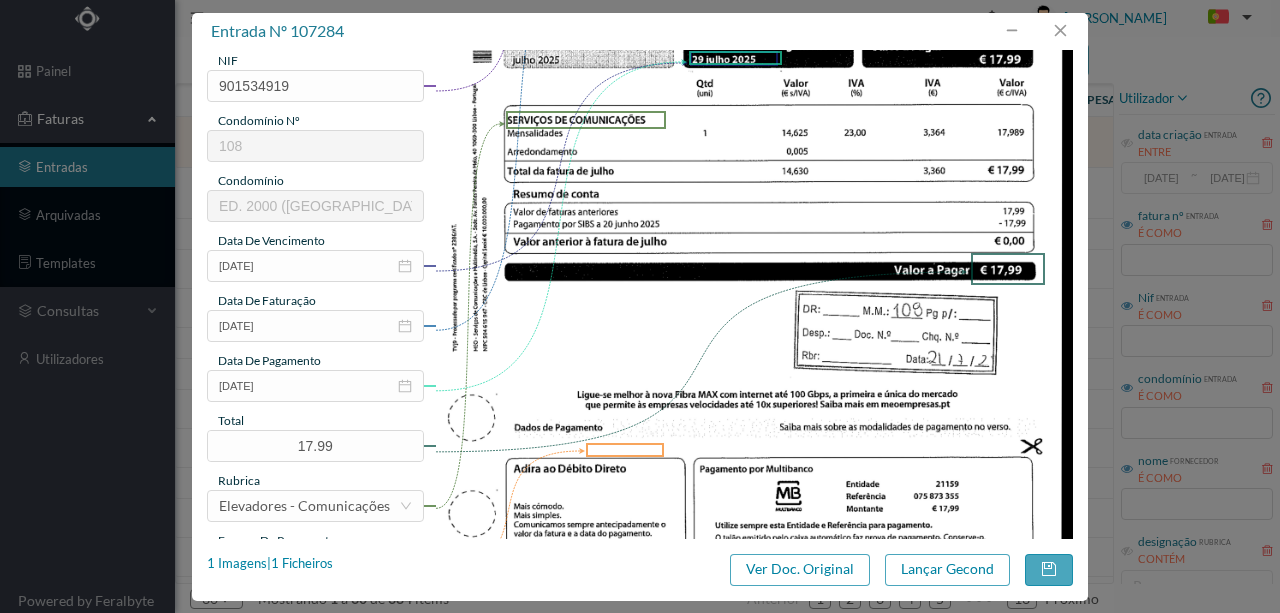scroll, scrollTop: 333, scrollLeft: 0, axis: vertical 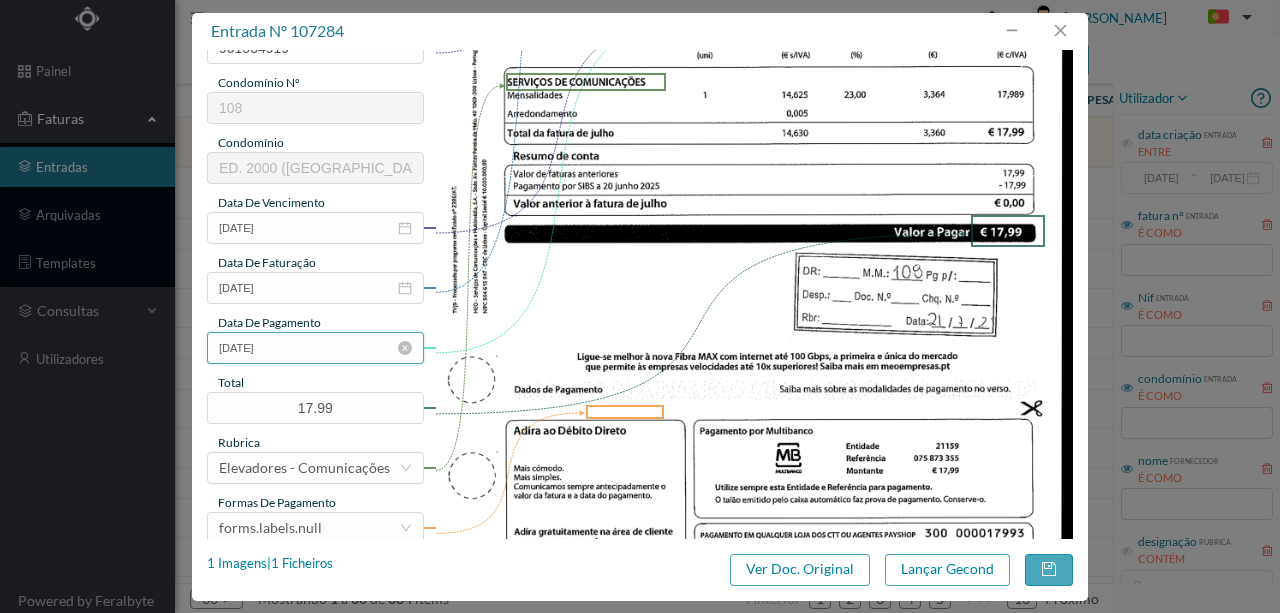 click on "2029-07-20" at bounding box center (315, 348) 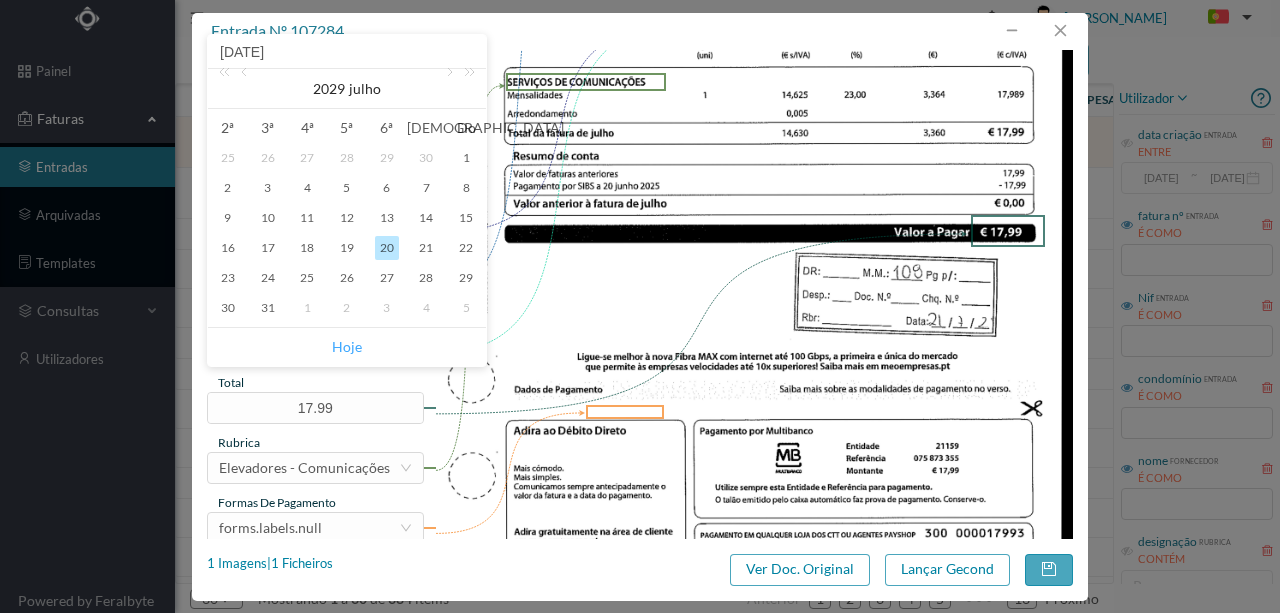 click on "Hoje" at bounding box center [347, 347] 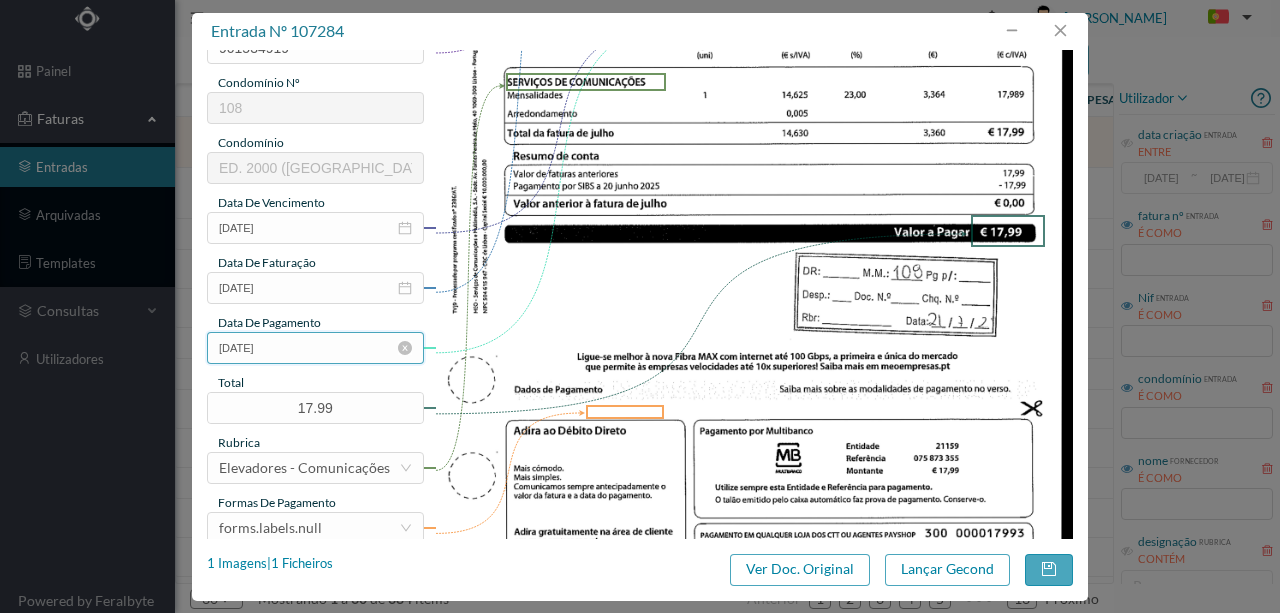 click on "[DATE]" at bounding box center [315, 348] 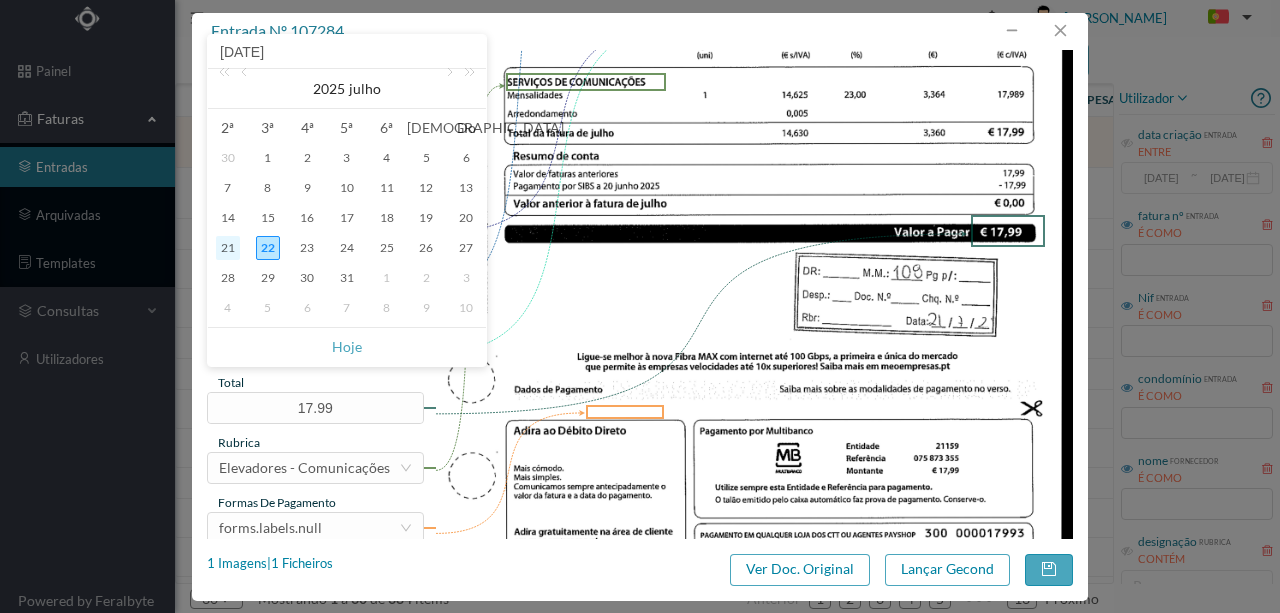 click on "21" at bounding box center [228, 248] 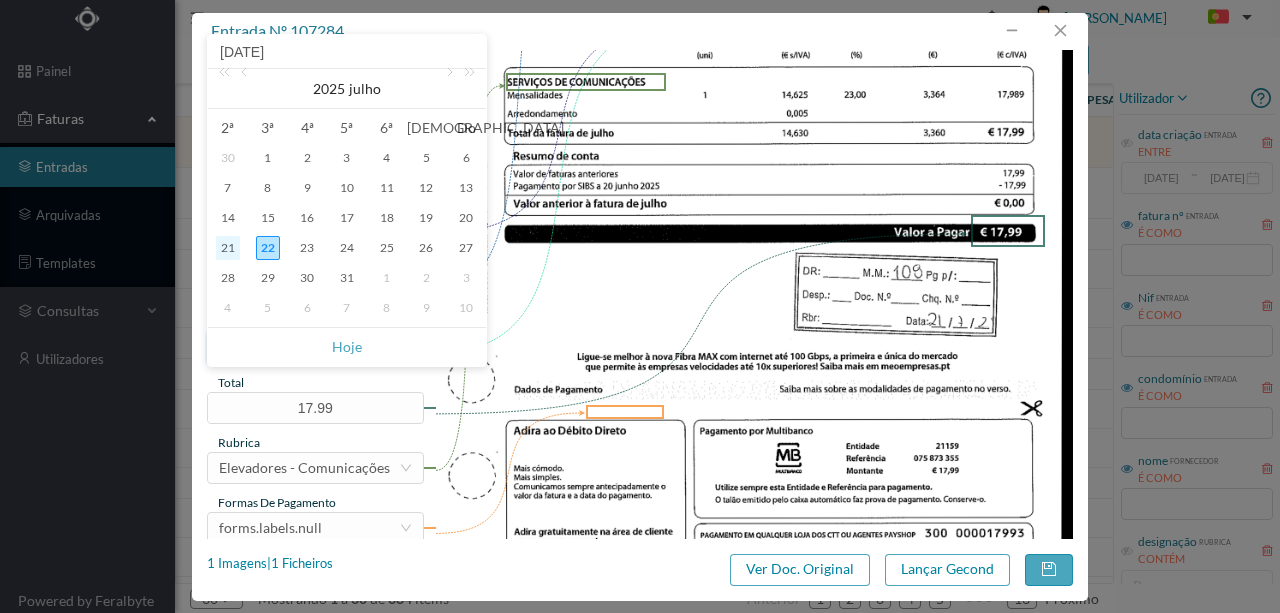 type on "2025-07-21" 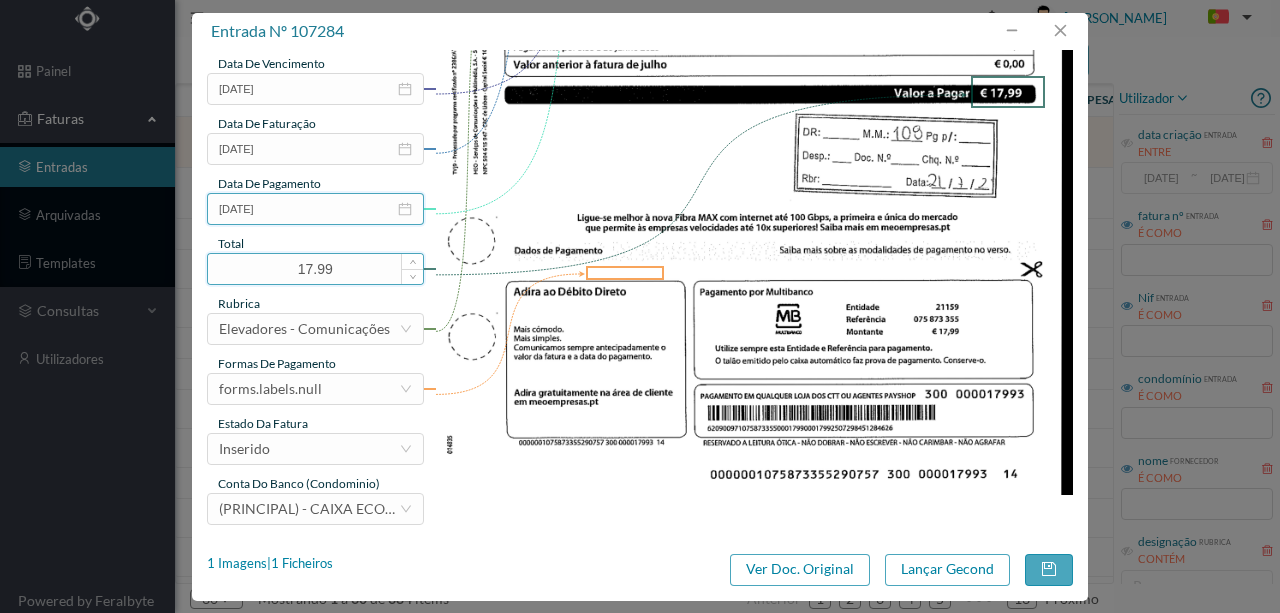 scroll, scrollTop: 473, scrollLeft: 0, axis: vertical 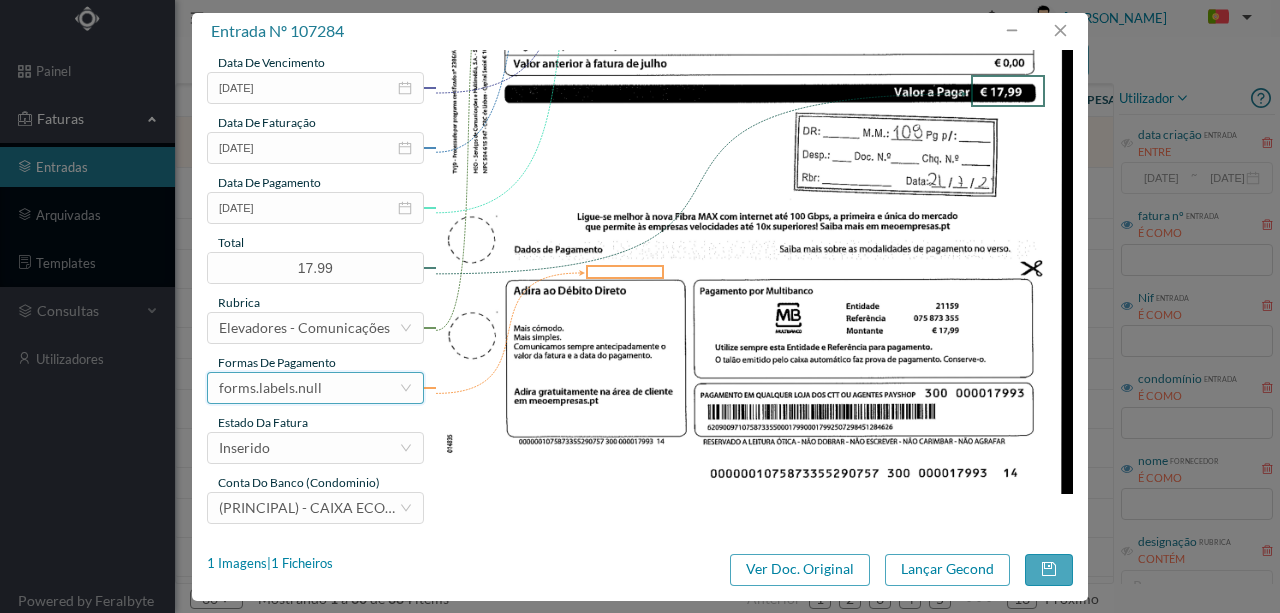 click on "forms.labels.null" at bounding box center (309, 388) 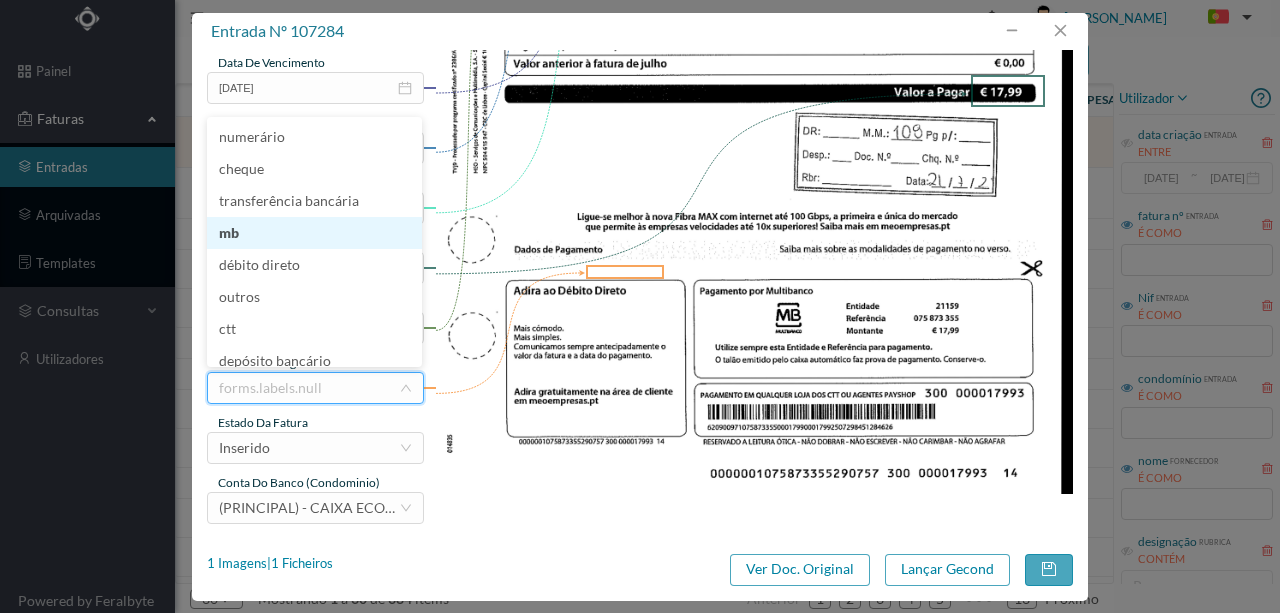 click on "mb" at bounding box center [314, 233] 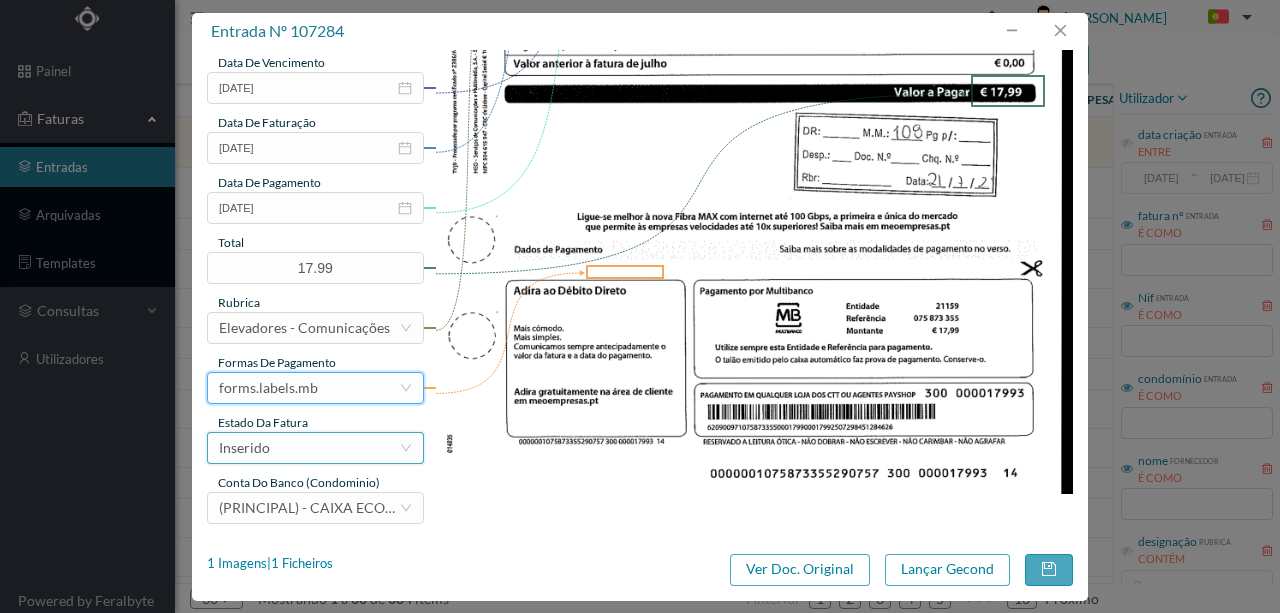 click on "Inserido" at bounding box center (244, 448) 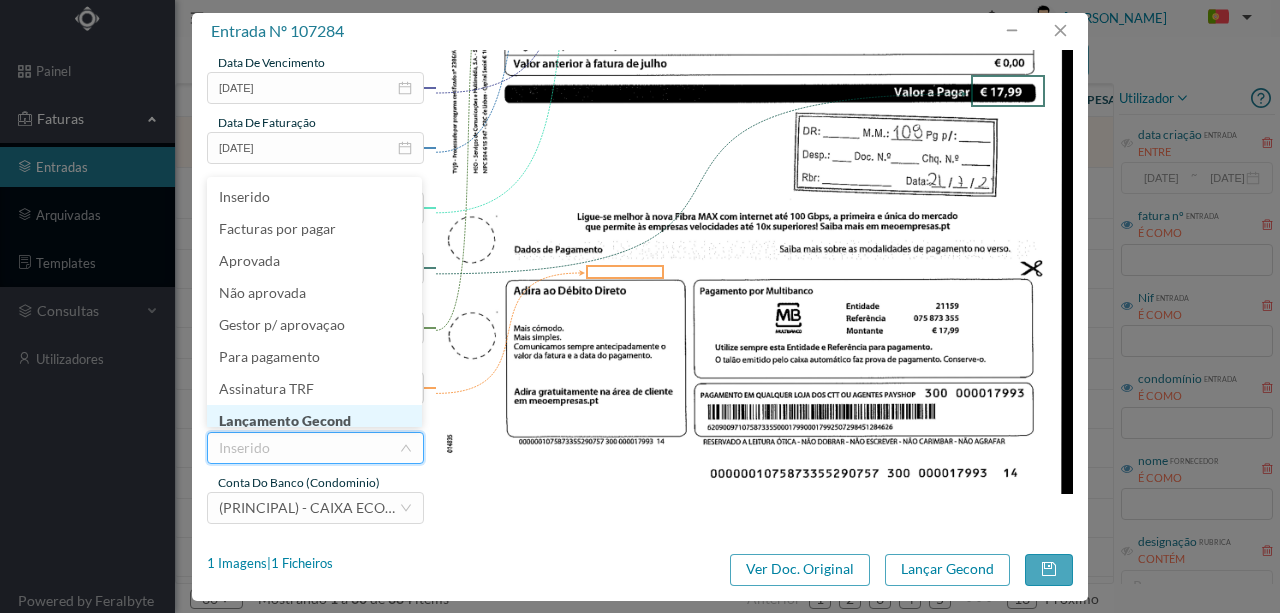 scroll, scrollTop: 10, scrollLeft: 0, axis: vertical 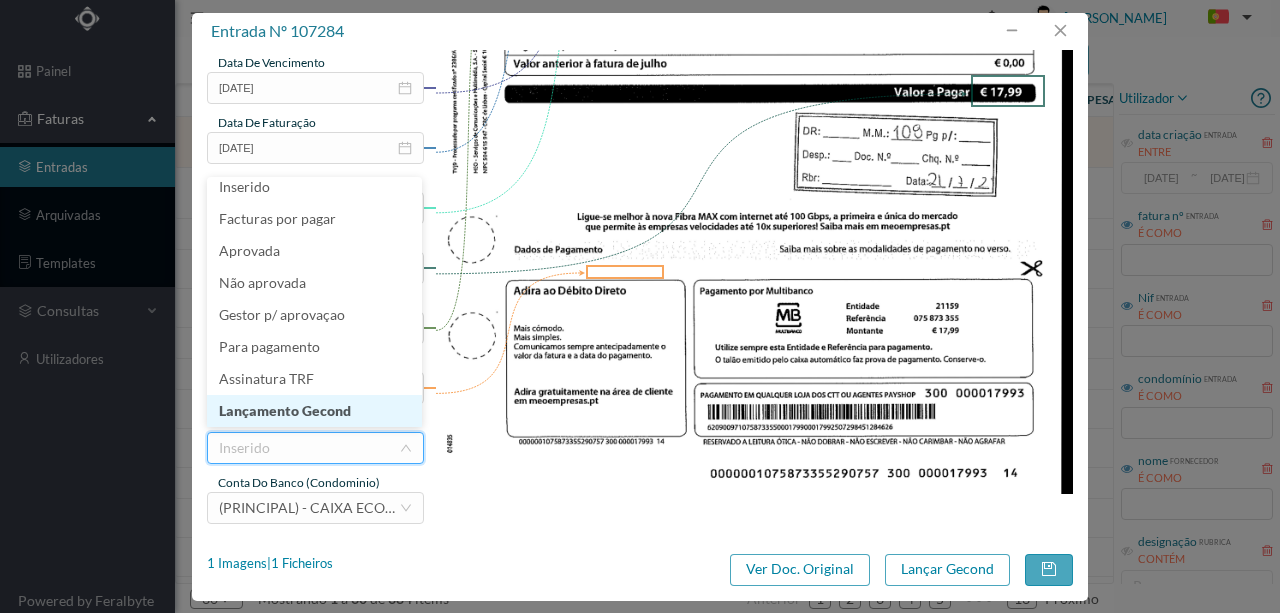 click on "Lançamento Gecond" at bounding box center [314, 411] 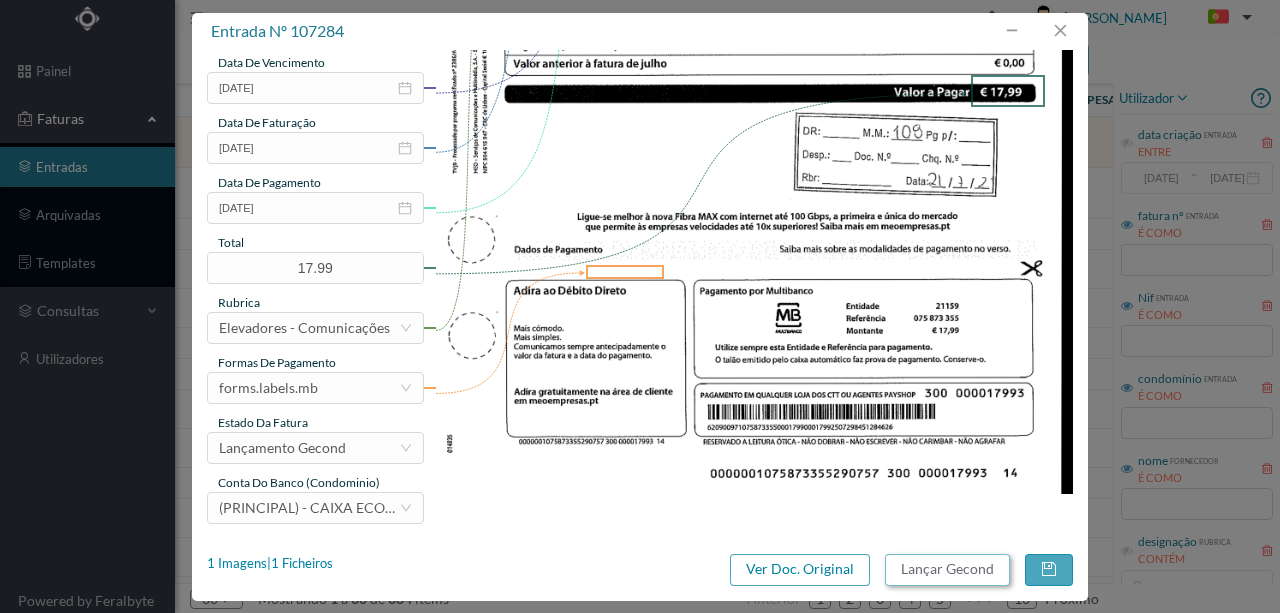 click on "Lançar Gecond" at bounding box center [947, 570] 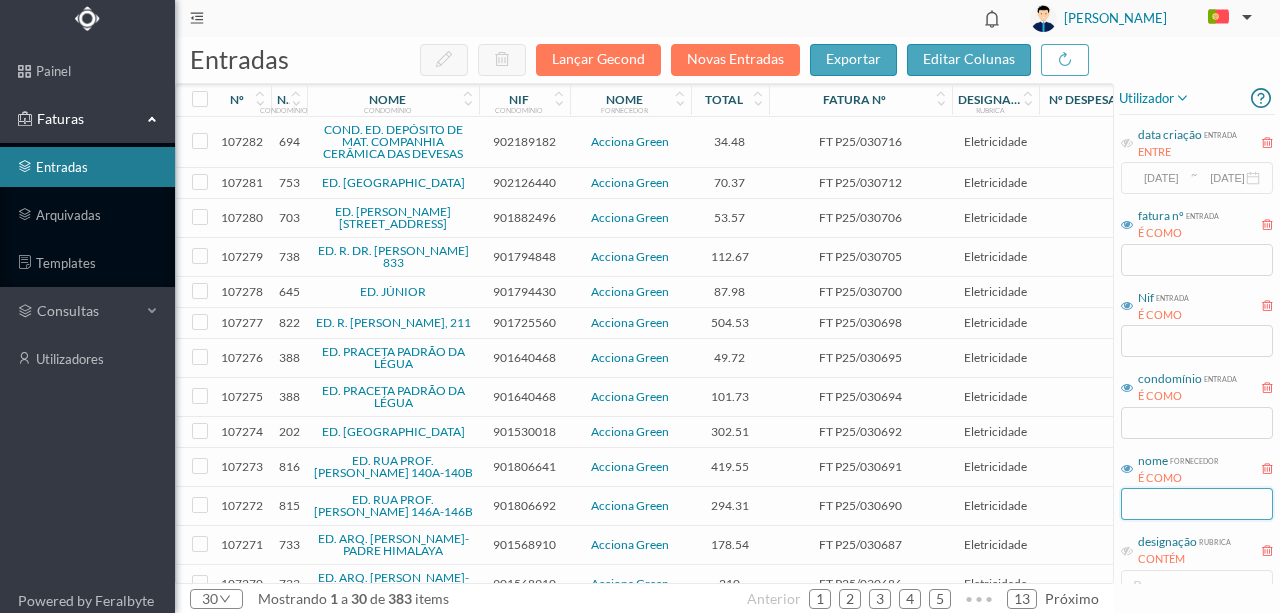 click at bounding box center (1197, 504) 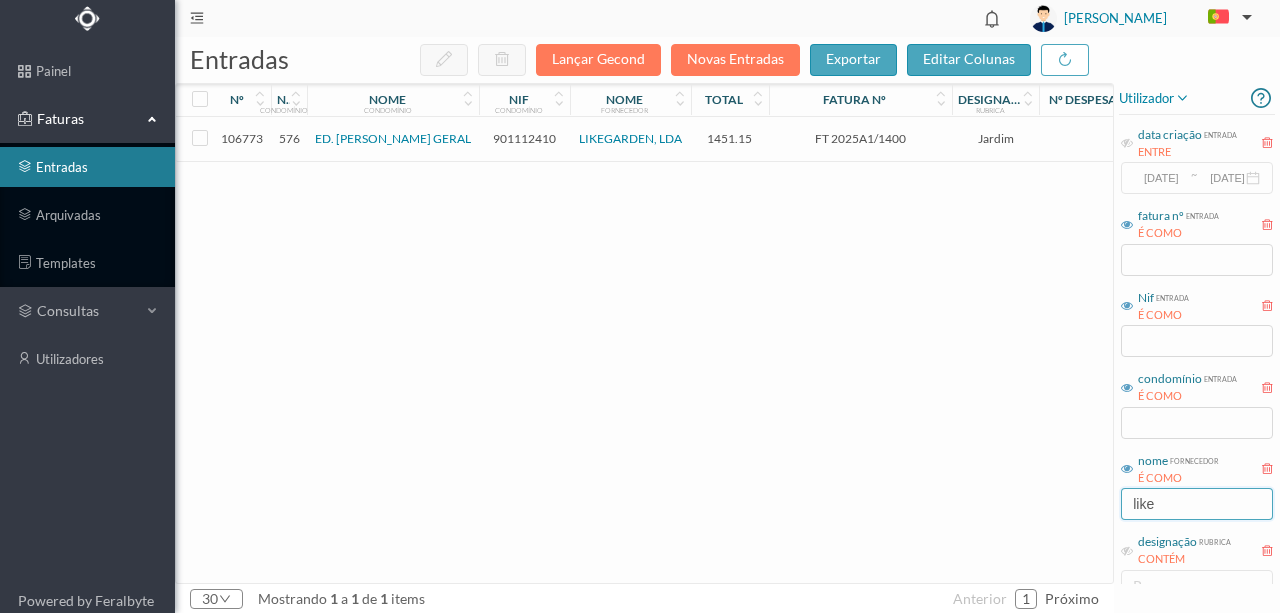 type on "like" 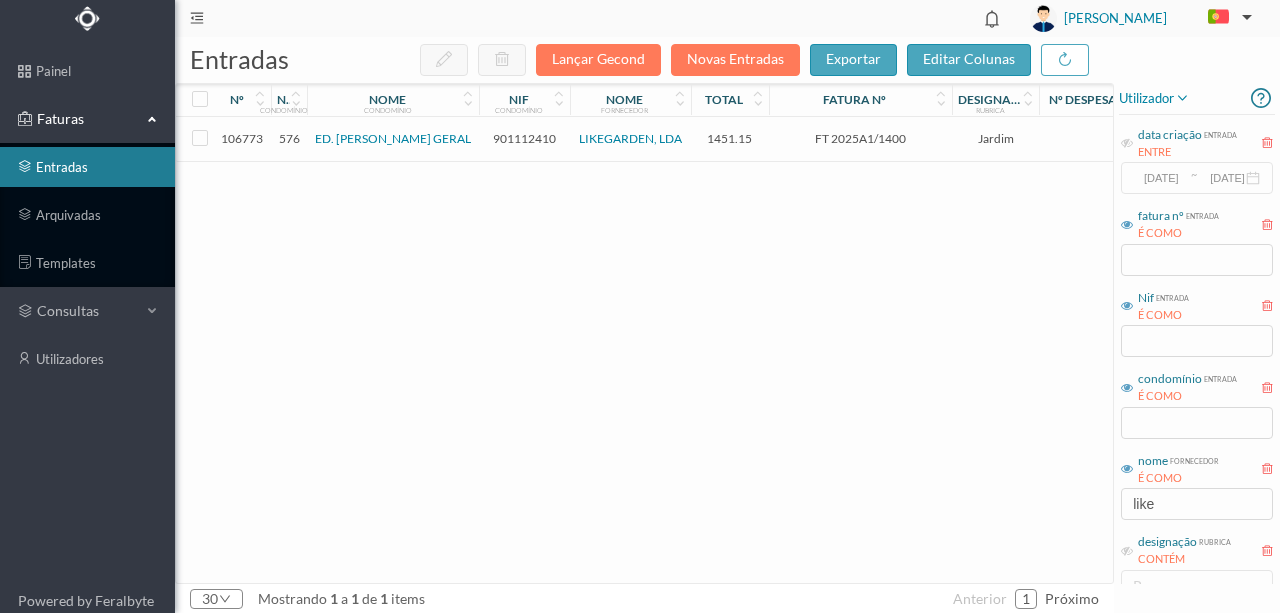click on "901112410" at bounding box center (524, 138) 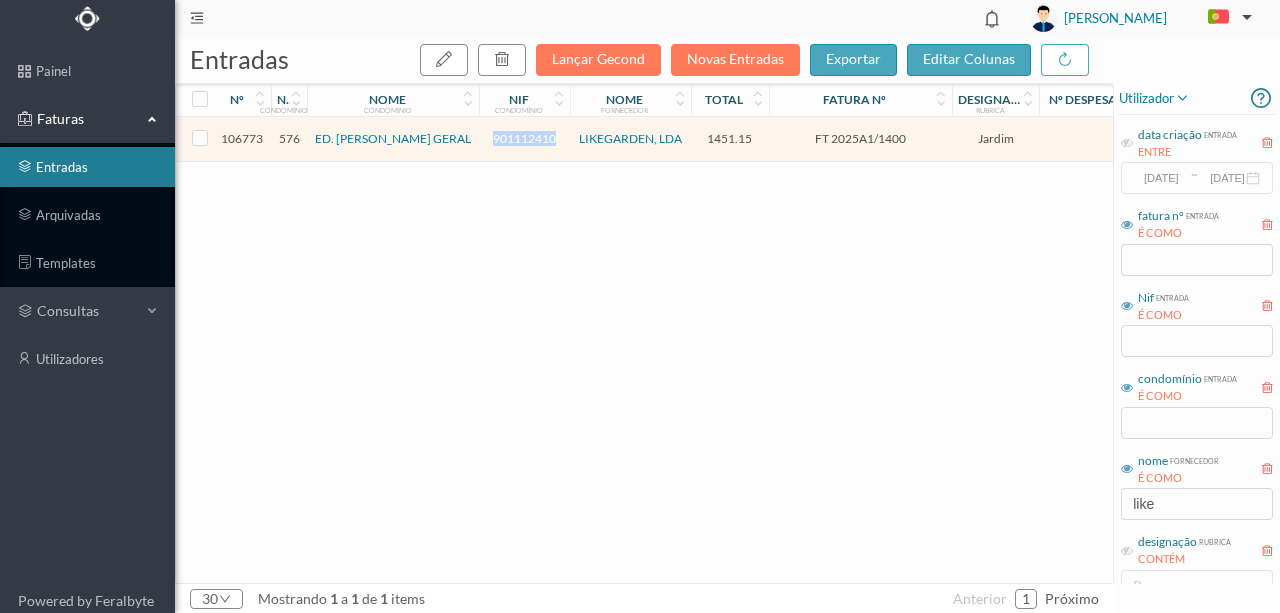 click on "901112410" at bounding box center [524, 138] 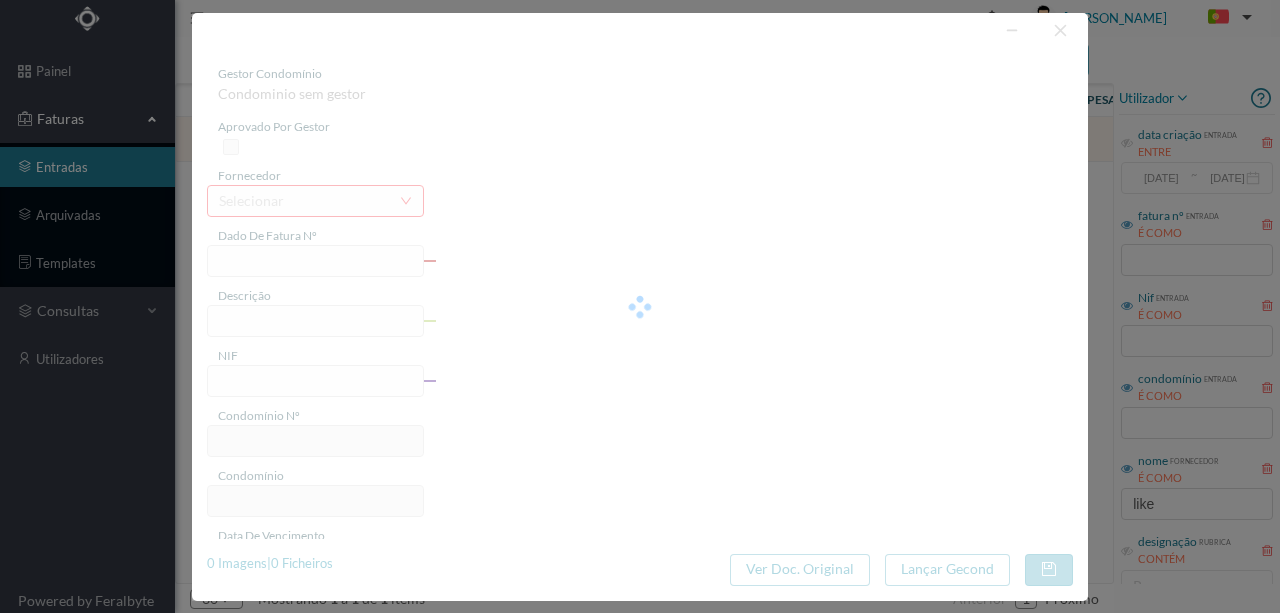 type on "FT 2025A1/1400" 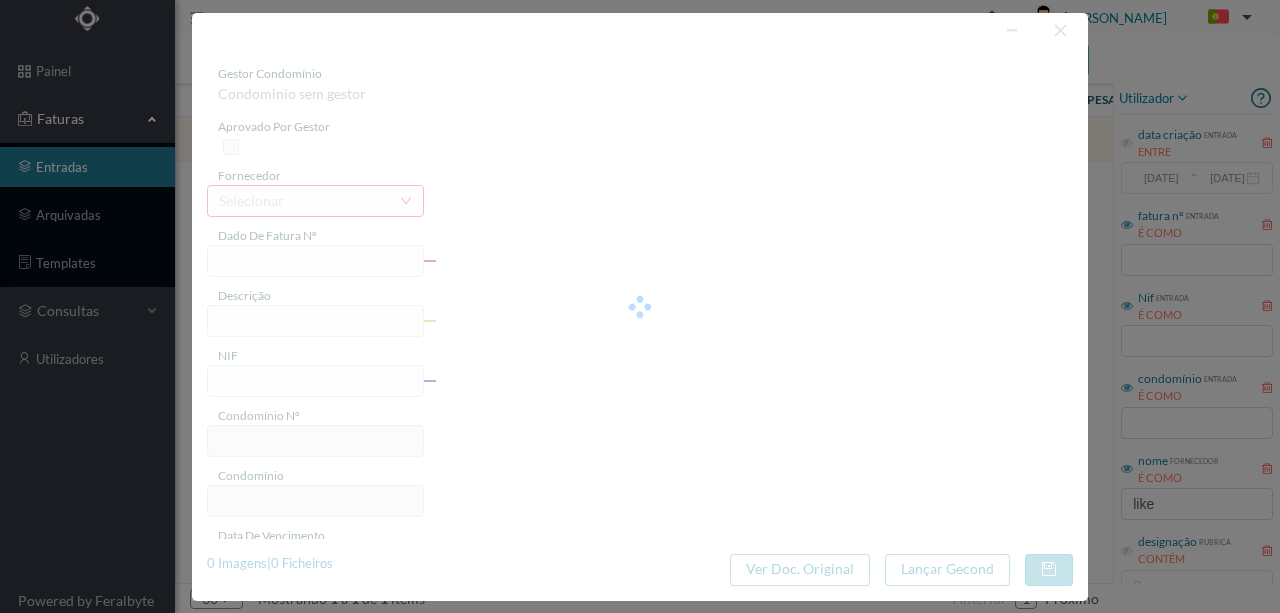 type on "Poda de arvores de grande porte (recolha para vazadouro) - 26.06.2025" 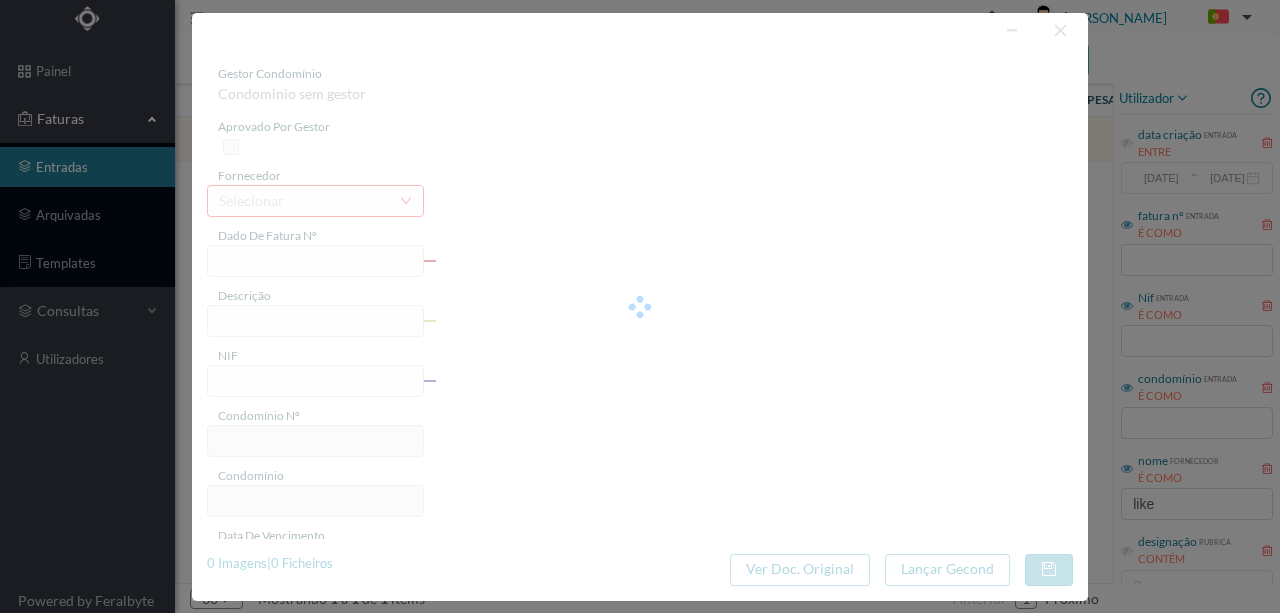 type on "901112410" 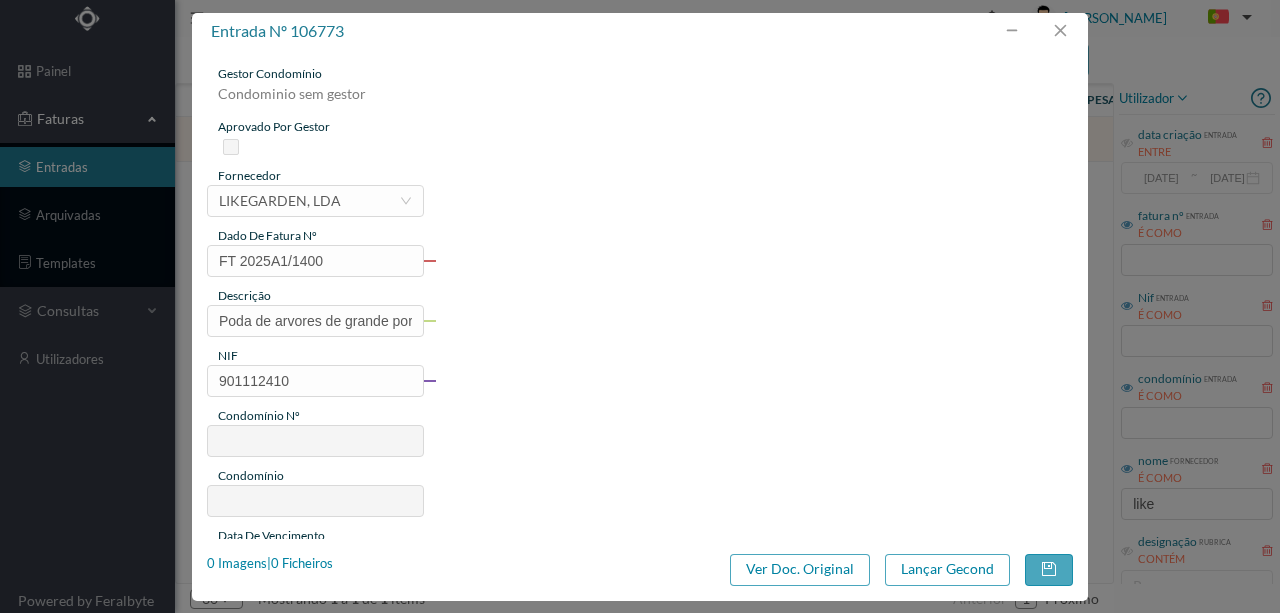 type on "576" 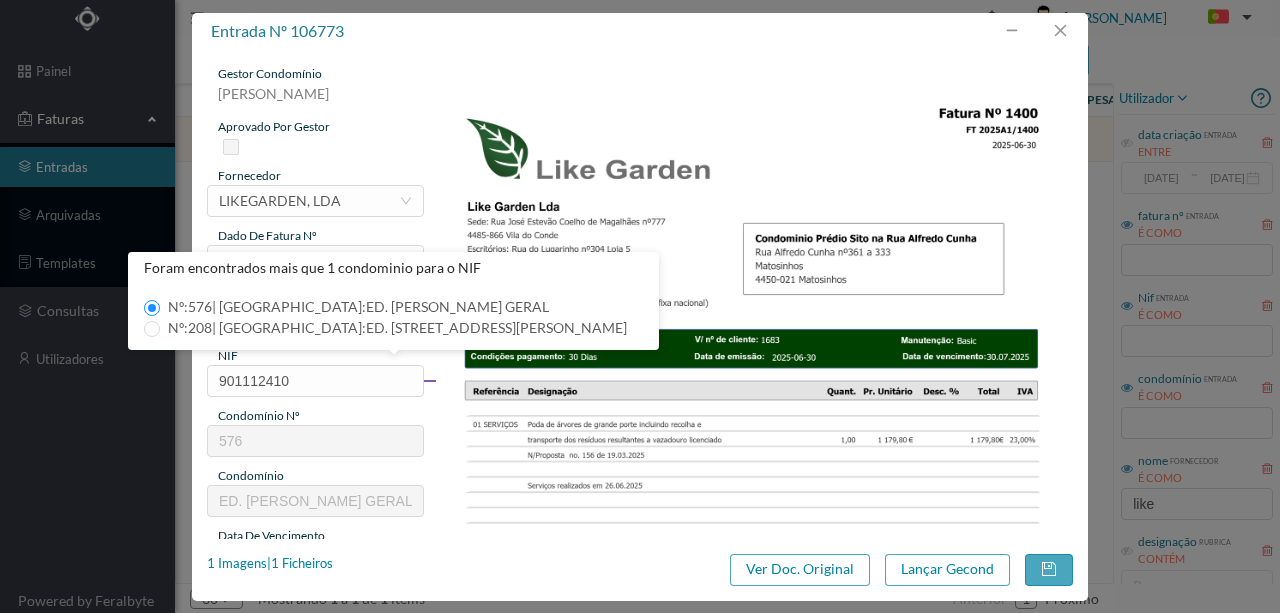 click at bounding box center (754, 516) 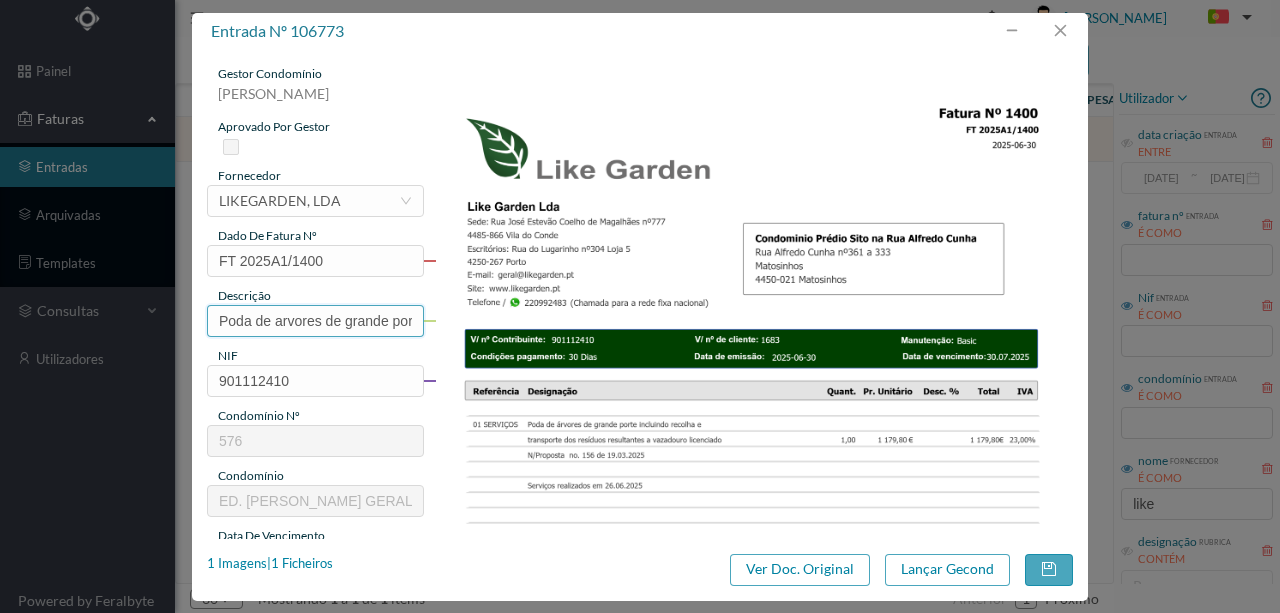 click on "Poda de arvores de grande porte (recolha para vazadouro) - 26.06.2025" at bounding box center (315, 321) 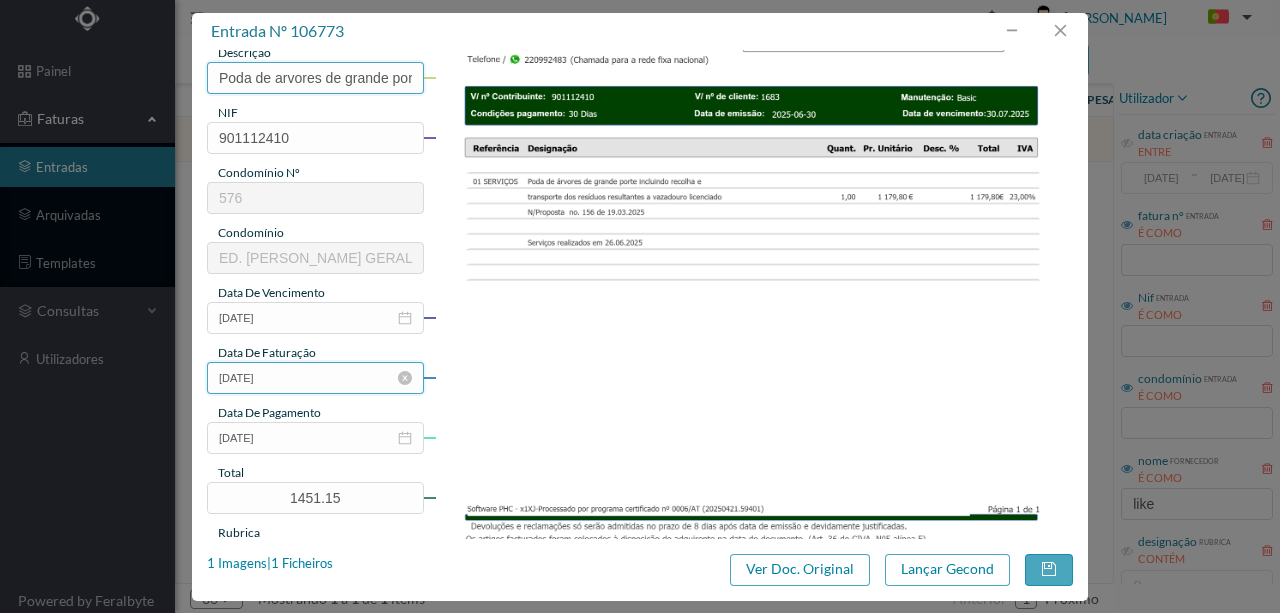 scroll, scrollTop: 266, scrollLeft: 0, axis: vertical 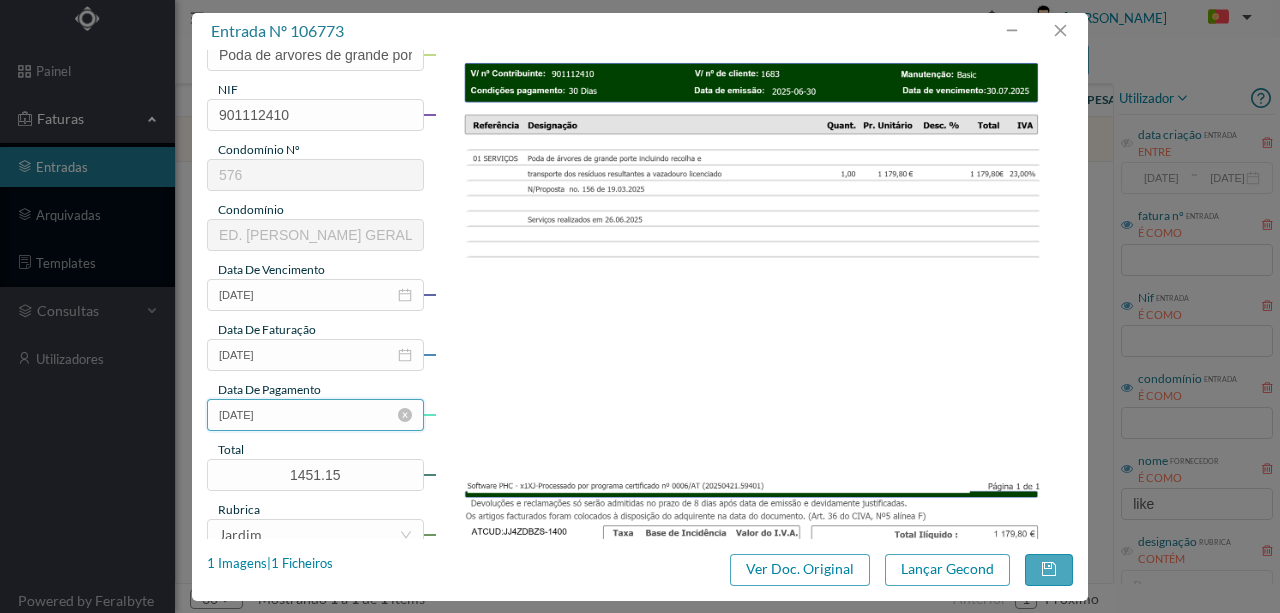 click on "2025-07-17" at bounding box center [315, 415] 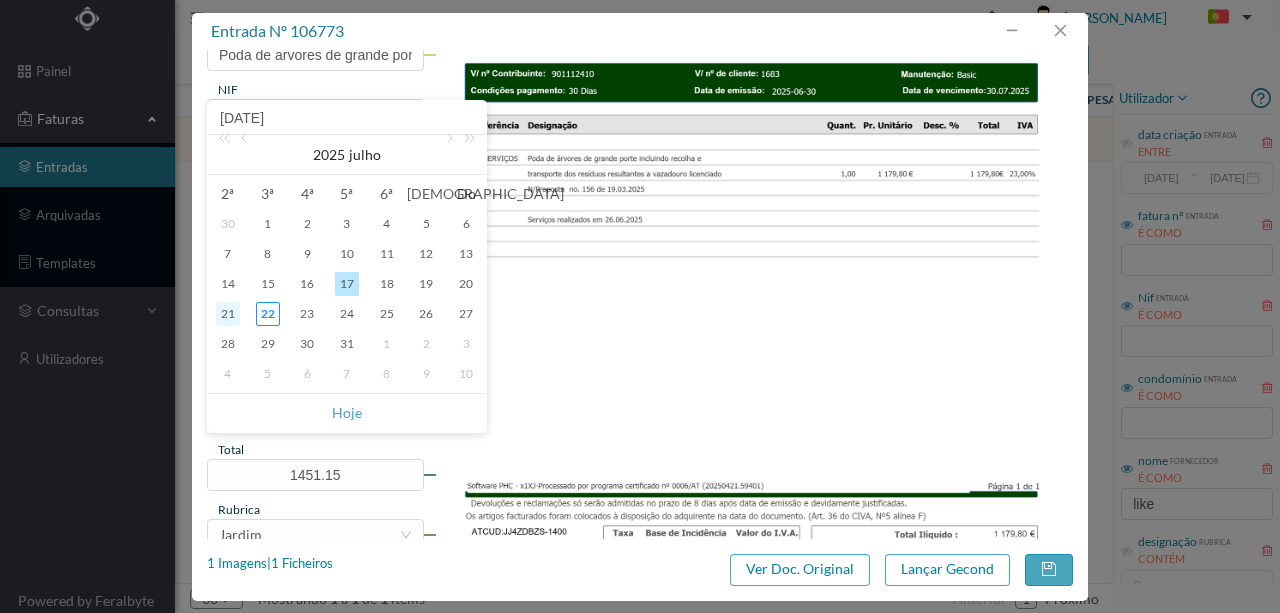 click on "21" at bounding box center (228, 314) 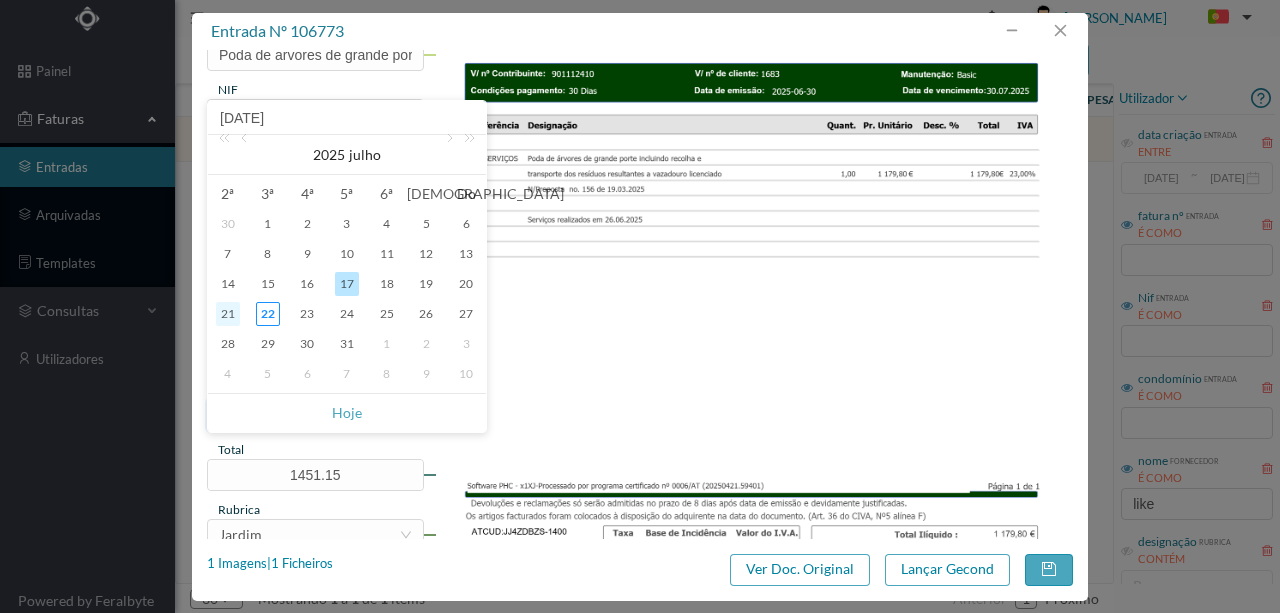 type on "2025-07-21" 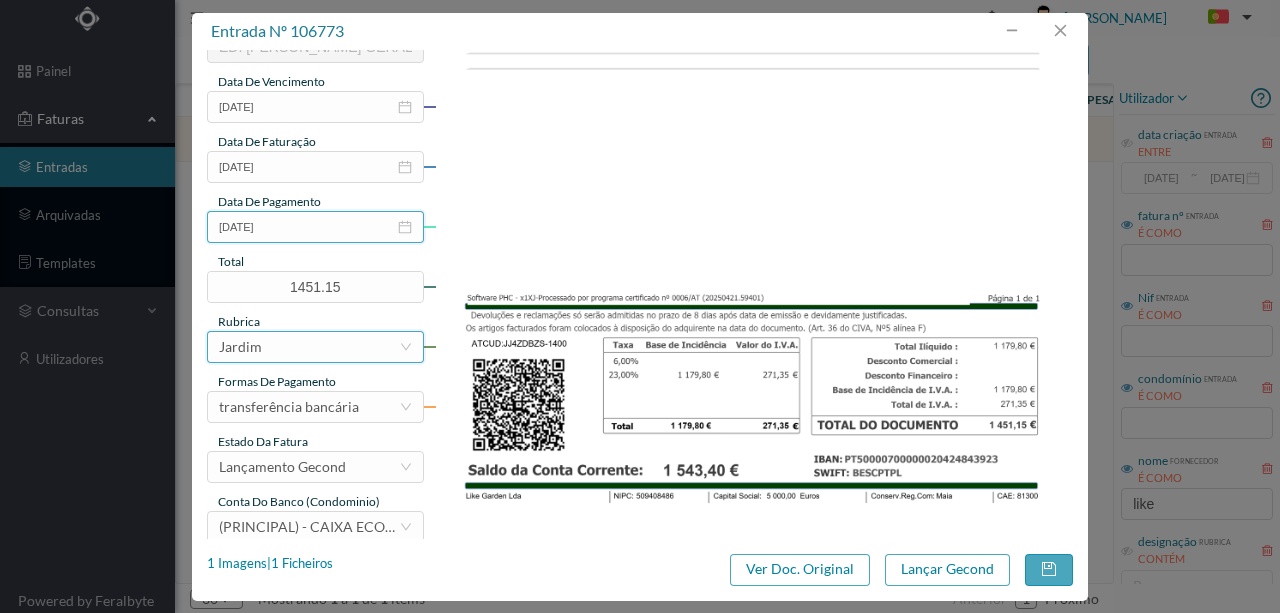 scroll, scrollTop: 473, scrollLeft: 0, axis: vertical 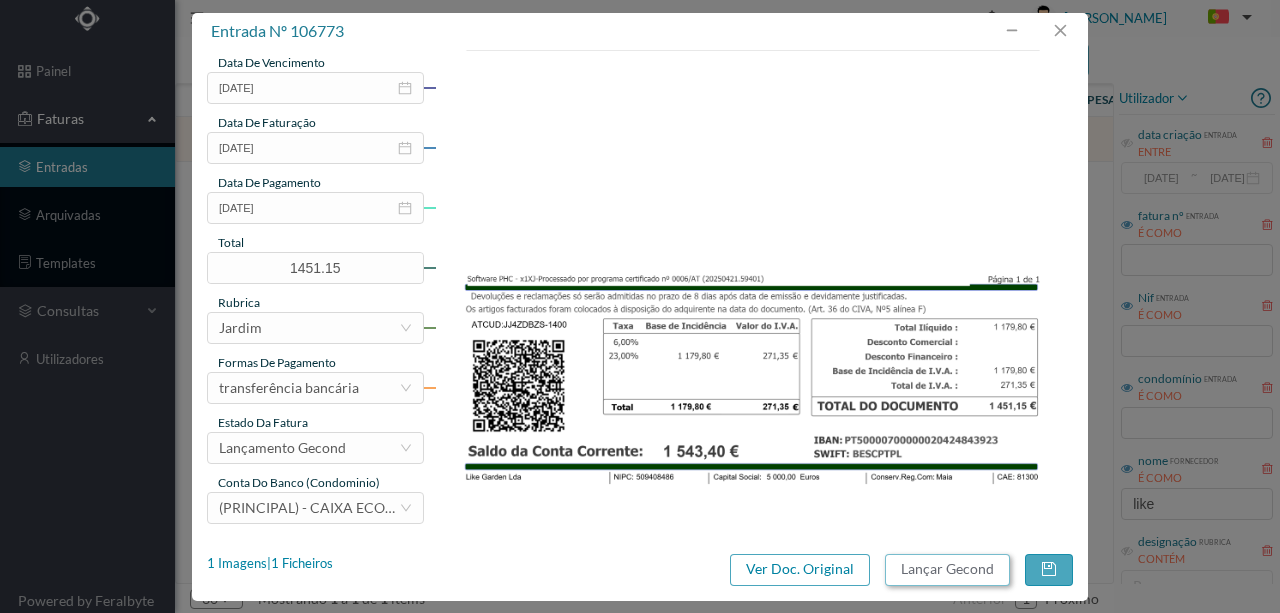 click on "Lançar Gecond" at bounding box center [947, 570] 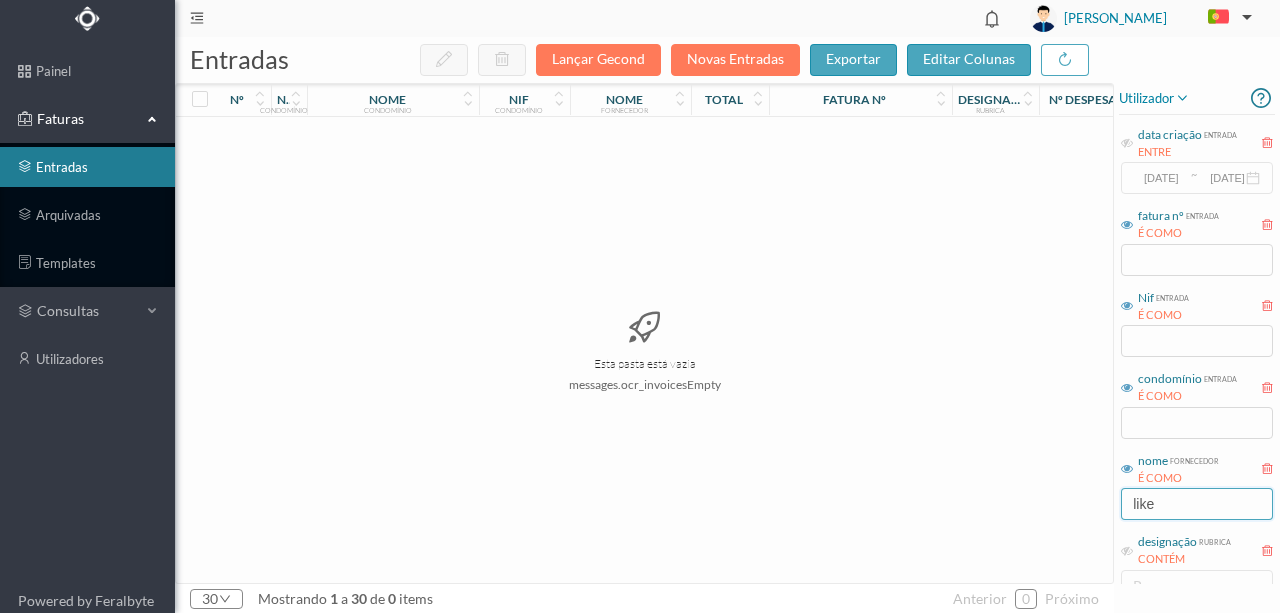 drag, startPoint x: 1173, startPoint y: 504, endPoint x: 1042, endPoint y: 502, distance: 131.01526 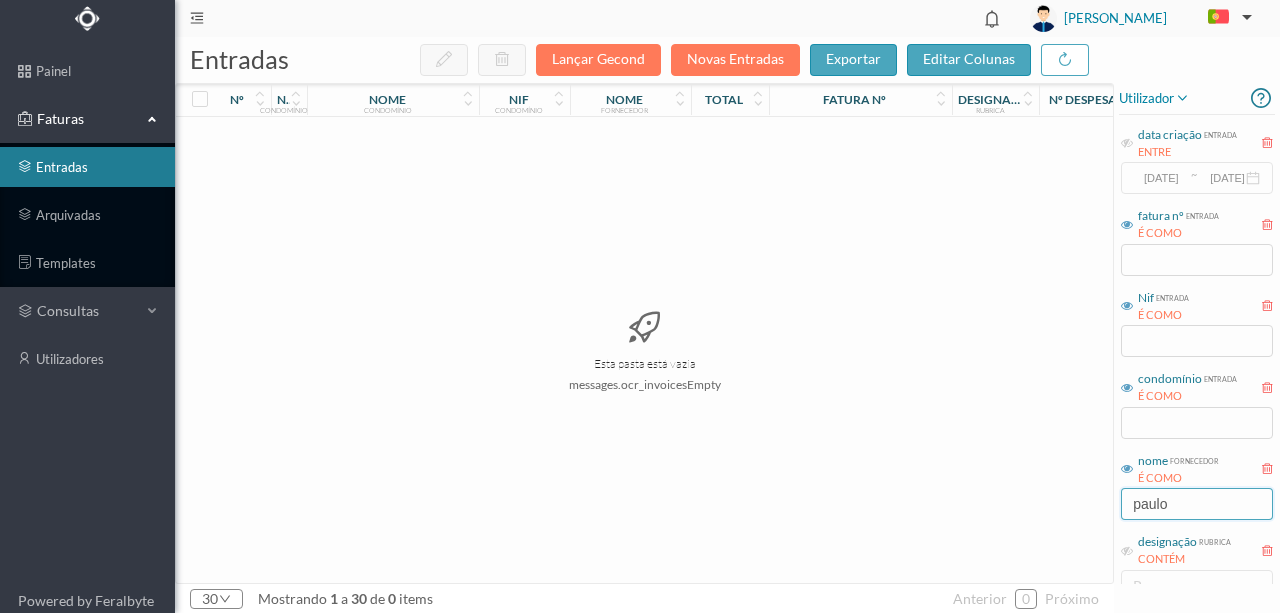 drag, startPoint x: 1186, startPoint y: 508, endPoint x: 1078, endPoint y: 506, distance: 108.01852 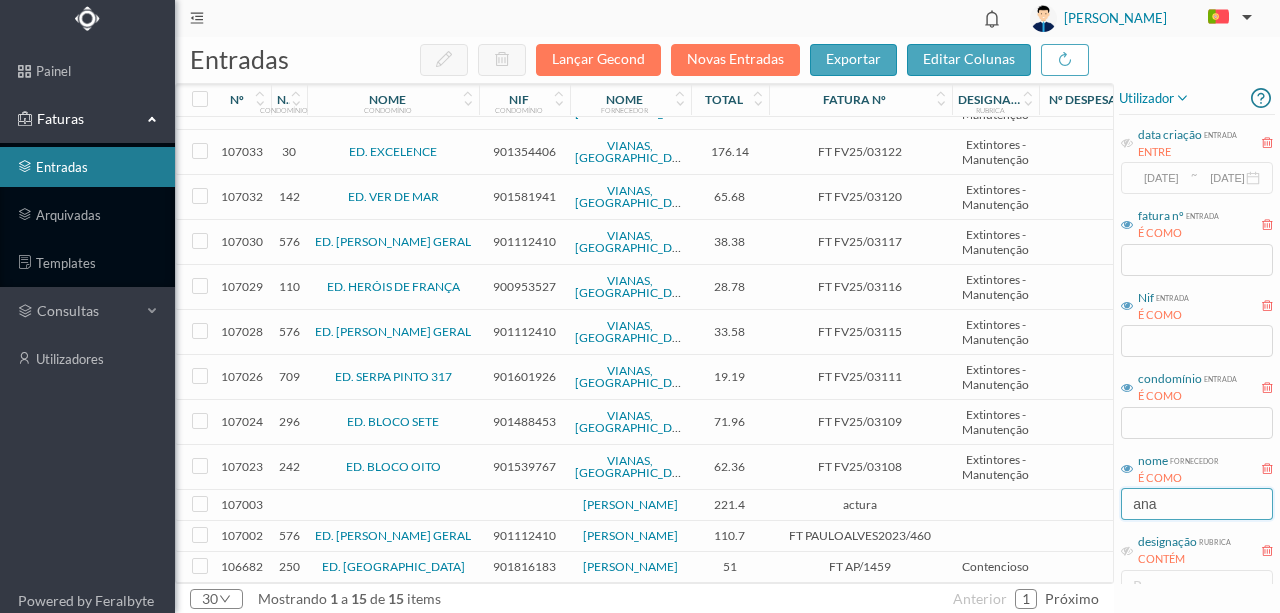 scroll, scrollTop: 178, scrollLeft: 0, axis: vertical 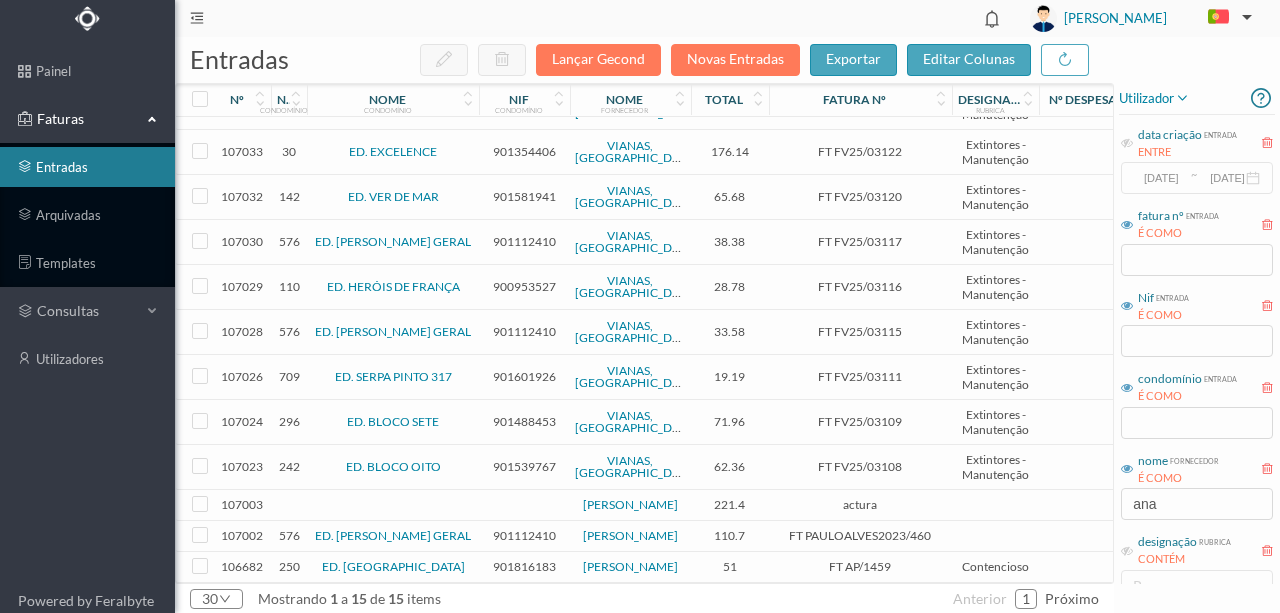 click at bounding box center [524, 505] 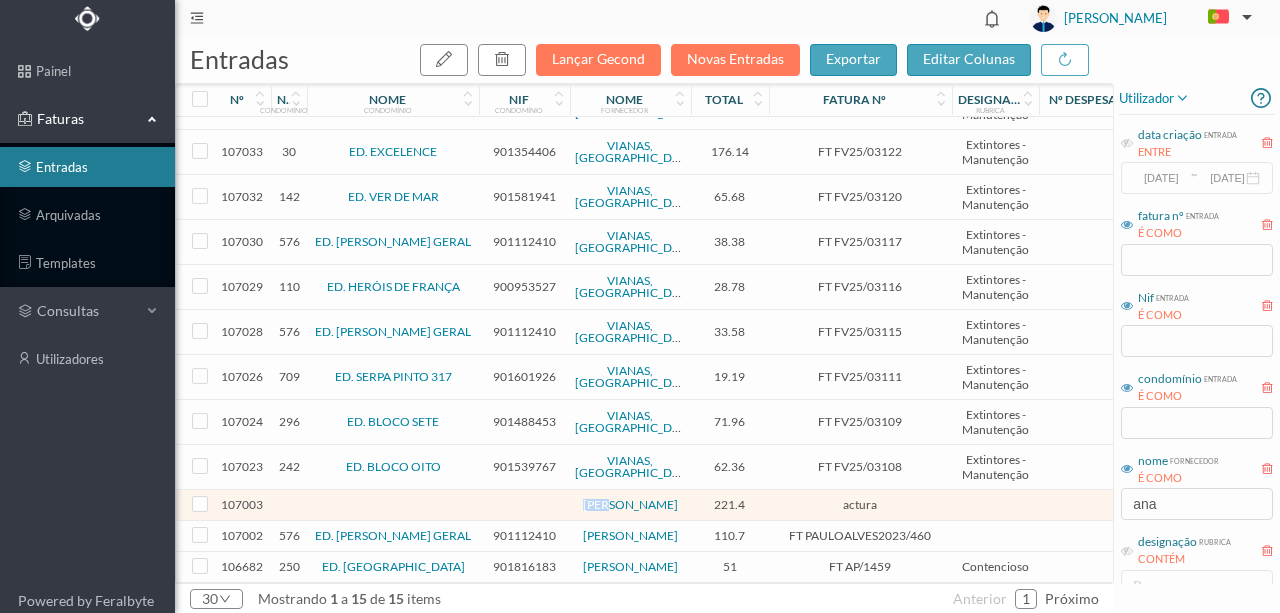 click at bounding box center [524, 505] 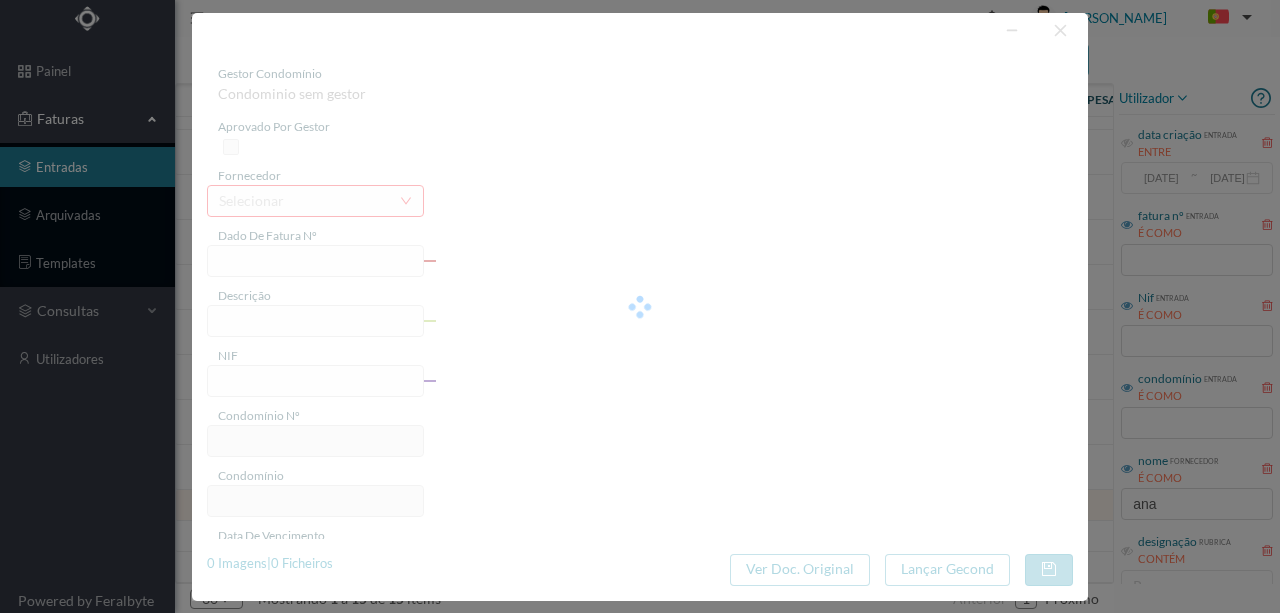 type on "actura" 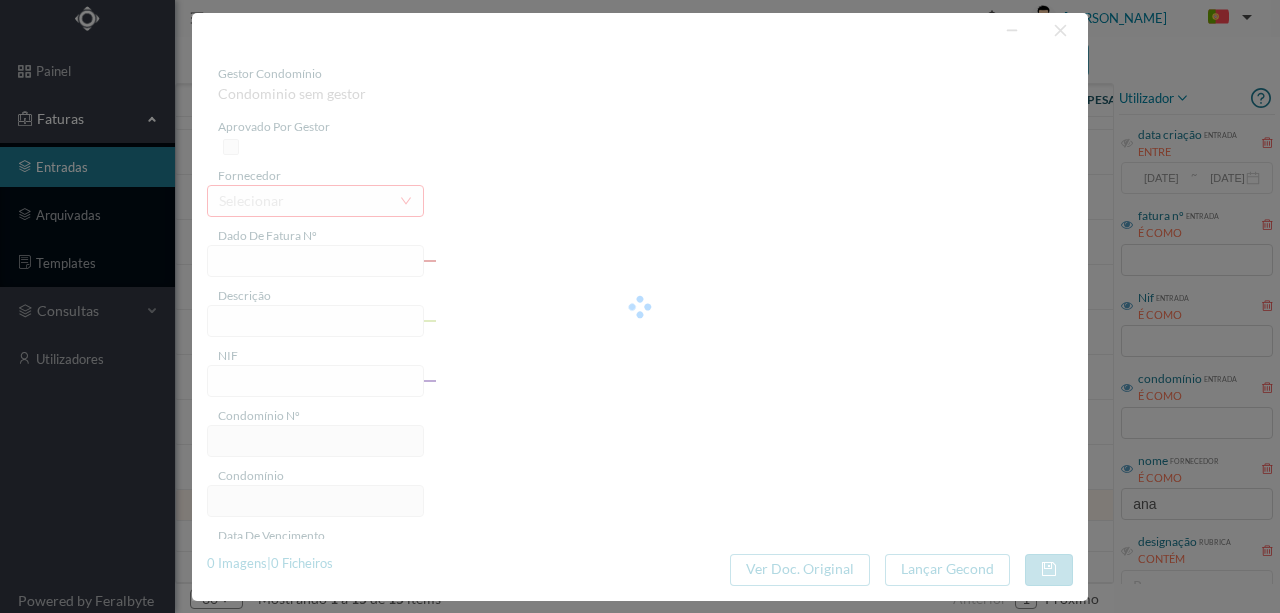 type on "0" 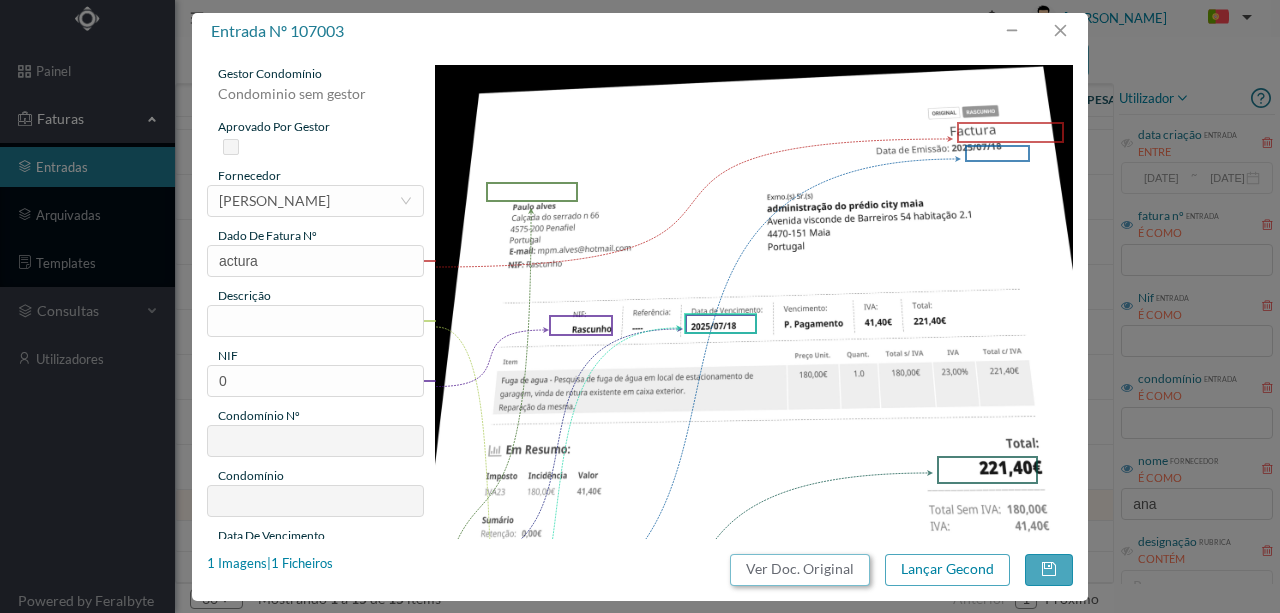 click on "Ver Doc. Original" at bounding box center [800, 570] 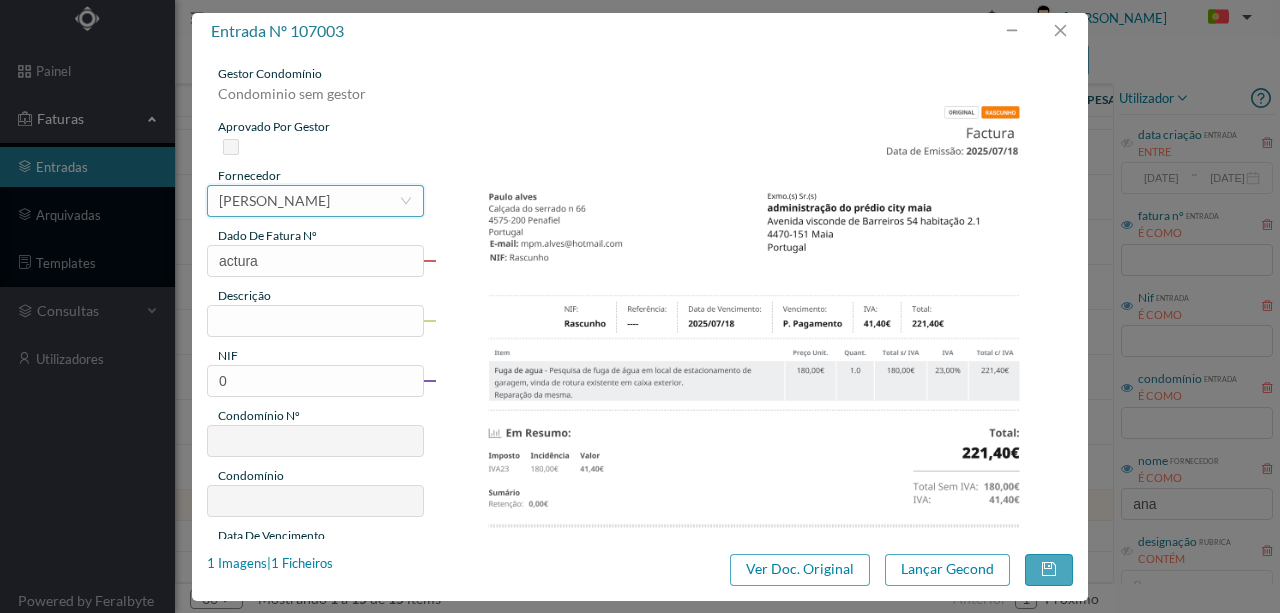 click on "ANA CRISTINA PONTE" at bounding box center [274, 201] 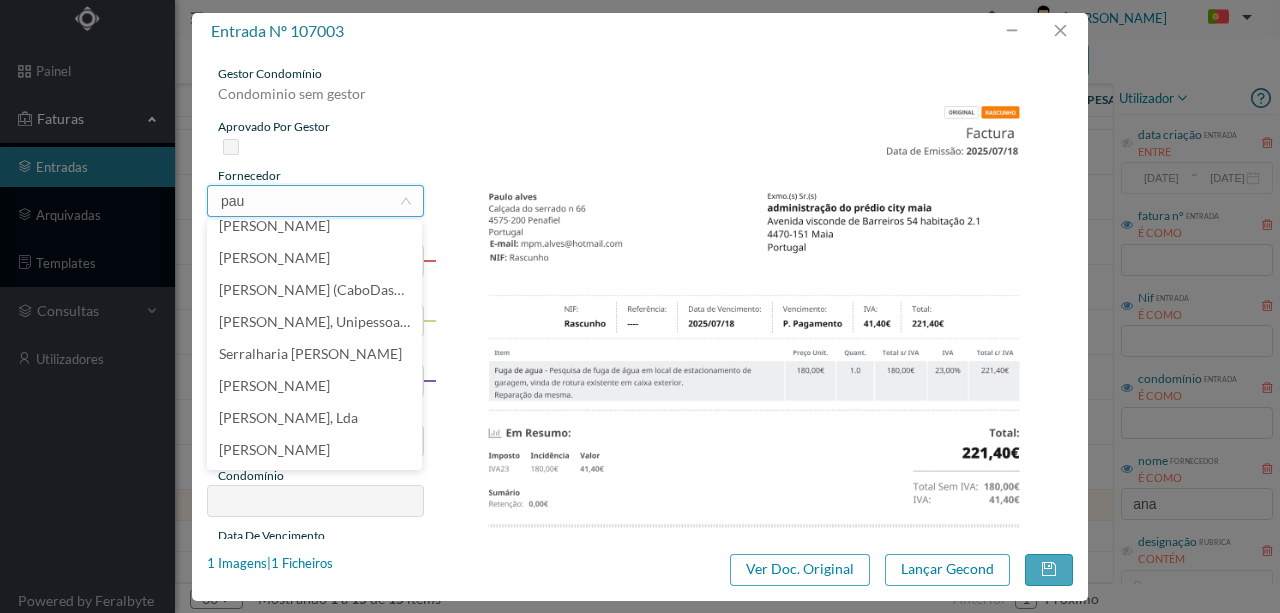 scroll, scrollTop: 0, scrollLeft: 0, axis: both 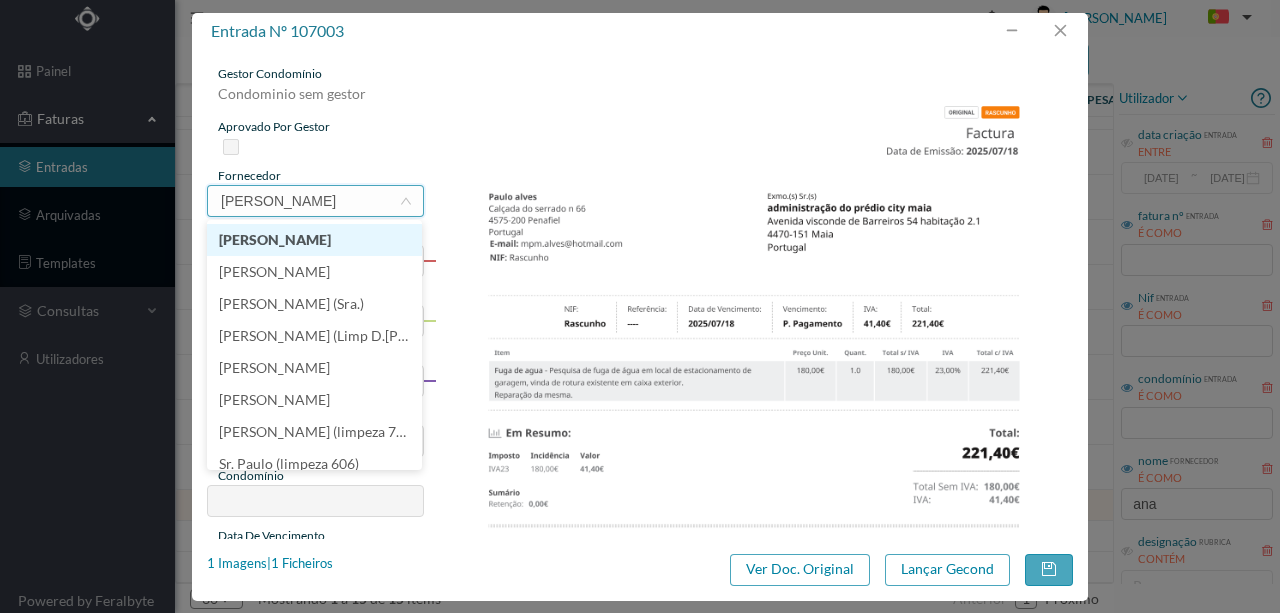 type on "paulo" 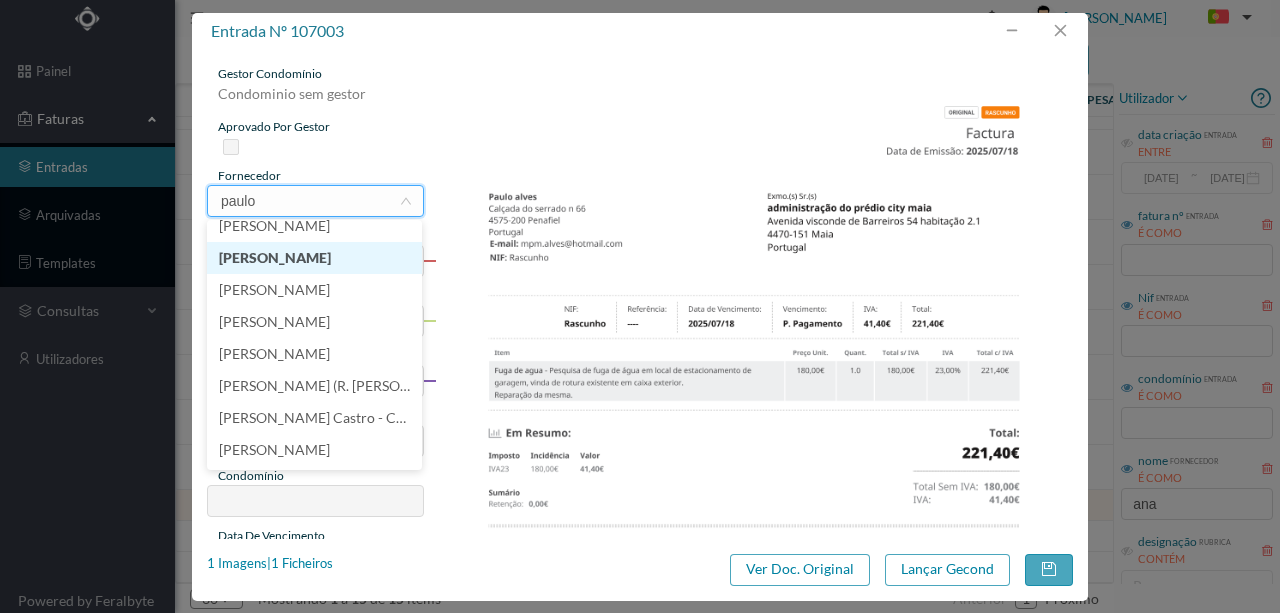 scroll, scrollTop: 400, scrollLeft: 0, axis: vertical 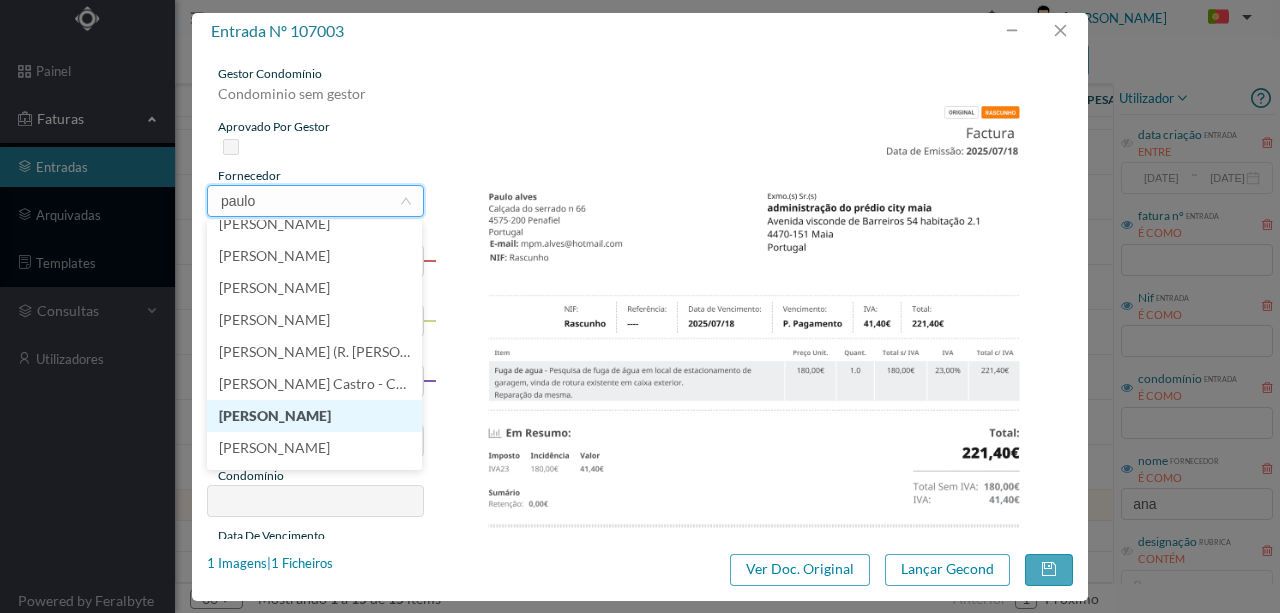 drag, startPoint x: 280, startPoint y: 417, endPoint x: 334, endPoint y: 327, distance: 104.95713 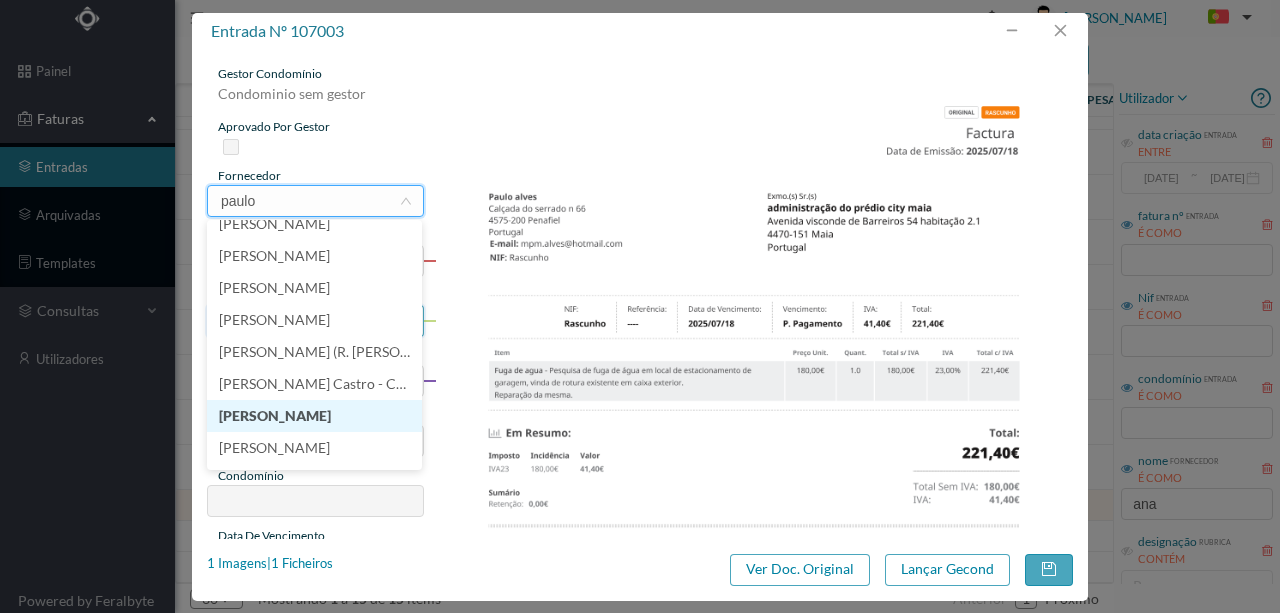 click on "Paulo Alves" at bounding box center (314, 416) 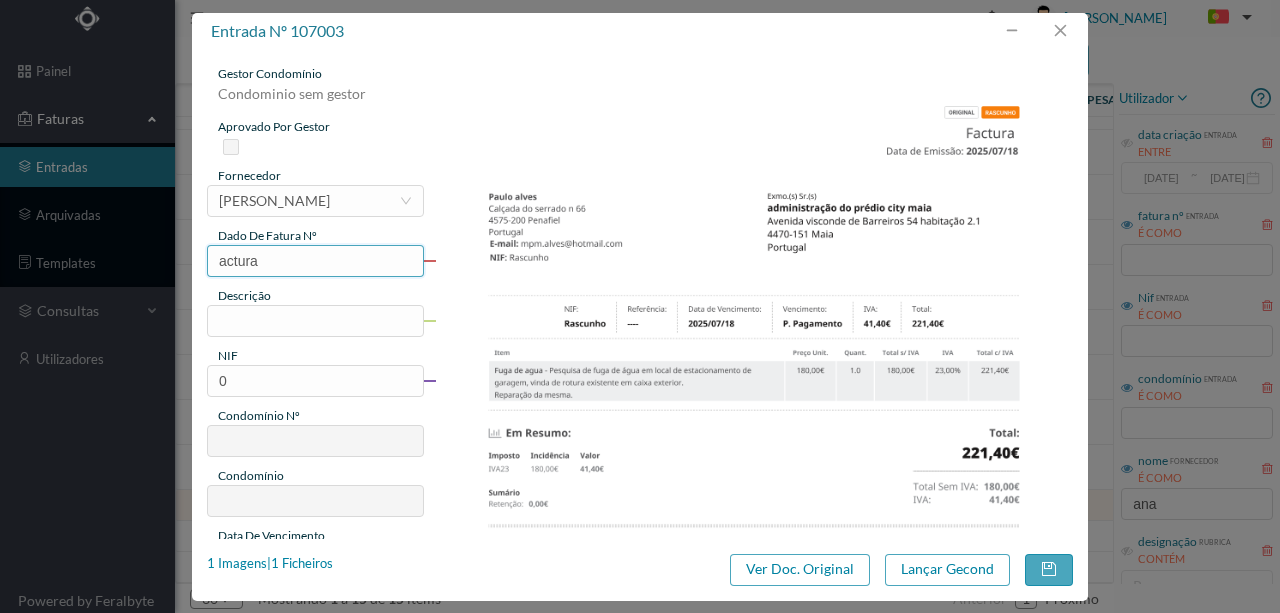 drag, startPoint x: 288, startPoint y: 257, endPoint x: 175, endPoint y: 257, distance: 113 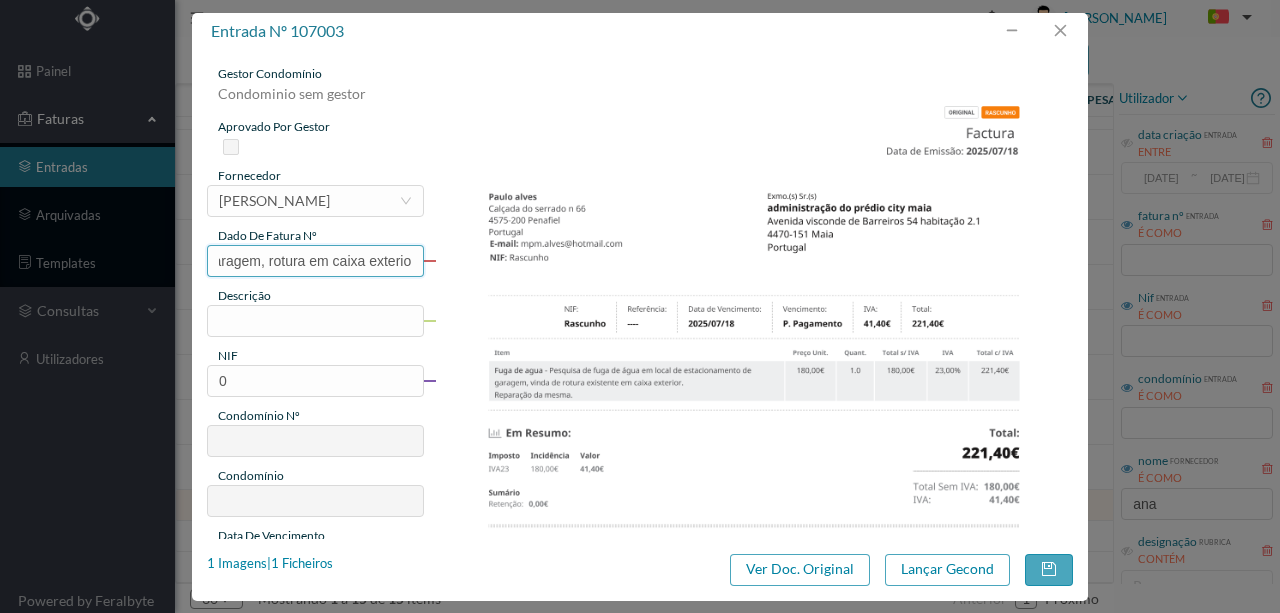 scroll, scrollTop: 0, scrollLeft: 306, axis: horizontal 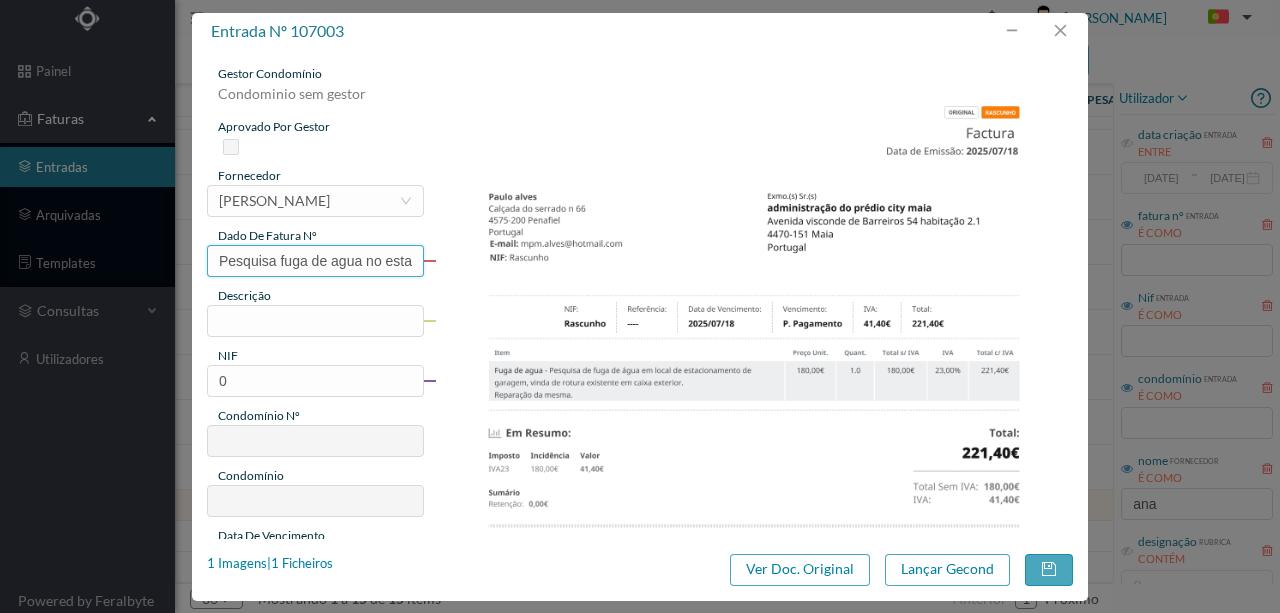 drag, startPoint x: 414, startPoint y: 262, endPoint x: 152, endPoint y: 262, distance: 262 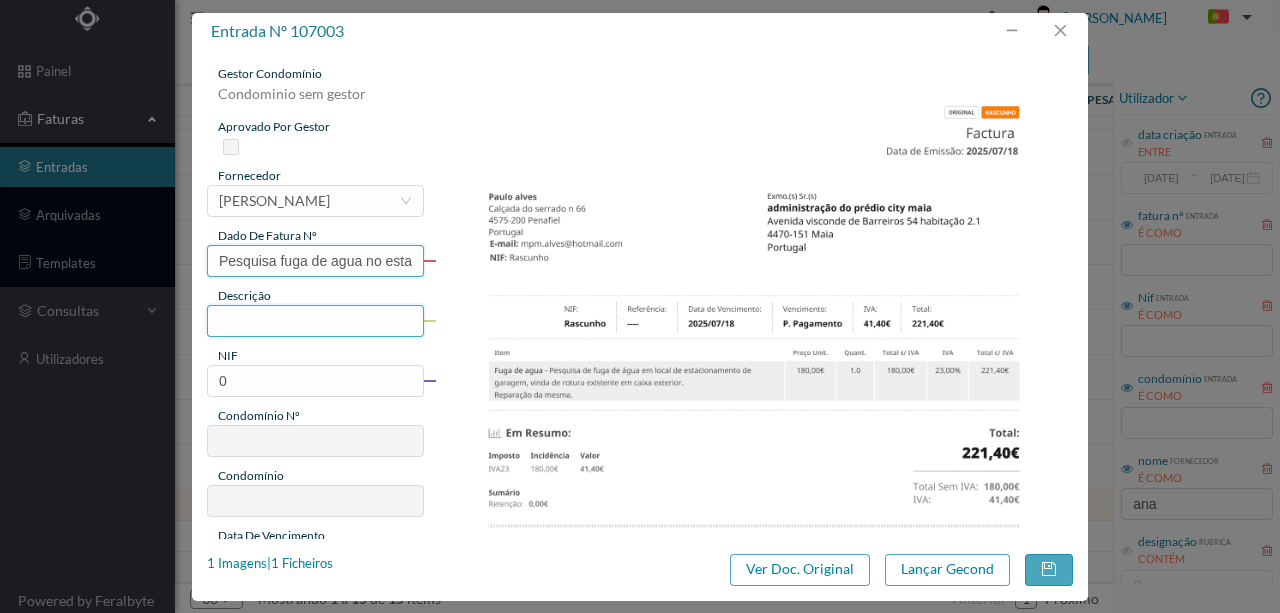 type on "Pesquisa fuga de agua no estacionamento da garagem, rotura em caixa exterior" 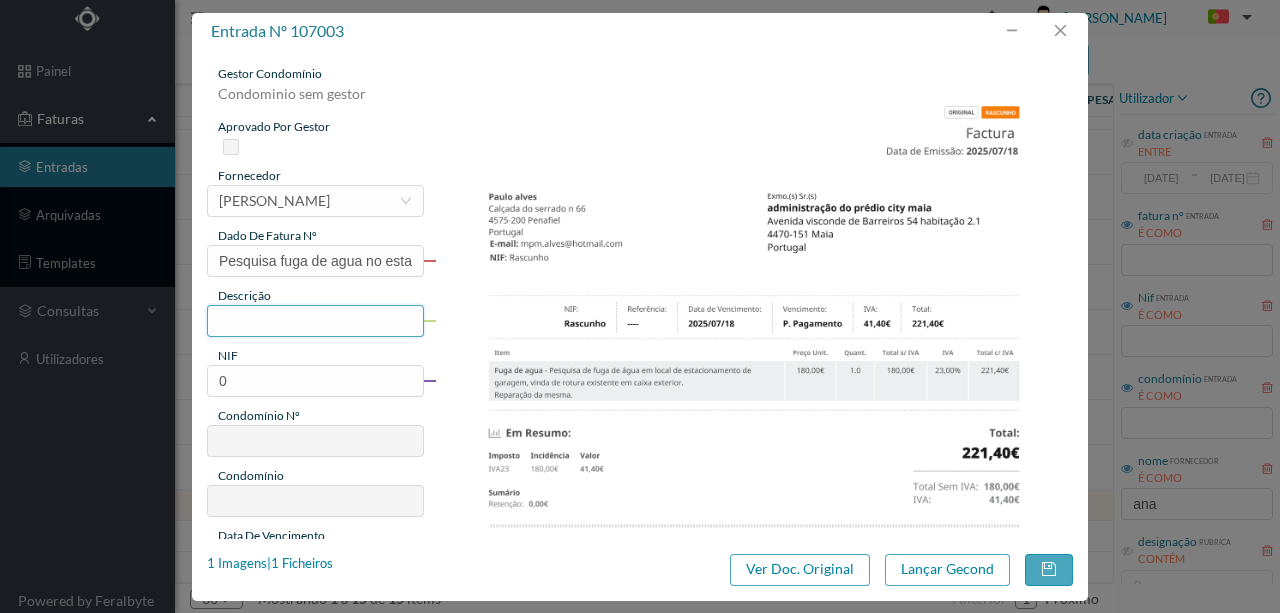 click at bounding box center (315, 321) 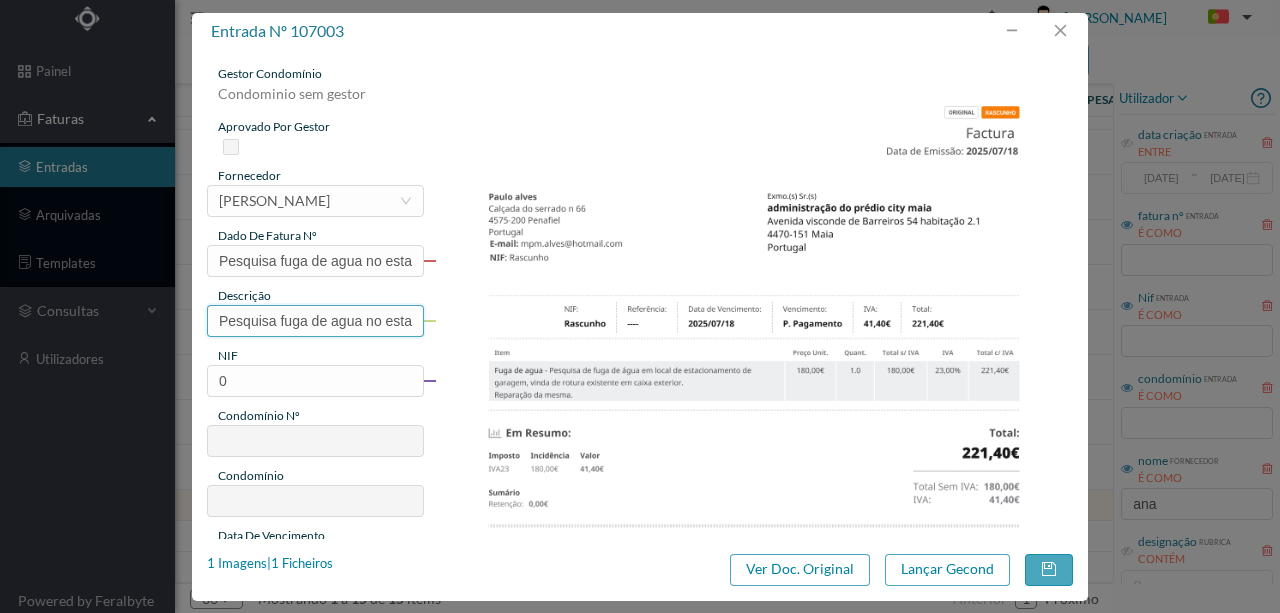 scroll, scrollTop: 0, scrollLeft: 306, axis: horizontal 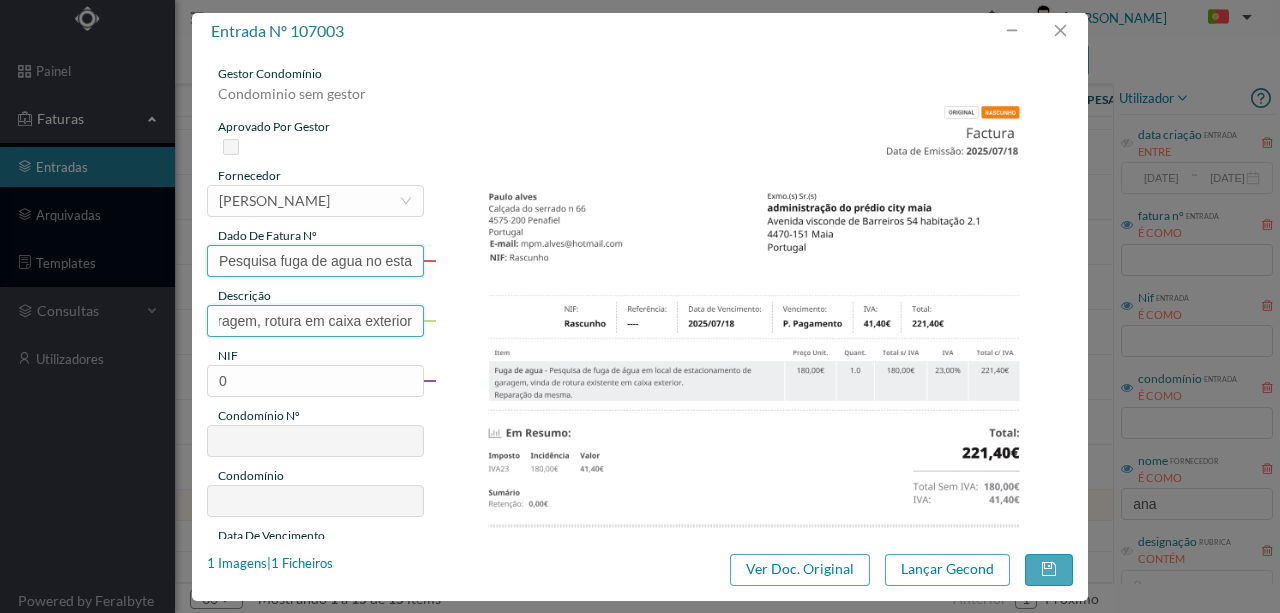 type on "Pesquisa fuga de agua no estacionamento da garagem, rotura em caixa exterior" 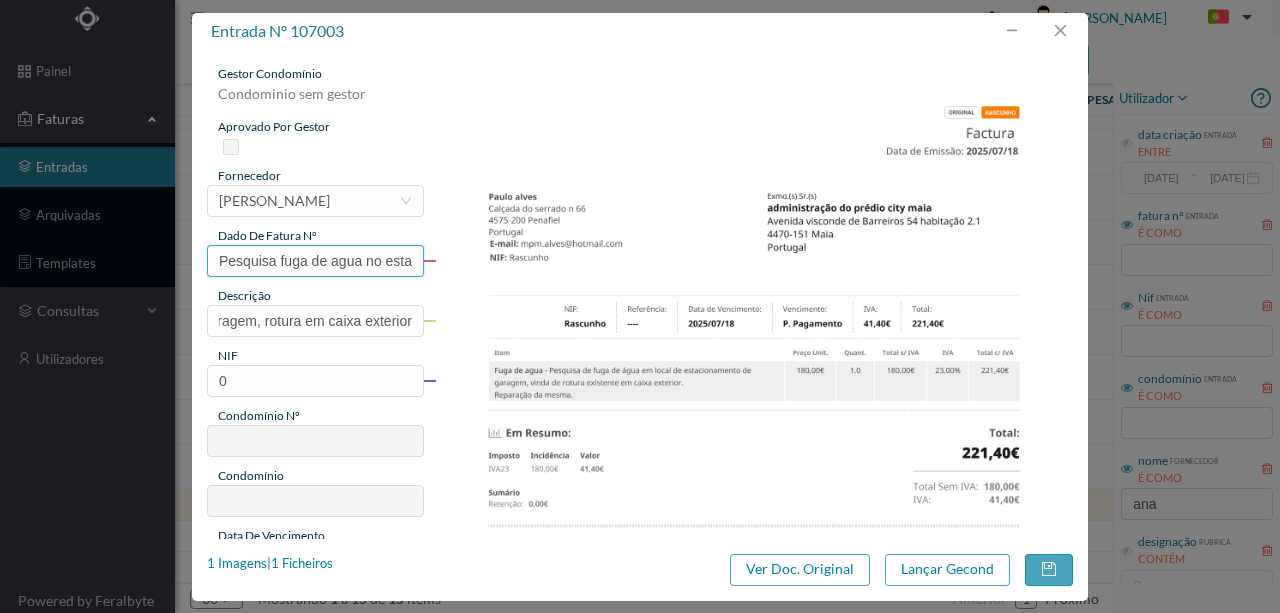 scroll, scrollTop: 0, scrollLeft: 0, axis: both 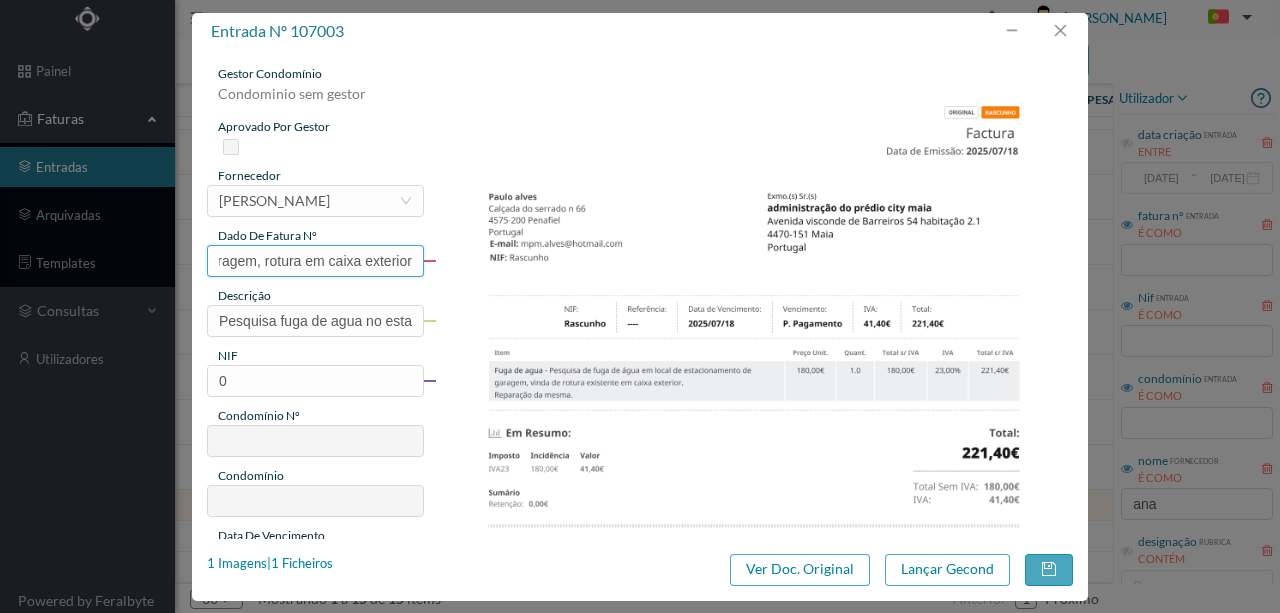 drag, startPoint x: 218, startPoint y: 259, endPoint x: 461, endPoint y: 267, distance: 243.13165 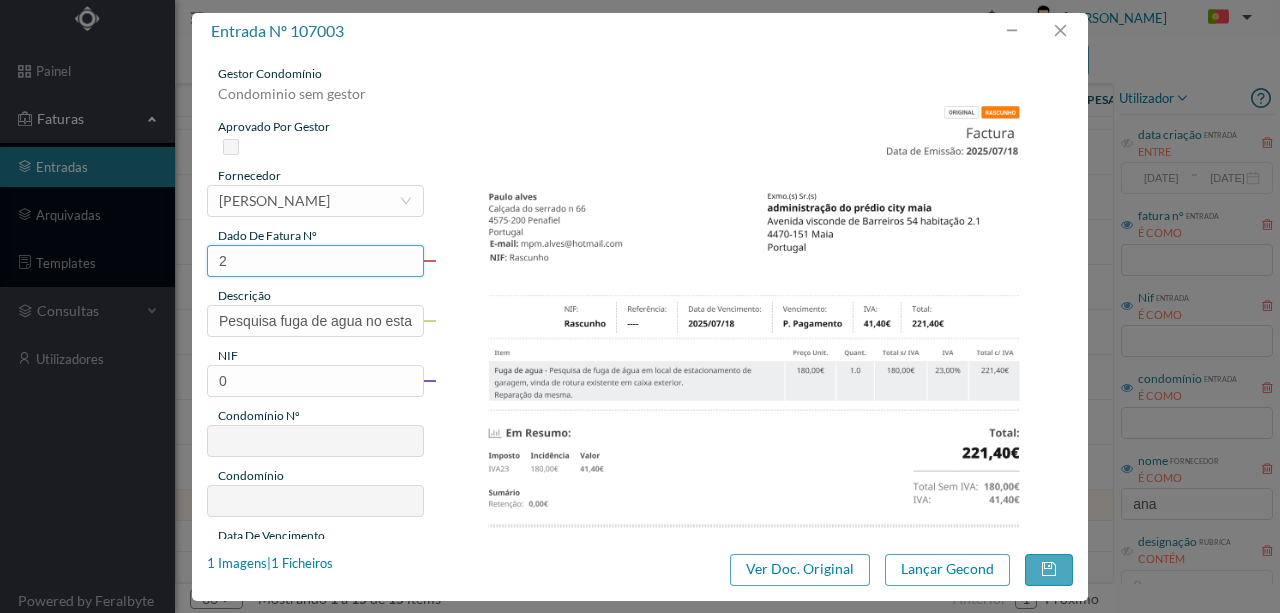 scroll, scrollTop: 0, scrollLeft: 0, axis: both 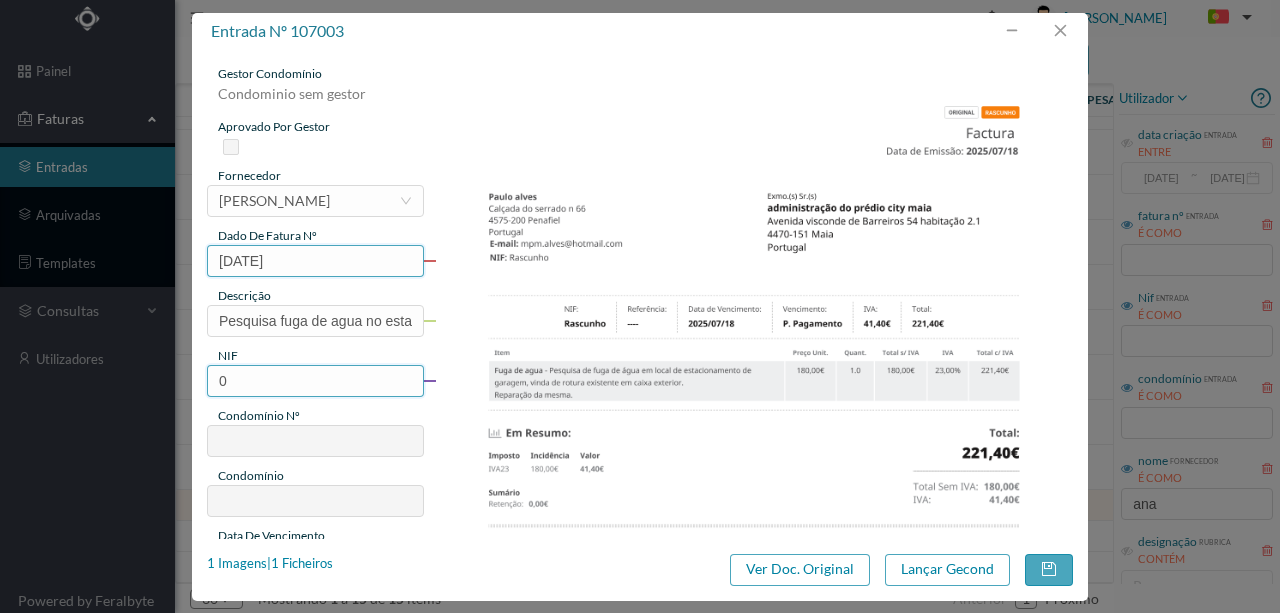 type on "2025/07/18" 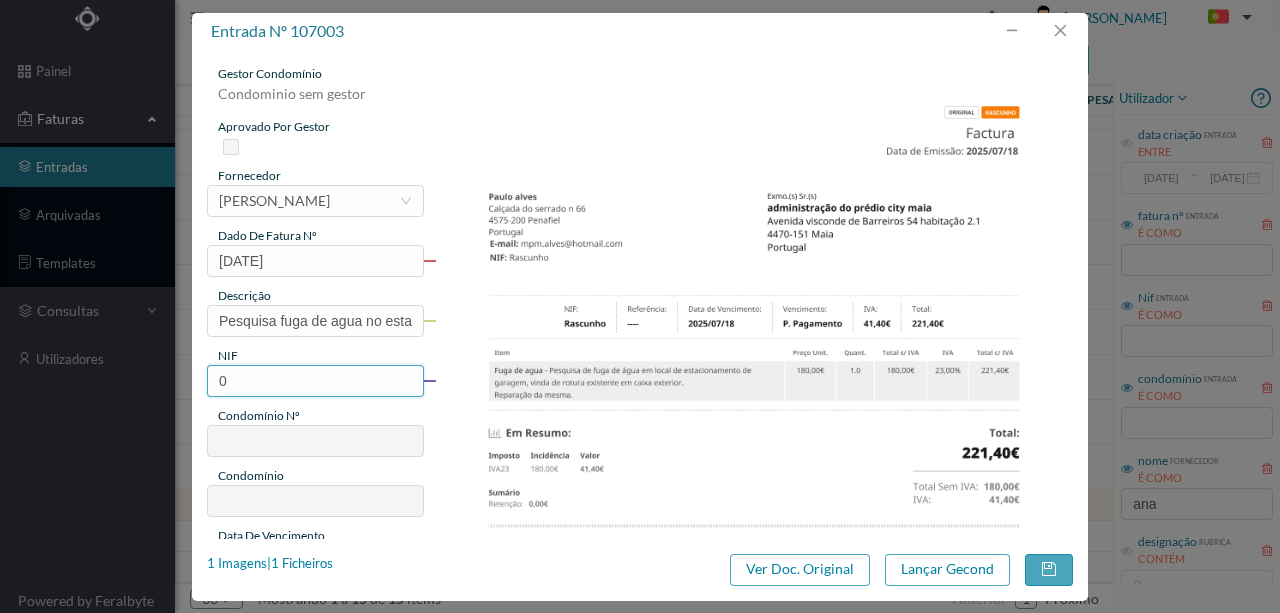 drag, startPoint x: 251, startPoint y: 376, endPoint x: 170, endPoint y: 384, distance: 81.394104 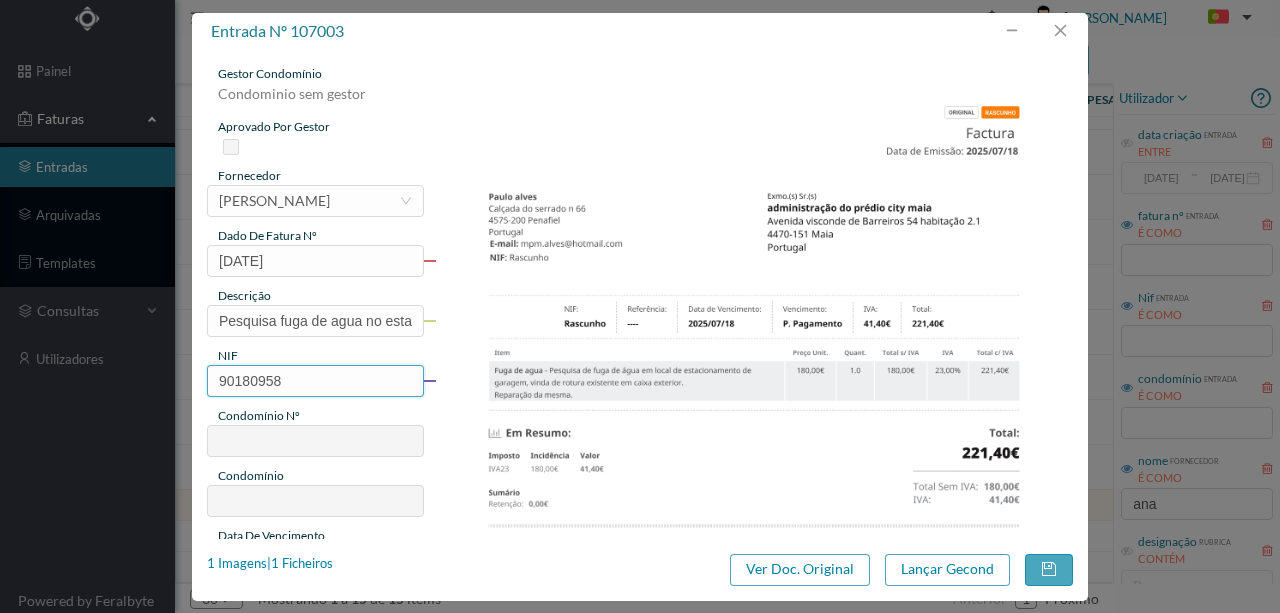 type on "901809586" 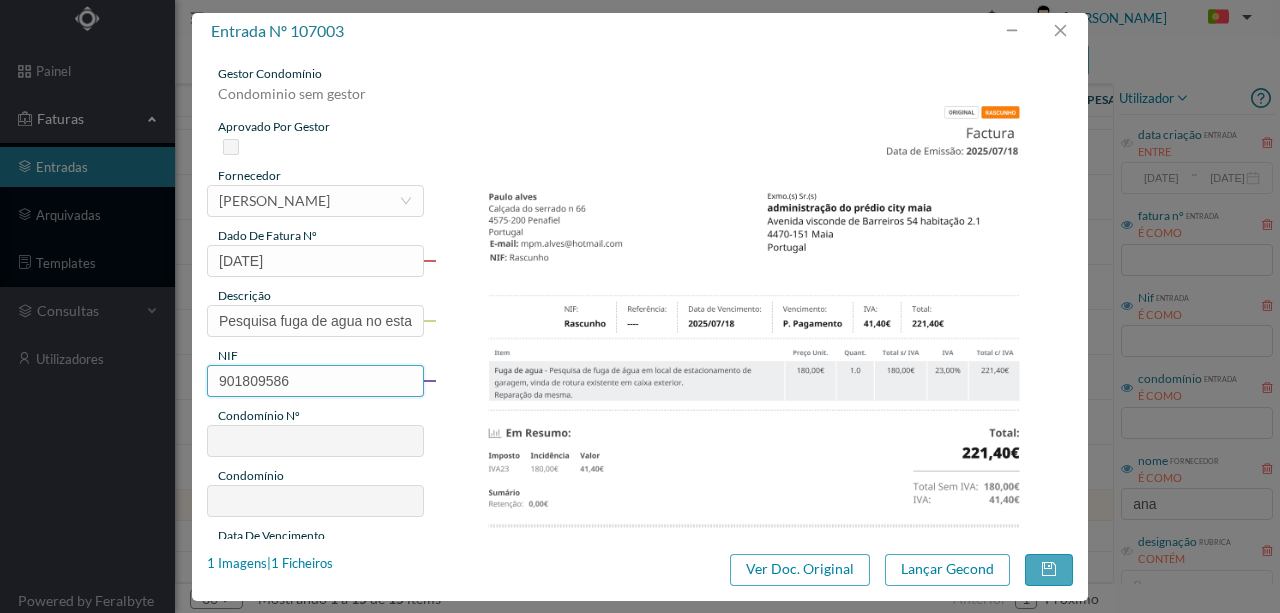 type on "259" 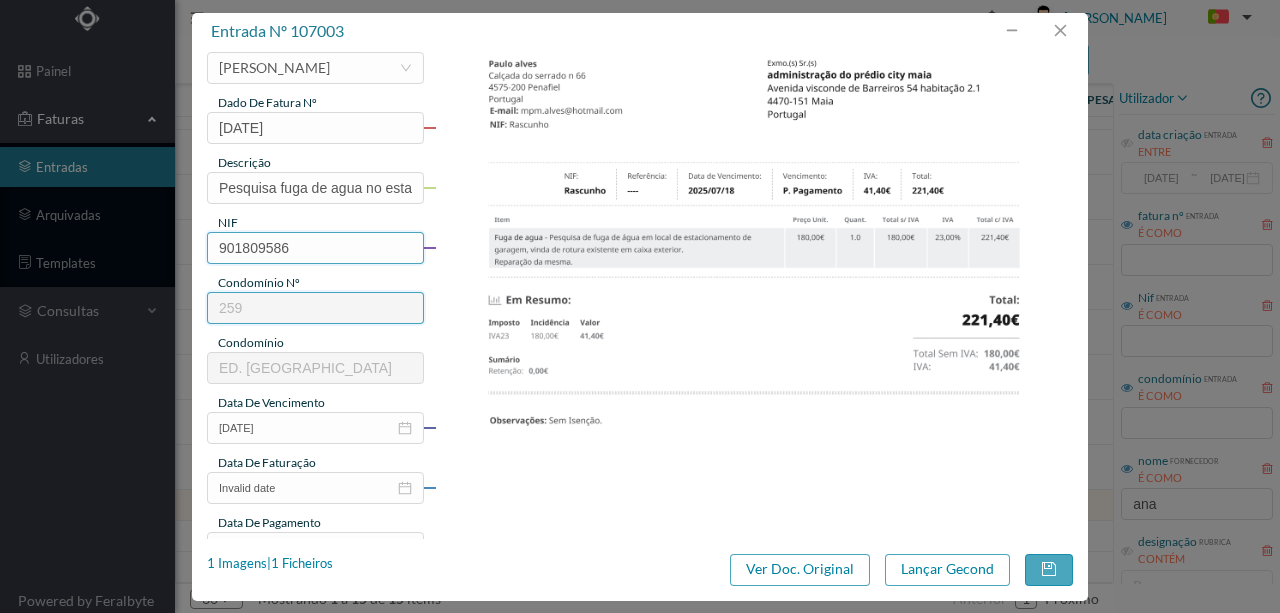 scroll, scrollTop: 266, scrollLeft: 0, axis: vertical 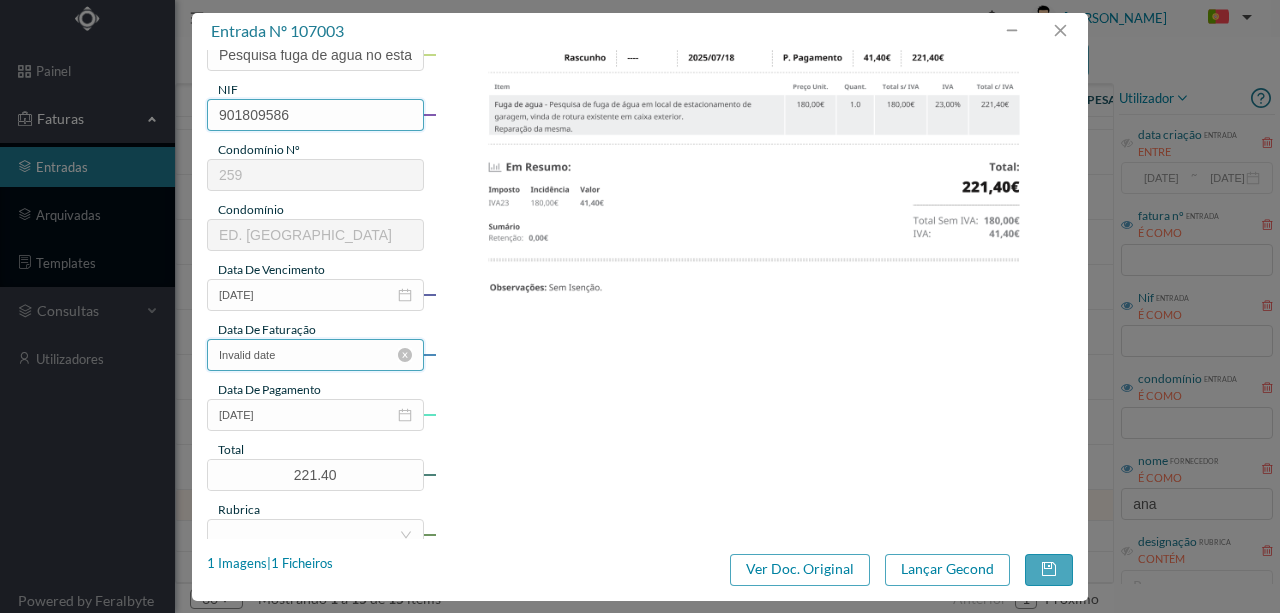 type on "901809586" 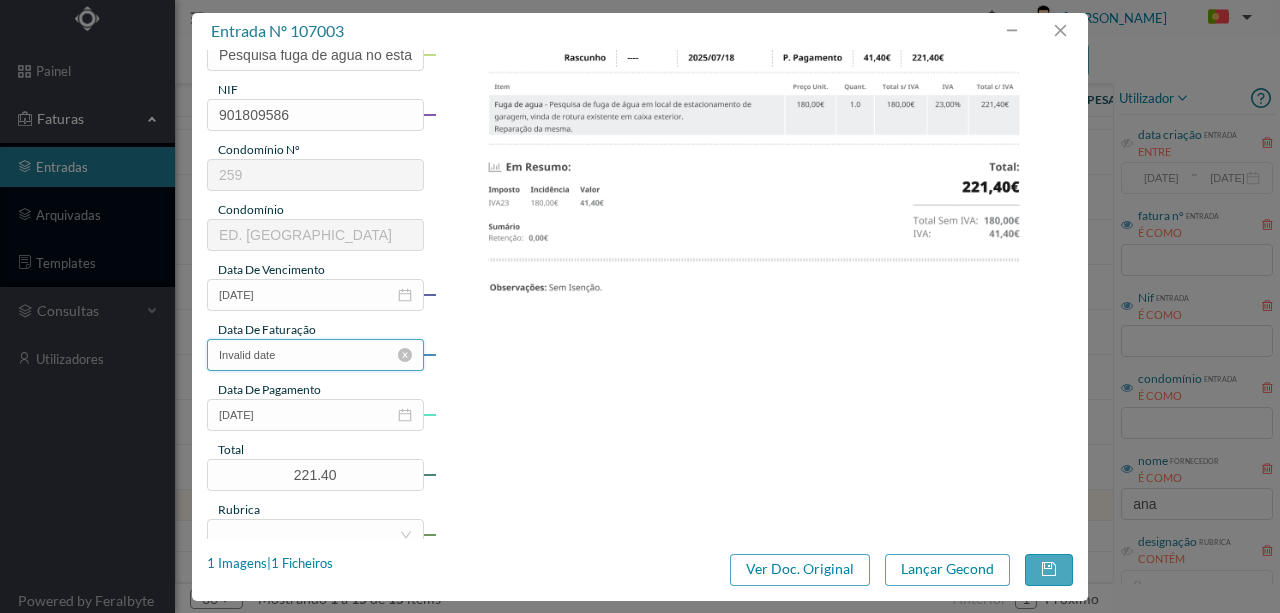 click on "Invalid date" at bounding box center (315, 355) 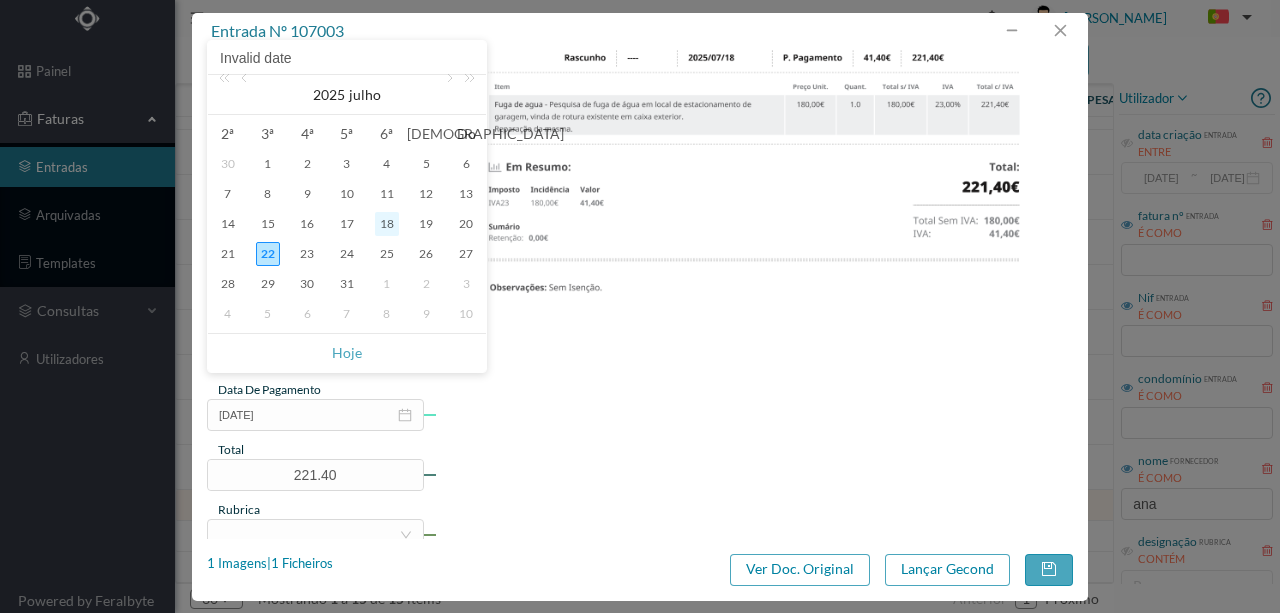 click on "18" at bounding box center [387, 224] 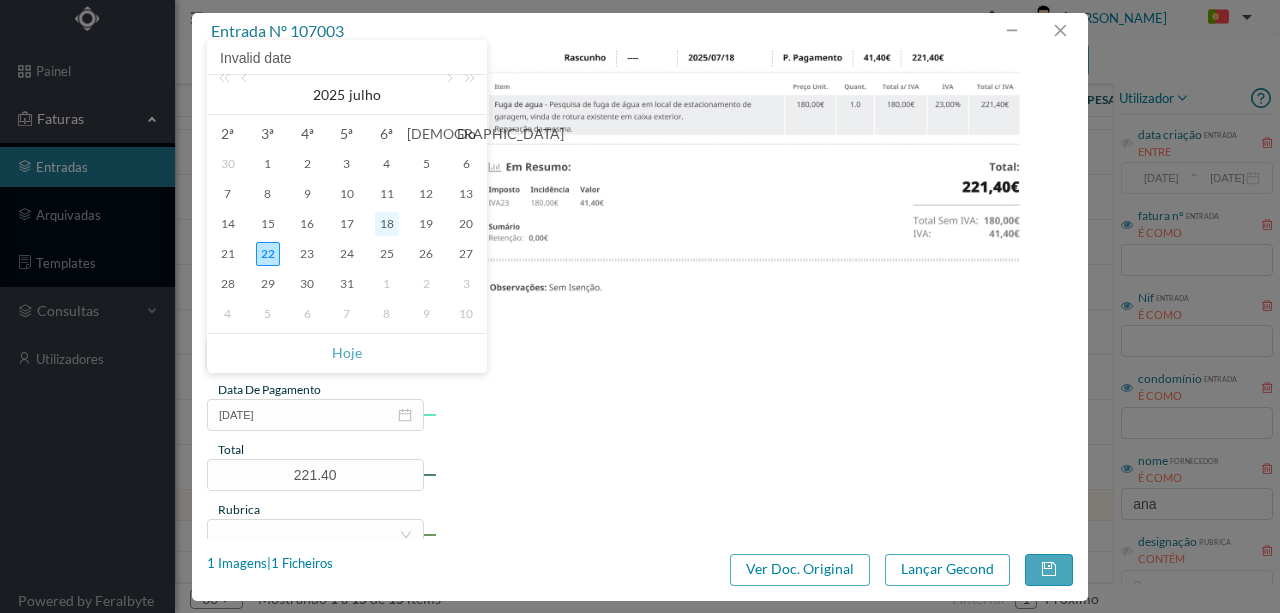 type on "2025-07-18" 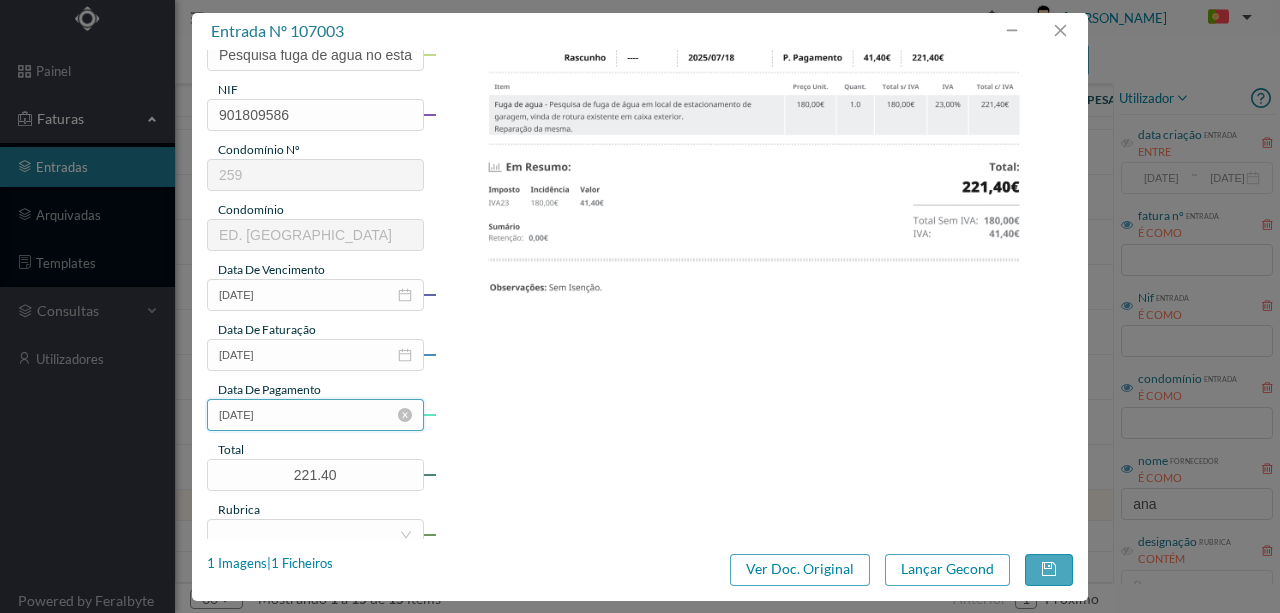 click on "2025-07-18" at bounding box center [315, 415] 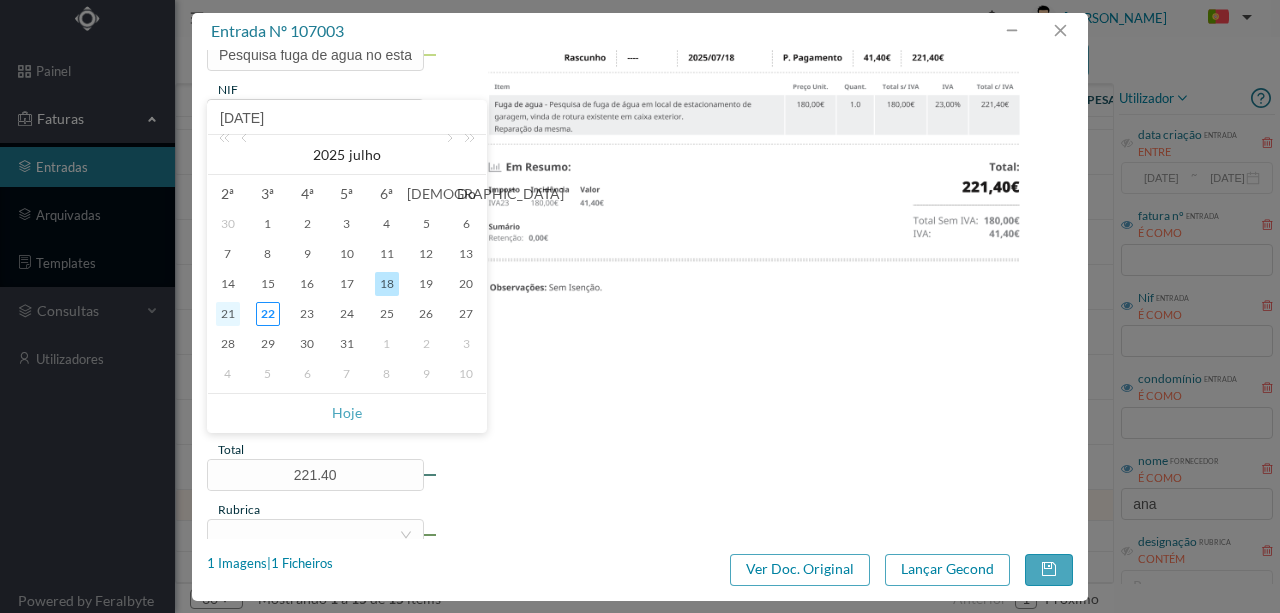 click on "21" at bounding box center [228, 314] 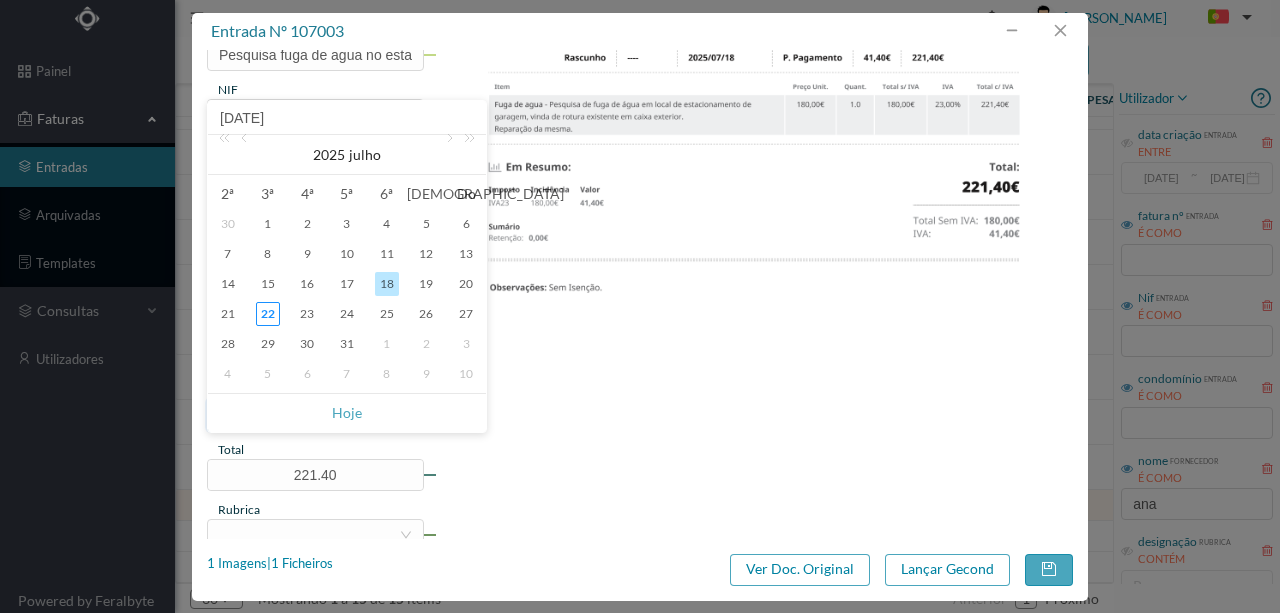 type on "2025-07-21" 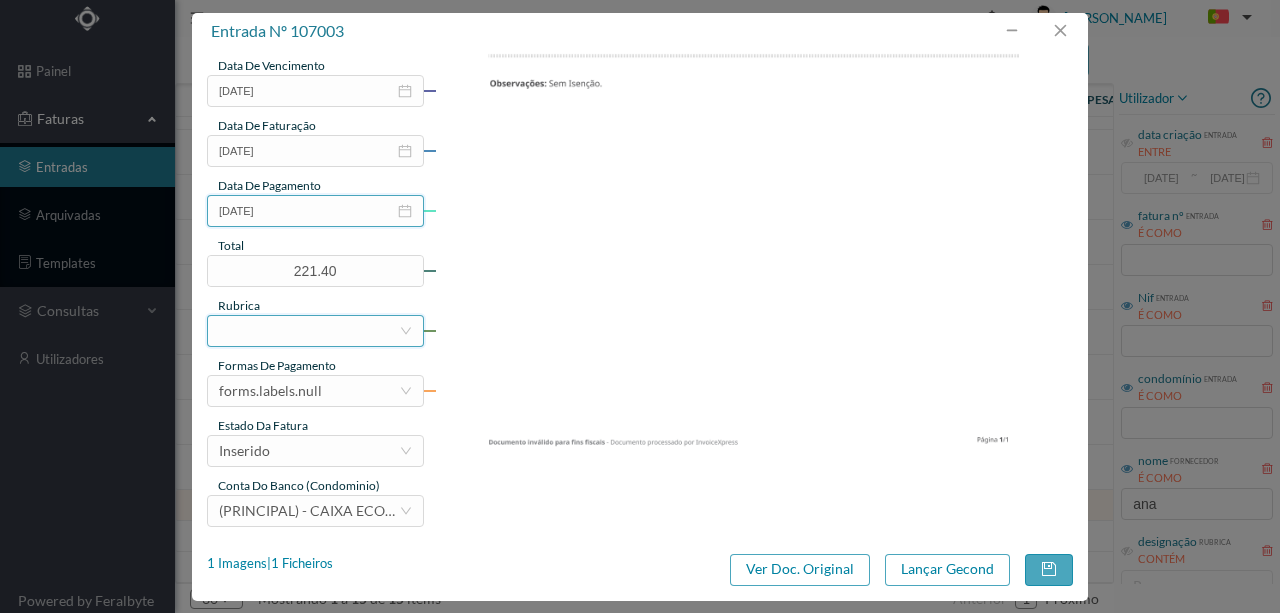 scroll, scrollTop: 473, scrollLeft: 0, axis: vertical 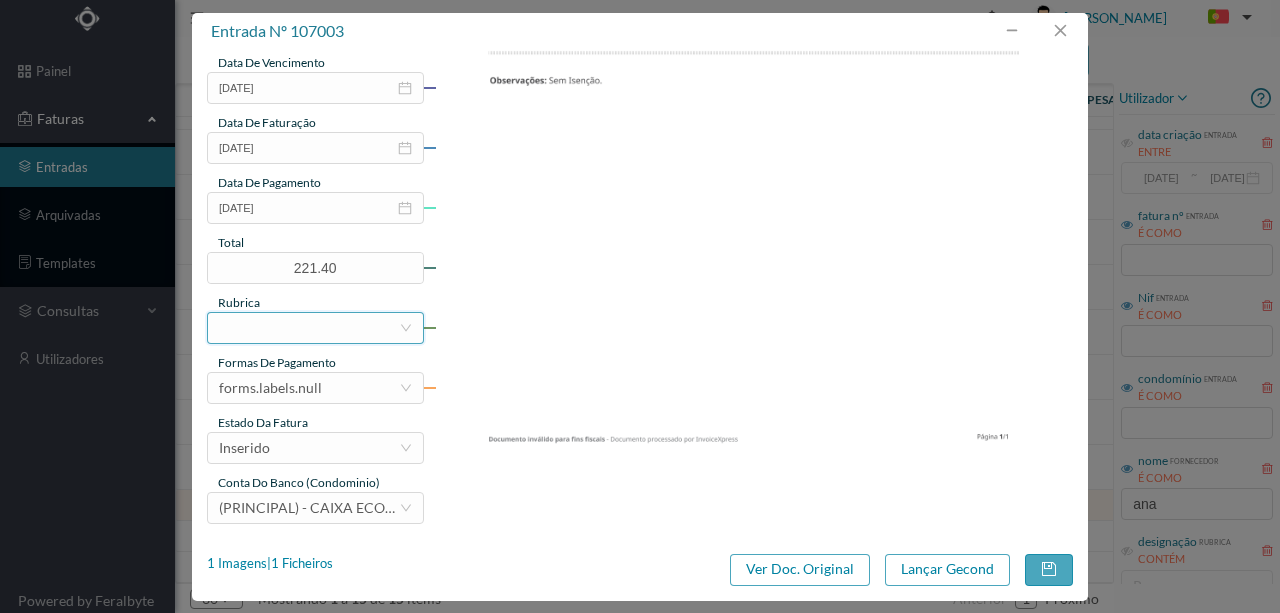 click at bounding box center [309, 328] 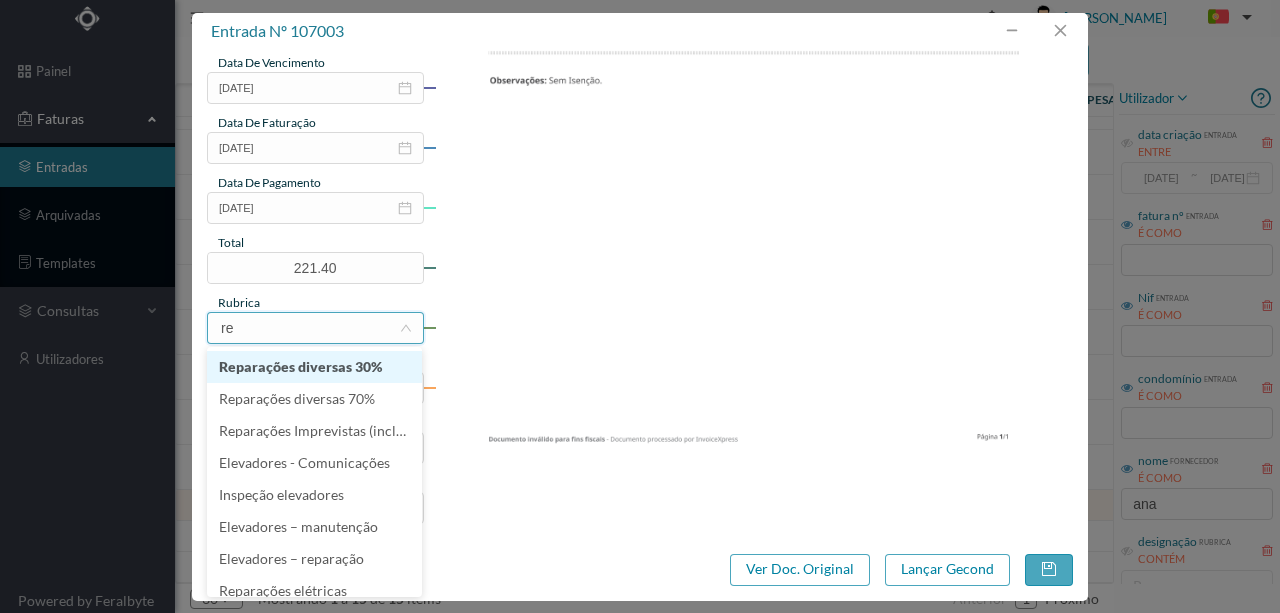 type on "rep" 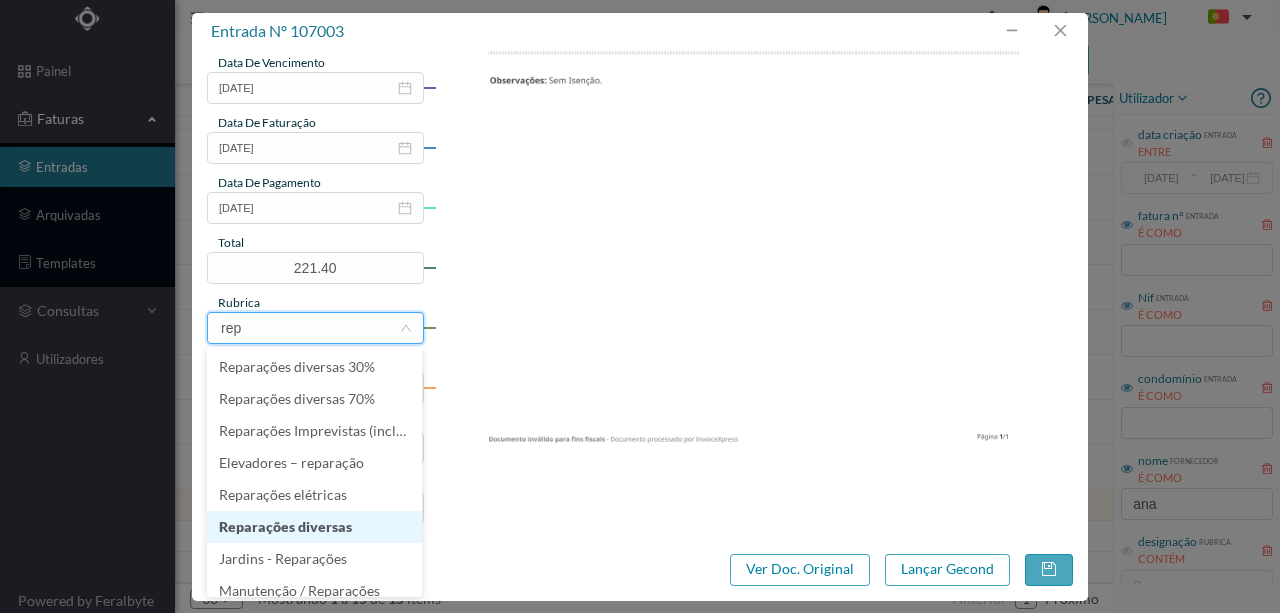 scroll, scrollTop: 133, scrollLeft: 0, axis: vertical 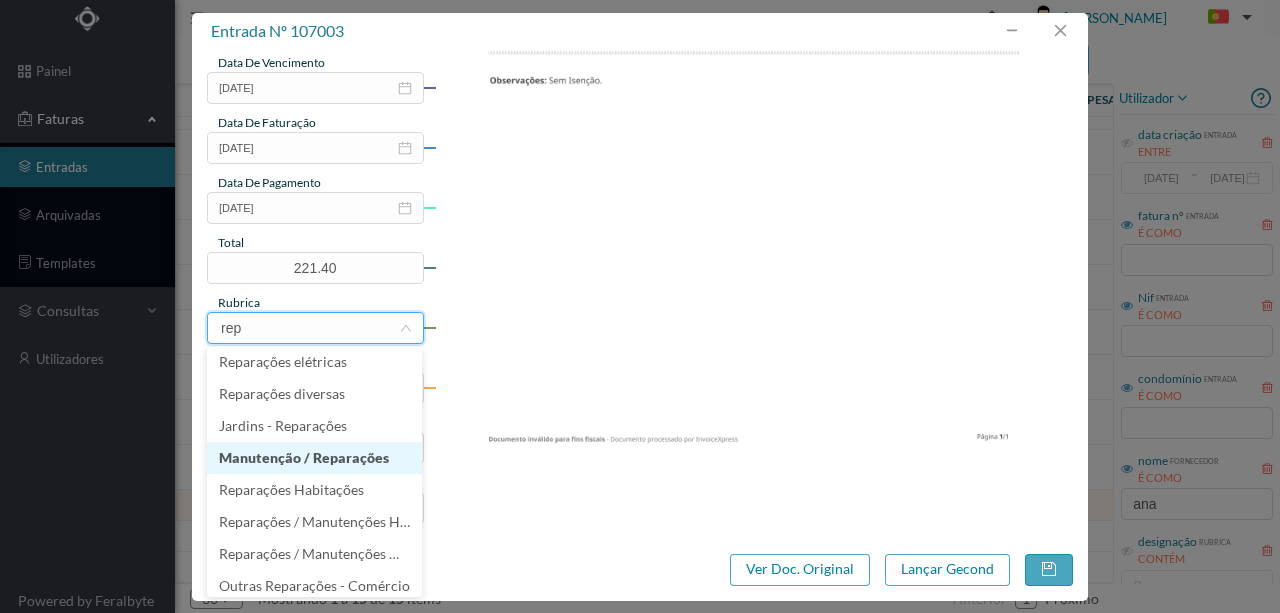 click on "Manutenção / Reparações" at bounding box center (314, 458) 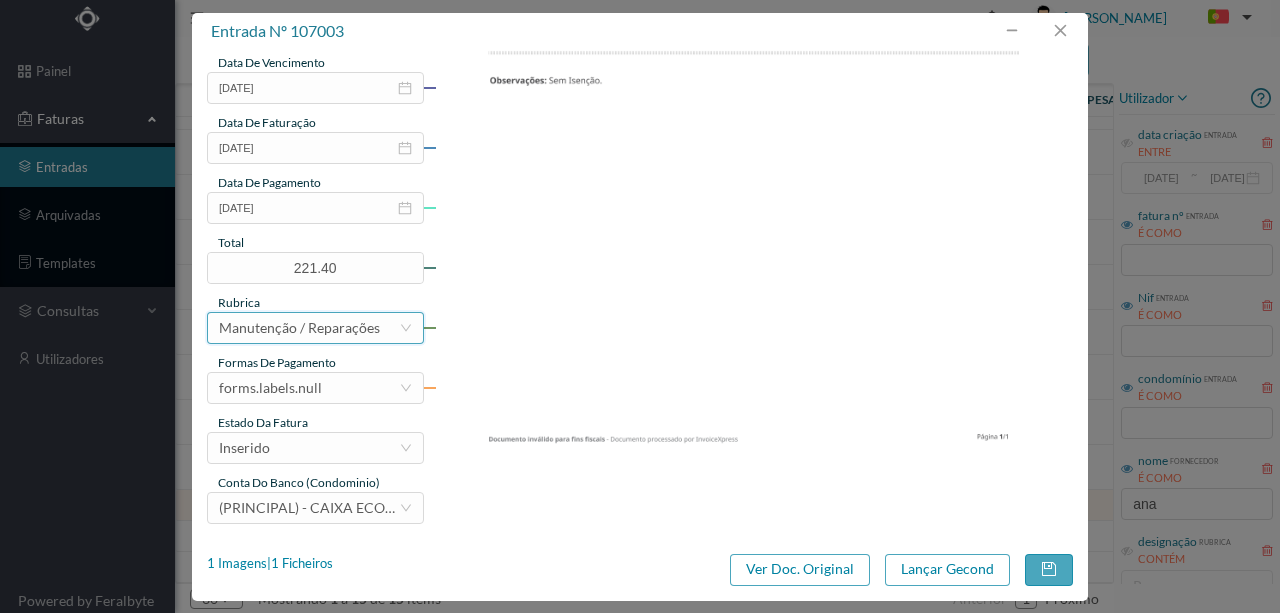 scroll, scrollTop: 4, scrollLeft: 0, axis: vertical 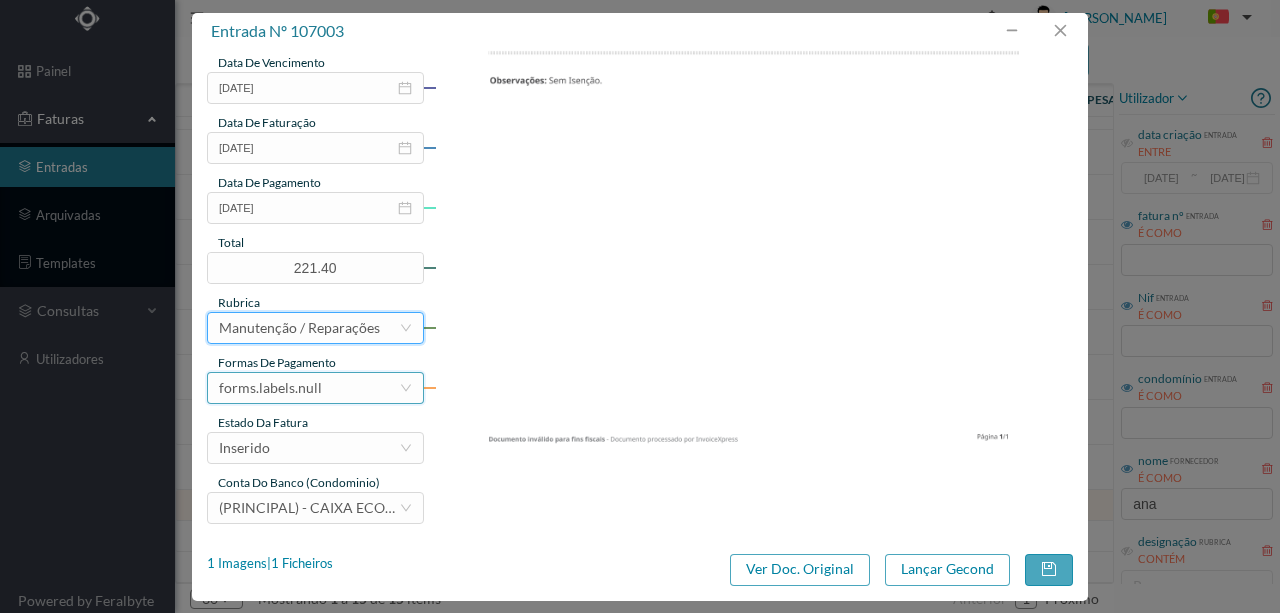 drag, startPoint x: 302, startPoint y: 395, endPoint x: 299, endPoint y: 379, distance: 16.27882 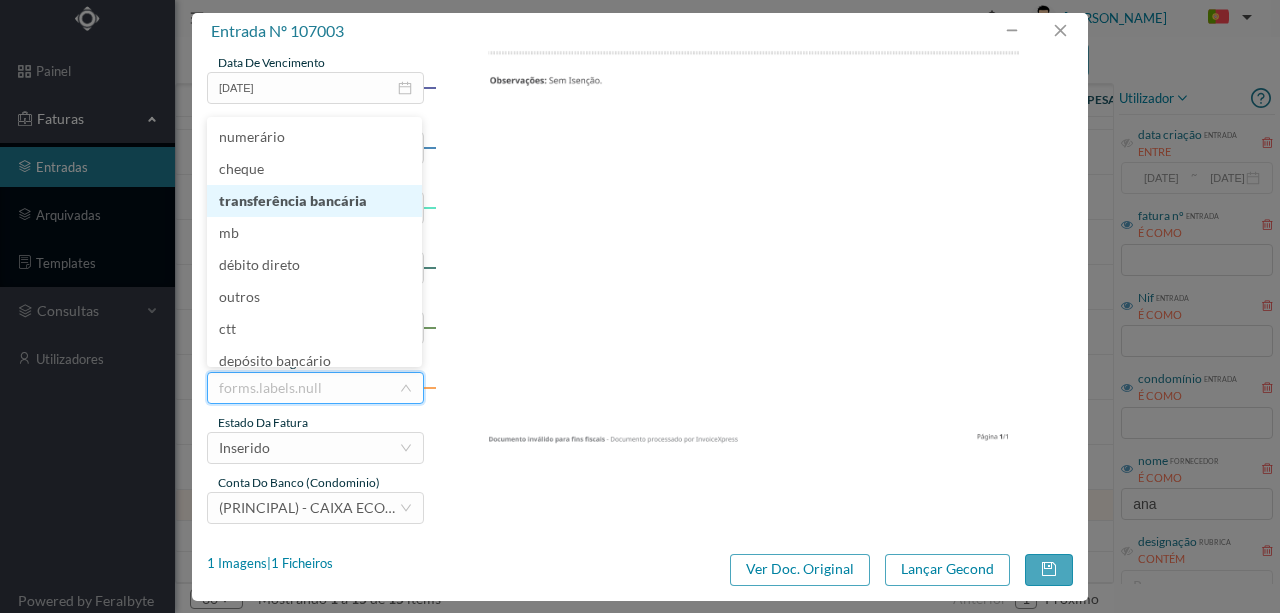 click on "transferência bancária" at bounding box center (314, 201) 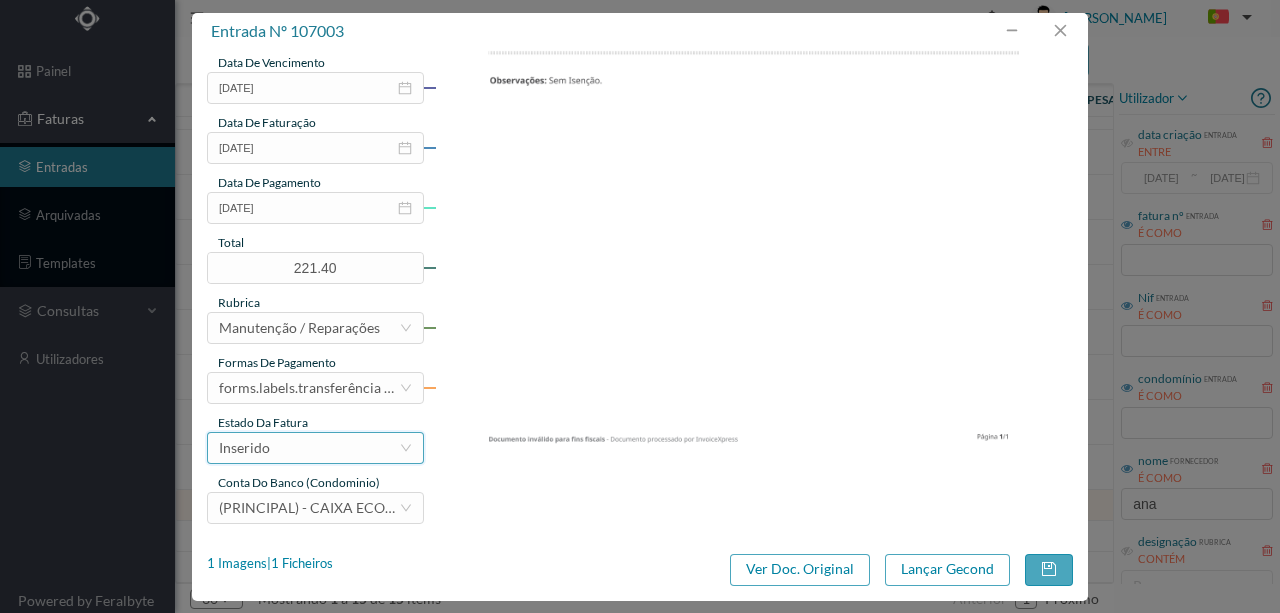 click on "Inserido" at bounding box center (309, 448) 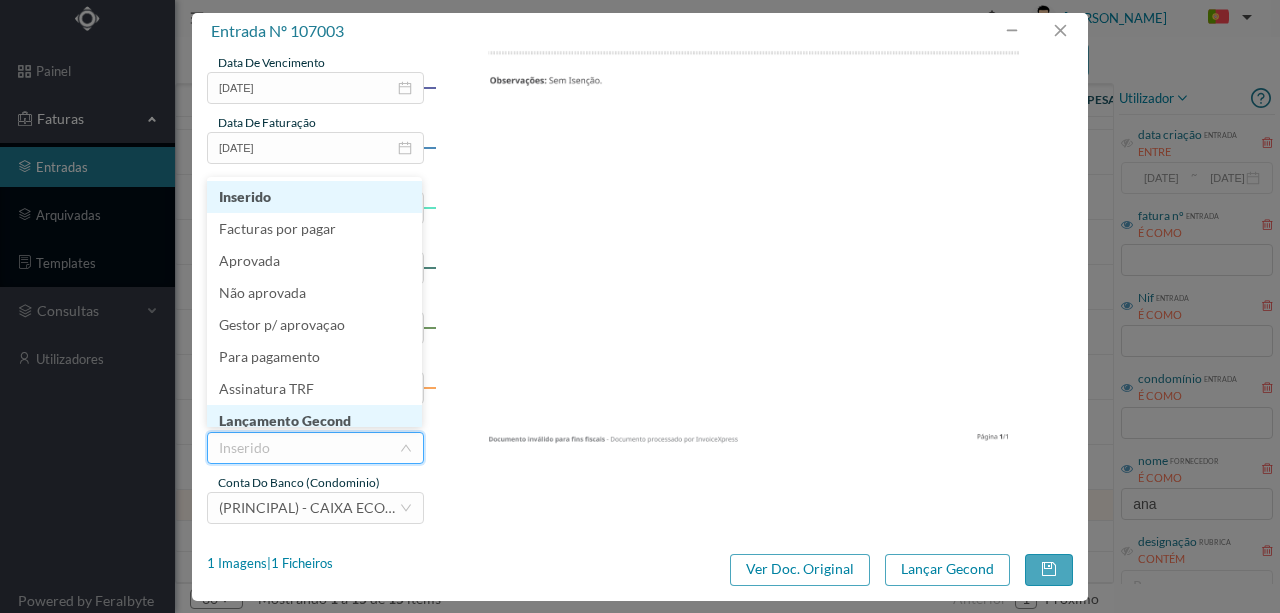 scroll, scrollTop: 10, scrollLeft: 0, axis: vertical 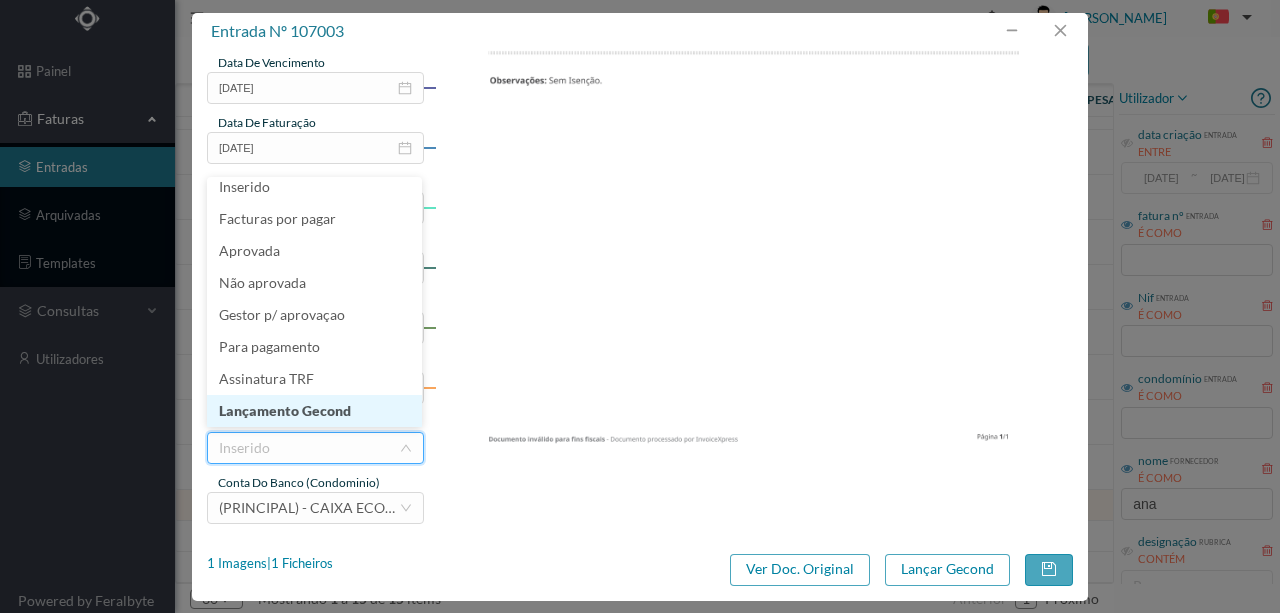 click on "Lançamento Gecond" at bounding box center (314, 411) 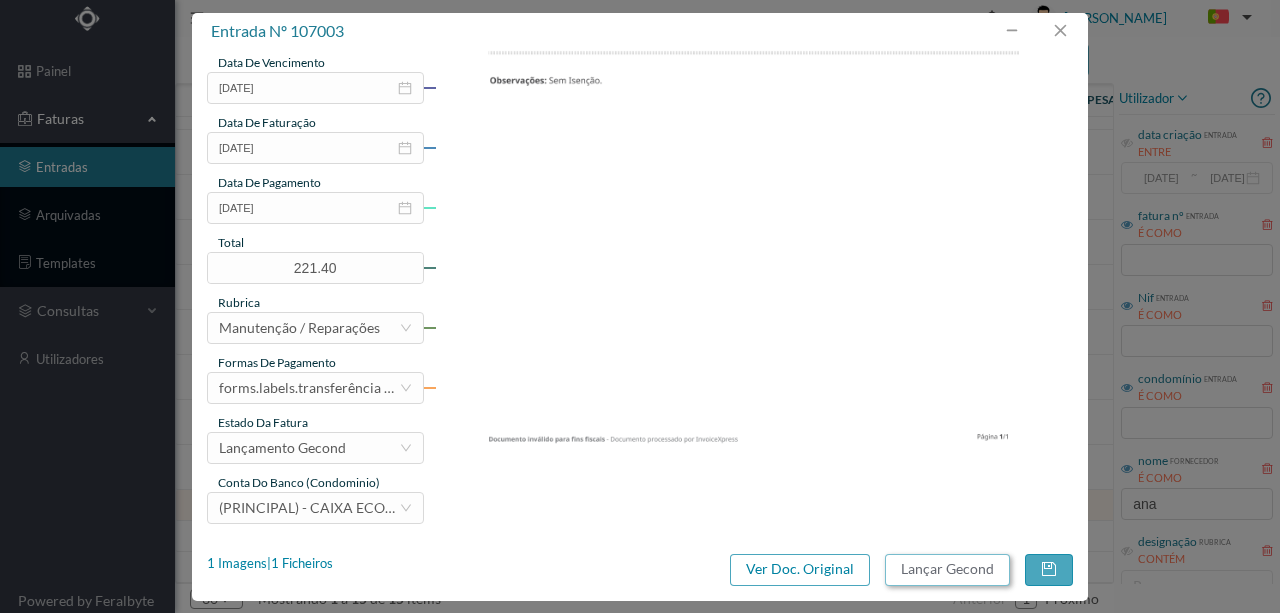 click on "Lançar Gecond" at bounding box center (947, 570) 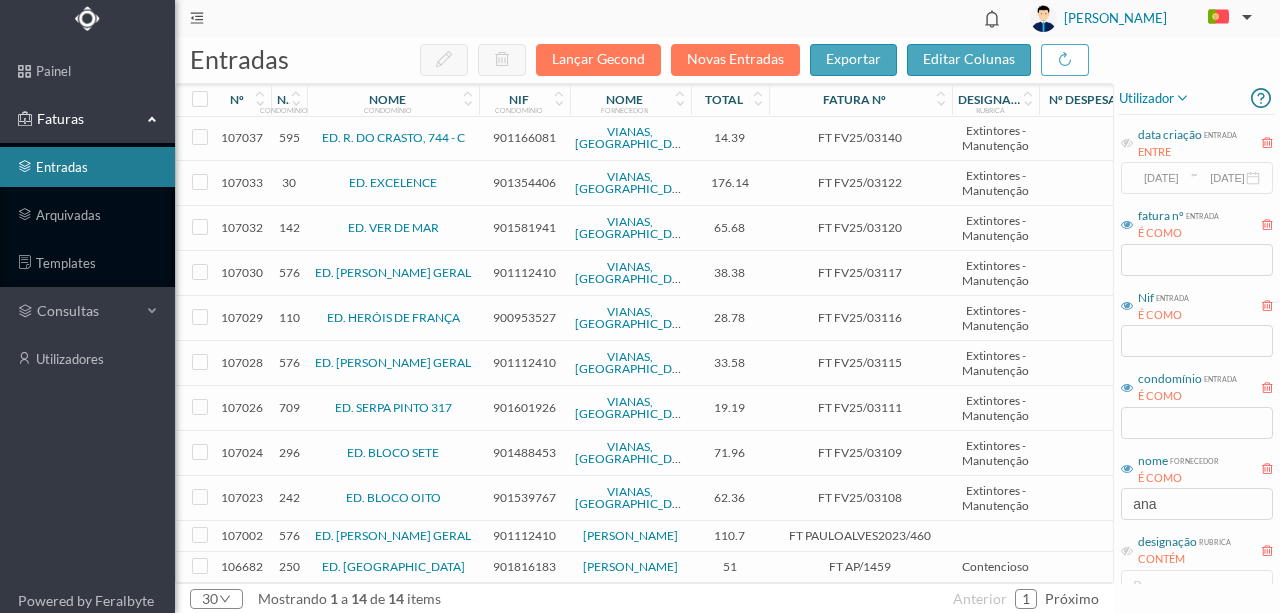 scroll, scrollTop: 139, scrollLeft: 0, axis: vertical 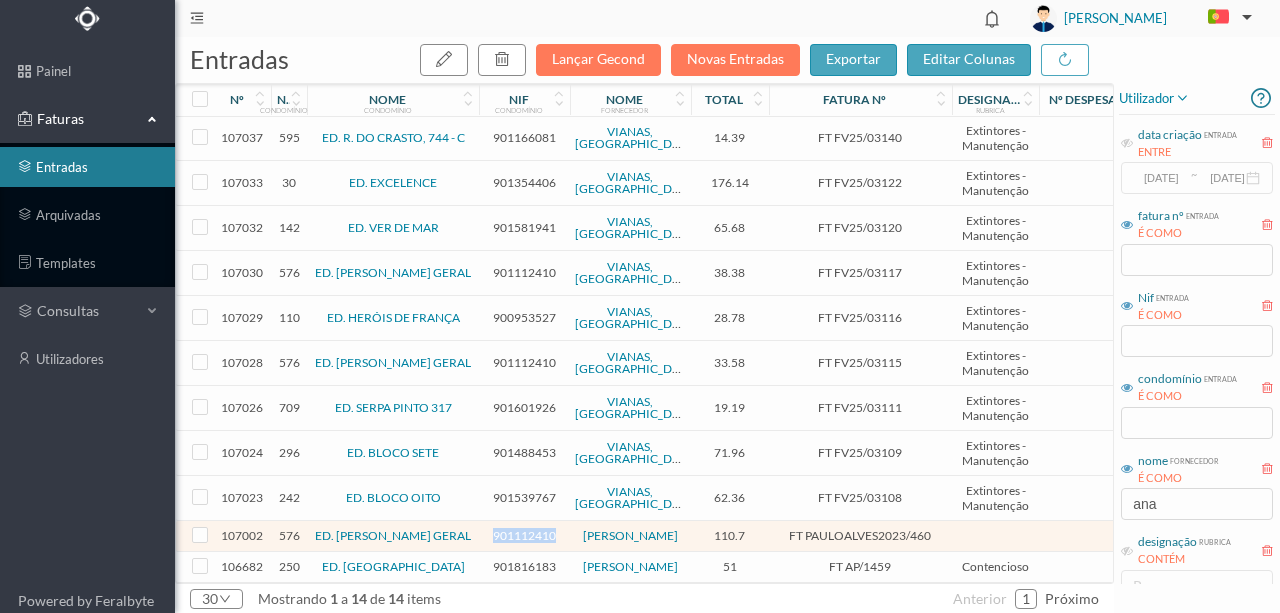 click on "901112410" at bounding box center [524, 535] 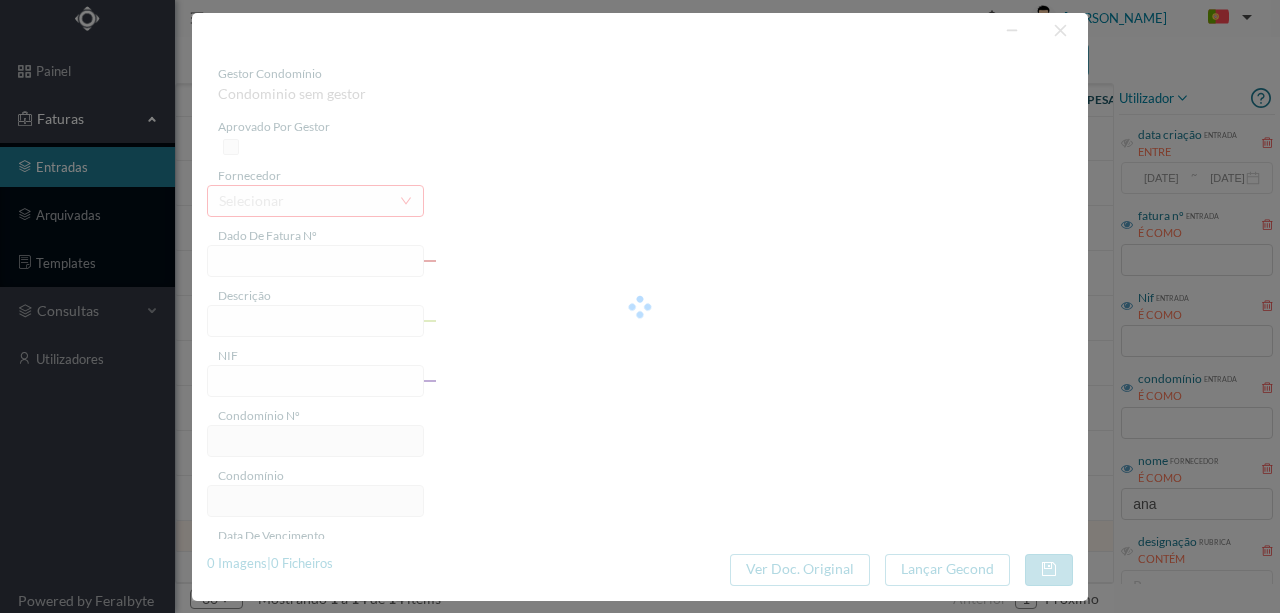 type on "FT PAULOALVES2023/460" 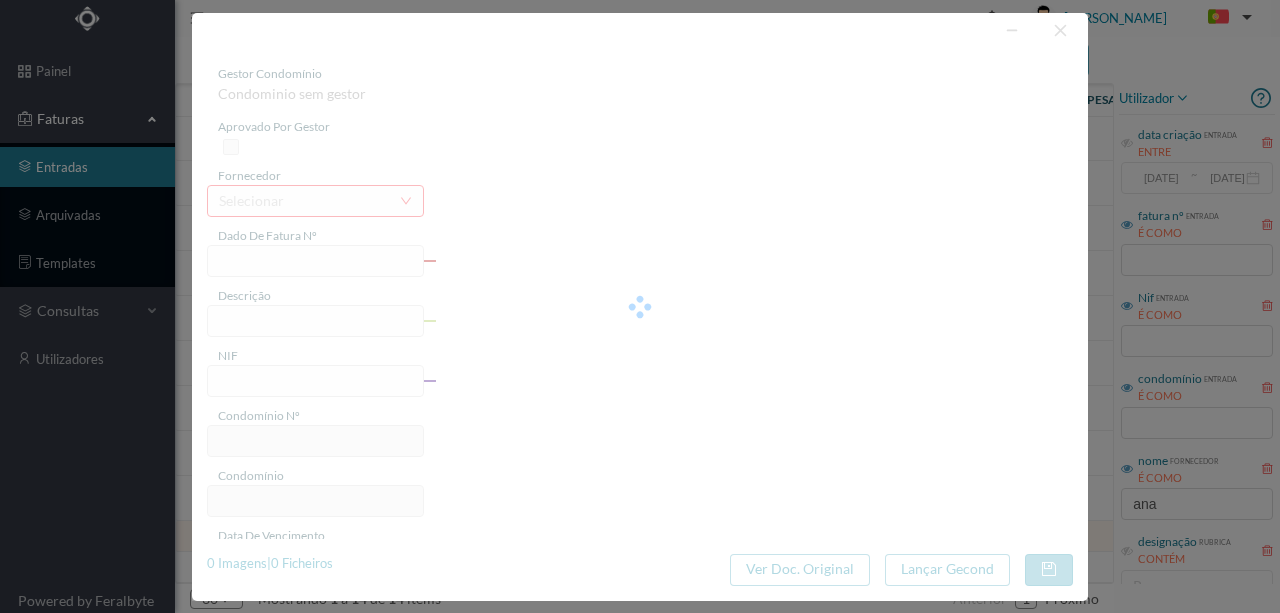 type on "901112410" 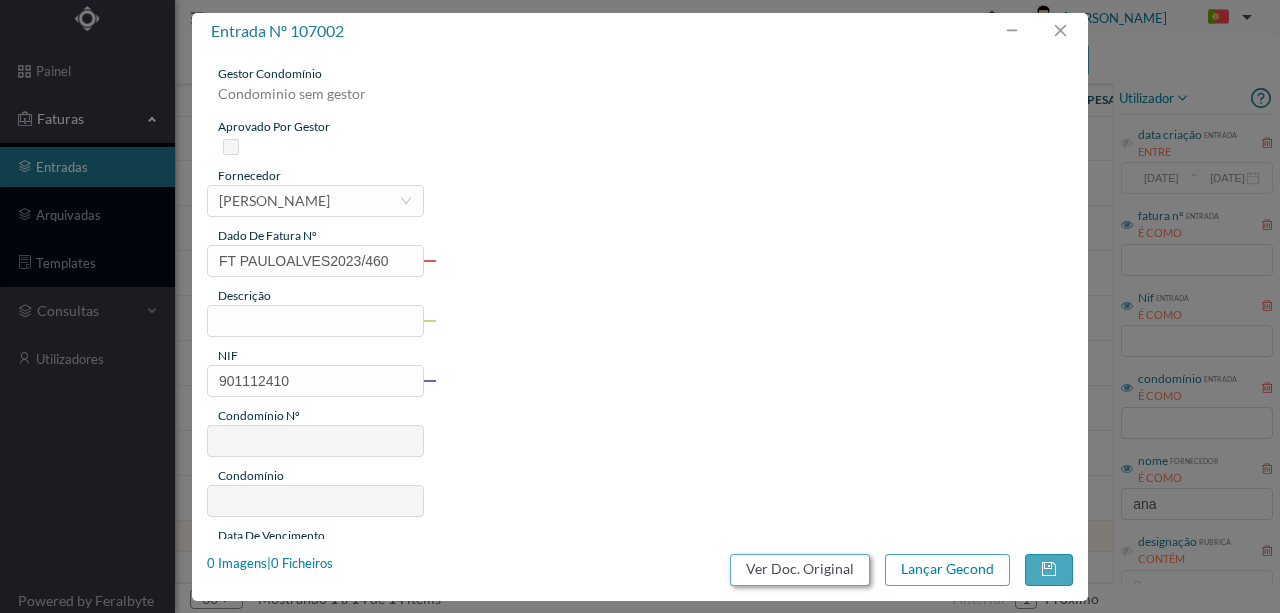 type on "576" 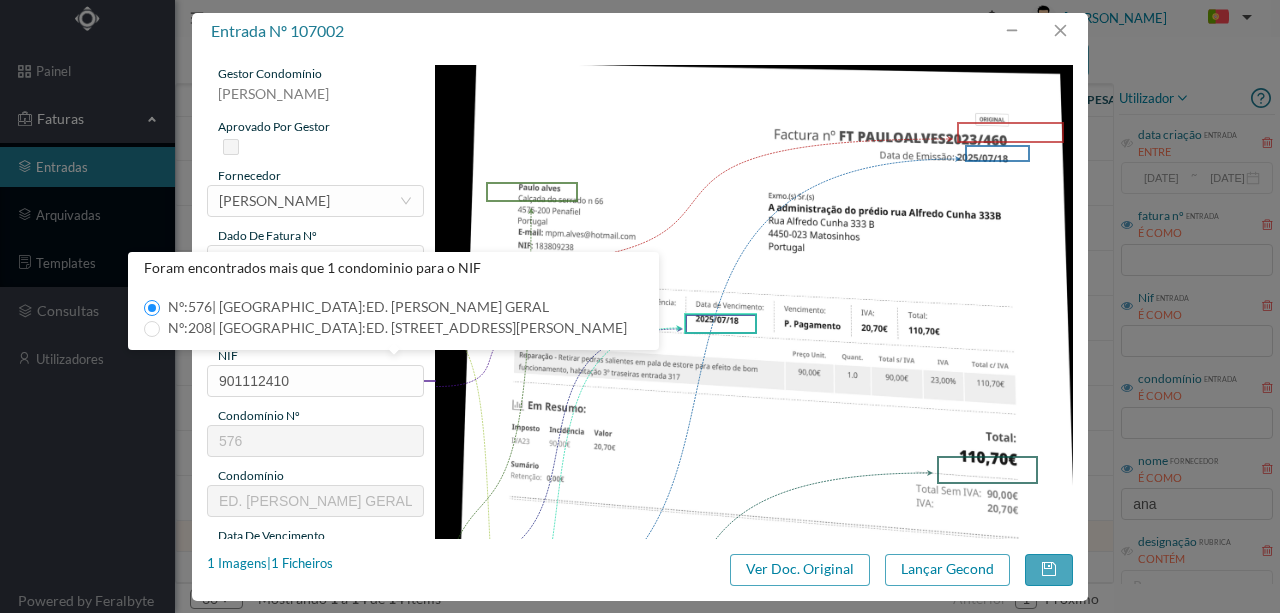 click at bounding box center (754, 516) 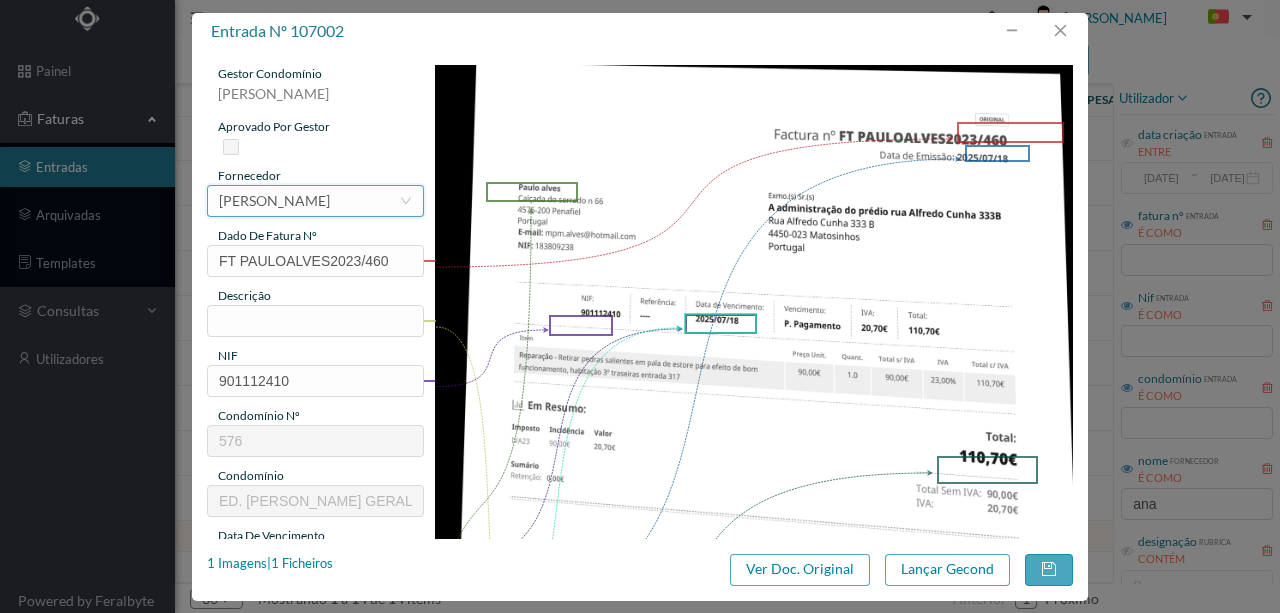 click on "selecionar ANA CRISTINA PONTE" at bounding box center (309, 201) 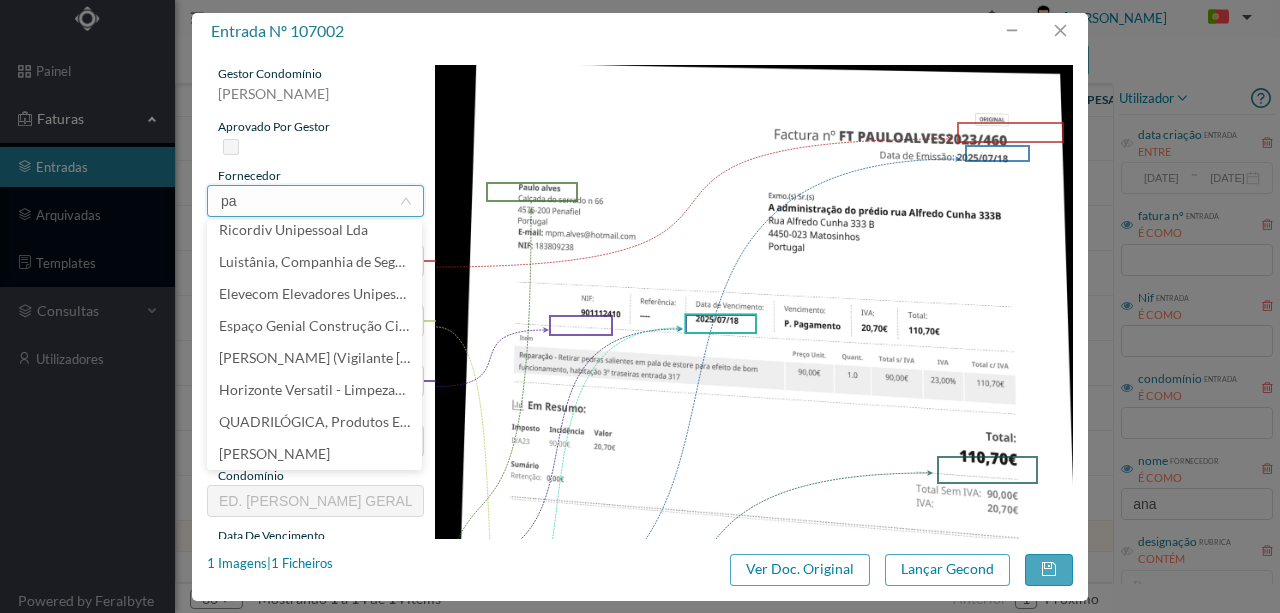 scroll, scrollTop: 4, scrollLeft: 0, axis: vertical 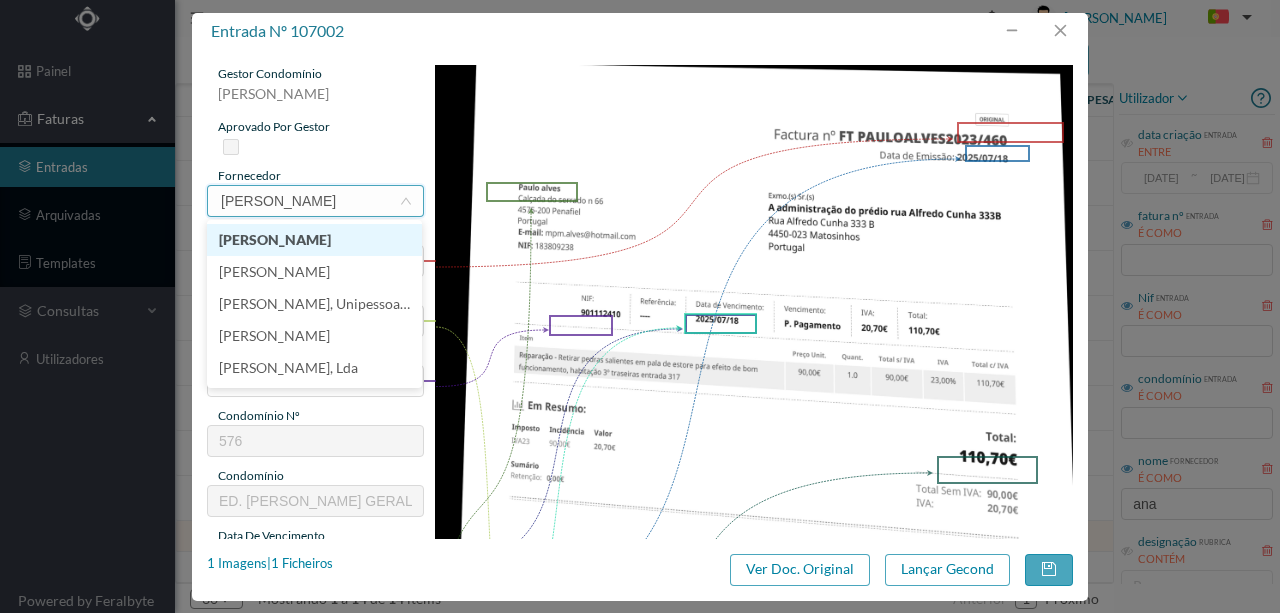 type on "paulo al" 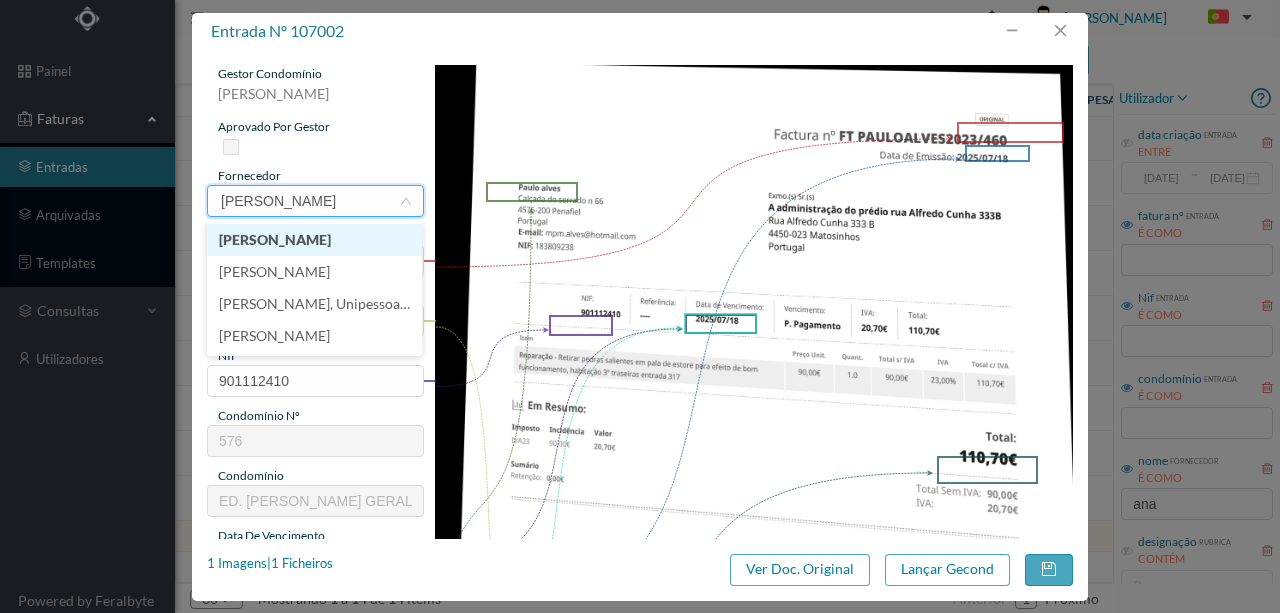 click on "Paulo Alves" at bounding box center (314, 240) 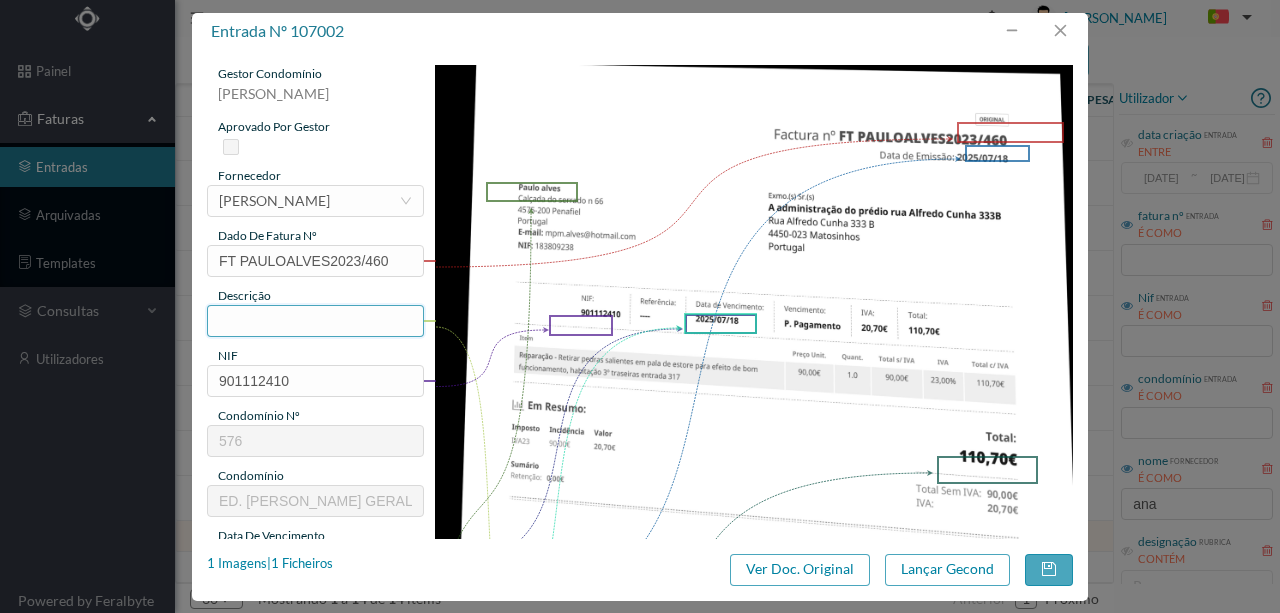 click at bounding box center (315, 321) 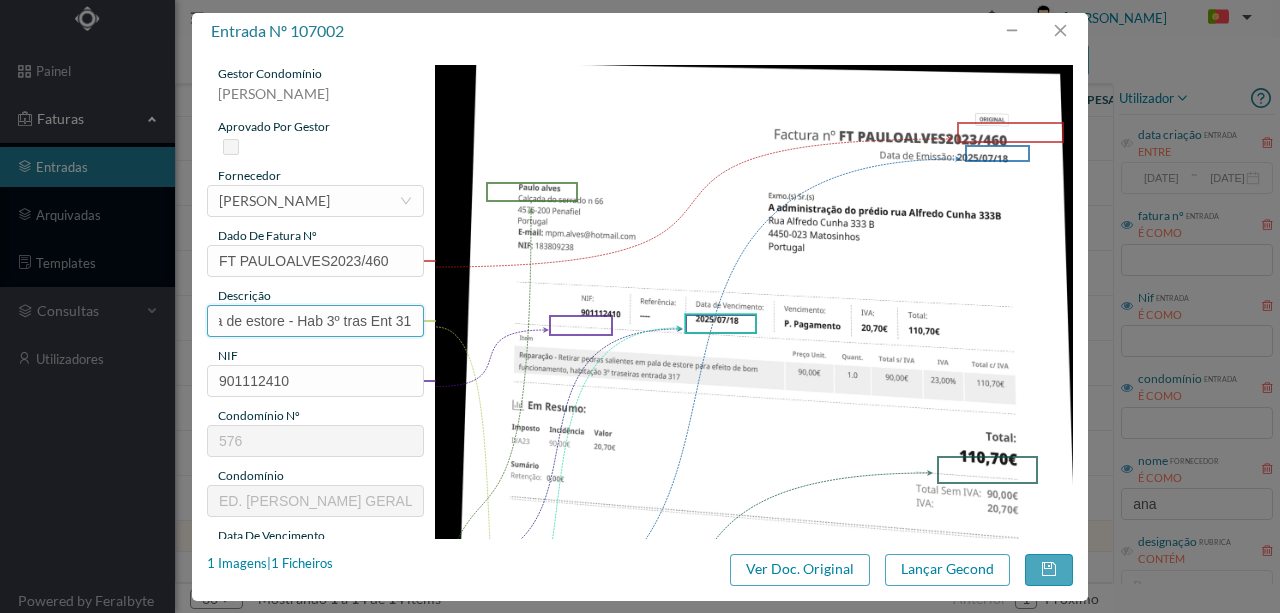 scroll, scrollTop: 0, scrollLeft: 206, axis: horizontal 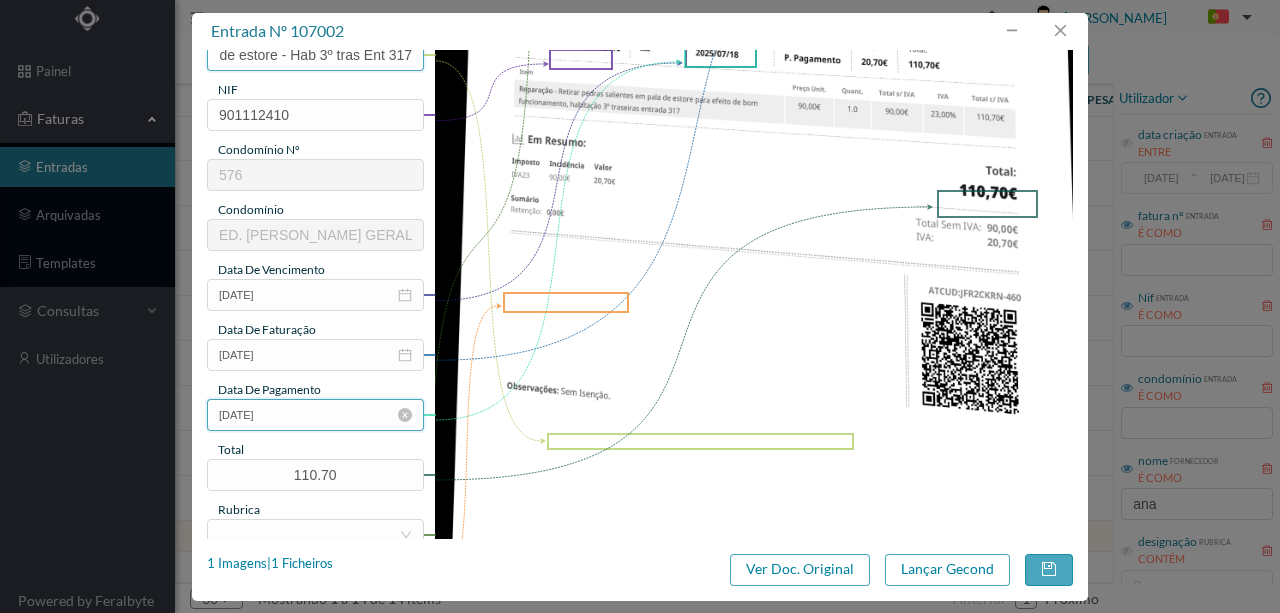 type on "Retirar pedras salientes em pala de estore - Hab 3º tras Ent 317" 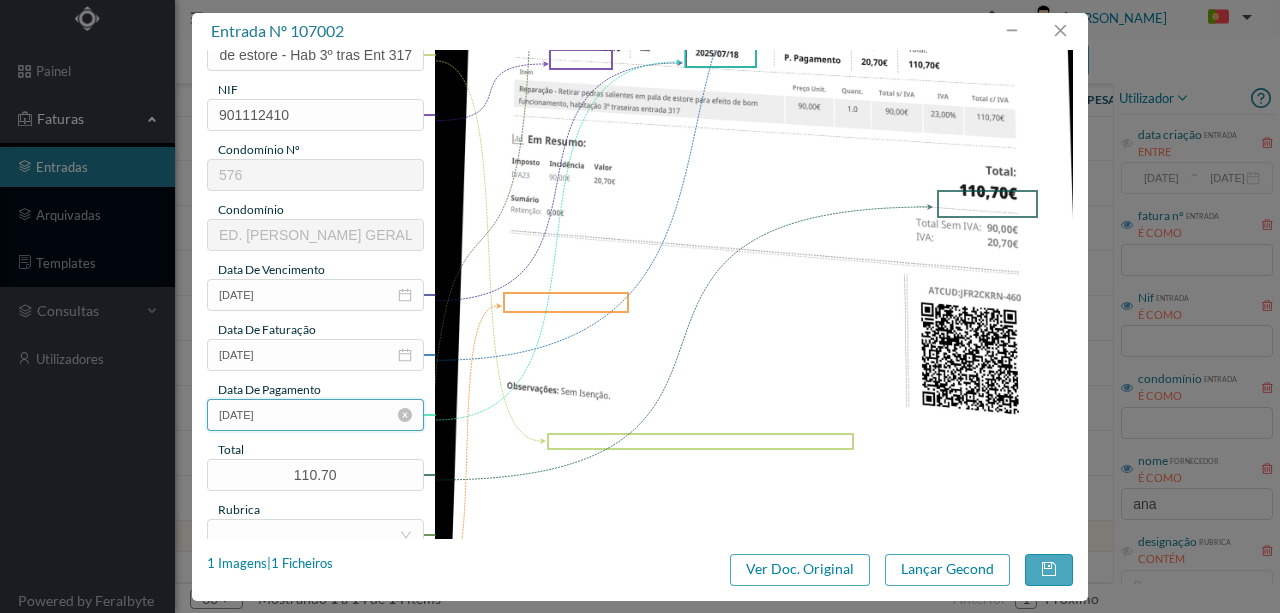 click on "2025-07-18" at bounding box center (315, 415) 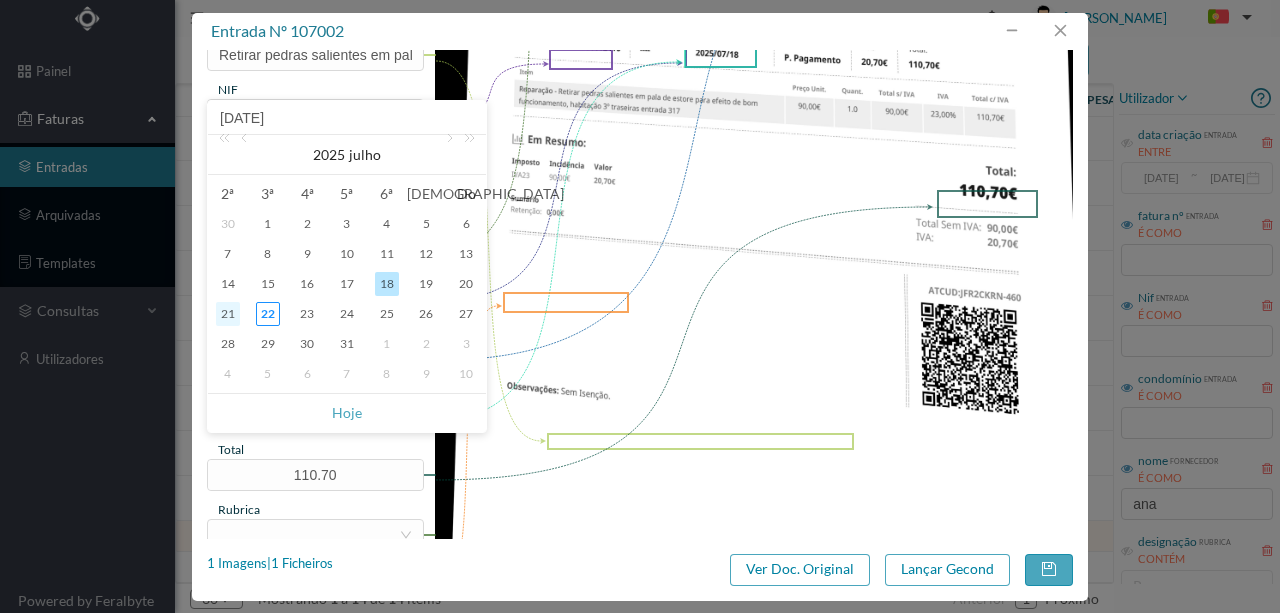 click on "21" at bounding box center (228, 314) 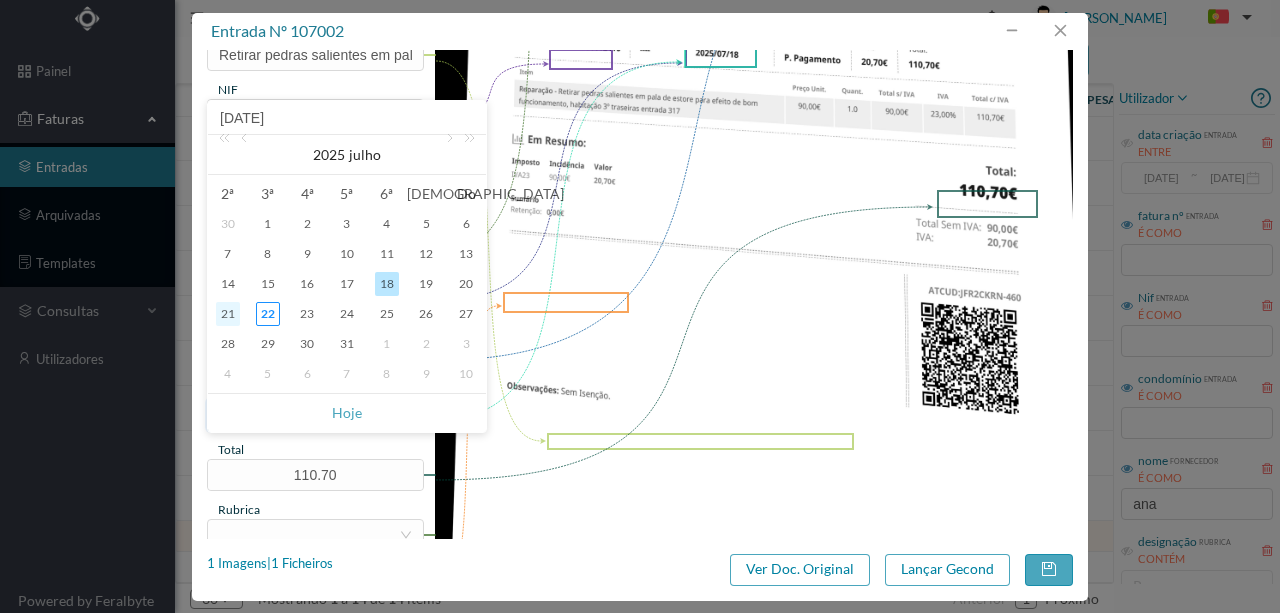 type on "[DATE]" 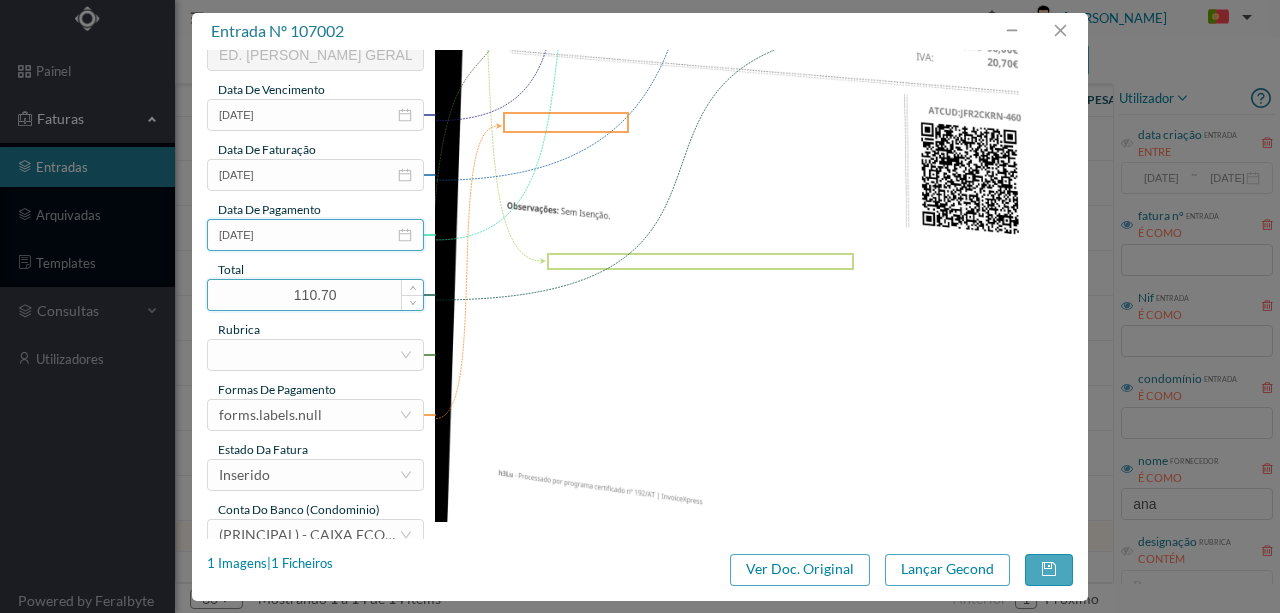scroll, scrollTop: 473, scrollLeft: 0, axis: vertical 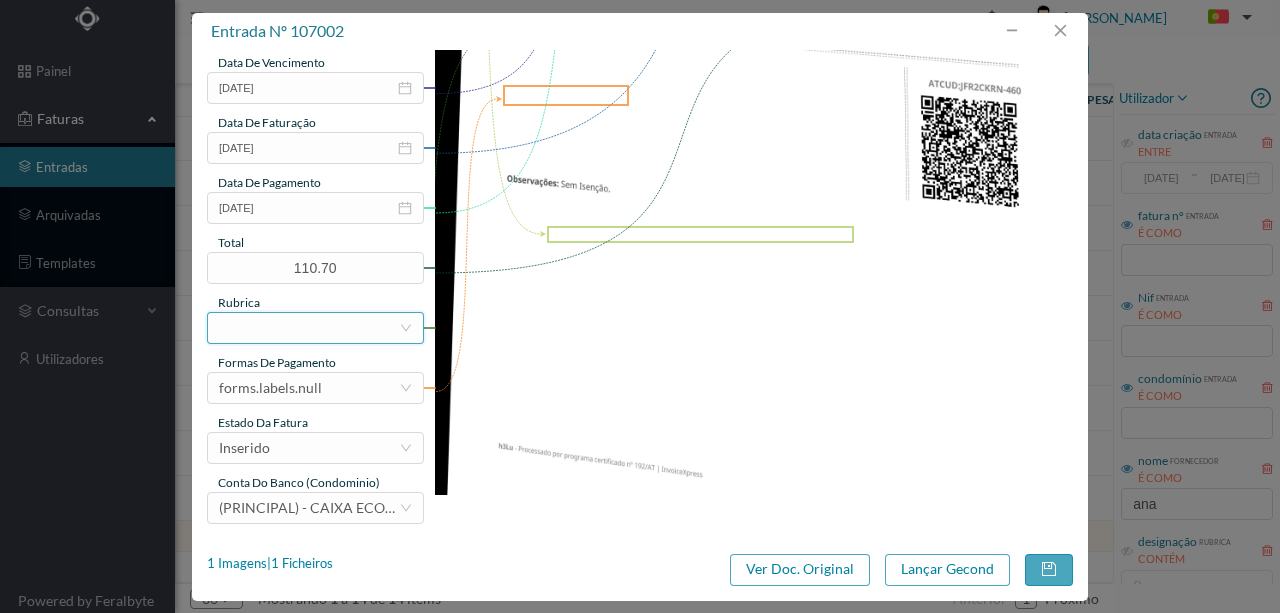 click at bounding box center (309, 328) 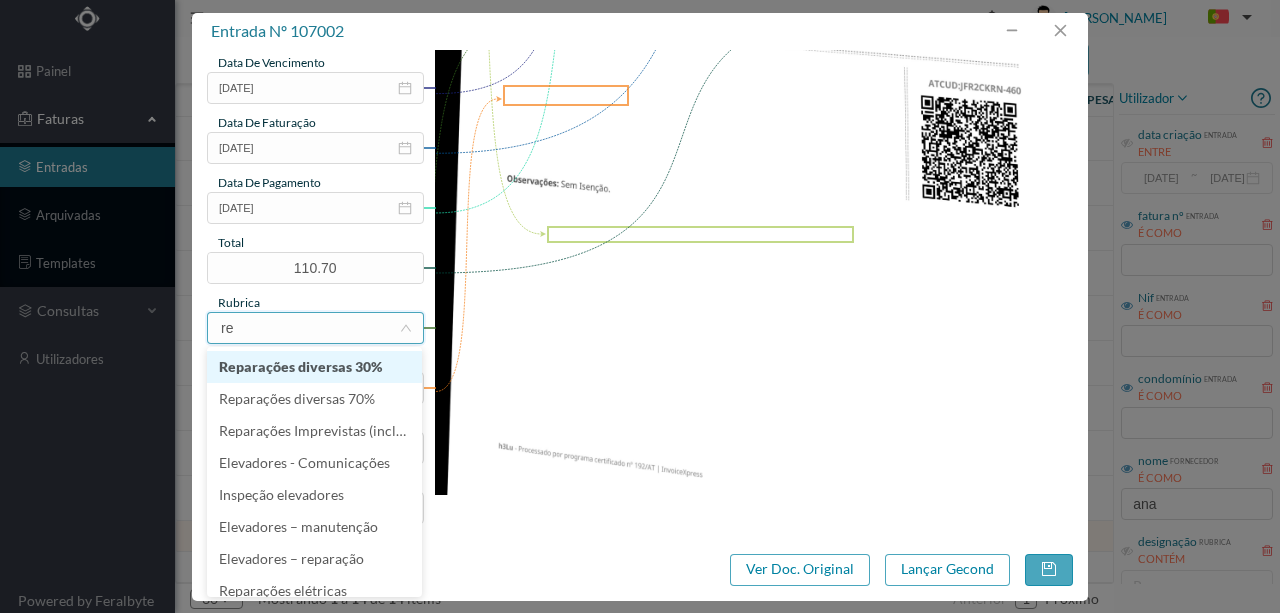 type on "rep" 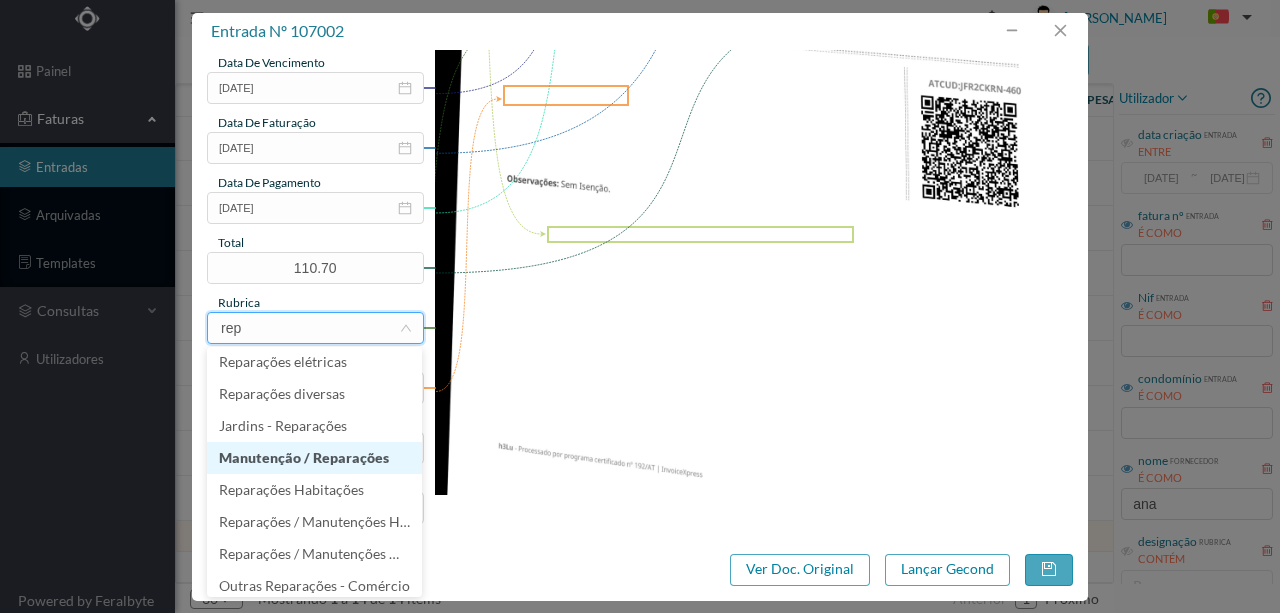 click on "Manutenção / Reparações" at bounding box center [314, 458] 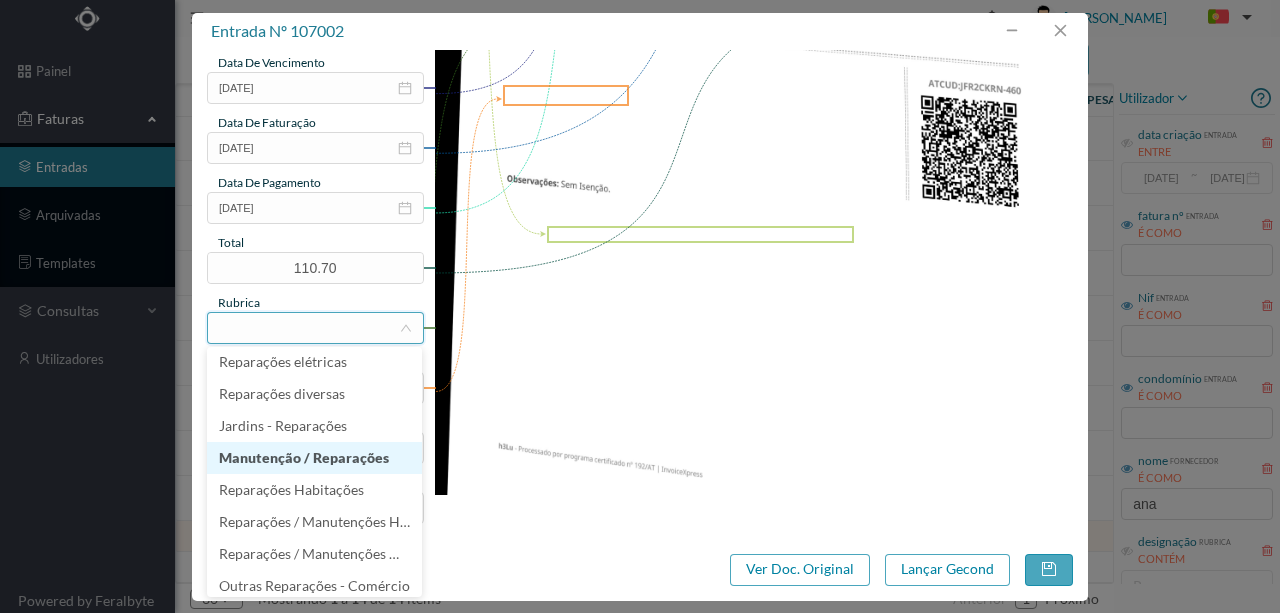 scroll, scrollTop: 4, scrollLeft: 0, axis: vertical 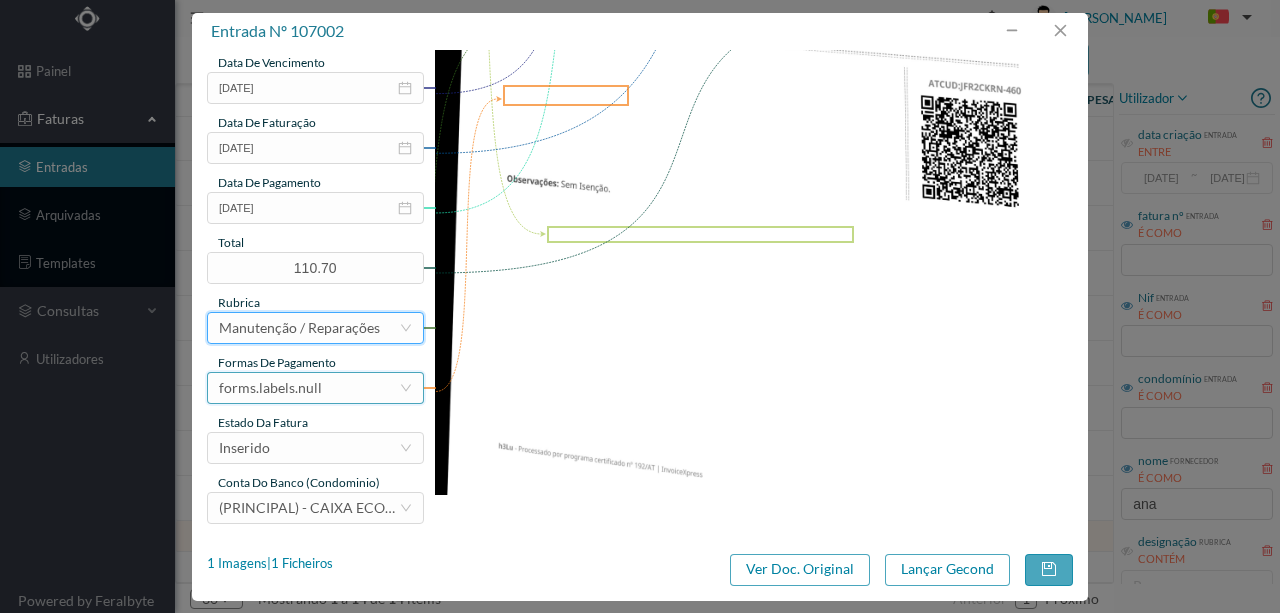 click on "forms.labels.null" at bounding box center [270, 388] 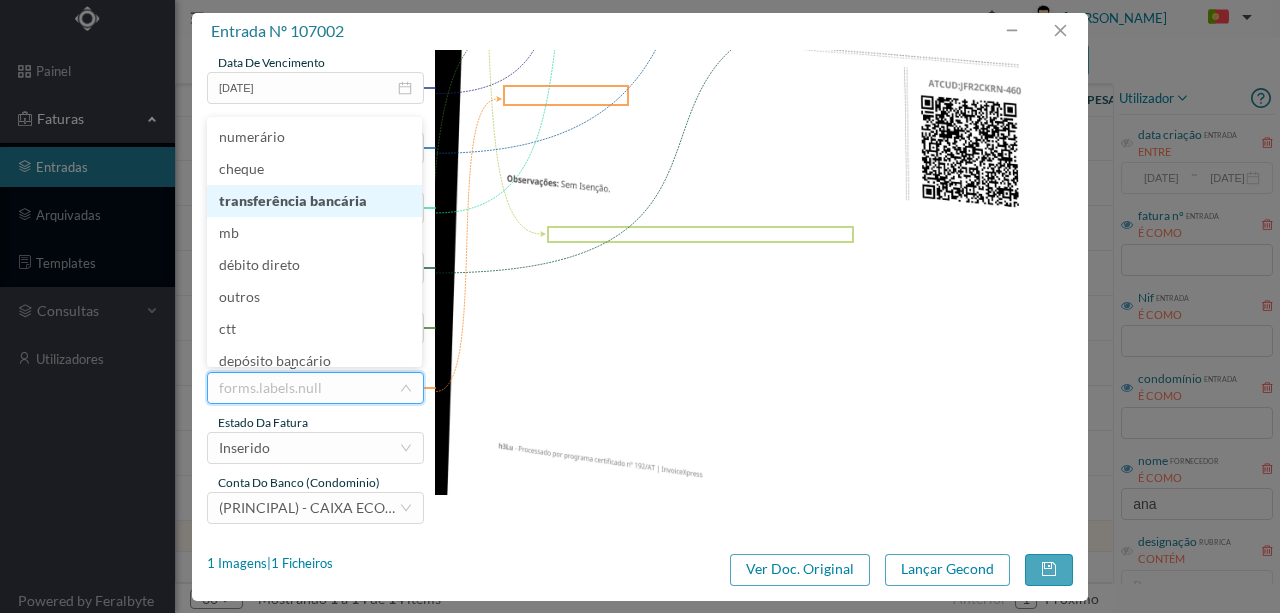 click on "transferência bancária" at bounding box center [314, 201] 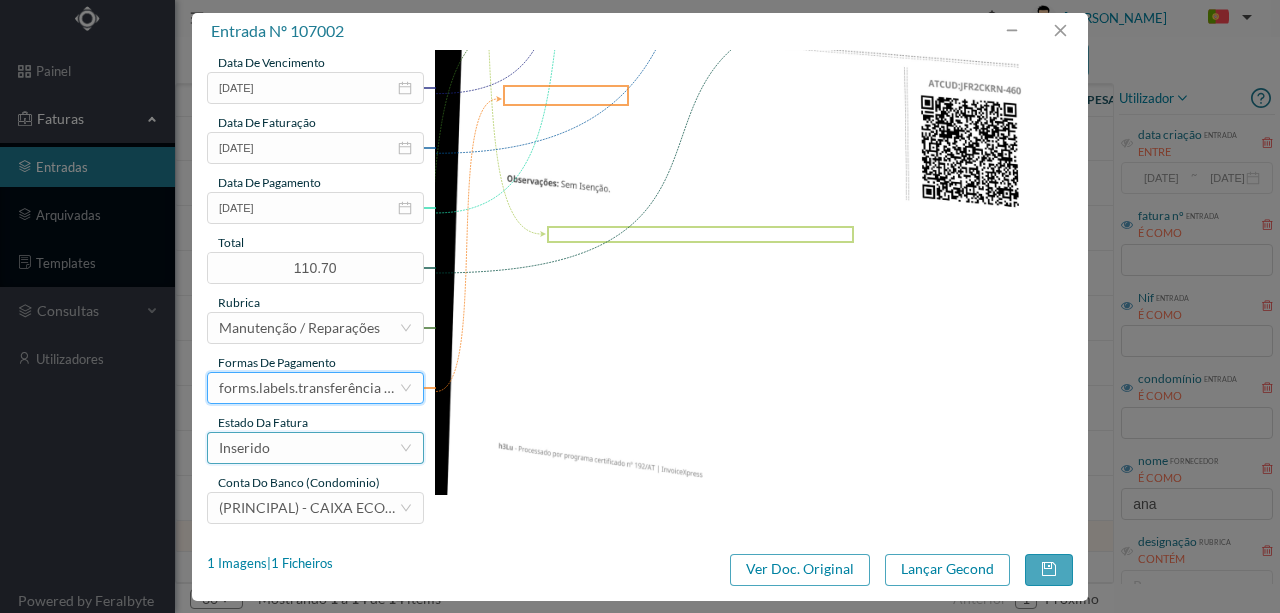 click on "Inserido" at bounding box center [244, 448] 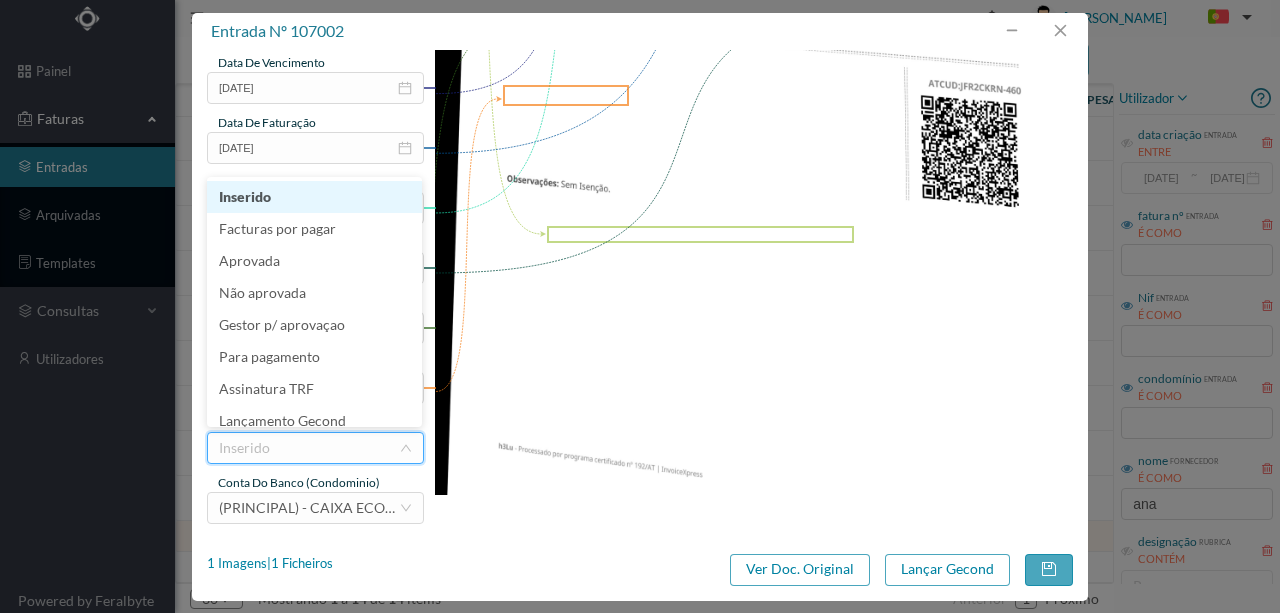 scroll, scrollTop: 10, scrollLeft: 0, axis: vertical 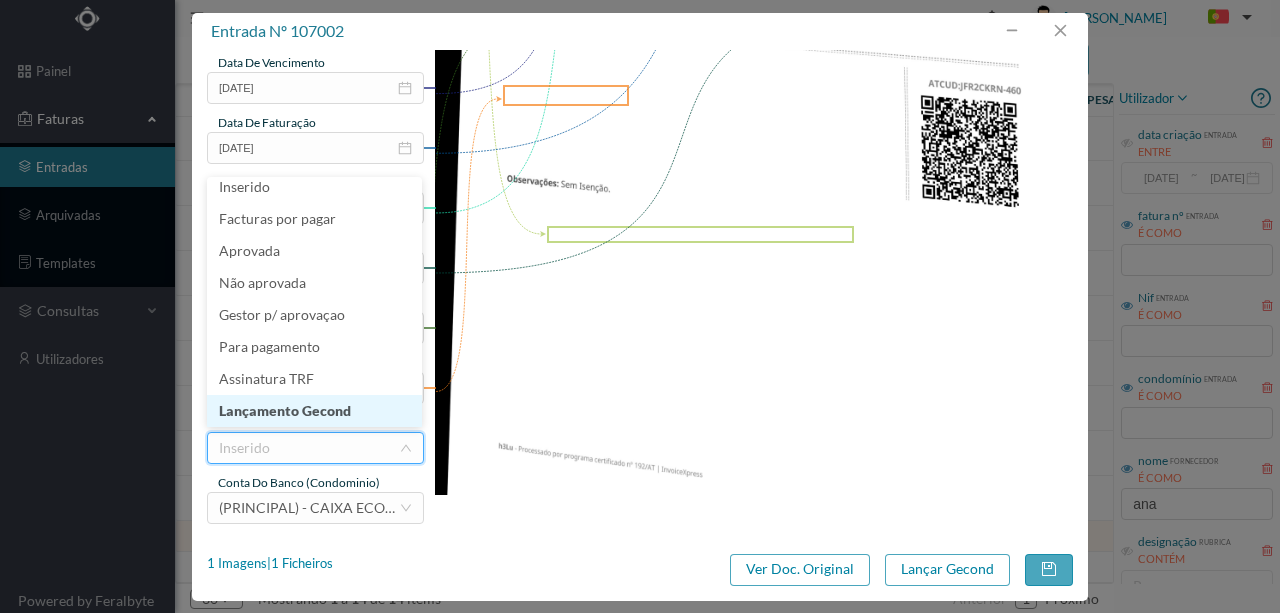 click on "Lançamento Gecond" at bounding box center [314, 411] 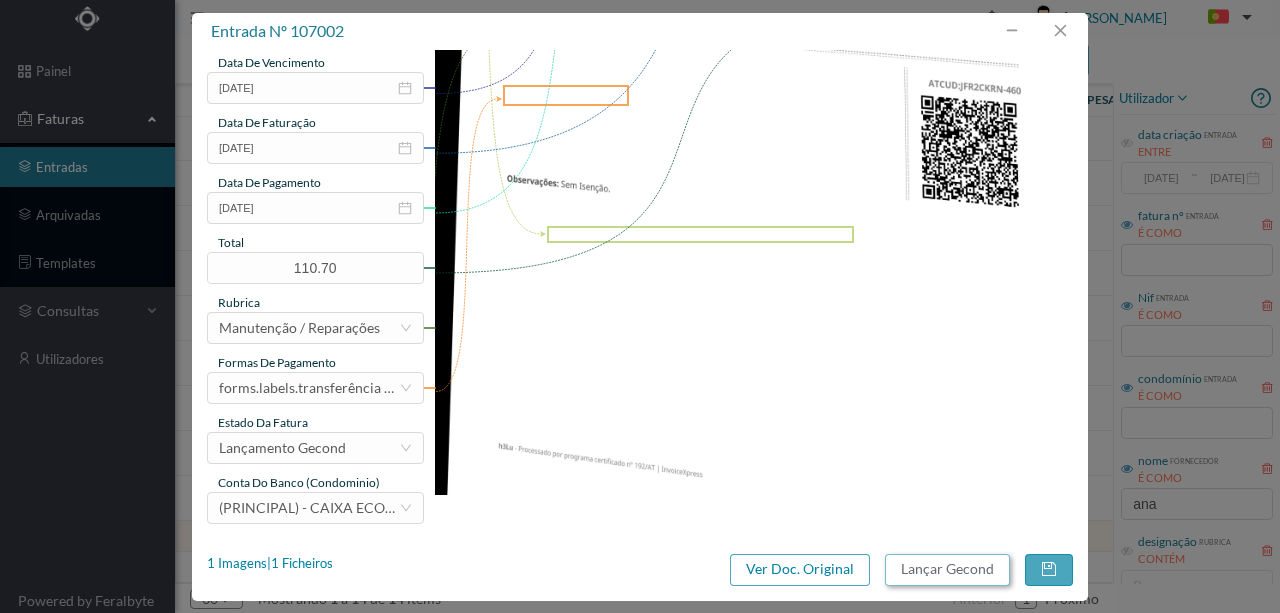 click on "Lançar Gecond" at bounding box center [947, 570] 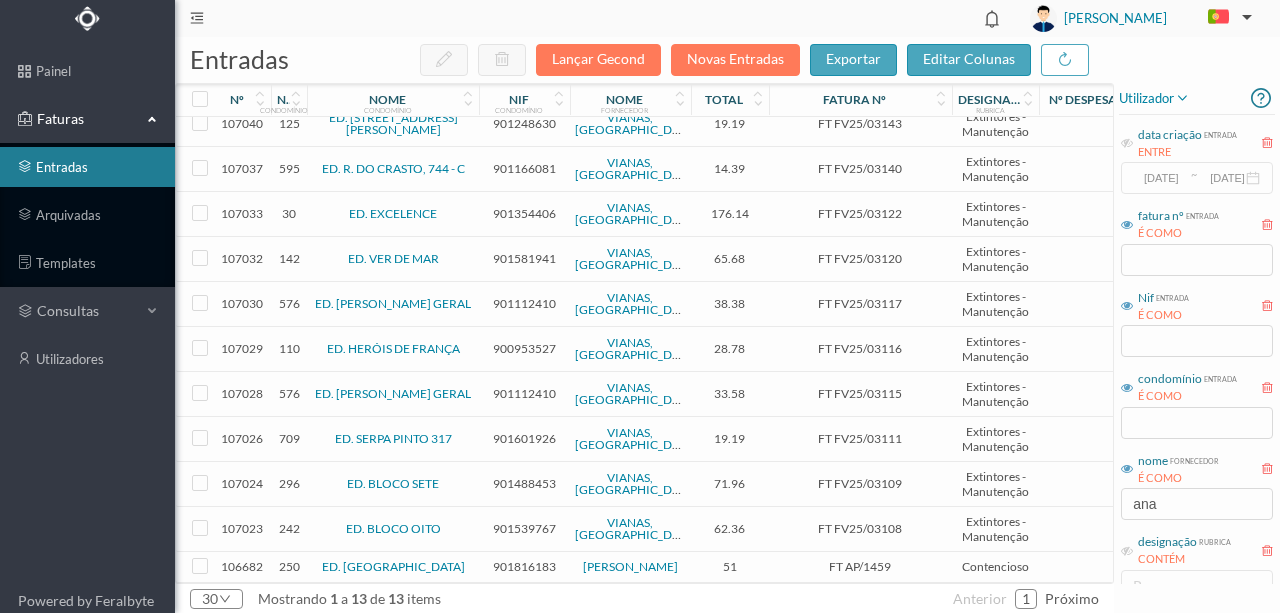 scroll, scrollTop: 100, scrollLeft: 0, axis: vertical 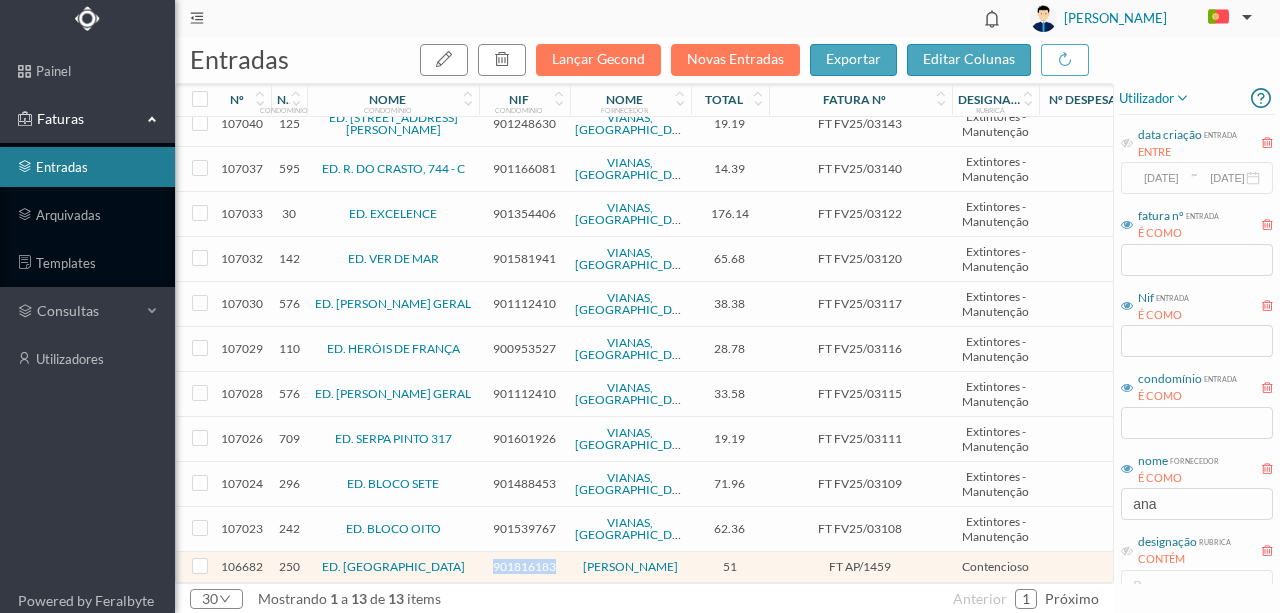 click on "901816183" at bounding box center (524, 566) 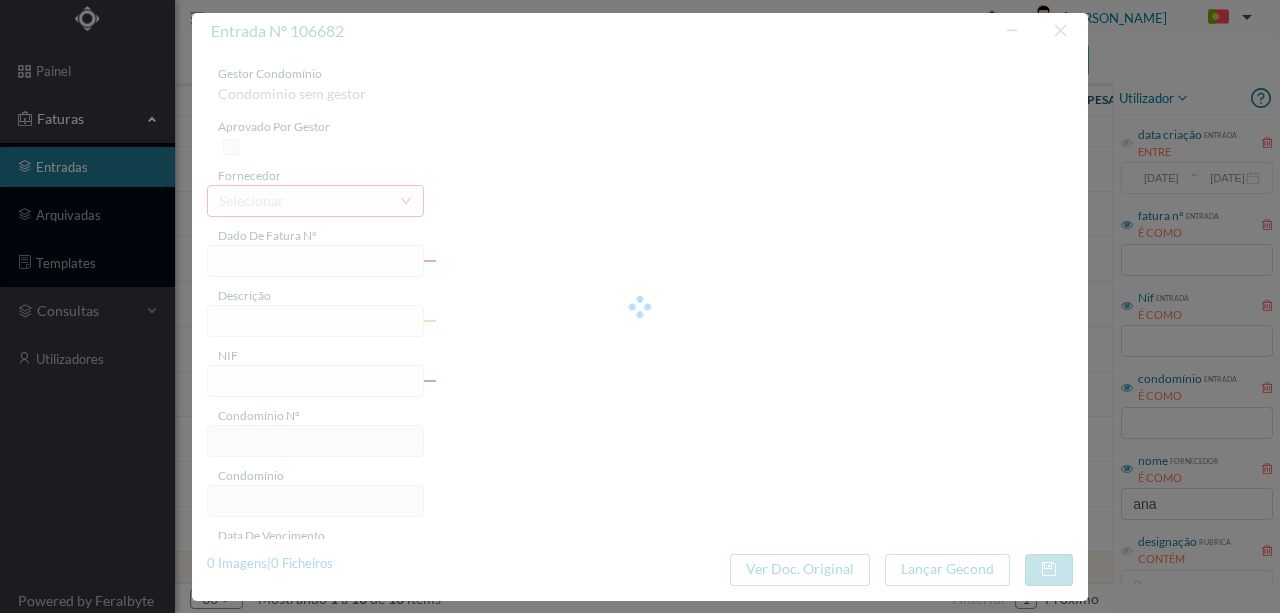 type on "FT AP/1459" 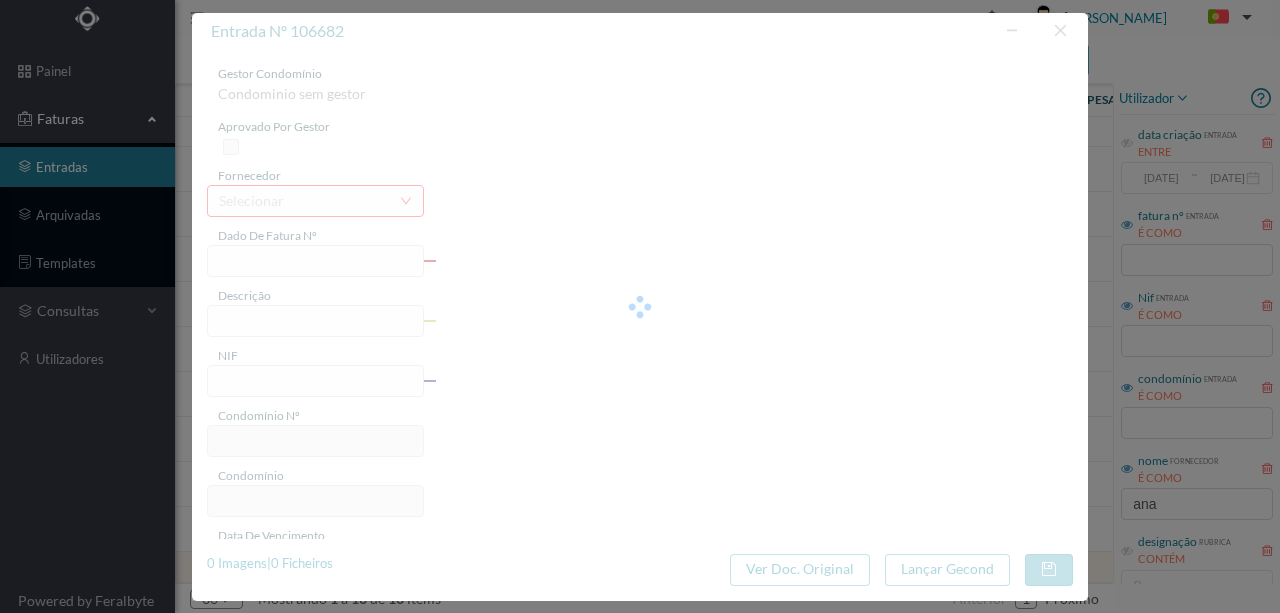 type on "901816183" 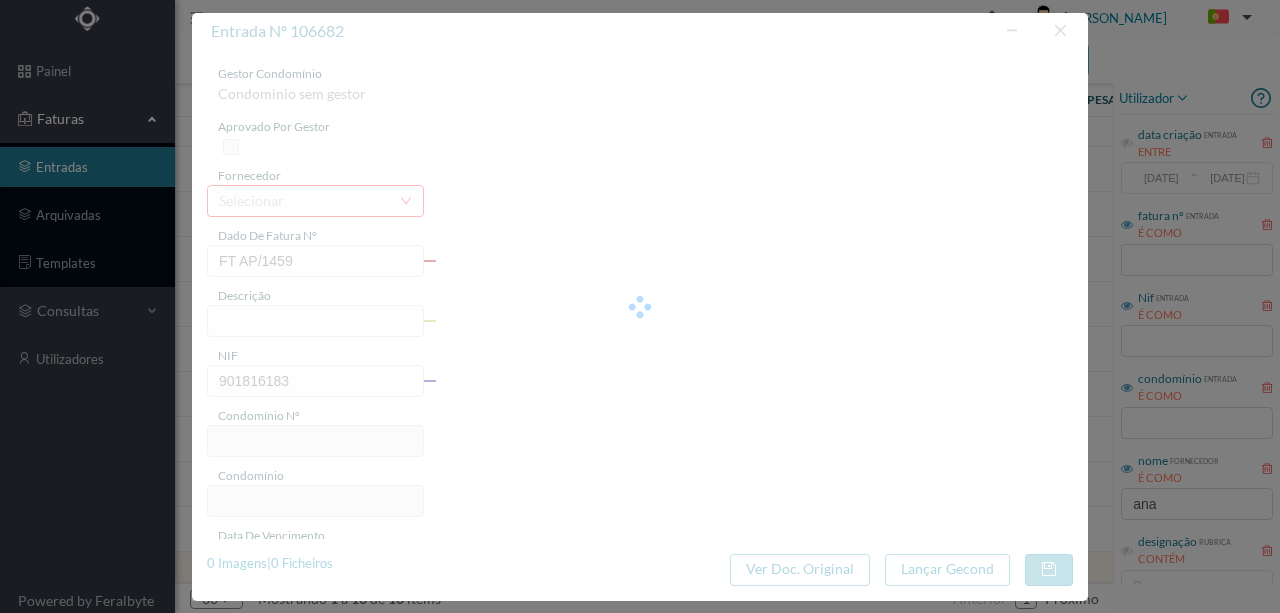 type on "250" 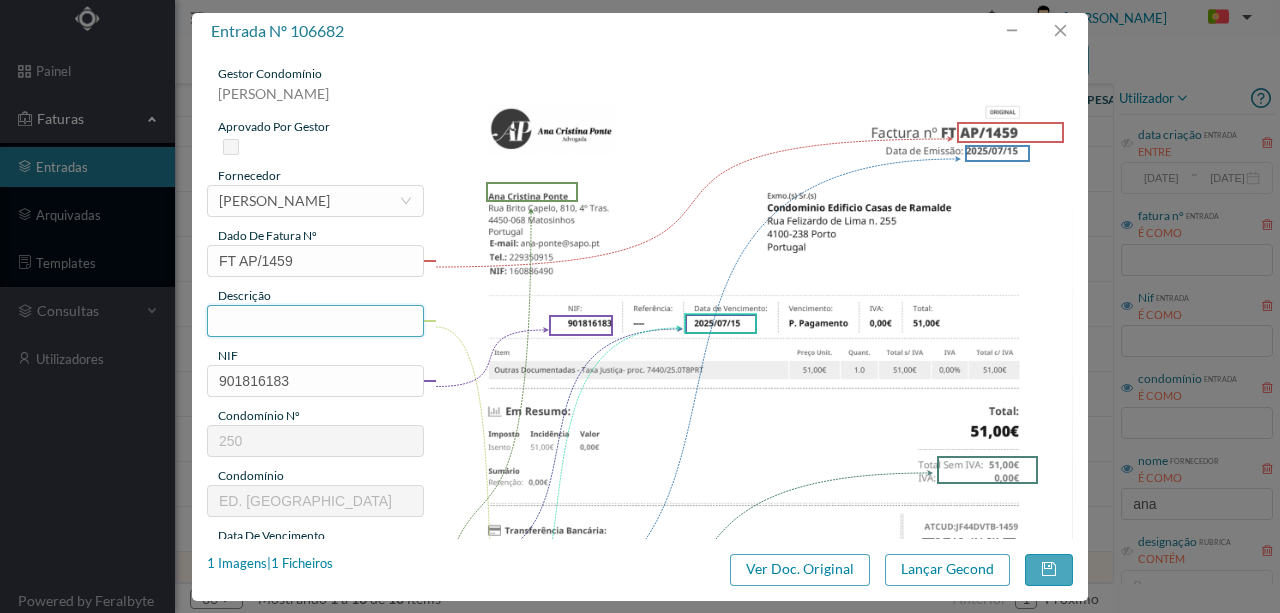 click at bounding box center (315, 321) 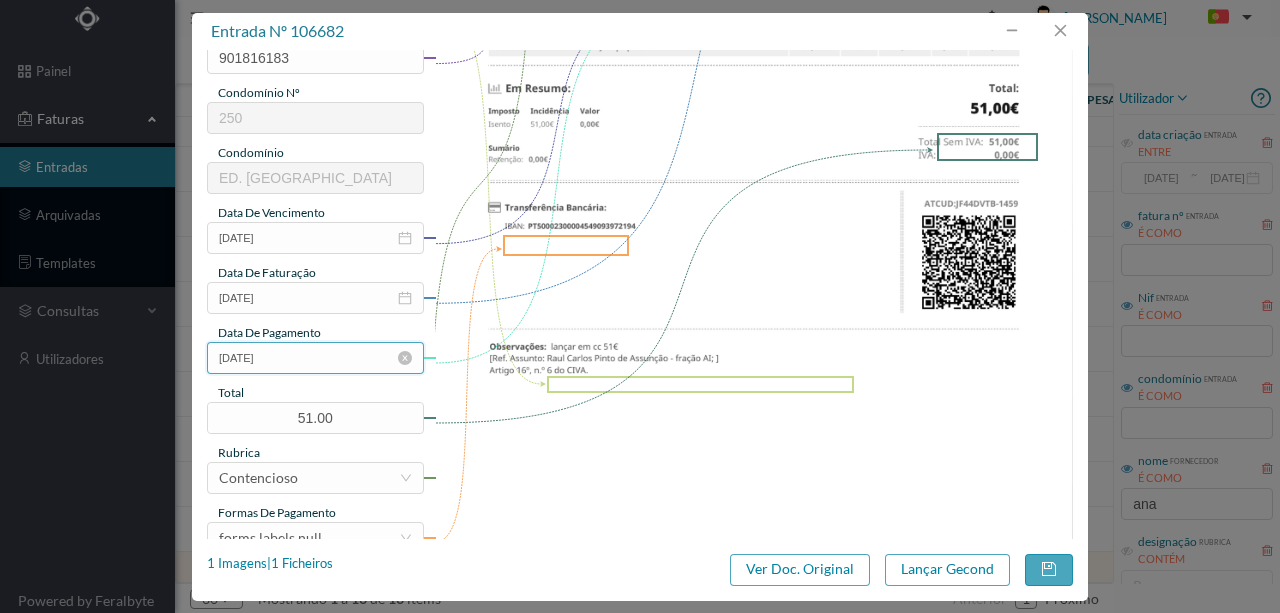 scroll, scrollTop: 400, scrollLeft: 0, axis: vertical 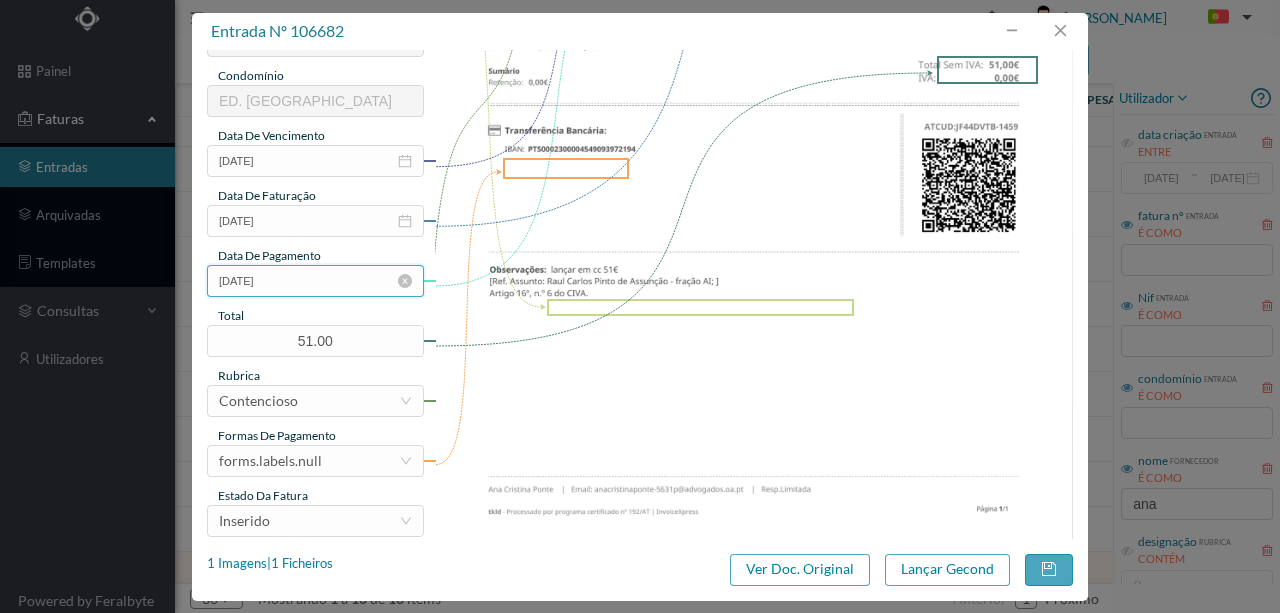 type on "Taxa de Justiça - Fração AI" 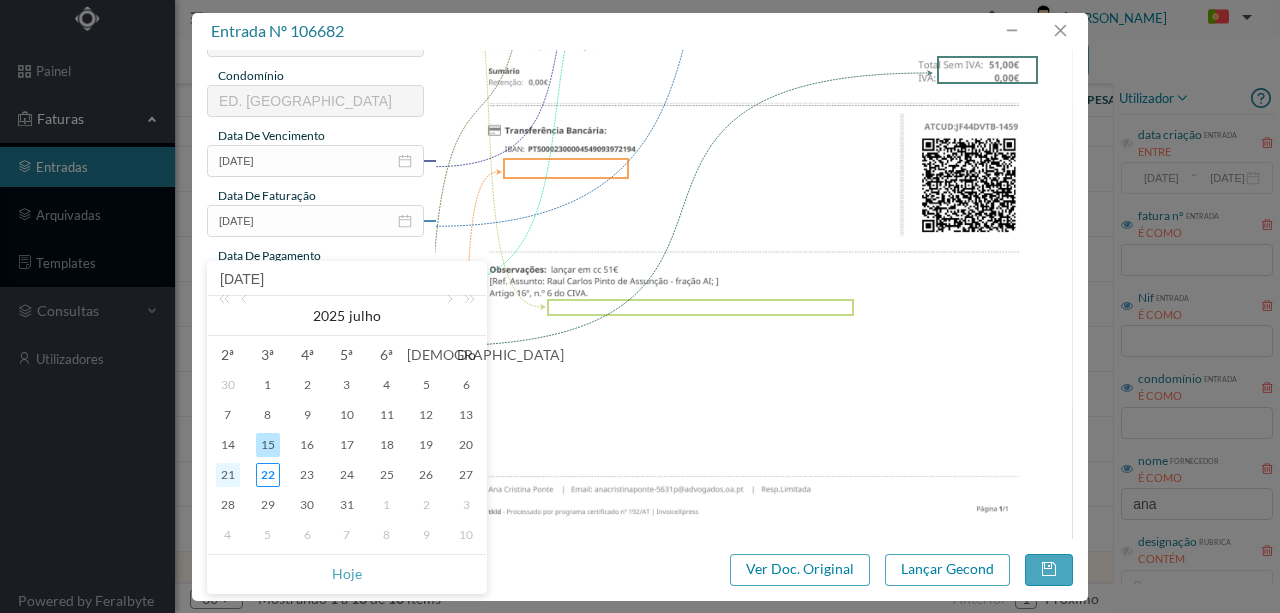 click on "21" at bounding box center (228, 475) 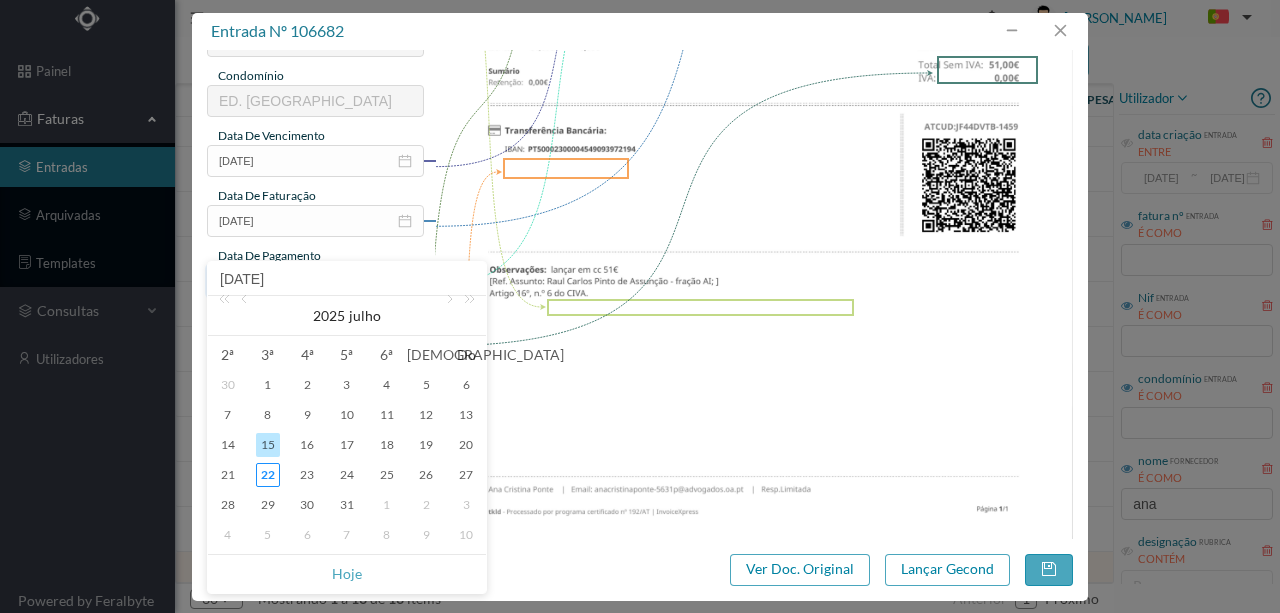 type on "2025-07-21" 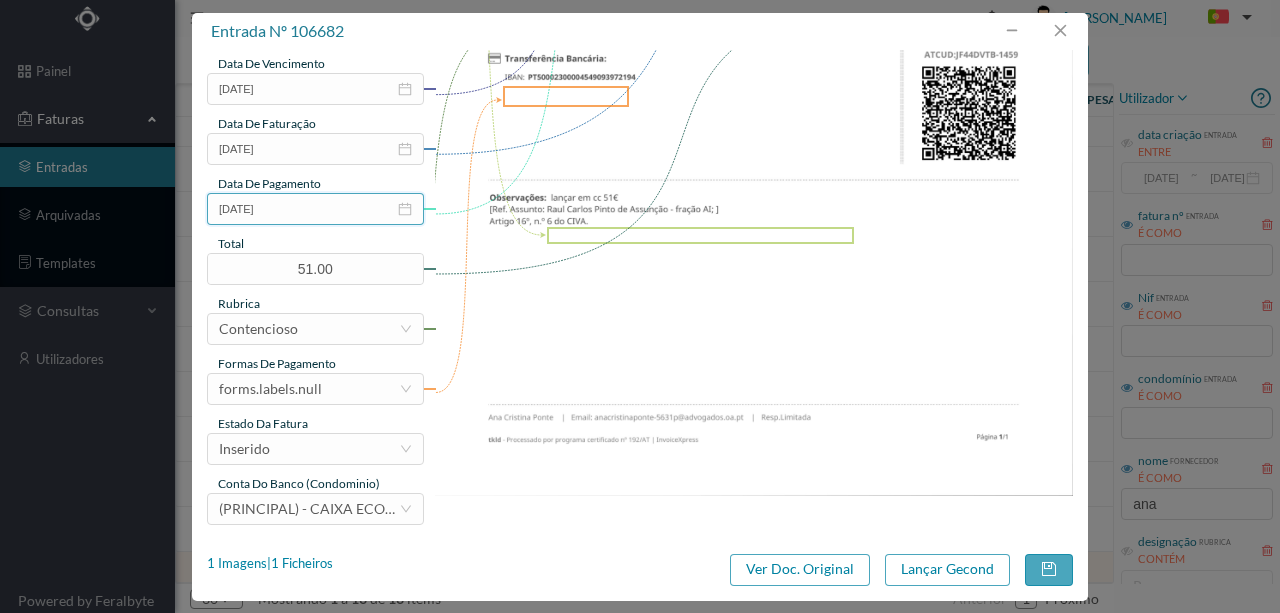 scroll, scrollTop: 473, scrollLeft: 0, axis: vertical 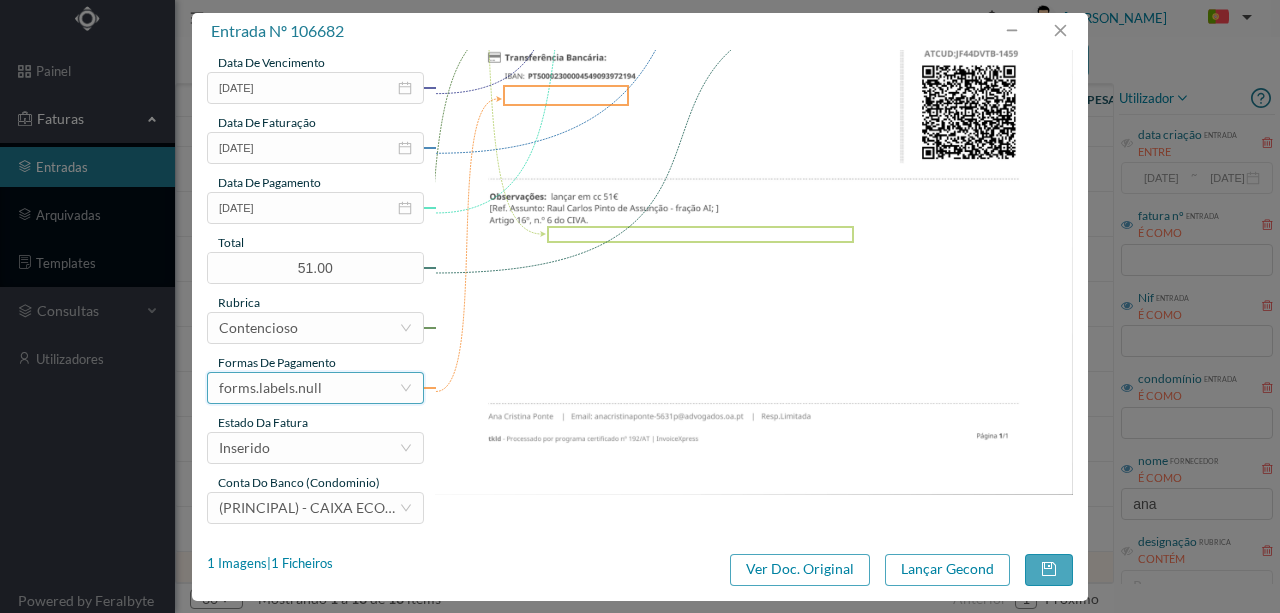 click on "forms.labels.null" at bounding box center (270, 388) 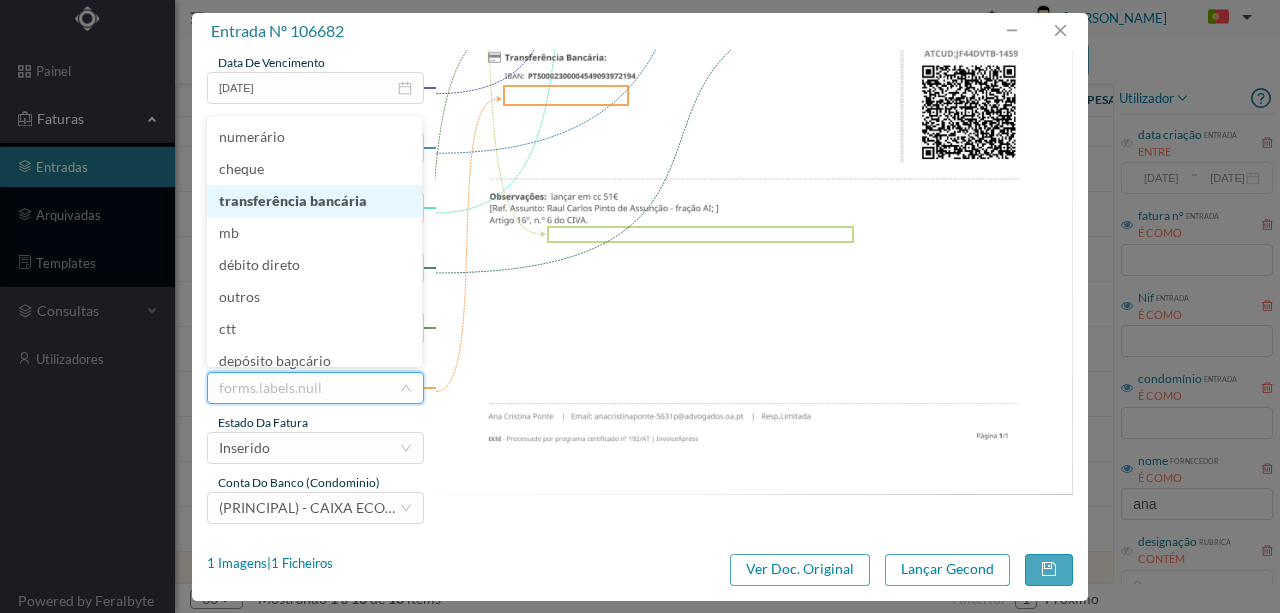 click on "transferência bancária" at bounding box center (314, 201) 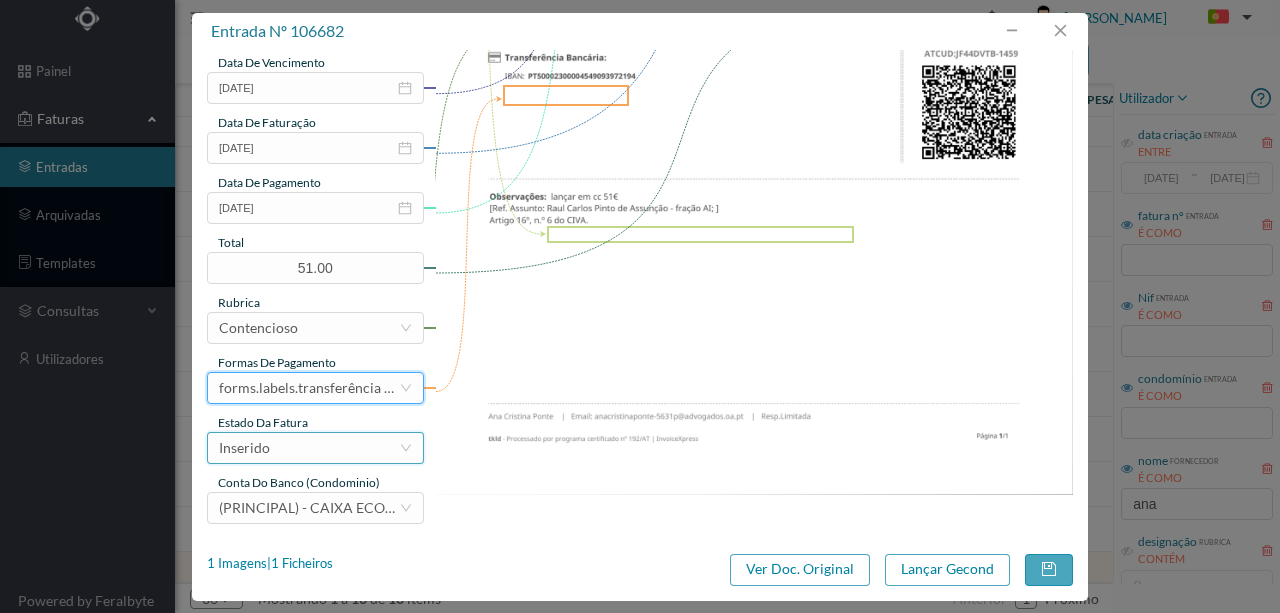 click on "Inserido" at bounding box center [309, 448] 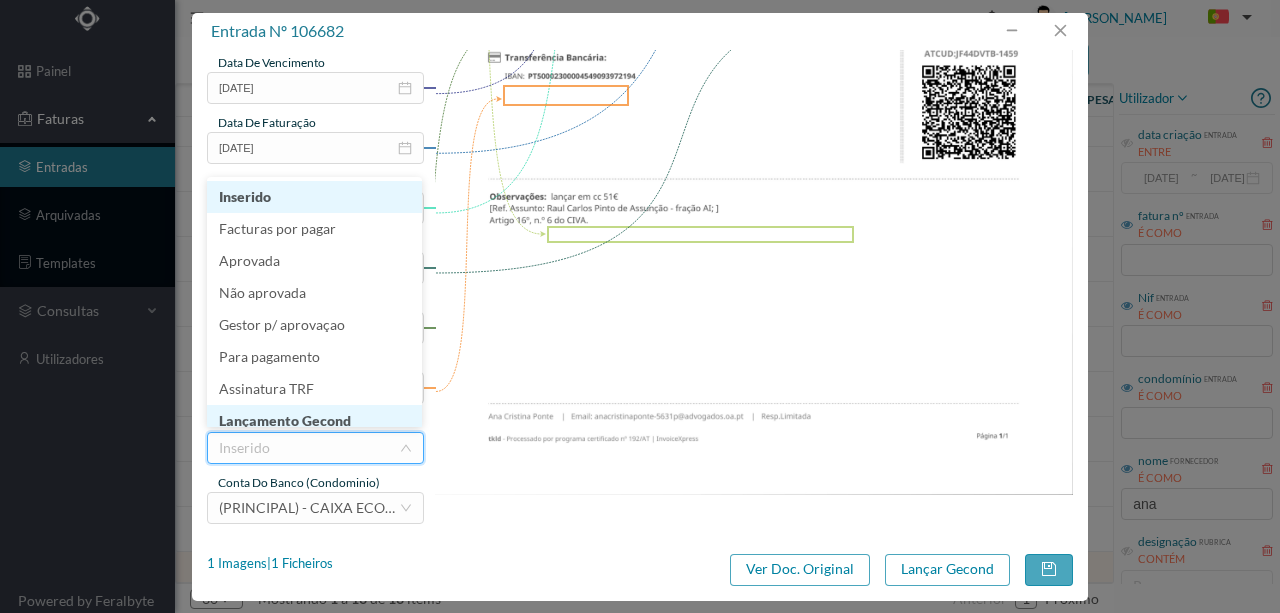 scroll, scrollTop: 10, scrollLeft: 0, axis: vertical 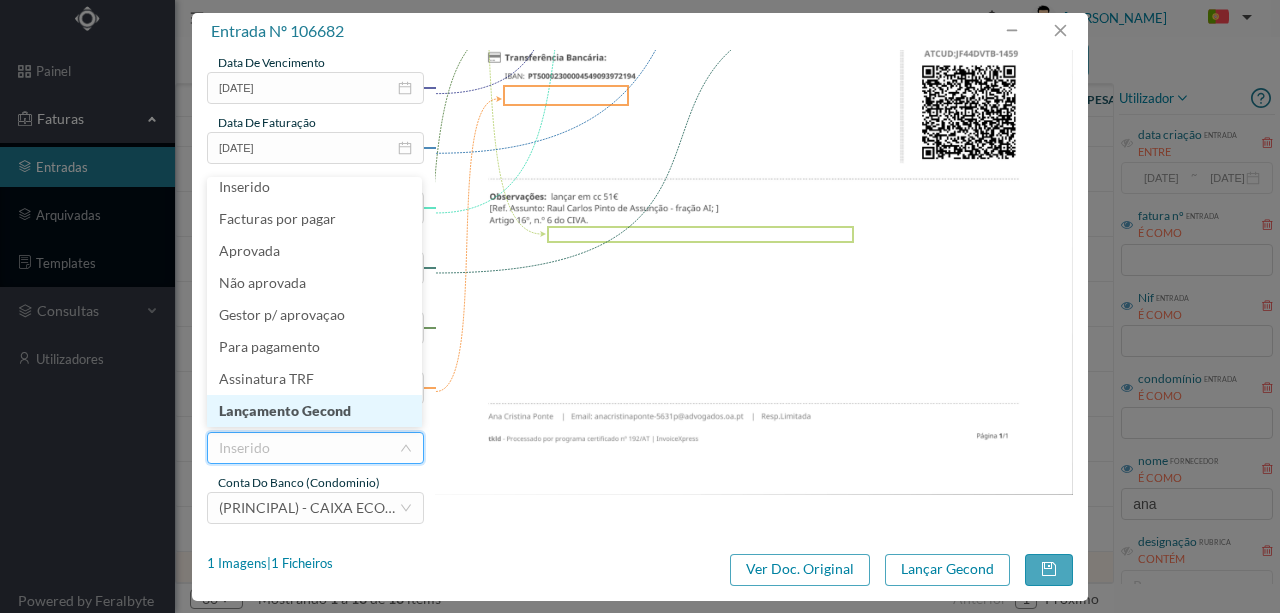 click on "Lançamento Gecond" at bounding box center [314, 411] 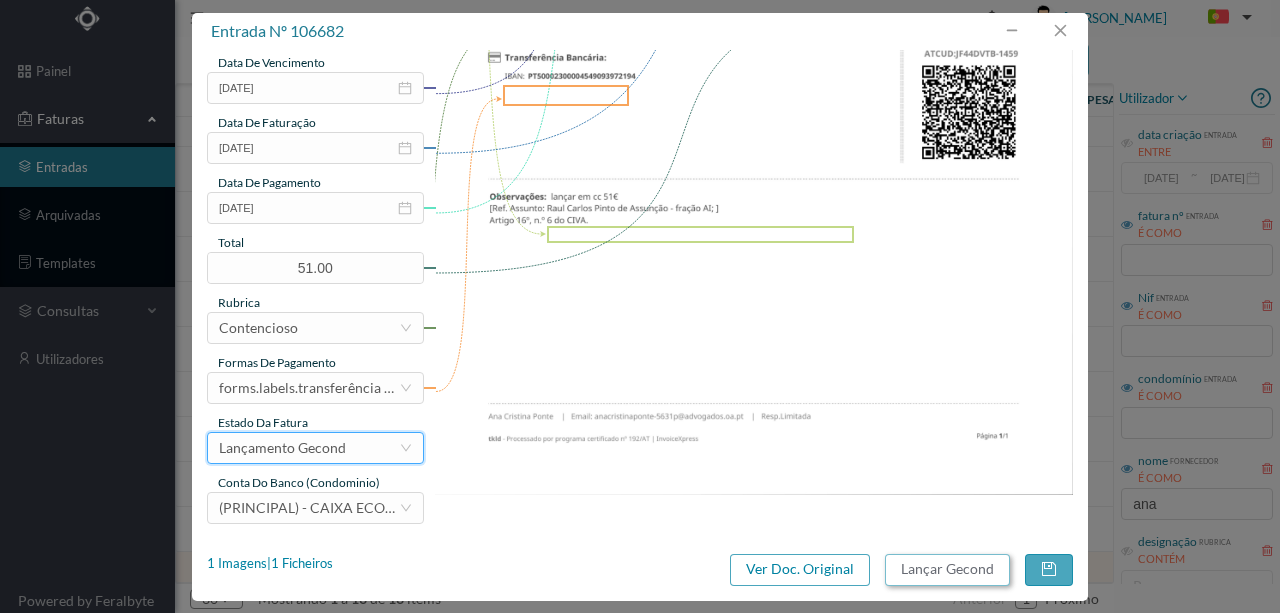 click on "Lançar Gecond" at bounding box center (947, 570) 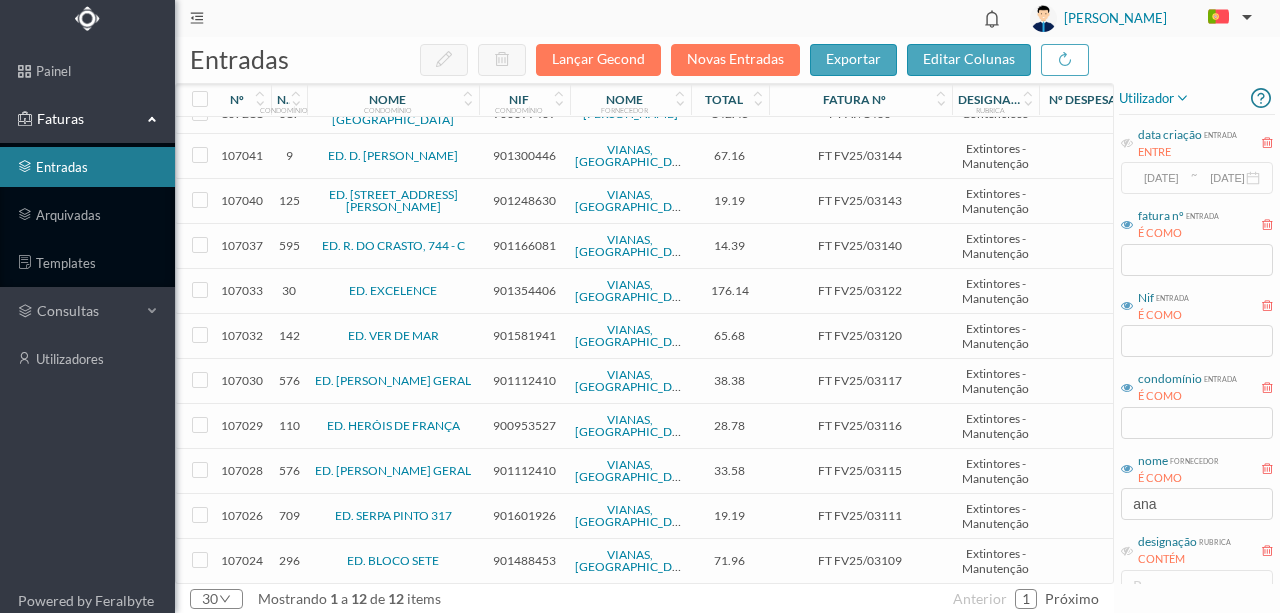 scroll, scrollTop: 0, scrollLeft: 0, axis: both 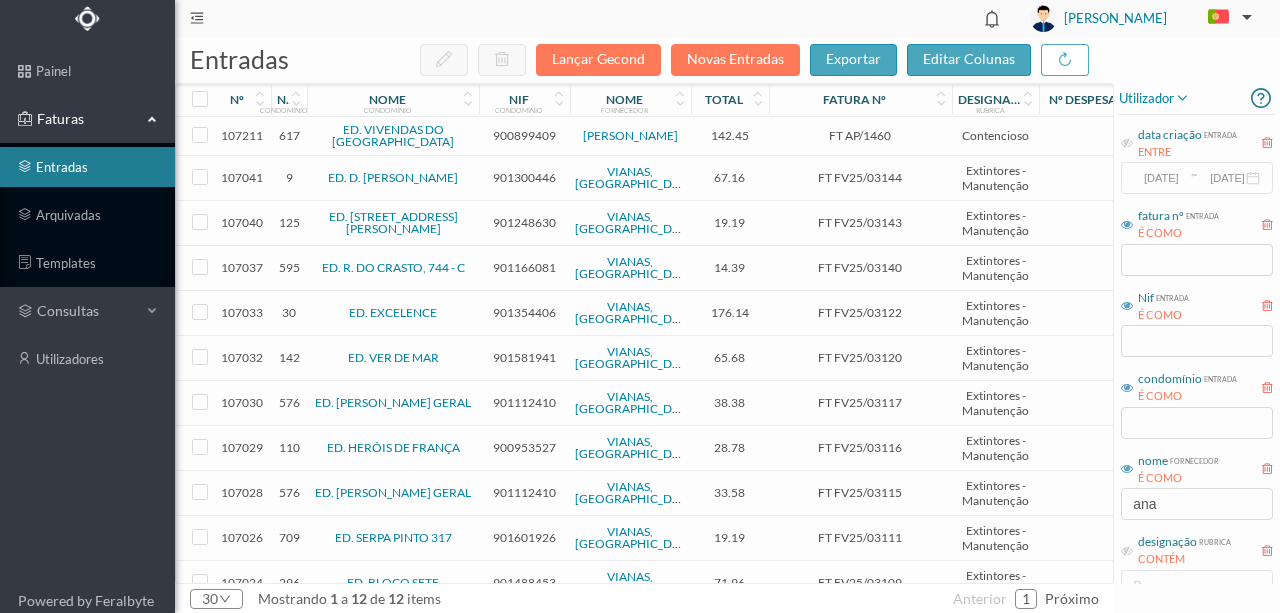 click on "900899409" at bounding box center [524, 135] 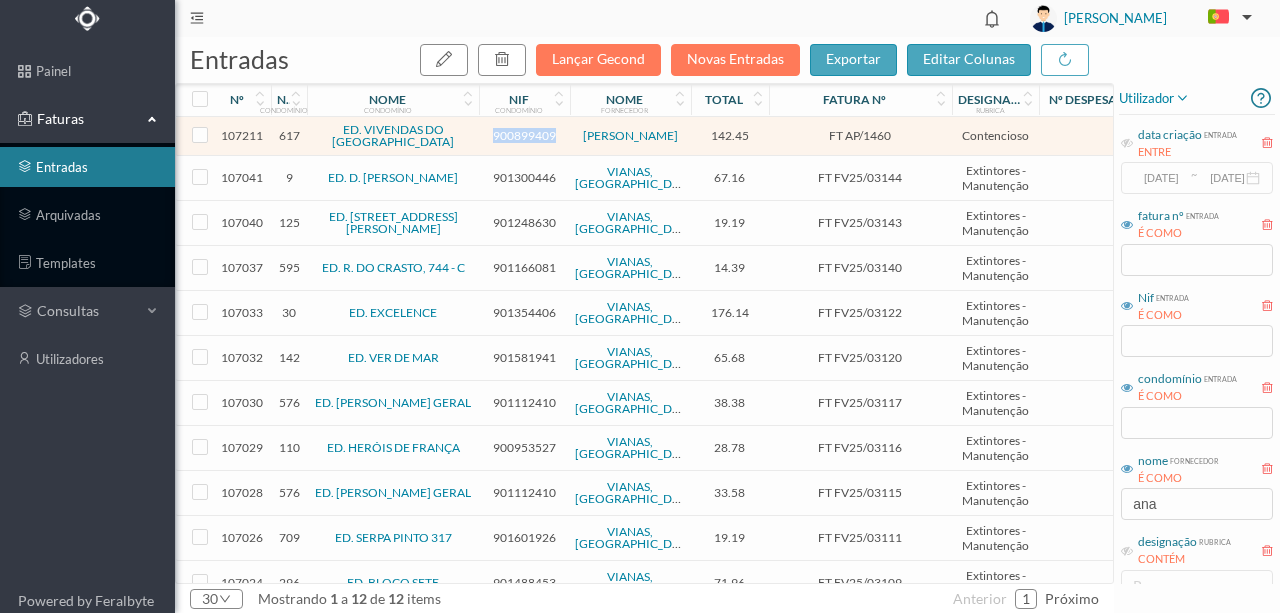 click on "900899409" at bounding box center [524, 135] 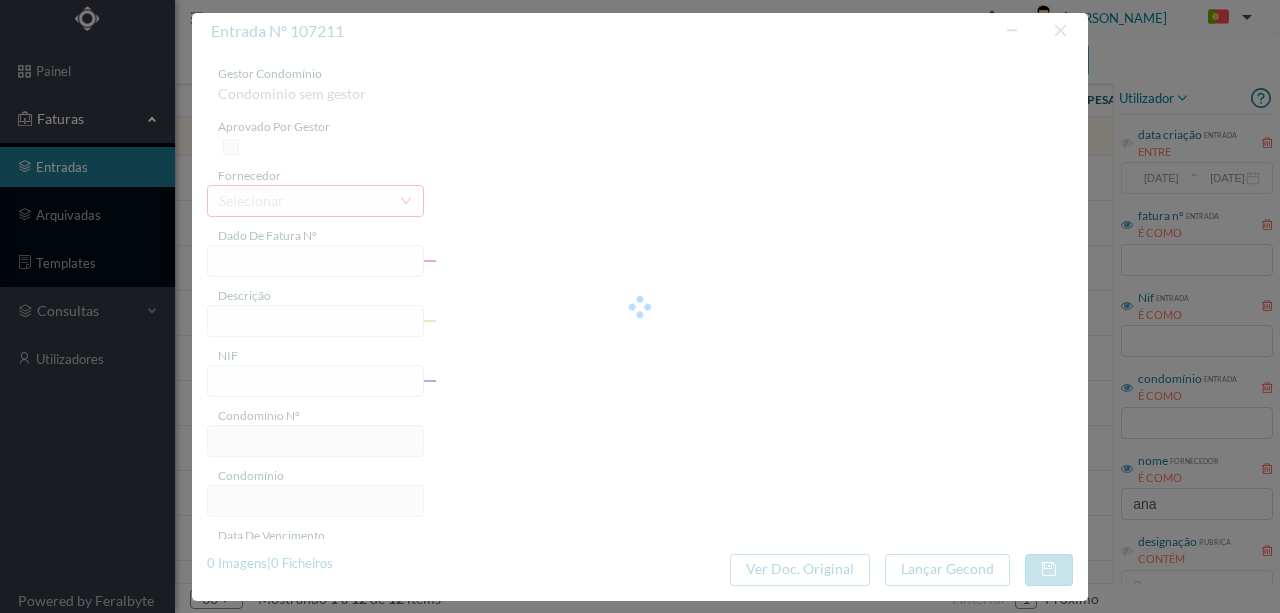 type on "FT AP/1460" 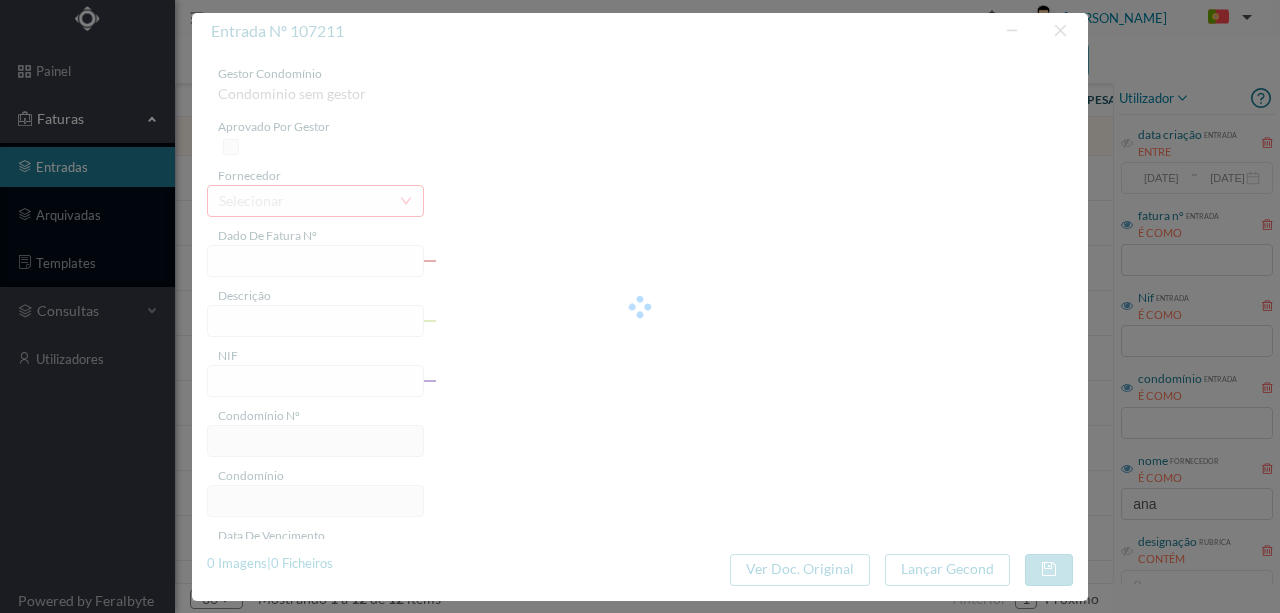 type on "900899409" 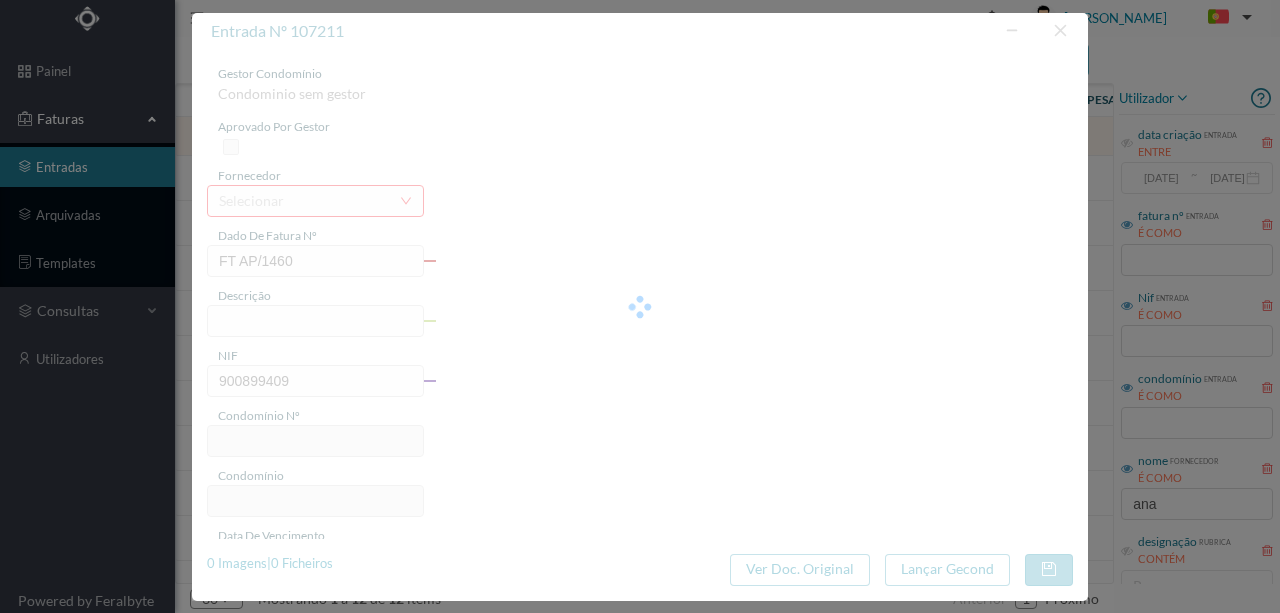 type on "617" 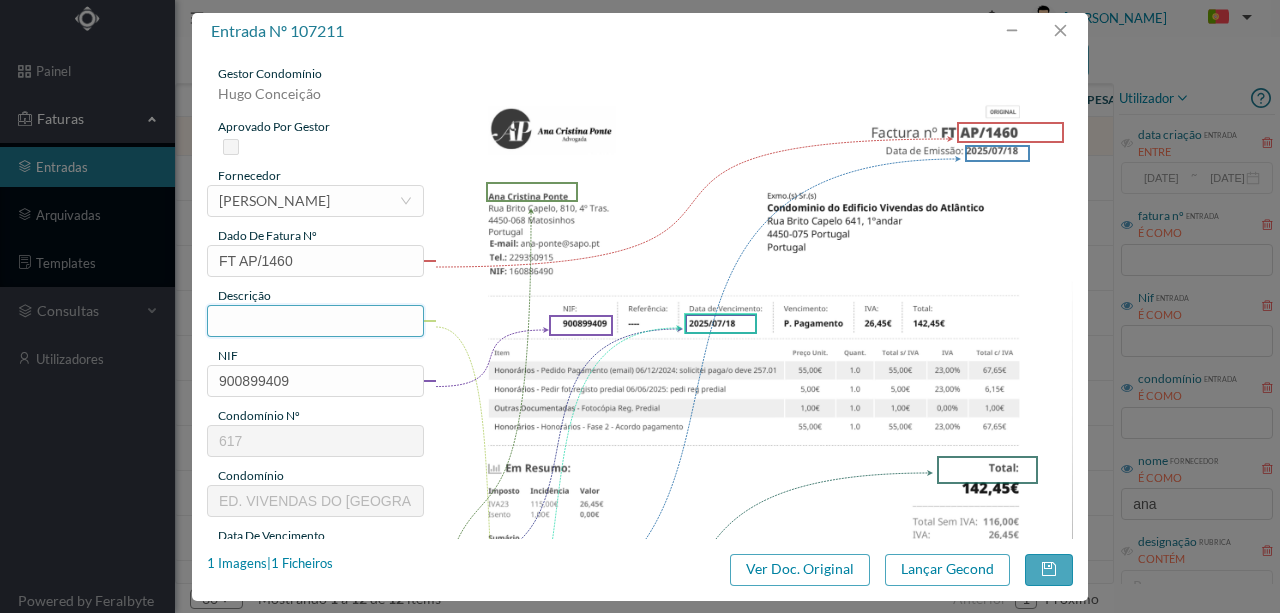 click at bounding box center (315, 321) 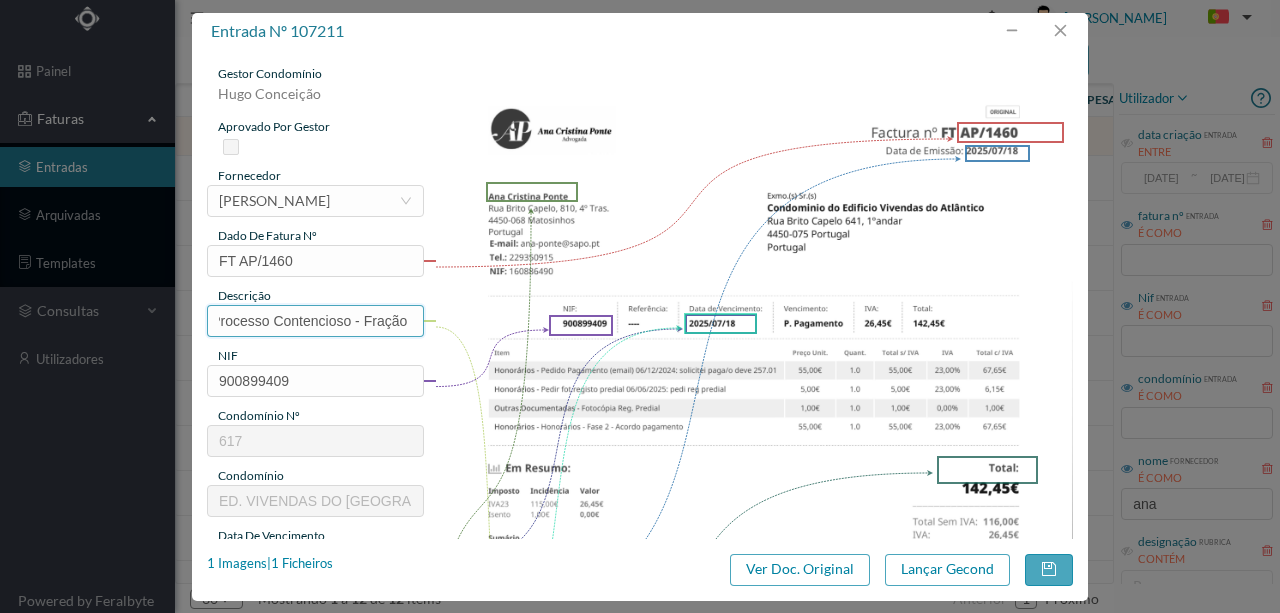scroll, scrollTop: 0, scrollLeft: 84, axis: horizontal 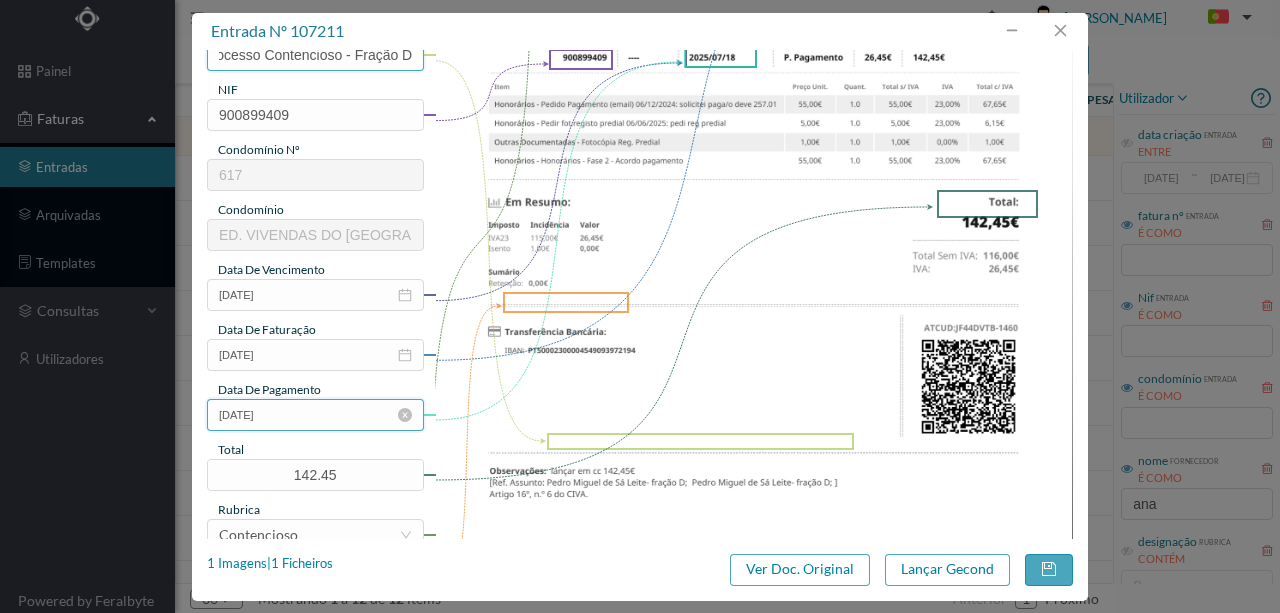 type on "Despesas Processo Contencioso - Fração D" 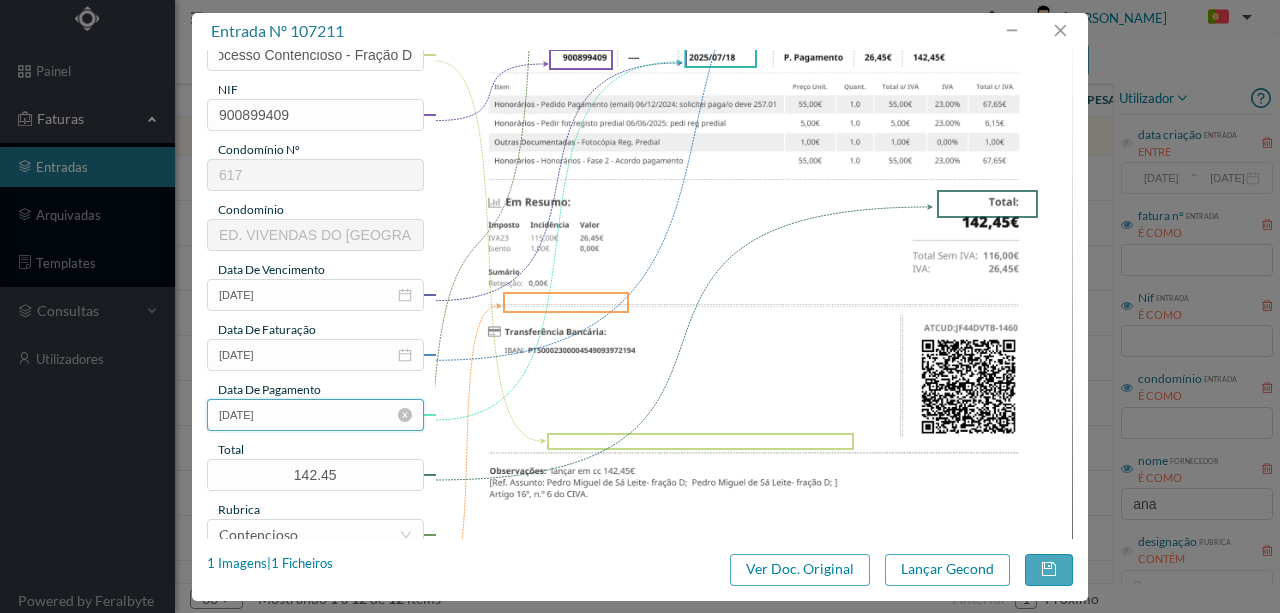 click on "2025-07-18" at bounding box center (315, 415) 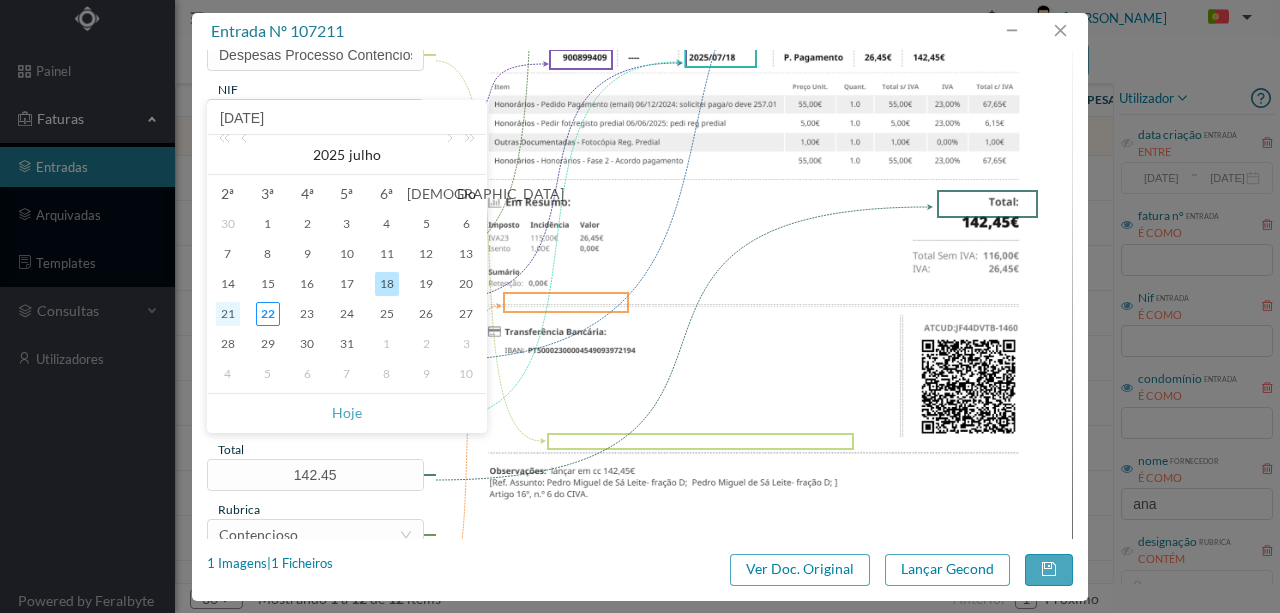 click on "21" at bounding box center [228, 314] 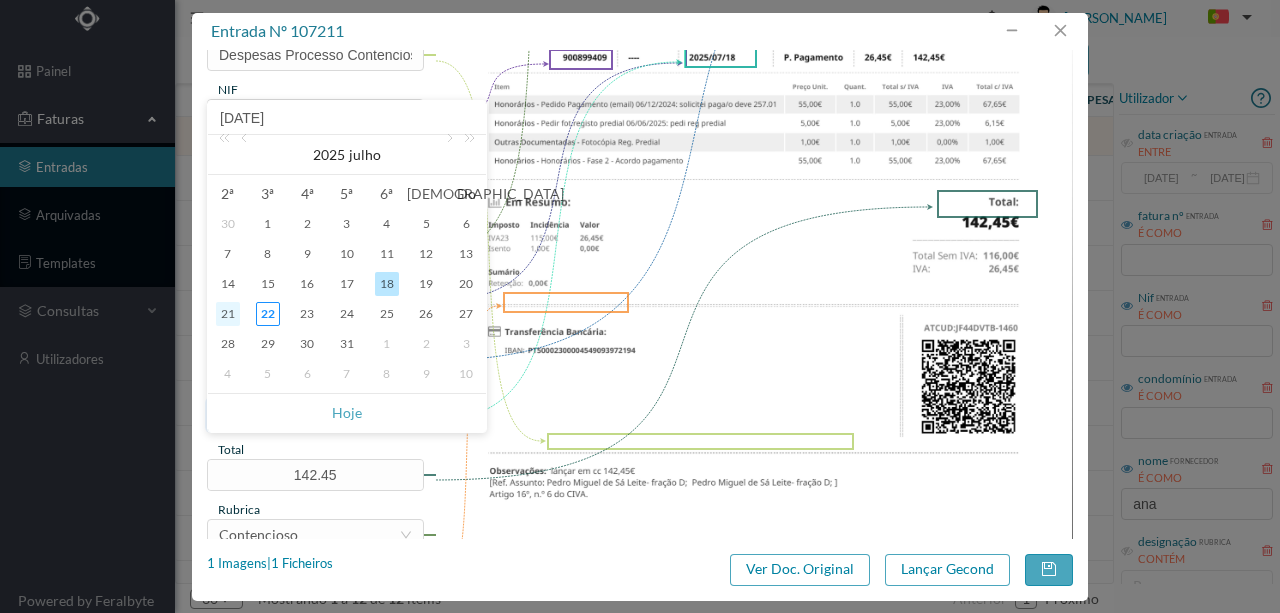 type on "2025-07-21" 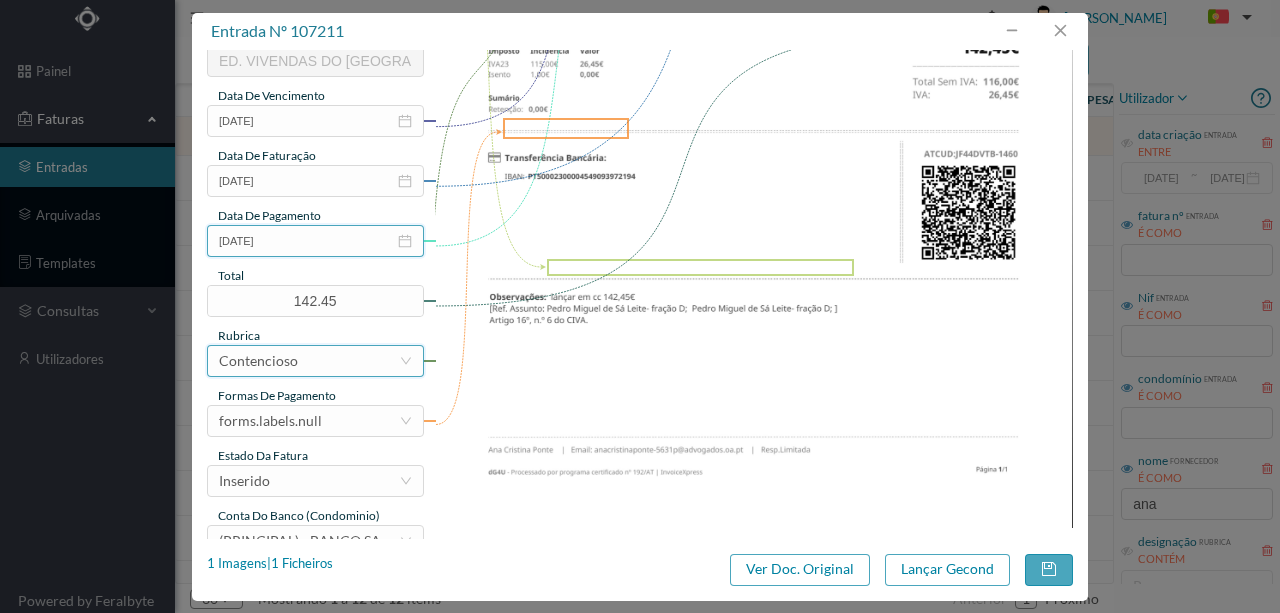 scroll, scrollTop: 473, scrollLeft: 0, axis: vertical 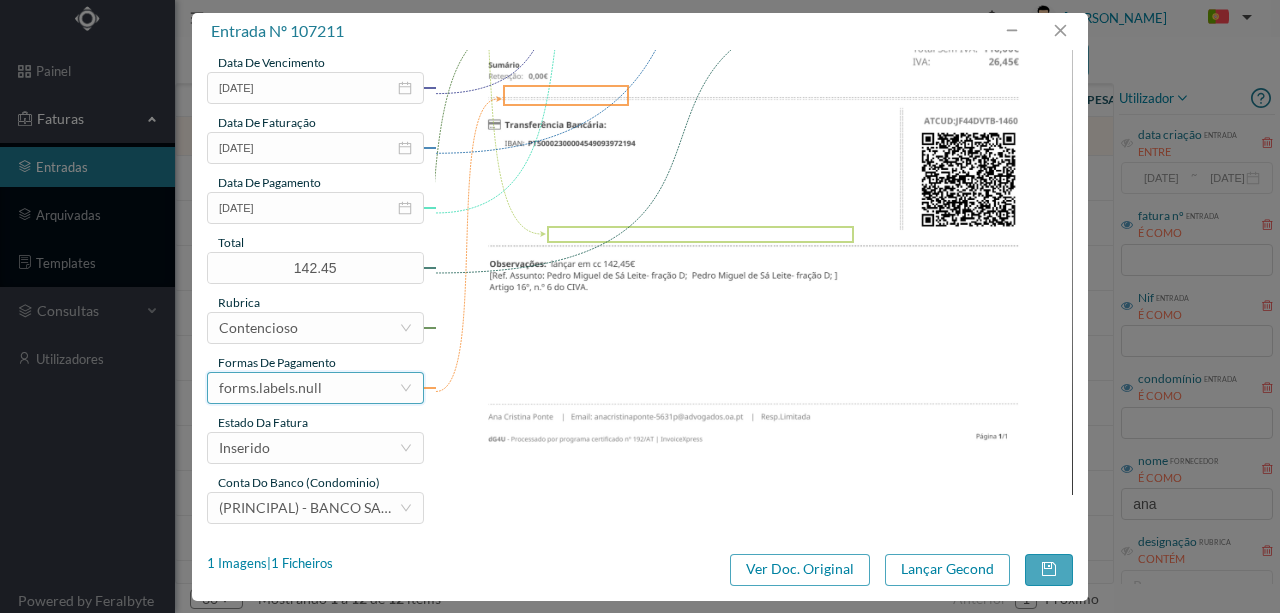 click on "forms.labels.null" at bounding box center [270, 388] 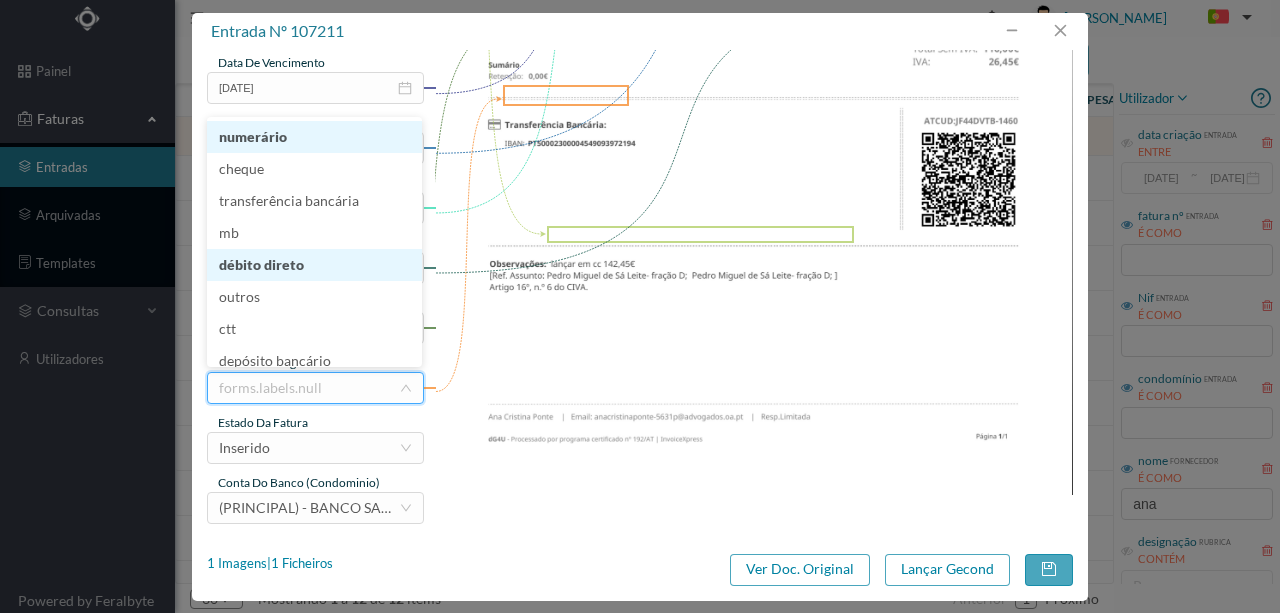 scroll, scrollTop: 7, scrollLeft: 0, axis: vertical 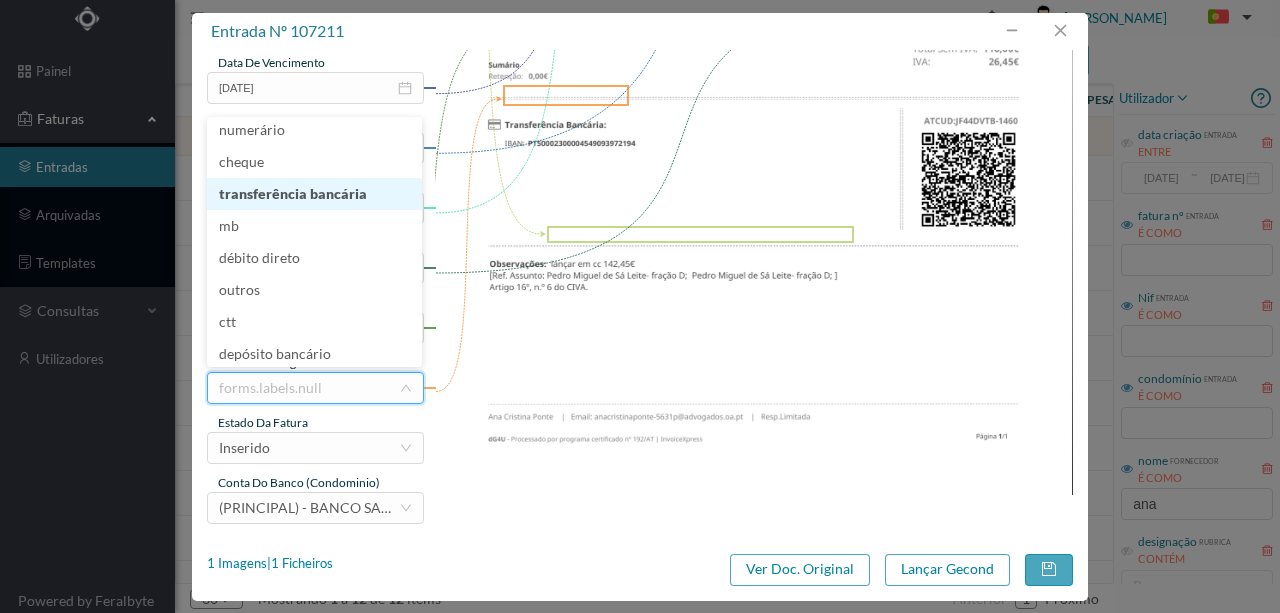 click on "transferência bancária" at bounding box center (314, 194) 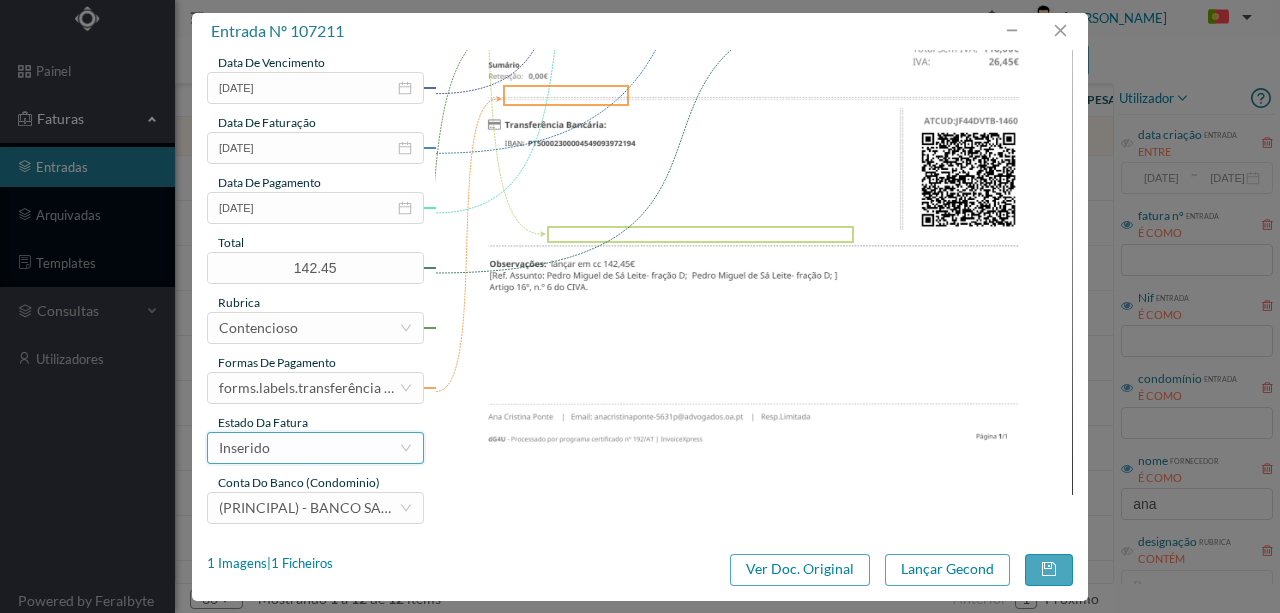 click on "Inserido" at bounding box center (309, 448) 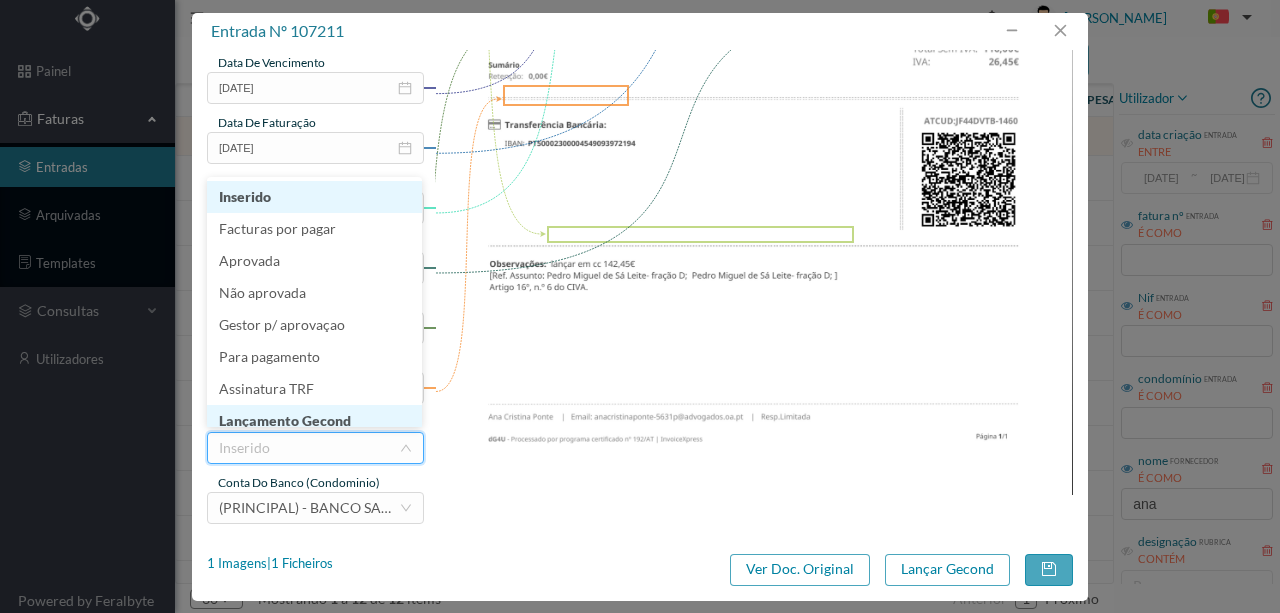 scroll, scrollTop: 10, scrollLeft: 0, axis: vertical 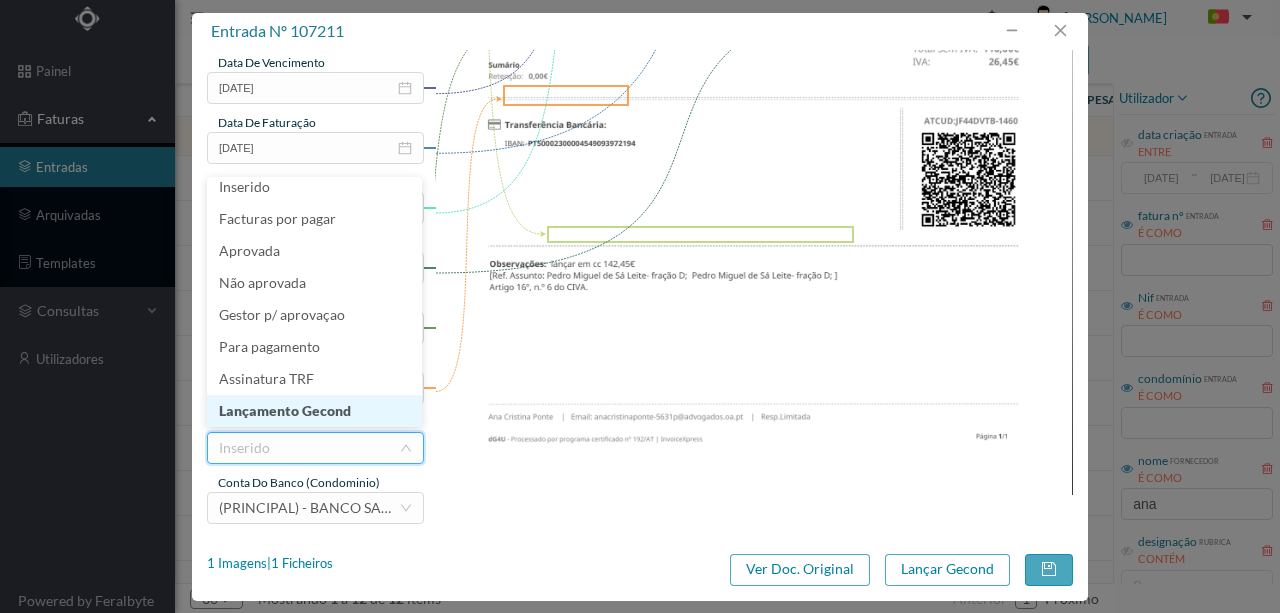 click on "Lançamento Gecond" at bounding box center (314, 411) 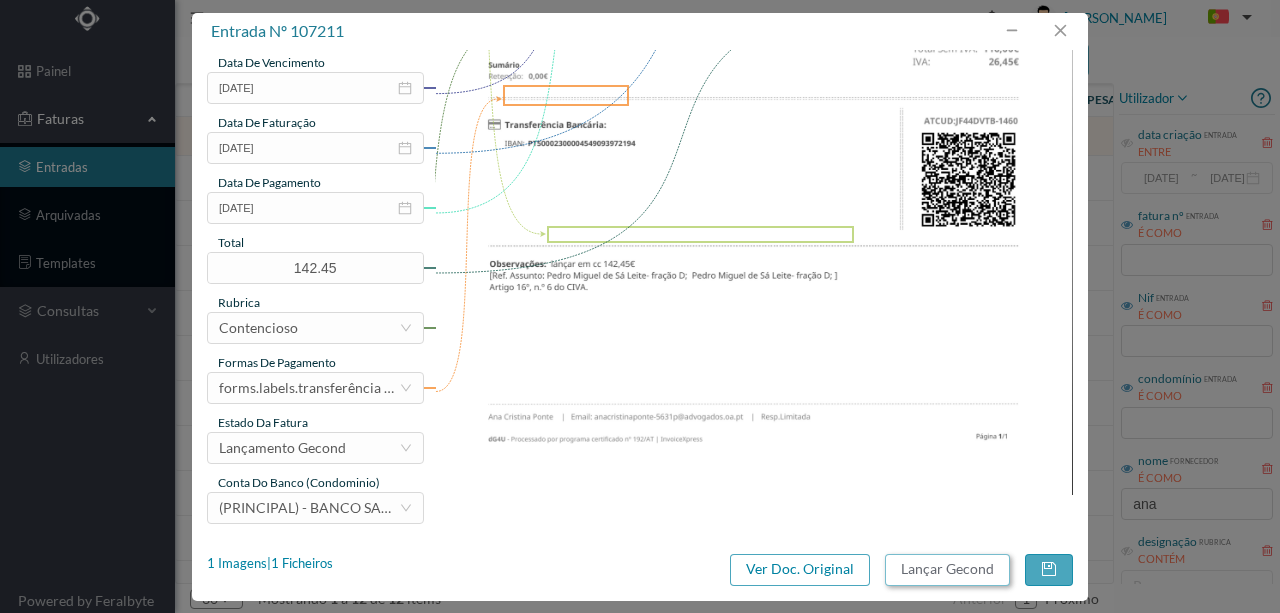 click on "Lançar Gecond" at bounding box center [947, 570] 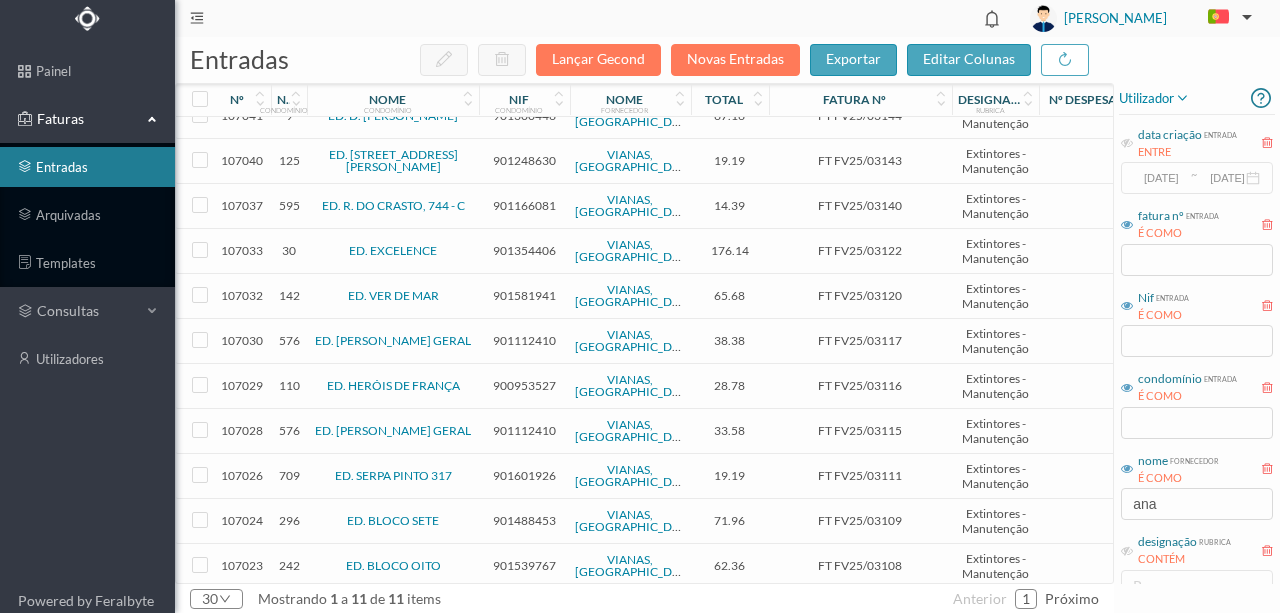 scroll, scrollTop: 0, scrollLeft: 0, axis: both 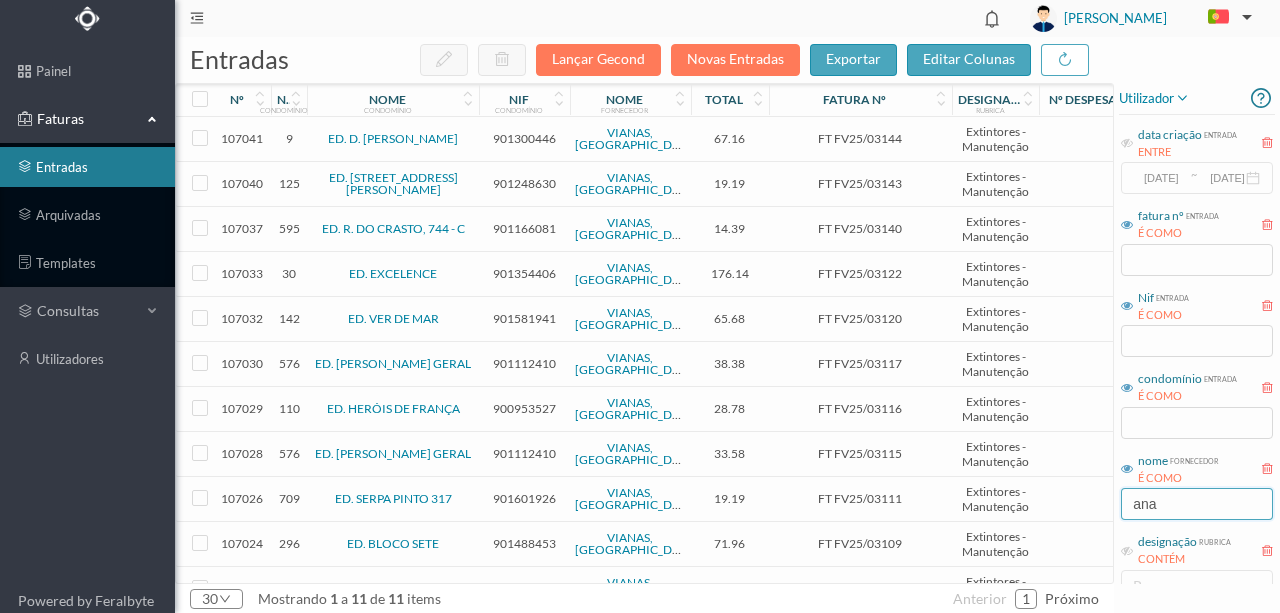 drag, startPoint x: 1183, startPoint y: 506, endPoint x: 1101, endPoint y: 506, distance: 82 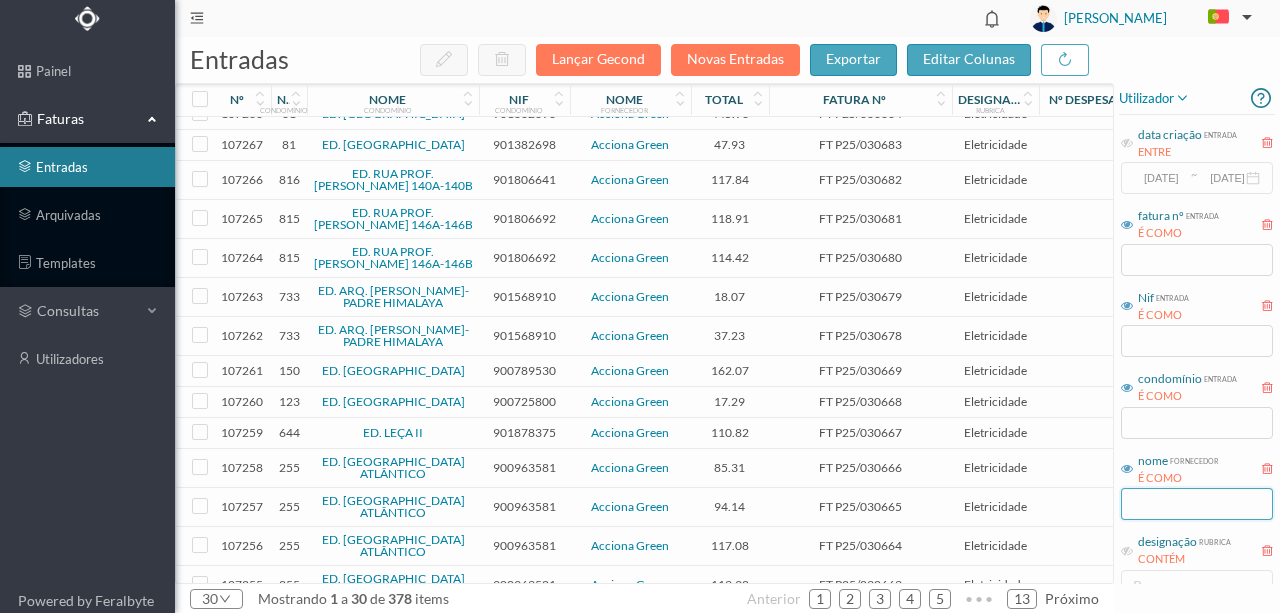 scroll, scrollTop: 611, scrollLeft: 0, axis: vertical 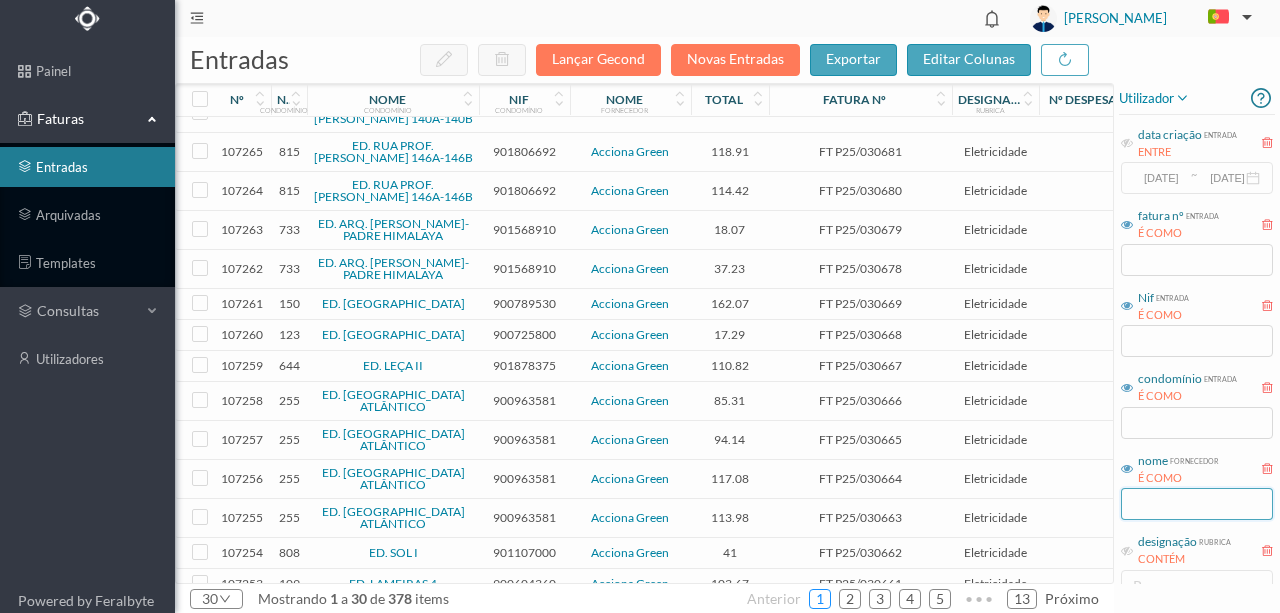 type 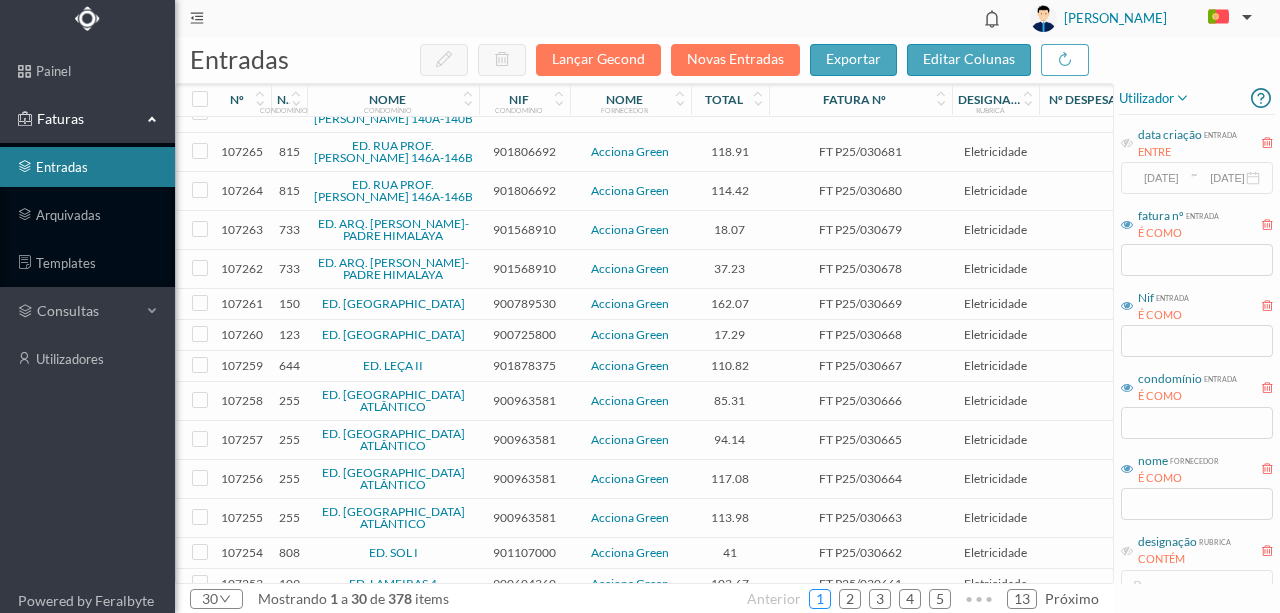 click on "1" at bounding box center (820, 599) 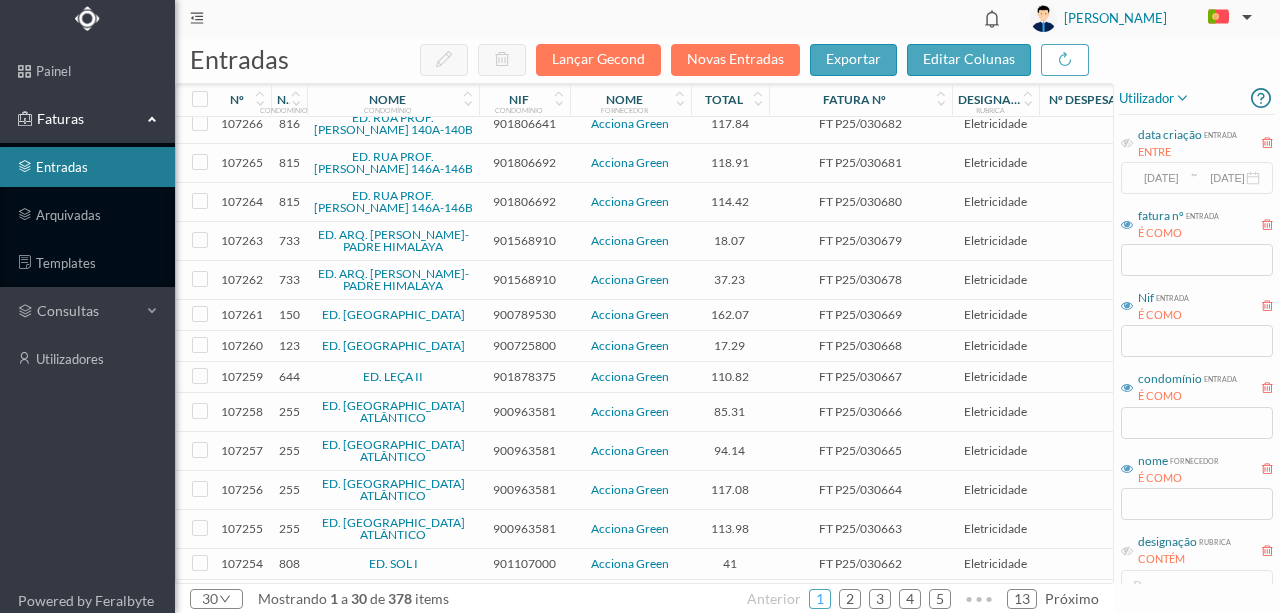 scroll, scrollTop: 611, scrollLeft: 0, axis: vertical 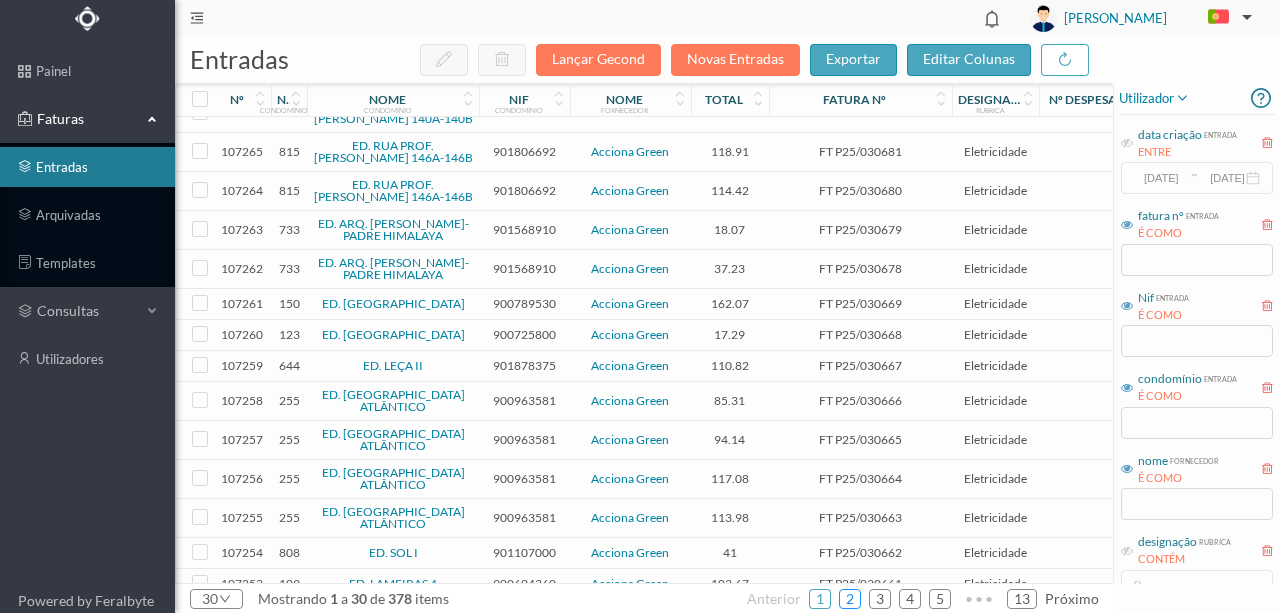 click on "2" at bounding box center (850, 599) 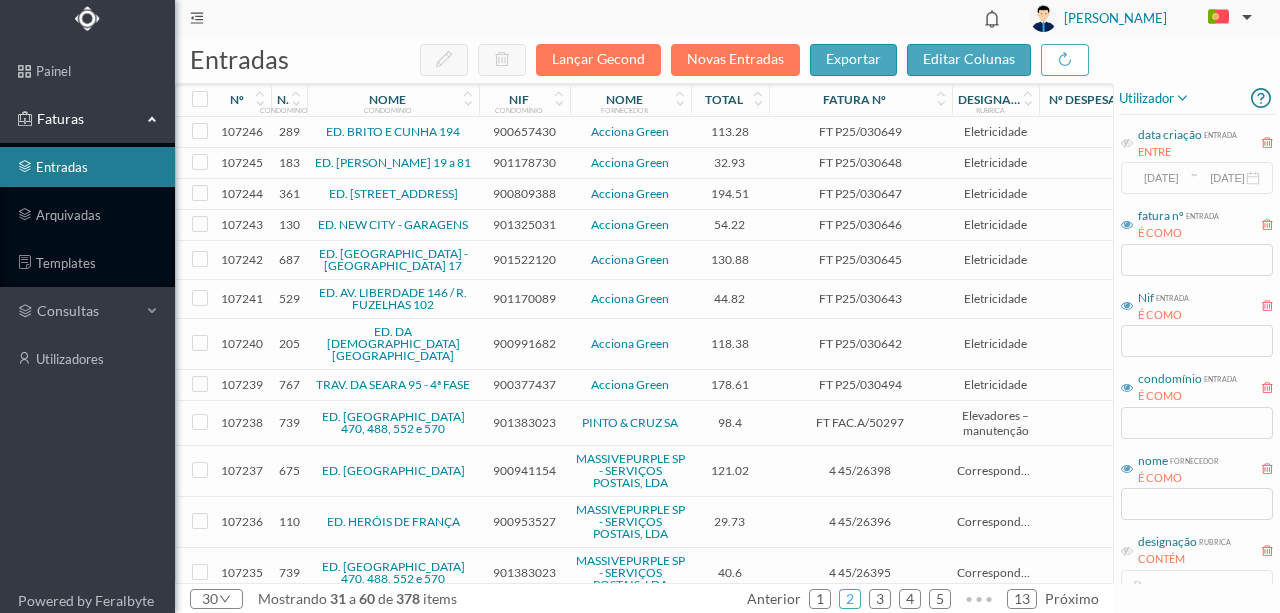 scroll, scrollTop: 400, scrollLeft: 0, axis: vertical 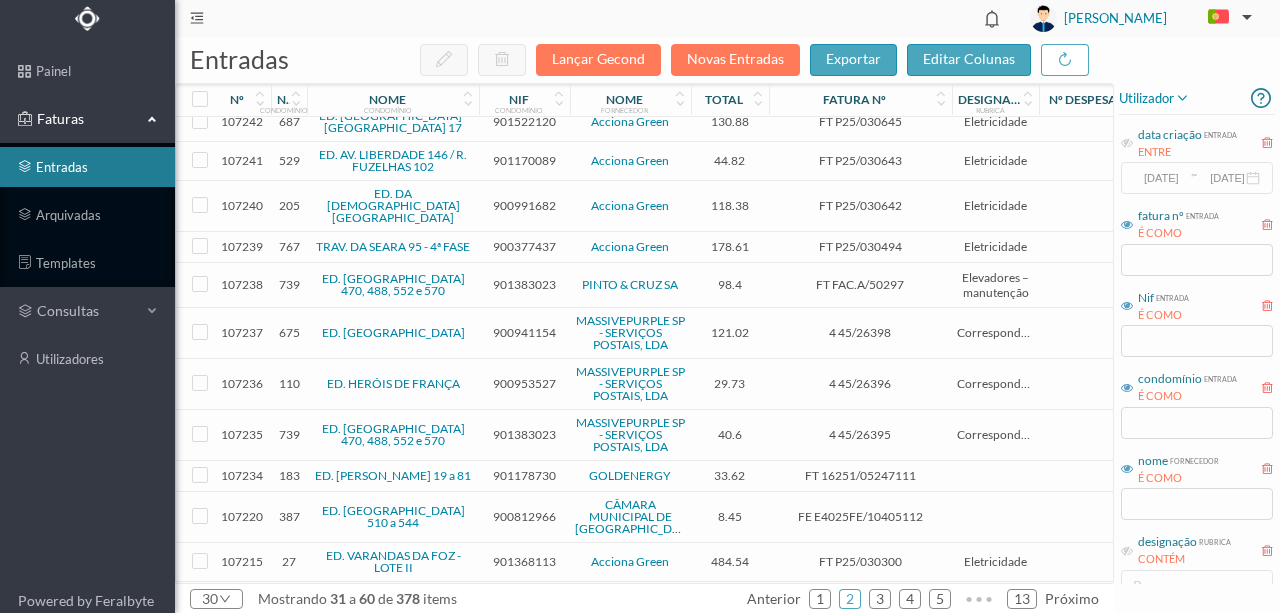 click on "901383023" at bounding box center (524, 284) 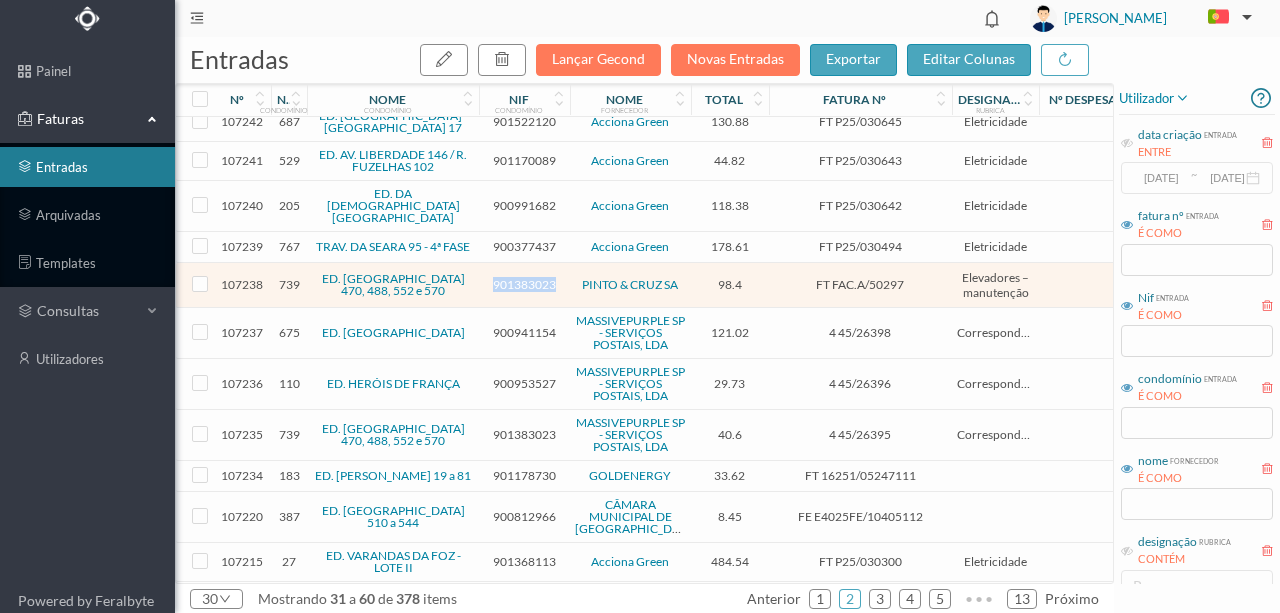 click on "901383023" at bounding box center [524, 284] 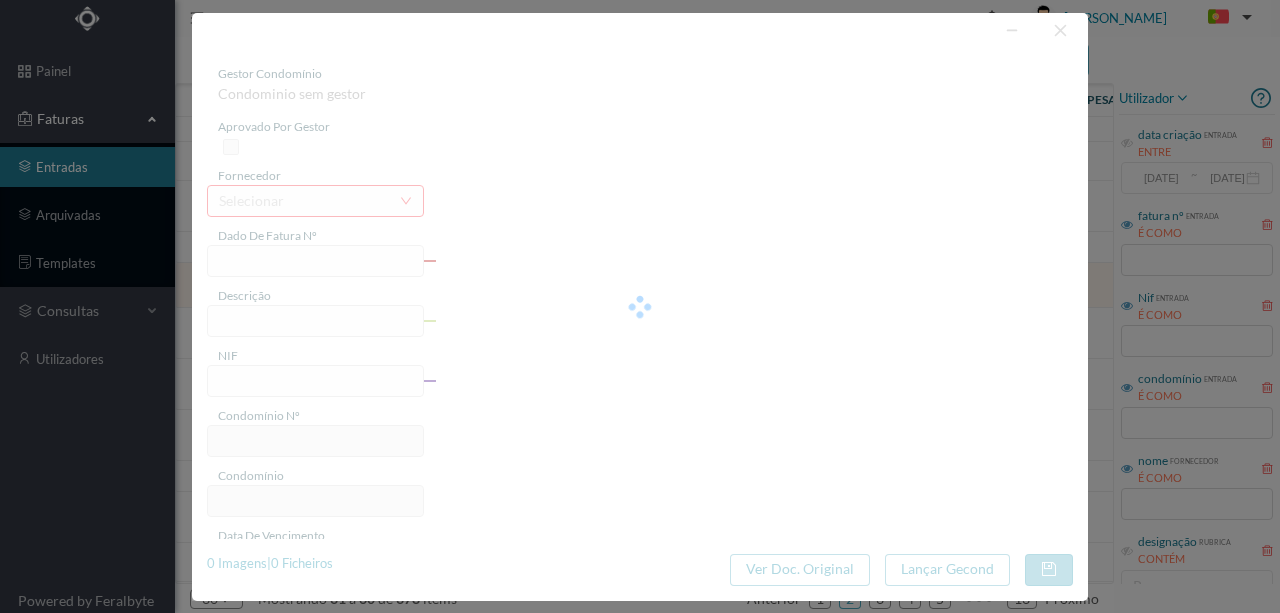 type on "FT FAC.A/50297" 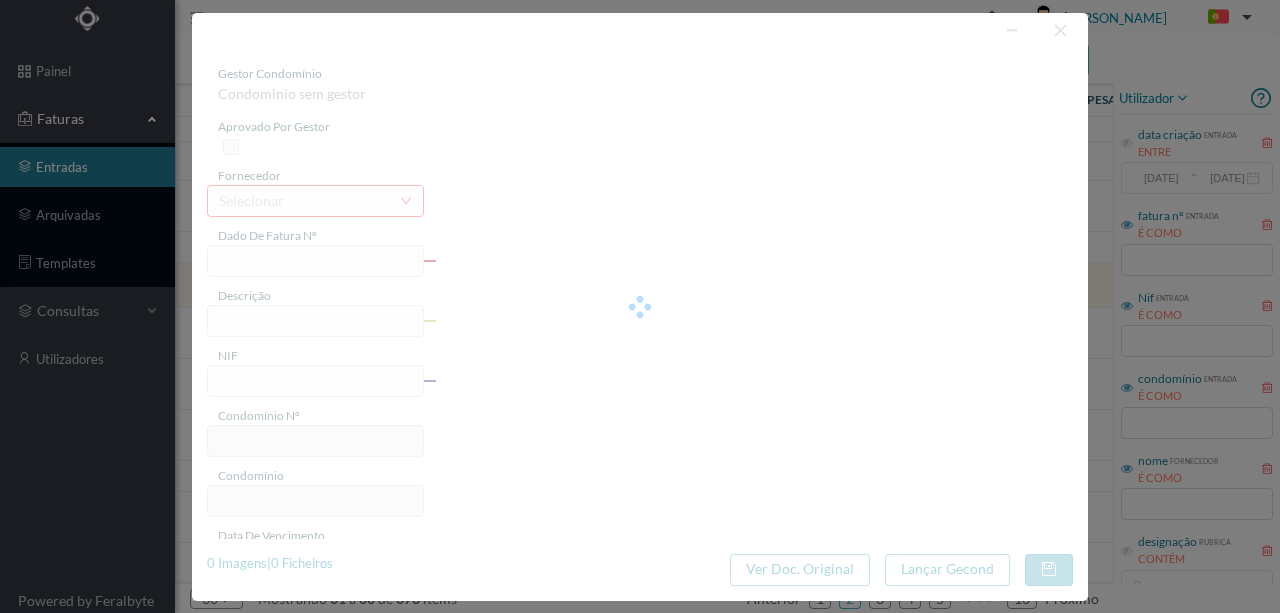 type on "Serviço de piquete no dia 20/07/2025." 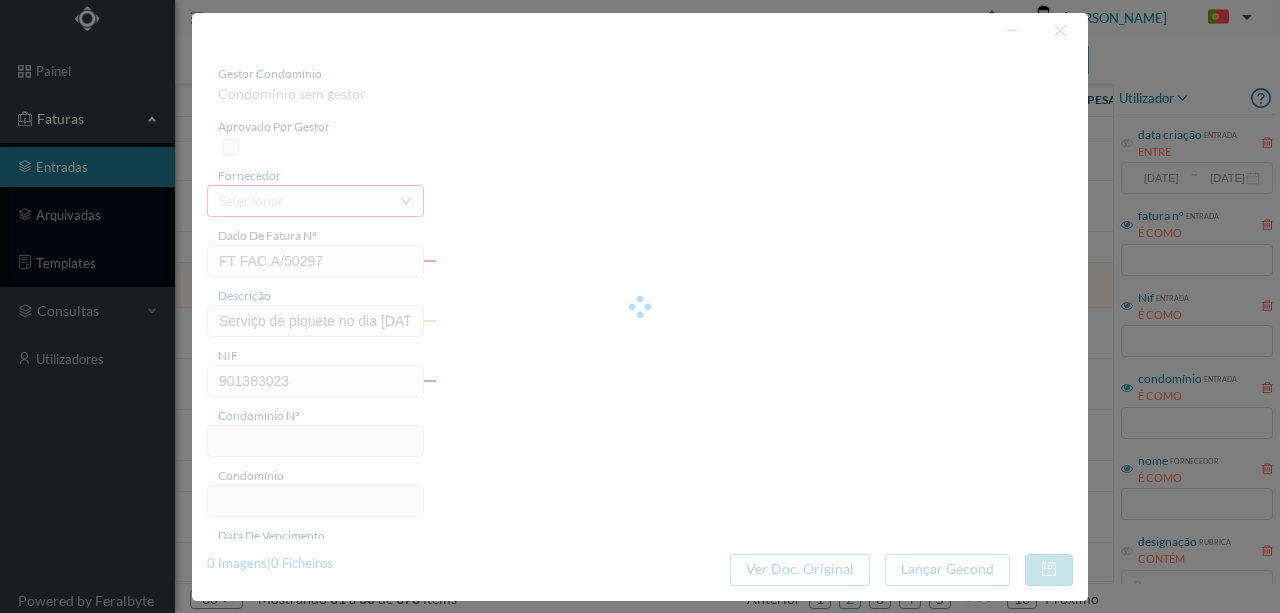 type on "739" 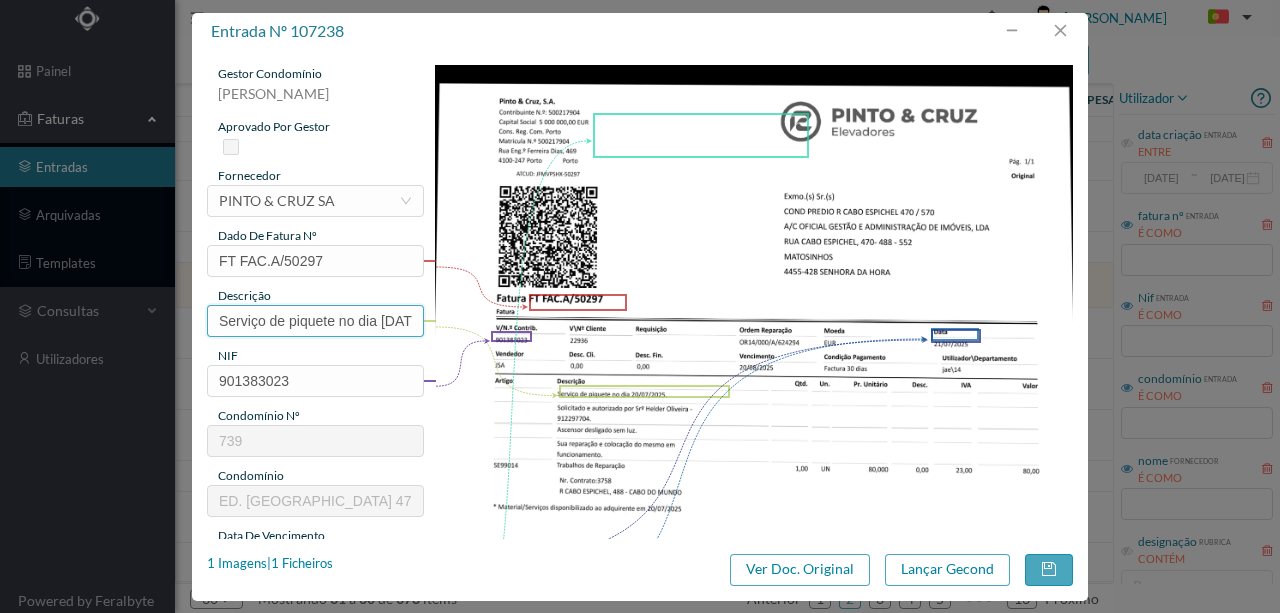 scroll, scrollTop: 0, scrollLeft: 44, axis: horizontal 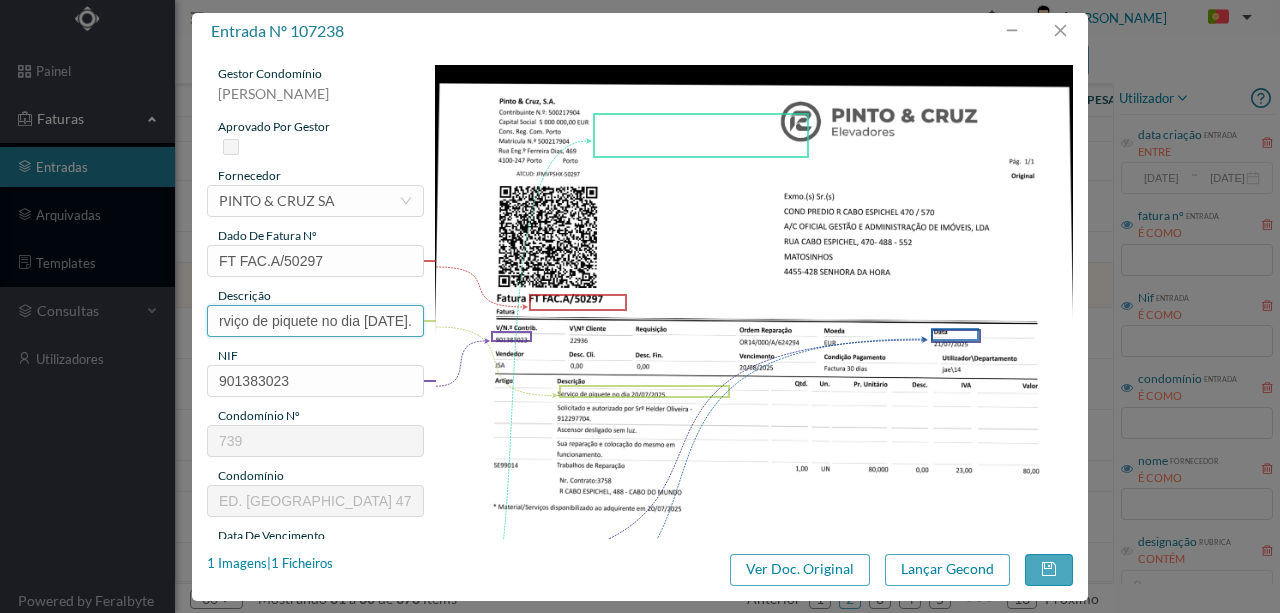 drag, startPoint x: 217, startPoint y: 320, endPoint x: 677, endPoint y: 411, distance: 468.9147 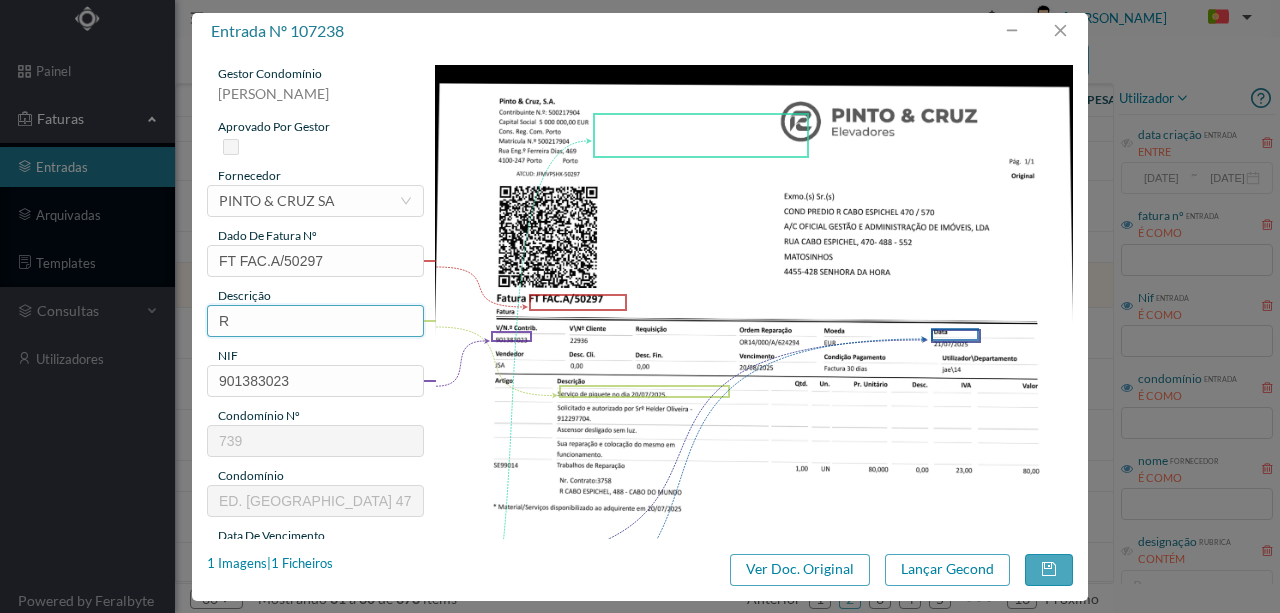 scroll, scrollTop: 0, scrollLeft: 0, axis: both 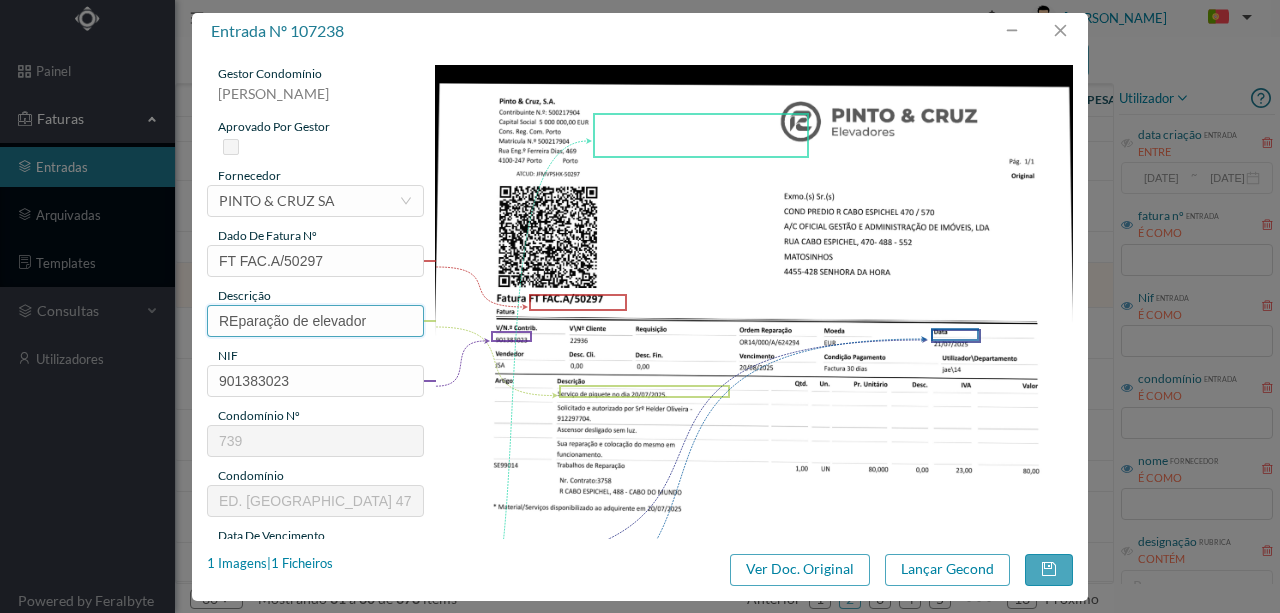 click on "REparação de elevador" at bounding box center [315, 321] 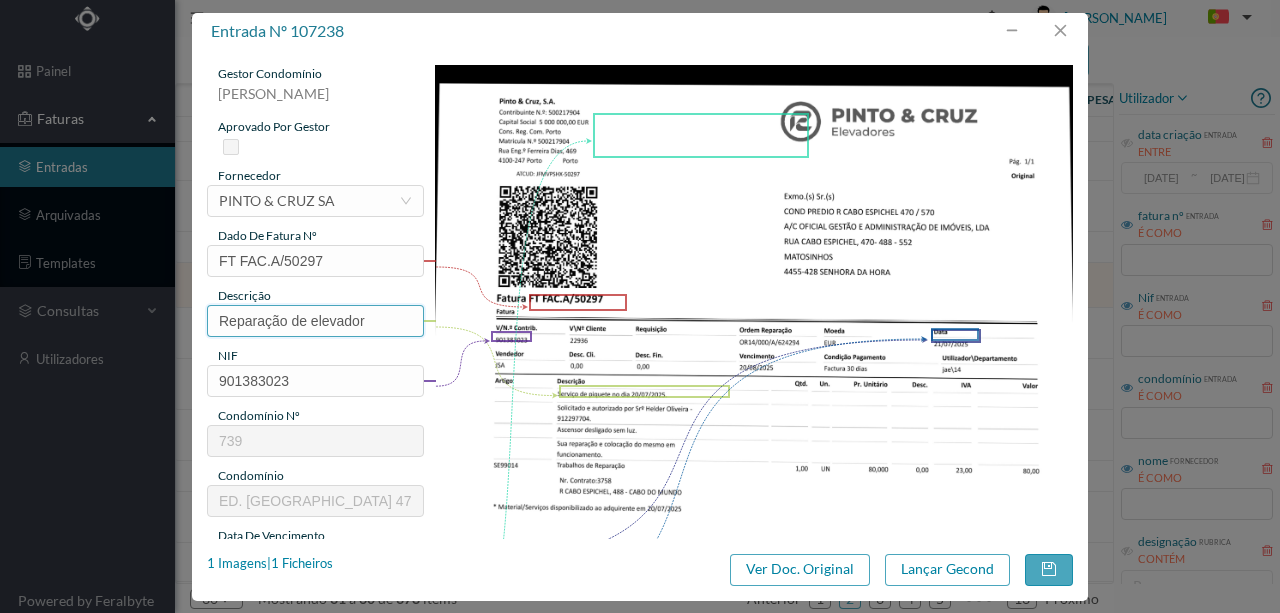 click on "Reparação de elevador" at bounding box center [315, 321] 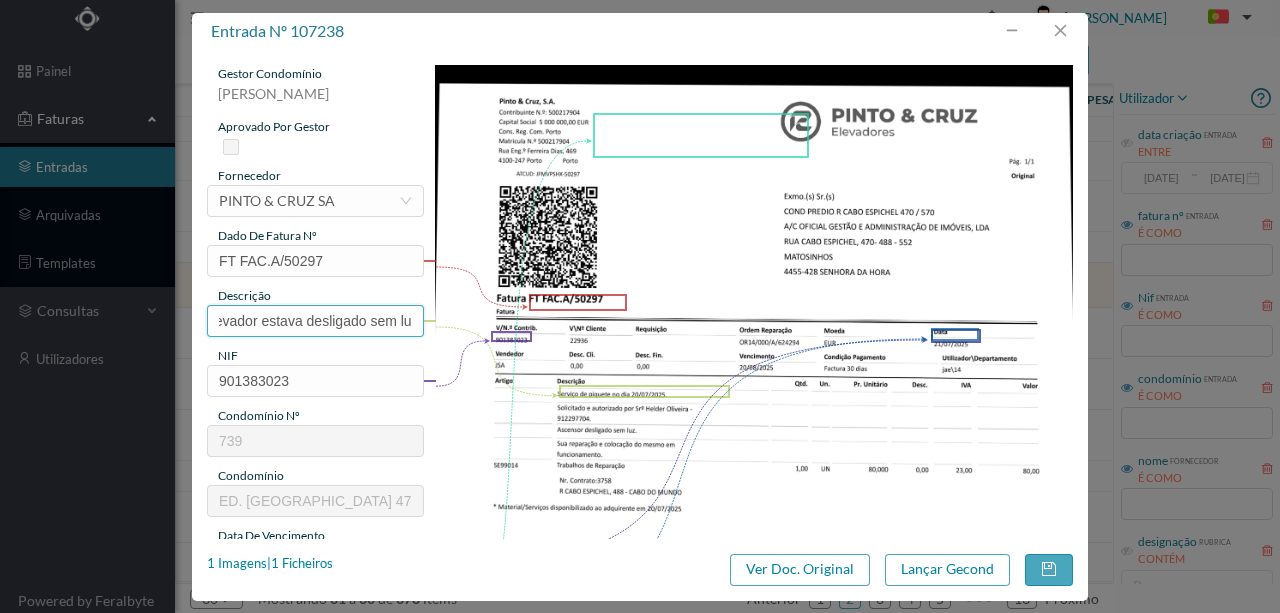 scroll, scrollTop: 0, scrollLeft: 114, axis: horizontal 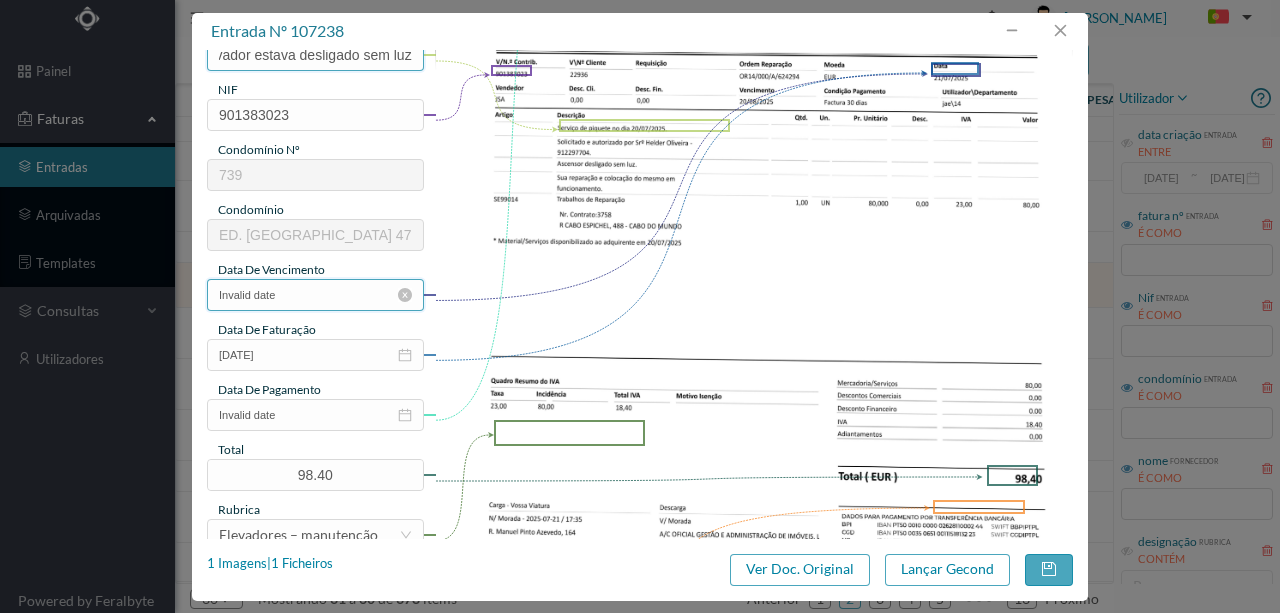 type on "Reparação de elevador estava desligado sem luz" 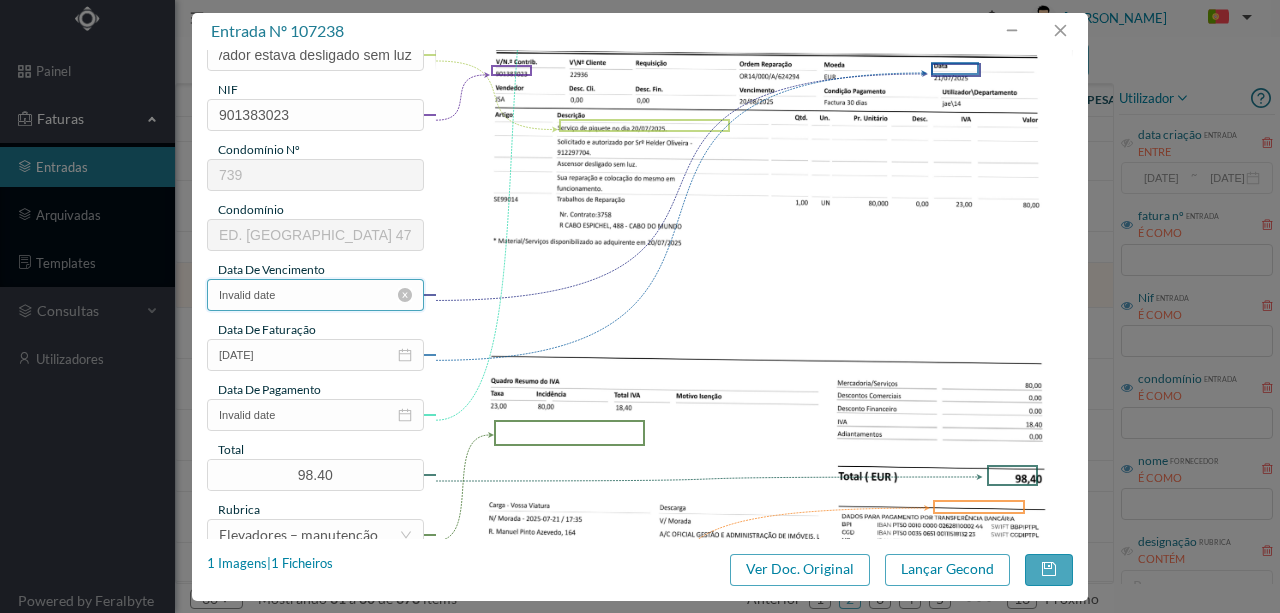 scroll, scrollTop: 0, scrollLeft: 0, axis: both 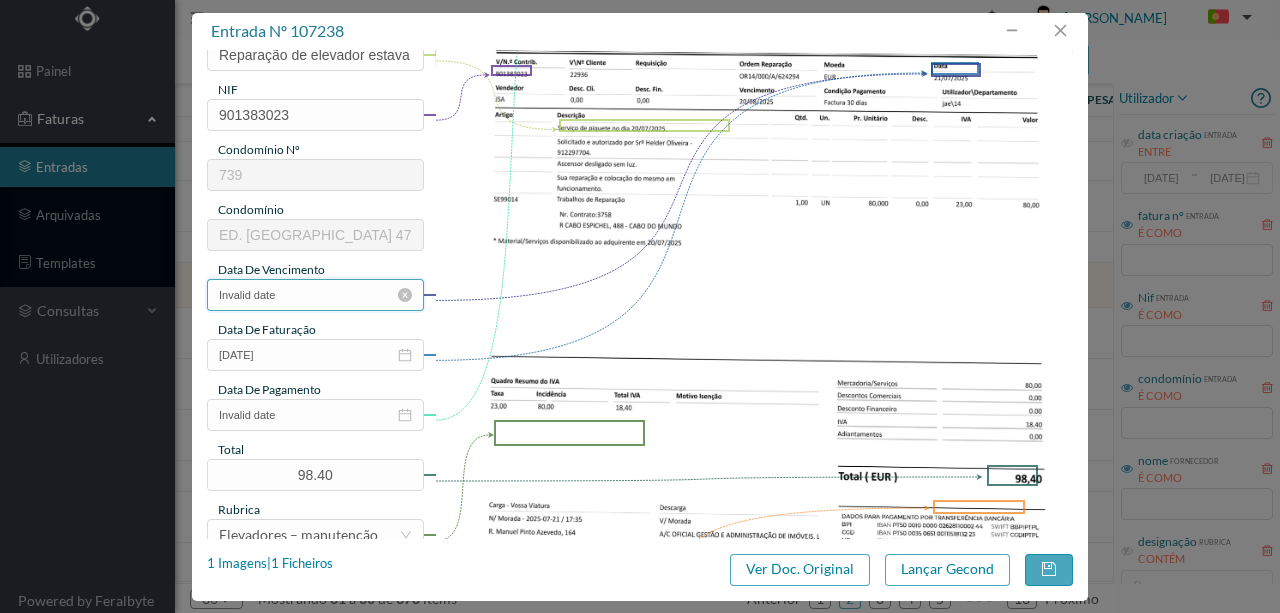 click on "Invalid date" at bounding box center [315, 295] 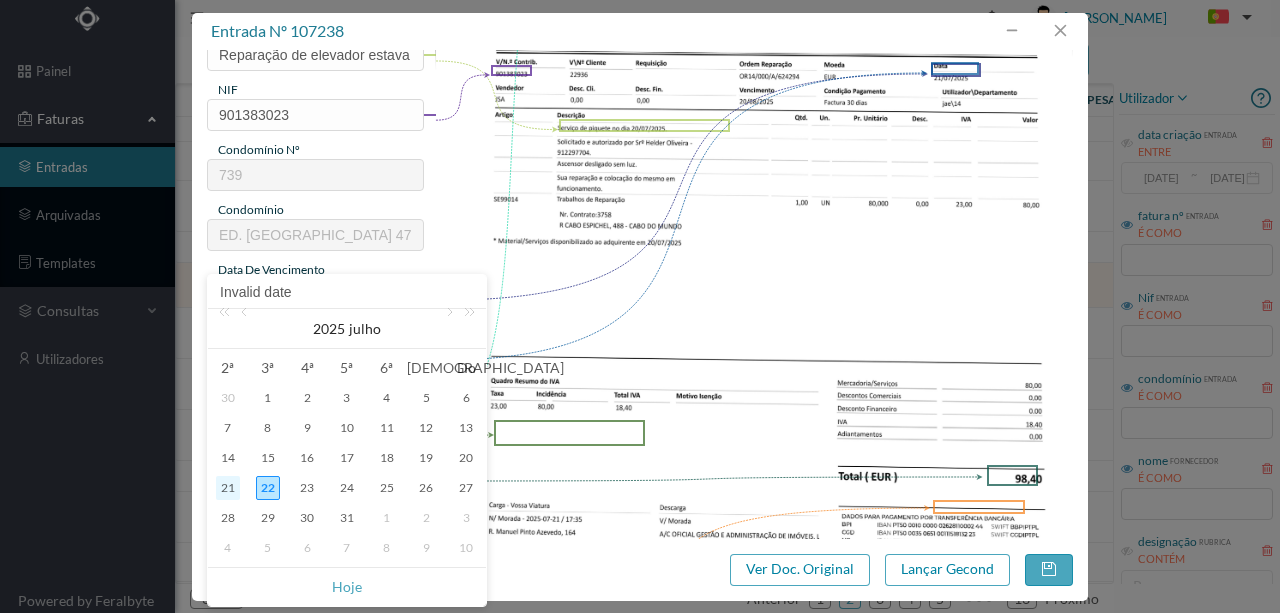 click on "21" at bounding box center (228, 488) 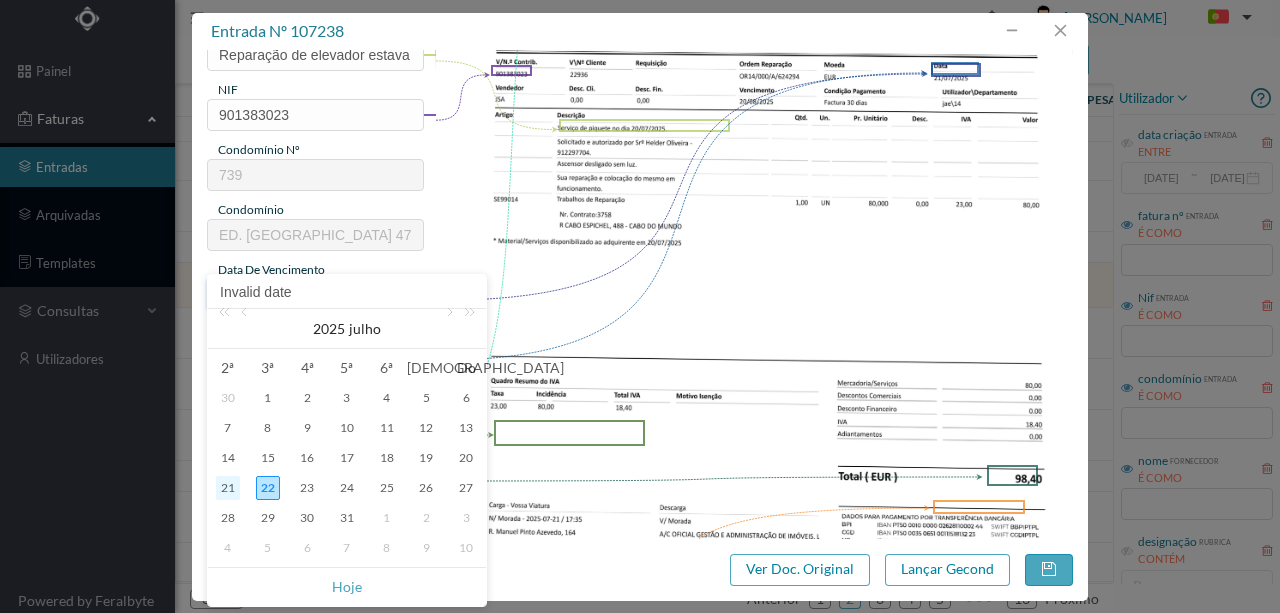 type on "21-07-2025" 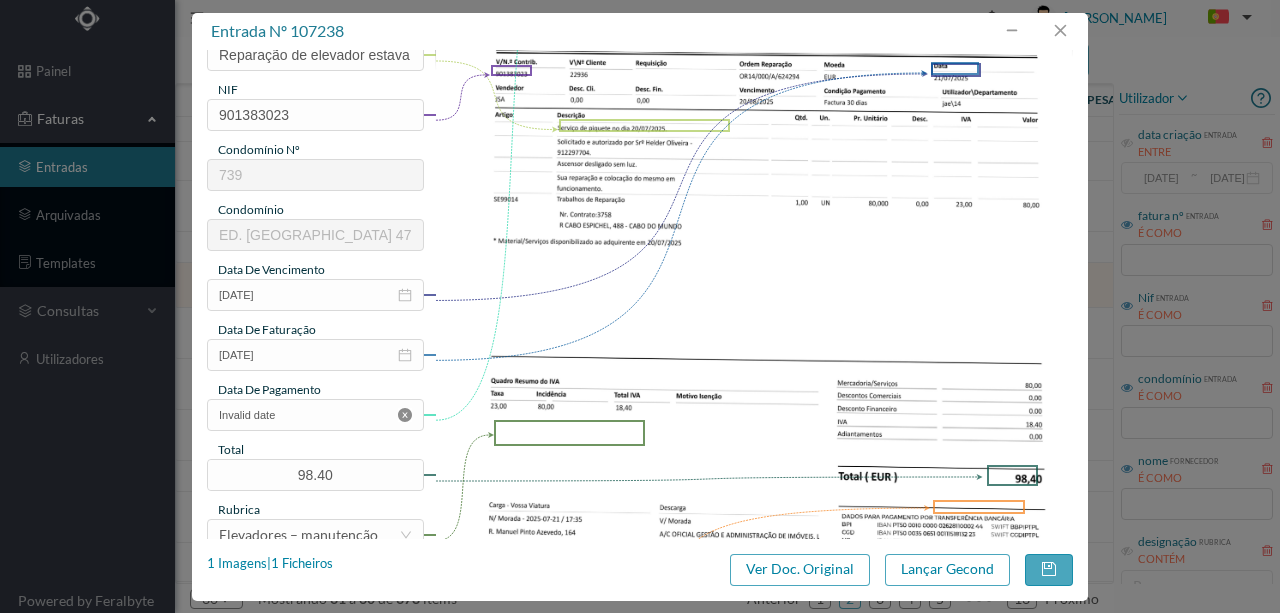 click 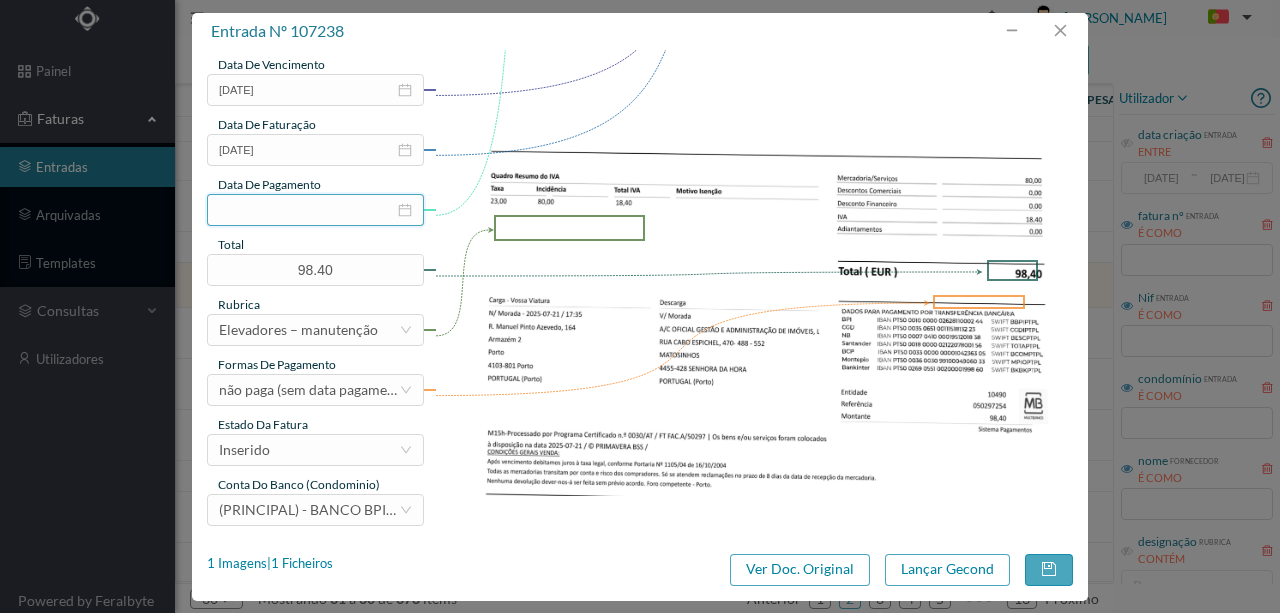 scroll, scrollTop: 473, scrollLeft: 0, axis: vertical 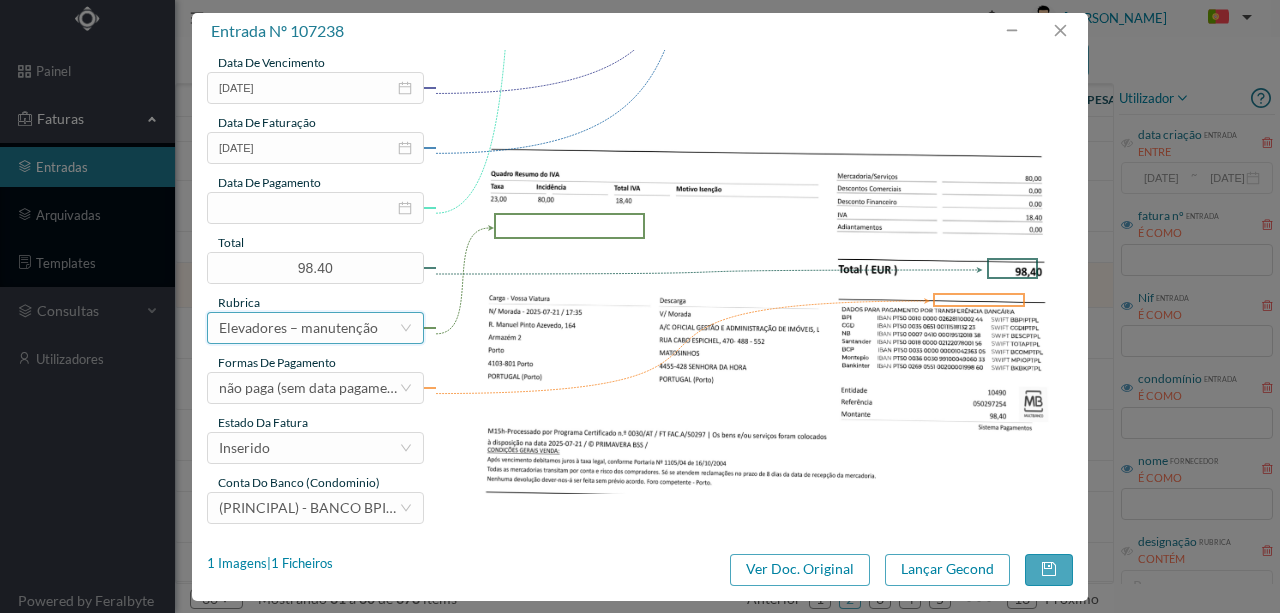click on "Elevadores – manutenção" at bounding box center [298, 328] 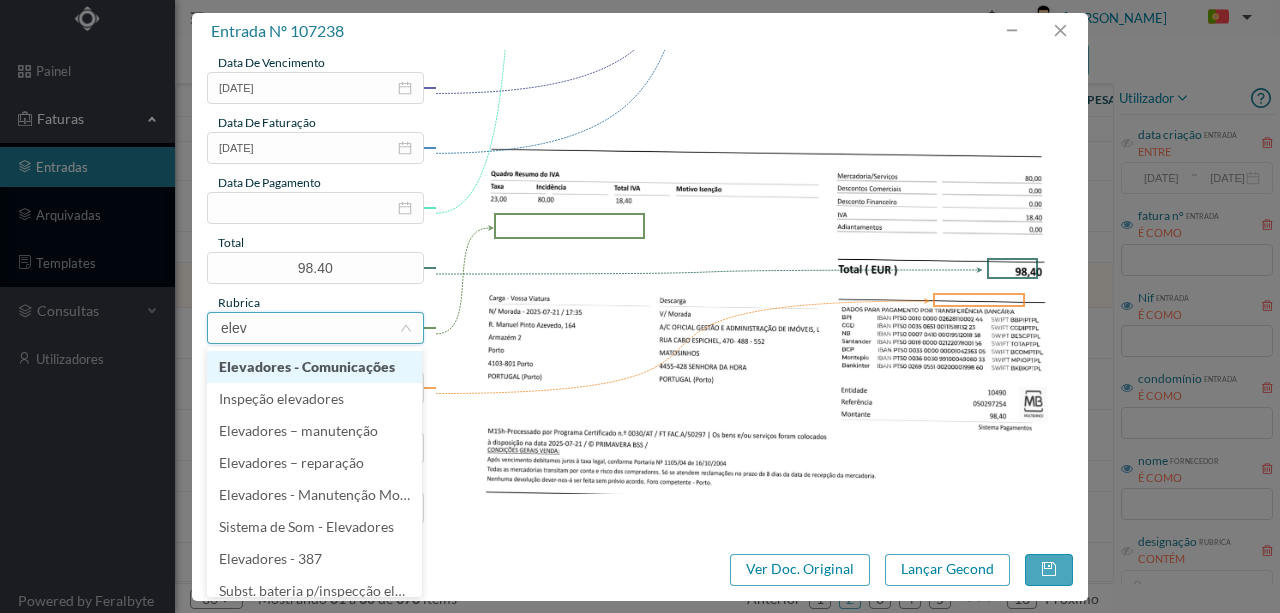 type on "eleva" 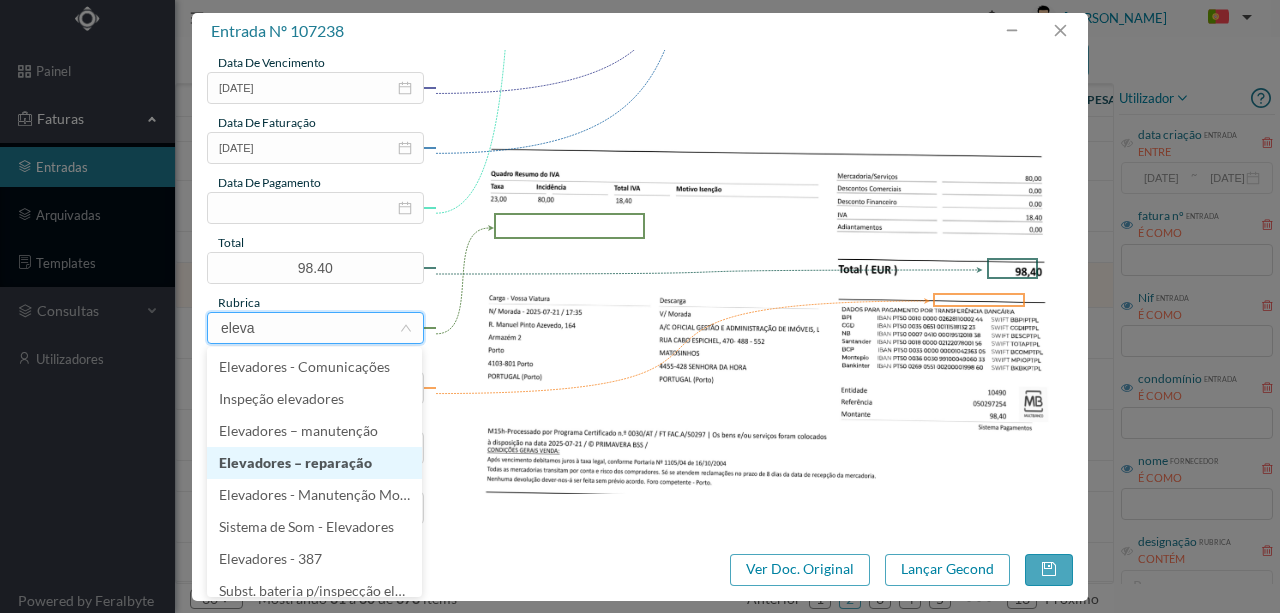 click on "Elevadores – reparação" at bounding box center [314, 463] 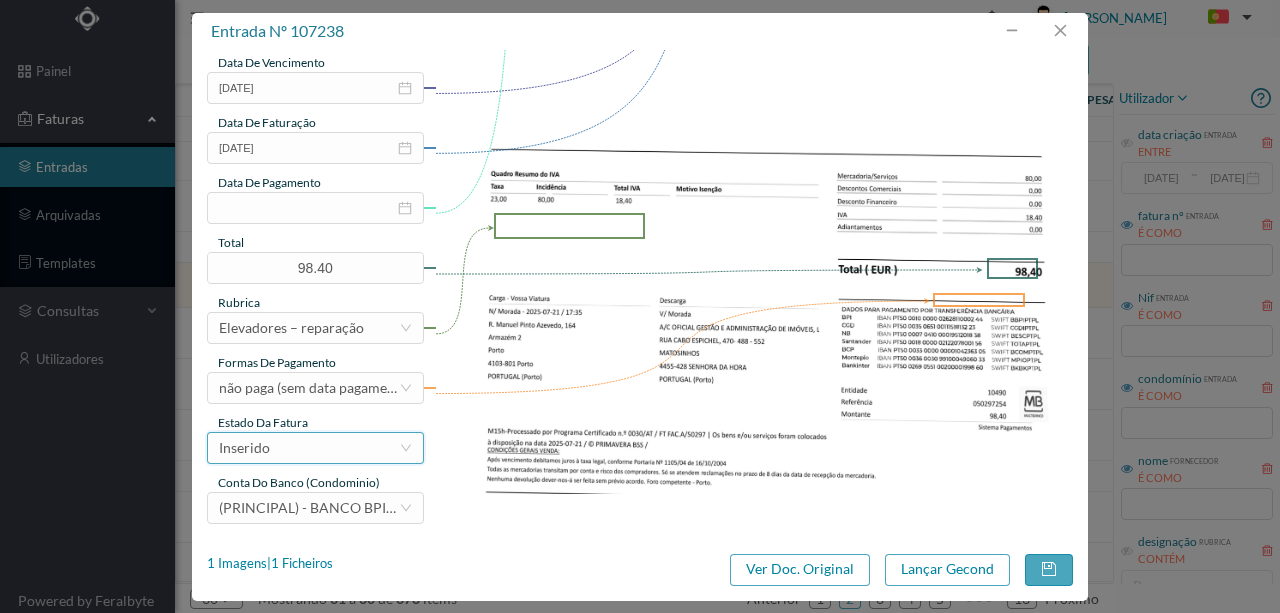 click on "Inserido" at bounding box center (309, 448) 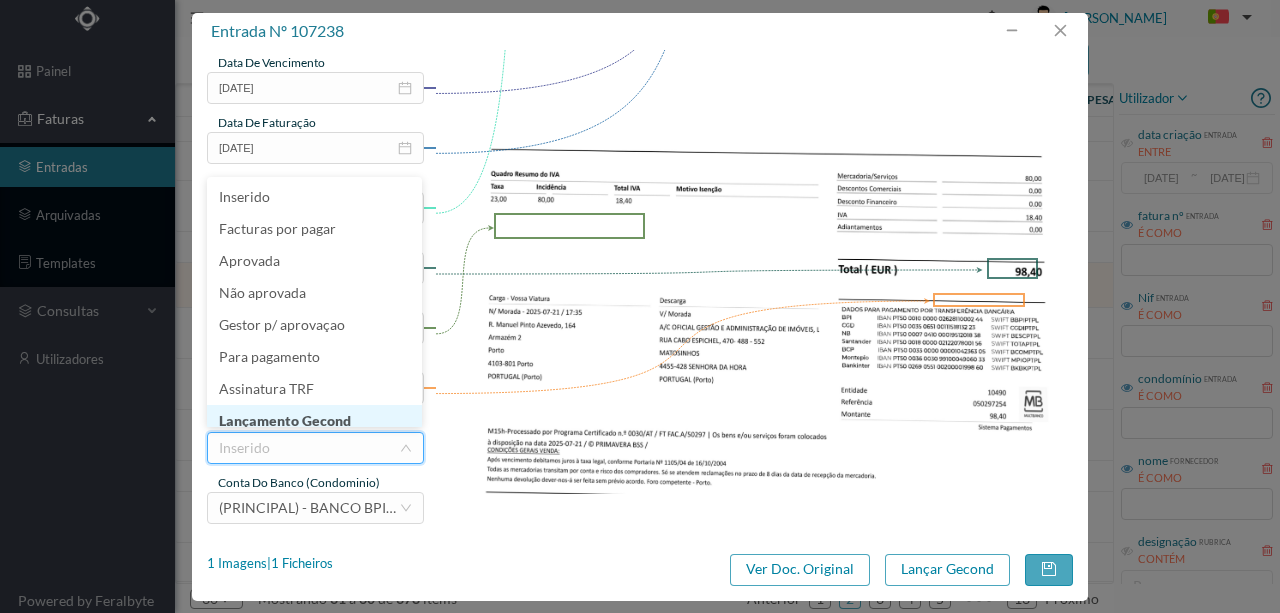 scroll, scrollTop: 10, scrollLeft: 0, axis: vertical 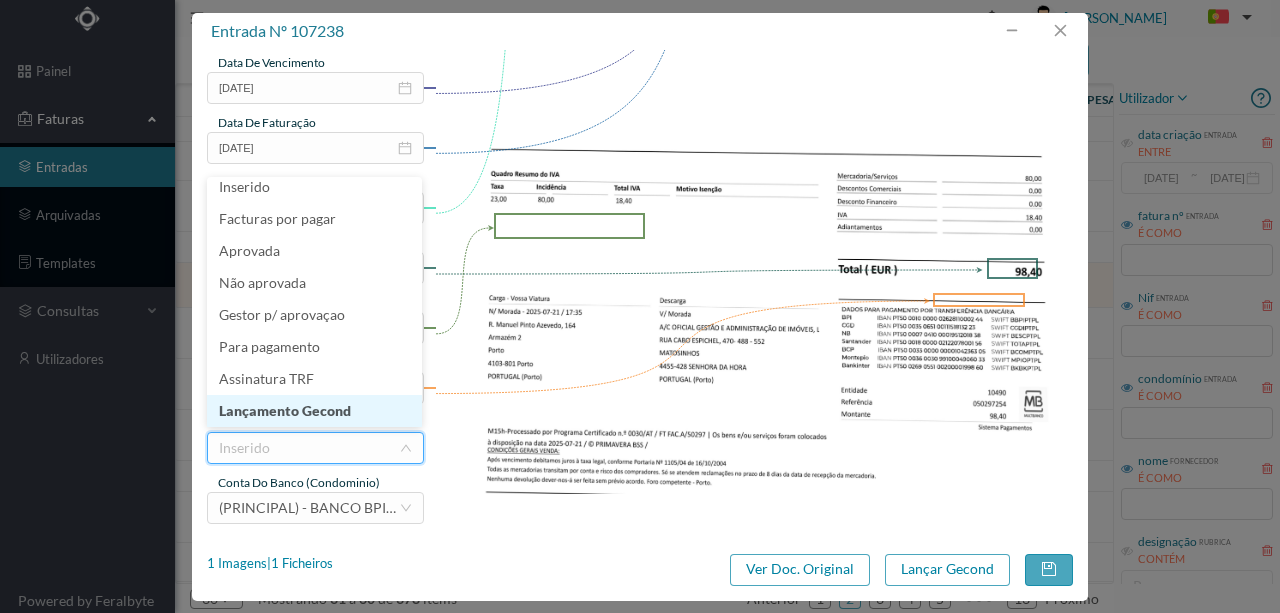 click on "Lançamento Gecond" at bounding box center (314, 411) 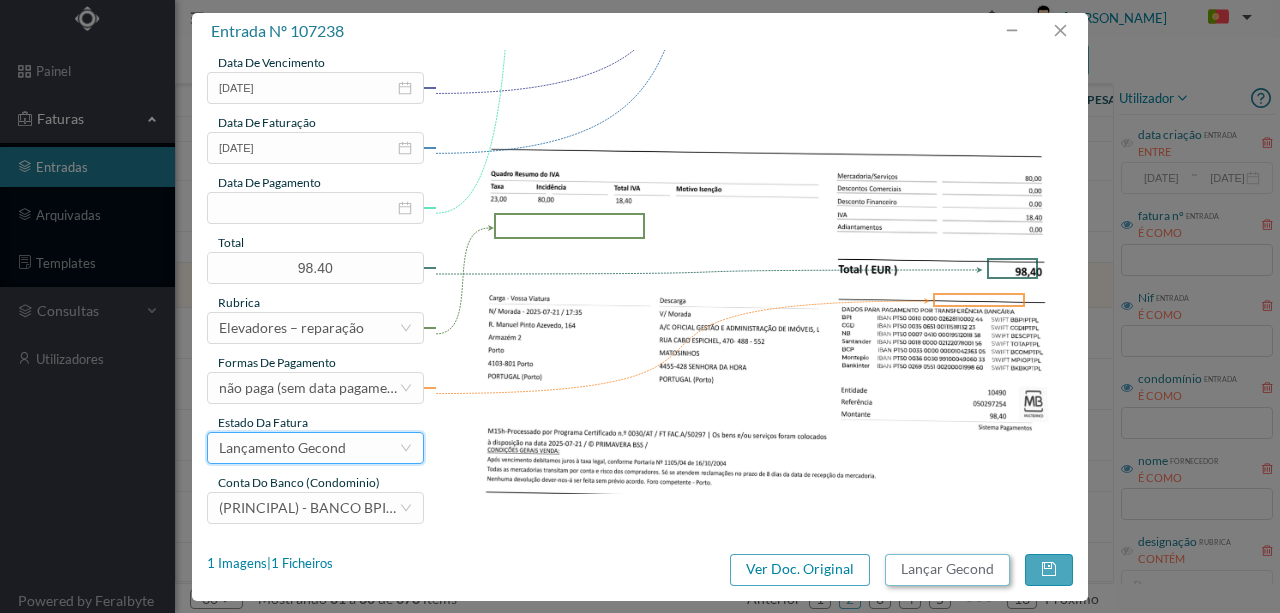 click on "Lançar Gecond" at bounding box center (947, 570) 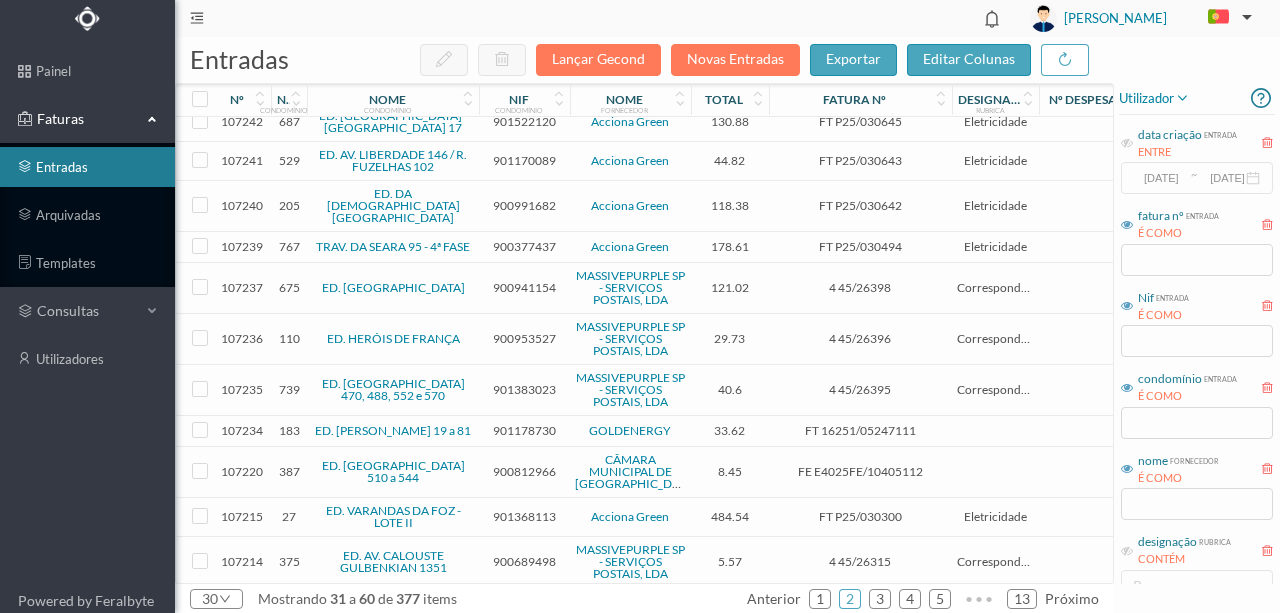 click on "900812966" at bounding box center [524, 471] 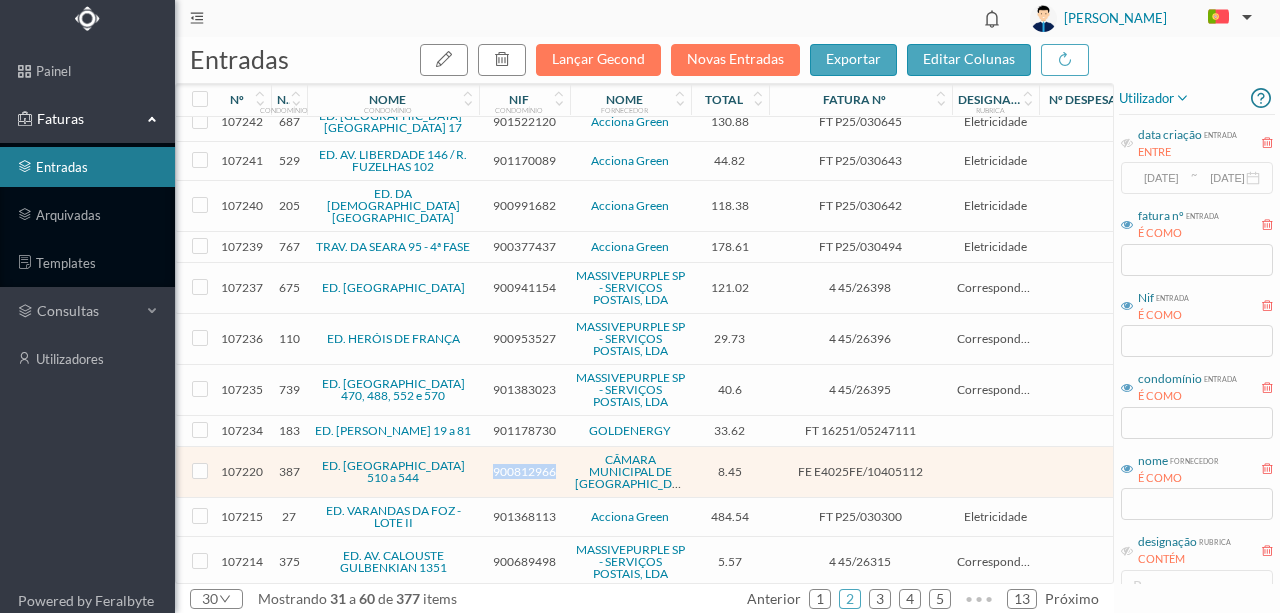 click on "900812966" at bounding box center (524, 471) 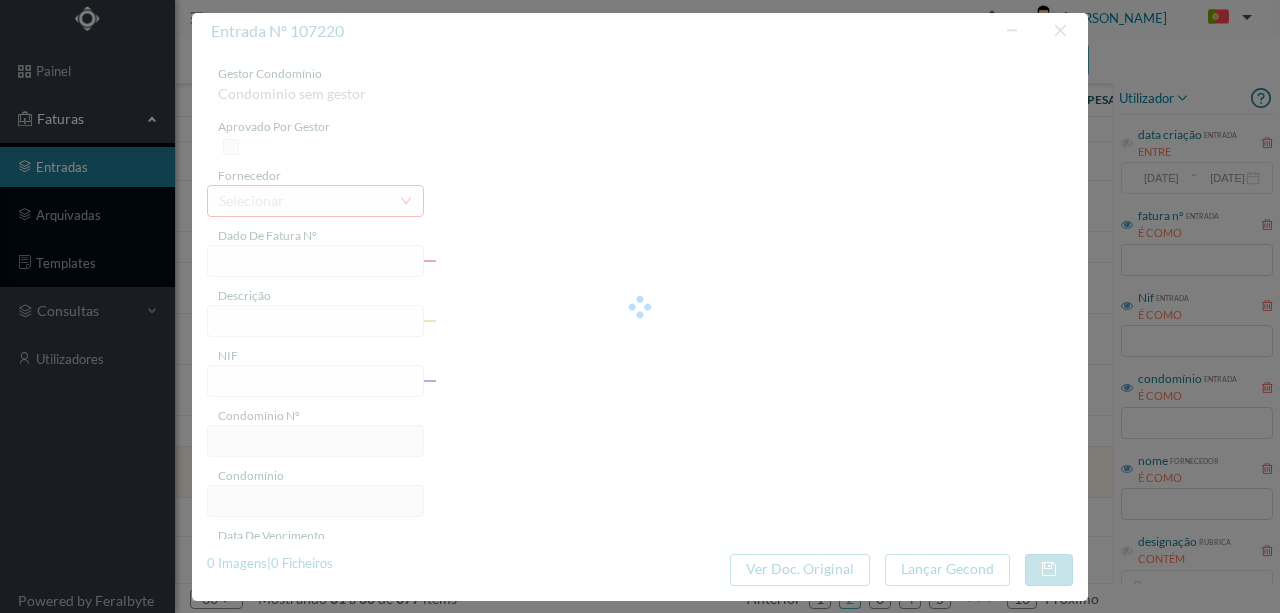 type on "FE E4025FE/10405112" 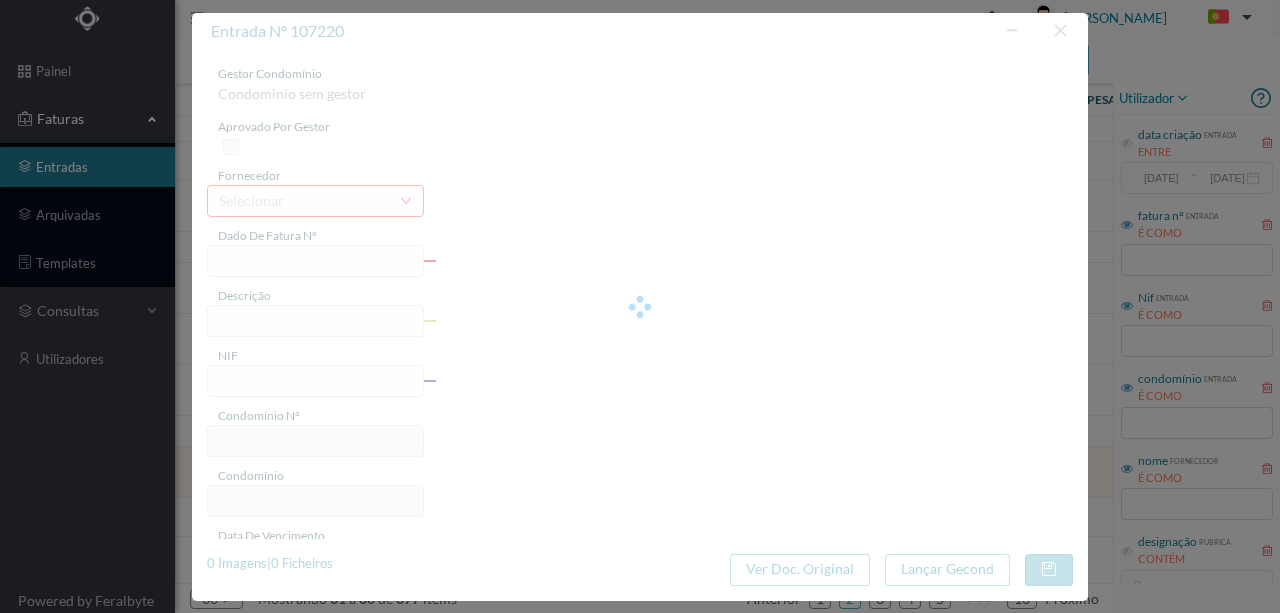 type on "900812966" 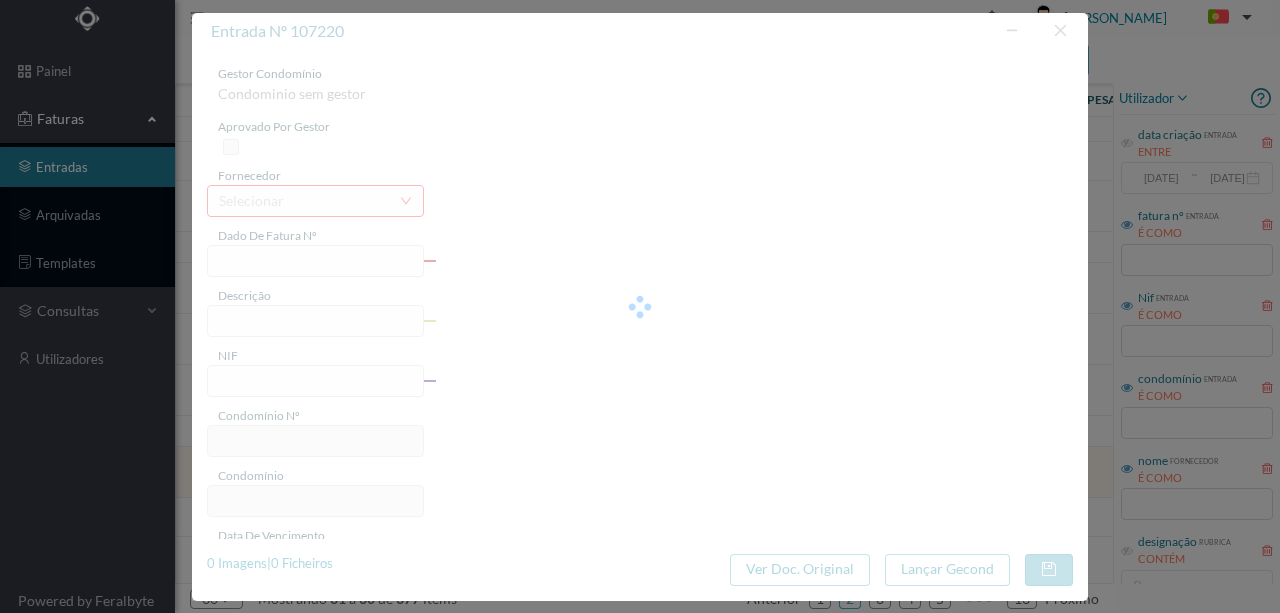 type on "Invalid date" 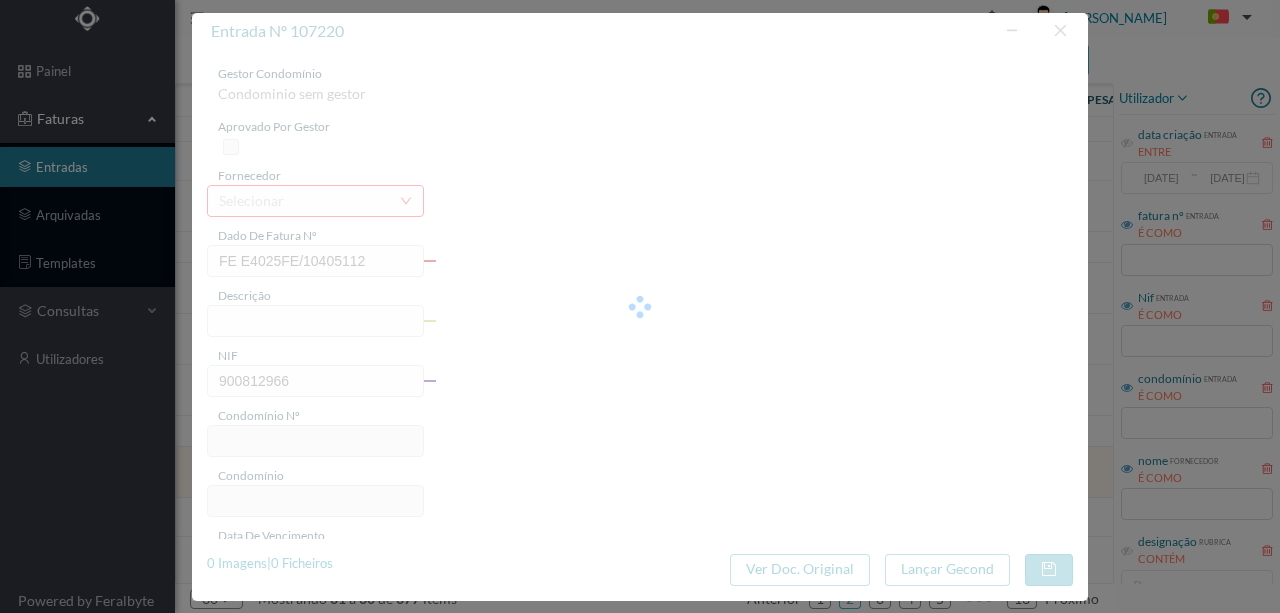 type on "387" 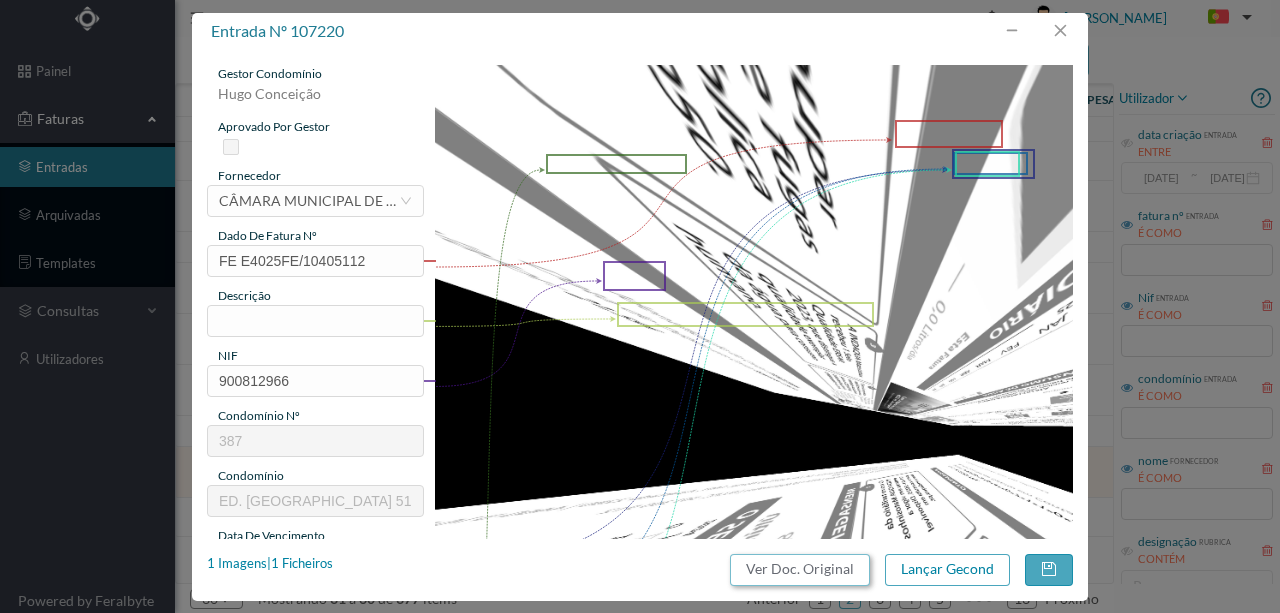 click on "Ver Doc. Original" at bounding box center (800, 570) 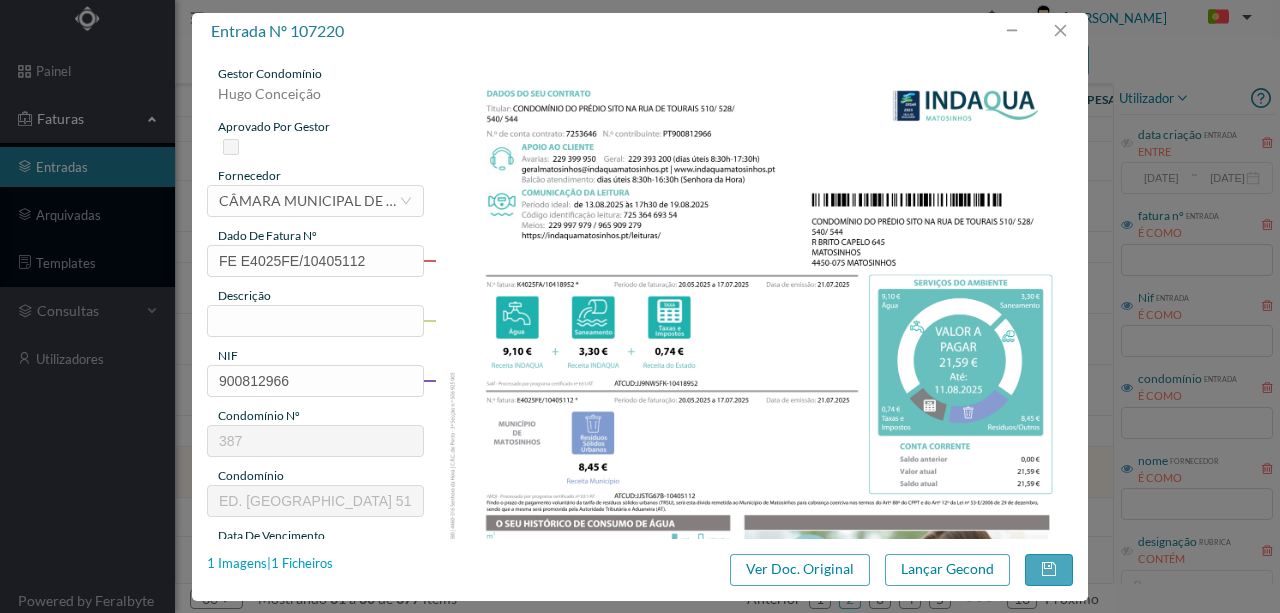 click on "1   Imagens  |  1   Ficheiros" at bounding box center [270, 564] 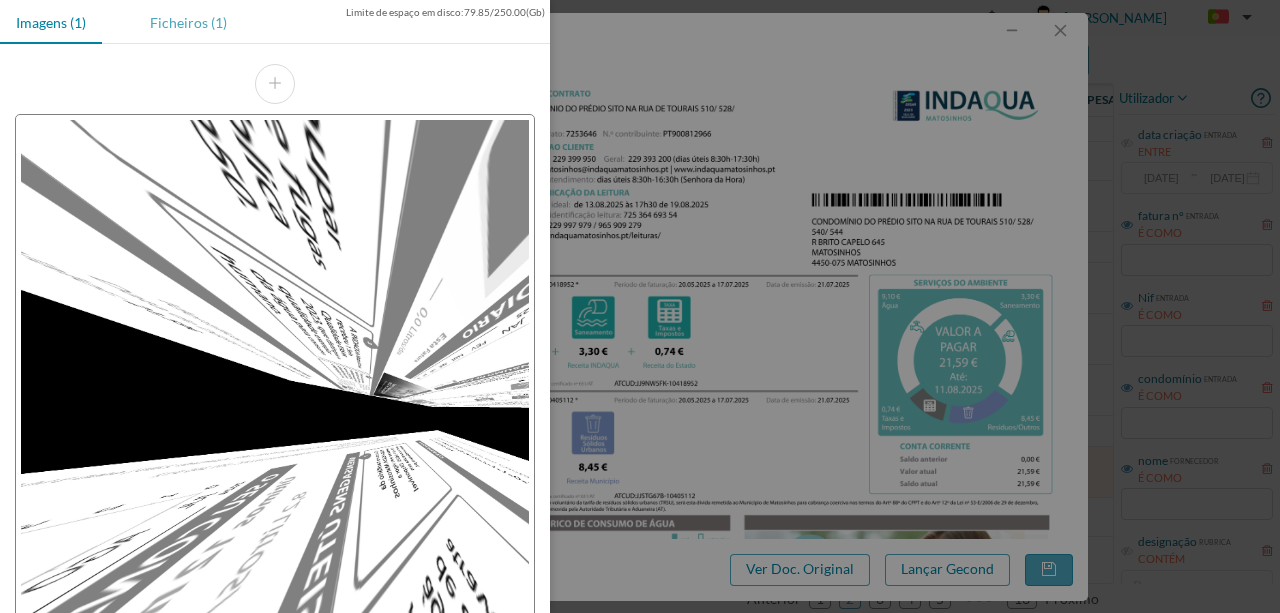 click on "Ficheiros (1)" at bounding box center (188, 22) 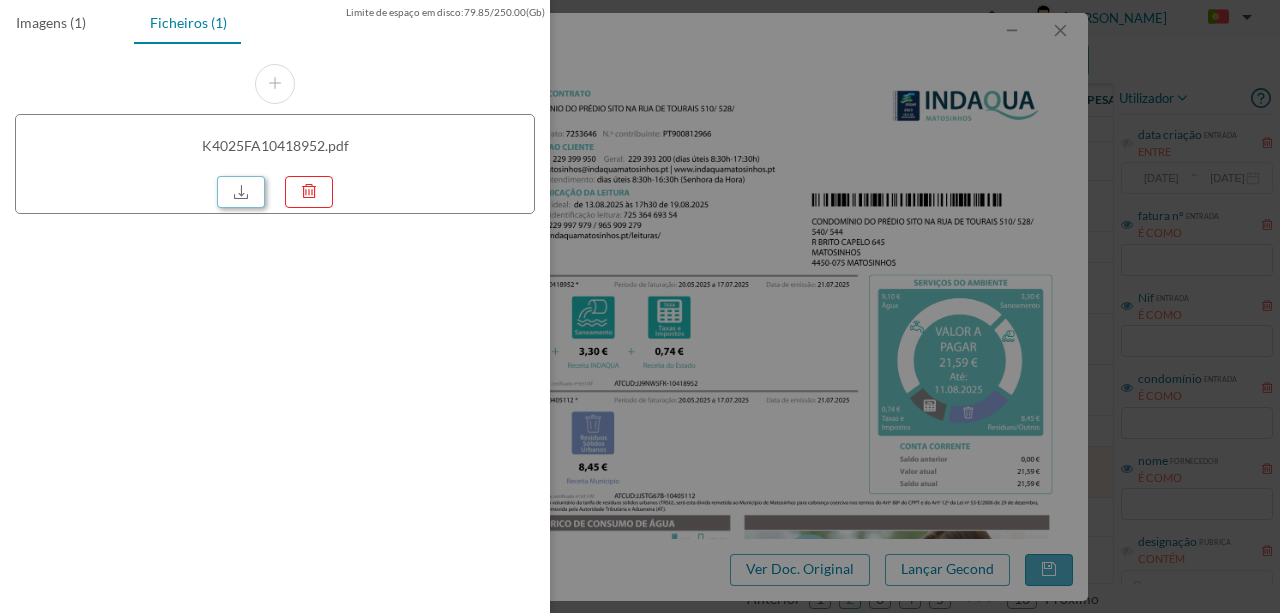 click at bounding box center (241, 192) 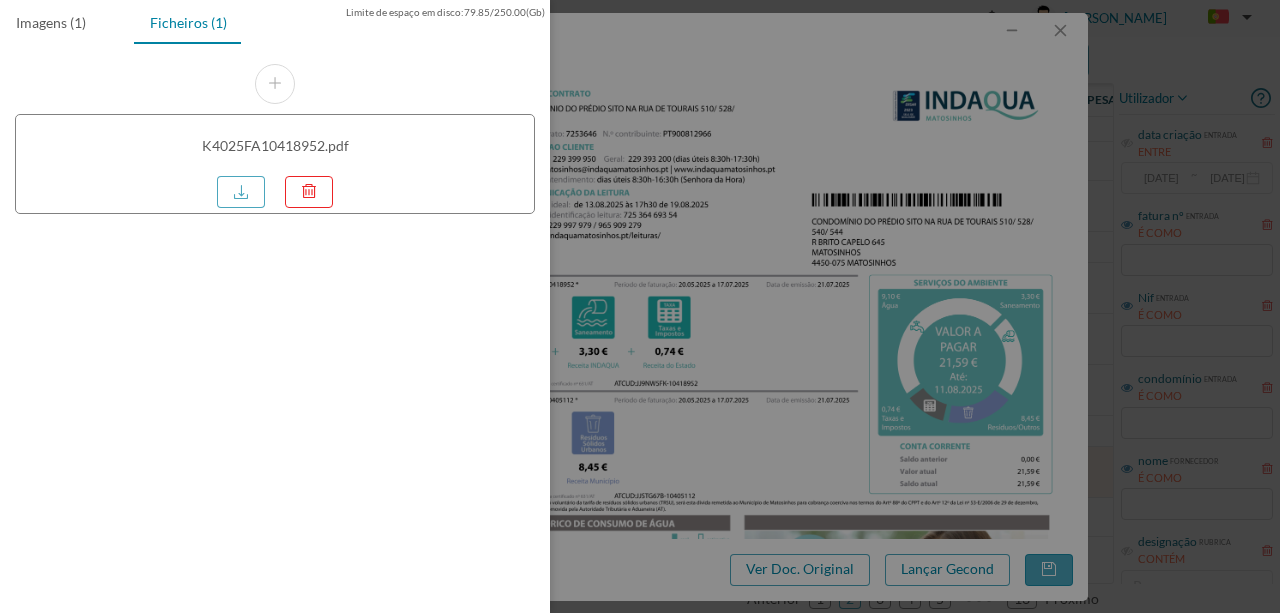 click at bounding box center [640, 306] 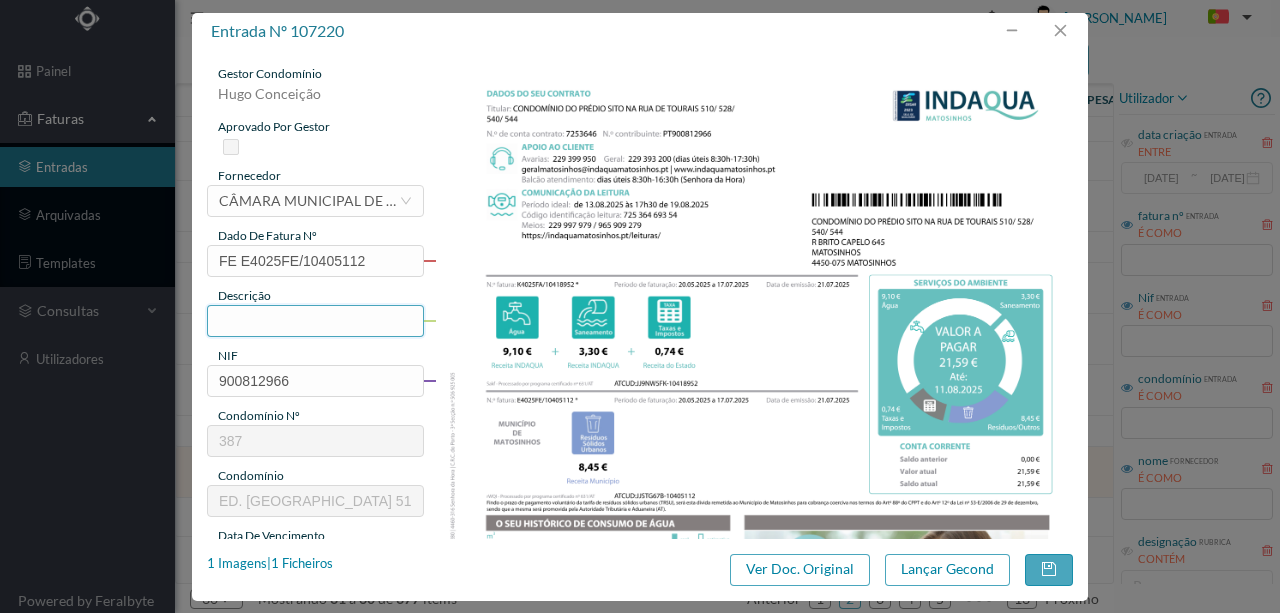click at bounding box center (315, 321) 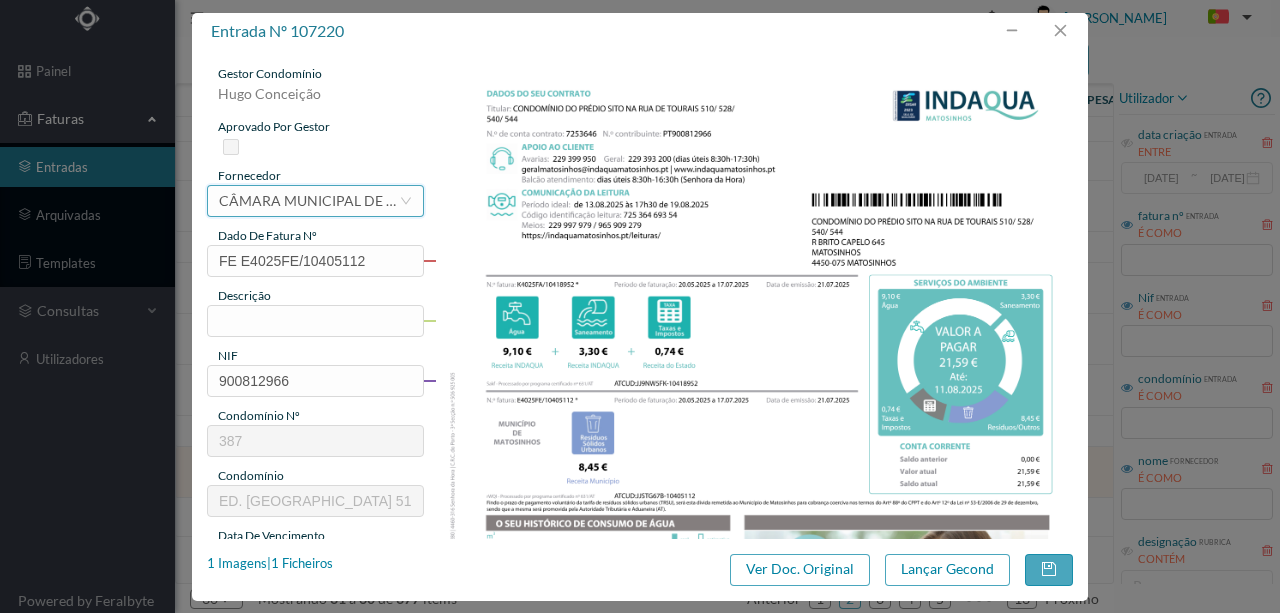 drag, startPoint x: 289, startPoint y: 202, endPoint x: 320, endPoint y: 200, distance: 31.06445 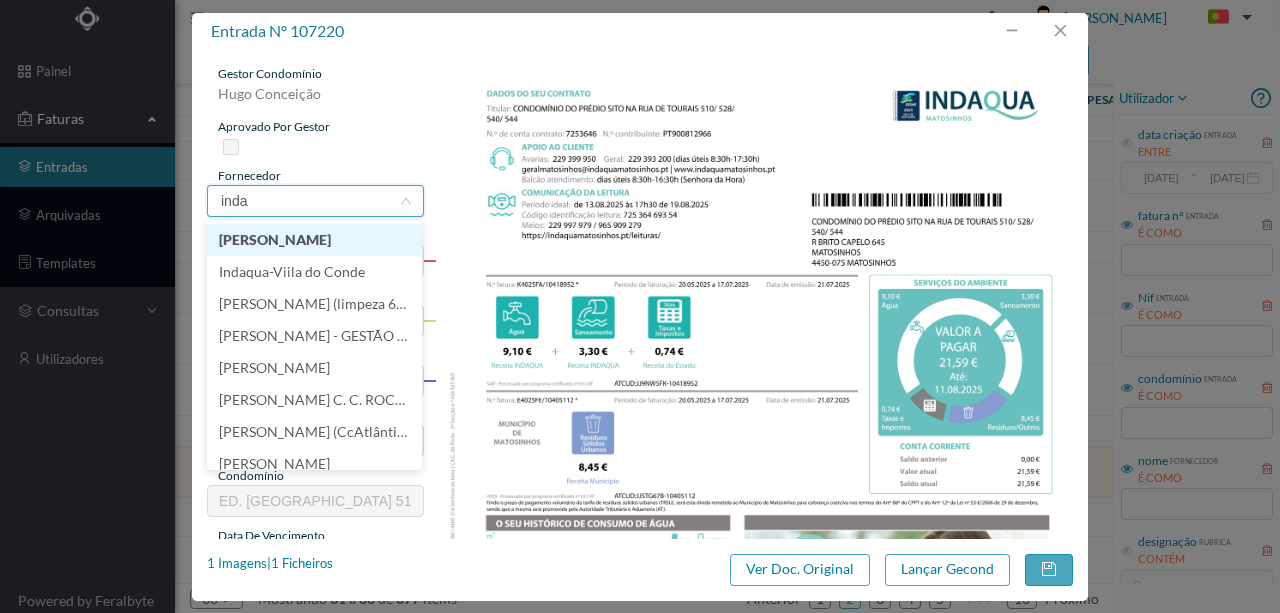 scroll, scrollTop: 0, scrollLeft: 0, axis: both 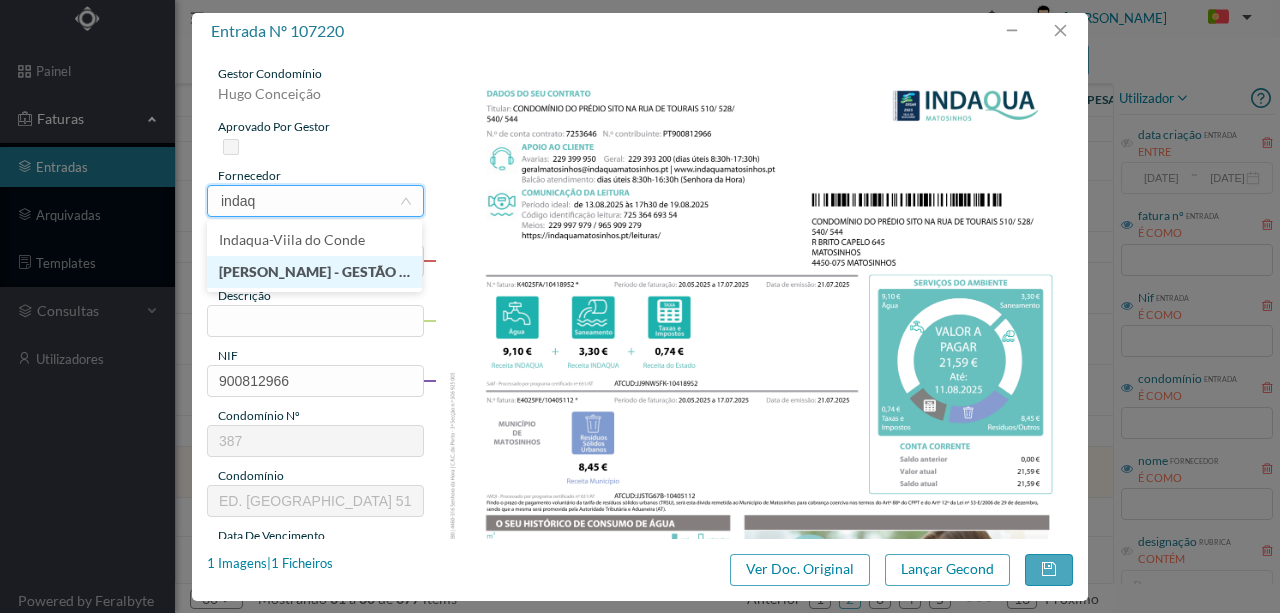 click on "[PERSON_NAME] - GESTÃO DE ÁGUAS DE MATOSINHOS" at bounding box center [314, 272] 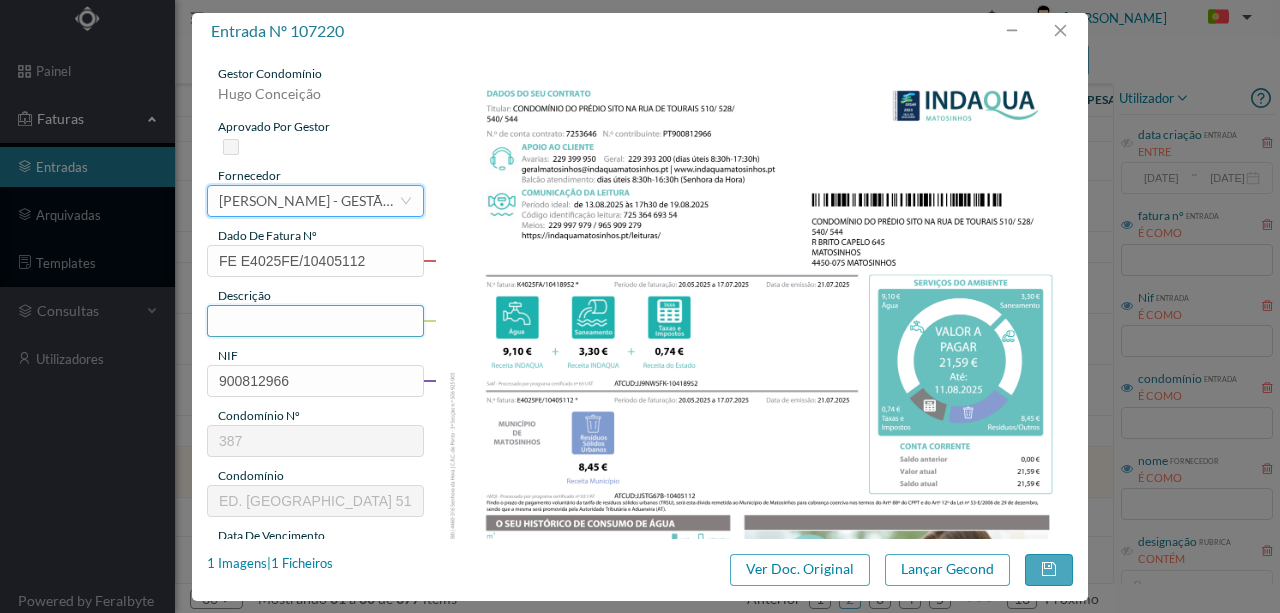 drag, startPoint x: 227, startPoint y: 321, endPoint x: 268, endPoint y: 312, distance: 41.976185 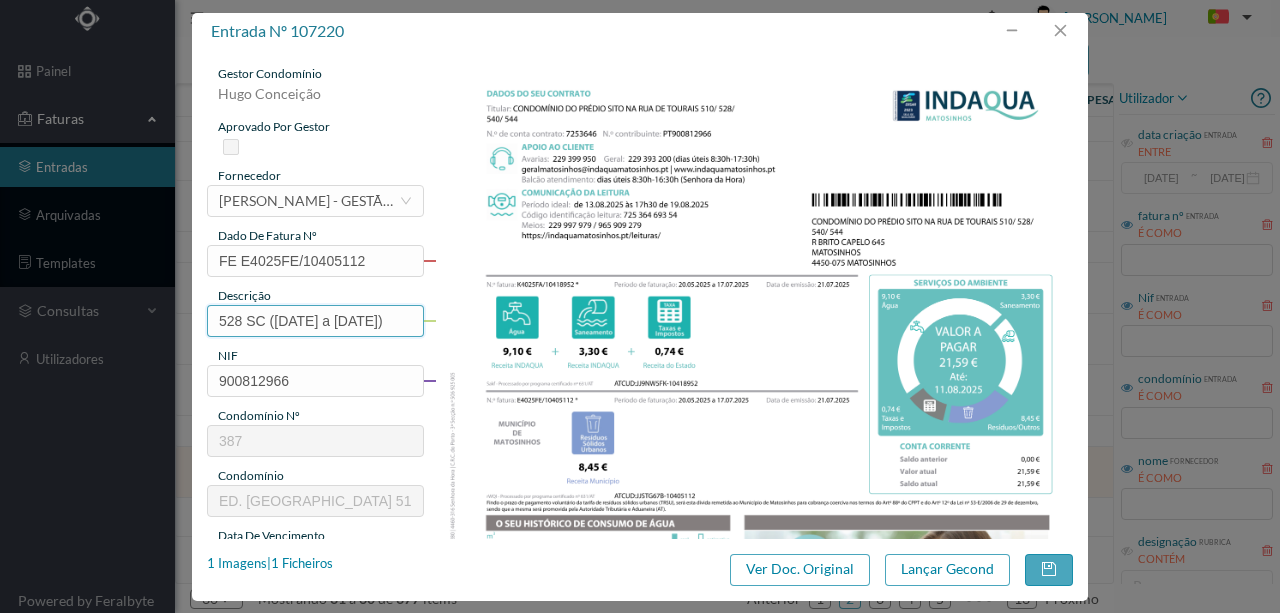 scroll, scrollTop: 0, scrollLeft: 23, axis: horizontal 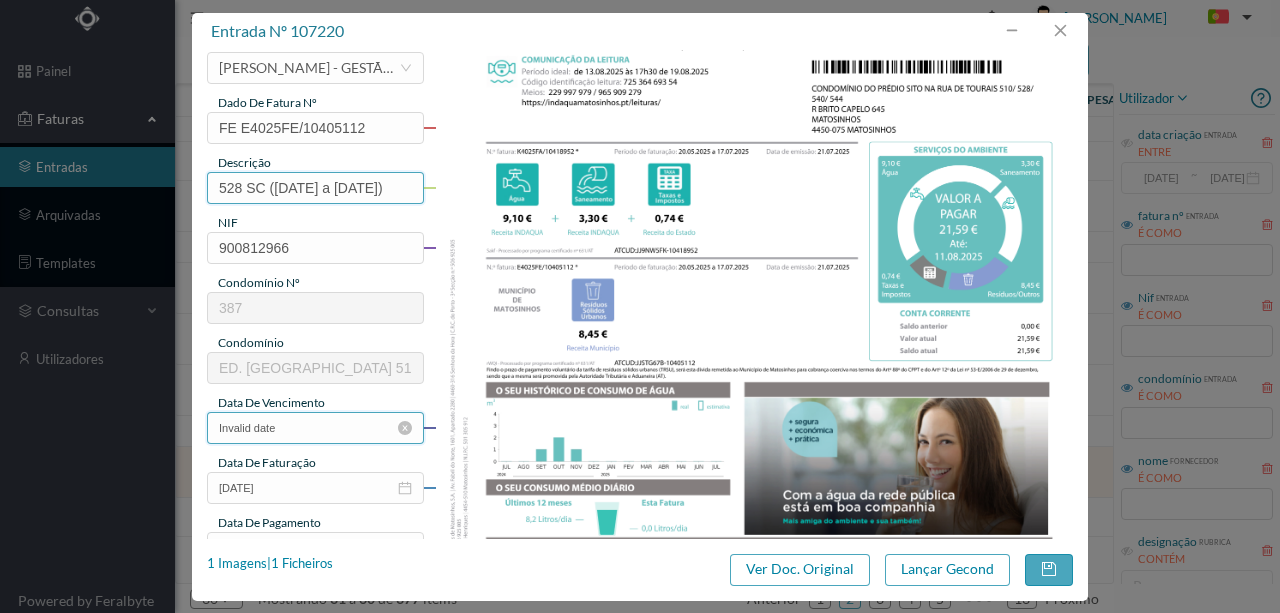 type on "528 SC (20.05.2025 a 17.07.2025)" 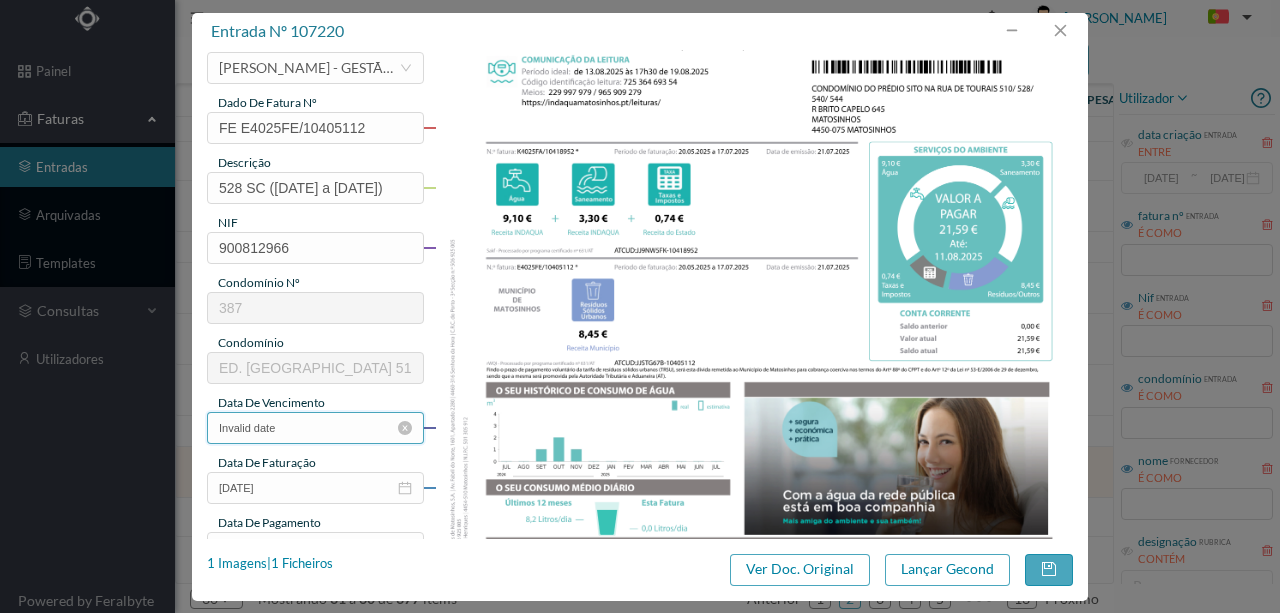 scroll, scrollTop: 0, scrollLeft: 0, axis: both 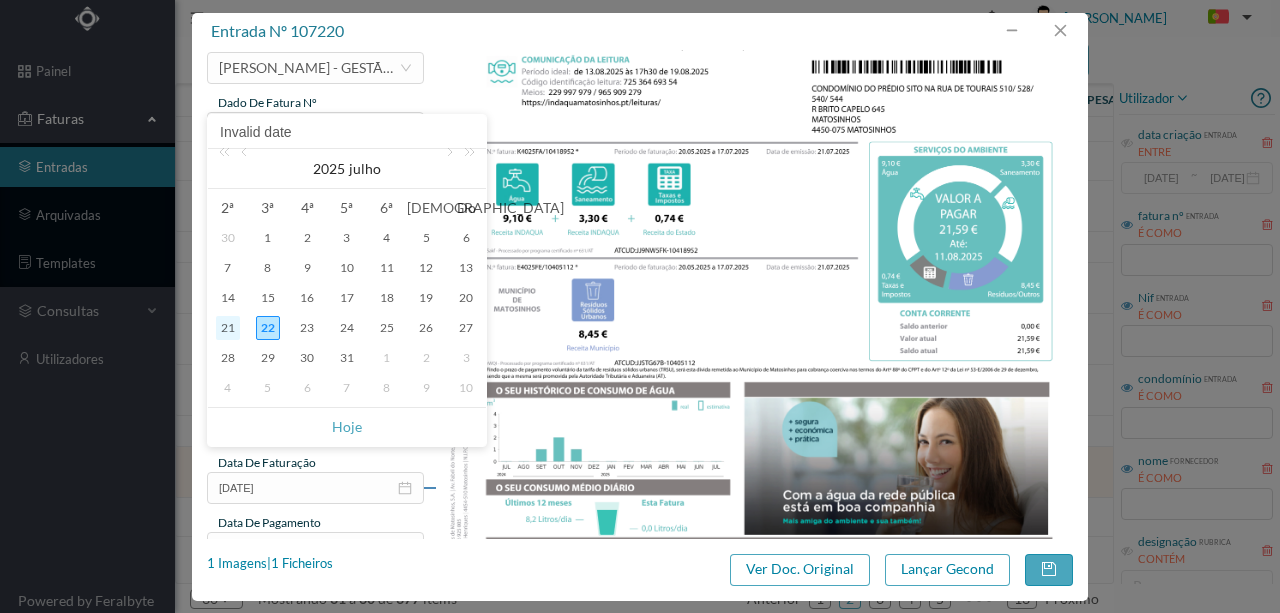 click on "21" at bounding box center [228, 328] 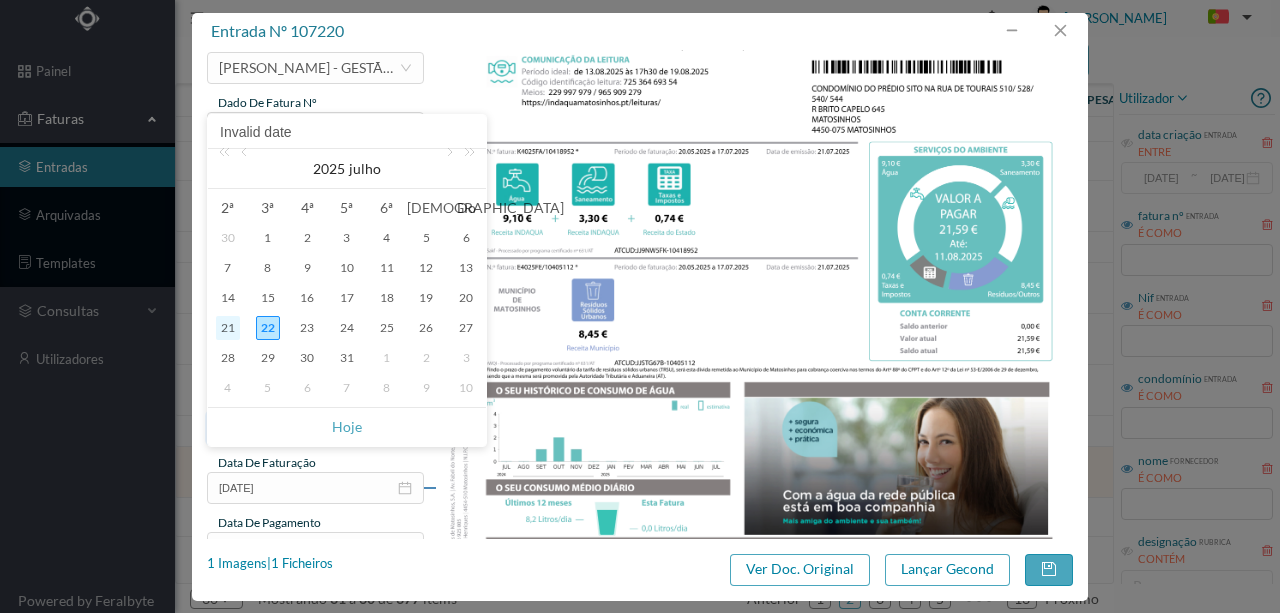type on "21-07-2025" 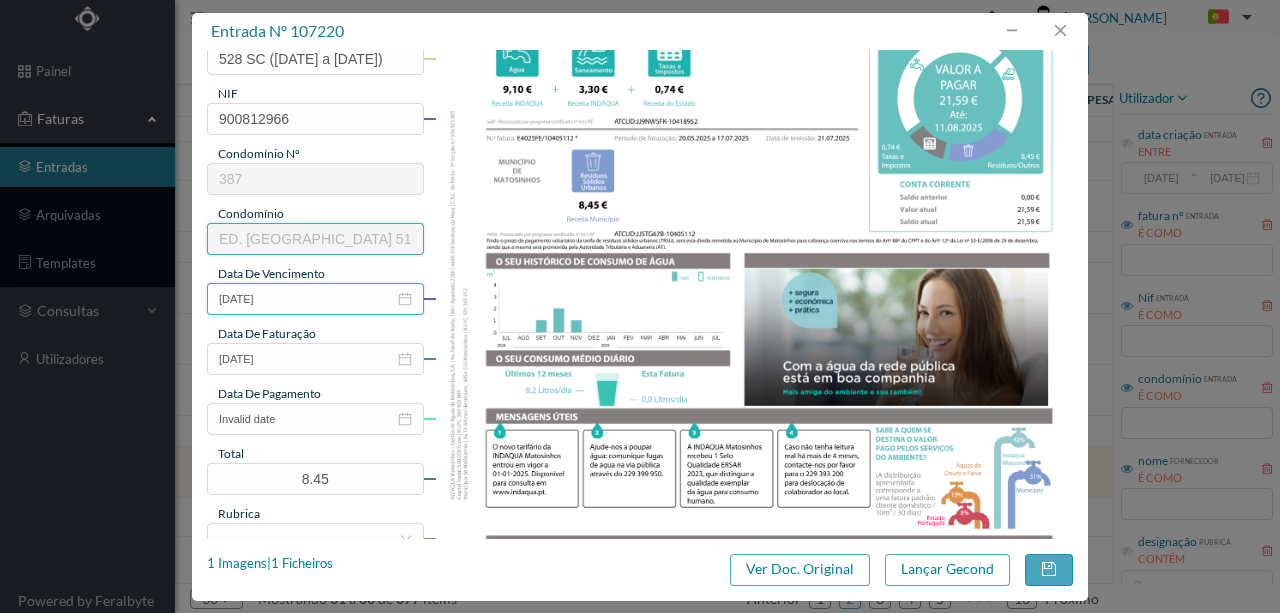 scroll, scrollTop: 266, scrollLeft: 0, axis: vertical 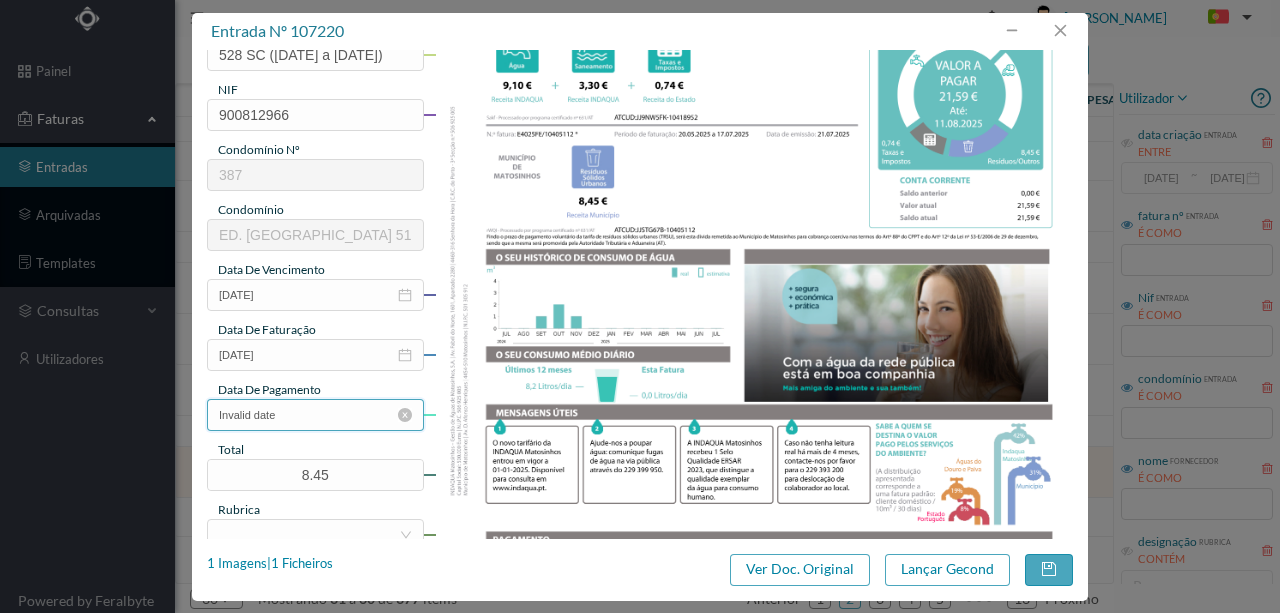 click on "Invalid date" at bounding box center [315, 415] 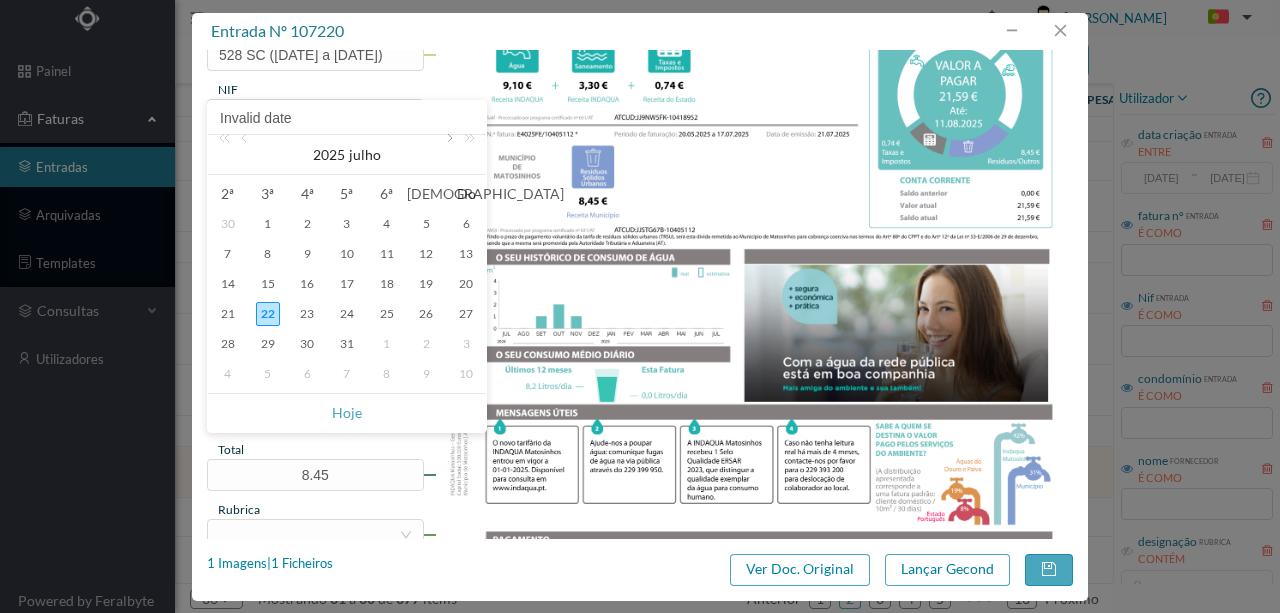 click at bounding box center [448, 155] 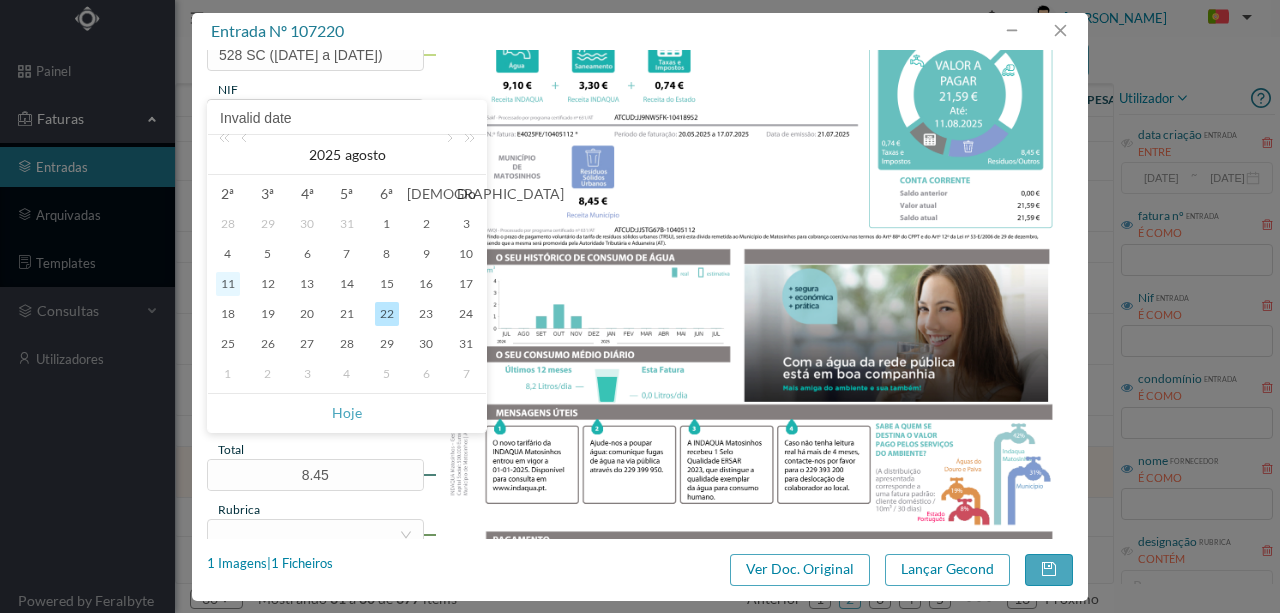 click on "11" at bounding box center (228, 284) 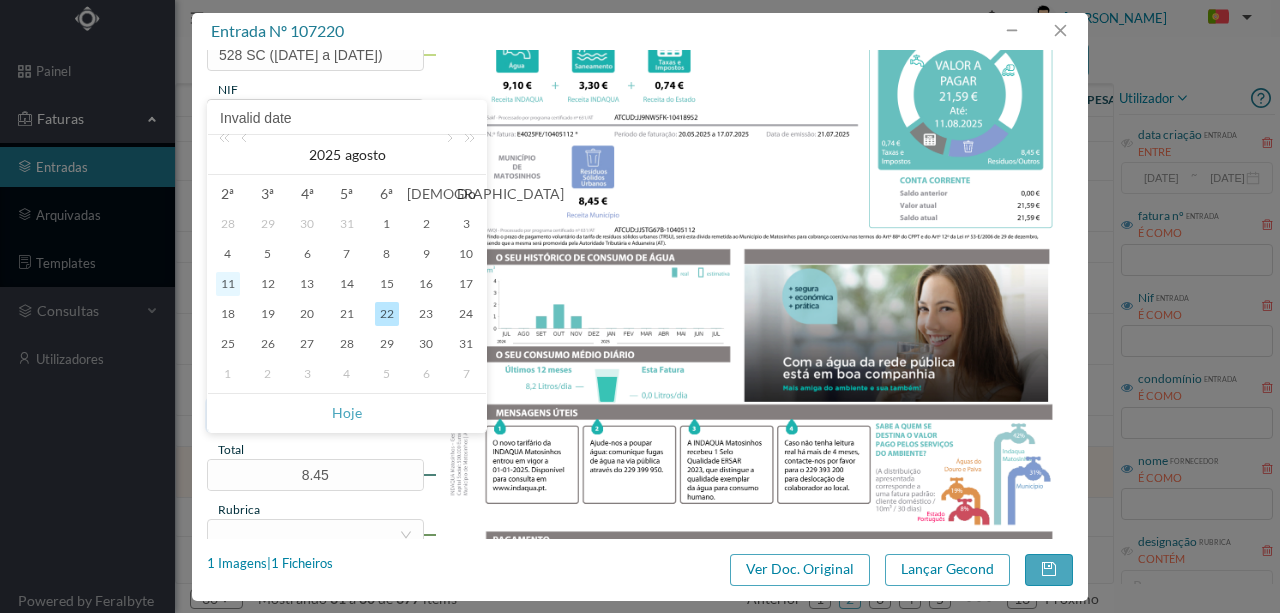 type on "11-08-2025" 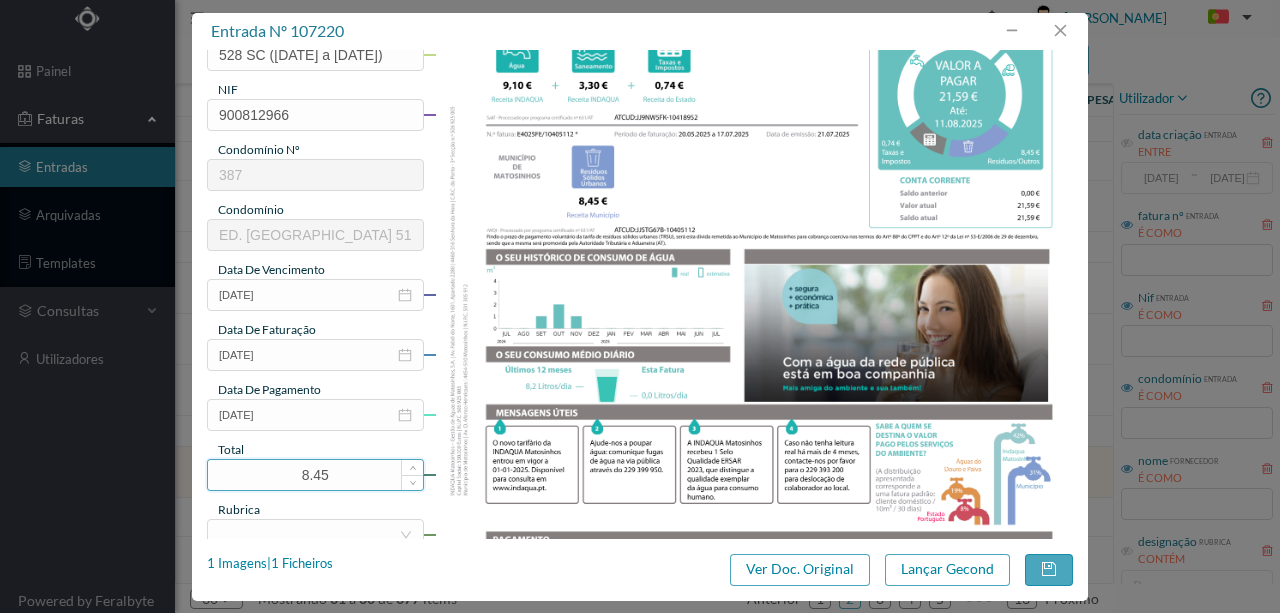drag, startPoint x: 342, startPoint y: 475, endPoint x: 214, endPoint y: 466, distance: 128.31601 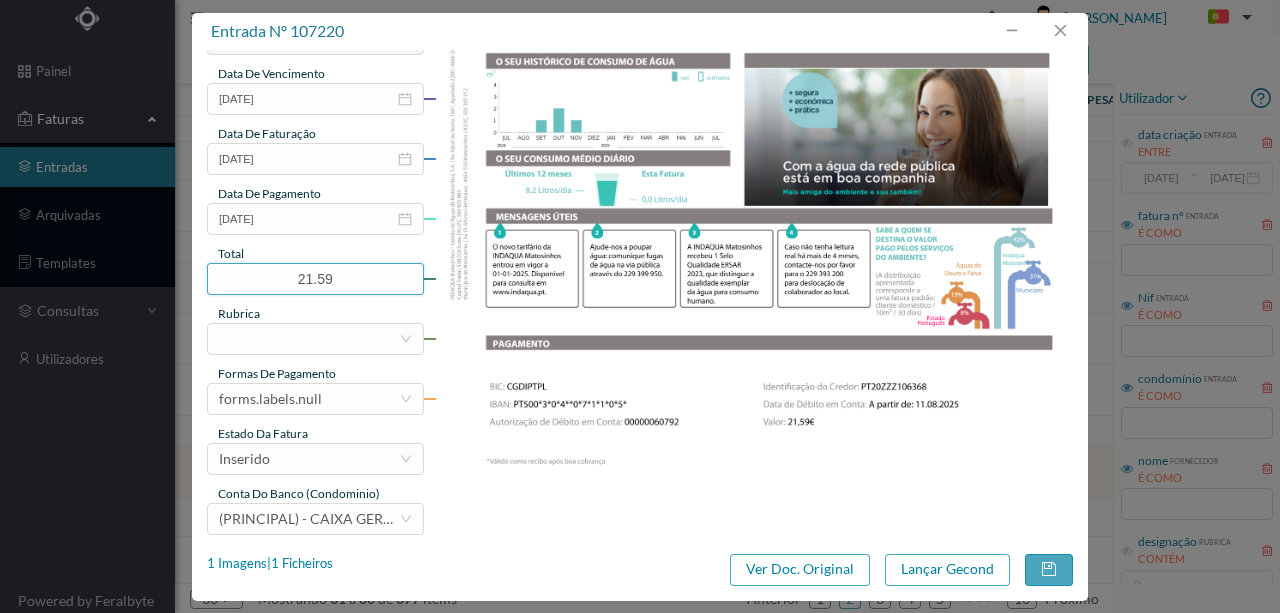 scroll, scrollTop: 466, scrollLeft: 0, axis: vertical 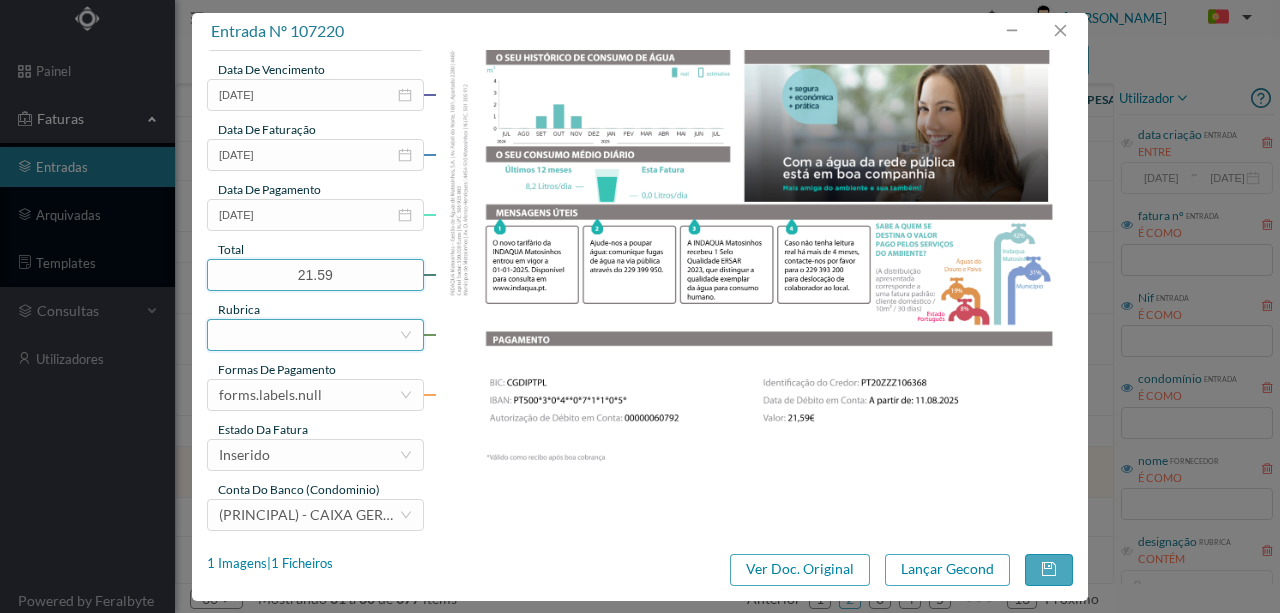 type on "21.59" 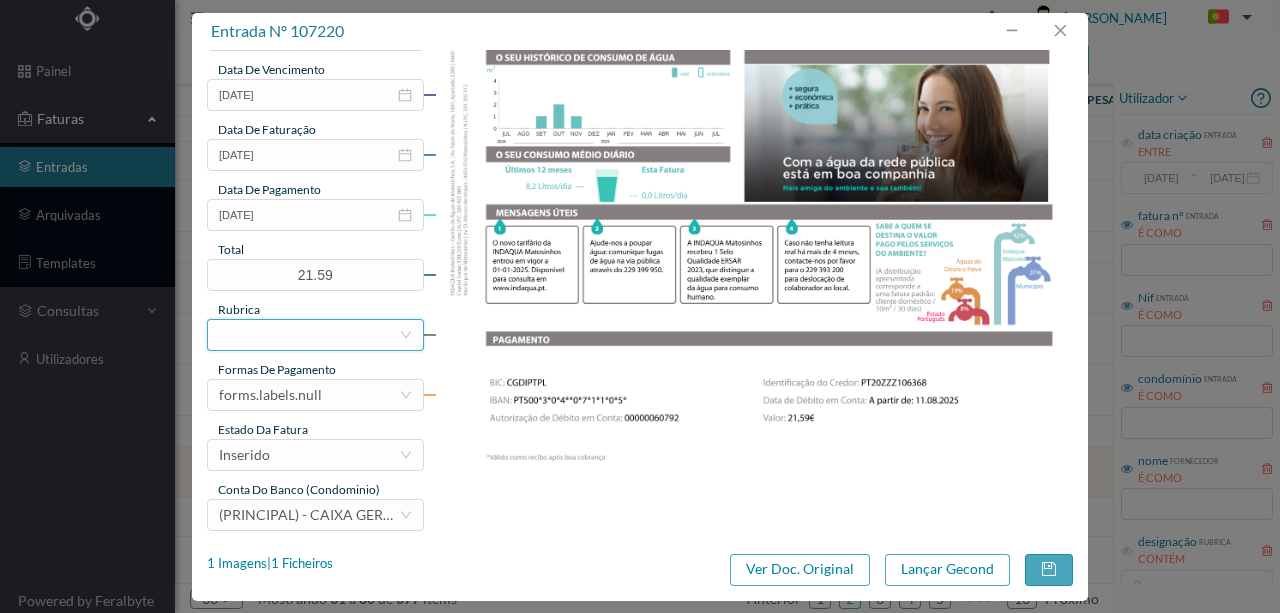 click at bounding box center [309, 335] 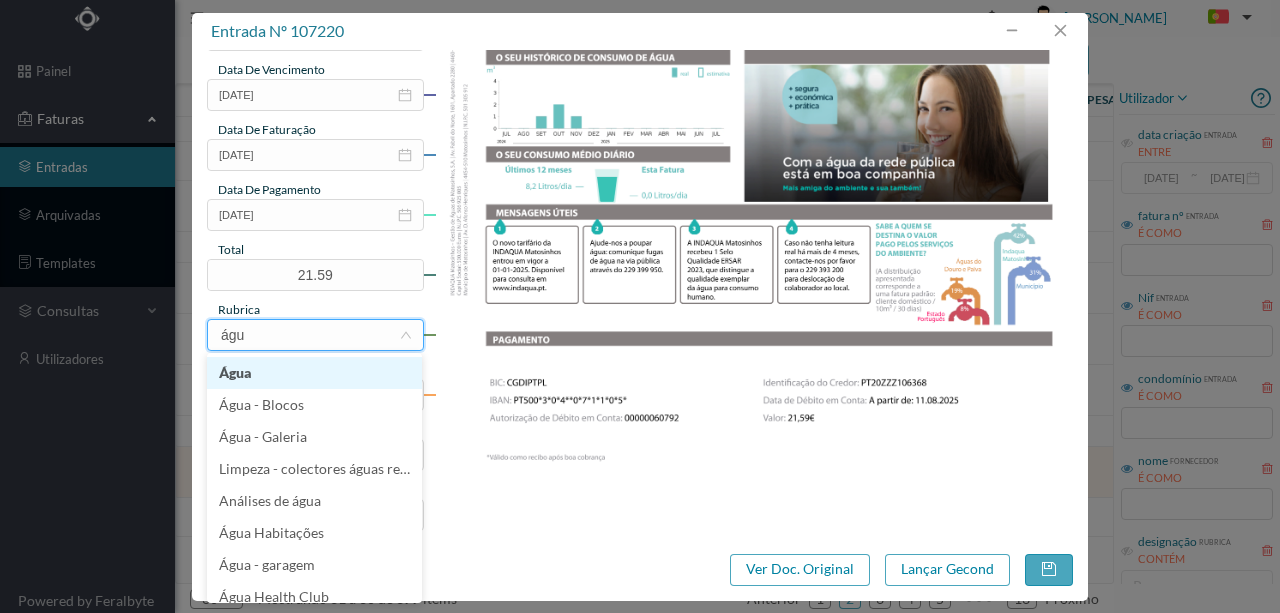 type on "água" 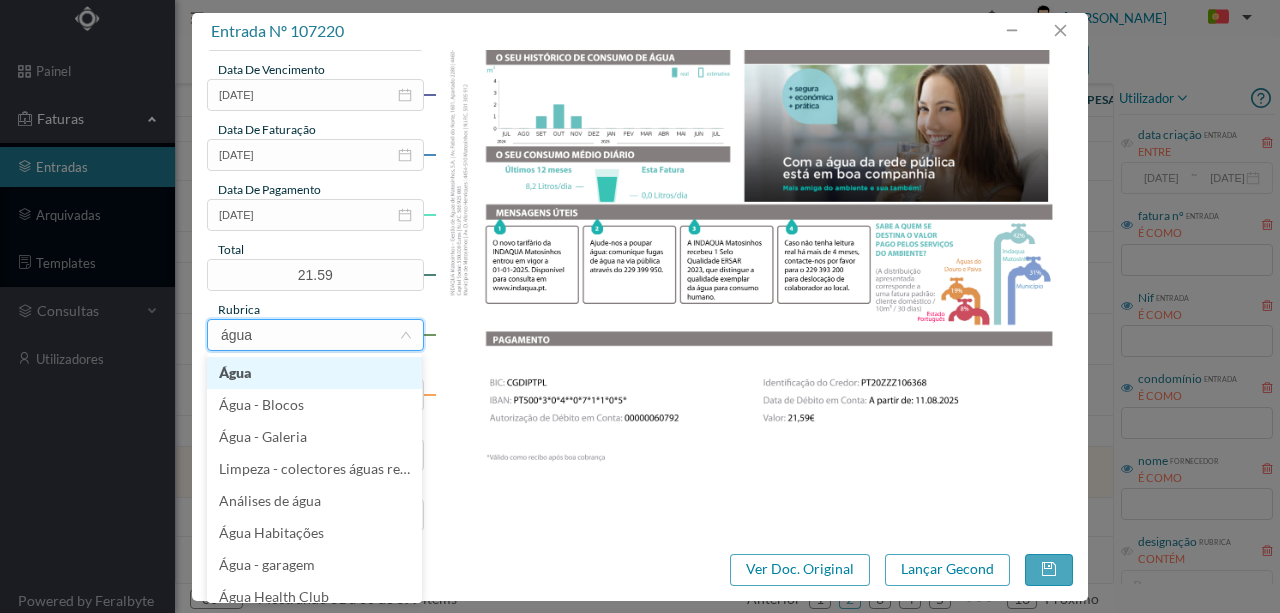 click on "Água" at bounding box center [314, 373] 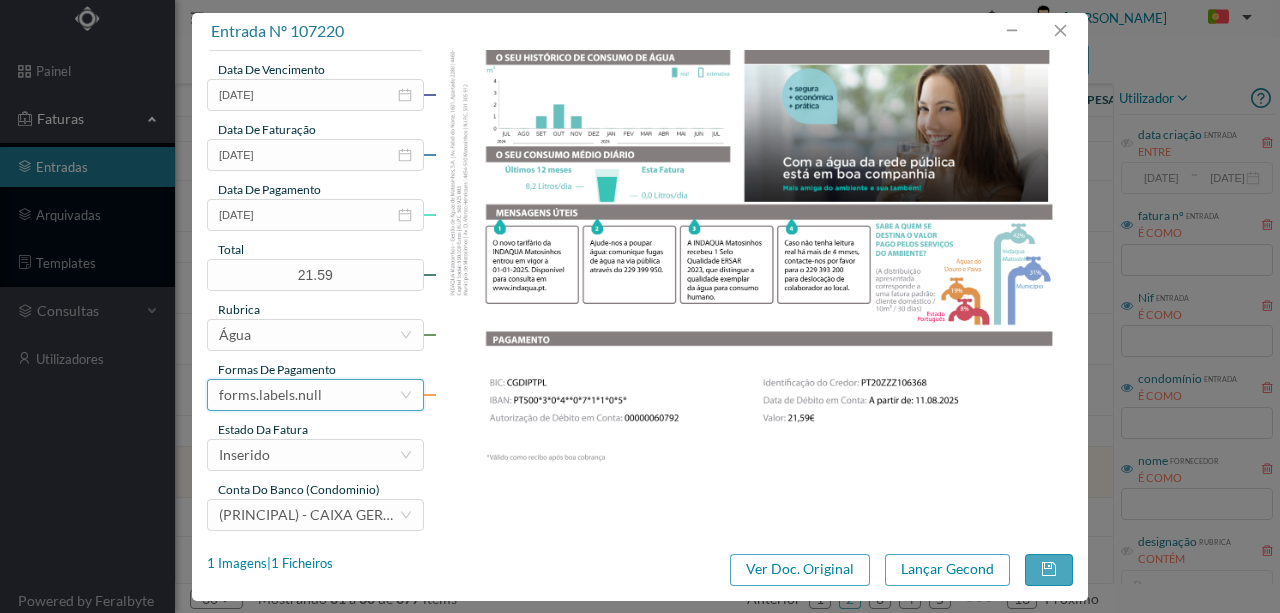 click on "forms.labels.null" at bounding box center (270, 395) 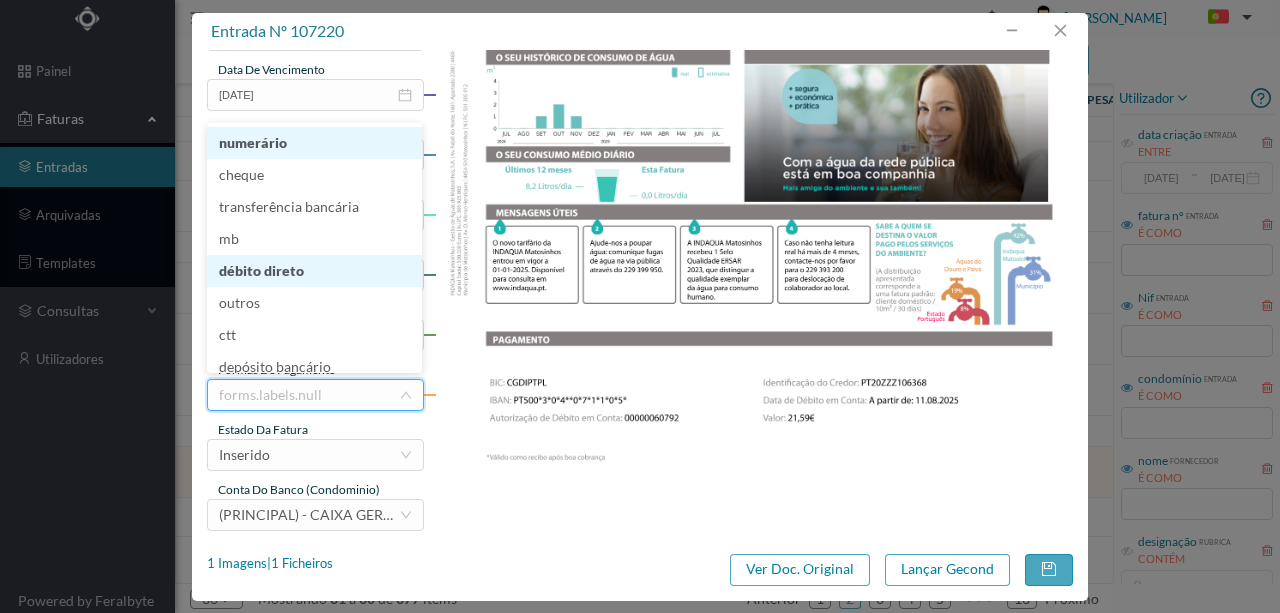 scroll, scrollTop: 10, scrollLeft: 0, axis: vertical 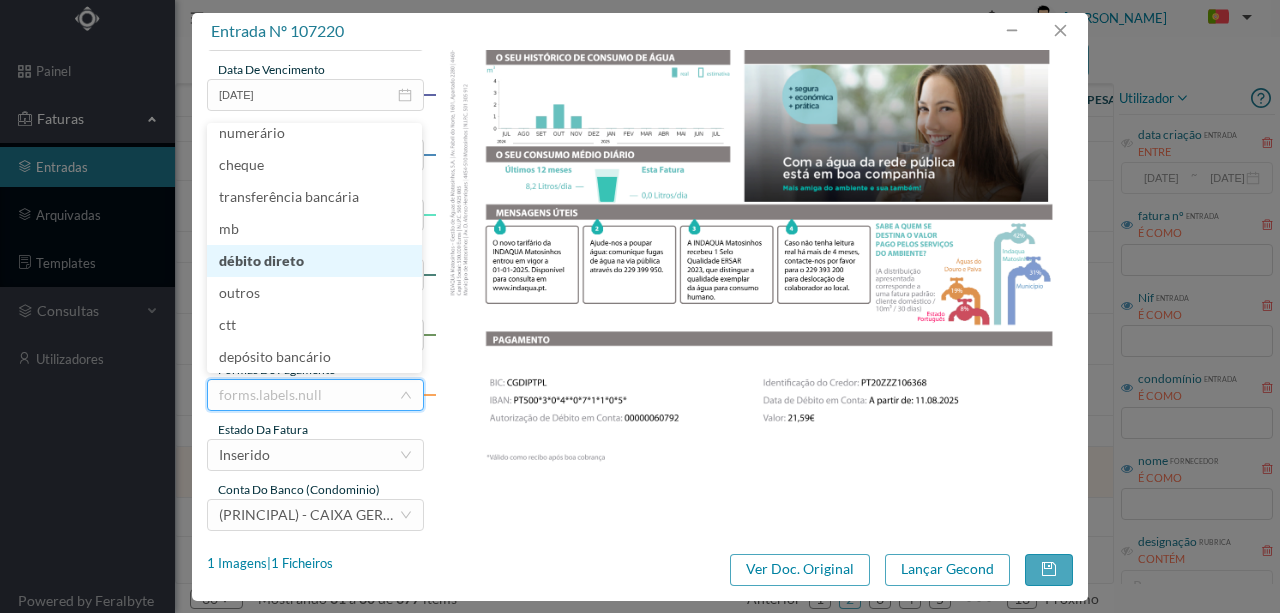 click on "débito direto" at bounding box center [314, 261] 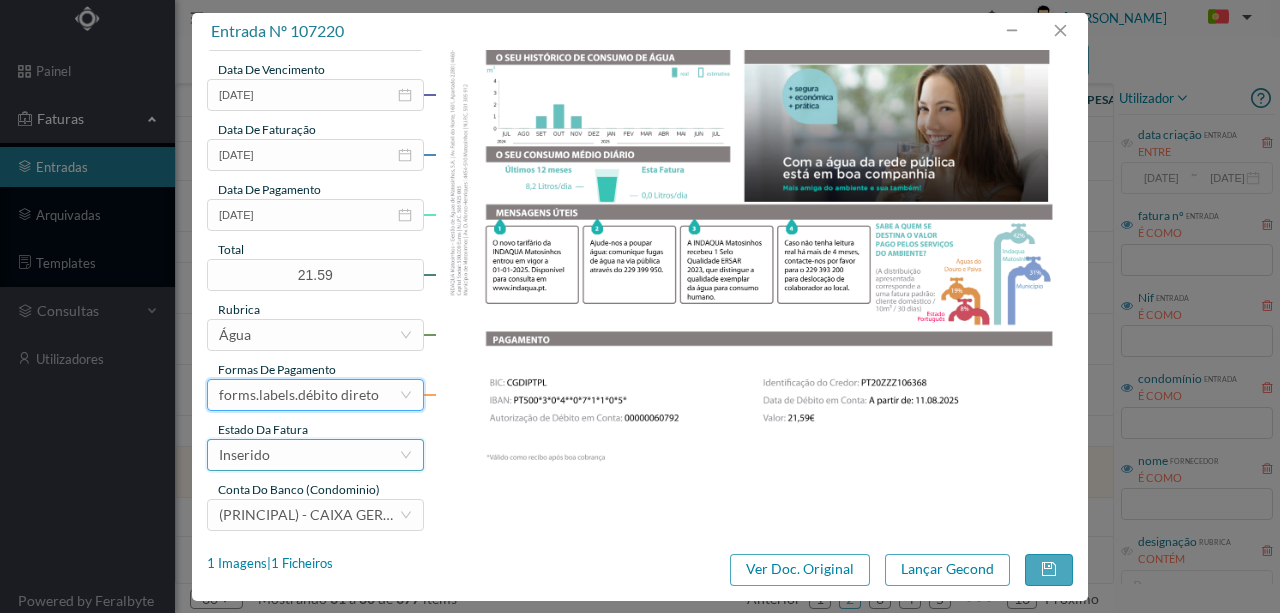 click on "Inserido" at bounding box center [309, 455] 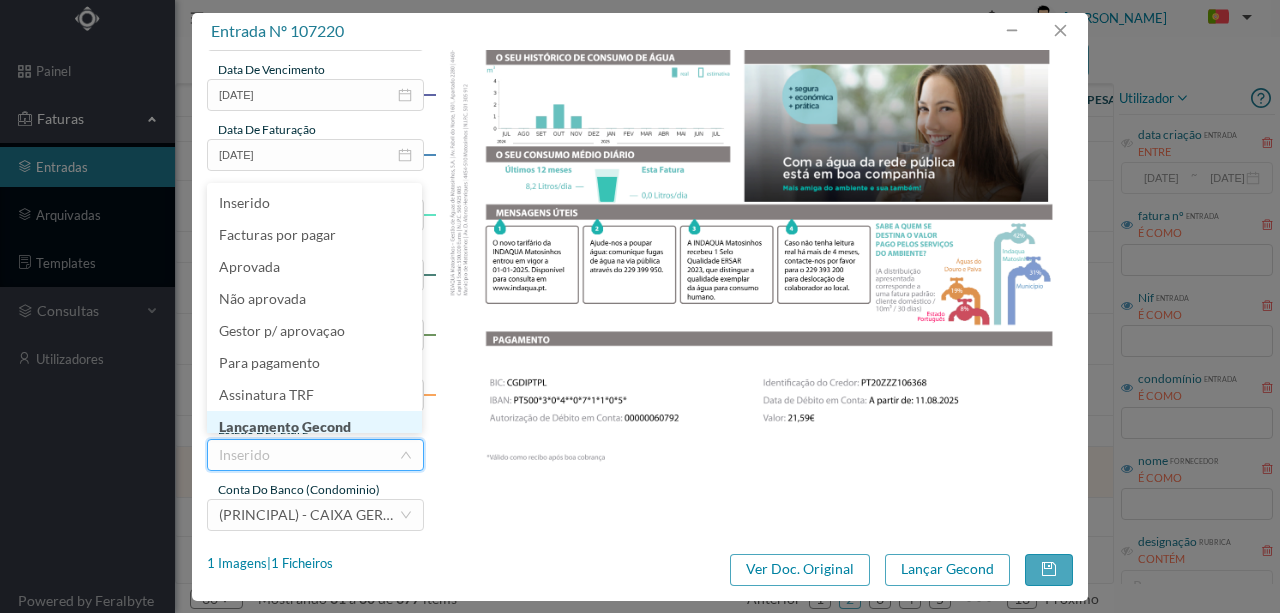scroll, scrollTop: 10, scrollLeft: 0, axis: vertical 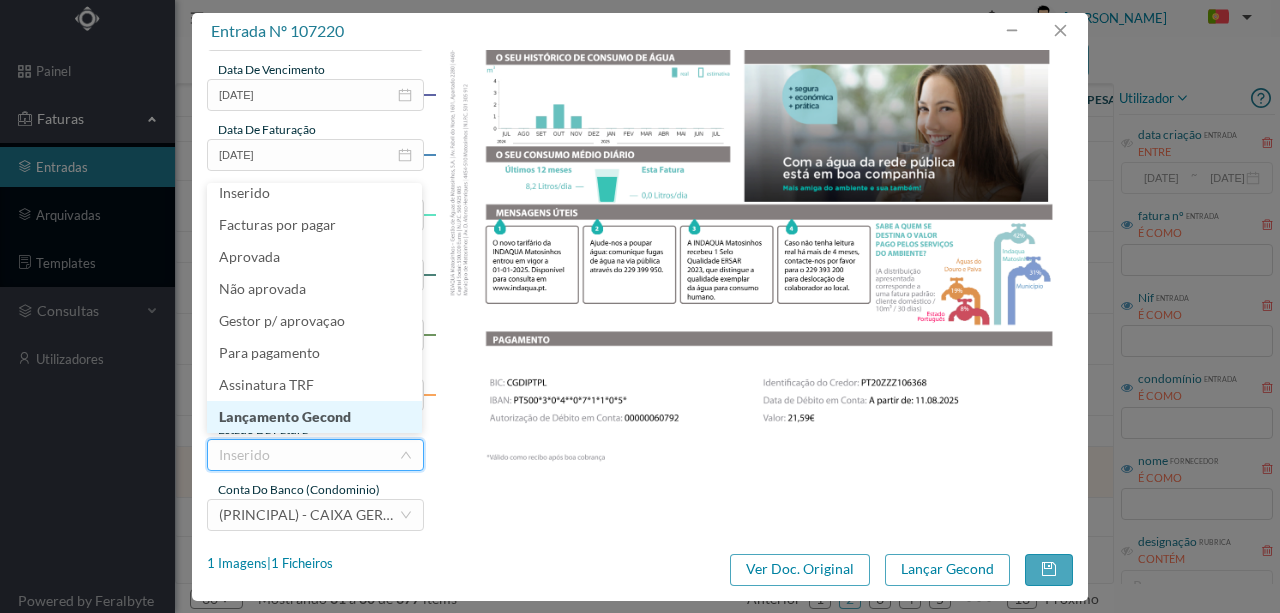 click on "Lançamento Gecond" at bounding box center (314, 417) 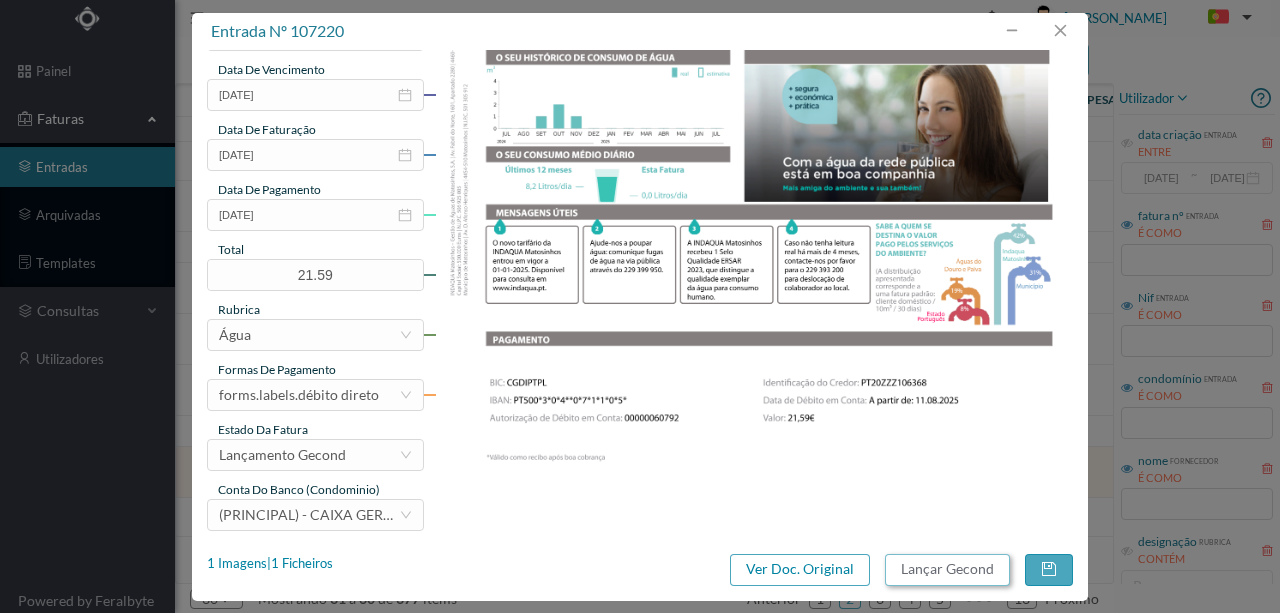 click on "Lançar Gecond" at bounding box center [947, 570] 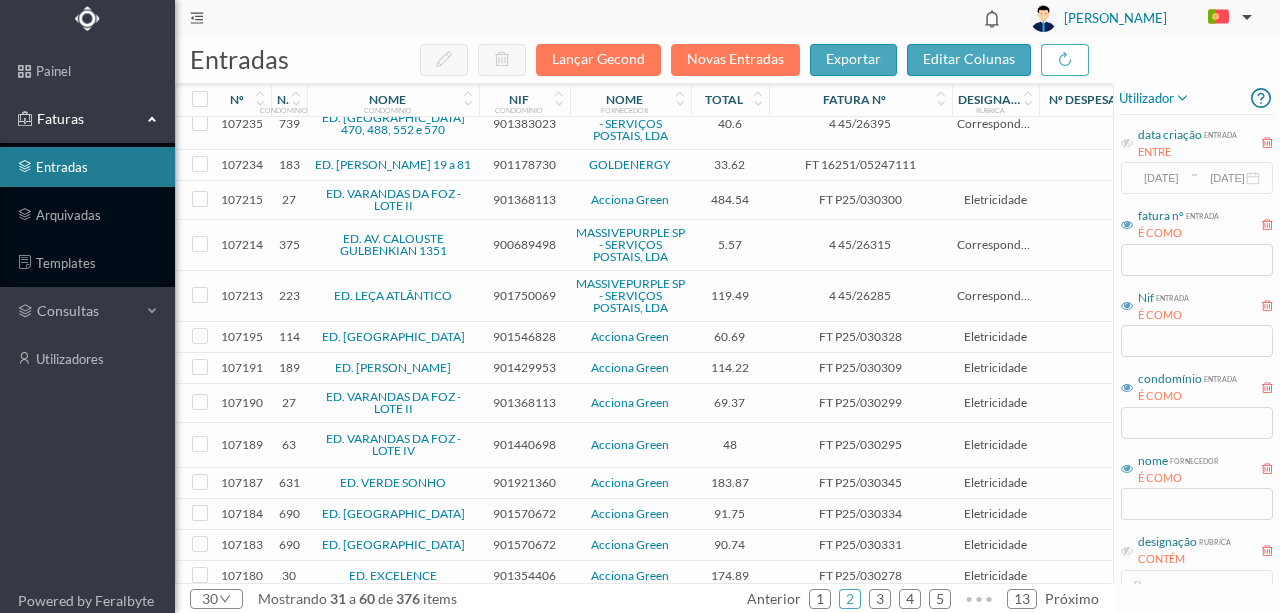 scroll, scrollTop: 728, scrollLeft: 0, axis: vertical 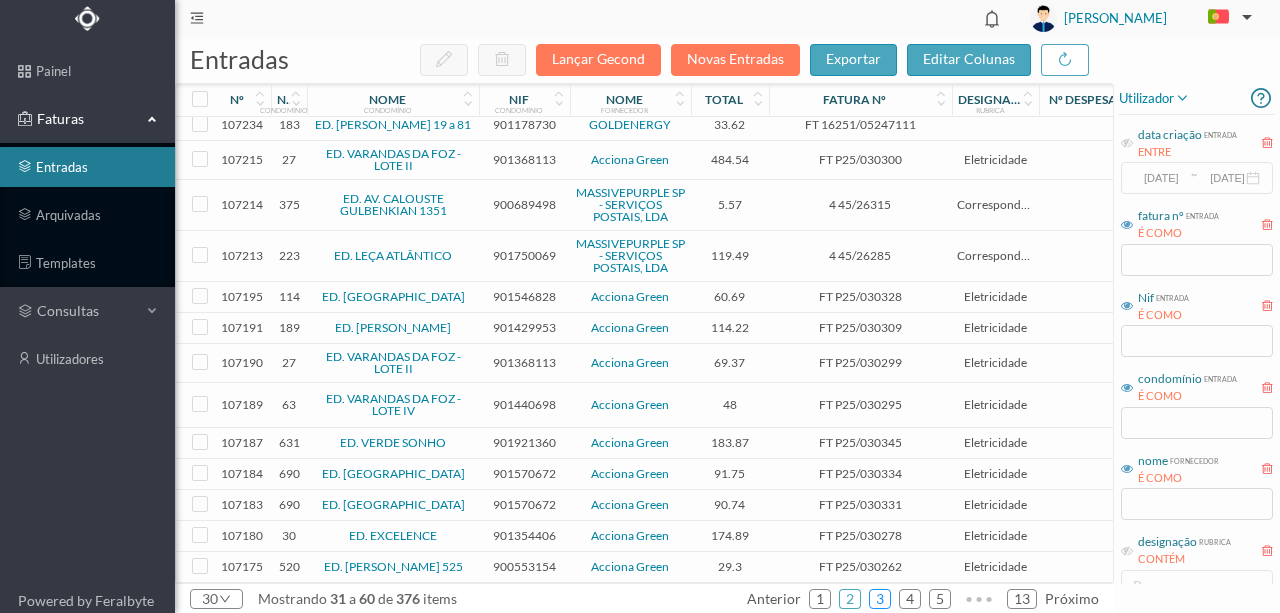 click on "3" at bounding box center (880, 599) 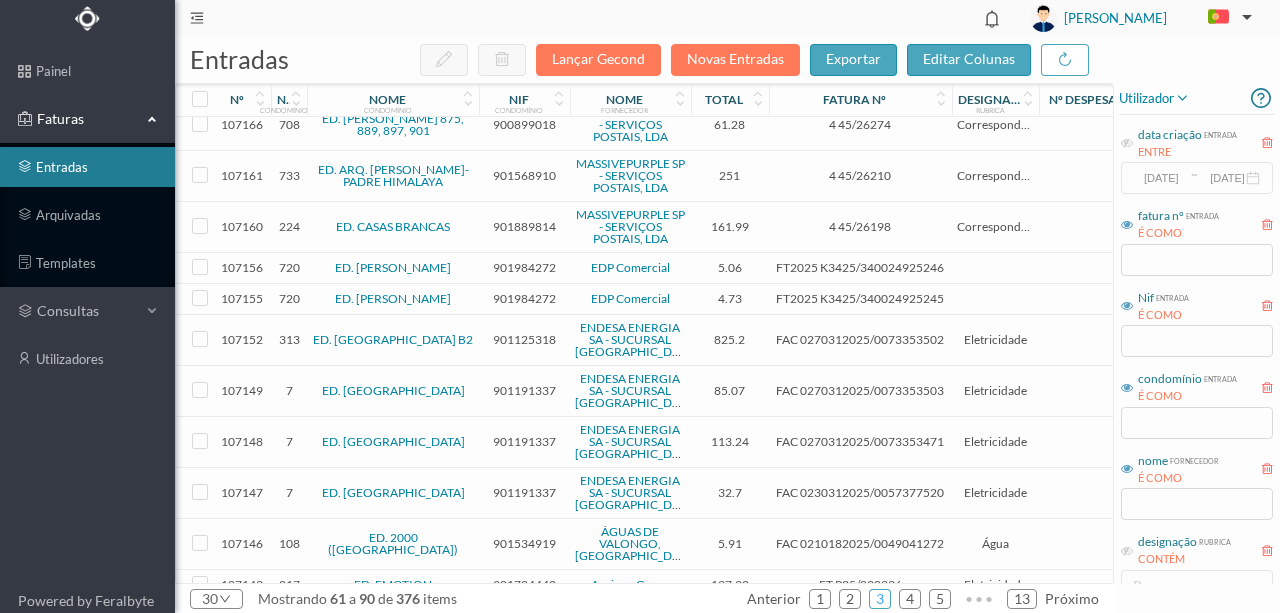 scroll, scrollTop: 200, scrollLeft: 0, axis: vertical 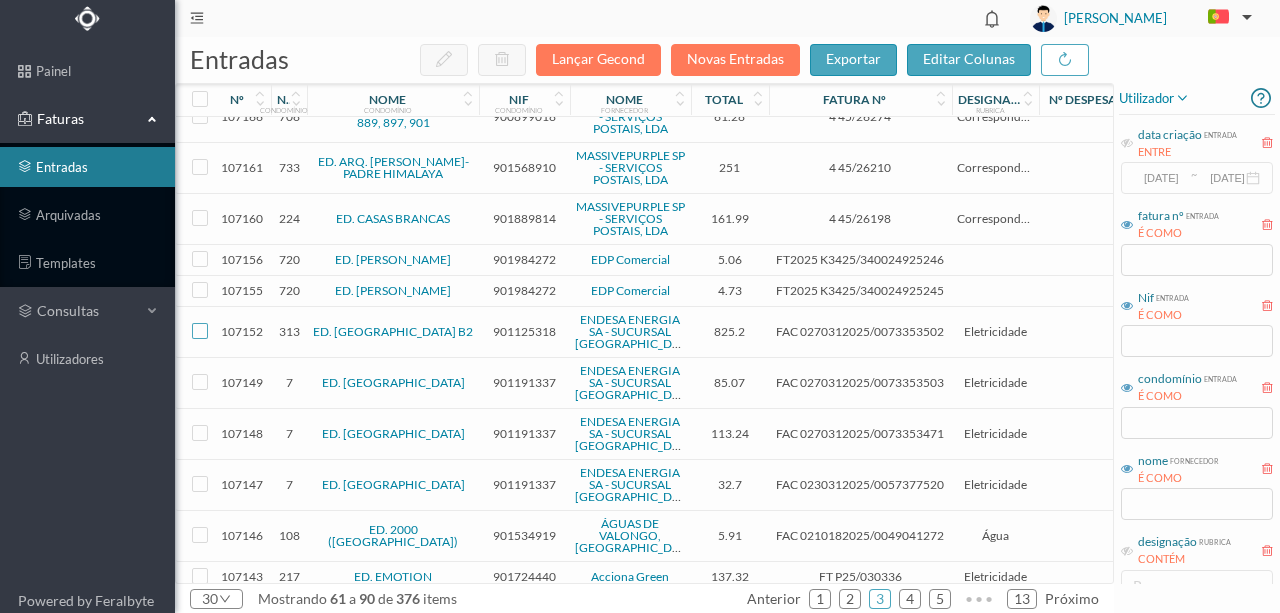 click at bounding box center (200, 331) 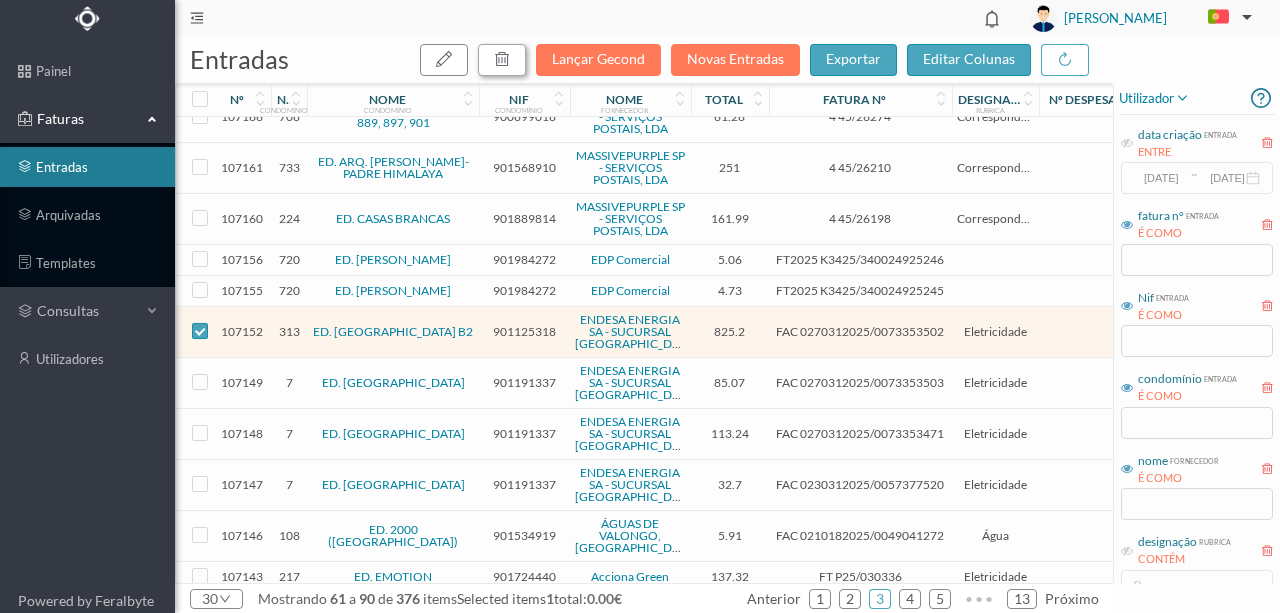 click at bounding box center (502, 59) 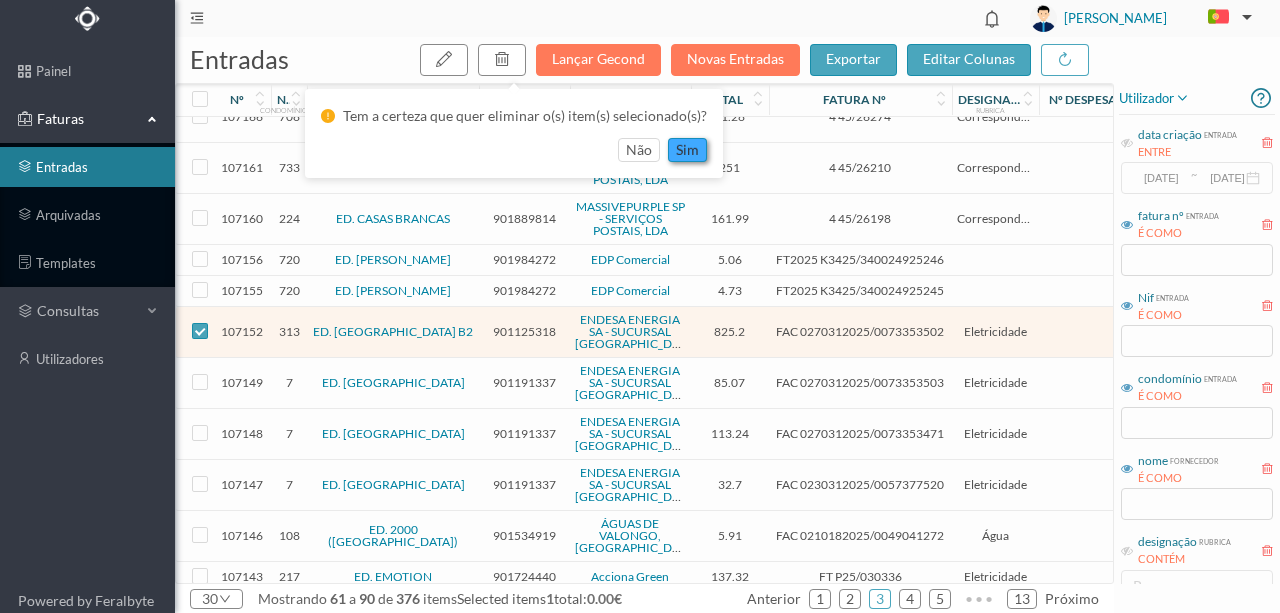 click on "sim" at bounding box center [687, 150] 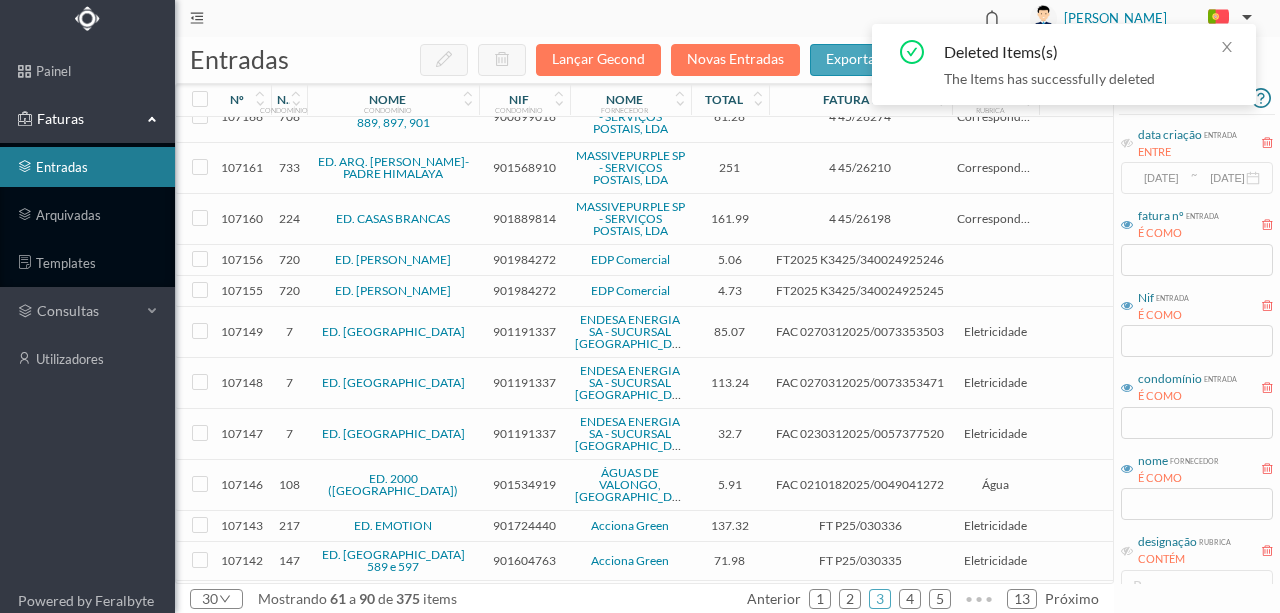 click at bounding box center (200, 382) 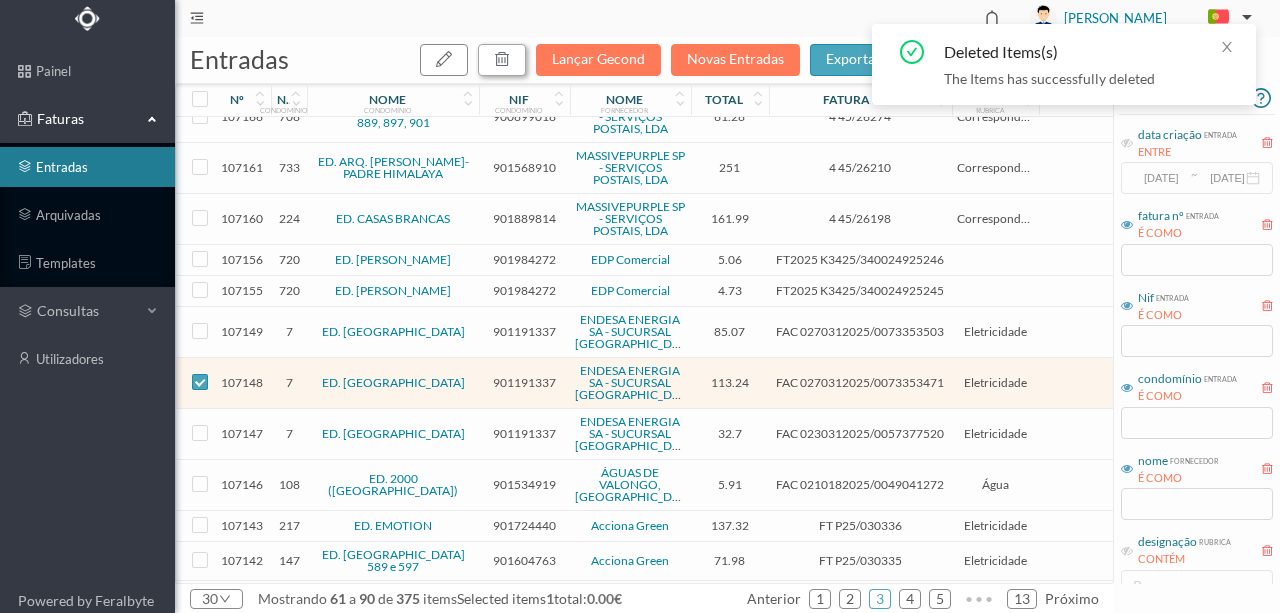 click at bounding box center (502, 59) 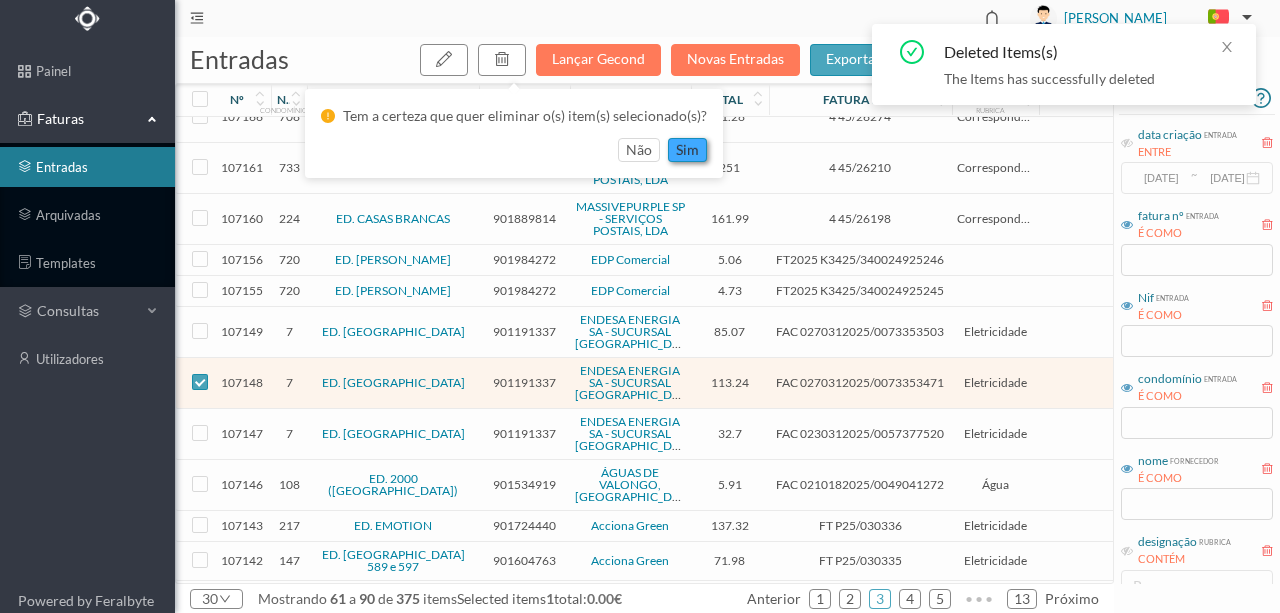click on "sim" at bounding box center (687, 150) 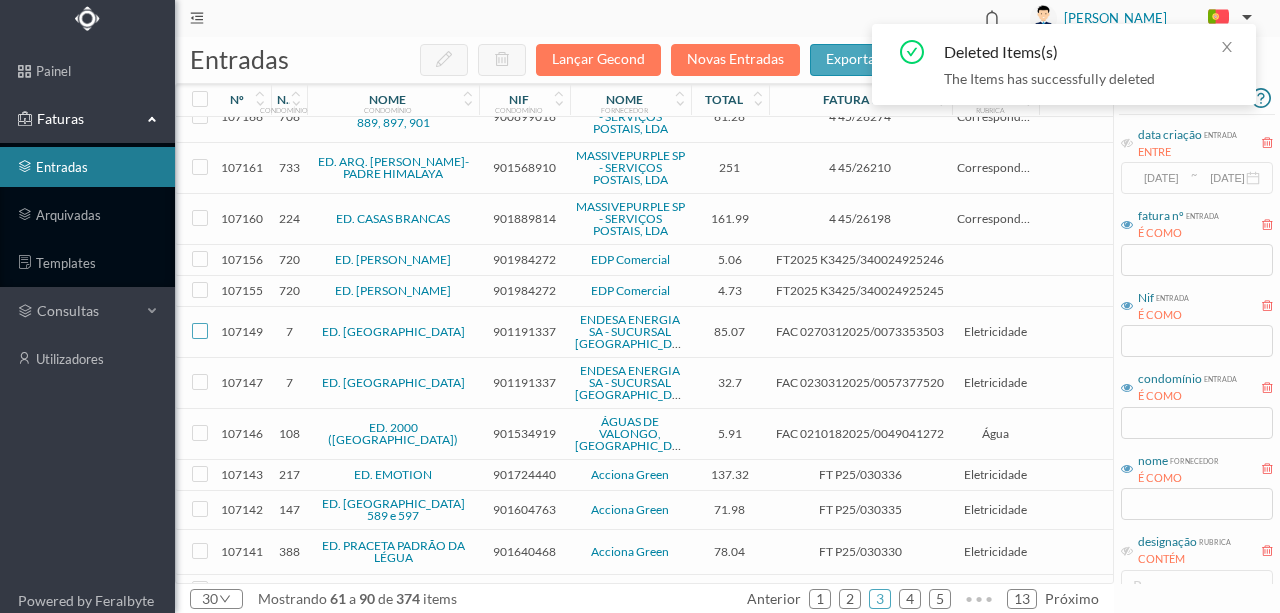 click at bounding box center (200, 331) 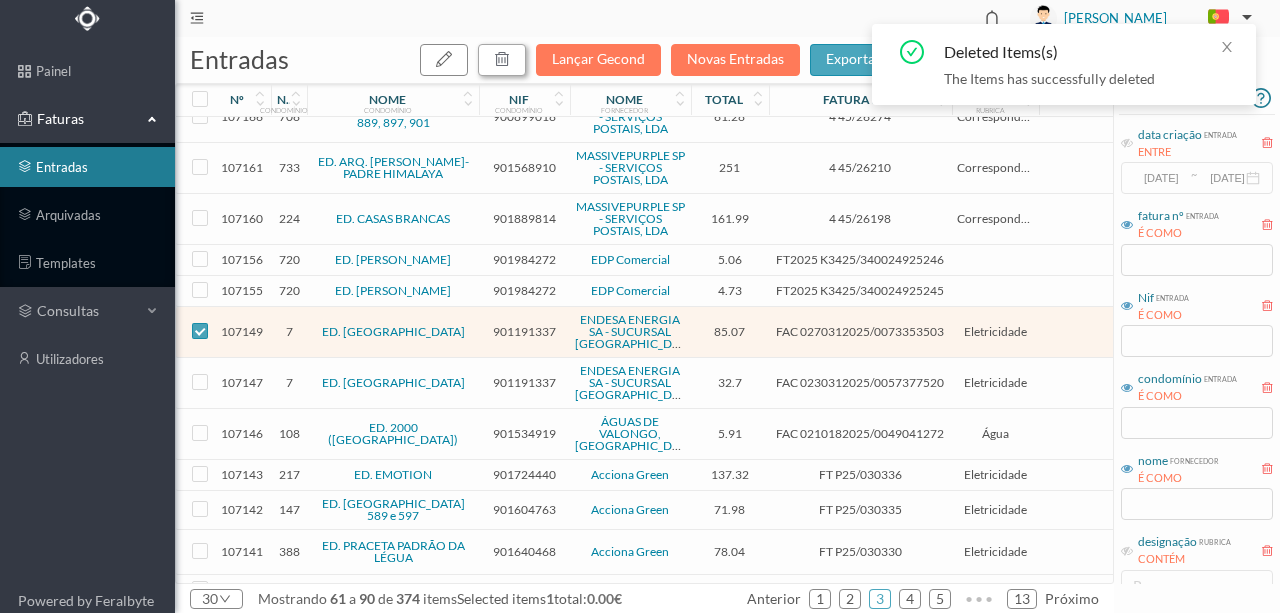 click at bounding box center (502, 59) 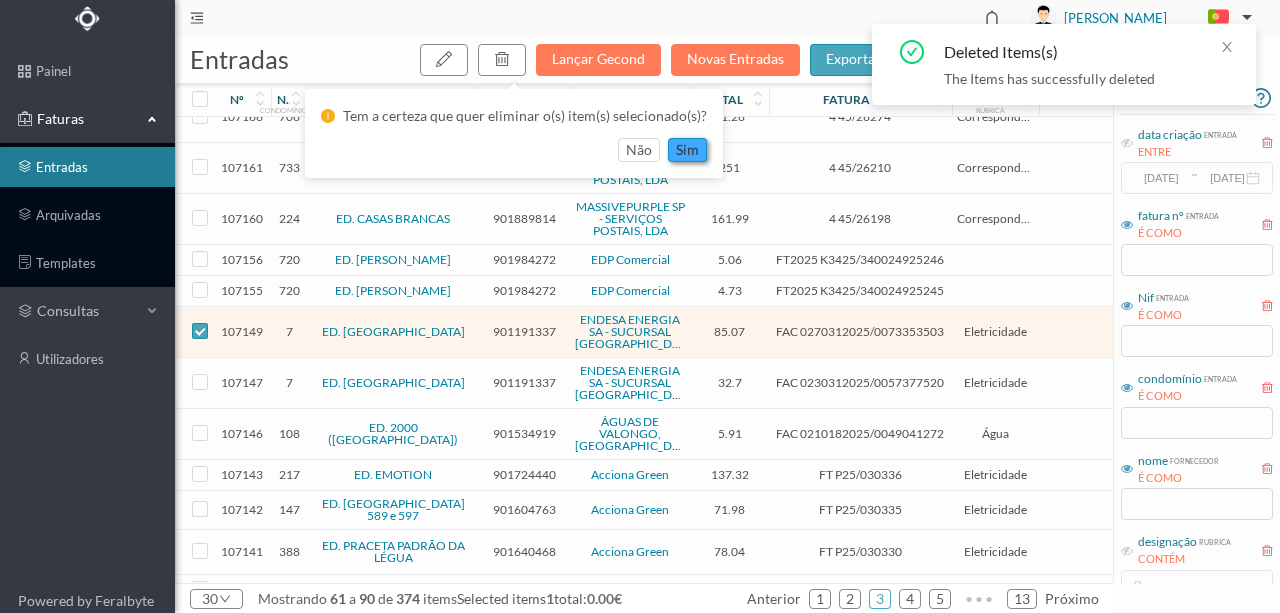 click on "sim" at bounding box center [687, 150] 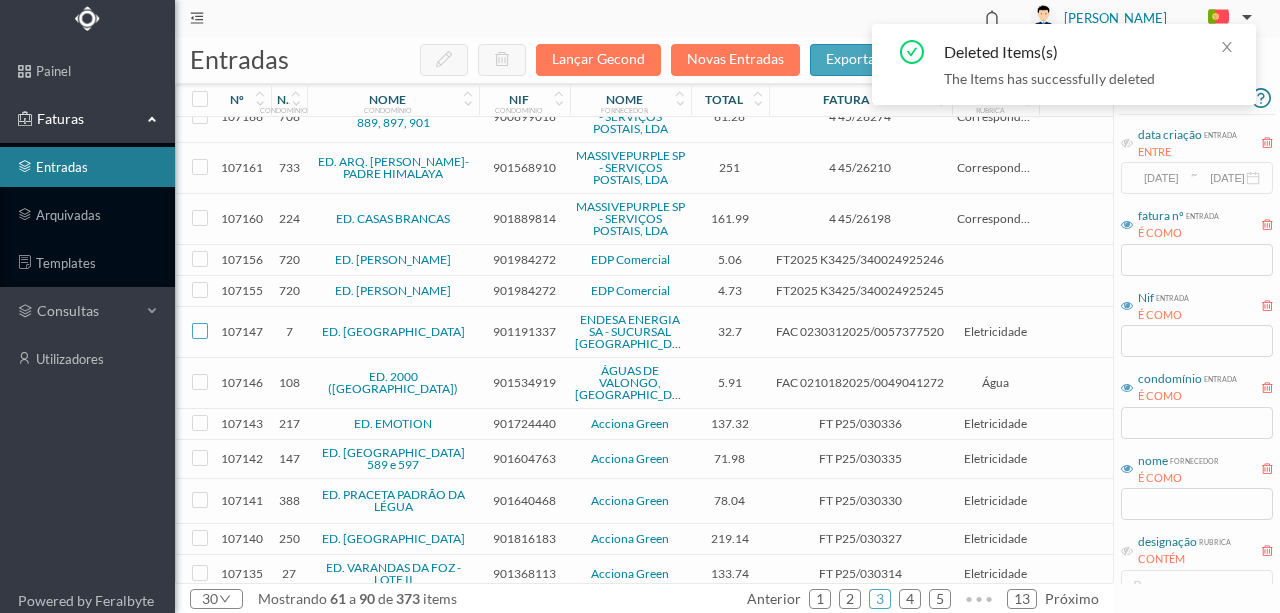 click at bounding box center (200, 331) 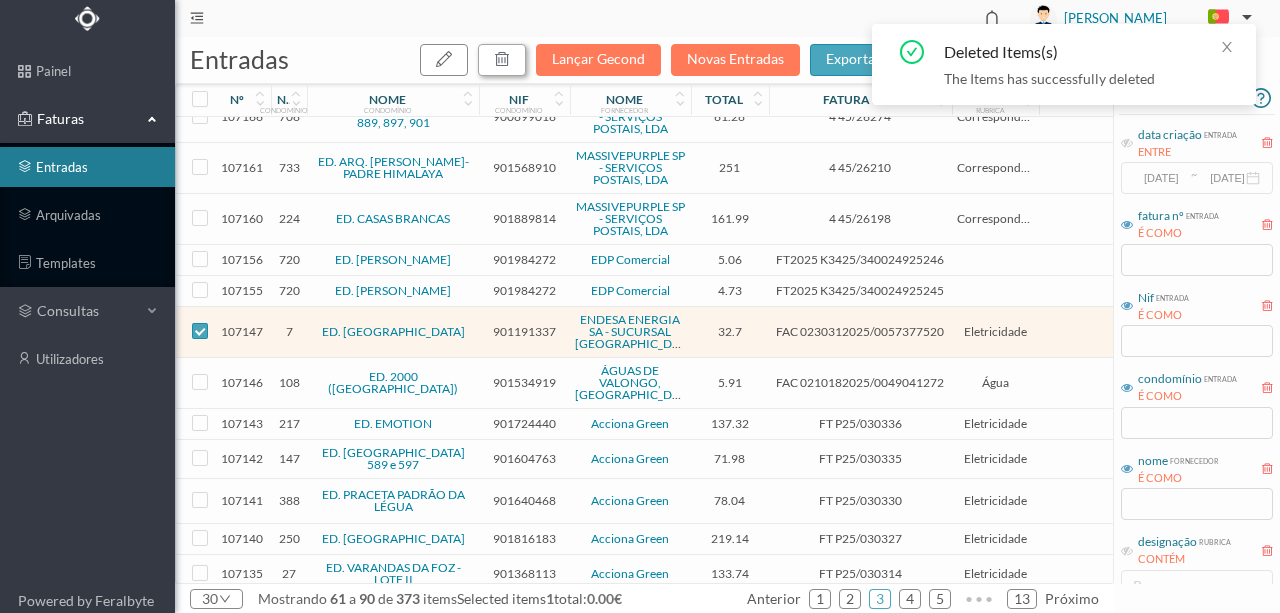 click at bounding box center [502, 59] 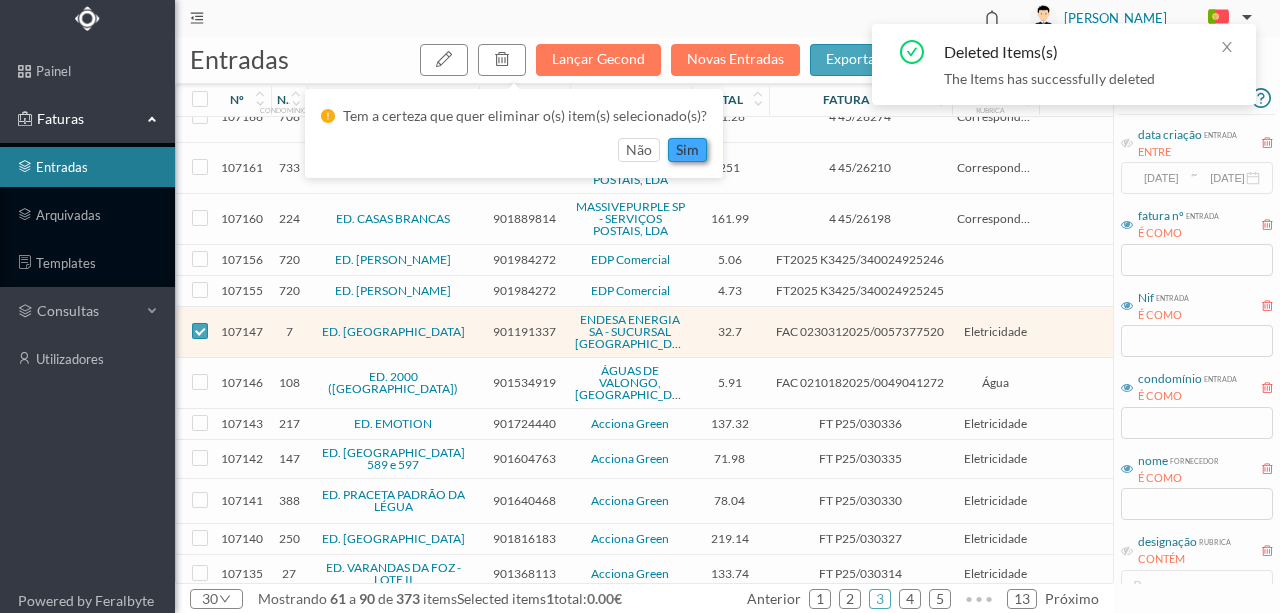 click on "sim" at bounding box center (687, 150) 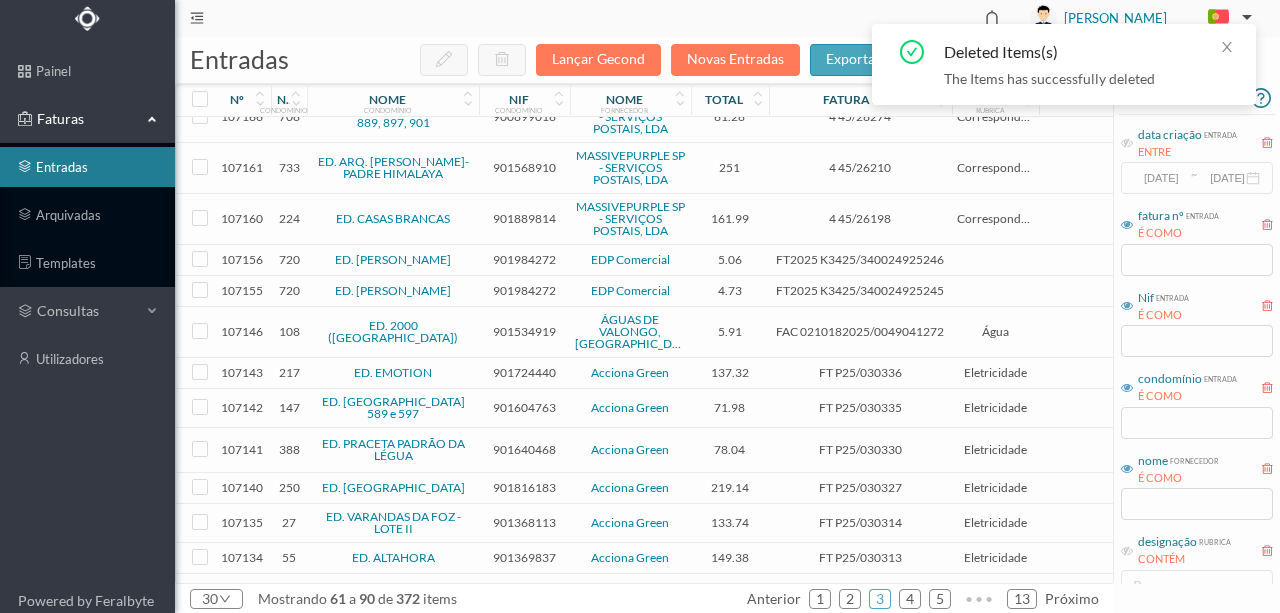 click on "901534919" at bounding box center (524, 331) 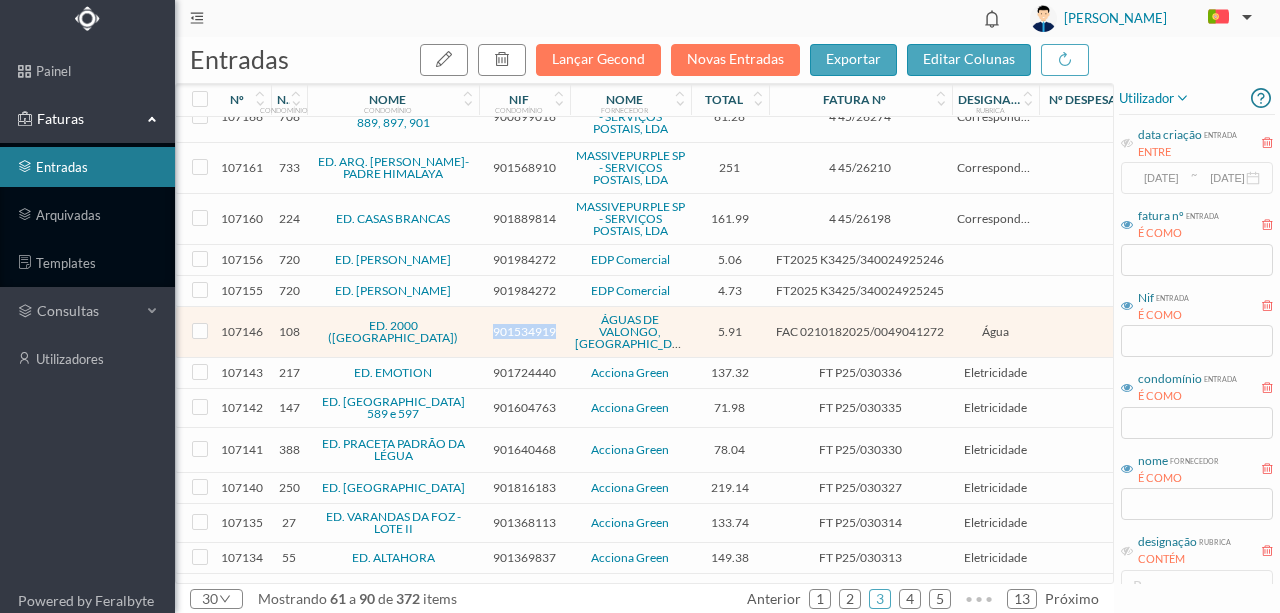 click on "901534919" at bounding box center [524, 331] 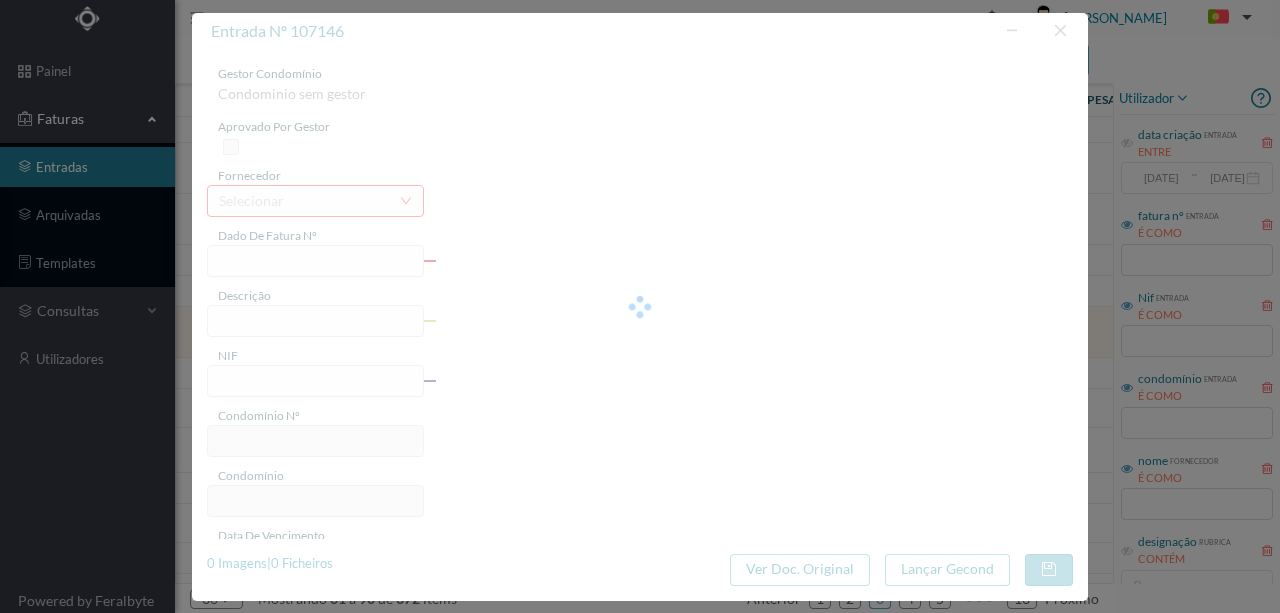 type on "FAC 0210182025/0049041272" 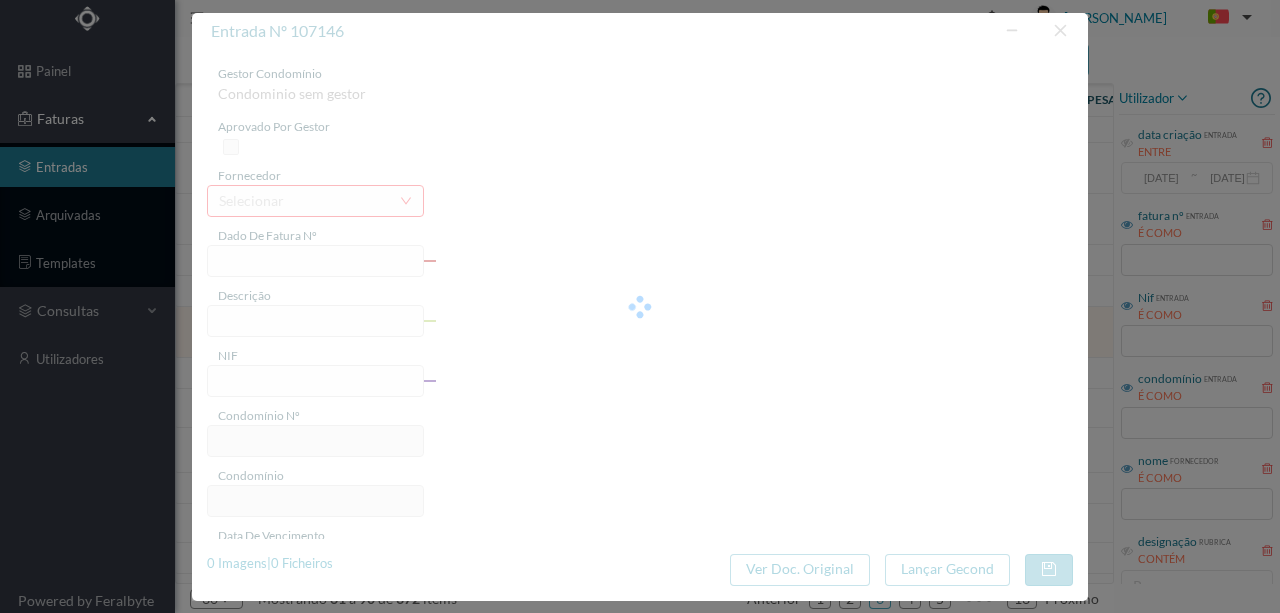 type on "mm ÁGUAS DE" 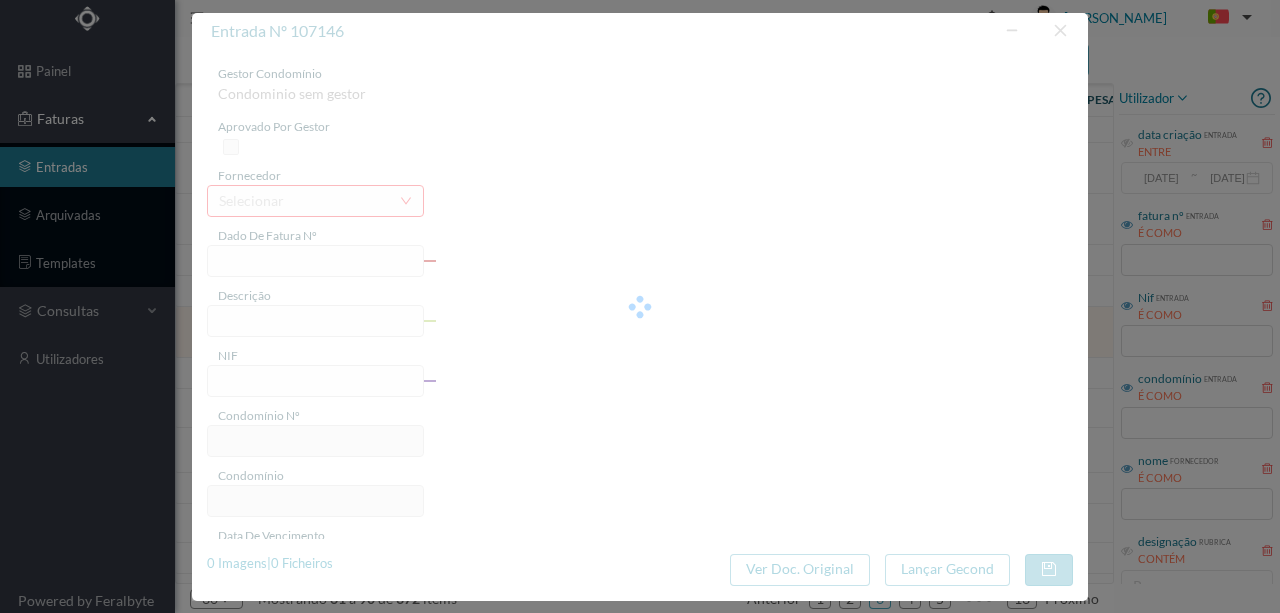 type on "901534919" 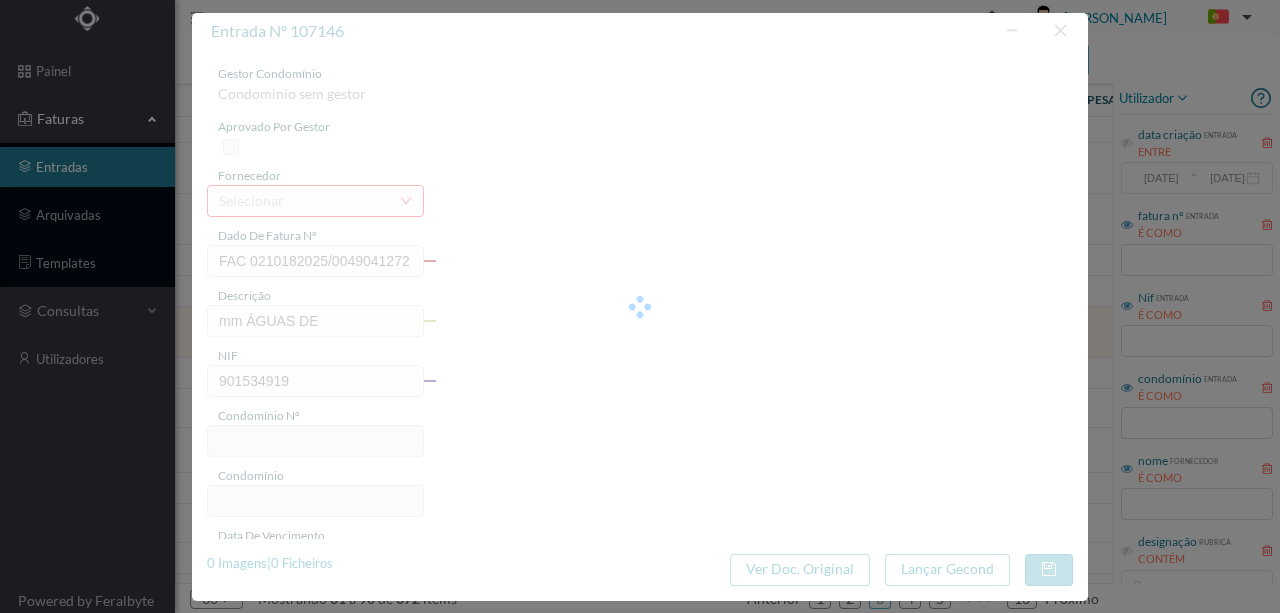 type on "108" 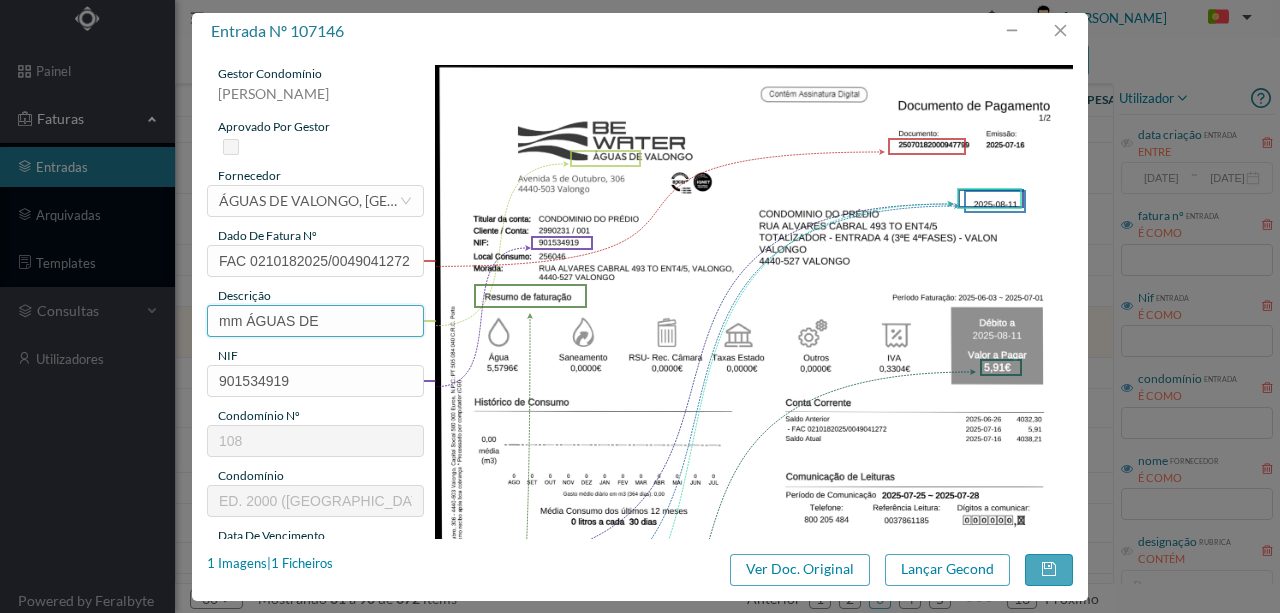 drag, startPoint x: 340, startPoint y: 310, endPoint x: 164, endPoint y: 315, distance: 176.07101 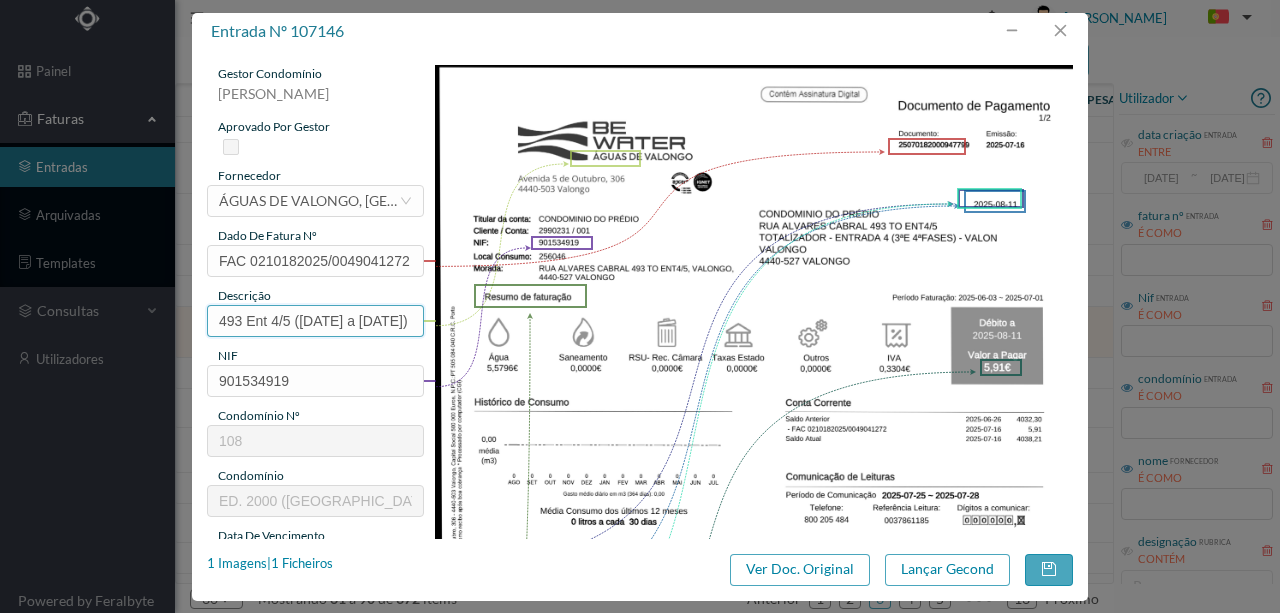 scroll, scrollTop: 0, scrollLeft: 48, axis: horizontal 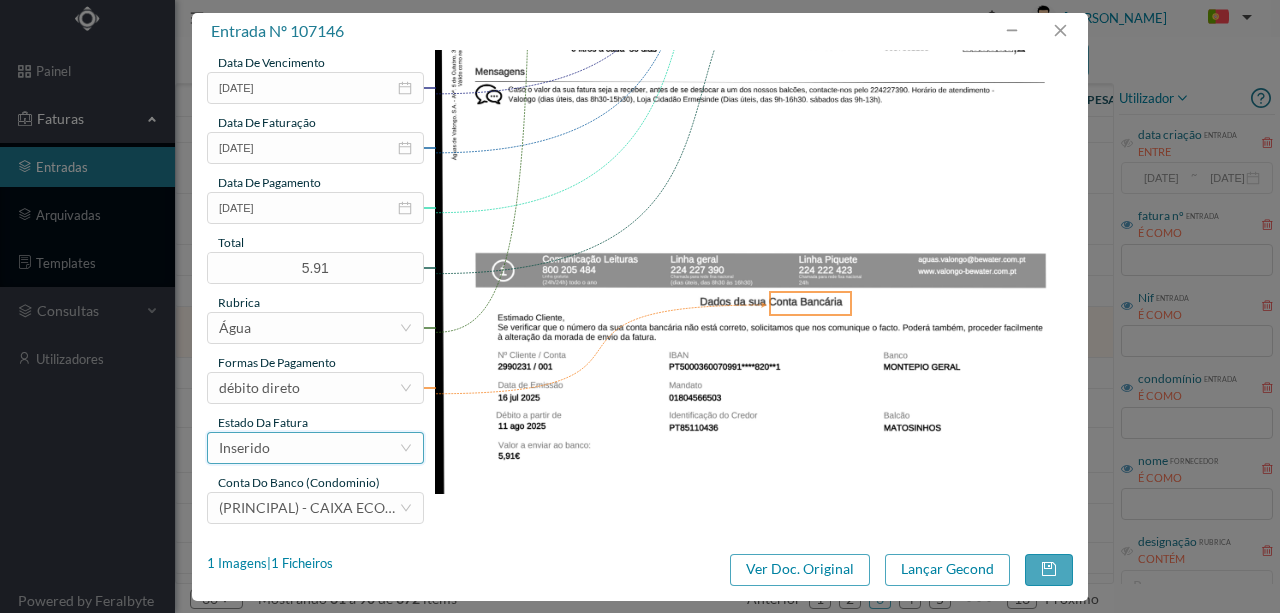type on "493 Ent 4/5 (03.06.2025 a 01.07.2025)" 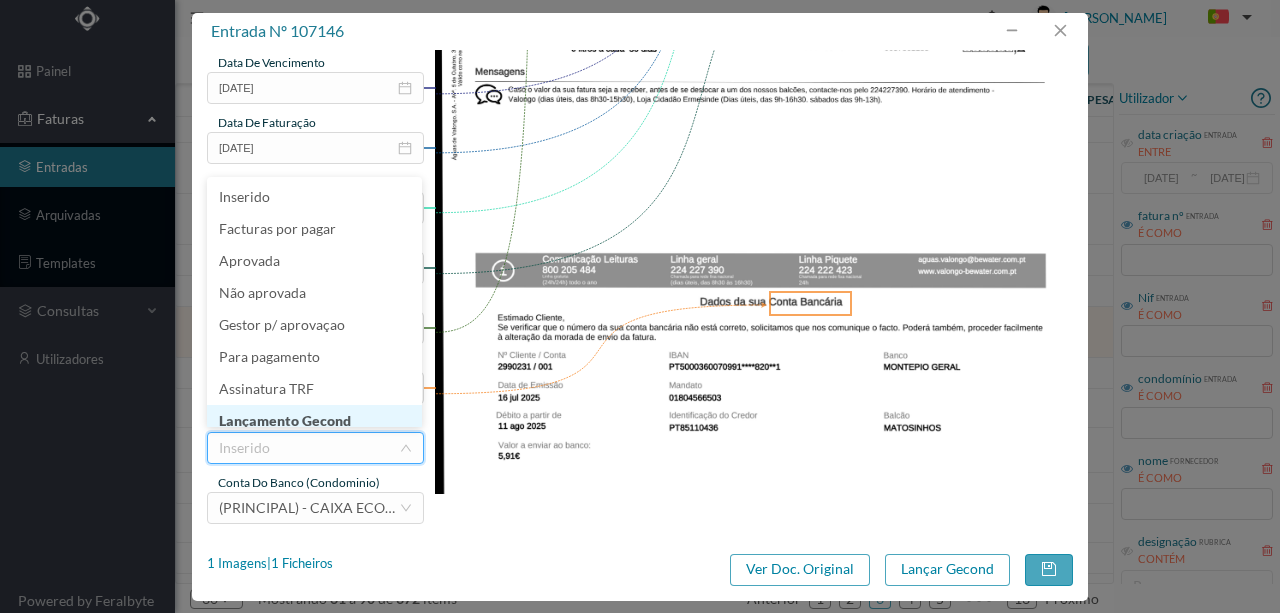 scroll, scrollTop: 10, scrollLeft: 0, axis: vertical 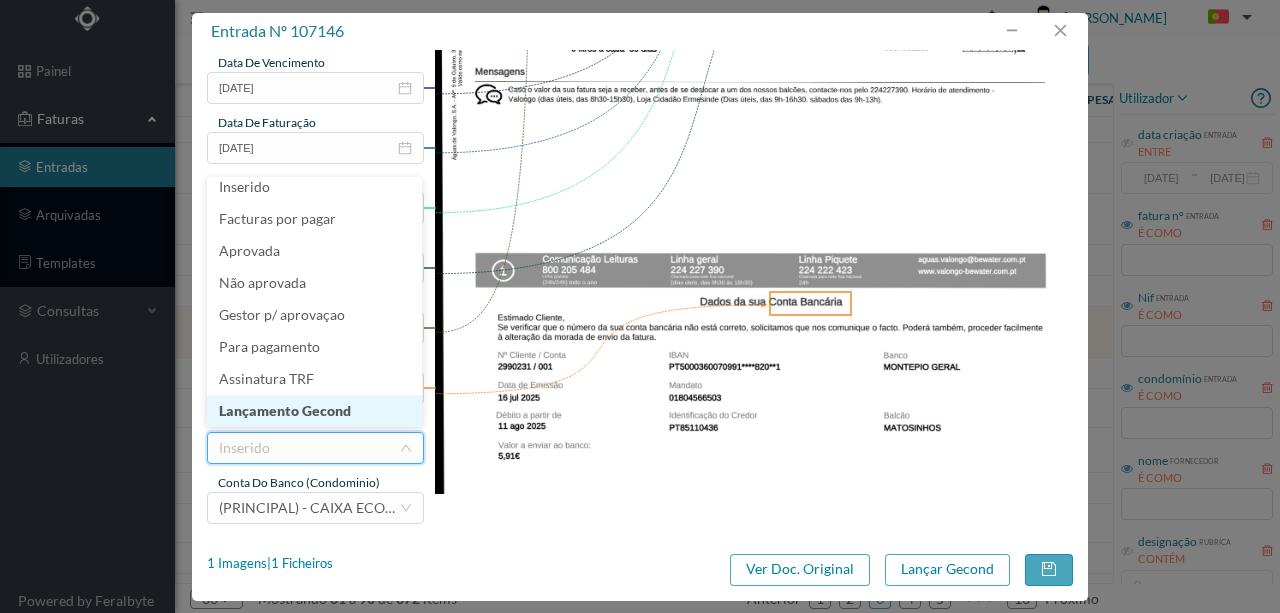 click on "Lançamento Gecond" at bounding box center [314, 411] 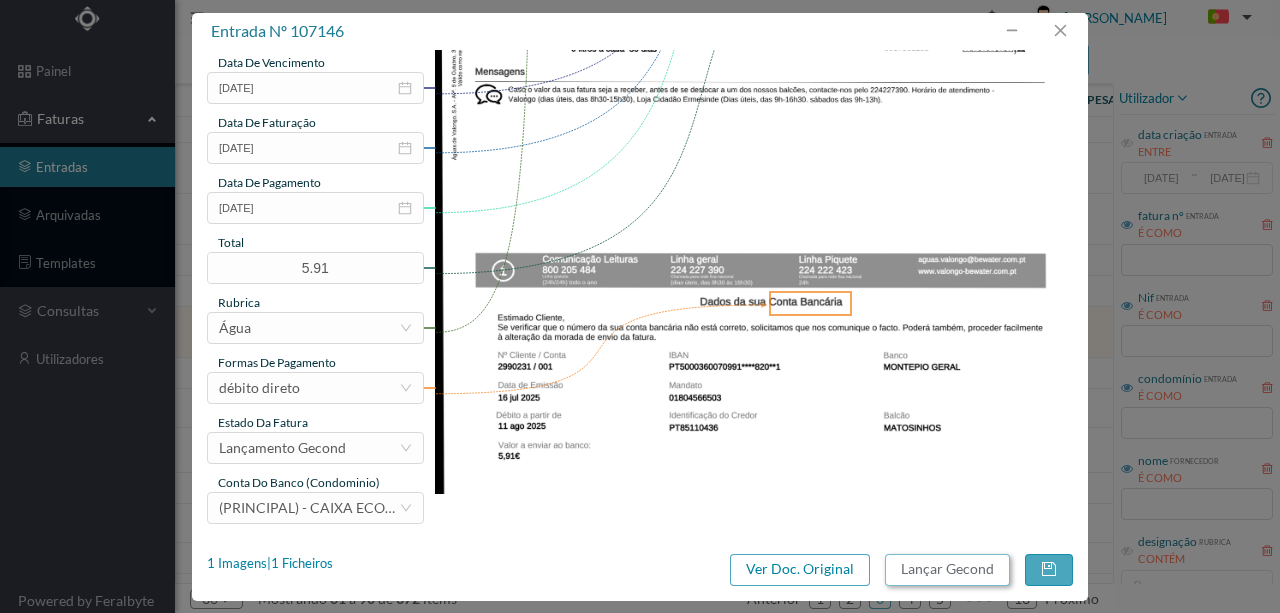 click on "Lançar Gecond" at bounding box center [947, 570] 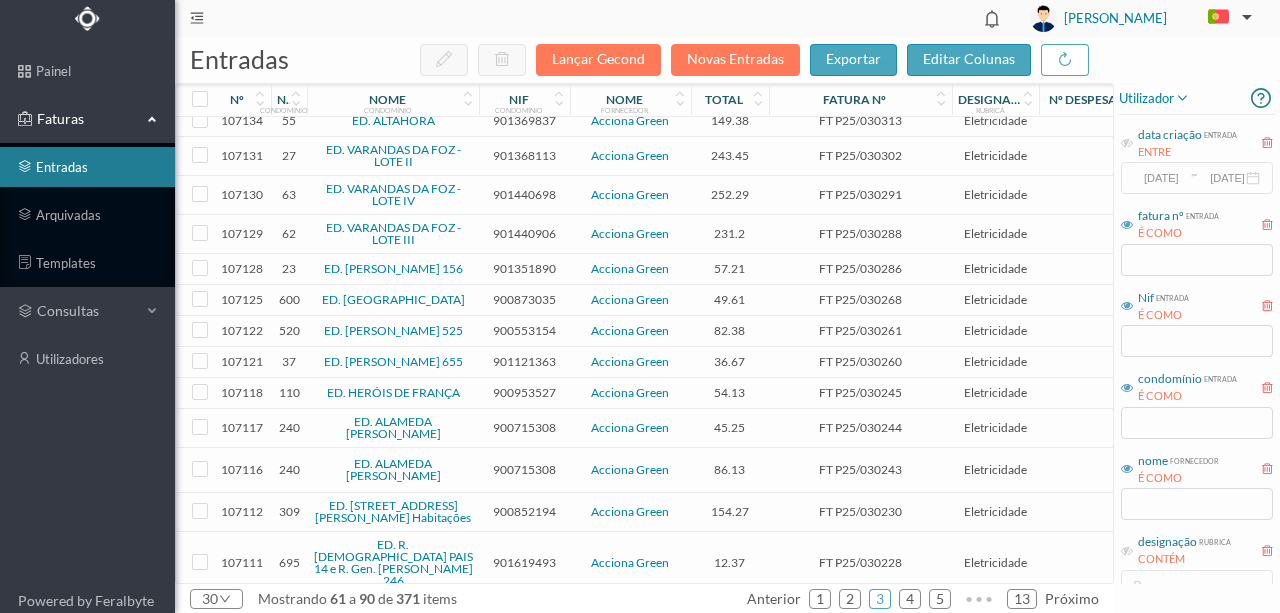 scroll, scrollTop: 654, scrollLeft: 0, axis: vertical 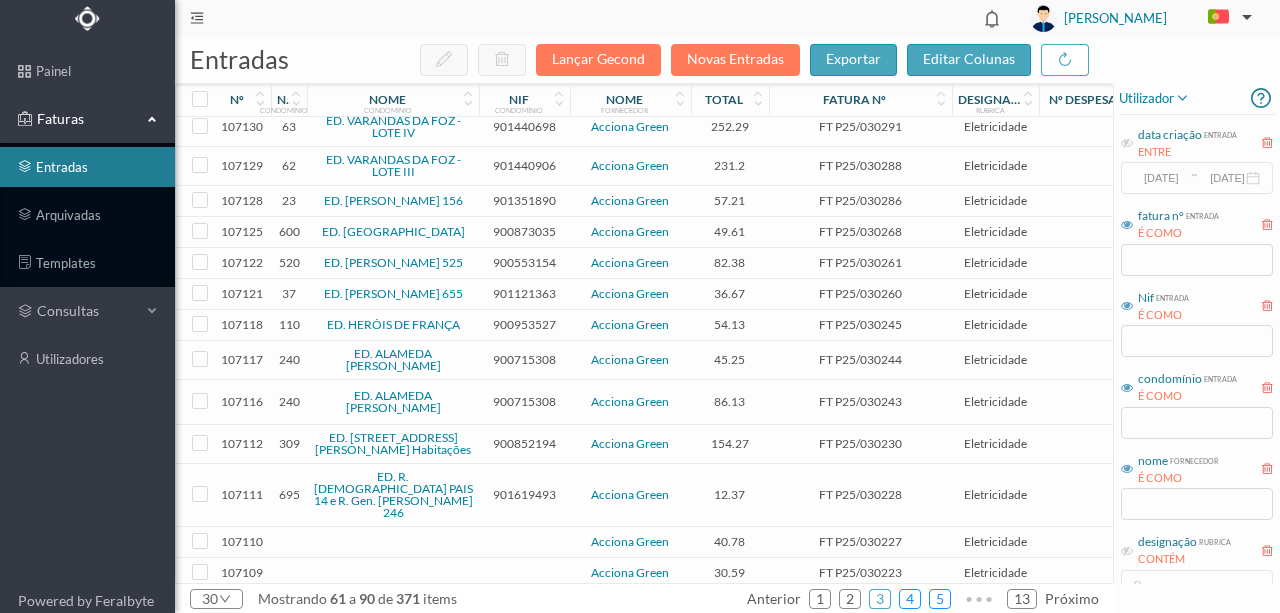 click on "4" at bounding box center (910, 599) 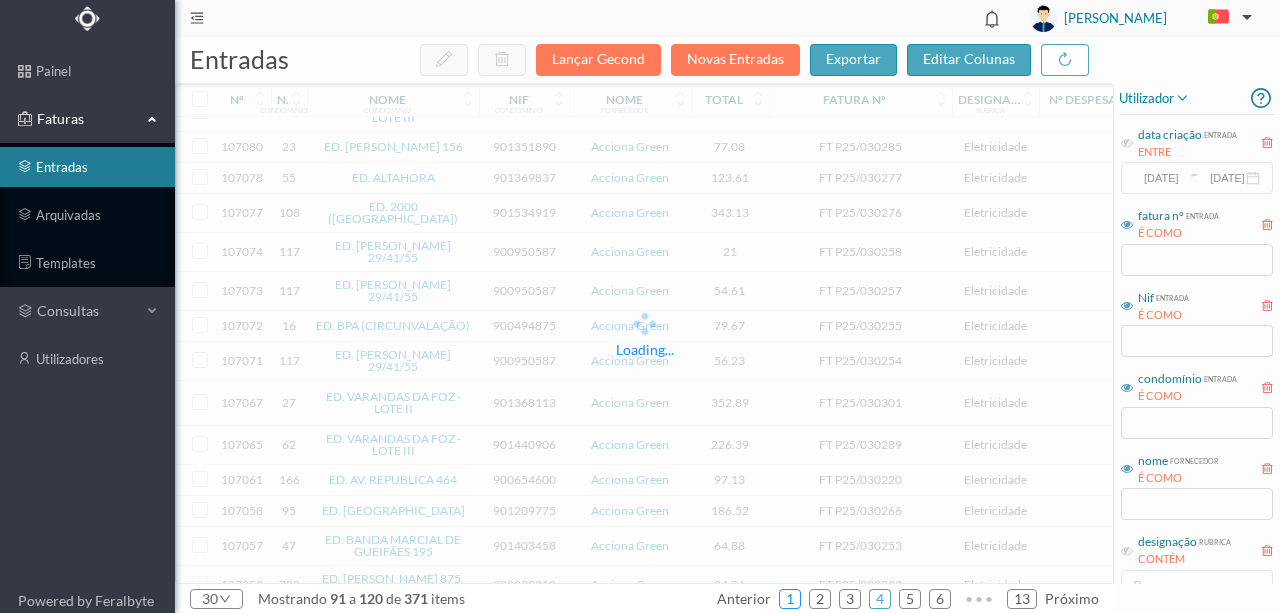 scroll, scrollTop: 608, scrollLeft: 0, axis: vertical 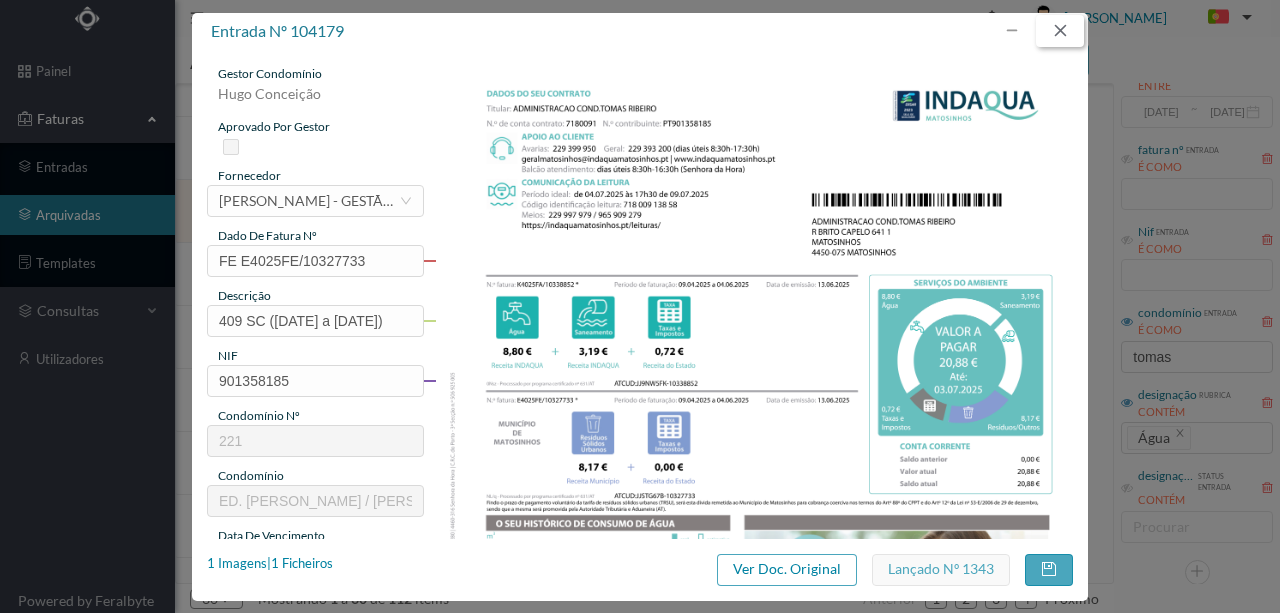 click at bounding box center [1060, 31] 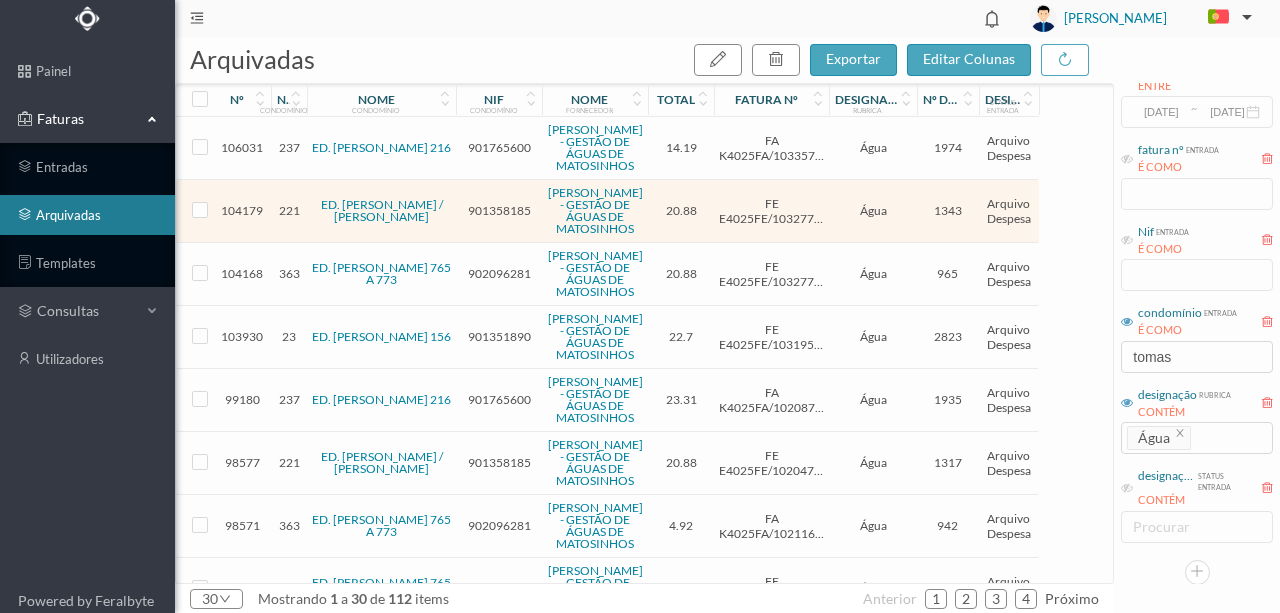 click on "902096281" at bounding box center (499, 273) 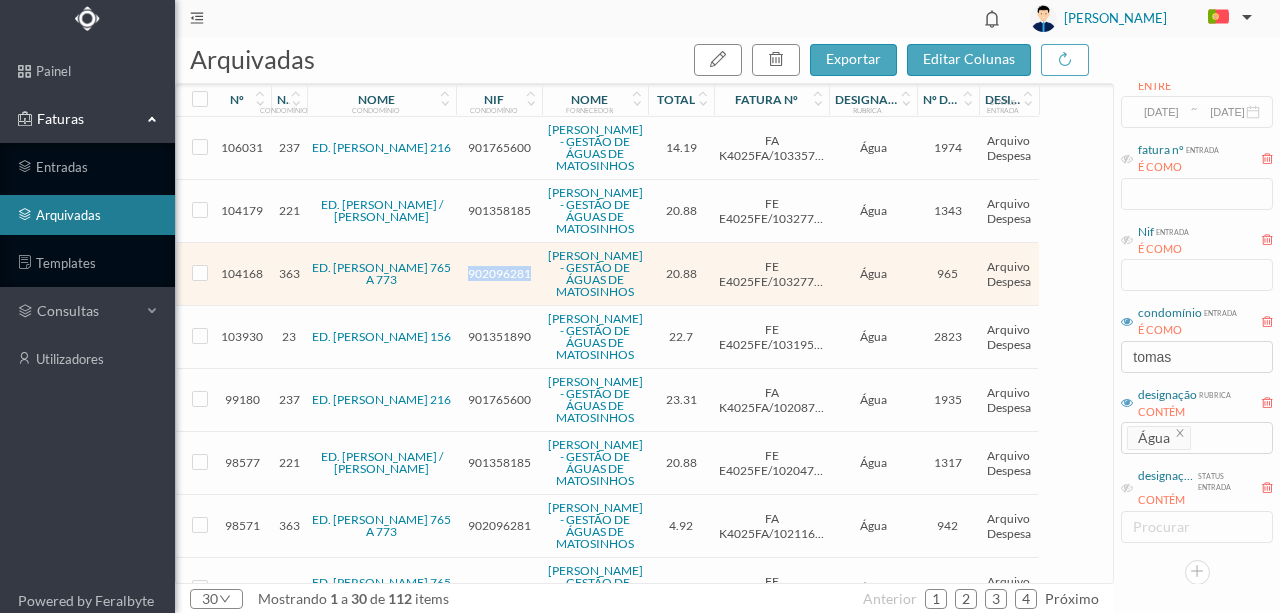 click on "902096281" at bounding box center (499, 273) 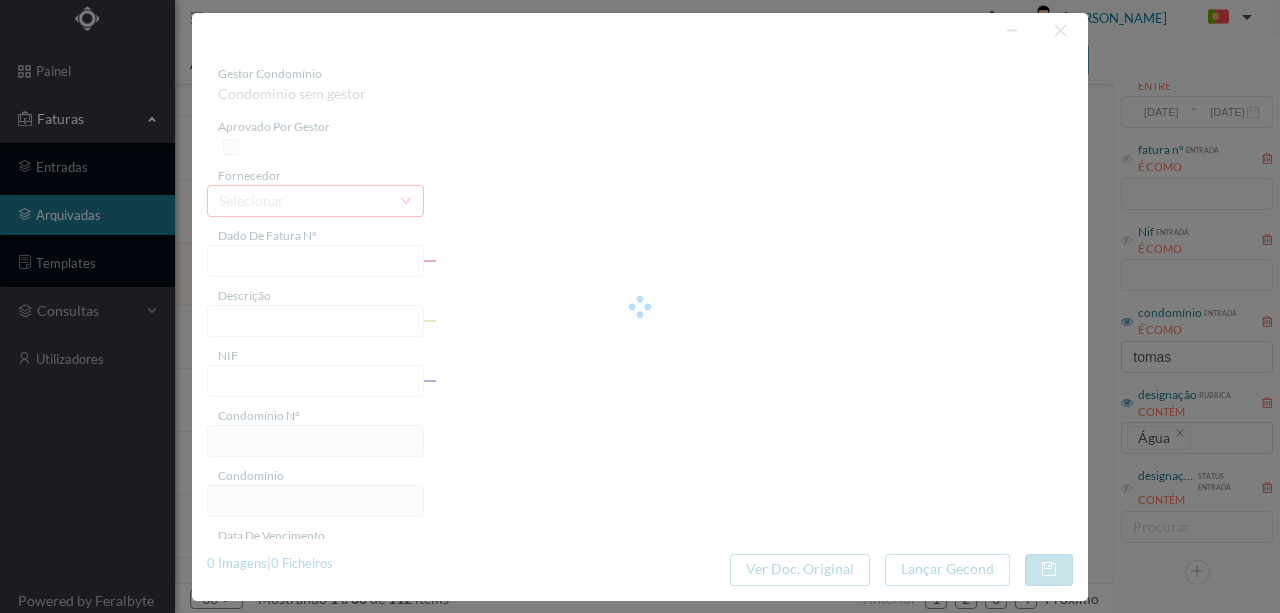 click at bounding box center (640, 307) 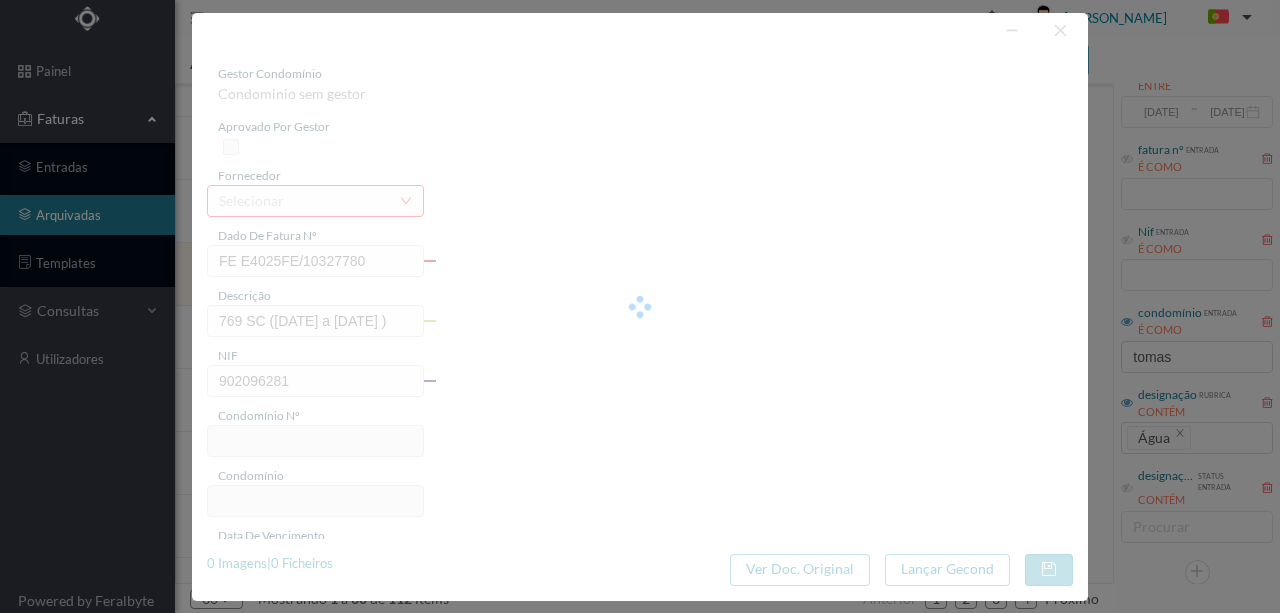 type on "363" 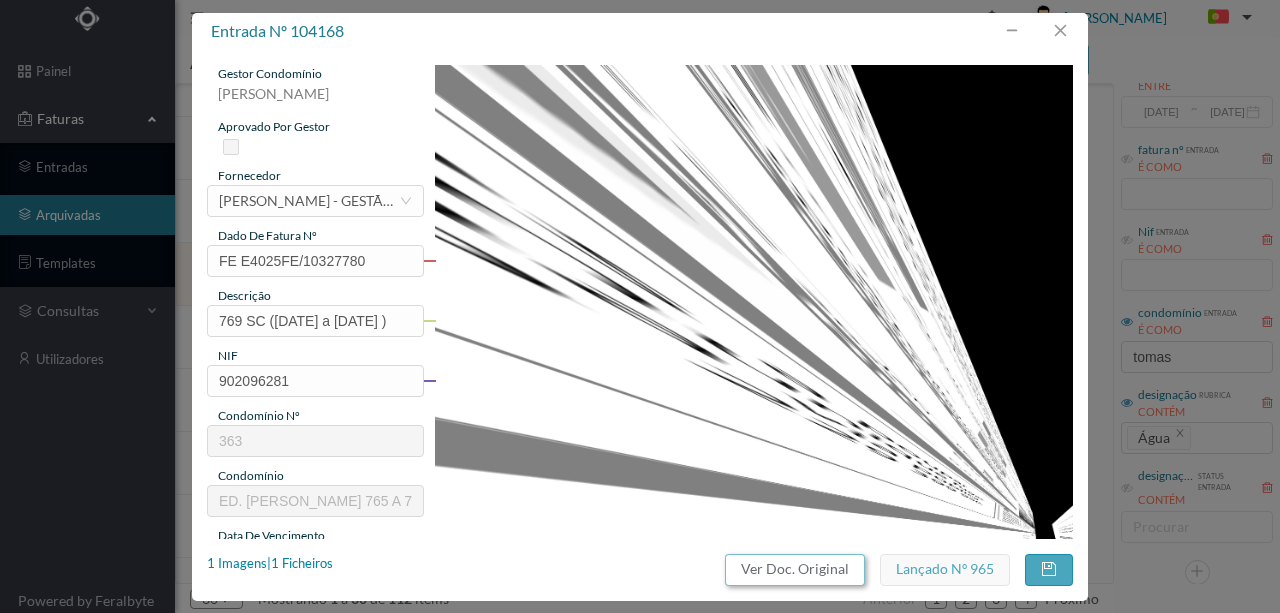 click on "Ver Doc. Original" at bounding box center [795, 570] 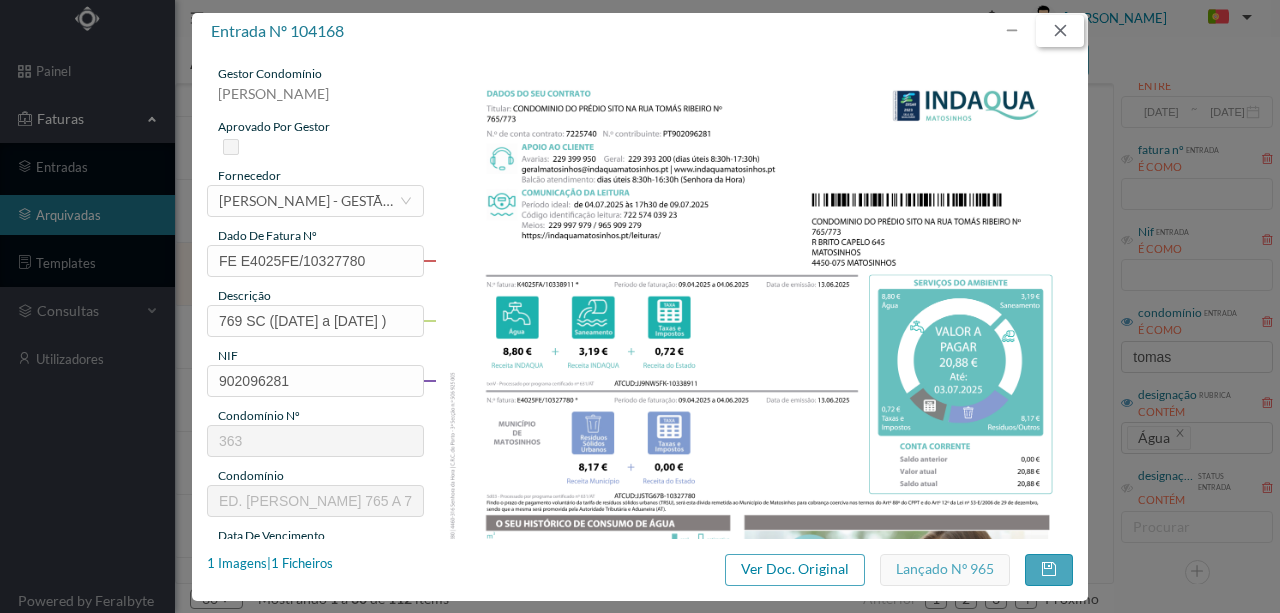 click at bounding box center [1060, 31] 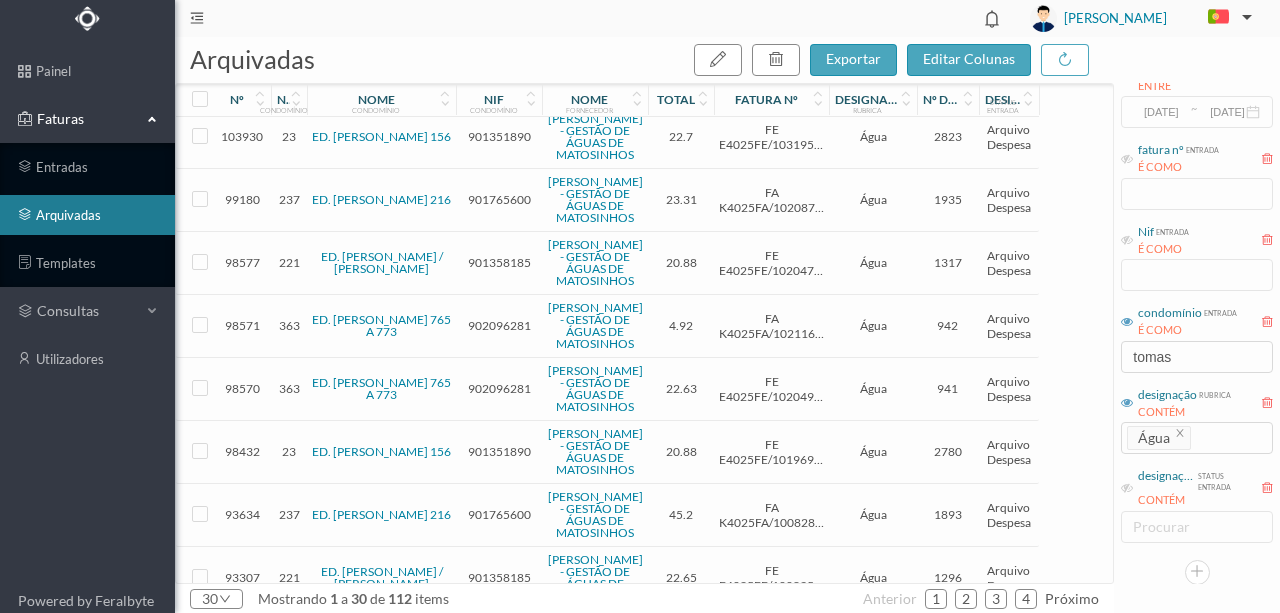 scroll, scrollTop: 266, scrollLeft: 0, axis: vertical 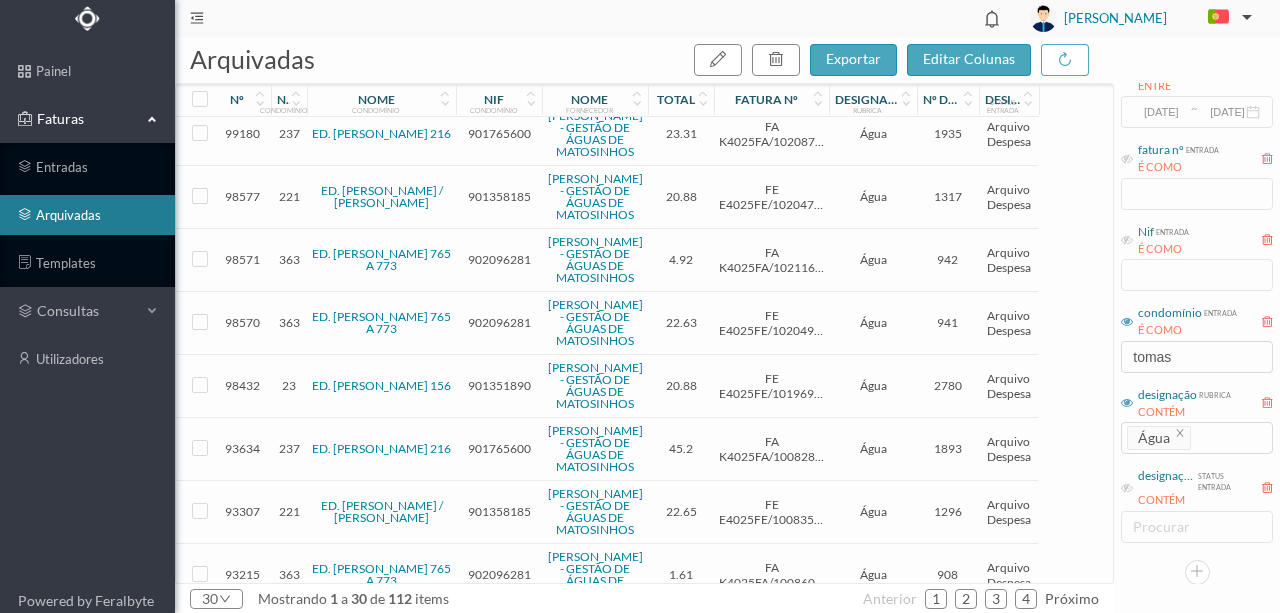 click on "901358185" at bounding box center (499, 196) 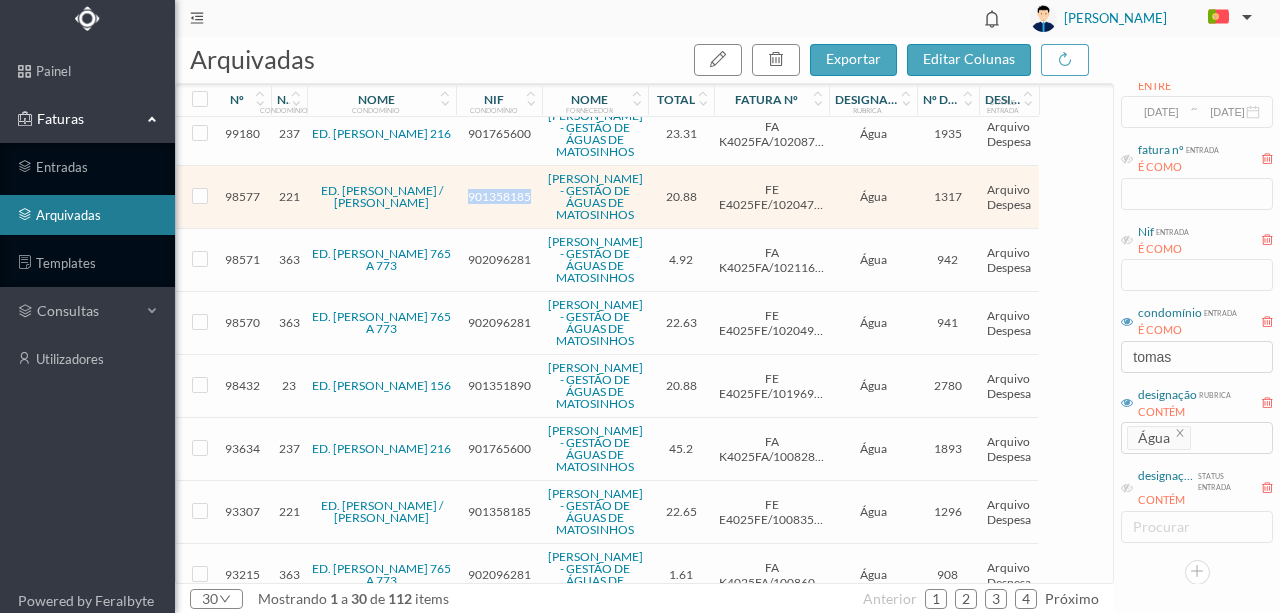 click on "901358185" at bounding box center [499, 196] 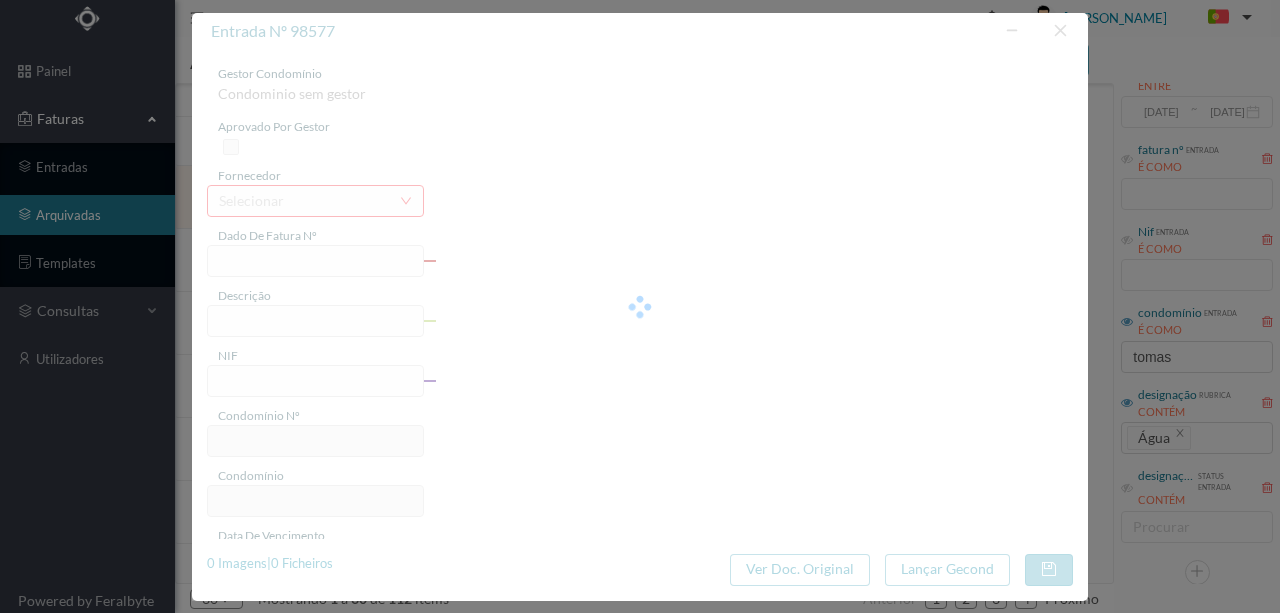 type on "FE E4025FE/10204783" 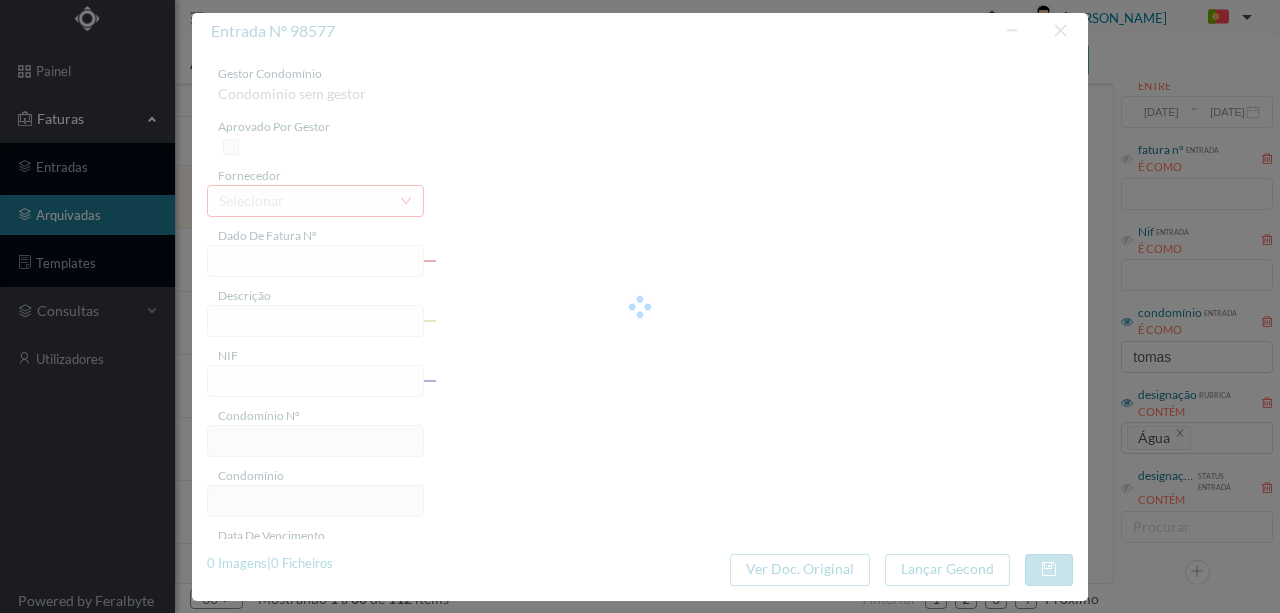 type on "409 SC ([DATE] a [DATE])" 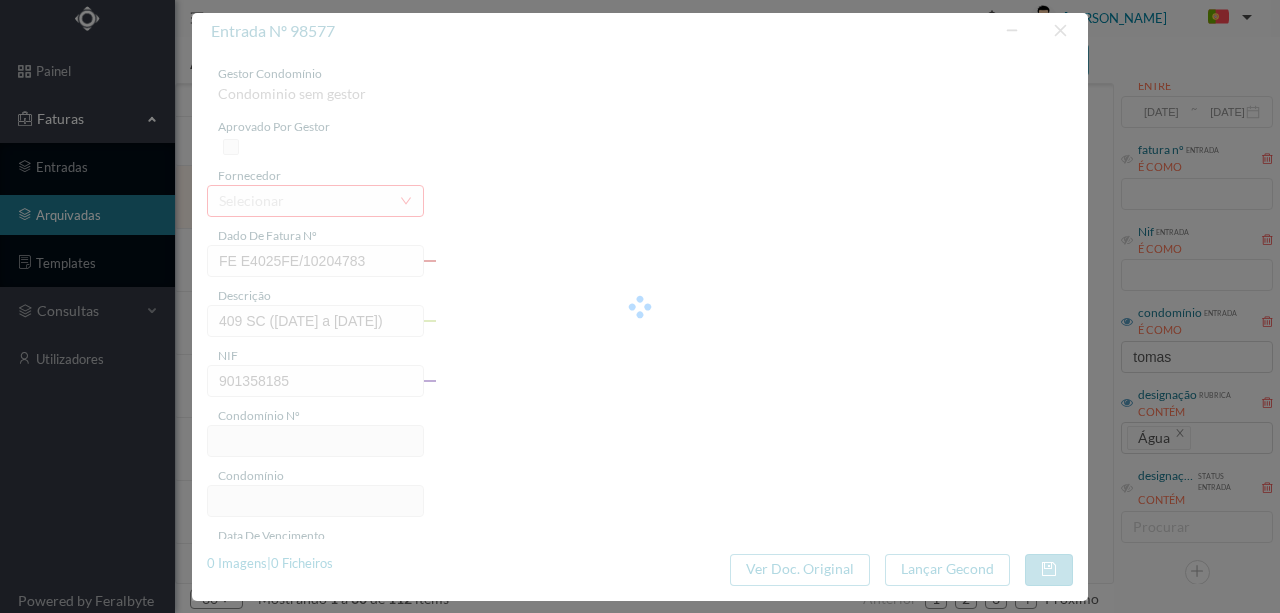 type on "221" 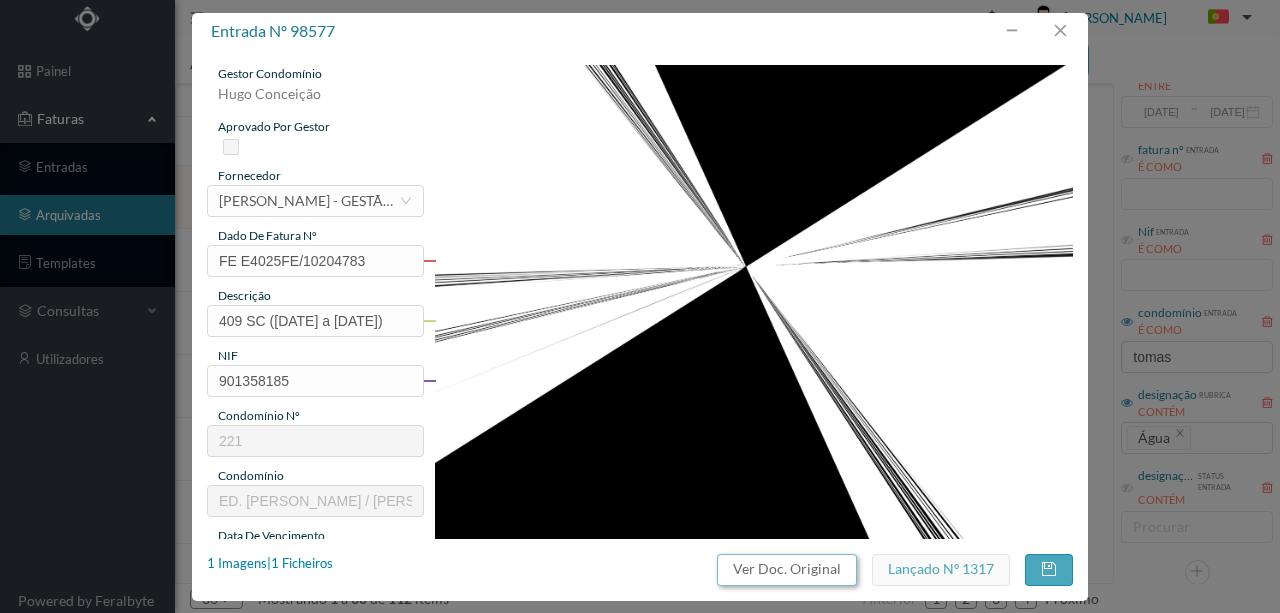 click on "Ver Doc. Original" at bounding box center (787, 570) 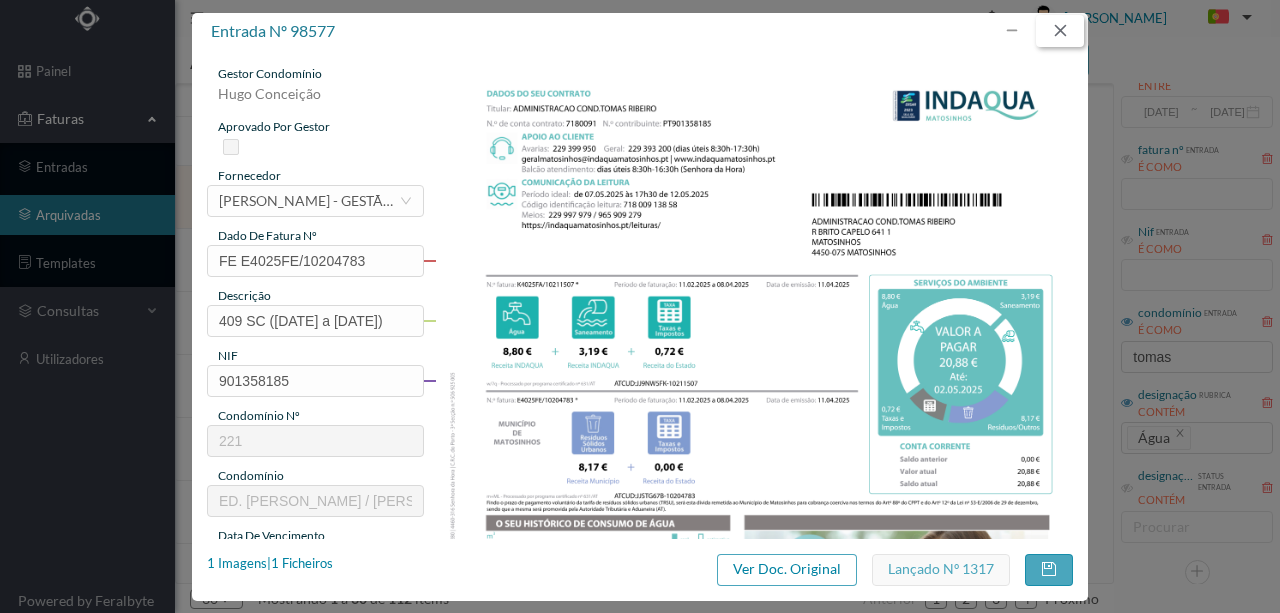click at bounding box center [1060, 31] 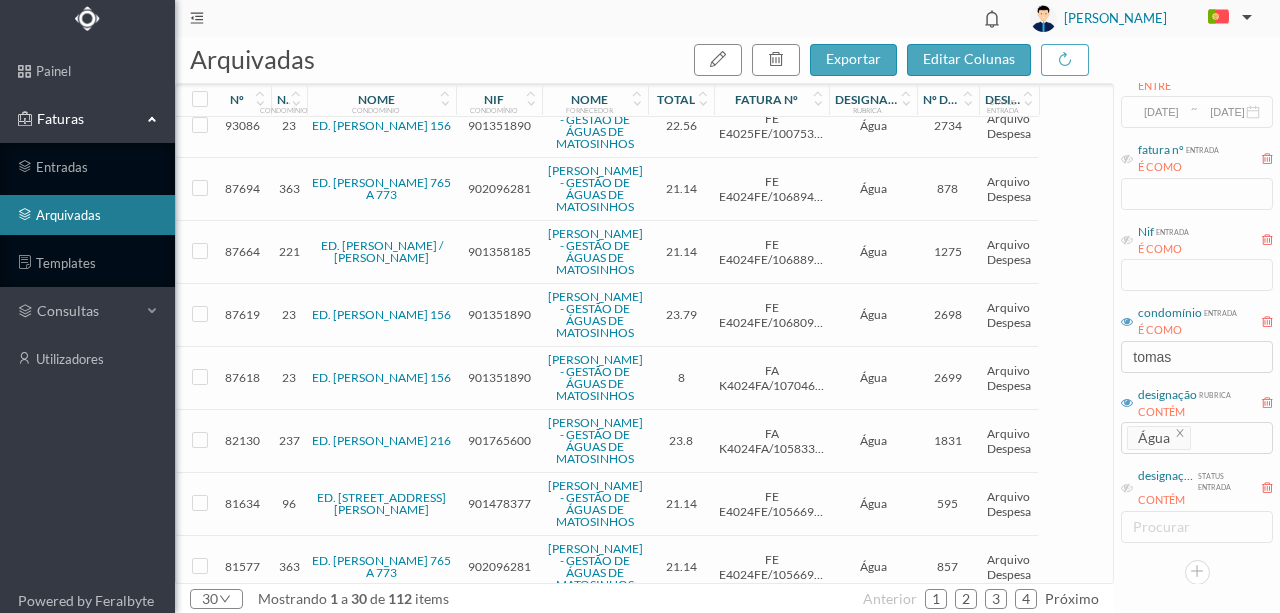 scroll, scrollTop: 866, scrollLeft: 0, axis: vertical 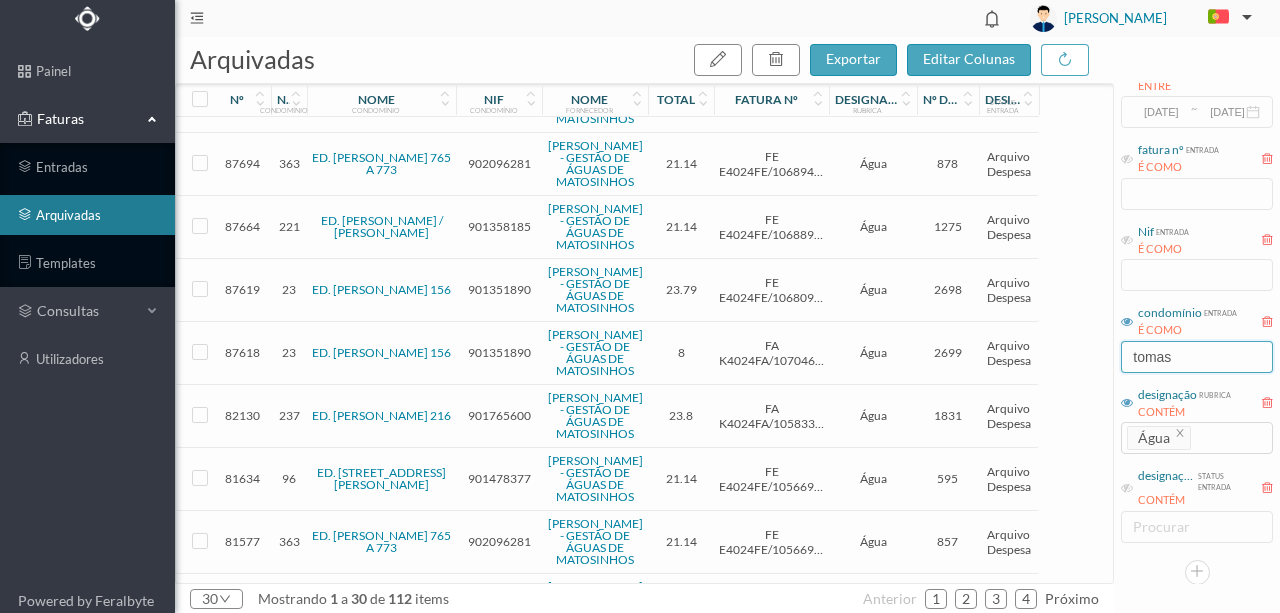 drag, startPoint x: 1207, startPoint y: 355, endPoint x: 1098, endPoint y: 354, distance: 109.004585 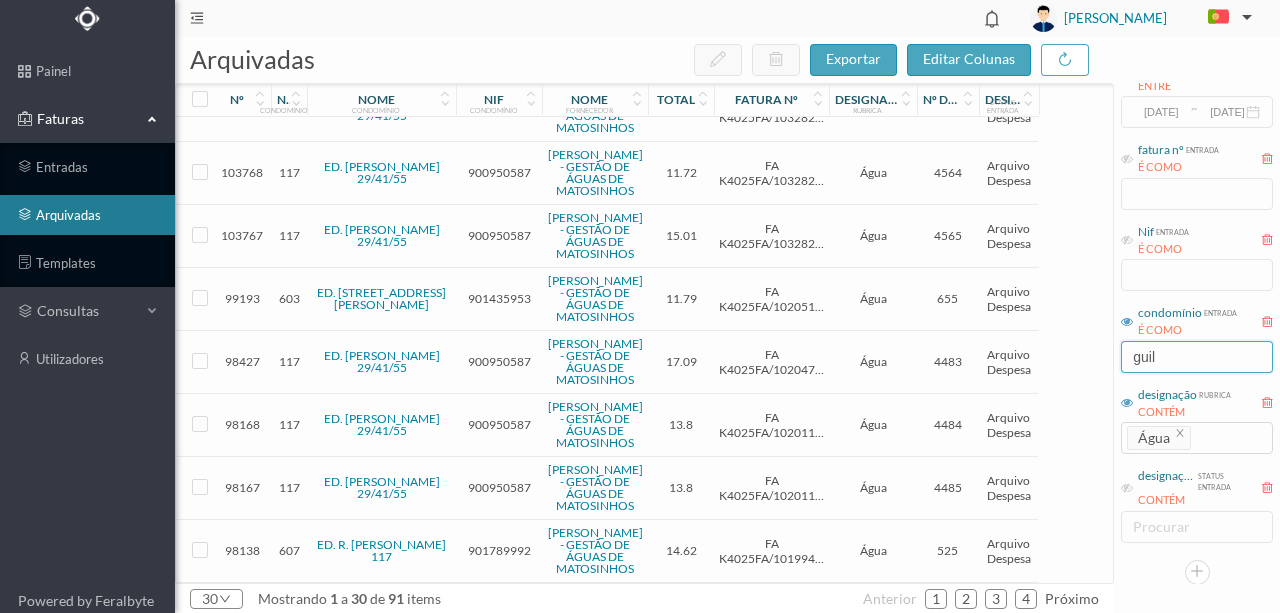 scroll, scrollTop: 0, scrollLeft: 0, axis: both 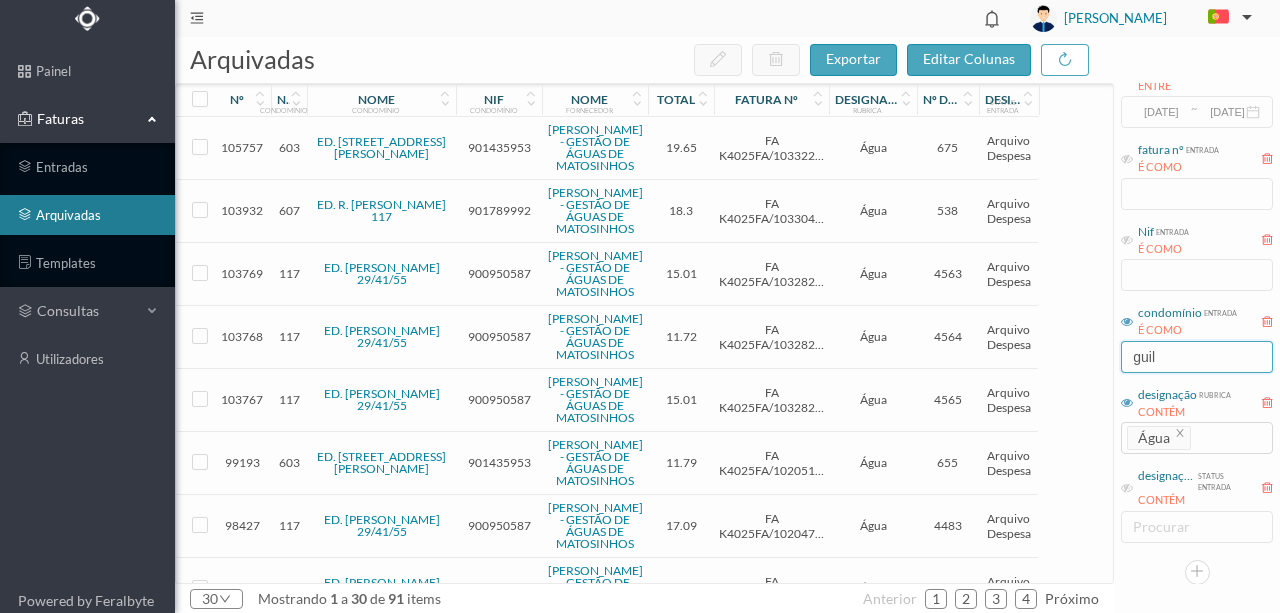 type on "guil" 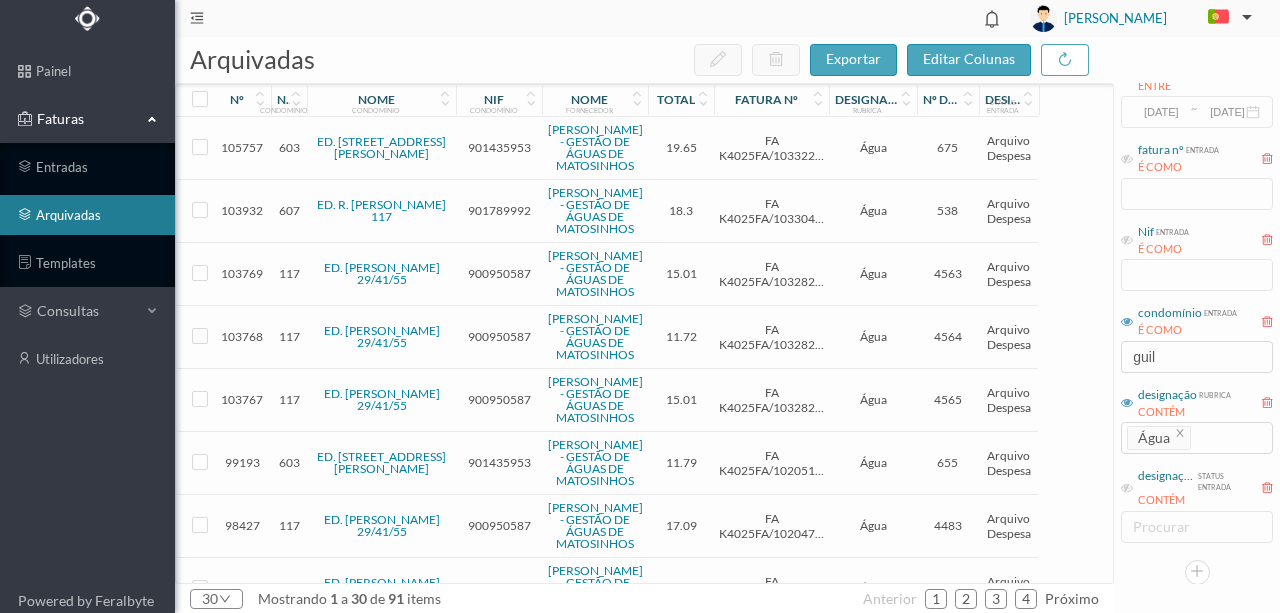 click on "901435953" at bounding box center [499, 147] 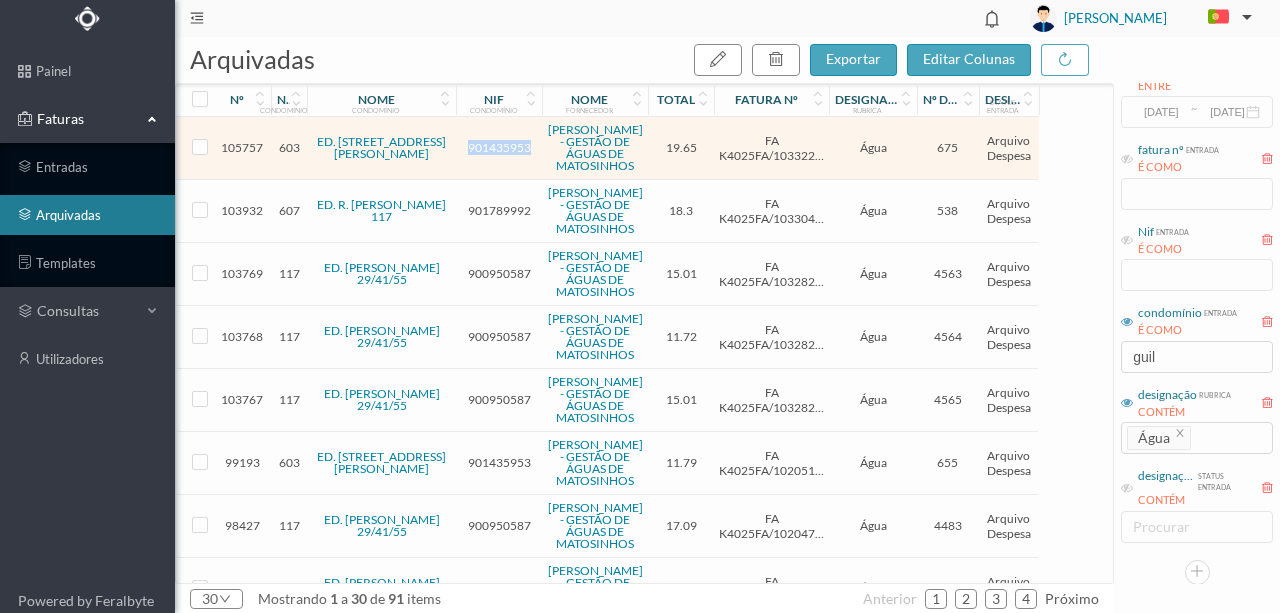 click on "901435953" at bounding box center [499, 147] 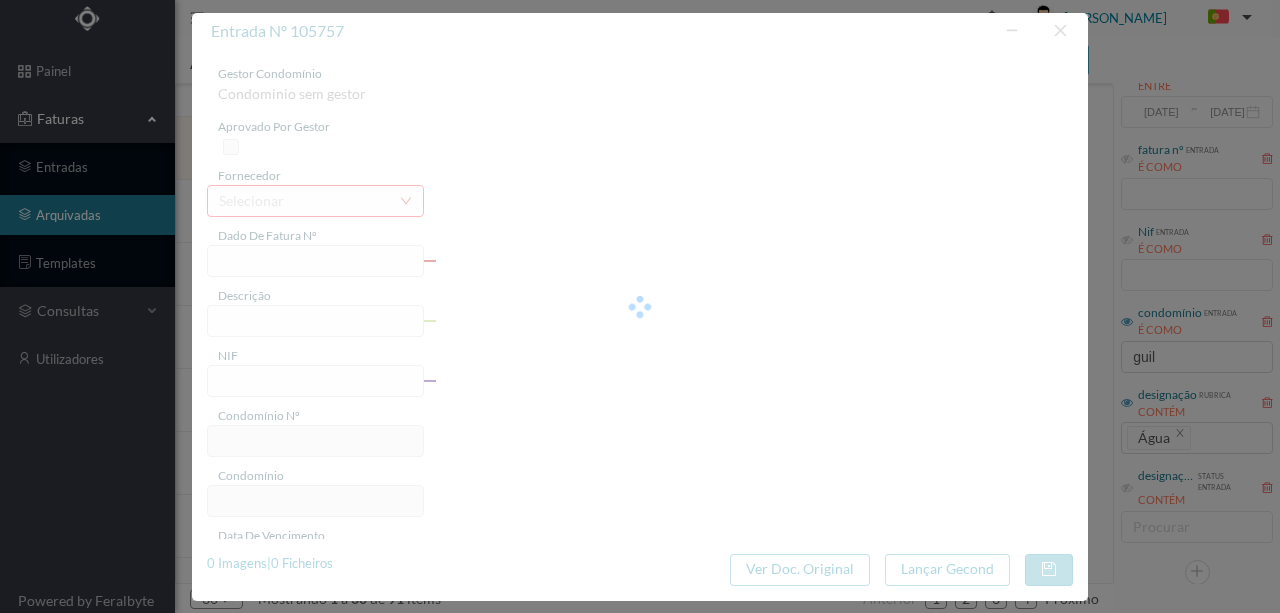 type on "FA K4025FA/10332224" 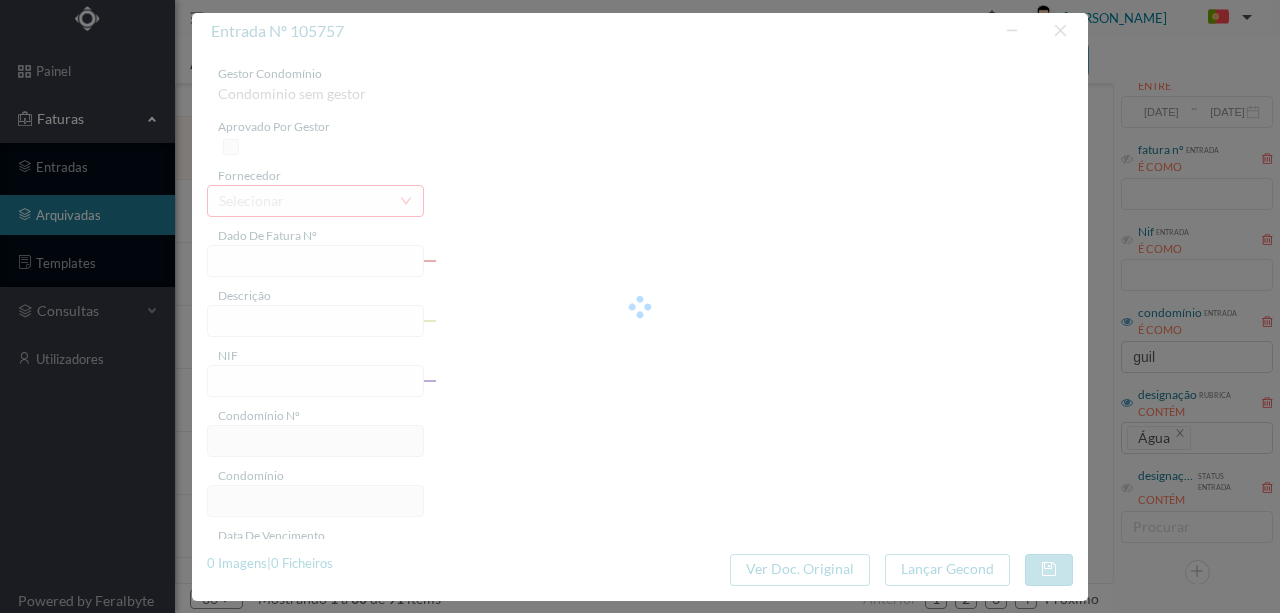 type on "Período de faturação: [DATE] a [DATE]" 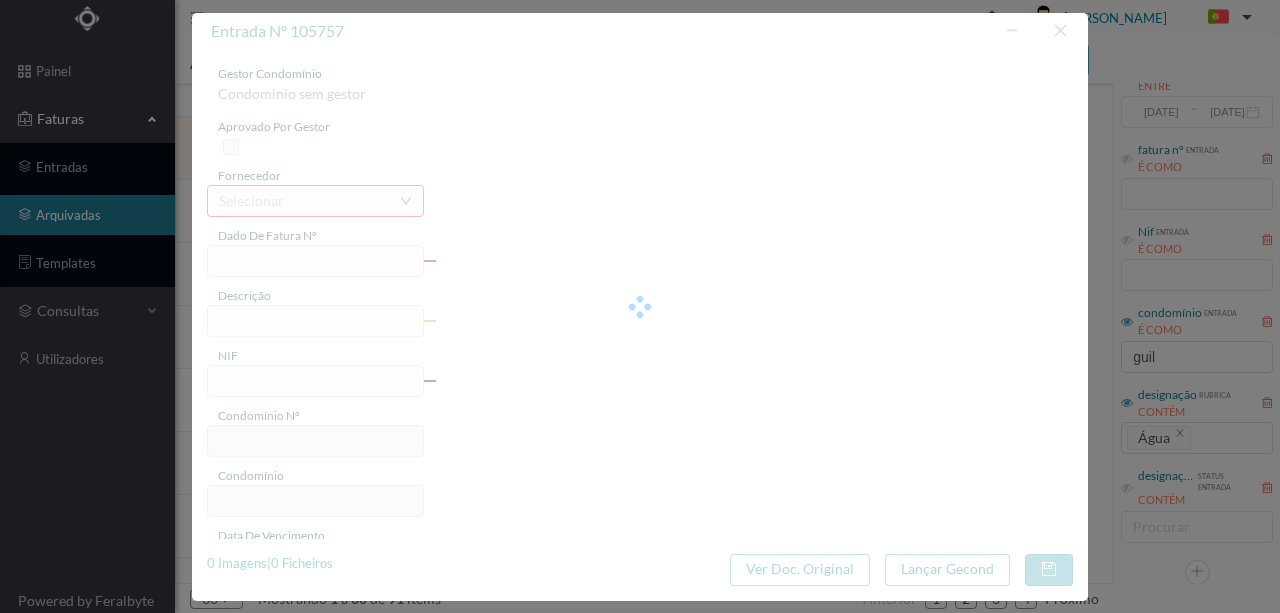 type on "[DATE]" 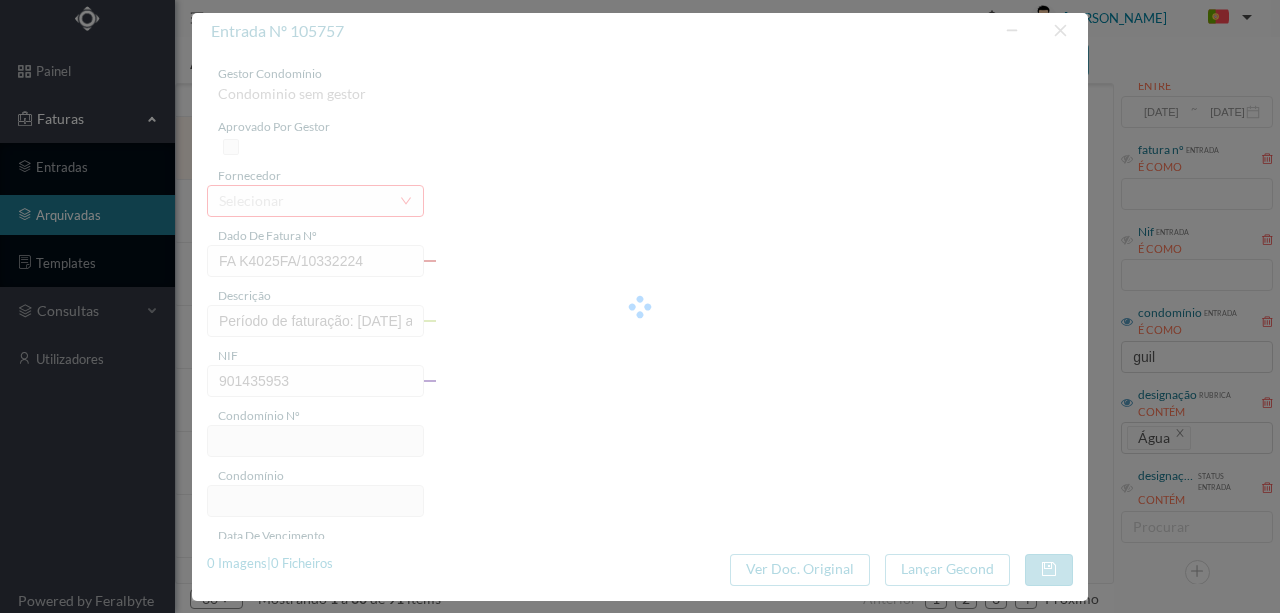 type on "603" 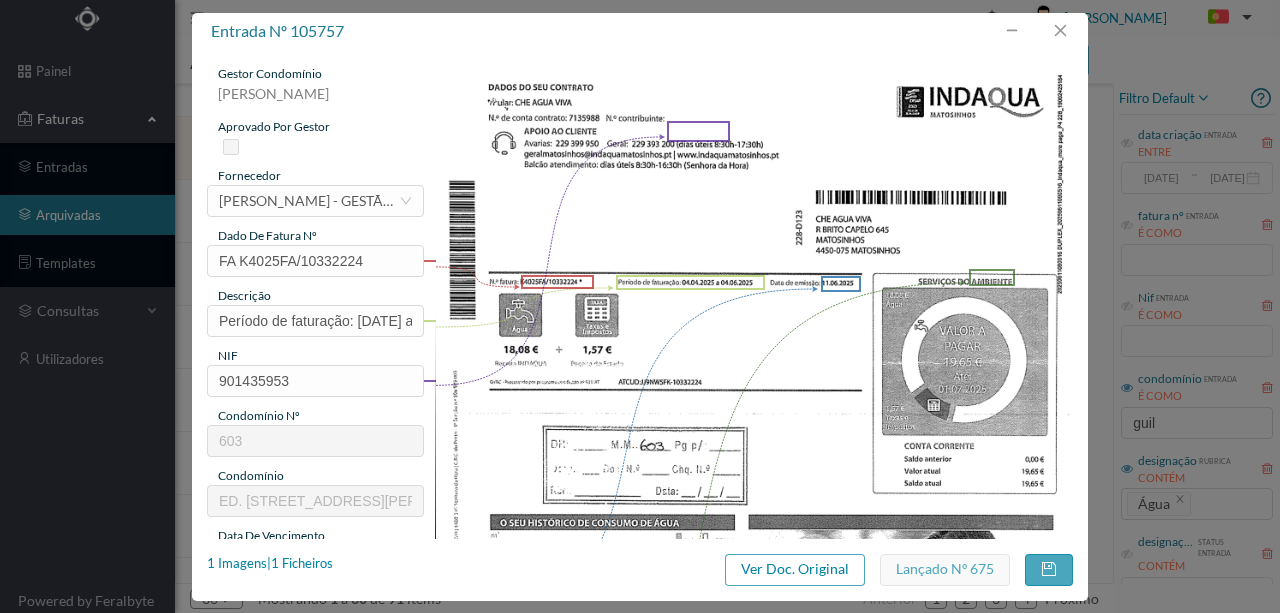 scroll, scrollTop: 0, scrollLeft: 0, axis: both 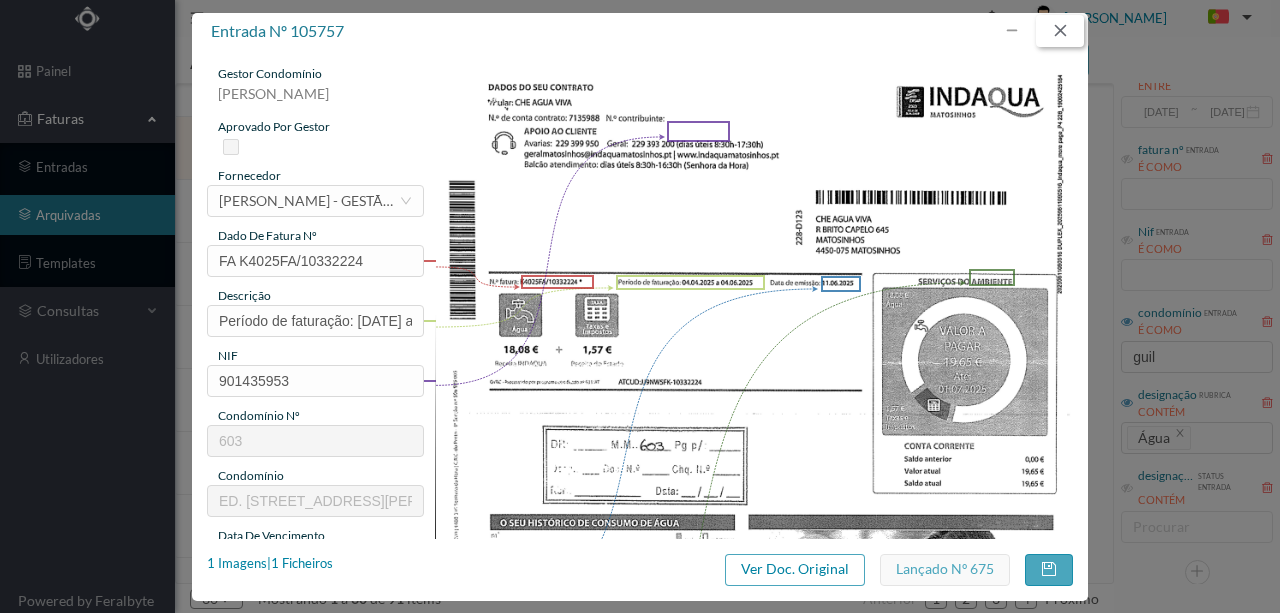 click at bounding box center [1060, 31] 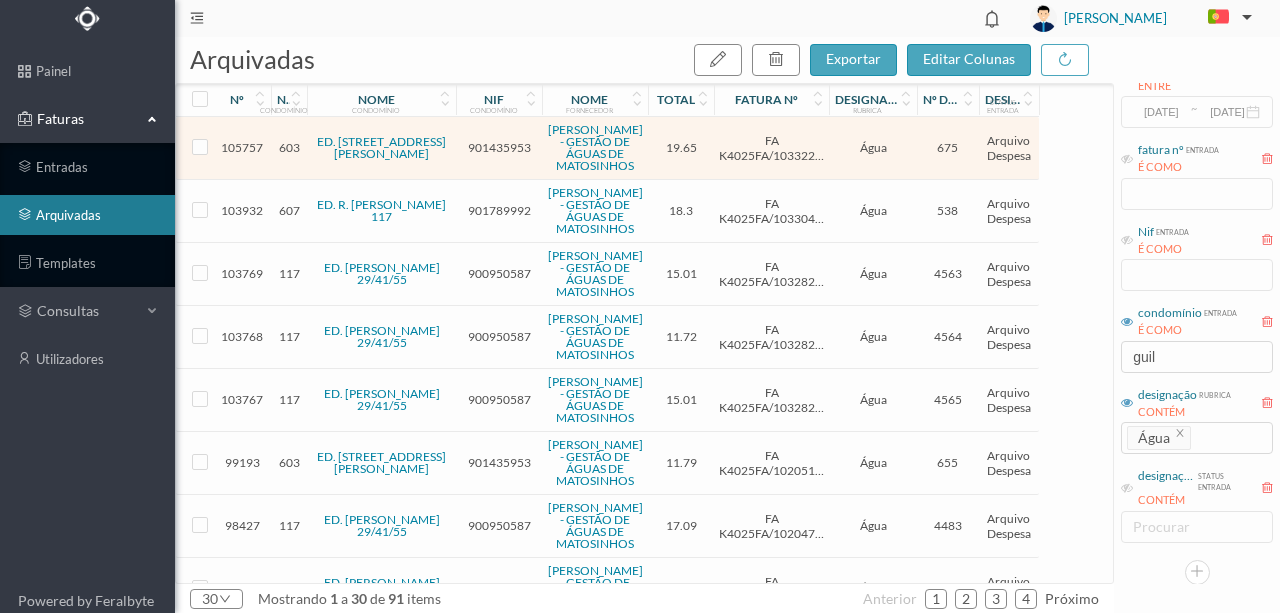 click on "901789992" at bounding box center (499, 210) 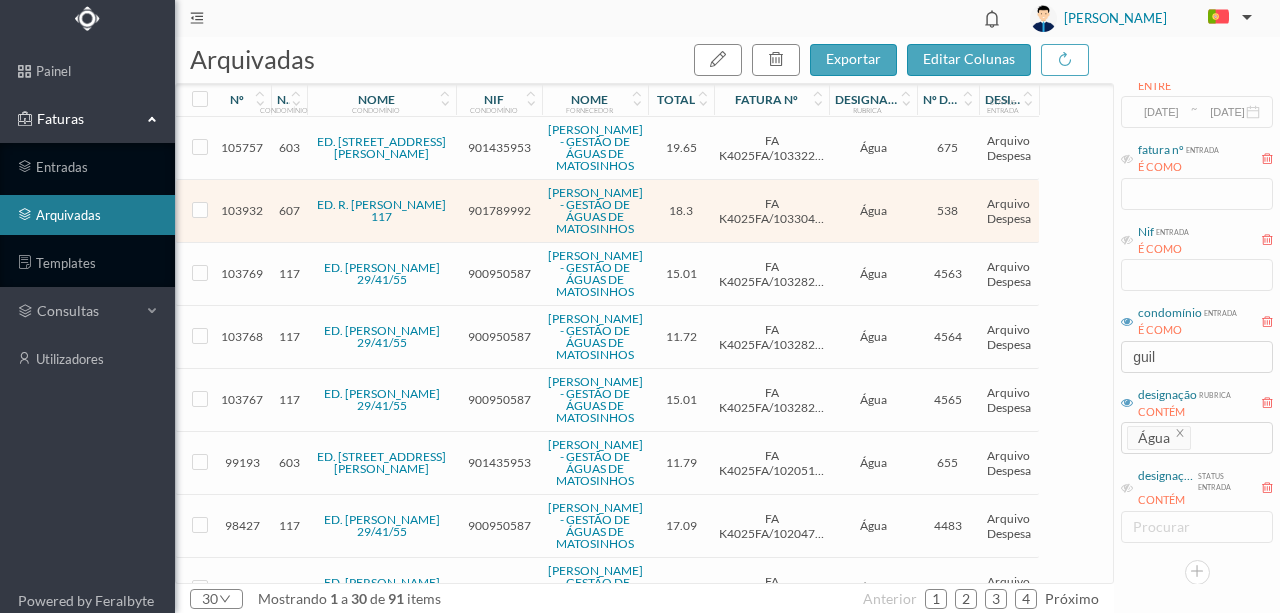 click on "901789992" at bounding box center [499, 210] 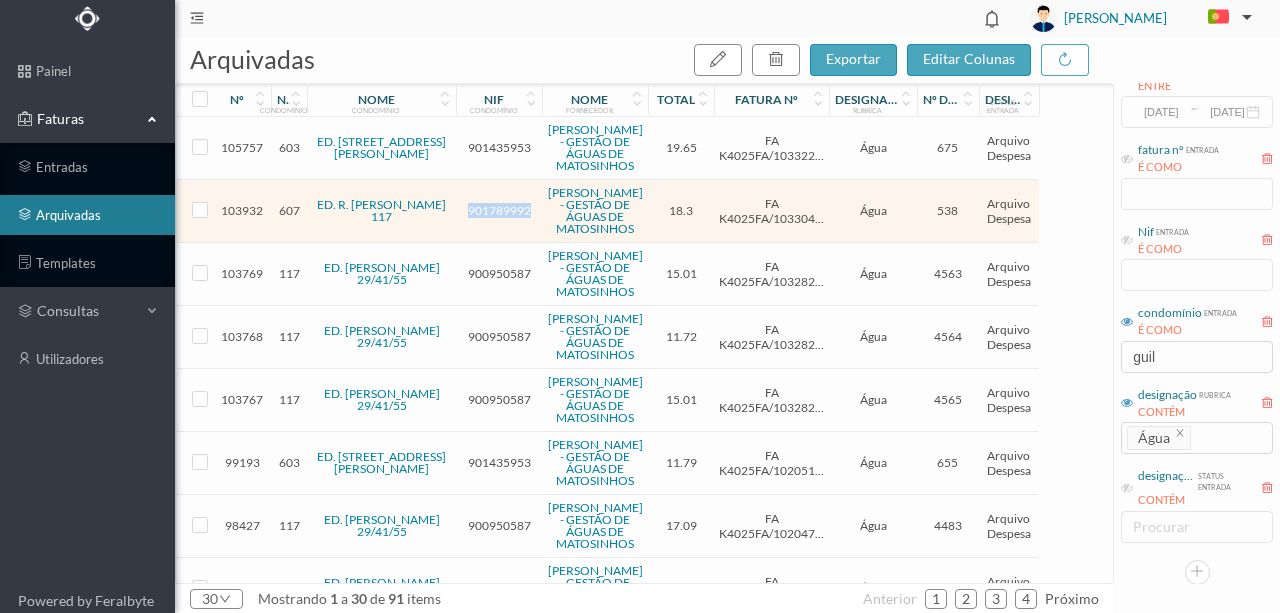 click on "901789992" at bounding box center (499, 210) 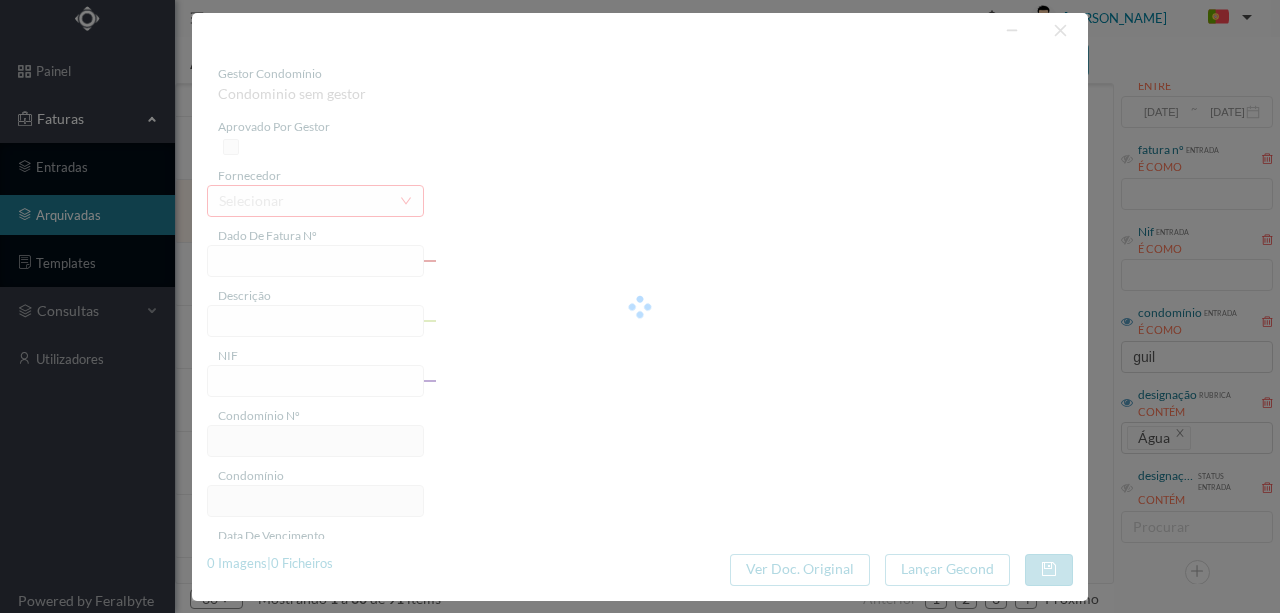 type on "FA K4025FA/10330410" 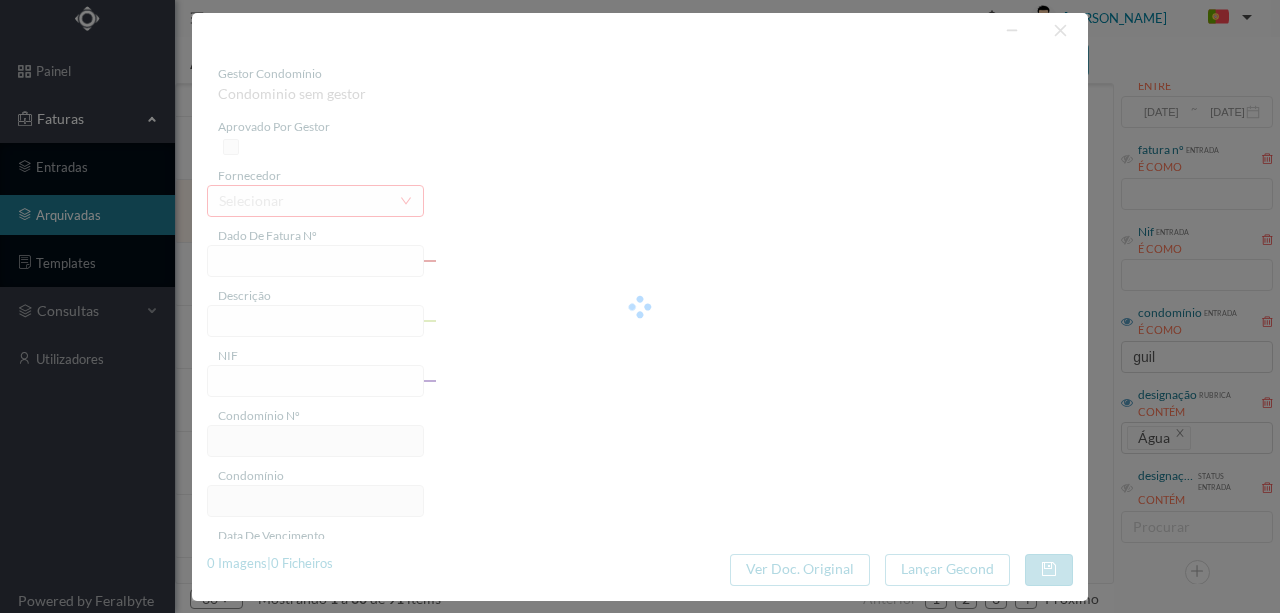 type on "117 TOTALIZADOR ([DATE] a [DATE])" 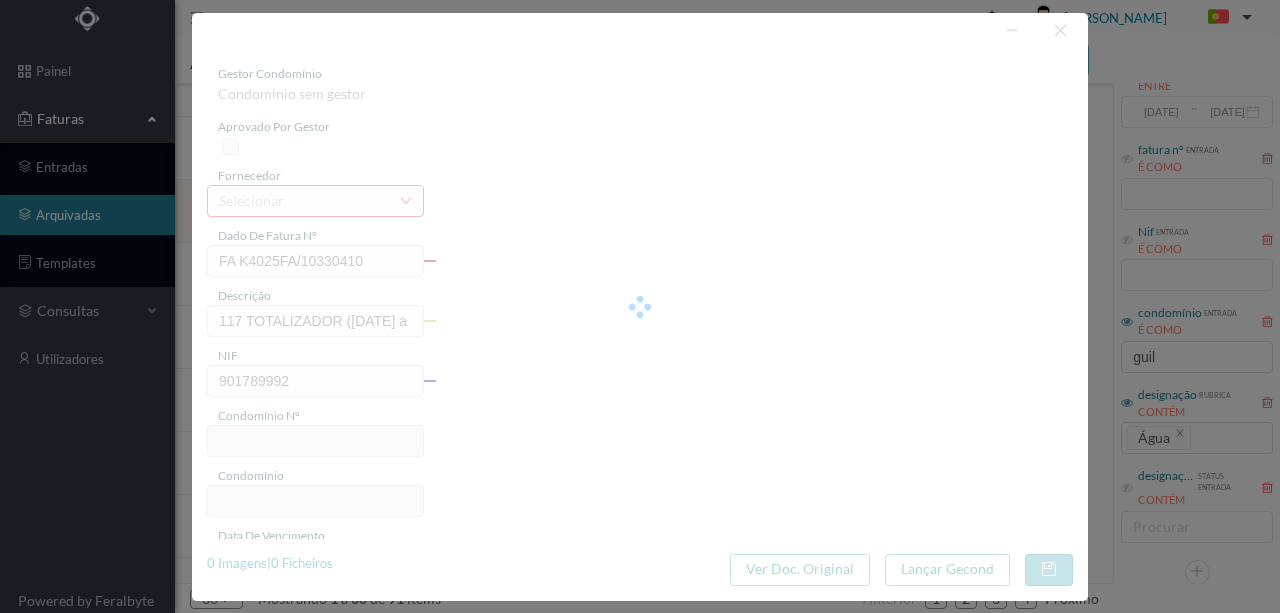 type on "607" 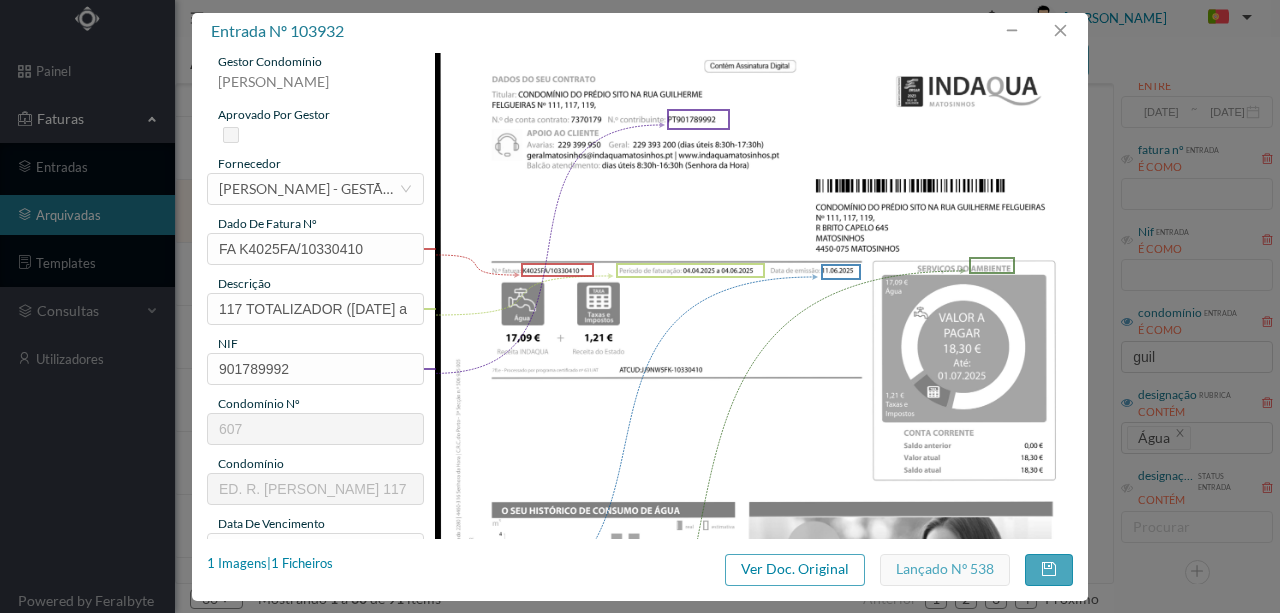 scroll, scrollTop: 0, scrollLeft: 0, axis: both 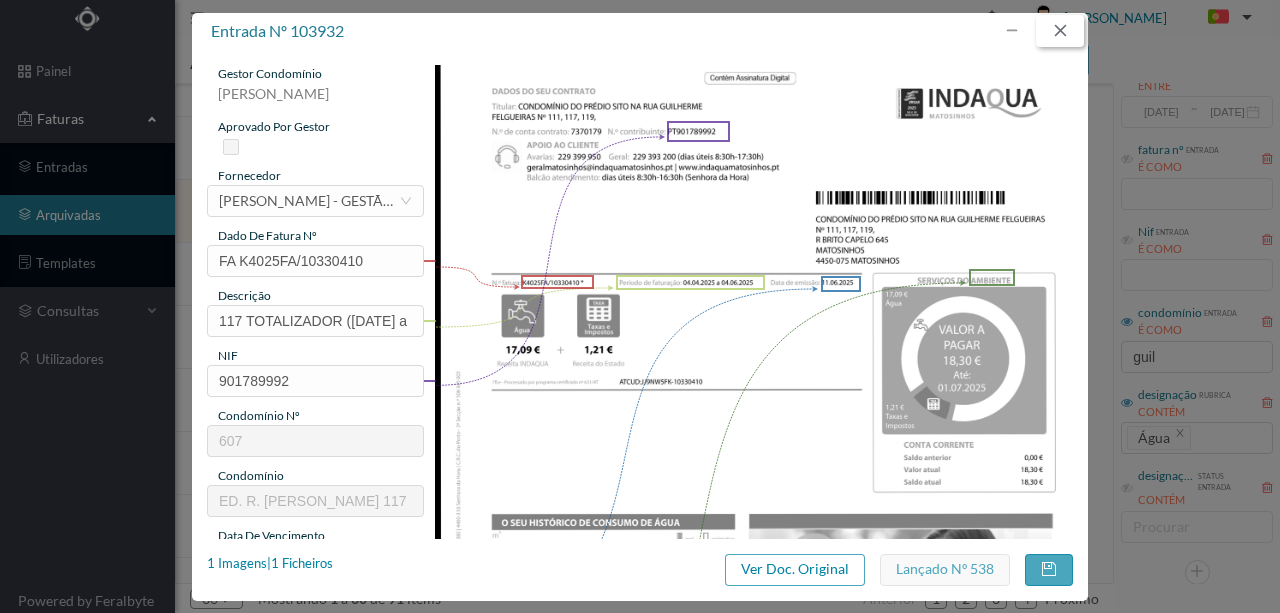 click at bounding box center (1060, 31) 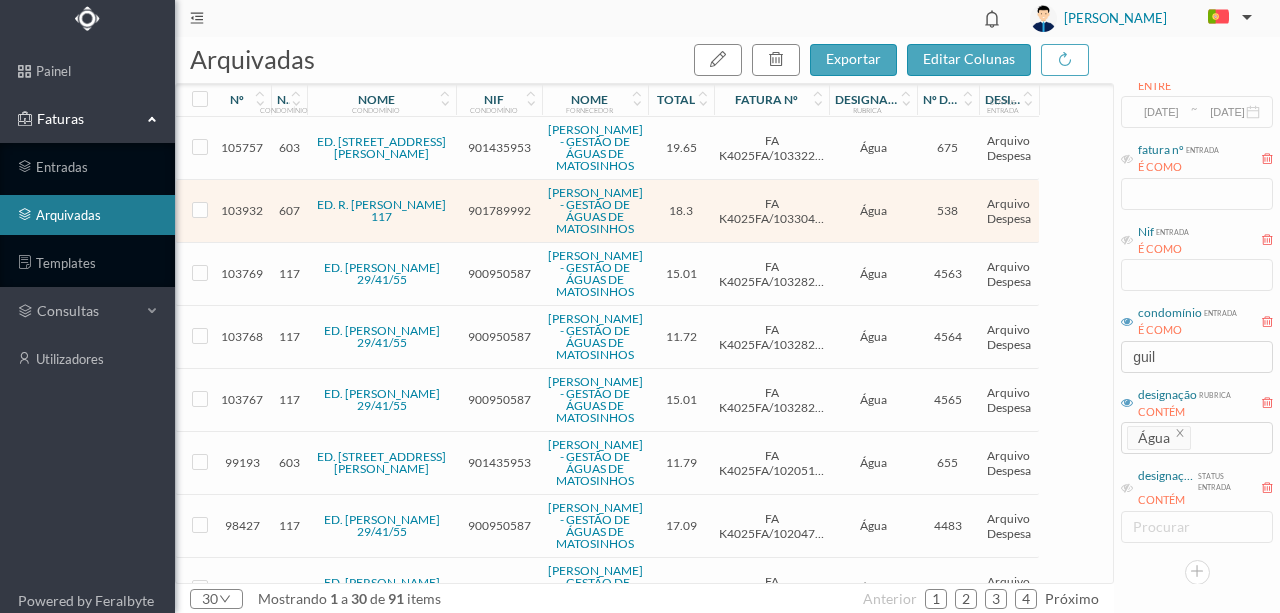click on "900950587" at bounding box center [499, 273] 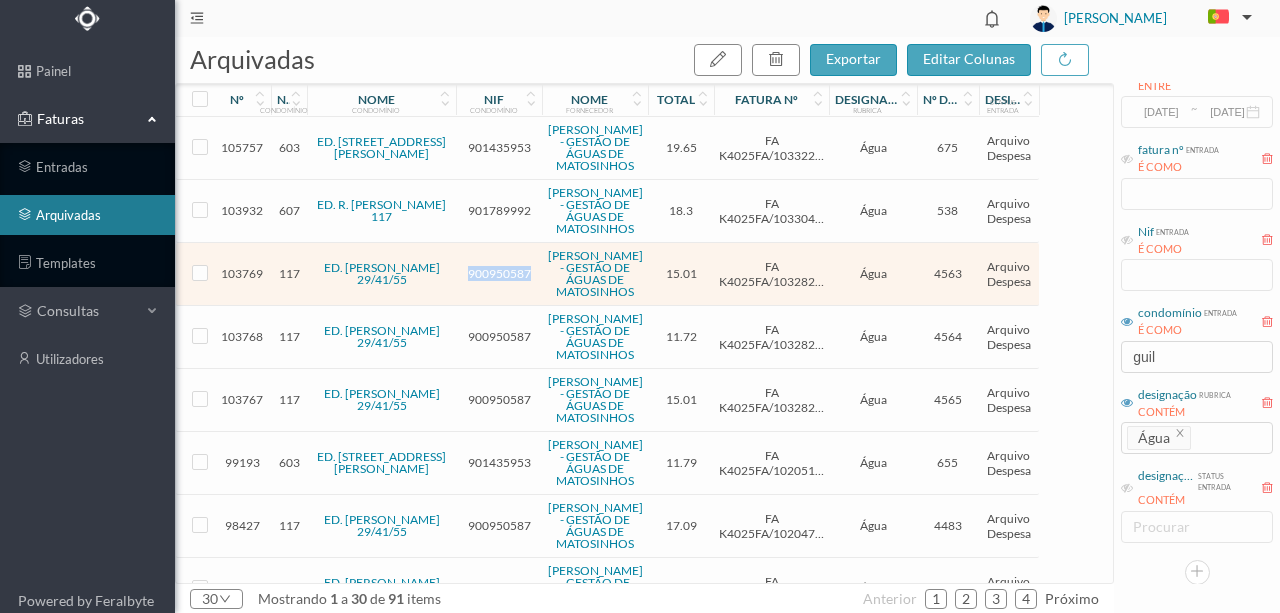 click on "900950587" at bounding box center [499, 273] 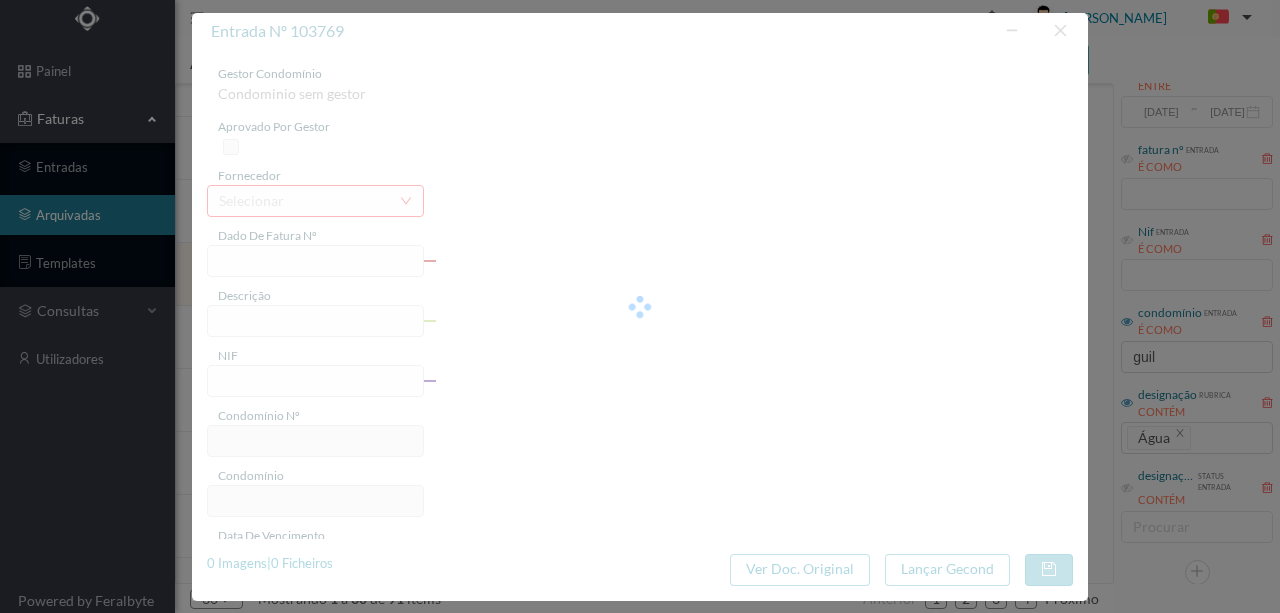 type on "FA K4025FA/10328217" 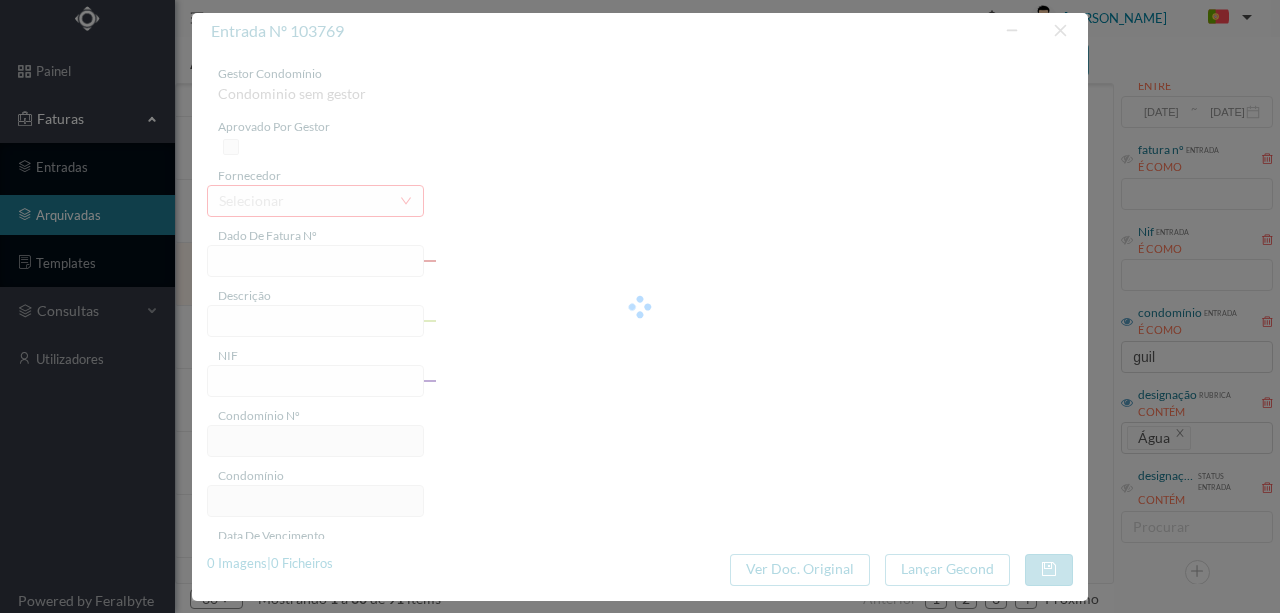 type on "41 Totalizador ([DATE] a [DATE])" 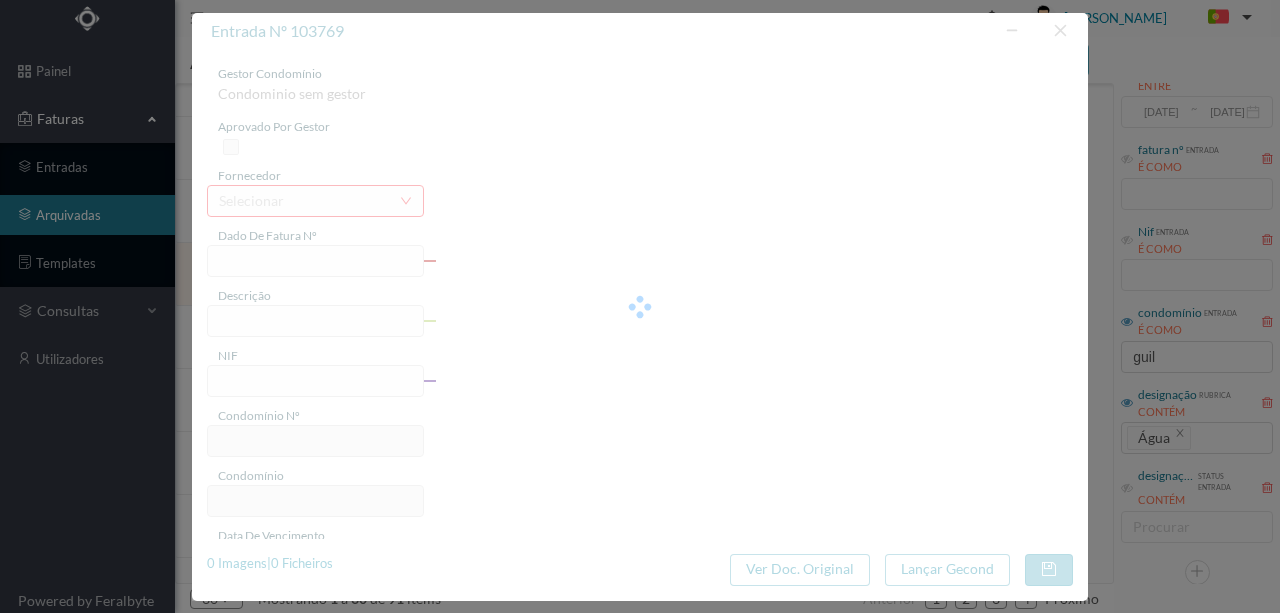 type on "900950587" 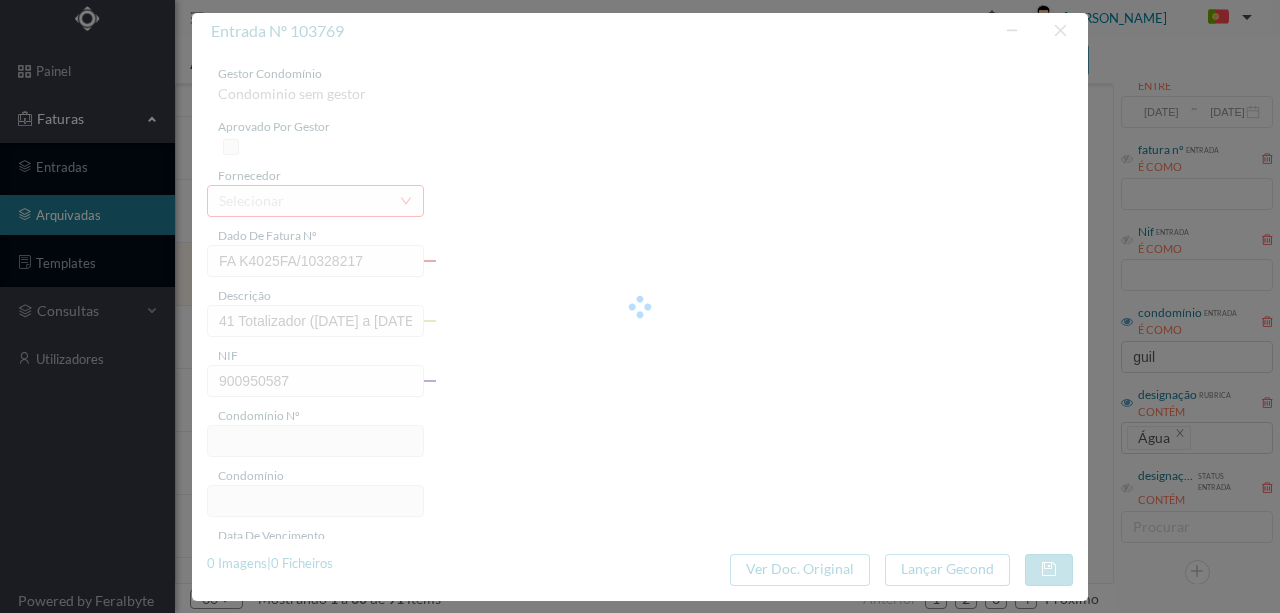type on "117" 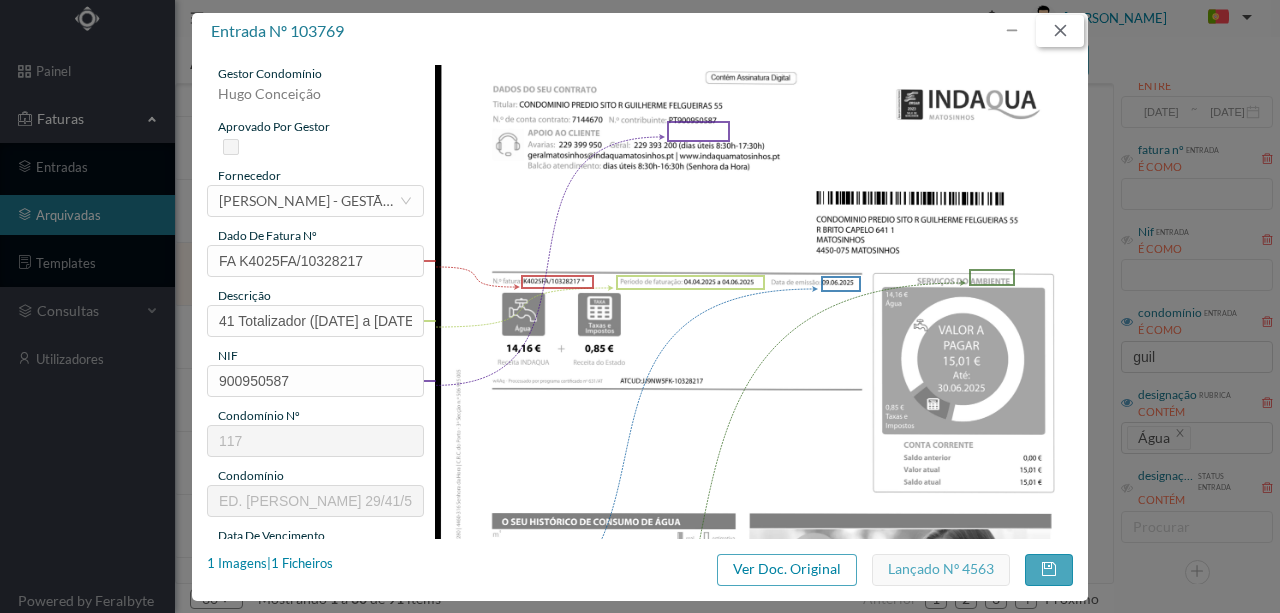 click at bounding box center (1060, 31) 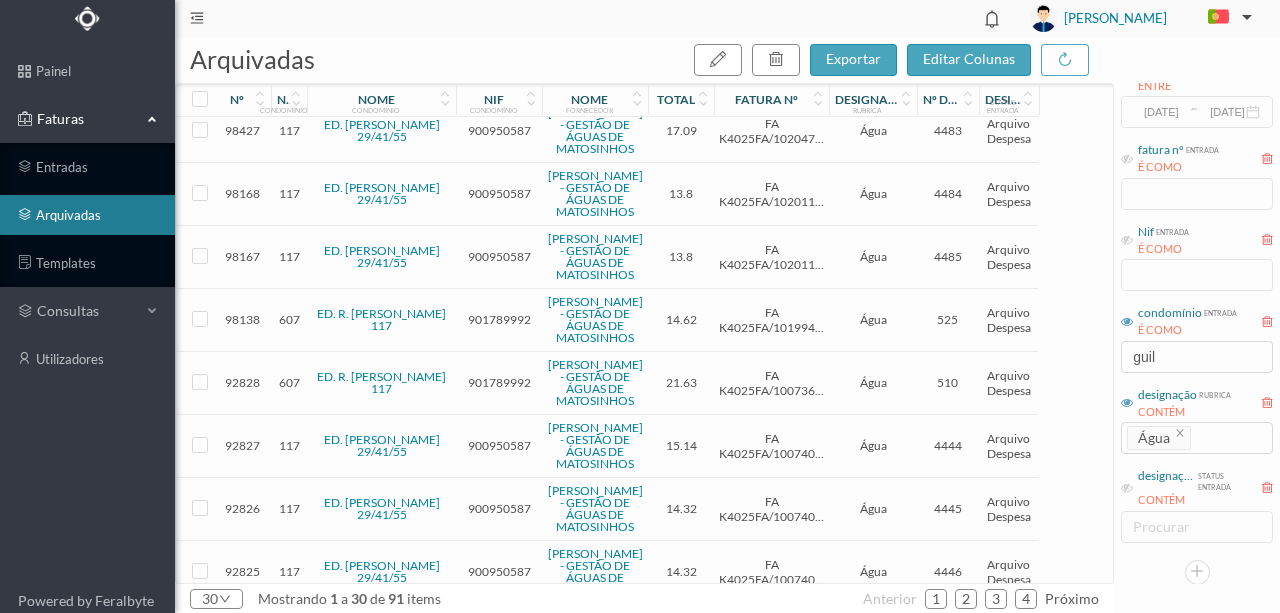 scroll, scrollTop: 400, scrollLeft: 0, axis: vertical 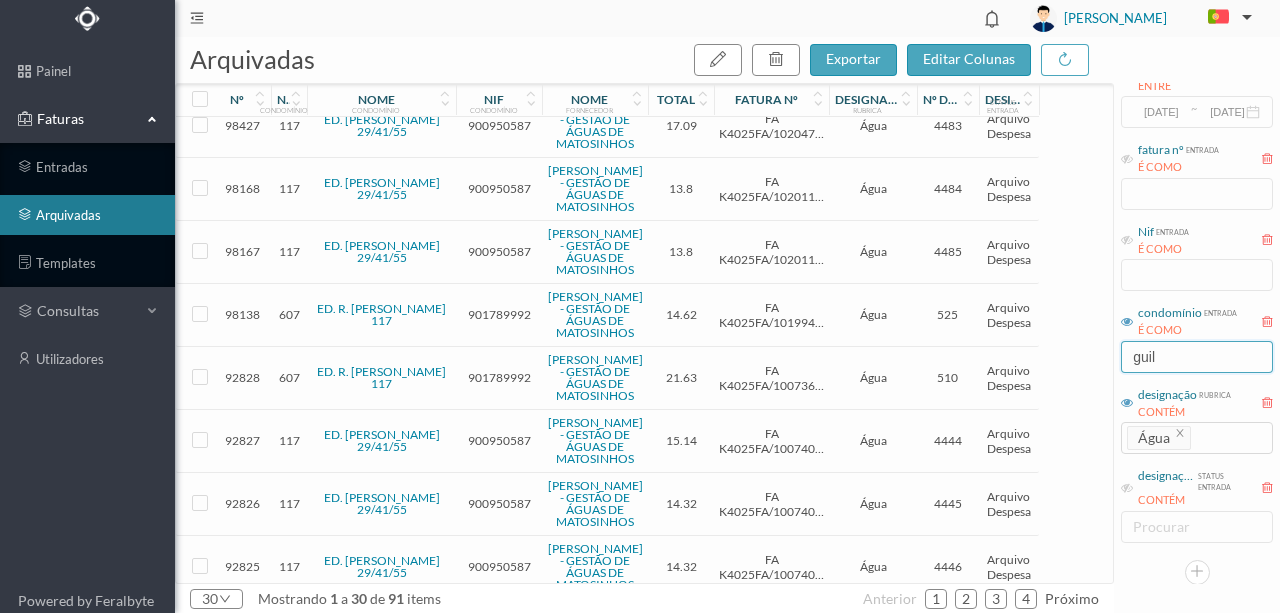 drag, startPoint x: 1173, startPoint y: 358, endPoint x: 1092, endPoint y: 355, distance: 81.055534 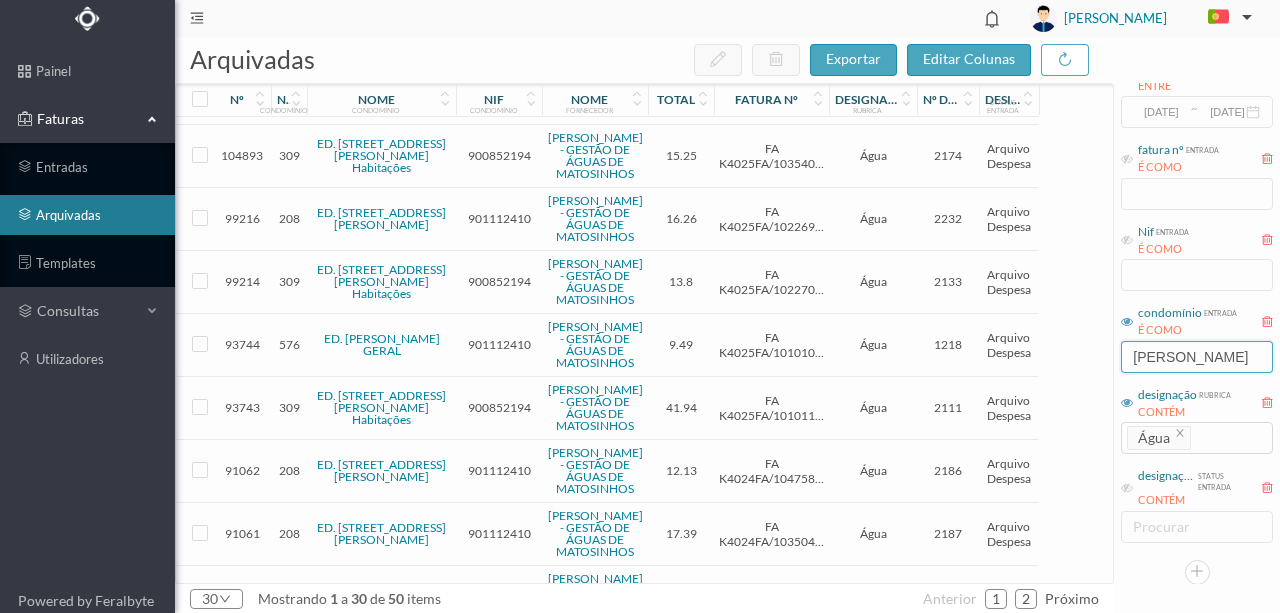 scroll, scrollTop: 0, scrollLeft: 0, axis: both 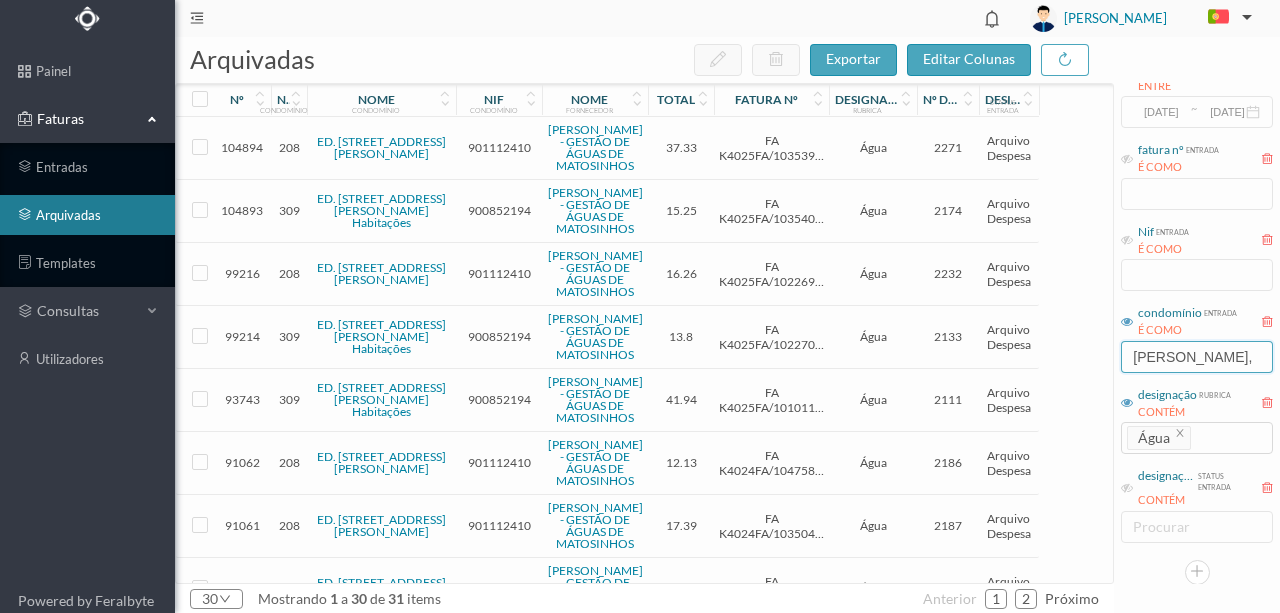 type on "[PERSON_NAME]," 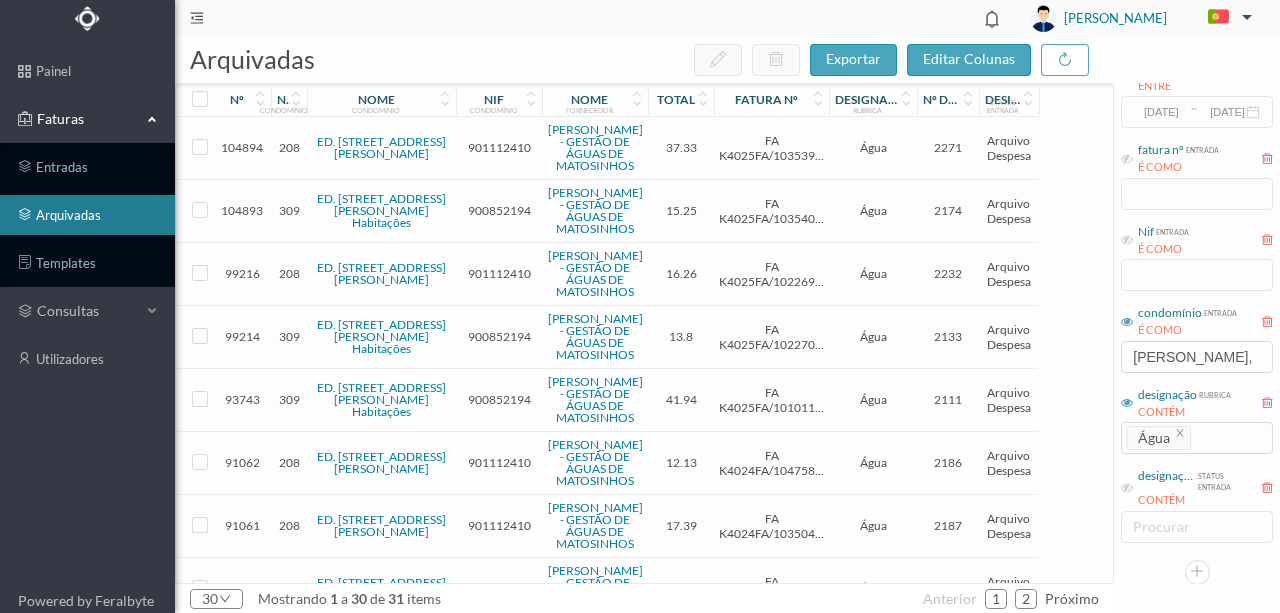 click on "900852194" at bounding box center [499, 210] 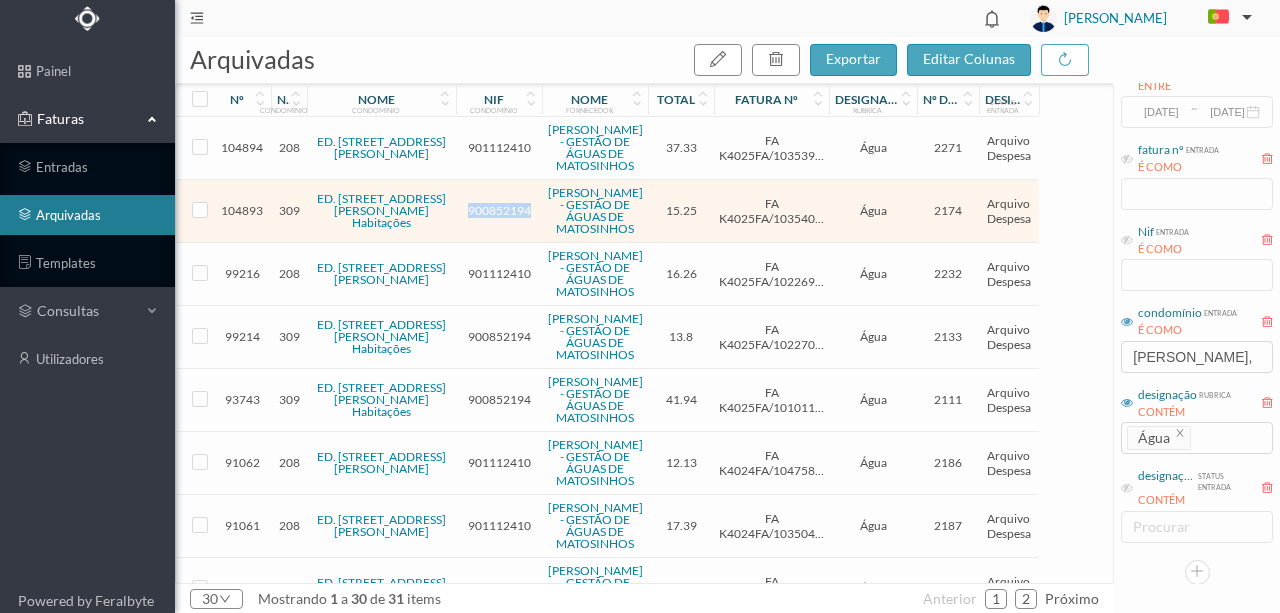 click on "900852194" at bounding box center (499, 210) 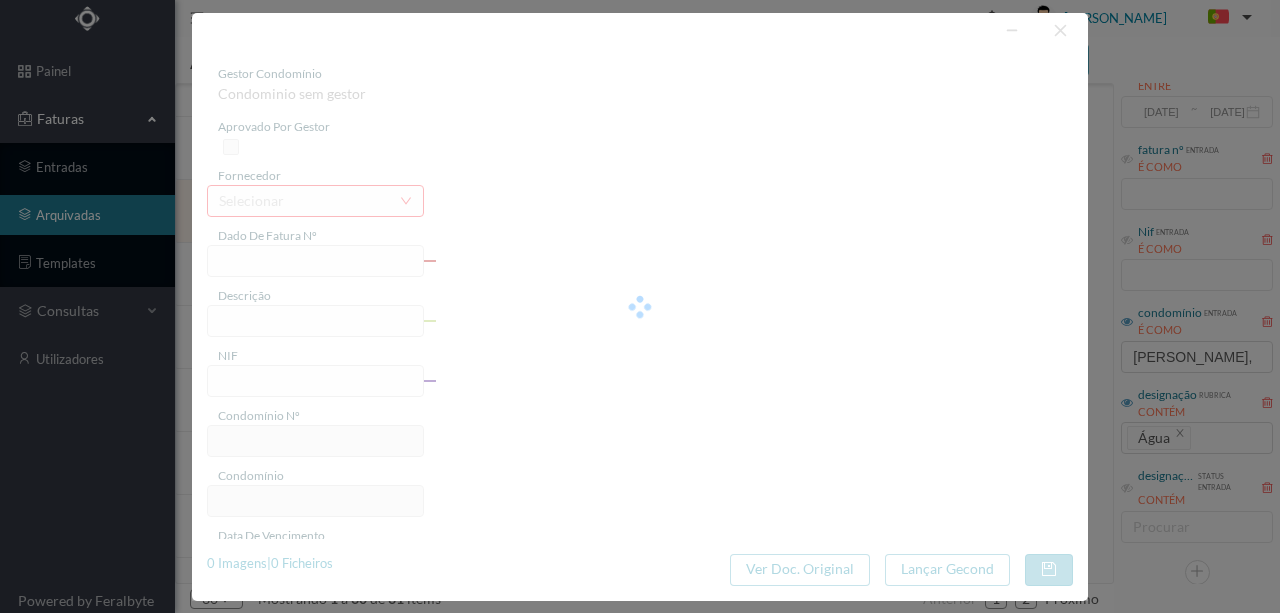 type on "FA K4025FA/10354062" 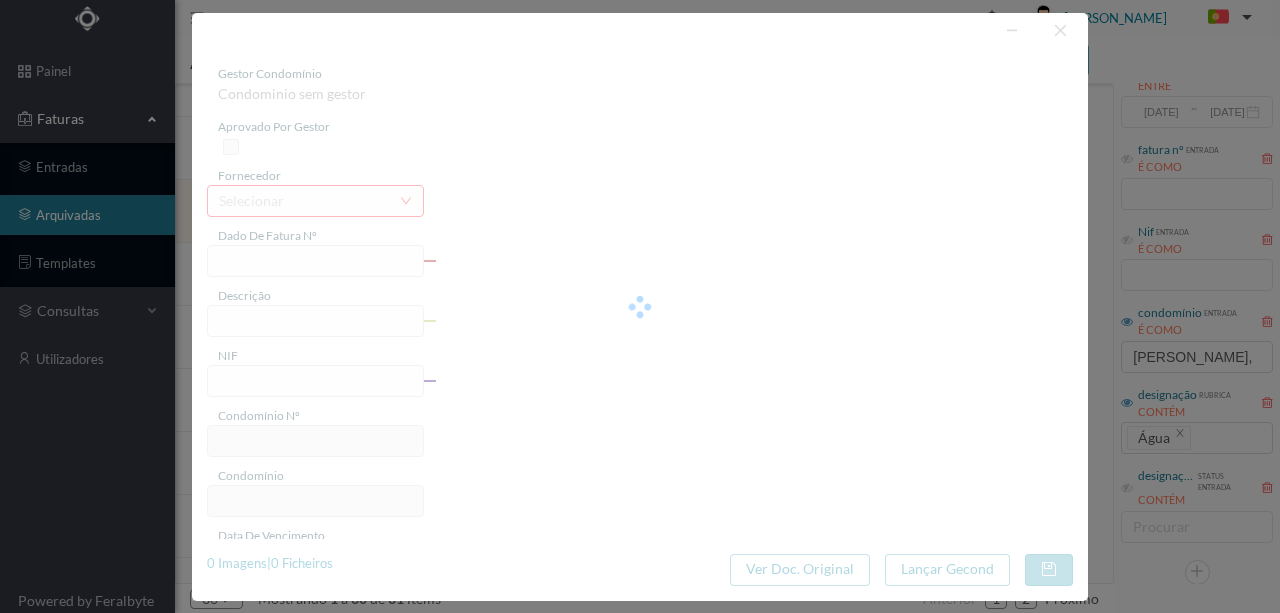 type on "376 Totalizador ( [DATE] a [DATE])" 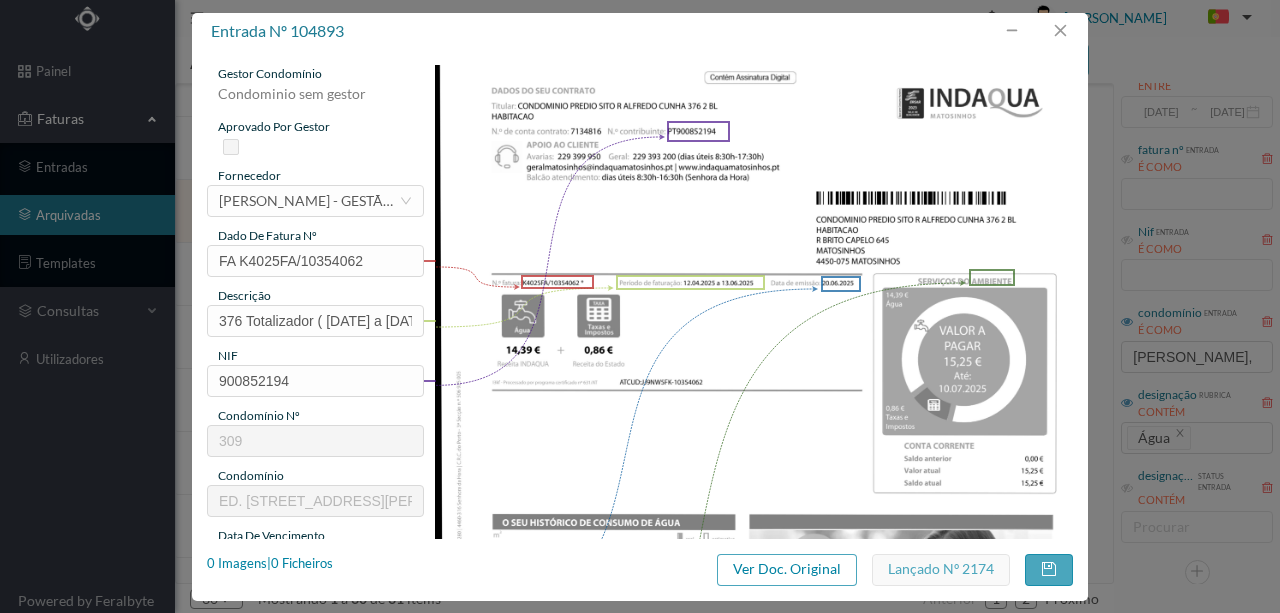 type on "309" 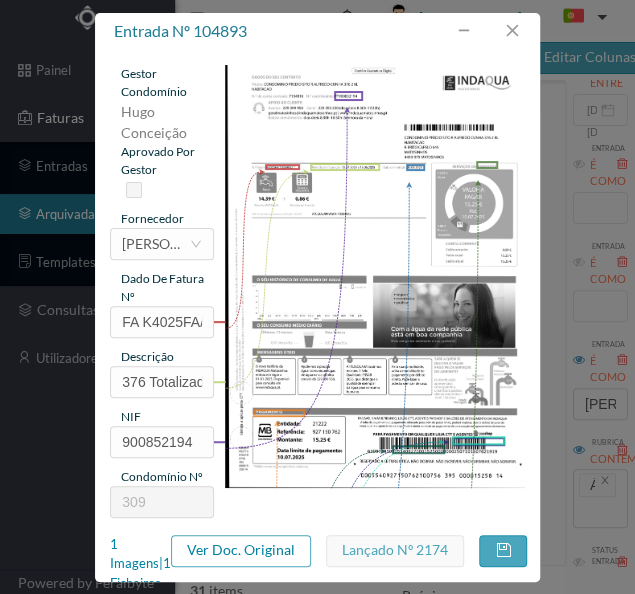 click on "entrada nº 104893" at bounding box center [317, 31] 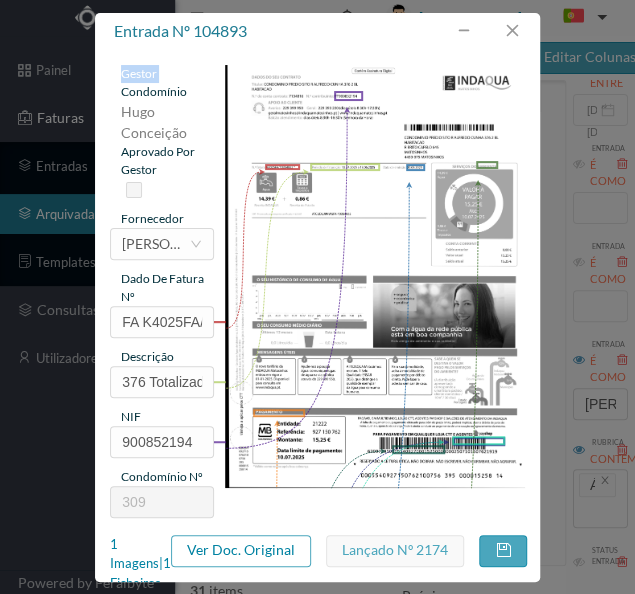 click on "entrada nº 104893" at bounding box center (317, 31) 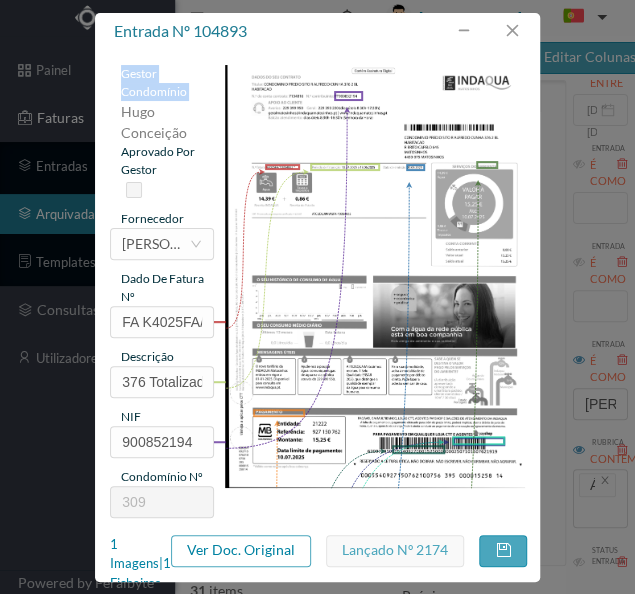 click on "entrada nº 104893" at bounding box center (317, 31) 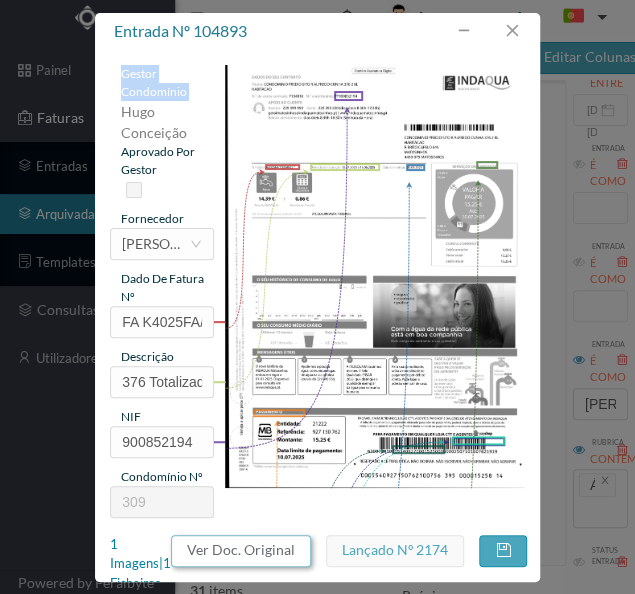 click on "Ver Doc. Original" at bounding box center [241, 551] 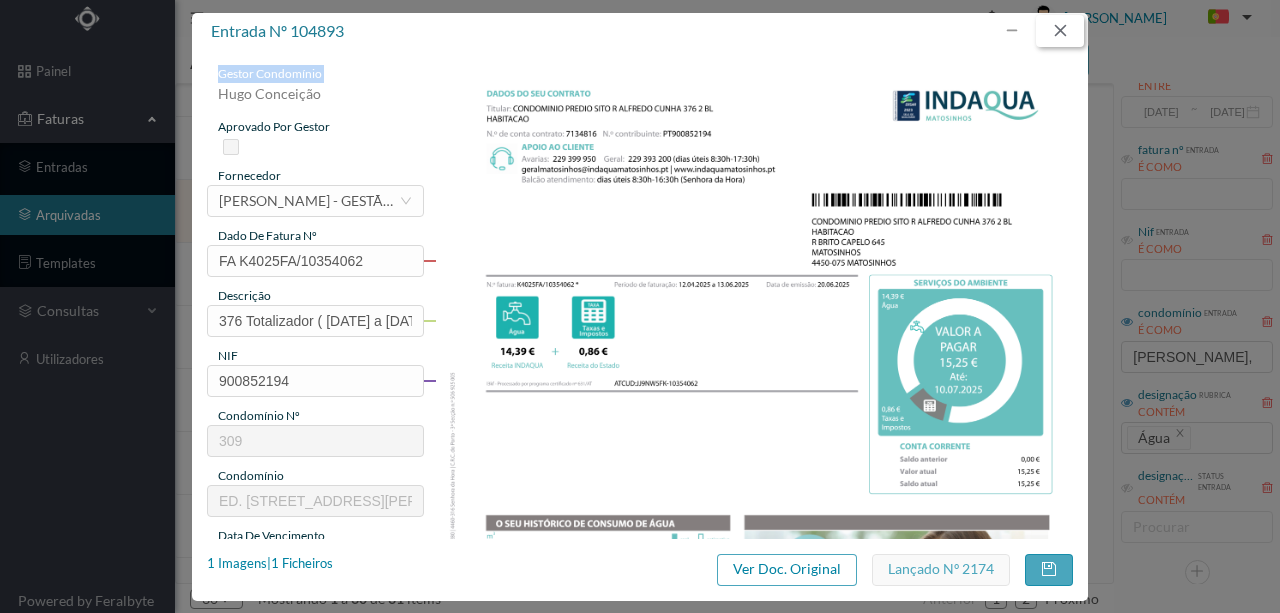 drag, startPoint x: 1058, startPoint y: 26, endPoint x: 1006, endPoint y: 28, distance: 52.03845 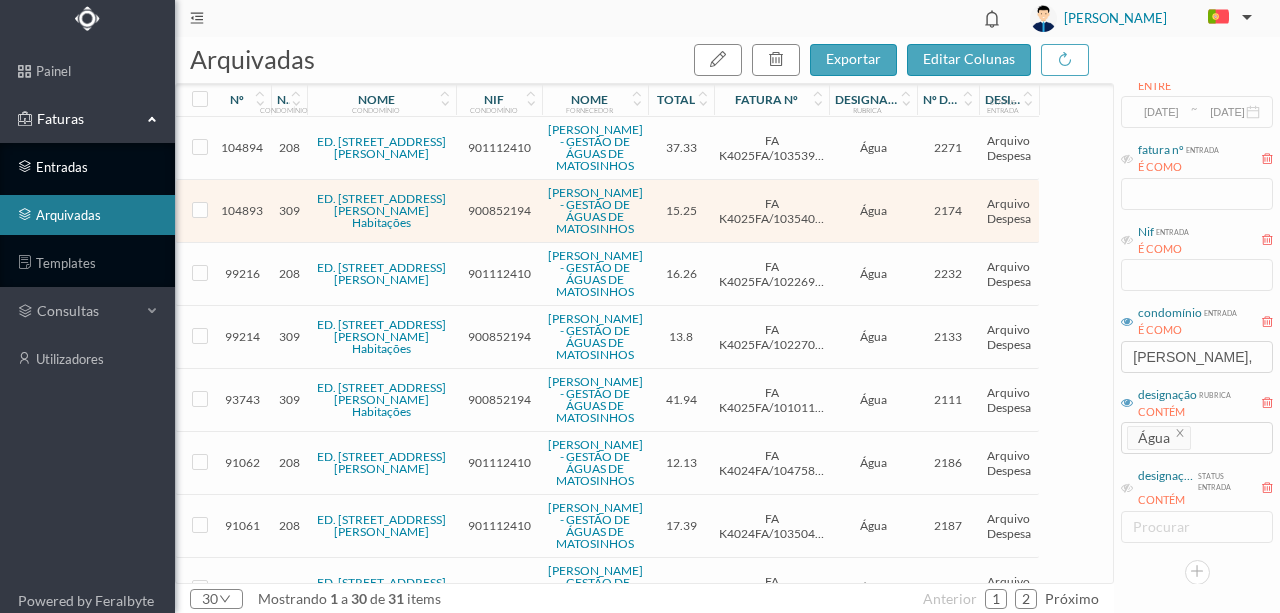 click on "entradas" at bounding box center [87, 167] 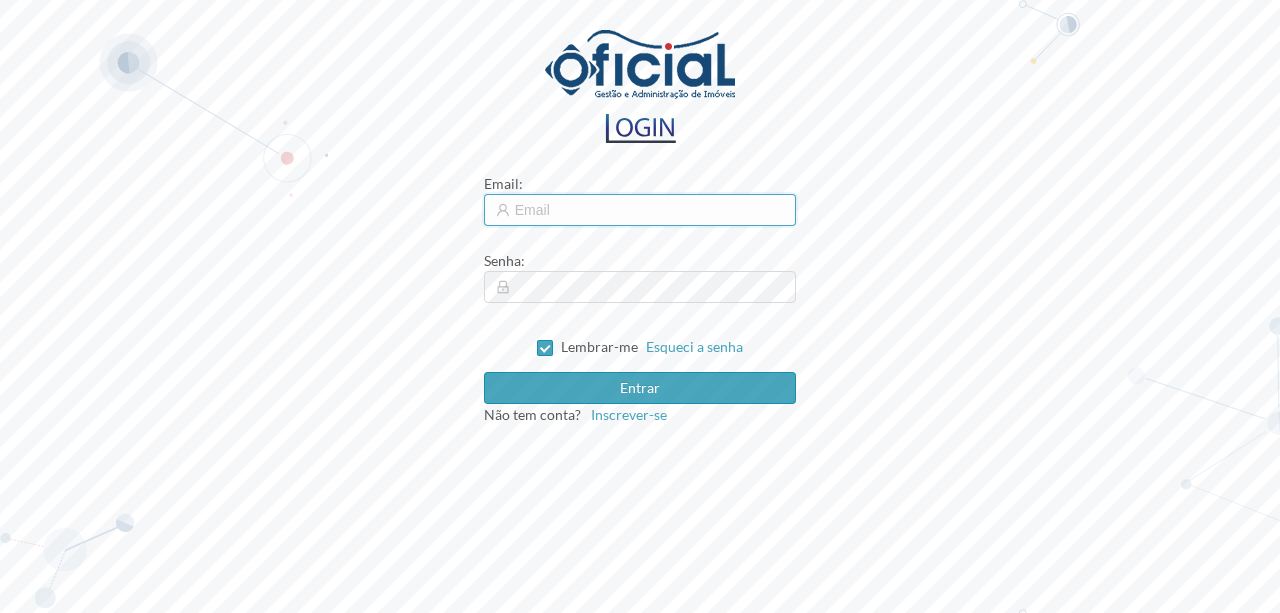 type on "[EMAIL_ADDRESS][DOMAIN_NAME]" 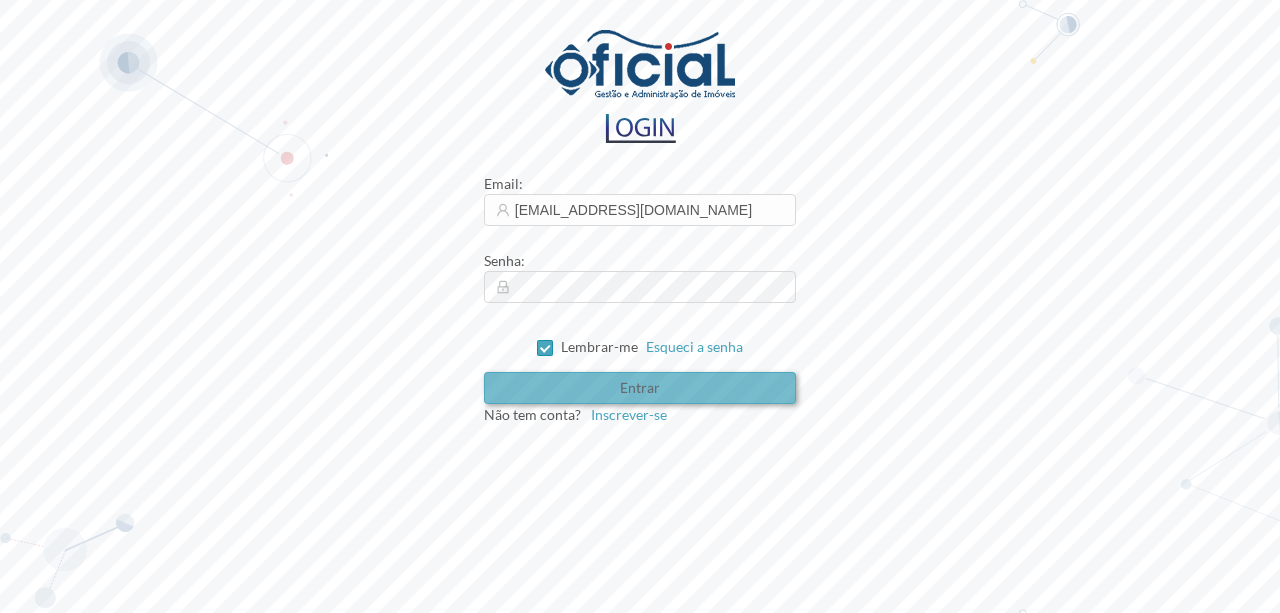 click on "Entrar" at bounding box center (640, 388) 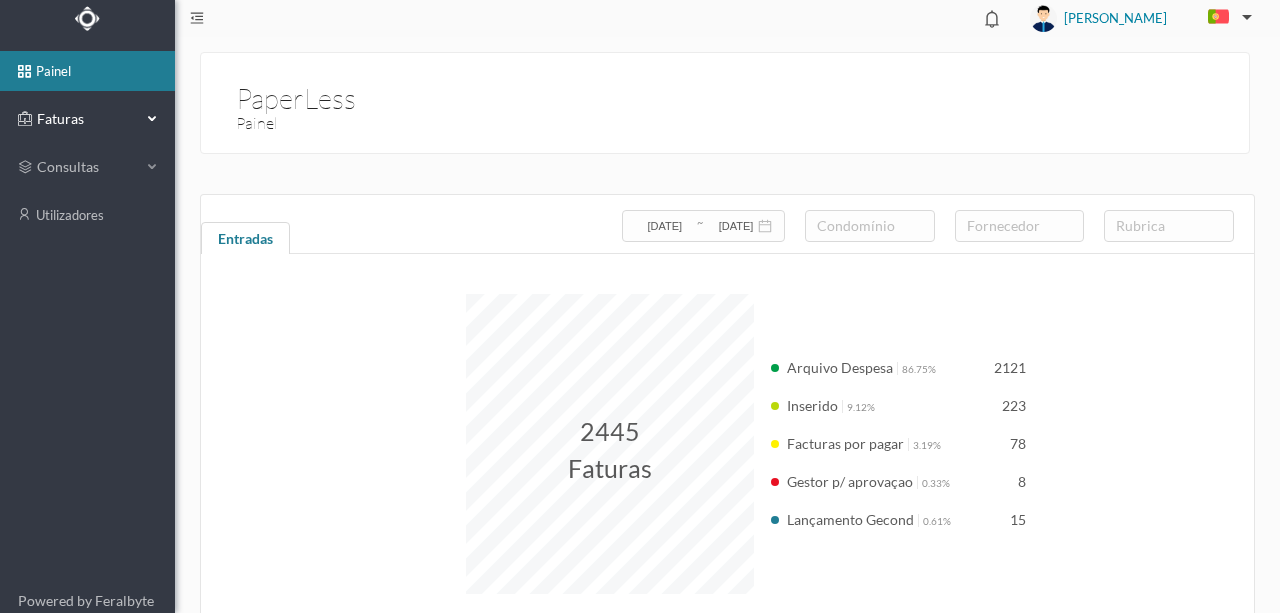 click on "Faturas" at bounding box center (87, 119) 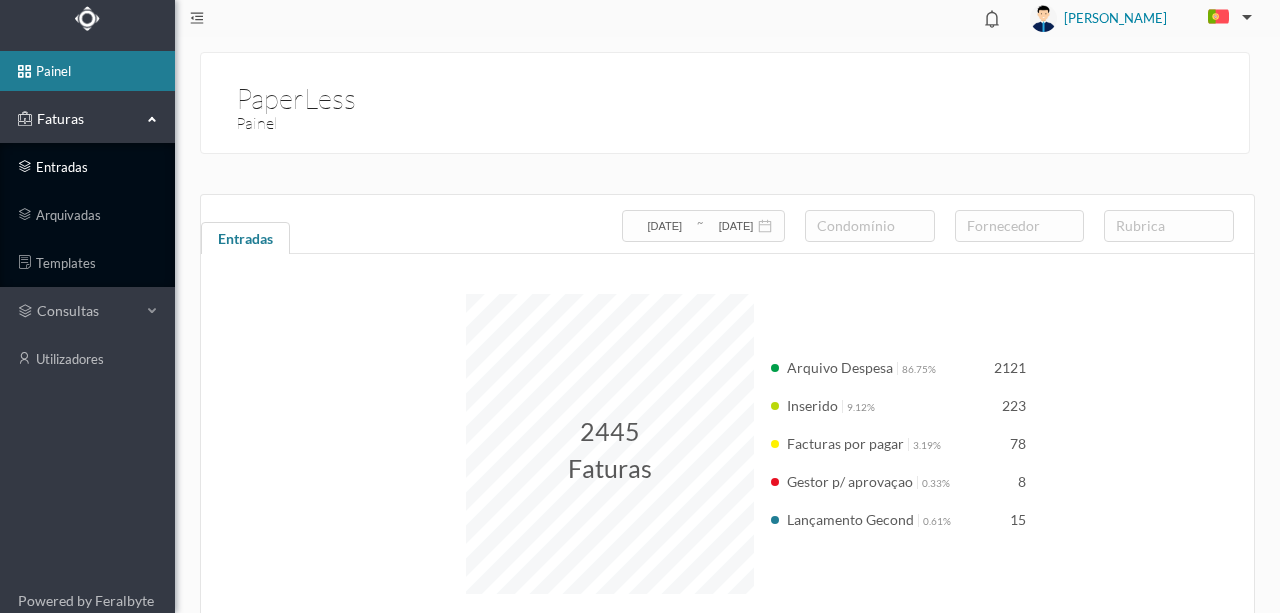 click on "entradas" at bounding box center [87, 167] 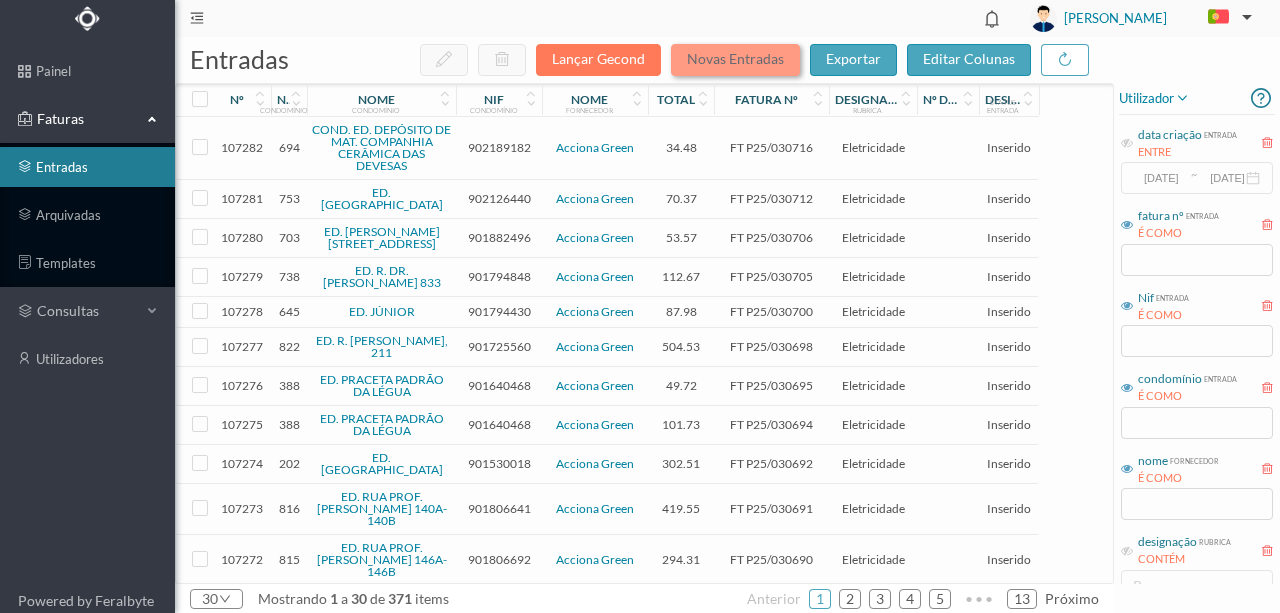 click on "Novas Entradas" at bounding box center [735, 60] 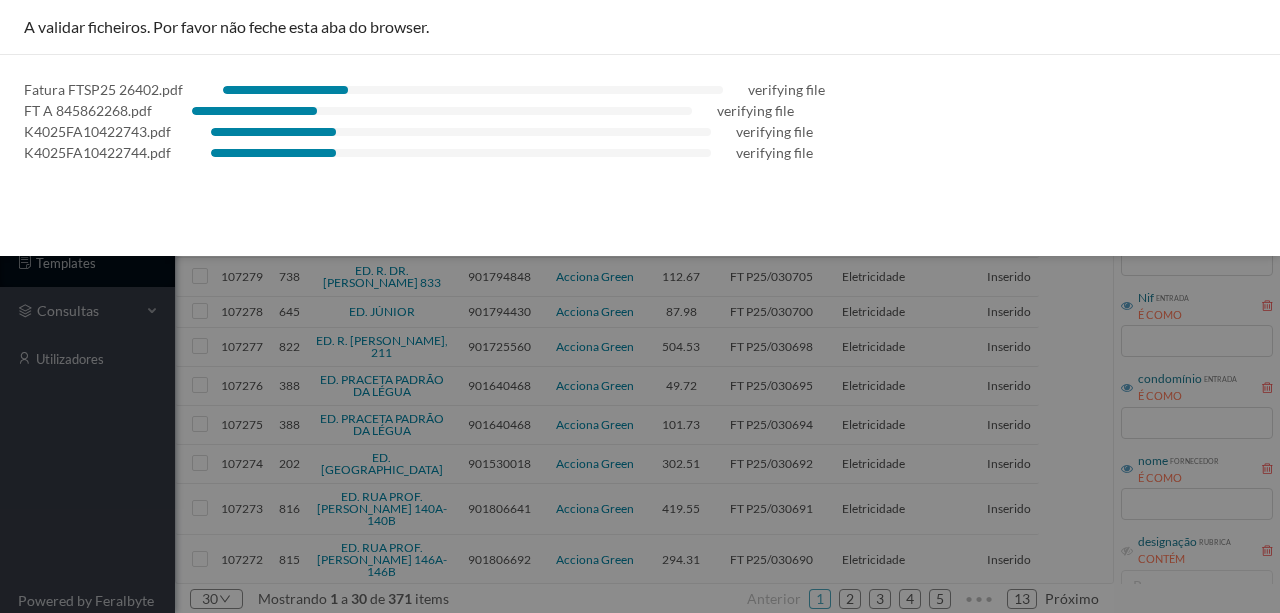 click on "A validar ficheiros. Por favor não feche esta aba do browser. Fatura FTSP25 26402.pdf verifying file FT A 845862268.pdf verifying file K4025FA10422743.pdf verifying file K4025FA10422744.pdf verifying file" at bounding box center (640, 128) 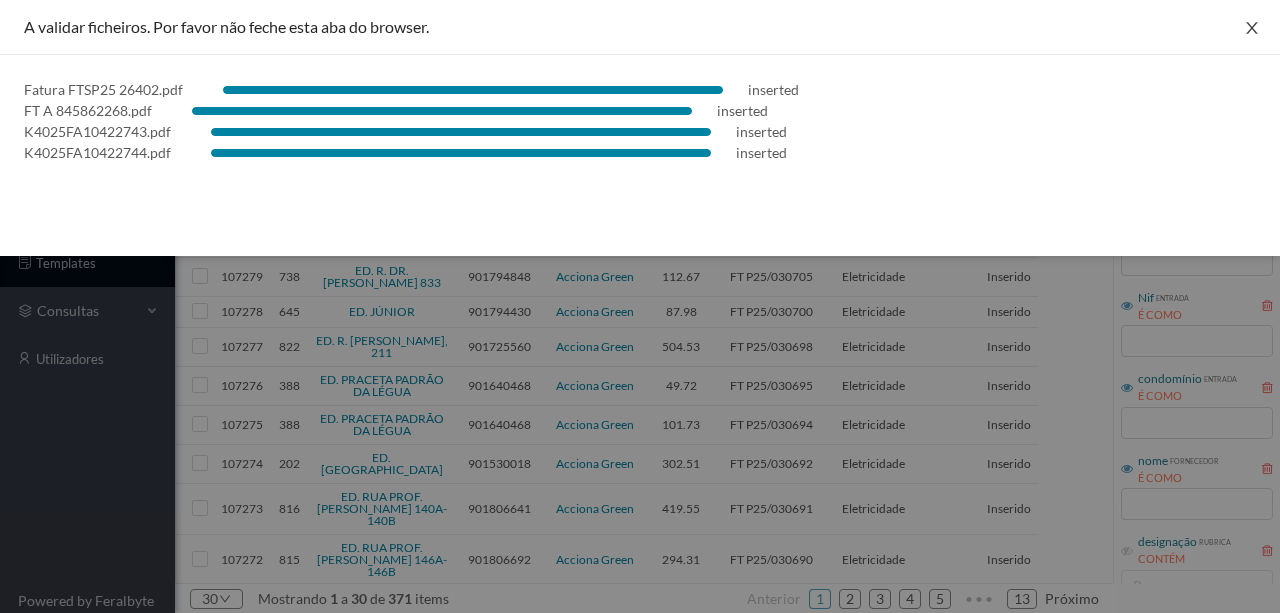 drag, startPoint x: 1252, startPoint y: 29, endPoint x: 1164, endPoint y: 98, distance: 111.82576 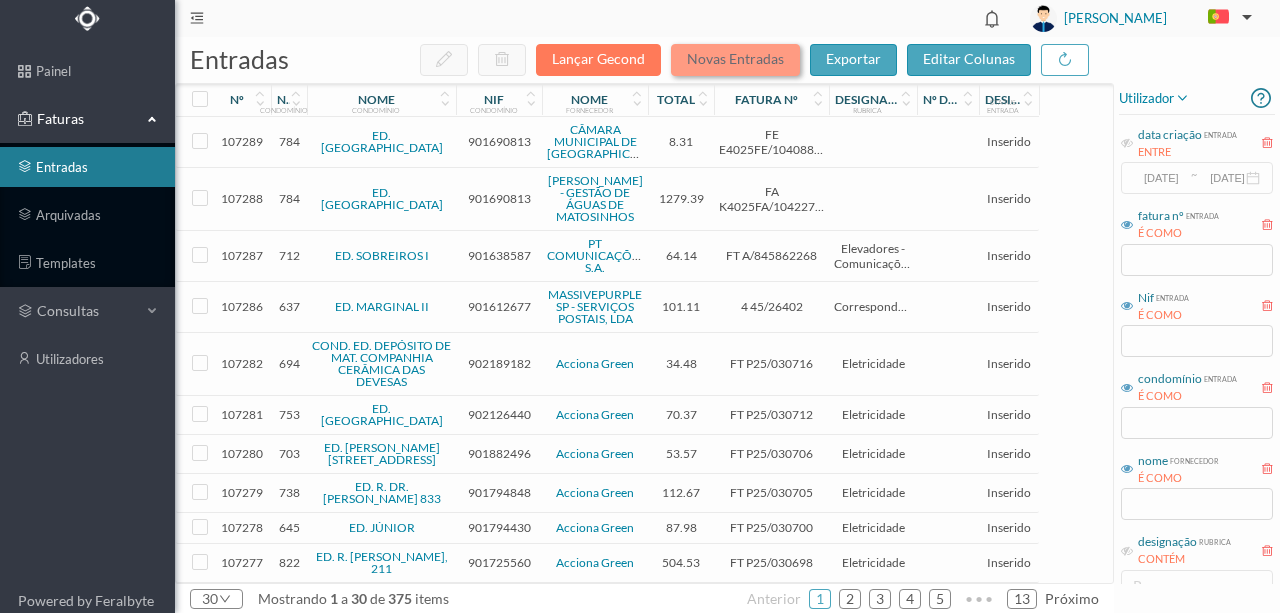click on "Novas Entradas" at bounding box center (735, 60) 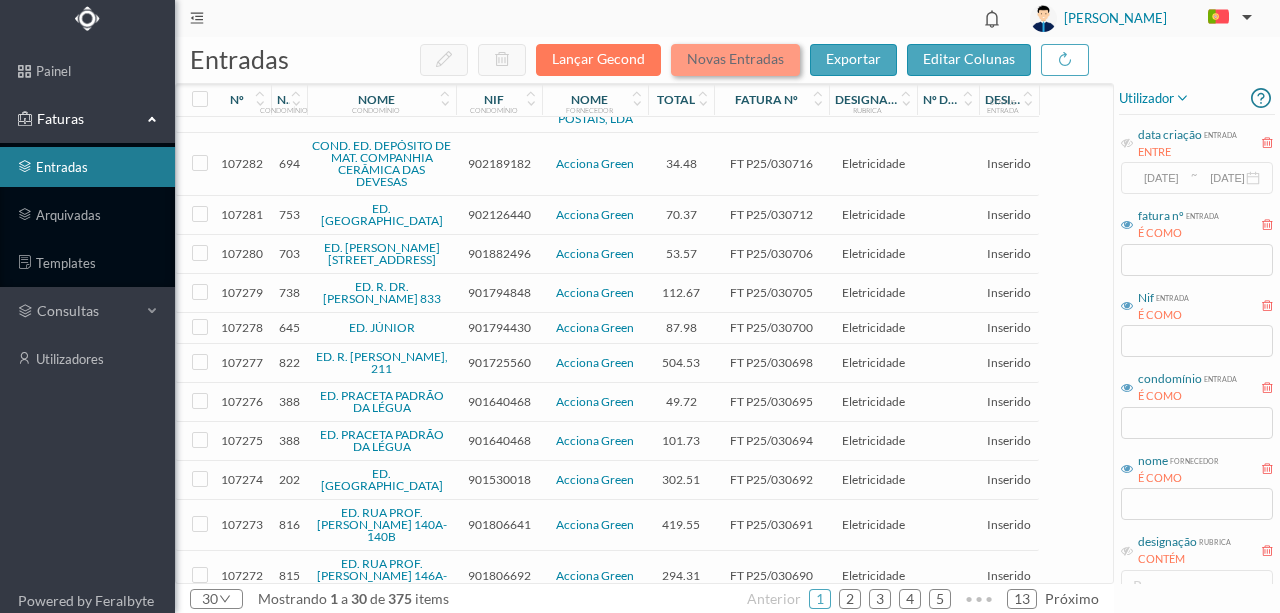 scroll, scrollTop: 333, scrollLeft: 0, axis: vertical 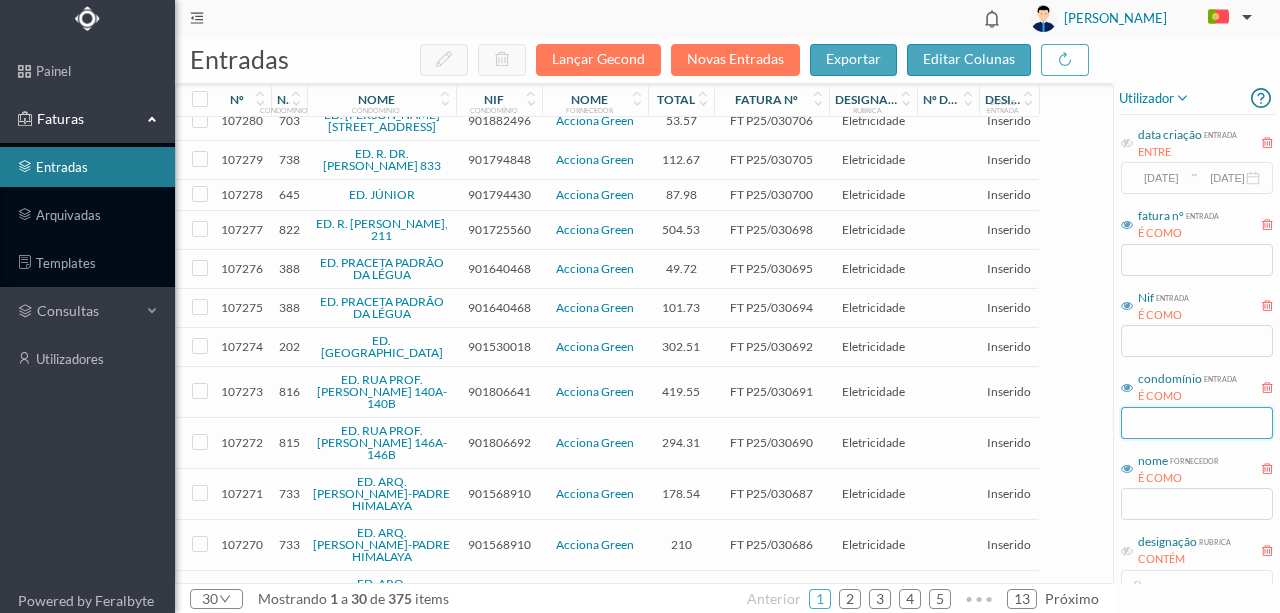 click at bounding box center (1197, 423) 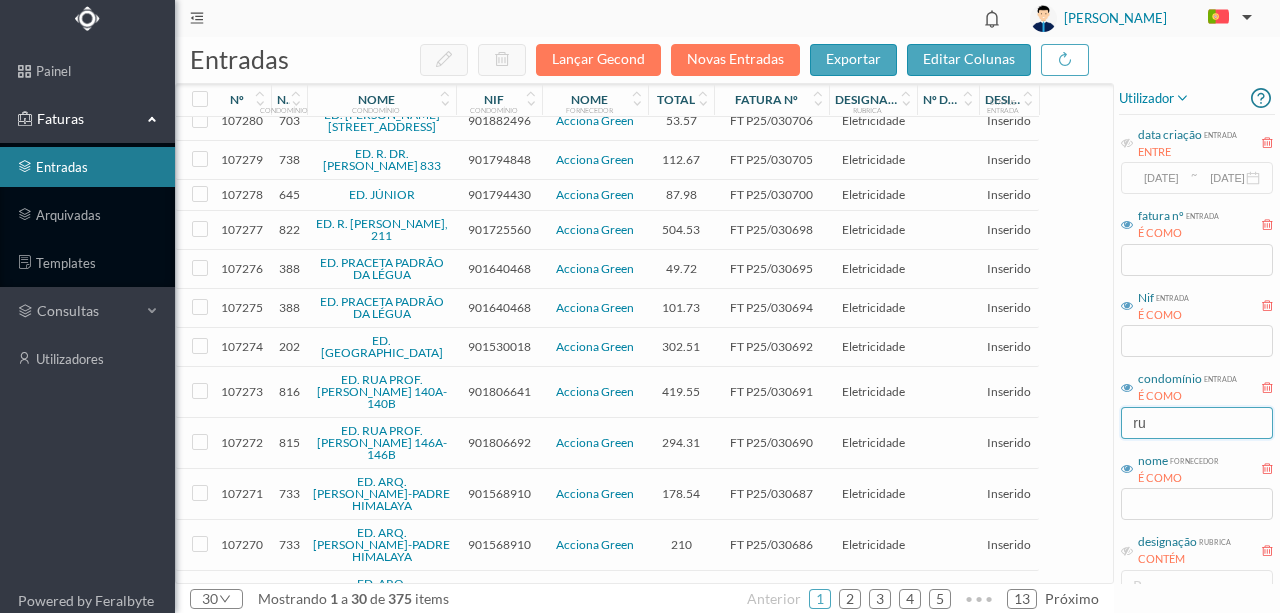type on "rui" 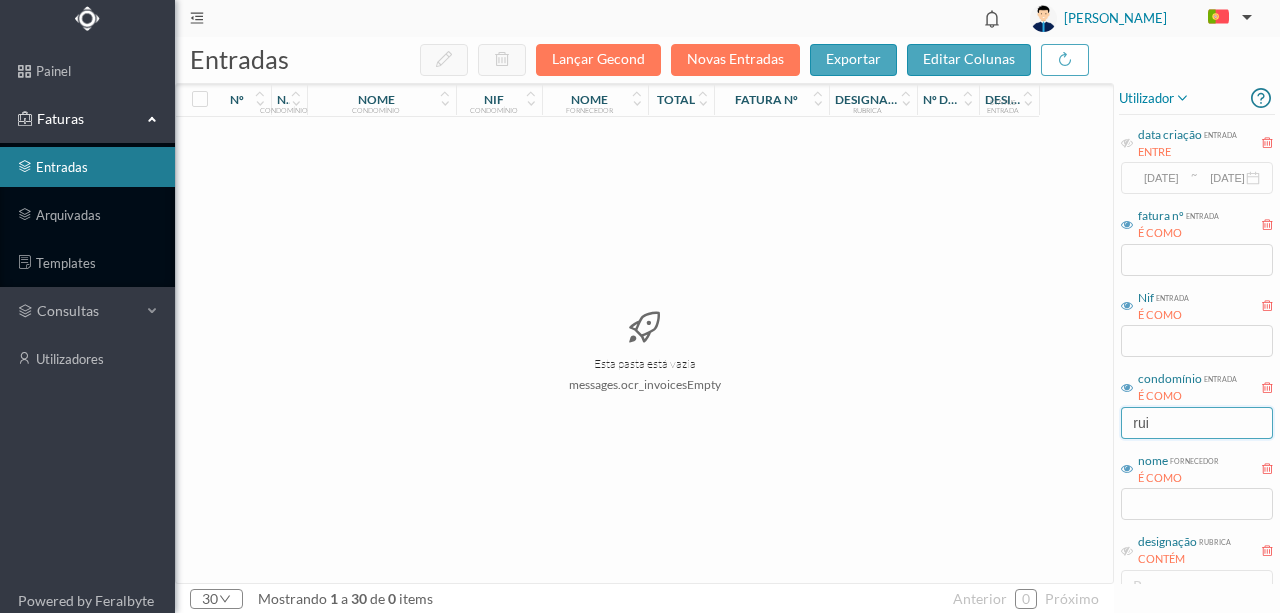 scroll, scrollTop: 0, scrollLeft: 0, axis: both 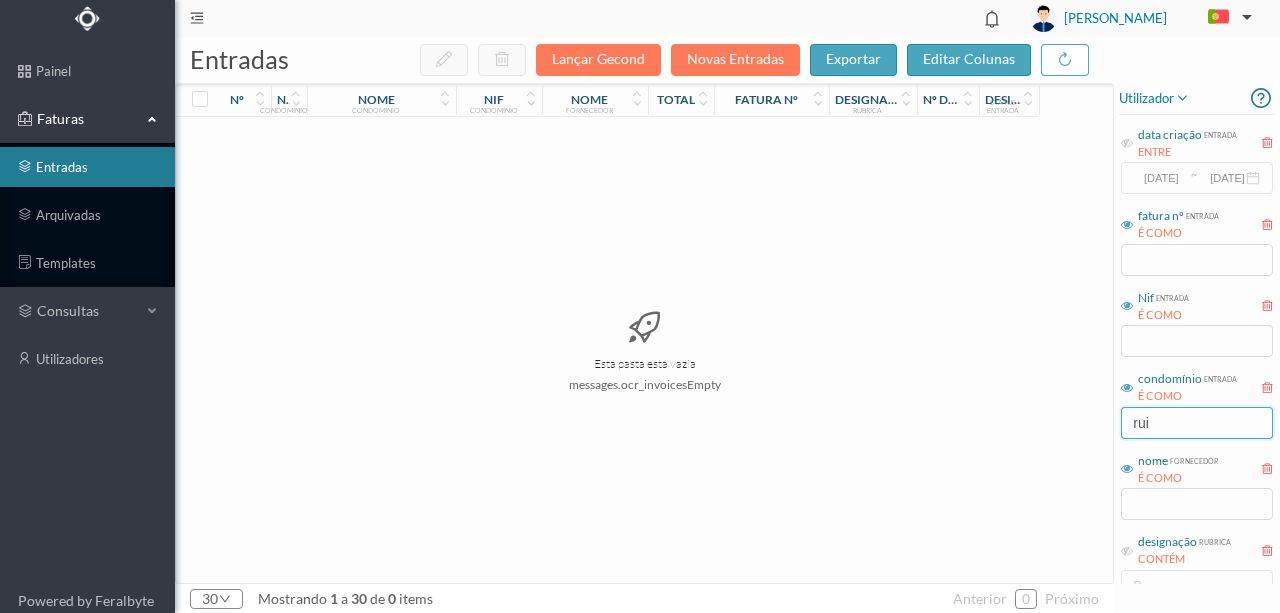 type 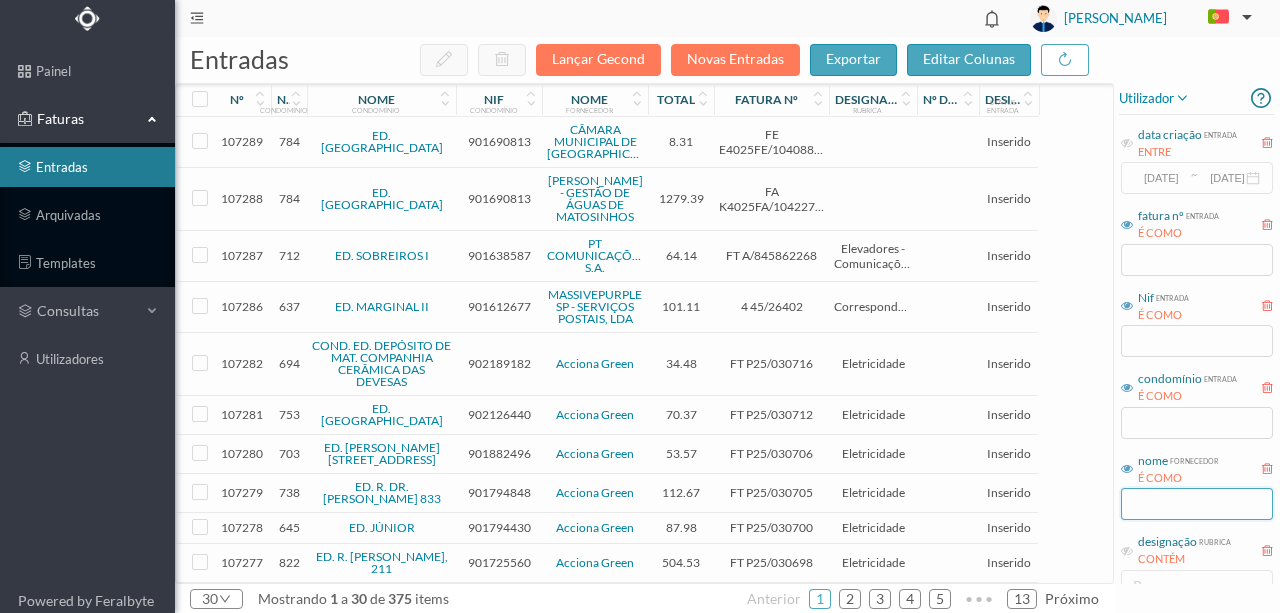 click at bounding box center [1197, 504] 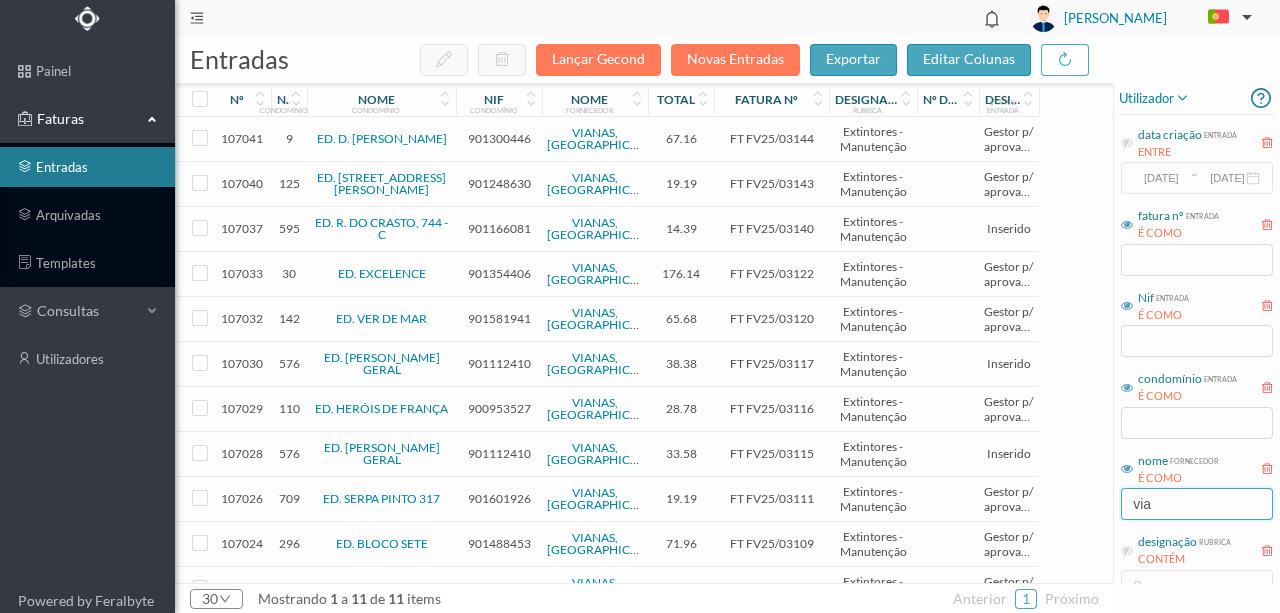 type on "via" 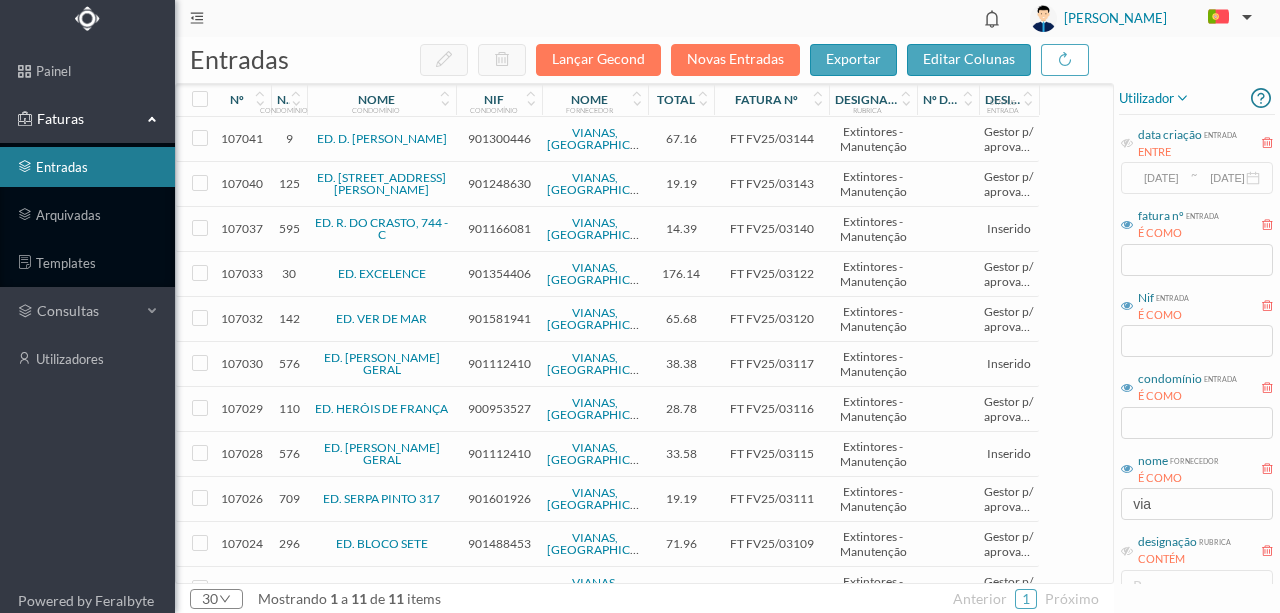 click on "901300446" at bounding box center [499, 138] 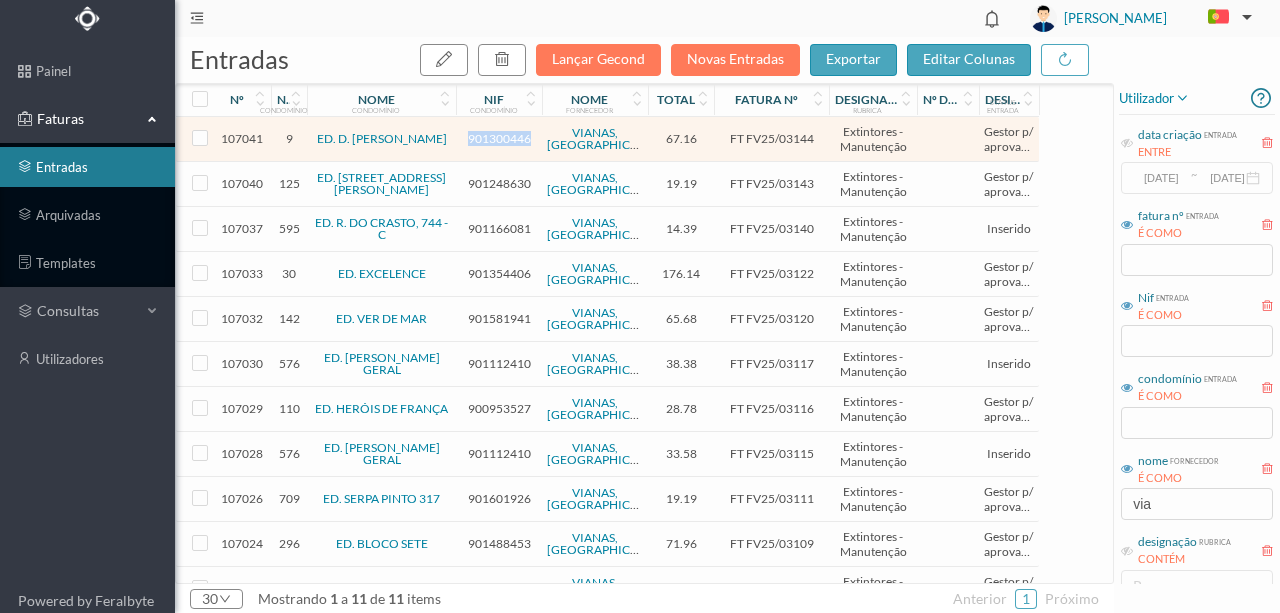 click on "901300446" at bounding box center (499, 138) 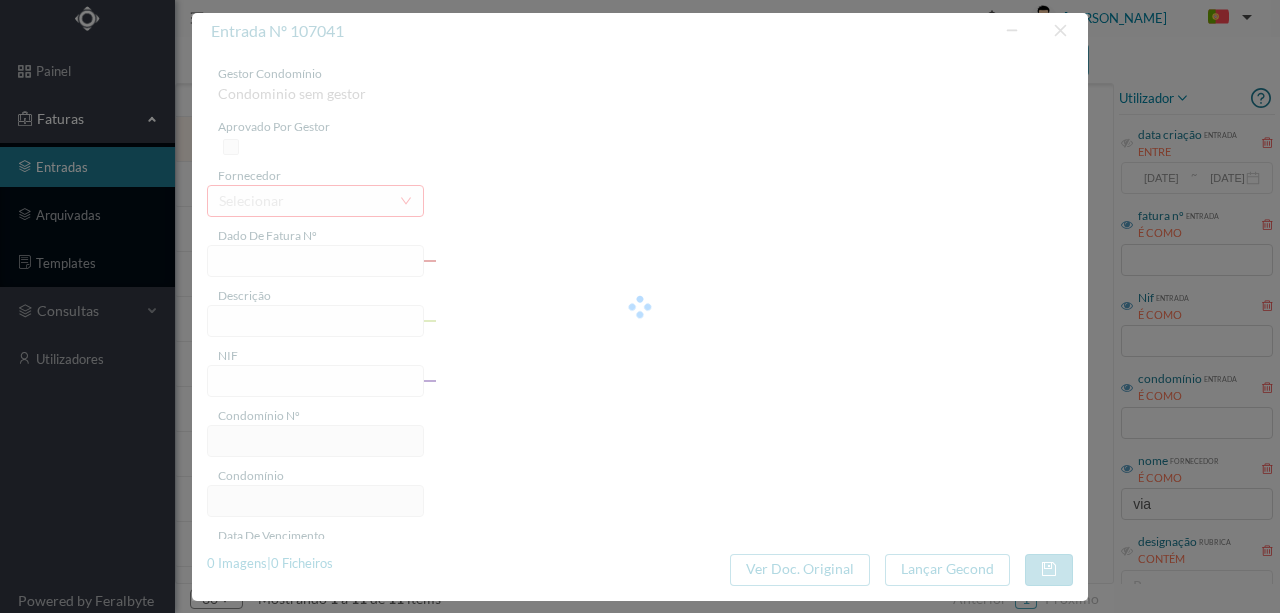 type on "FT FV25/03144" 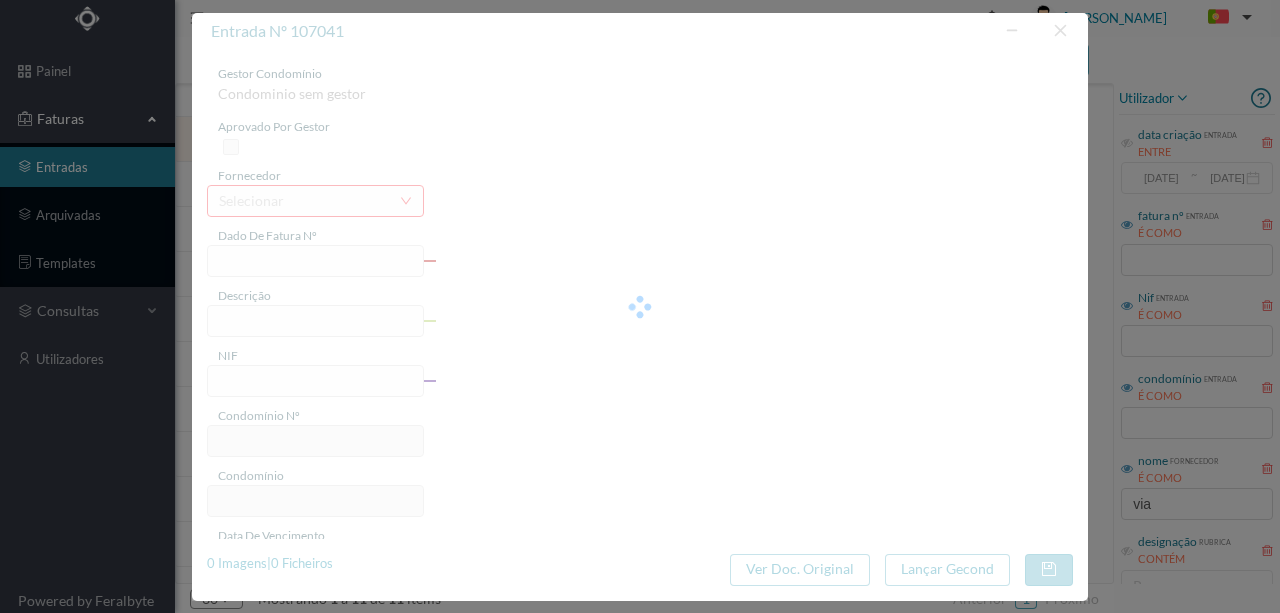 type on "Manutenção de extintores" 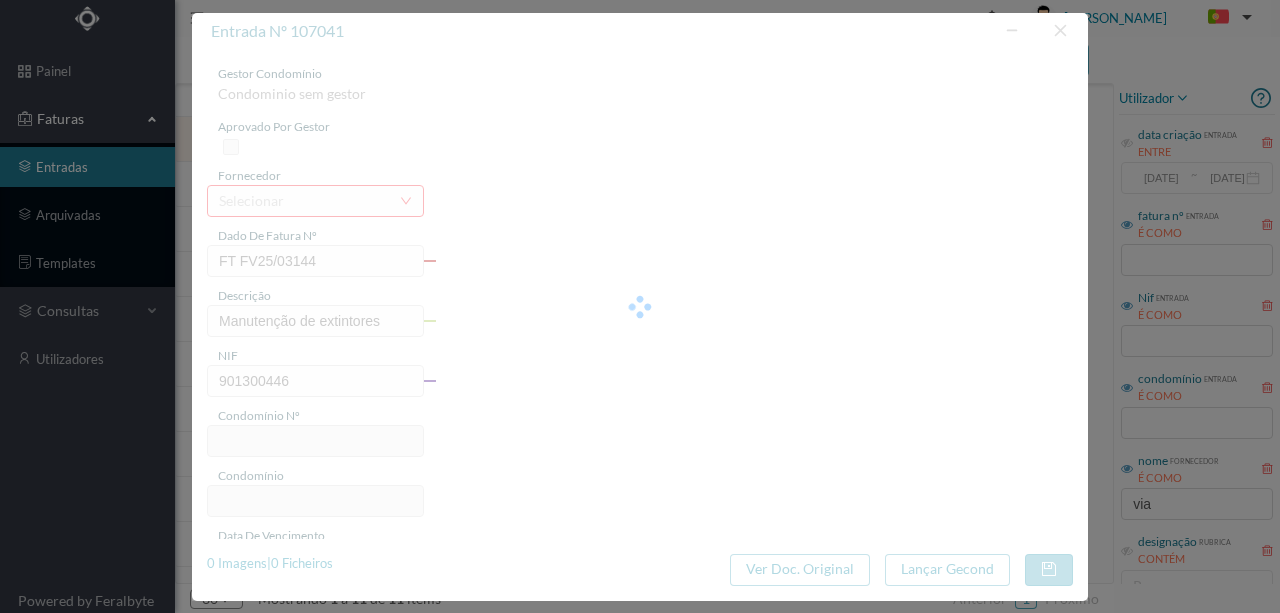 type on "9" 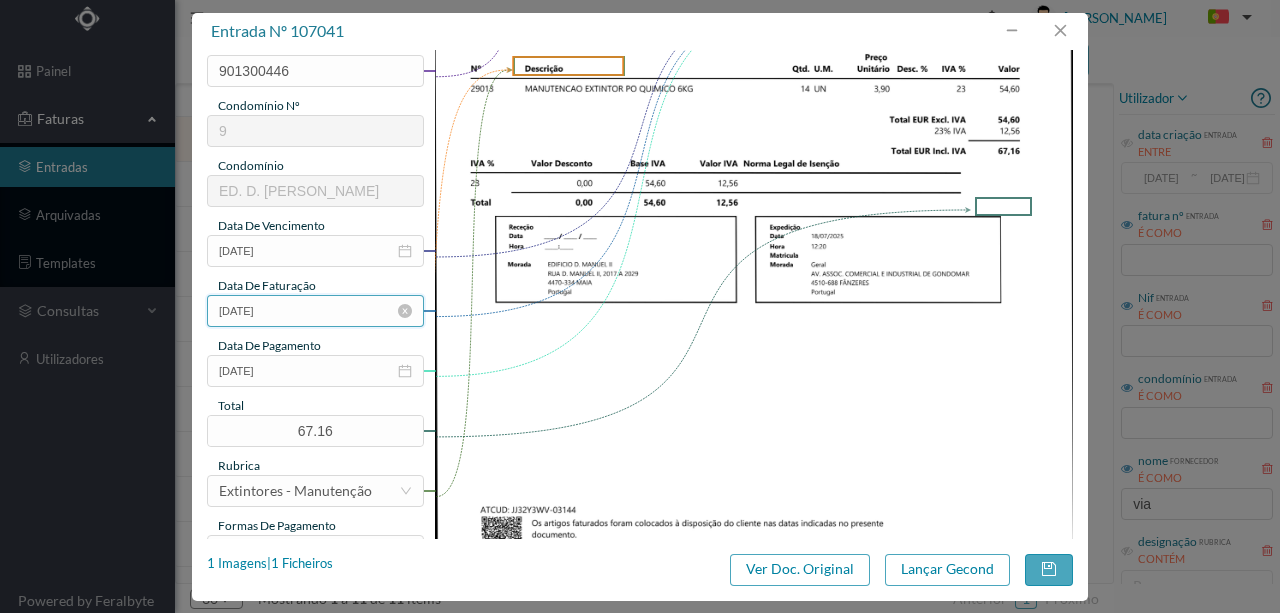 scroll, scrollTop: 333, scrollLeft: 0, axis: vertical 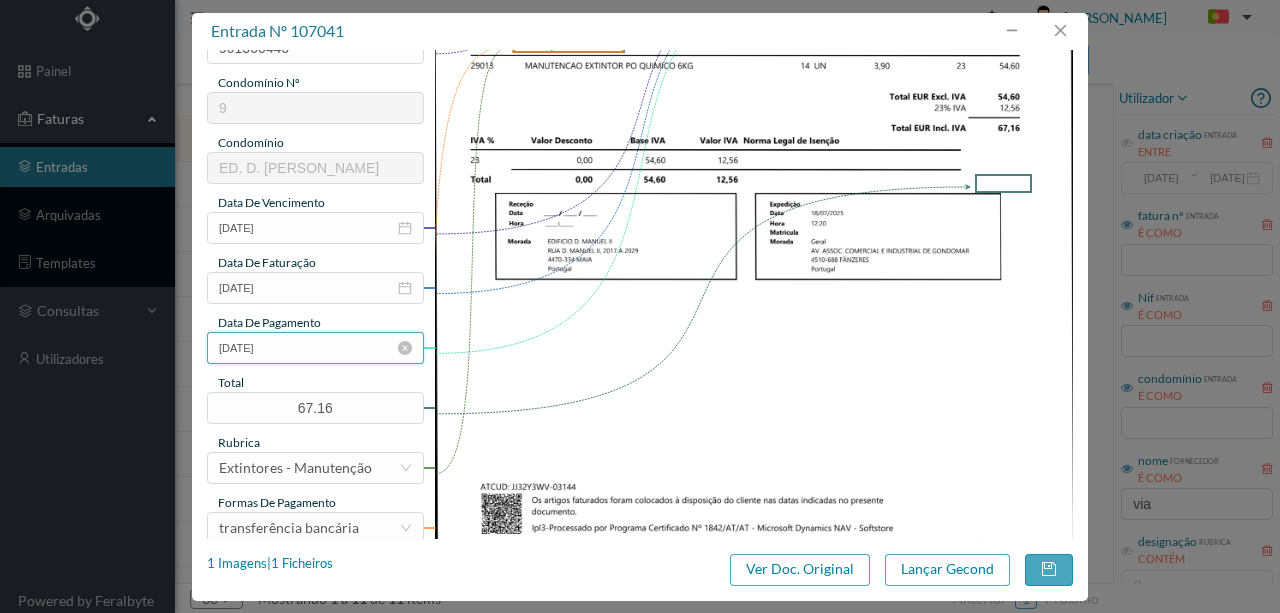 click on "2025-07-18" at bounding box center [315, 348] 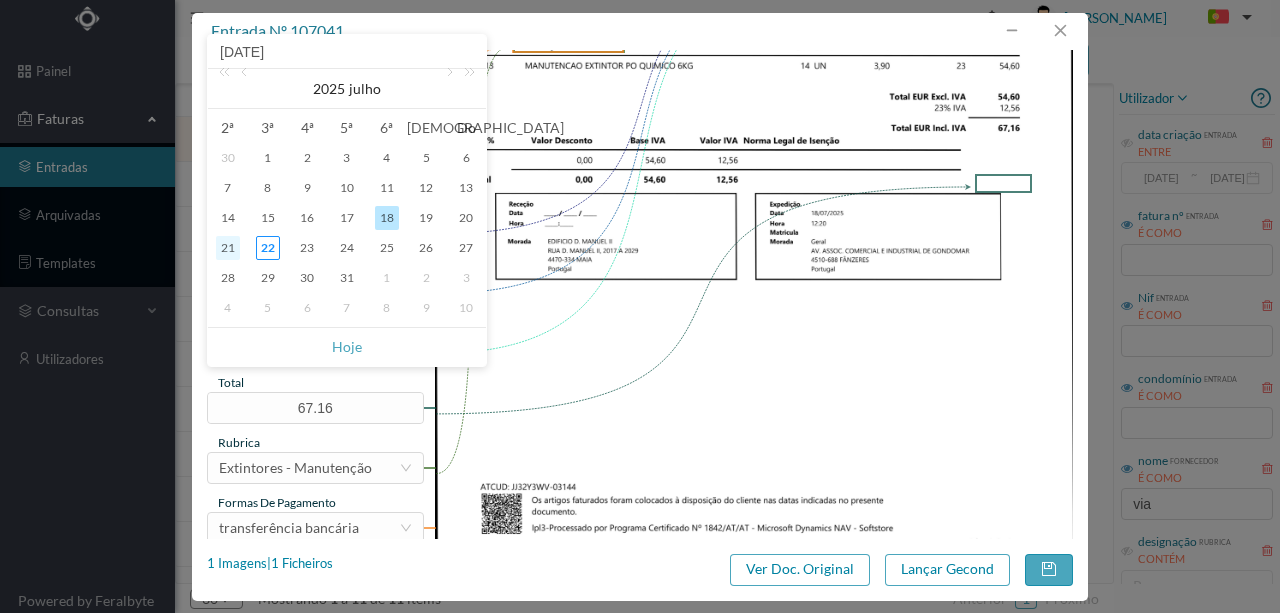 click on "21" at bounding box center [228, 248] 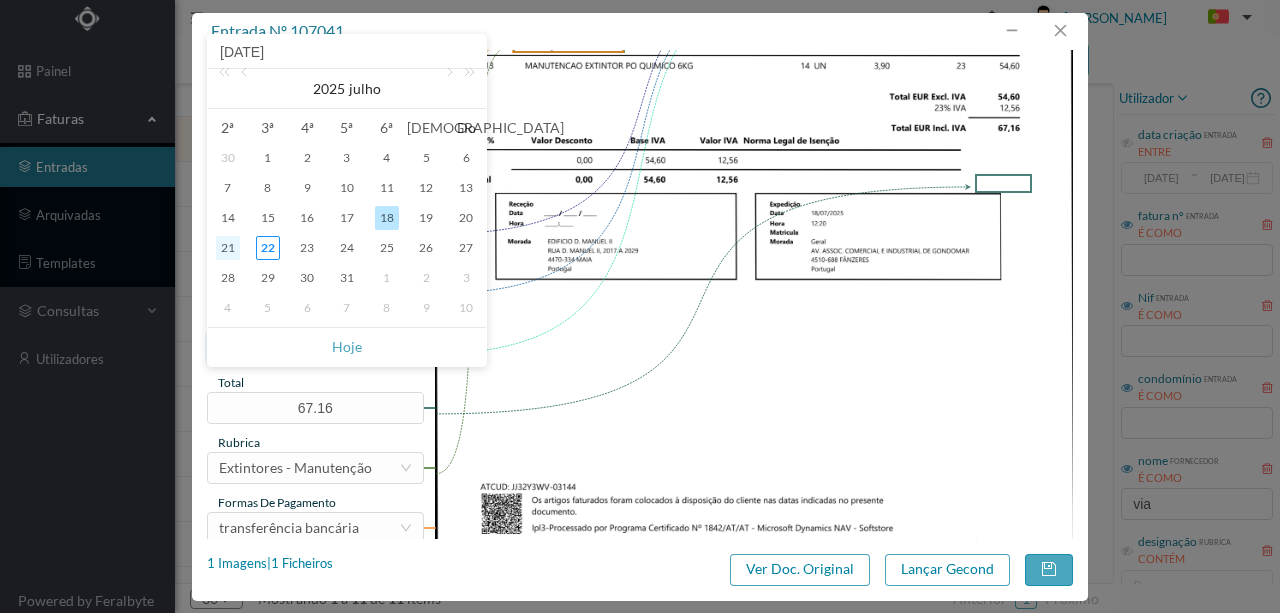 type on "2025-07-21" 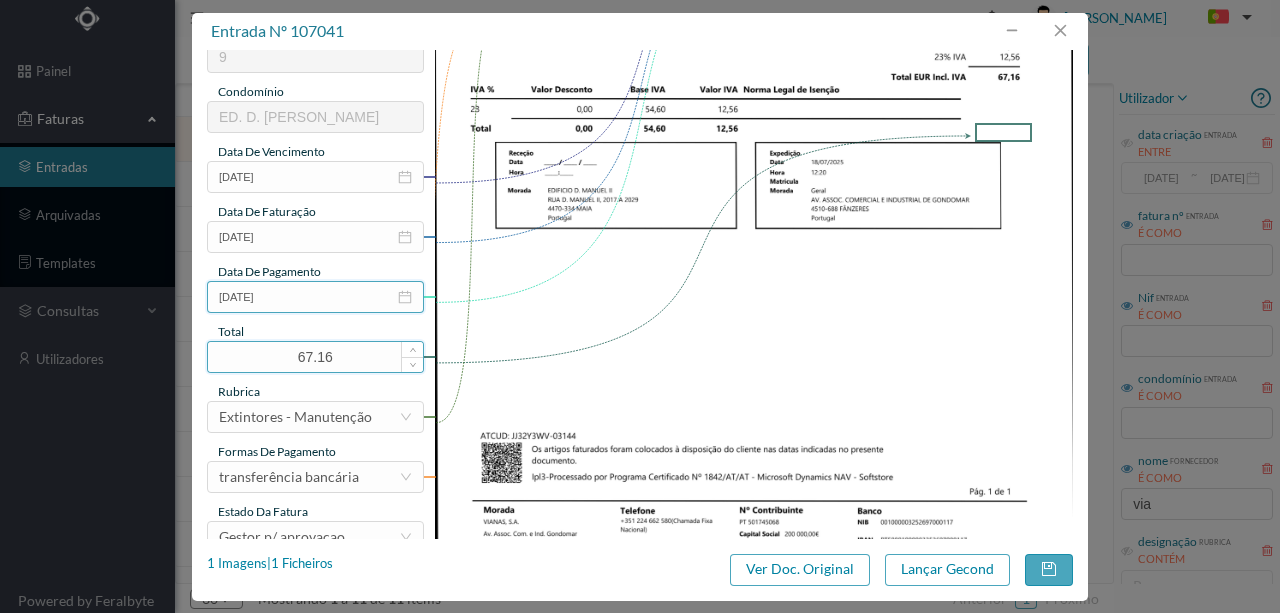 scroll, scrollTop: 473, scrollLeft: 0, axis: vertical 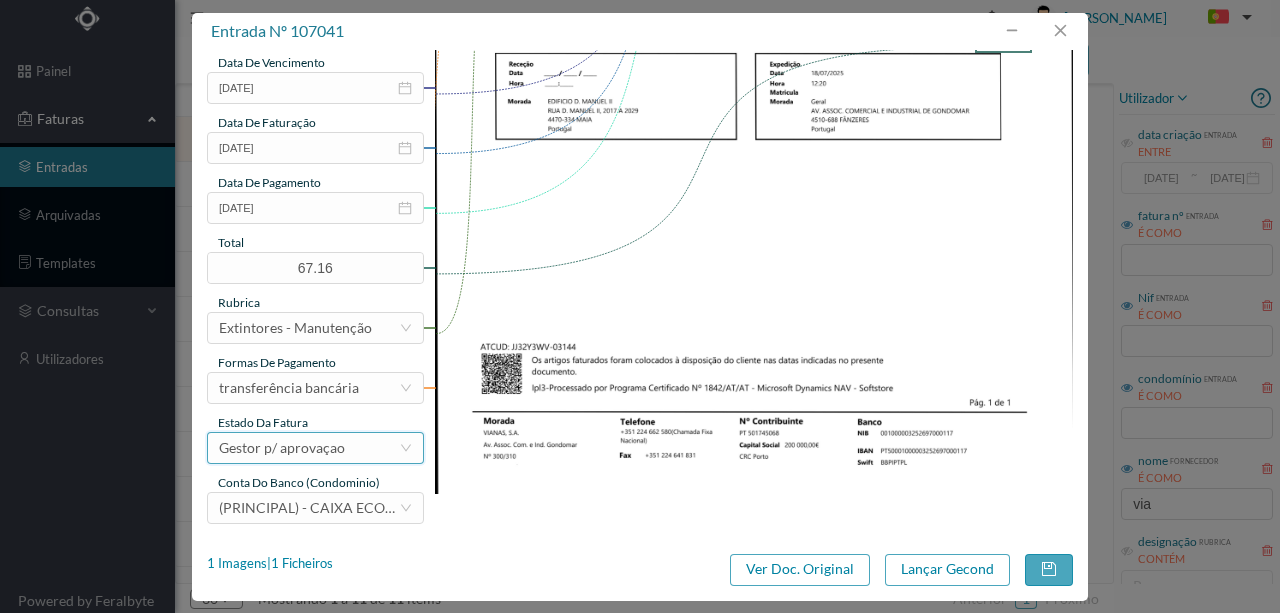click on "Gestor p/ aprovaçao" at bounding box center [282, 448] 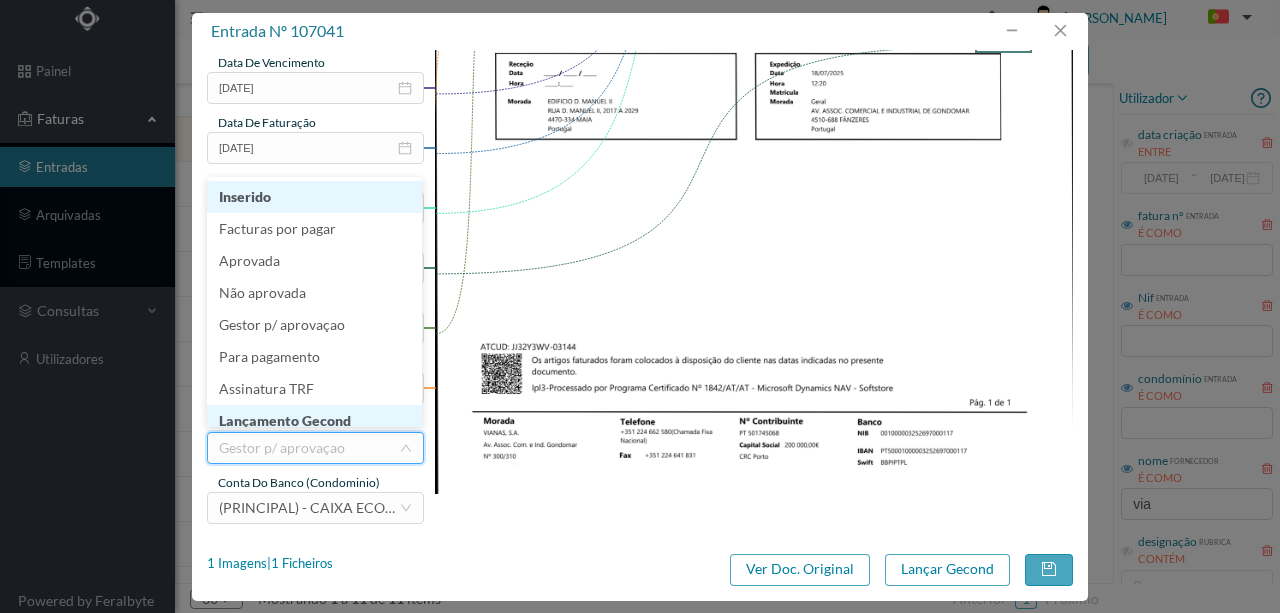 scroll, scrollTop: 10, scrollLeft: 0, axis: vertical 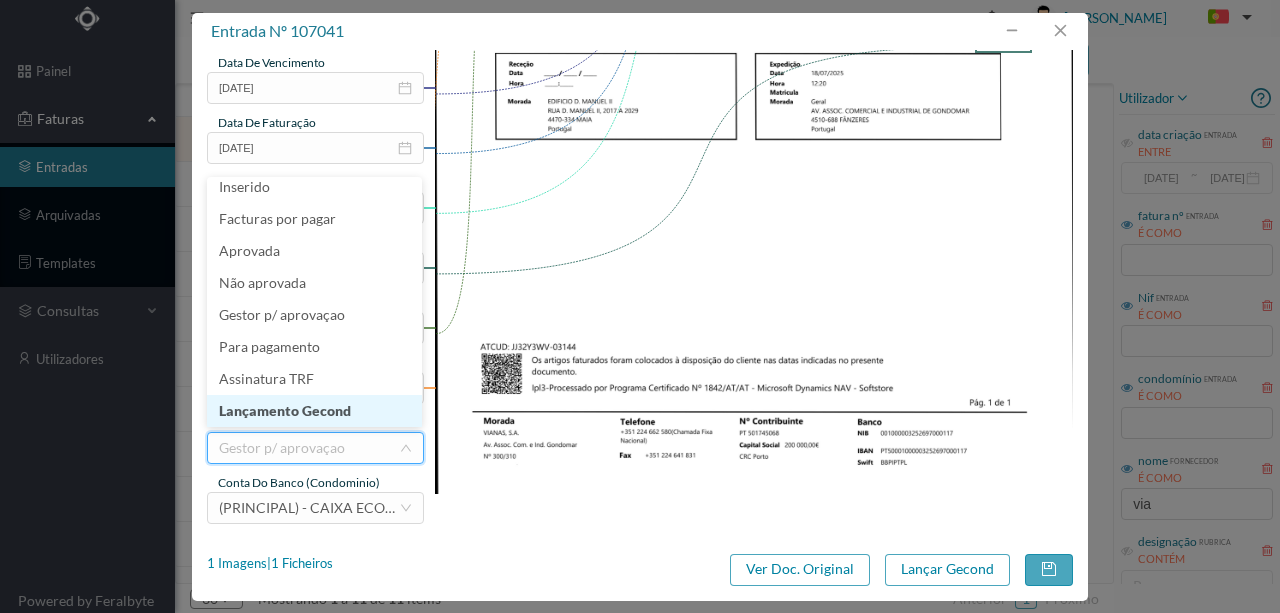 click on "Lançamento Gecond" at bounding box center [314, 411] 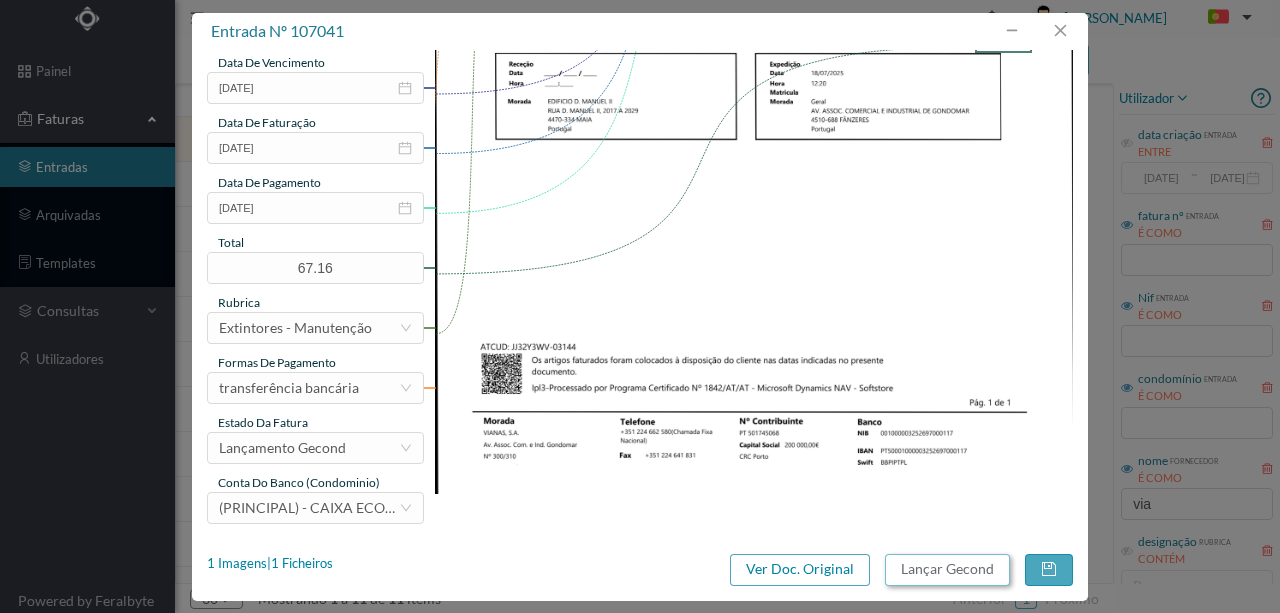 click on "Lançar Gecond" at bounding box center (947, 570) 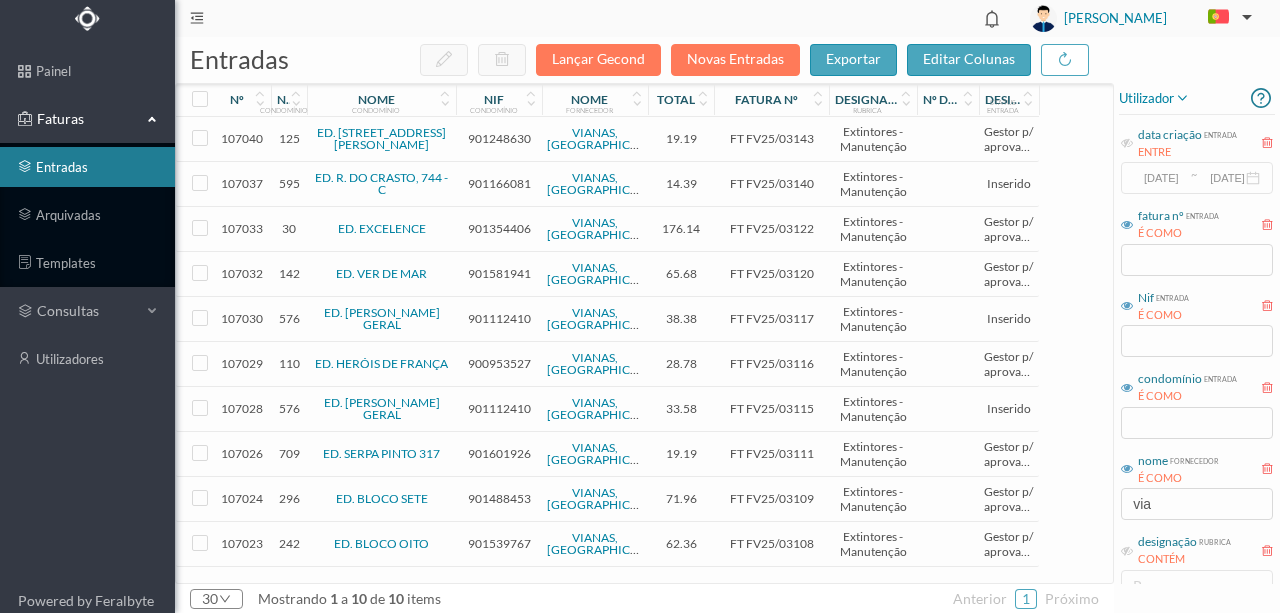 click on "901248630" at bounding box center (499, 138) 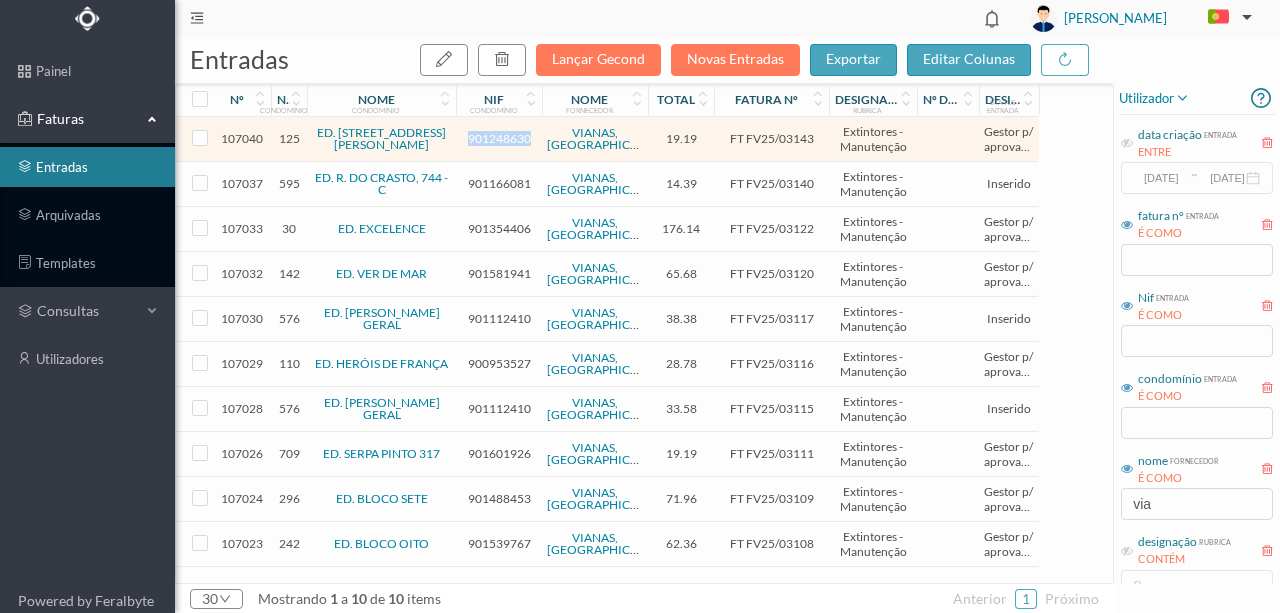 click on "901248630" at bounding box center (499, 138) 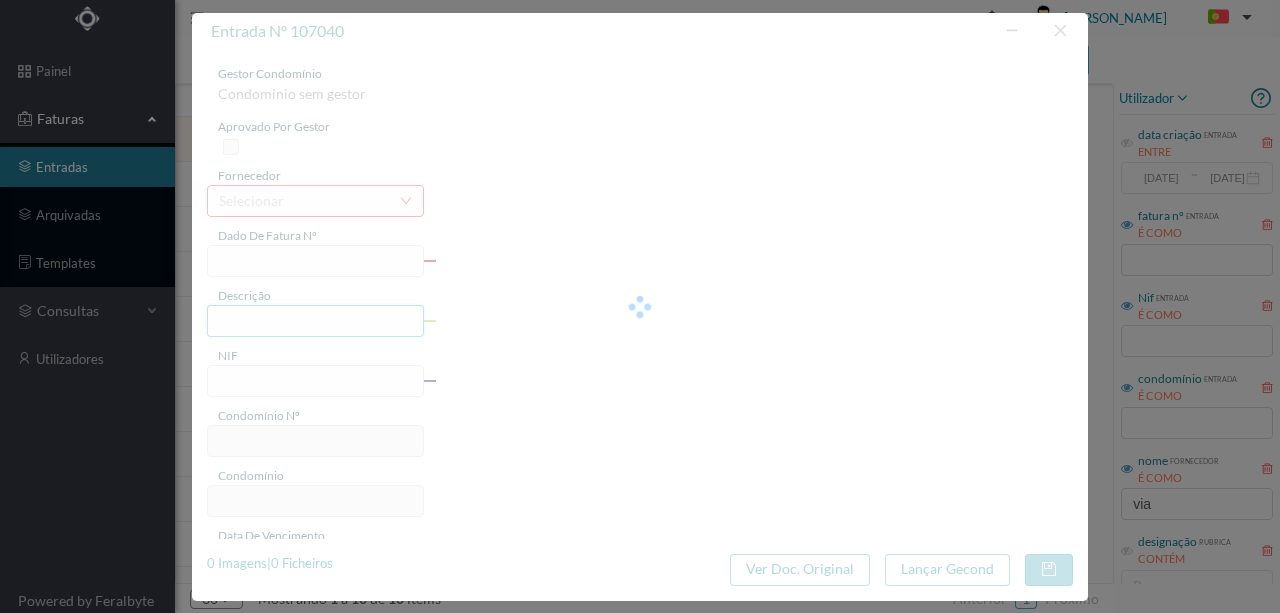type on "FT FV25/03143" 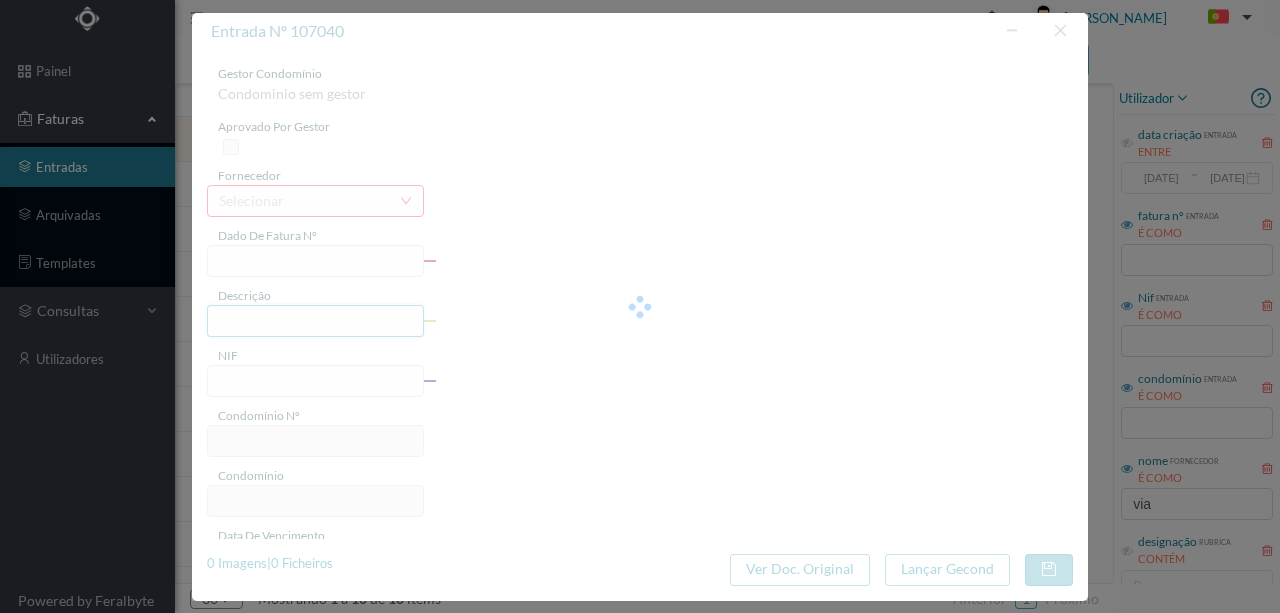 type on "Manutenção de extintores" 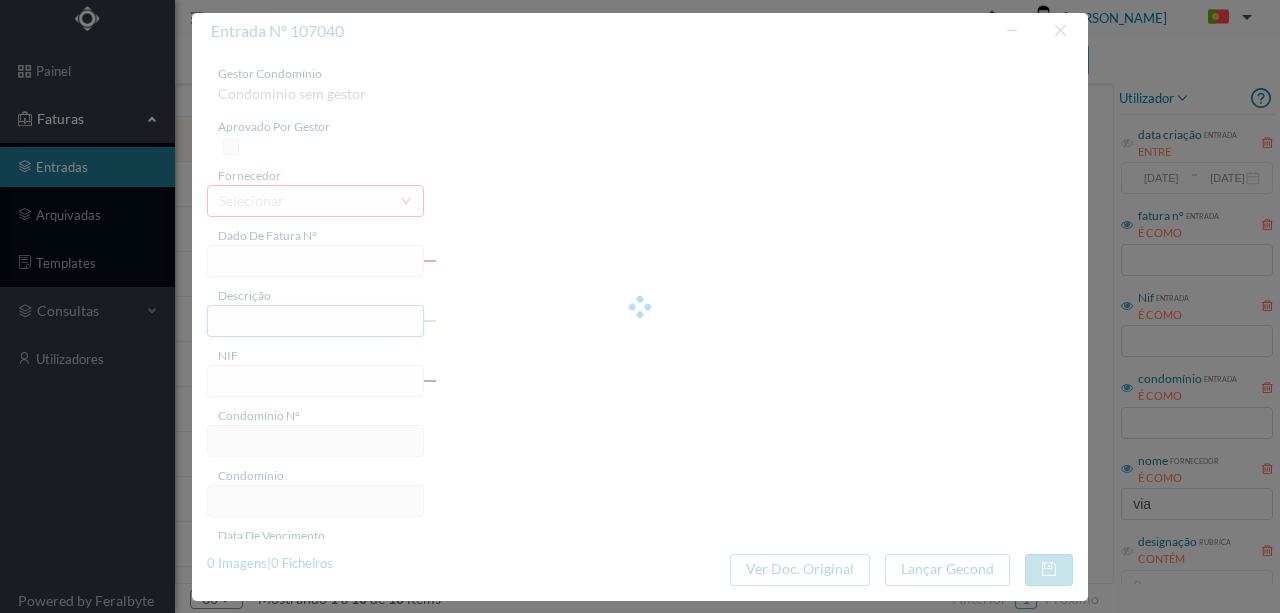 type on "2025-07-18" 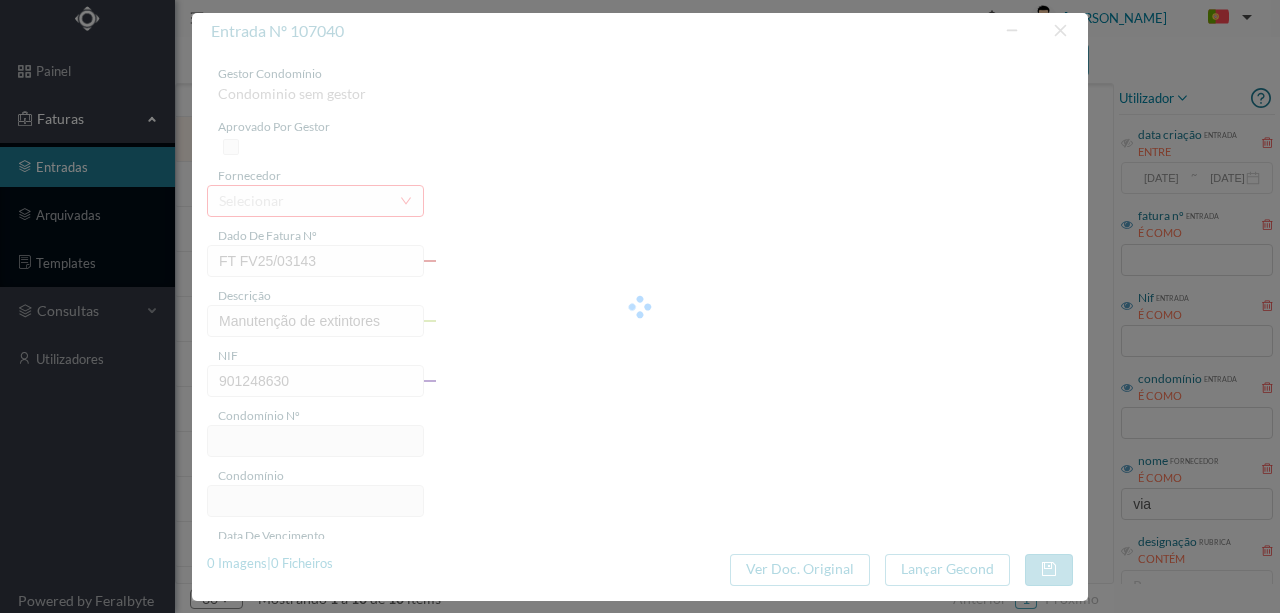 type on "125" 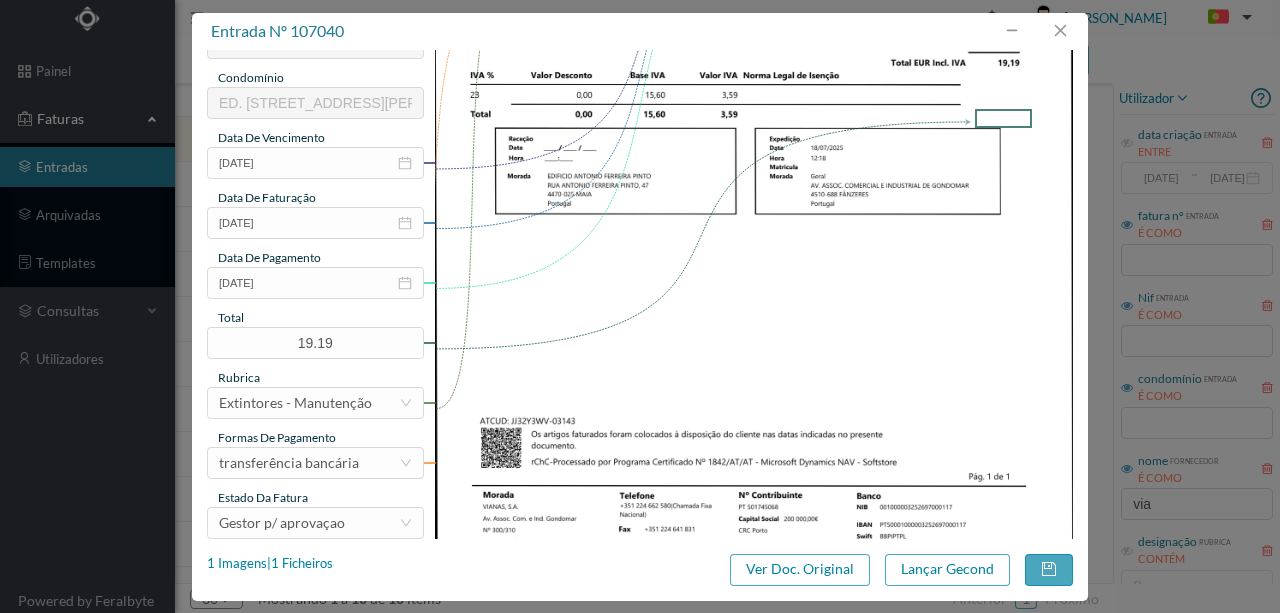 scroll, scrollTop: 400, scrollLeft: 0, axis: vertical 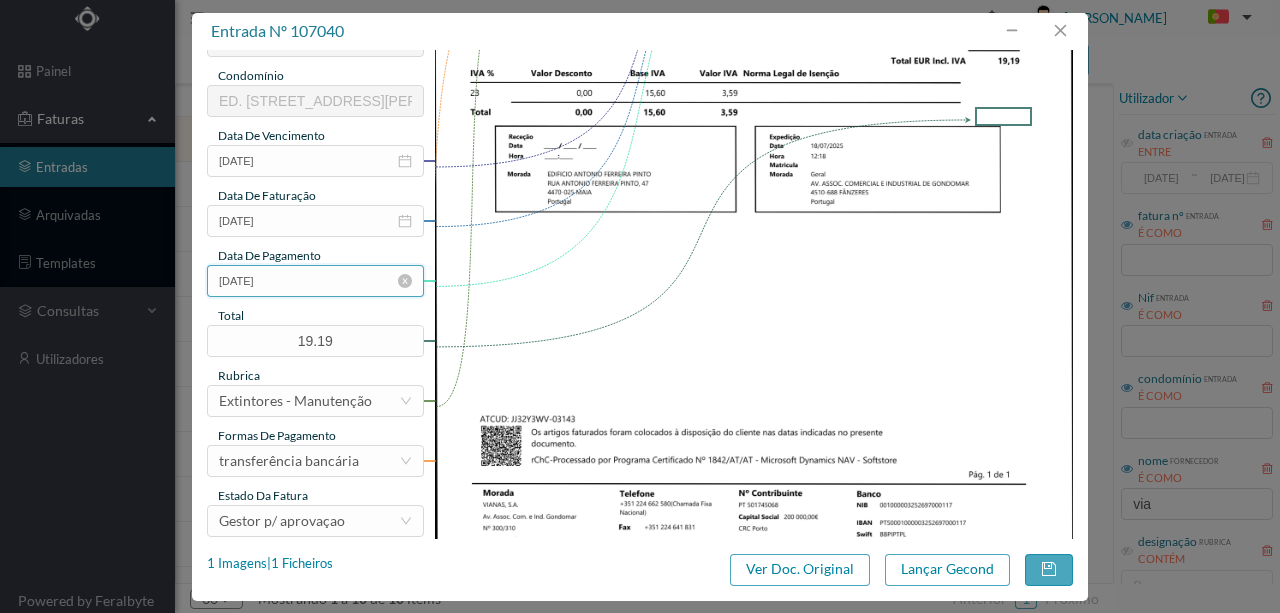click on "2025-07-18" at bounding box center [315, 281] 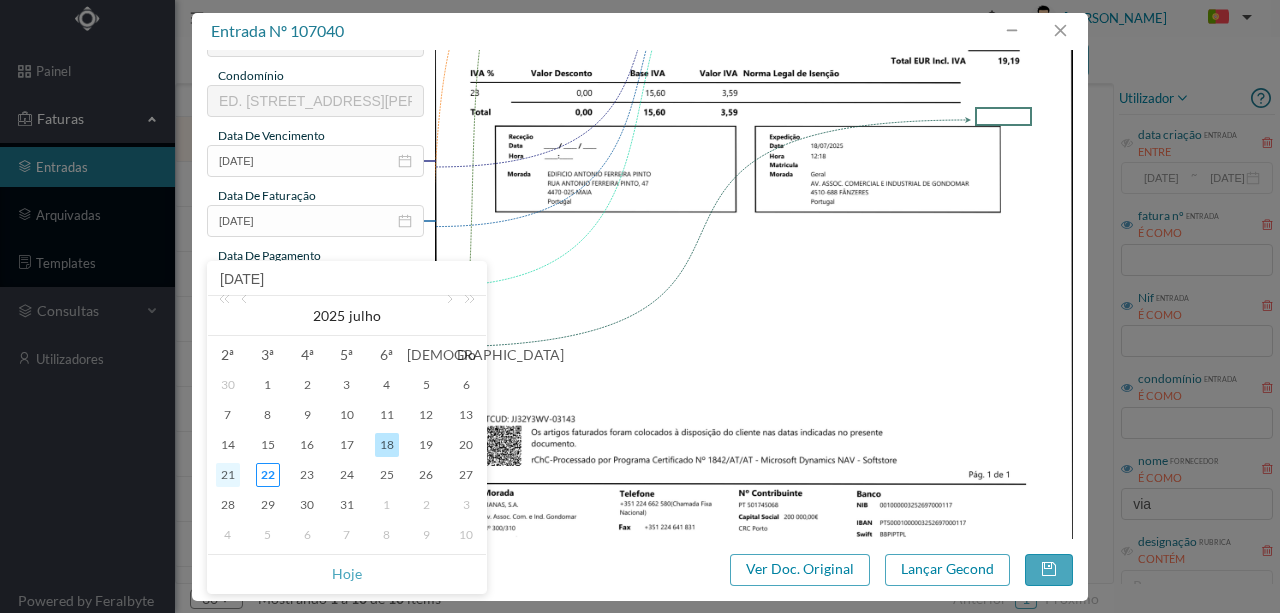 click on "21" at bounding box center (228, 475) 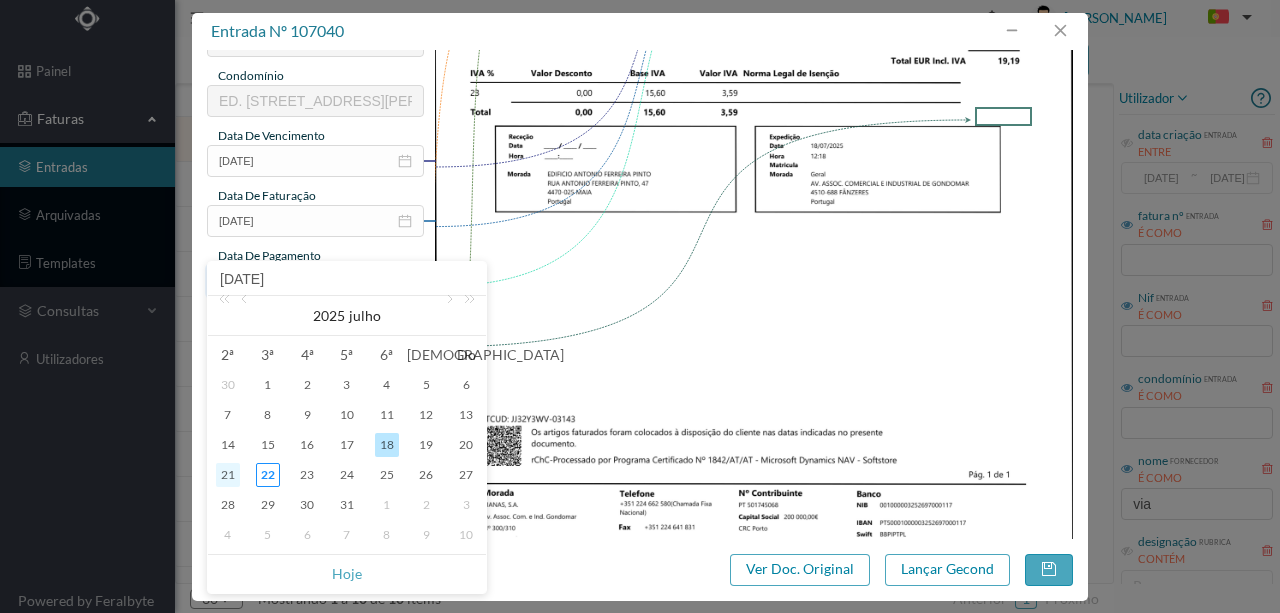 type on "2025-07-21" 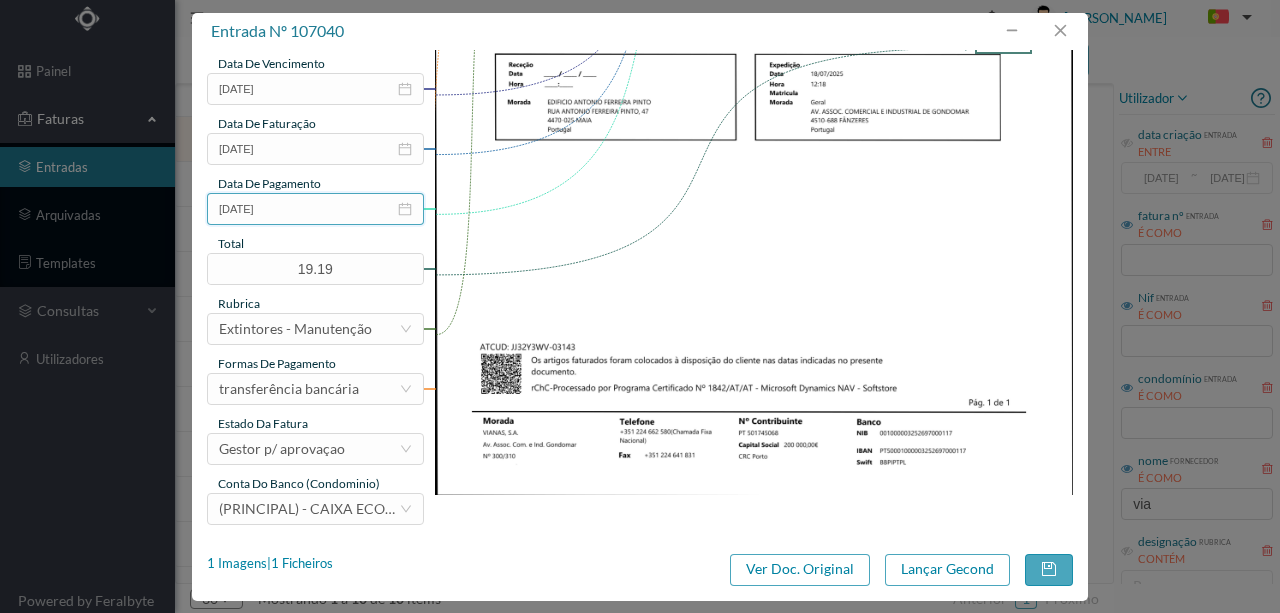 scroll, scrollTop: 473, scrollLeft: 0, axis: vertical 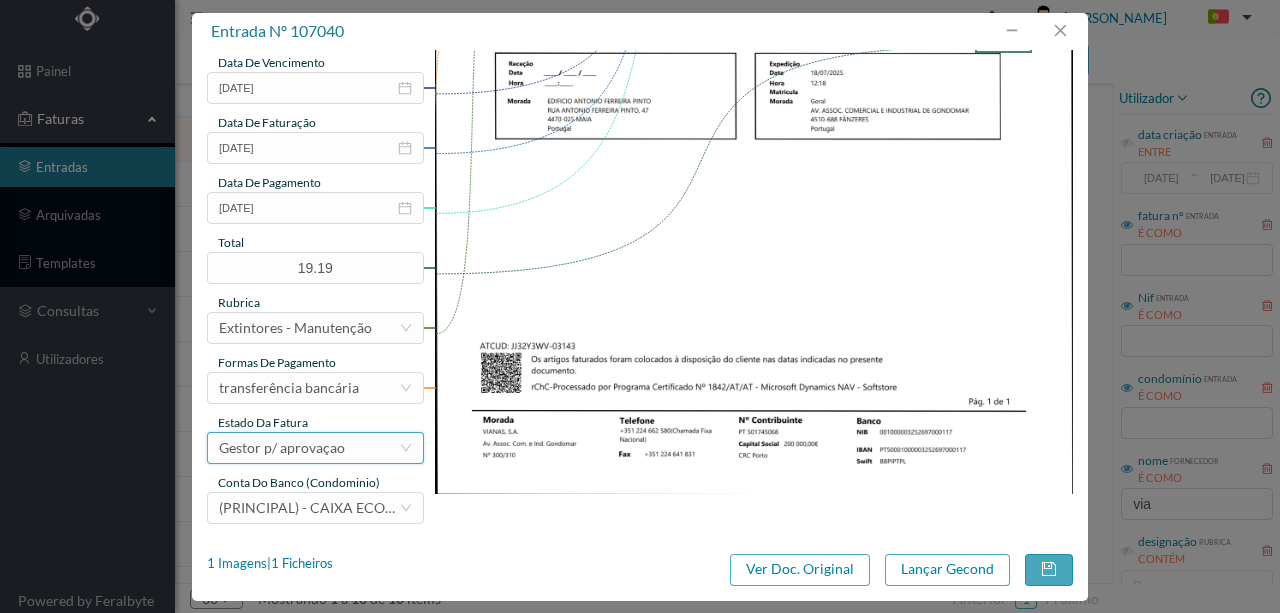 click on "Gestor p/ aprovaçao" at bounding box center [282, 448] 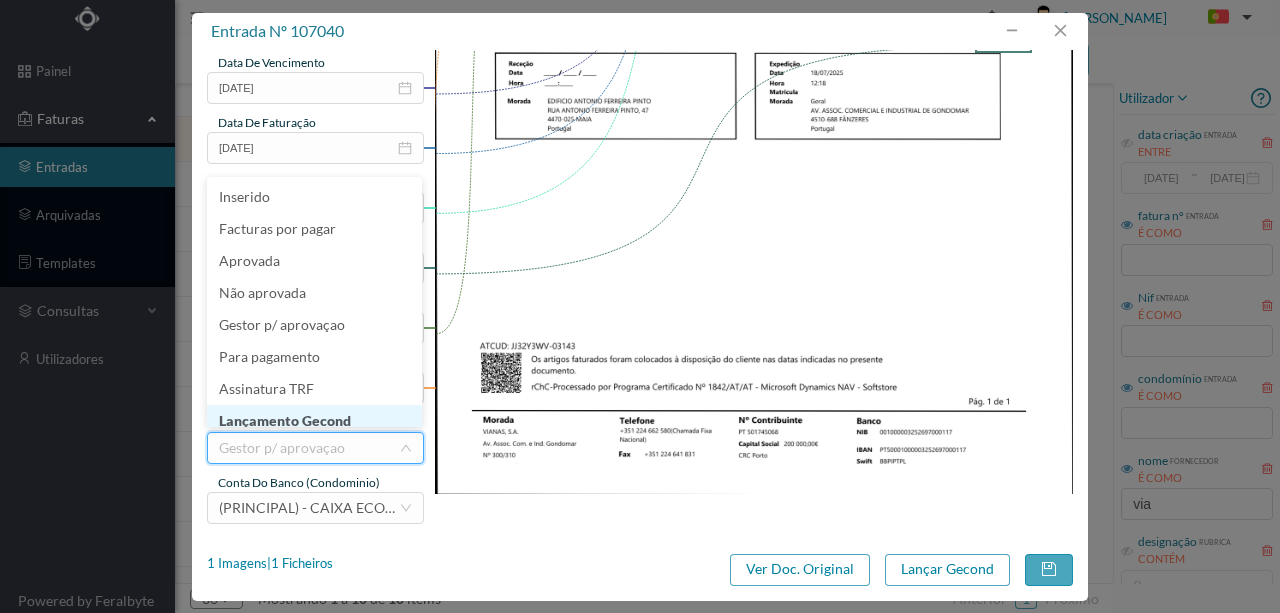 scroll, scrollTop: 10, scrollLeft: 0, axis: vertical 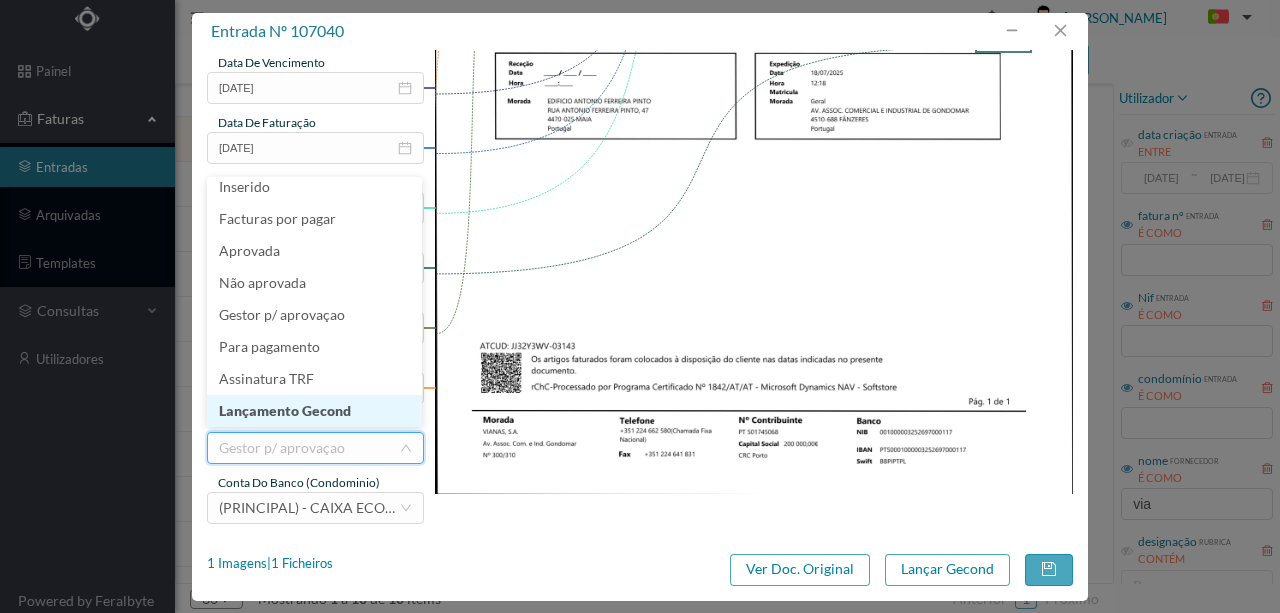 click on "Lançamento Gecond" at bounding box center (314, 411) 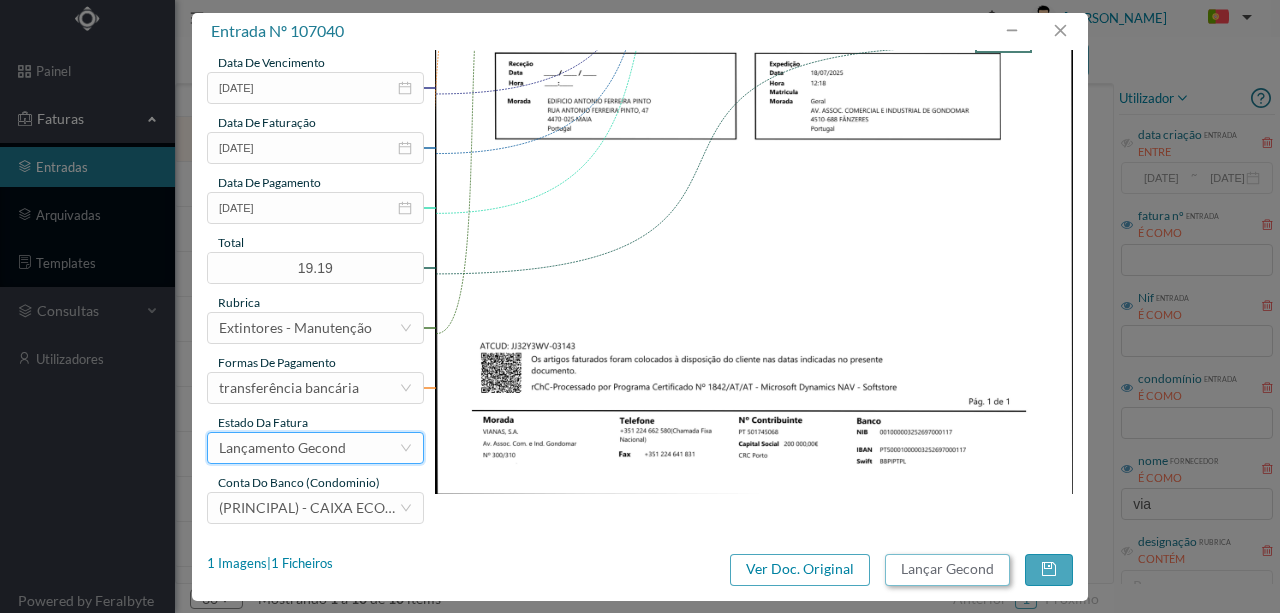 click on "Lançar Gecond" at bounding box center [947, 570] 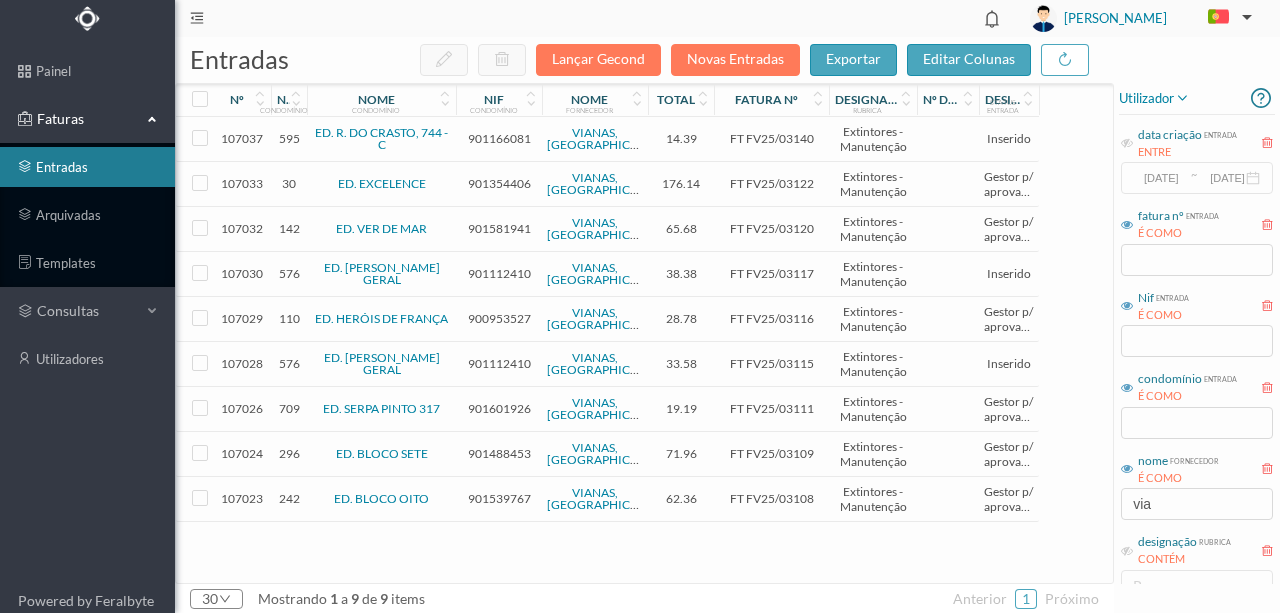 click on "901354406" at bounding box center [499, 183] 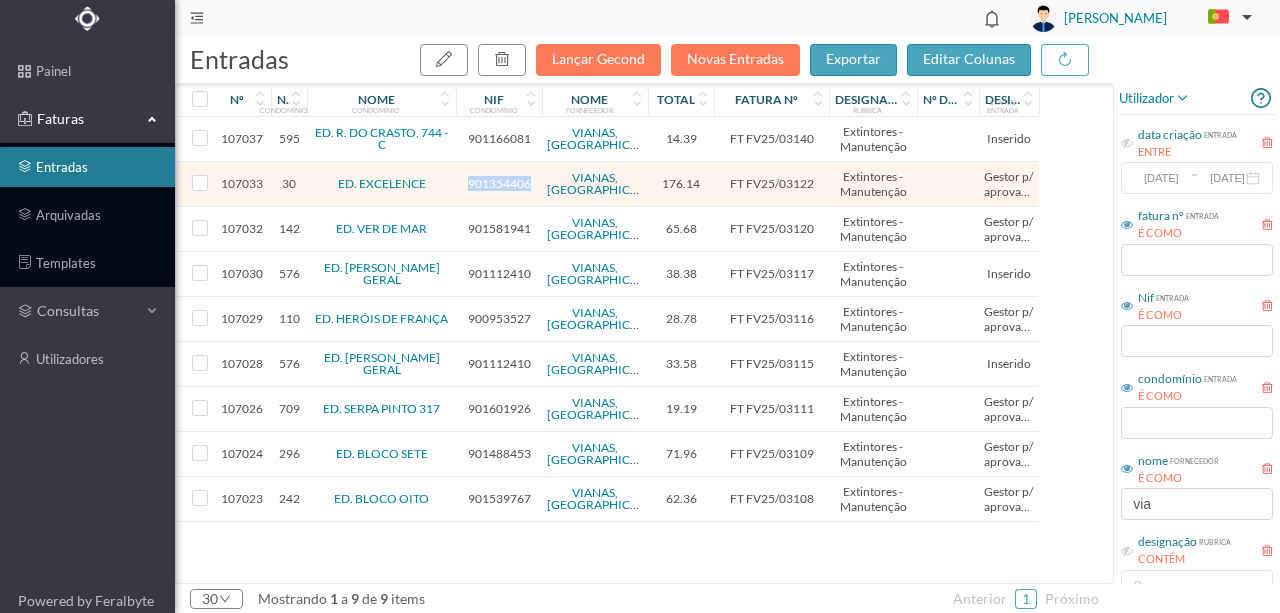 click on "901354406" at bounding box center [499, 183] 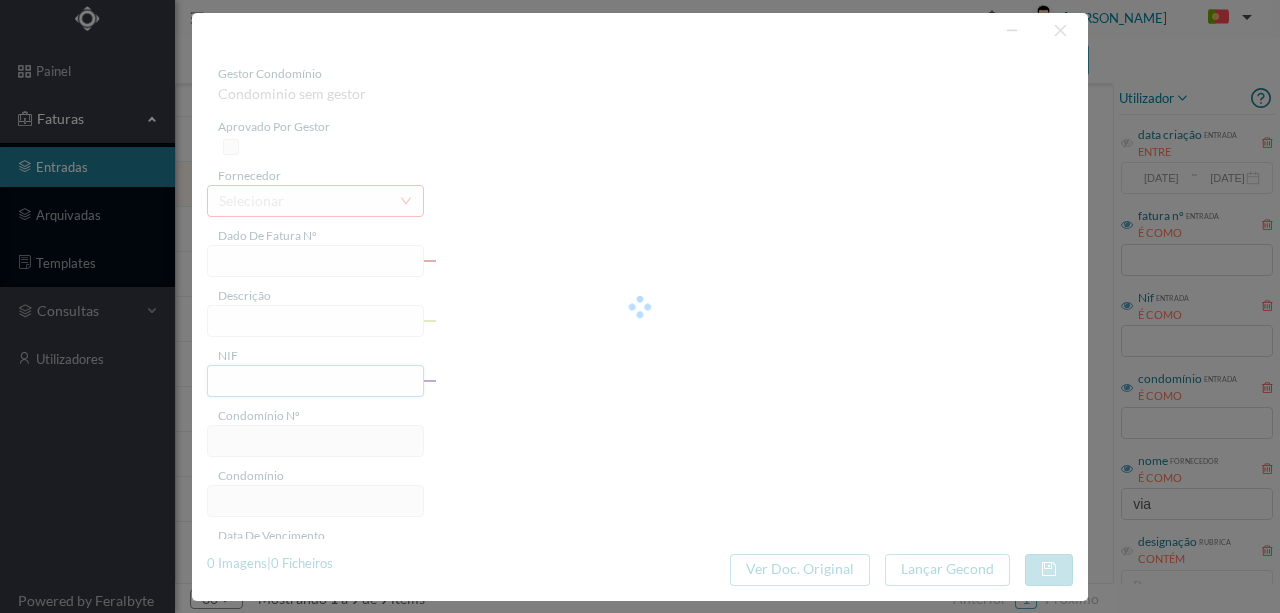 type on "FT FV25/03122" 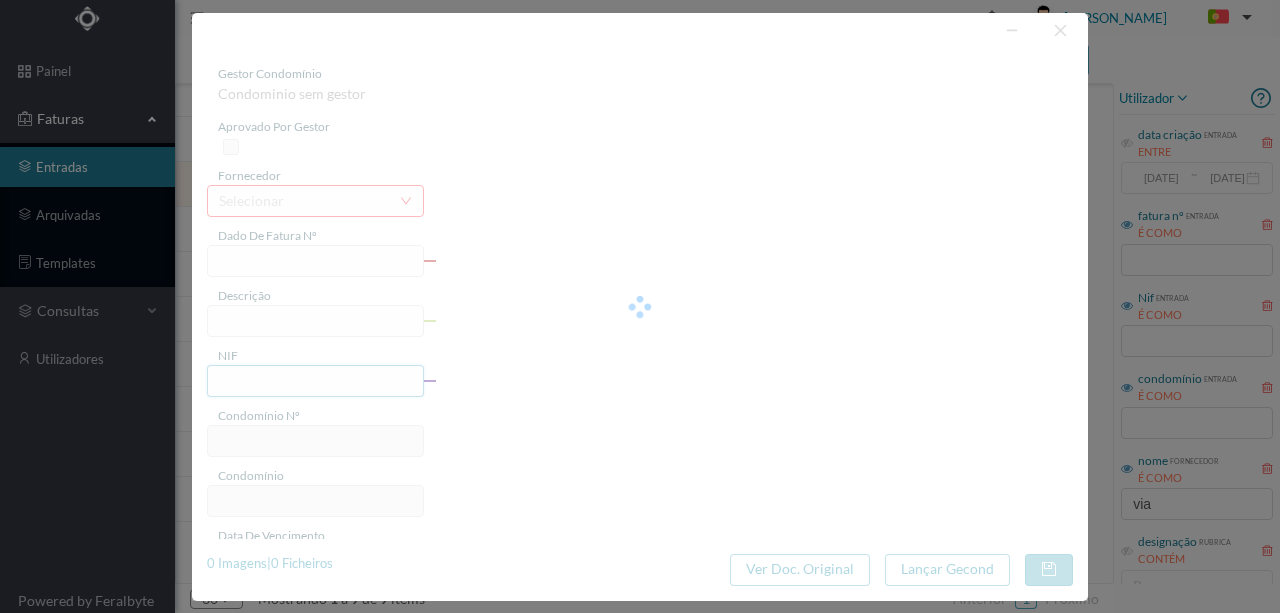 type on "Manutenção de extintores" 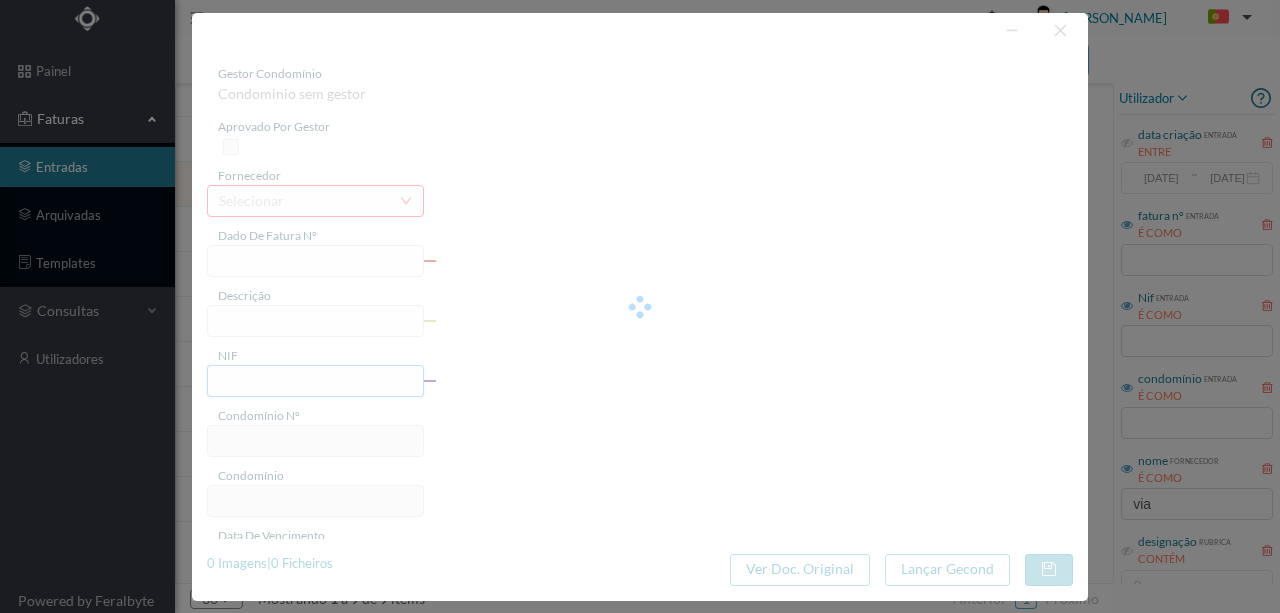 type on "2025-07-17" 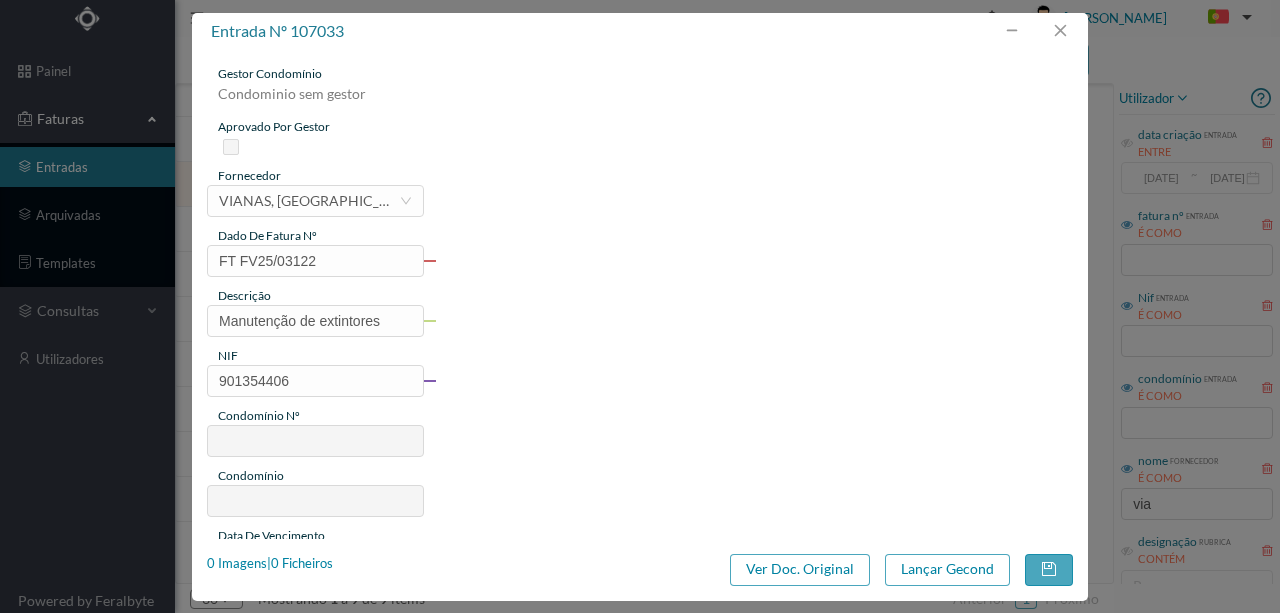 type on "30" 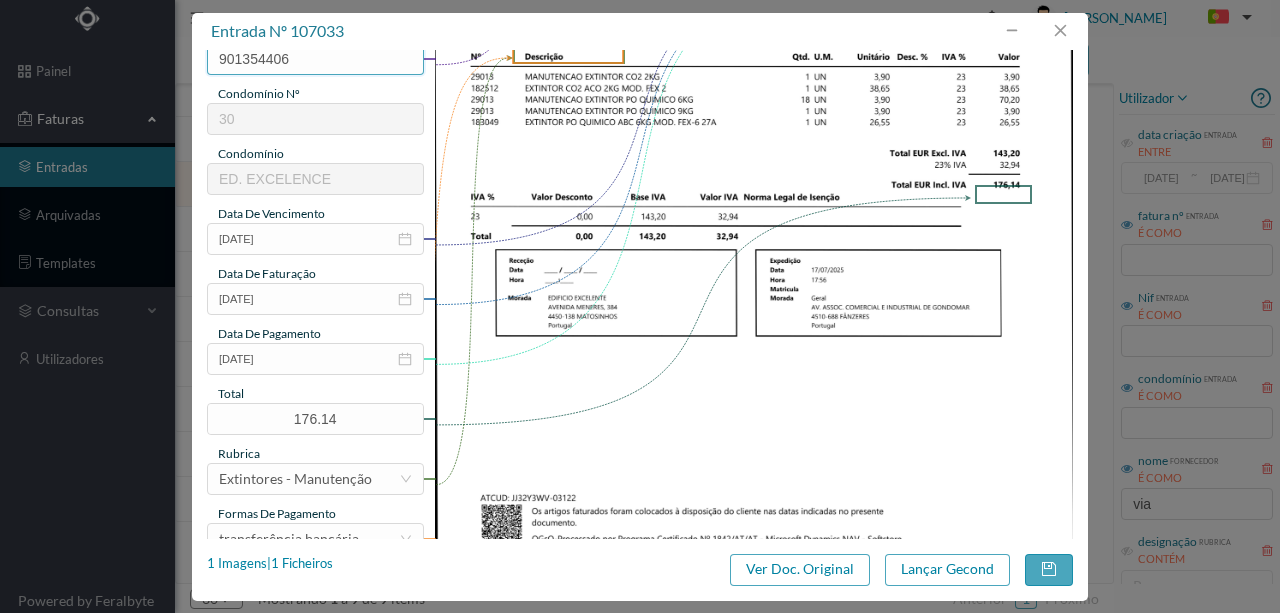 scroll, scrollTop: 333, scrollLeft: 0, axis: vertical 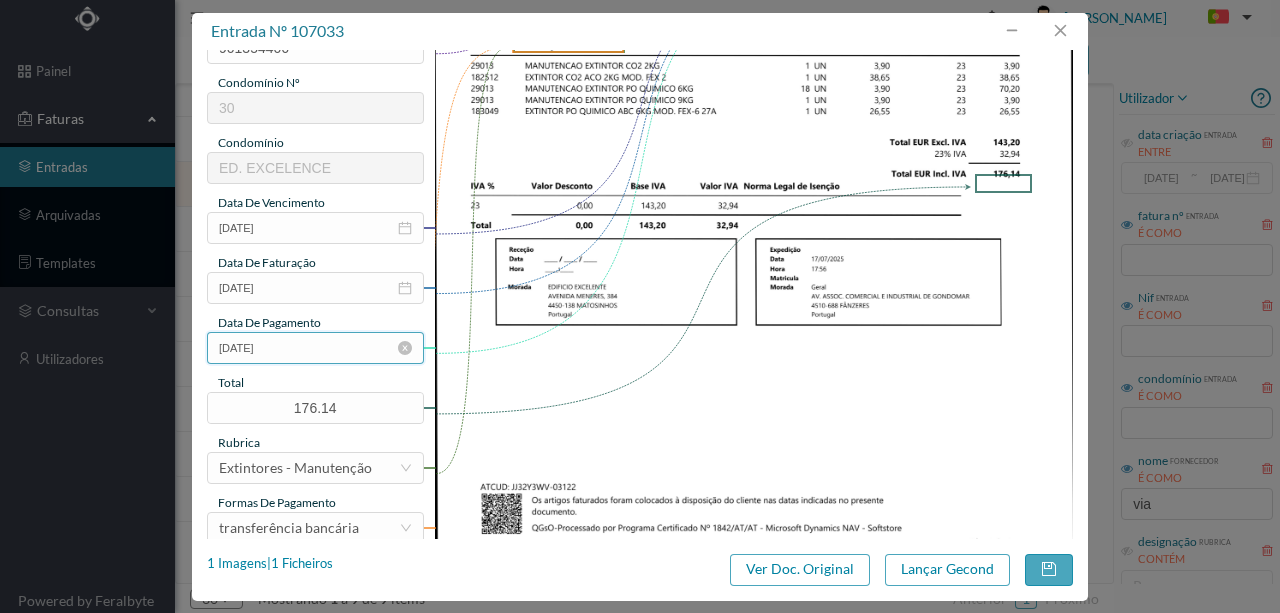 click on "2025-07-17" at bounding box center [315, 348] 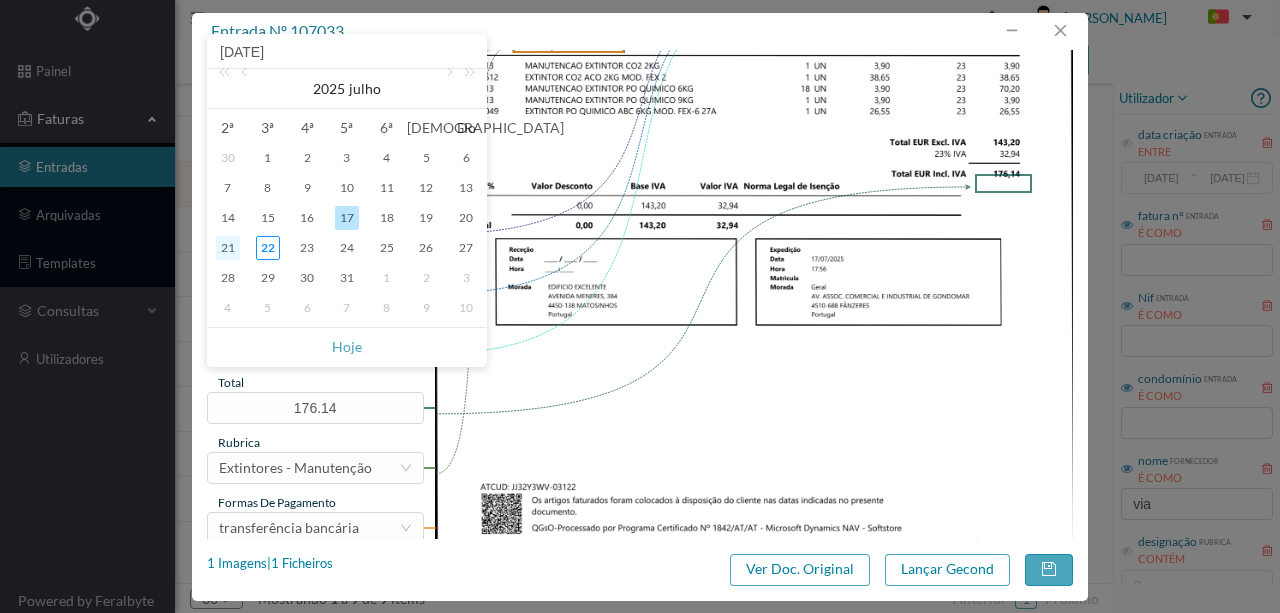 click on "21" at bounding box center (228, 248) 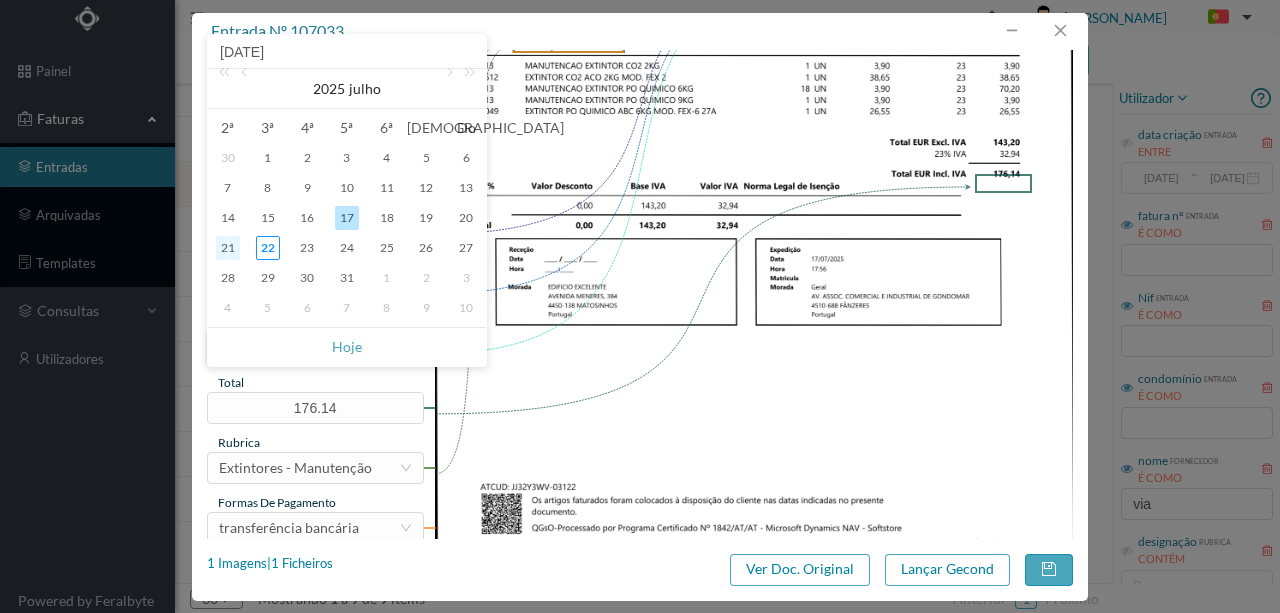 type on "2025-07-21" 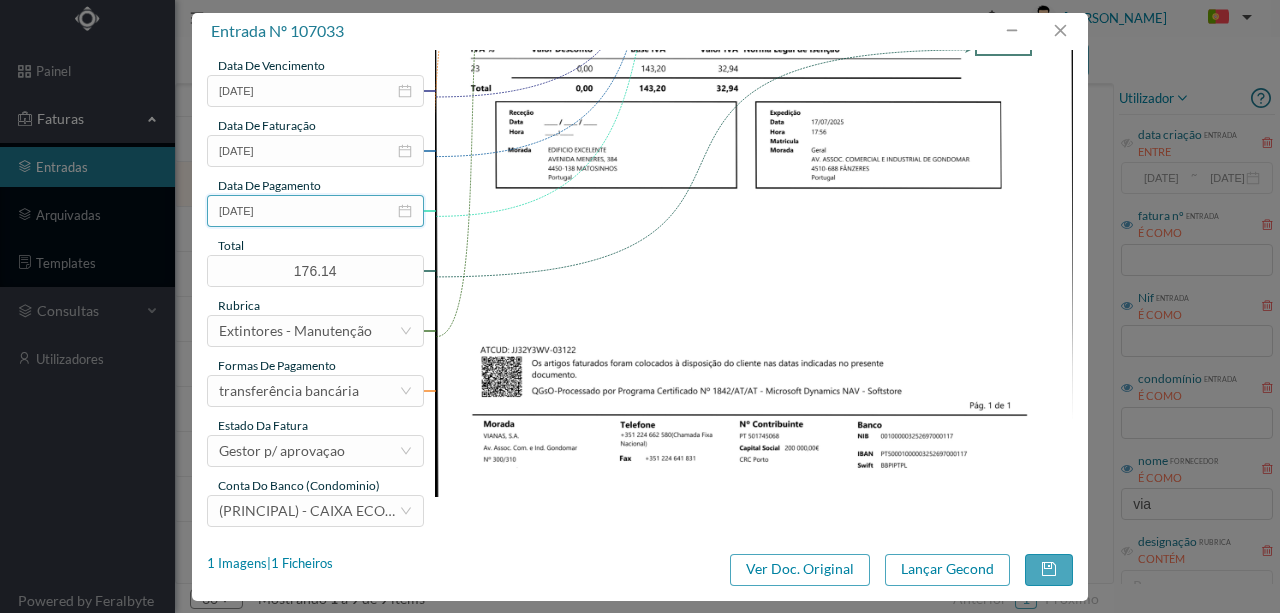 scroll, scrollTop: 473, scrollLeft: 0, axis: vertical 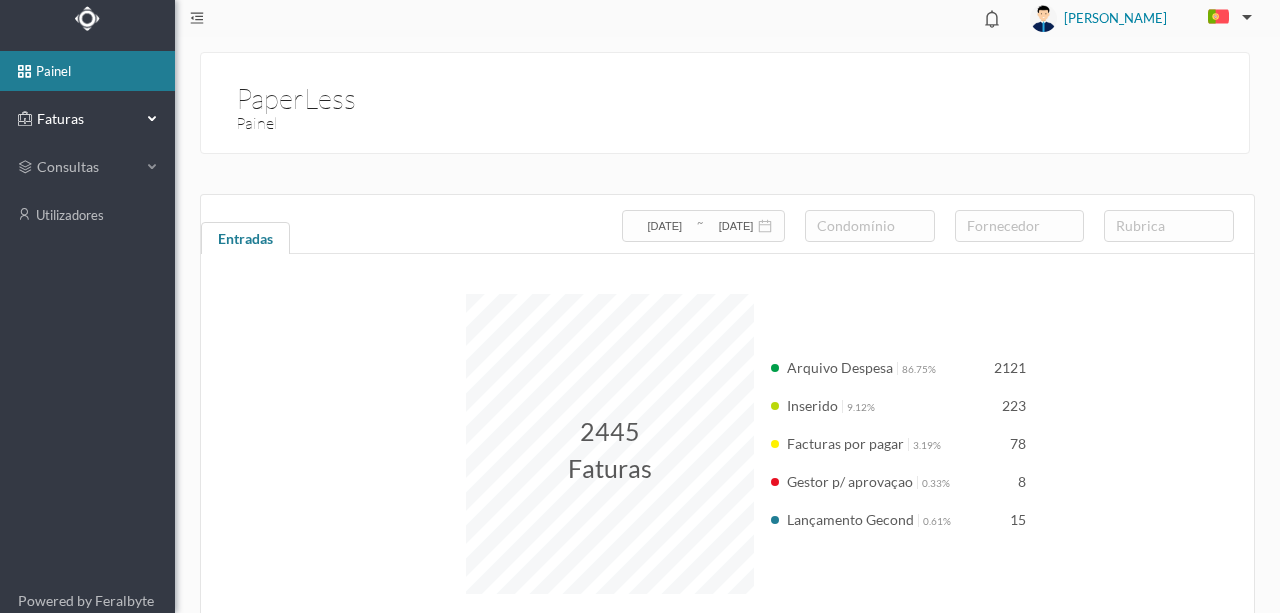 click on "Faturas" at bounding box center [87, 119] 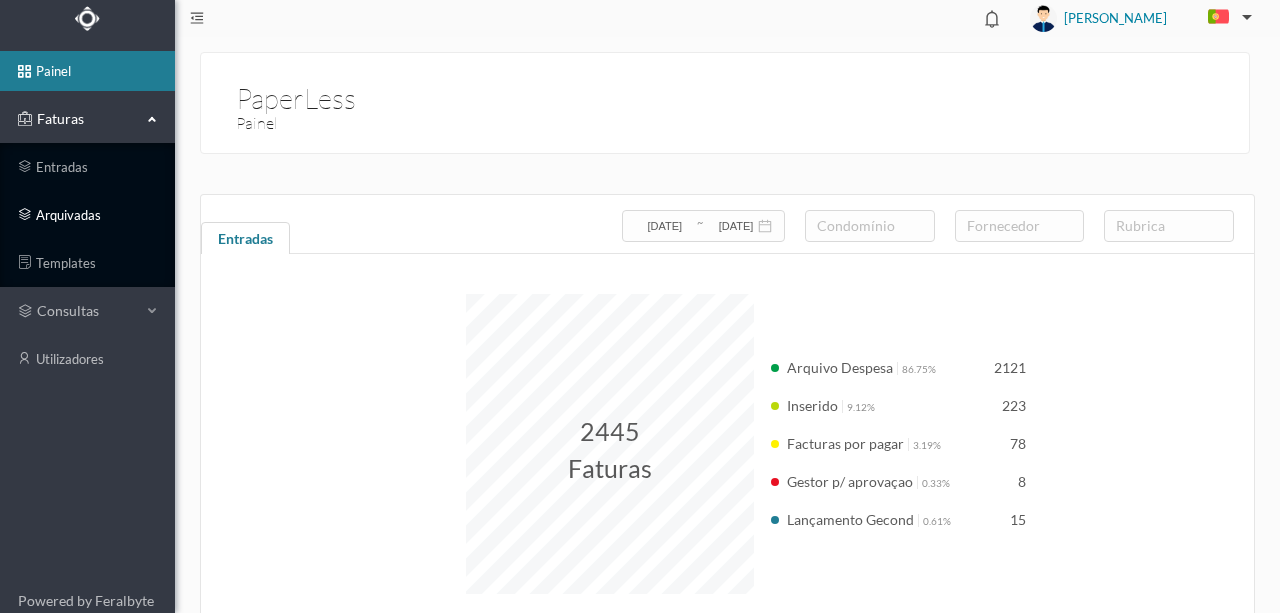 click on "arquivadas" at bounding box center [87, 215] 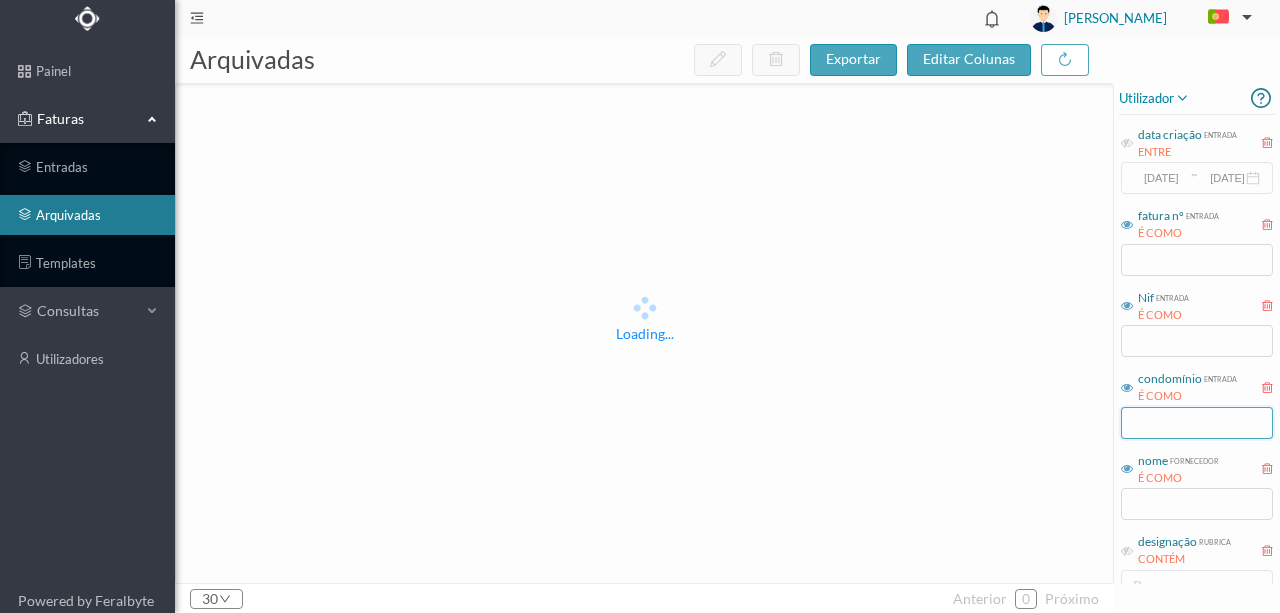 click at bounding box center (1197, 423) 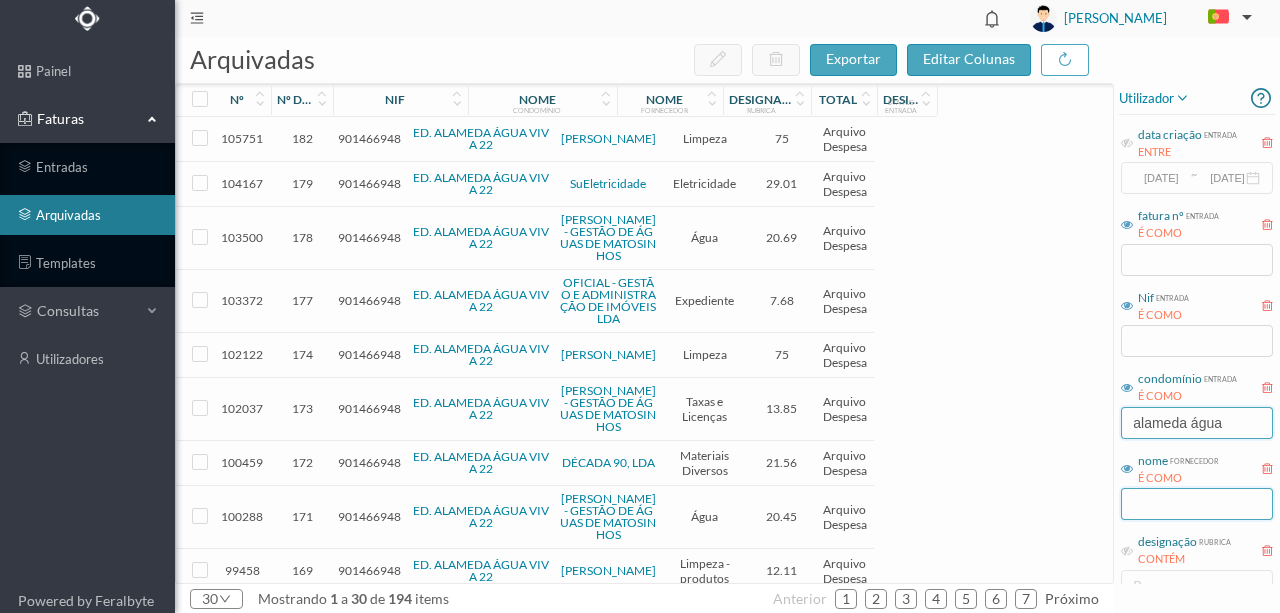 type on "alameda água" 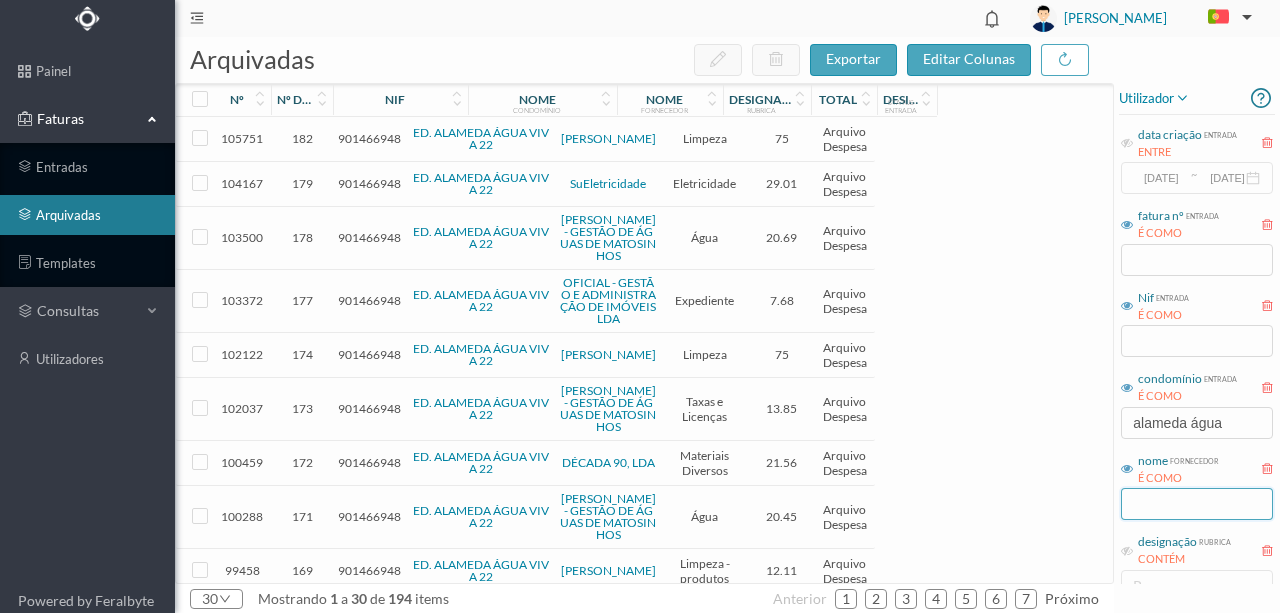 click at bounding box center [1197, 504] 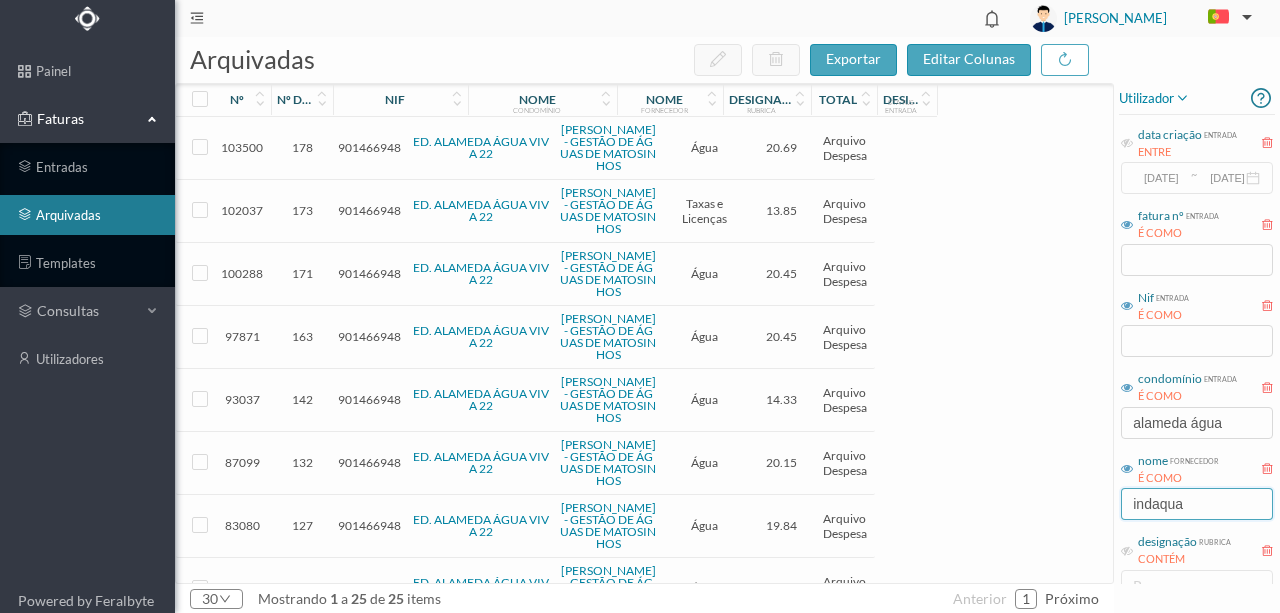 type on "indaqua" 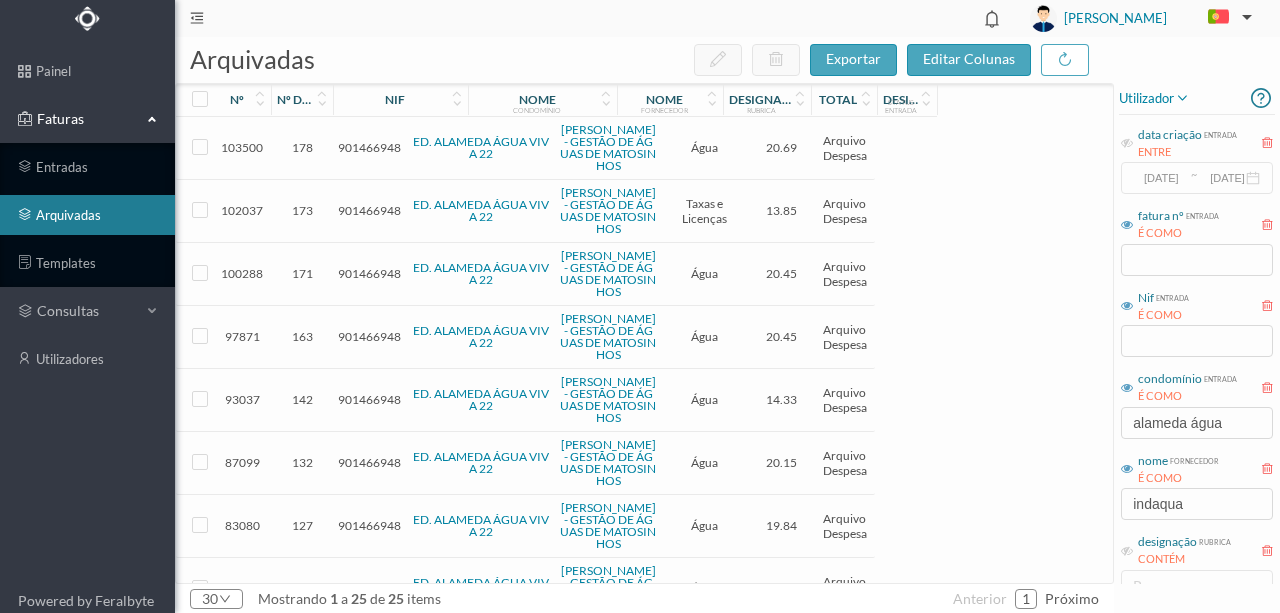 click on "[PERSON_NAME] - GESTÃO DE ÁGUAS DE MATOSINHOS" at bounding box center [608, 147] 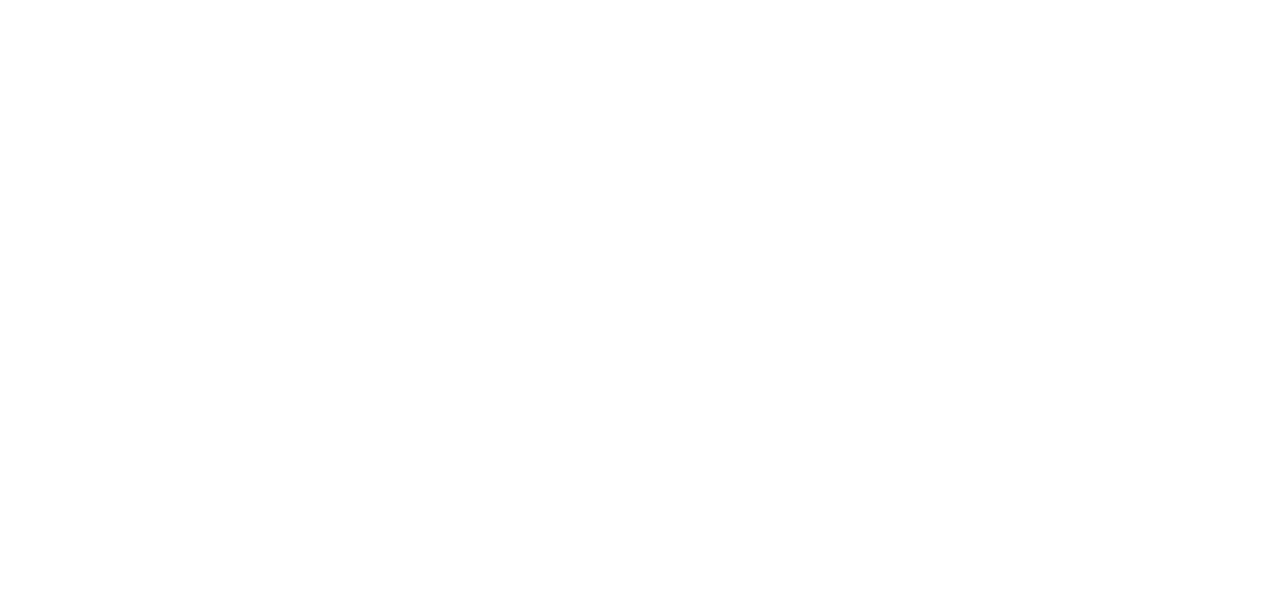 scroll, scrollTop: 0, scrollLeft: 0, axis: both 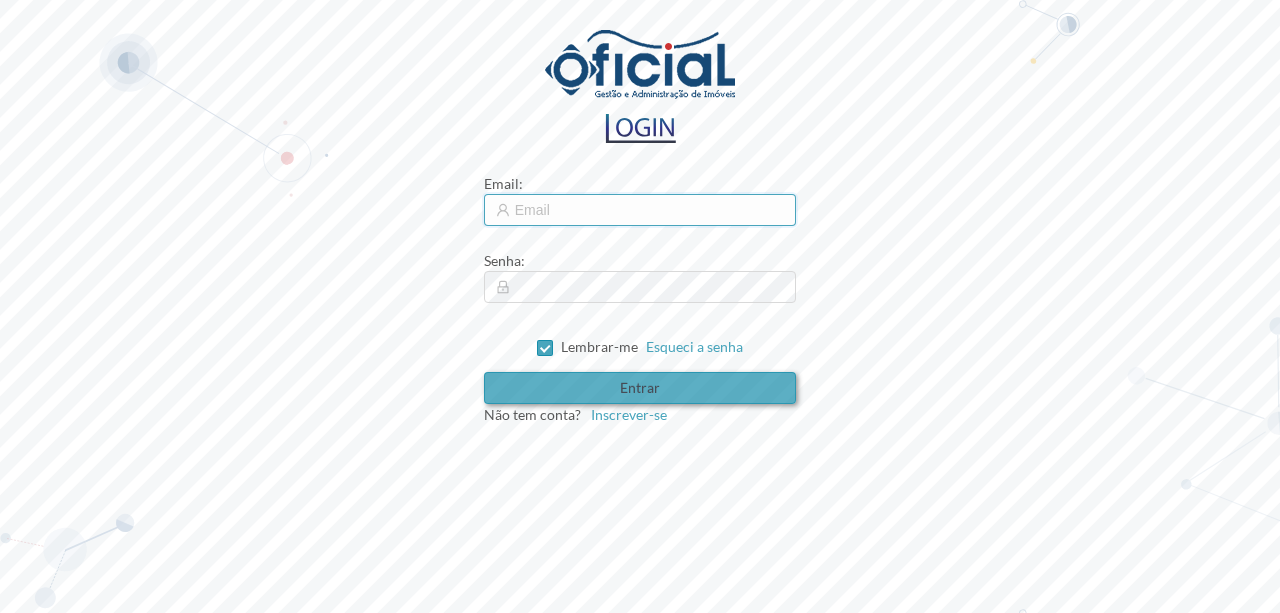 type on "[EMAIL_ADDRESS][DOMAIN_NAME]" 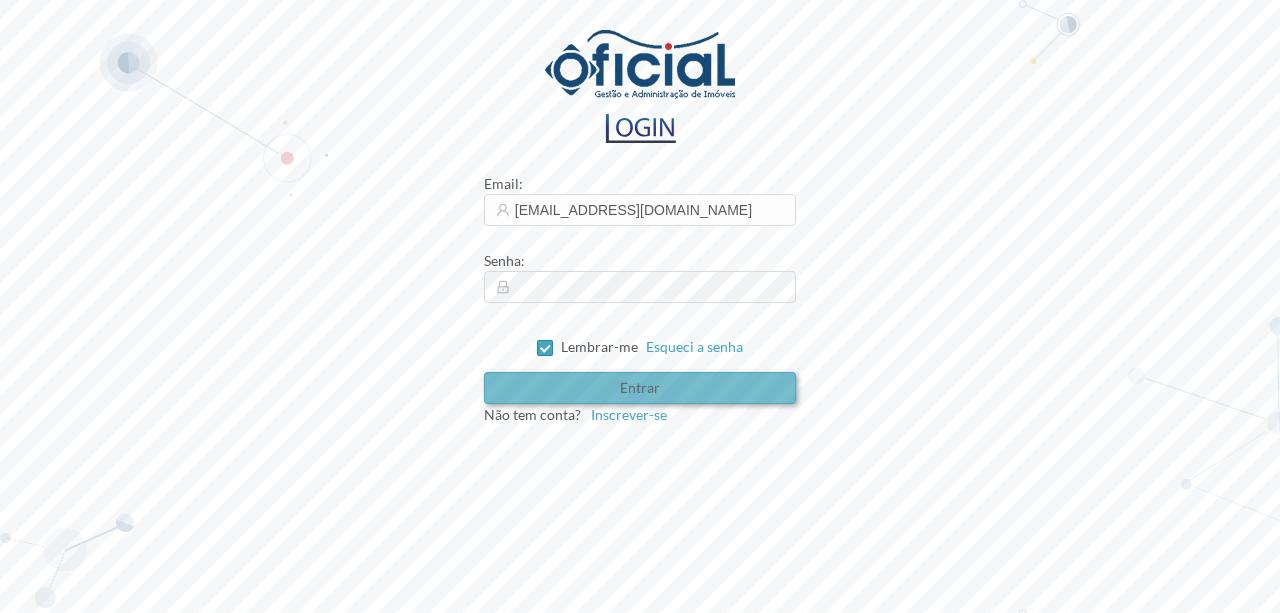 click on "Entrar" at bounding box center [640, 388] 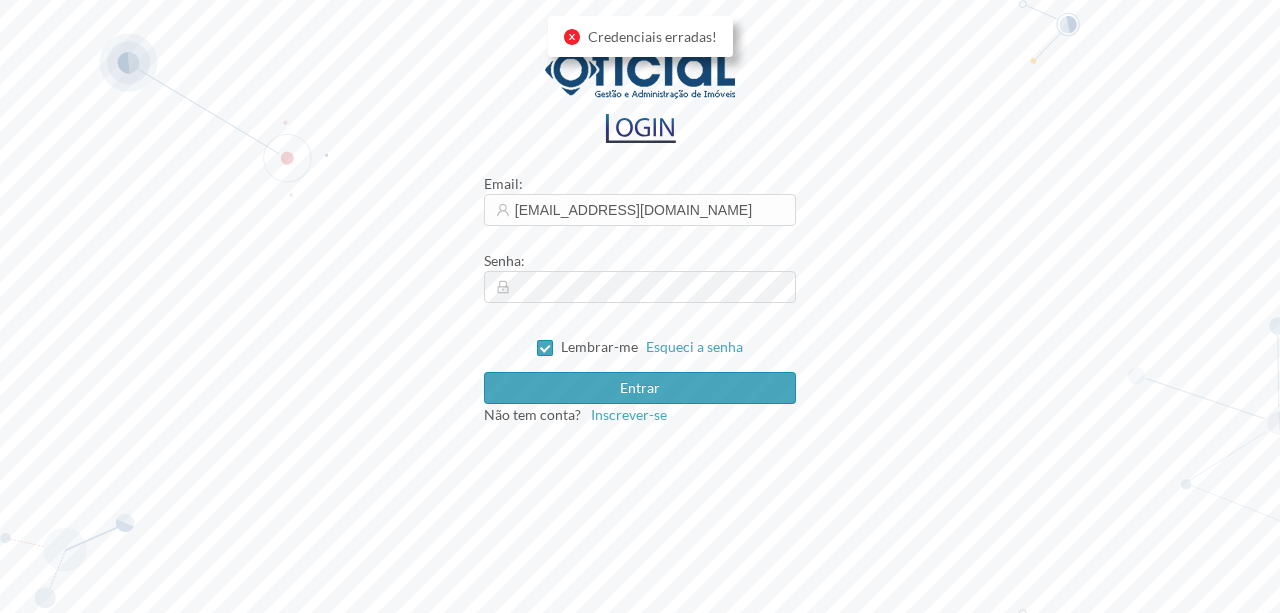 click on "Email : [PERSON_NAME][EMAIL_ADDRESS][DOMAIN_NAME] Senha : [SECURITY_DATA] Esqueci a senha Entrar Não tem conta? Inscrever-se" at bounding box center [640, 299] 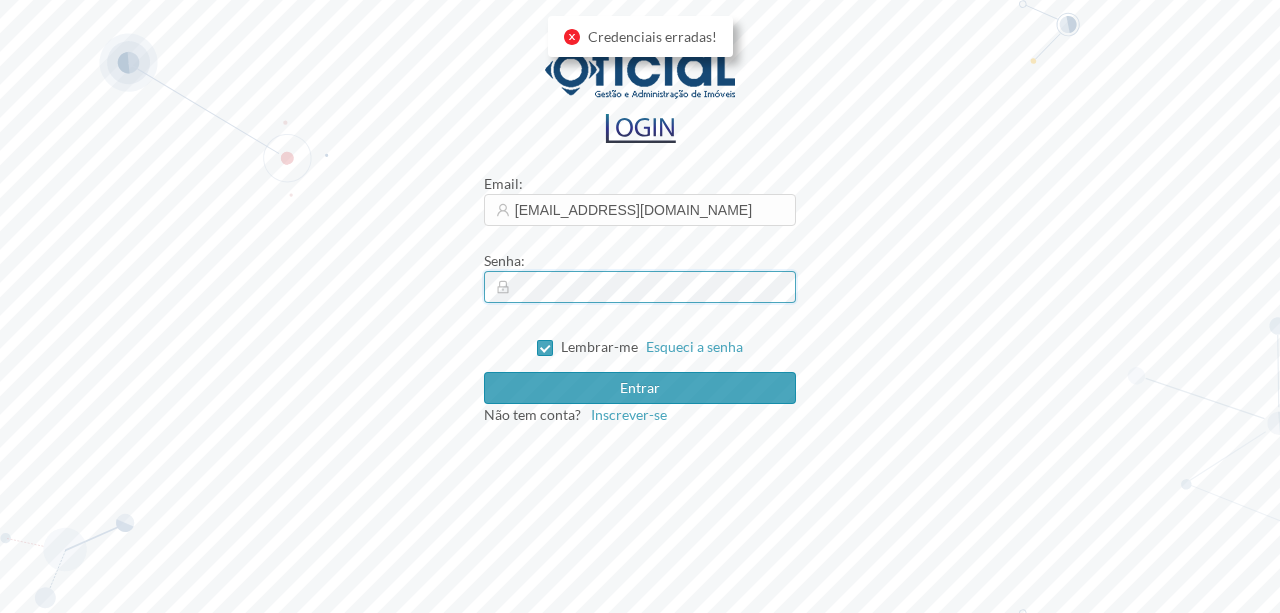 click on "Email : [PERSON_NAME][EMAIL_ADDRESS][DOMAIN_NAME] Senha : [SECURITY_DATA] Esqueci a senha Entrar Não tem conta? Inscrever-se" at bounding box center [640, 306] 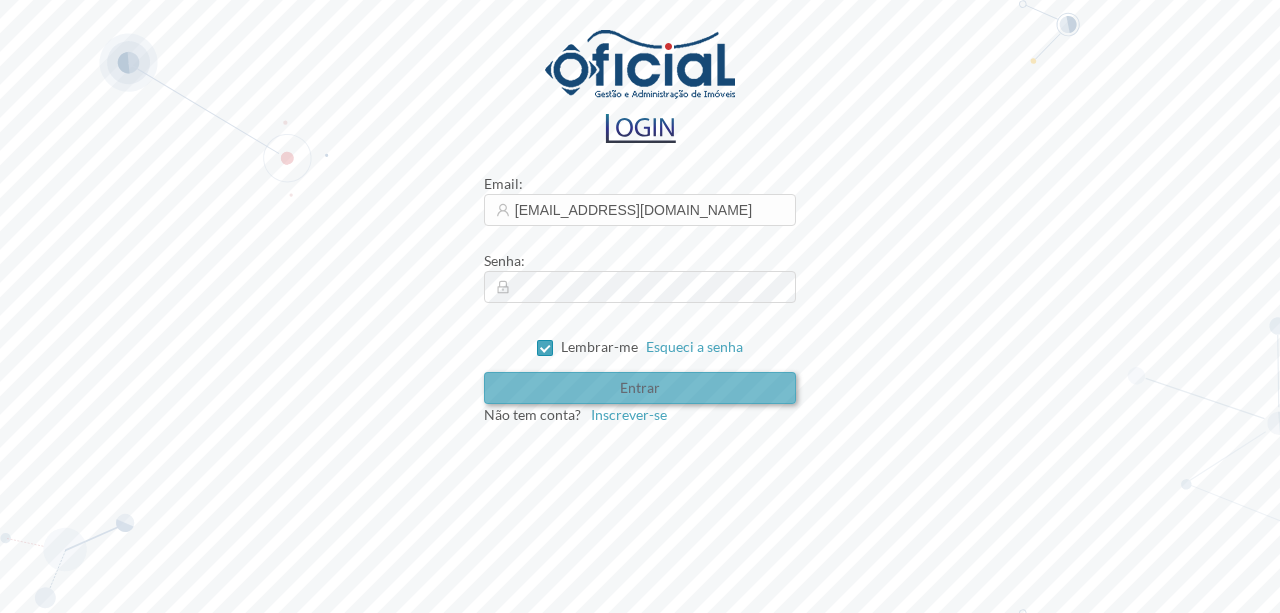 click on "Entrar" at bounding box center [640, 388] 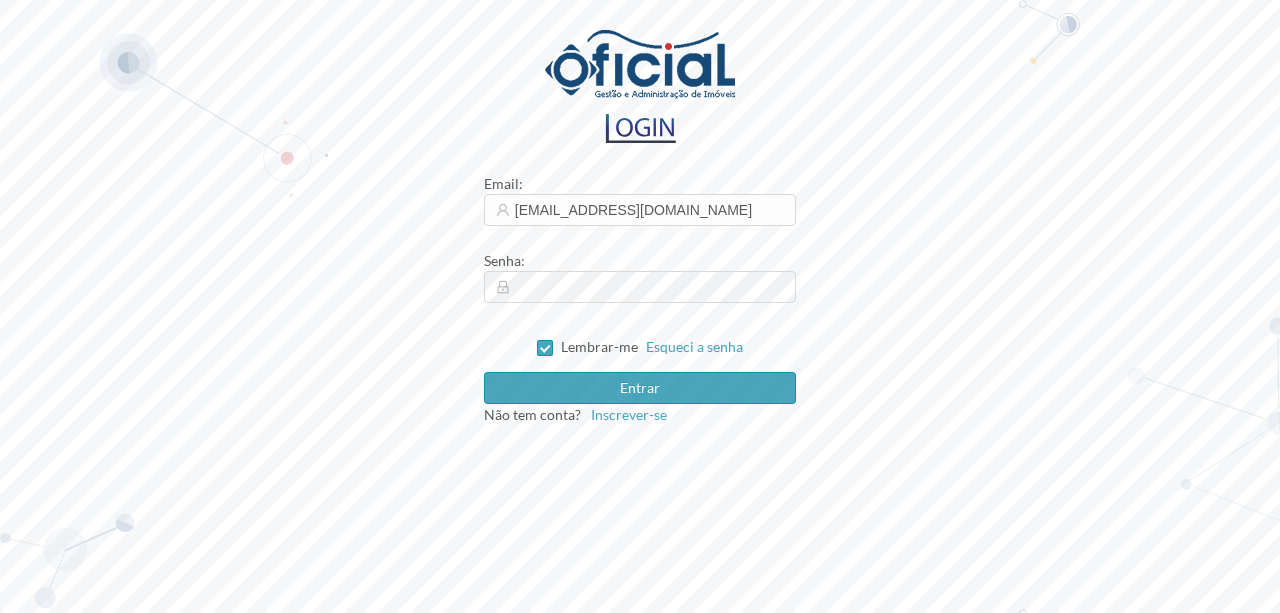 click on "Email : [PERSON_NAME][EMAIL_ADDRESS][DOMAIN_NAME] Senha : [SECURITY_DATA] Esqueci a senha Entrar Não tem conta? Inscrever-se" at bounding box center [640, 306] 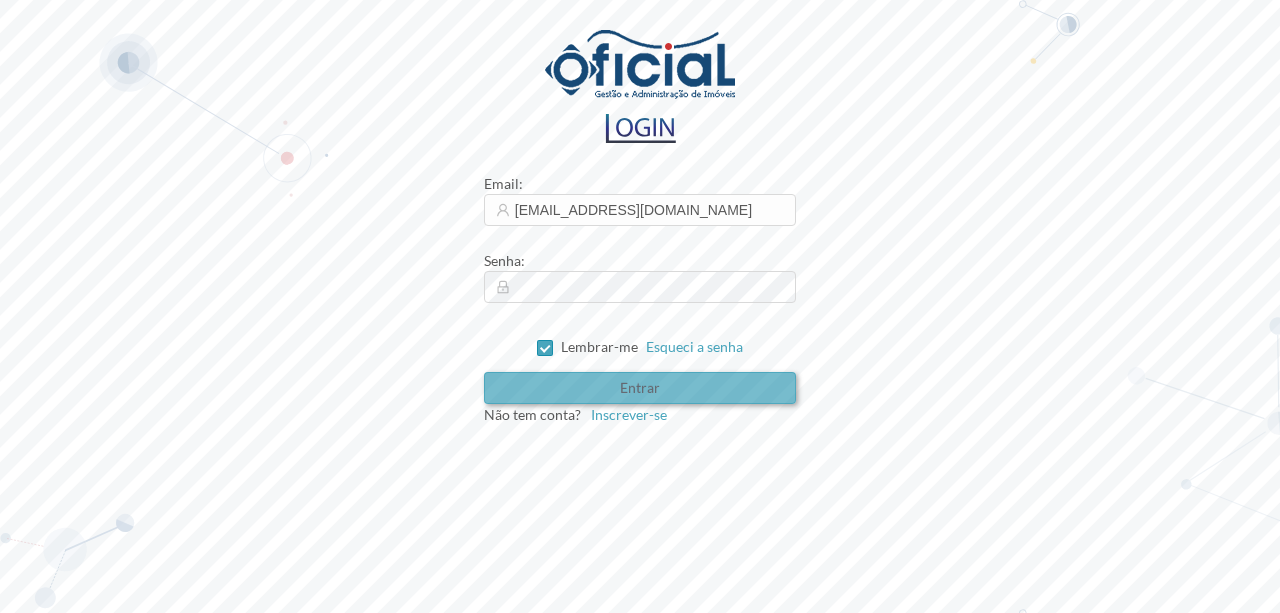 click on "Entrar" at bounding box center (640, 388) 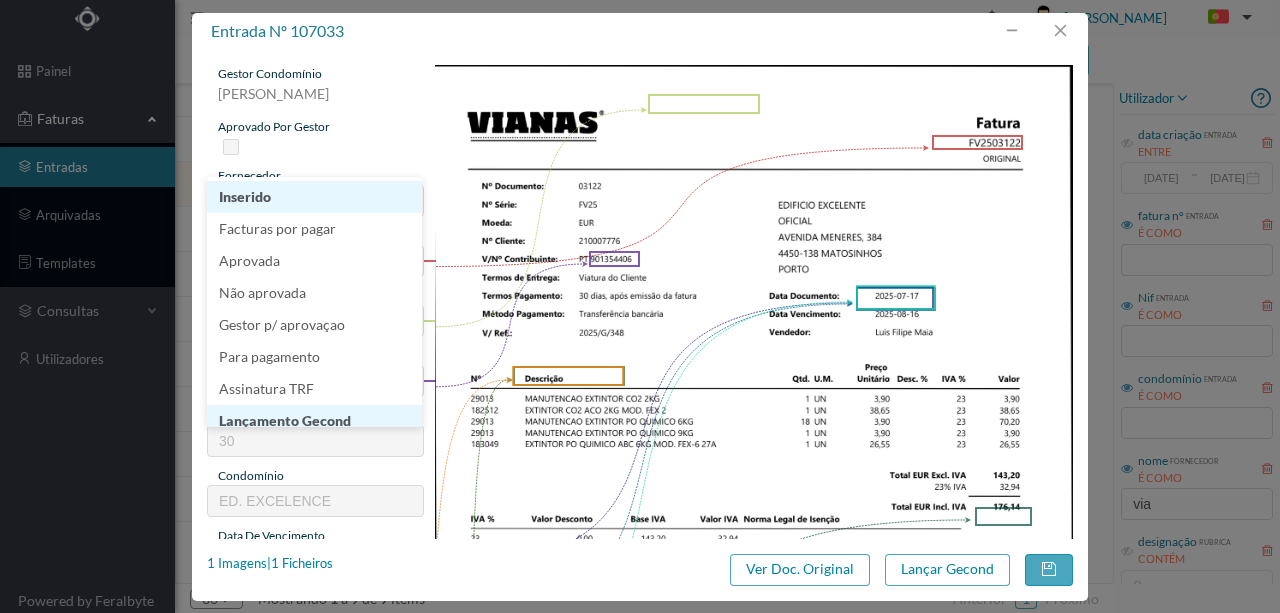 scroll, scrollTop: 0, scrollLeft: 0, axis: both 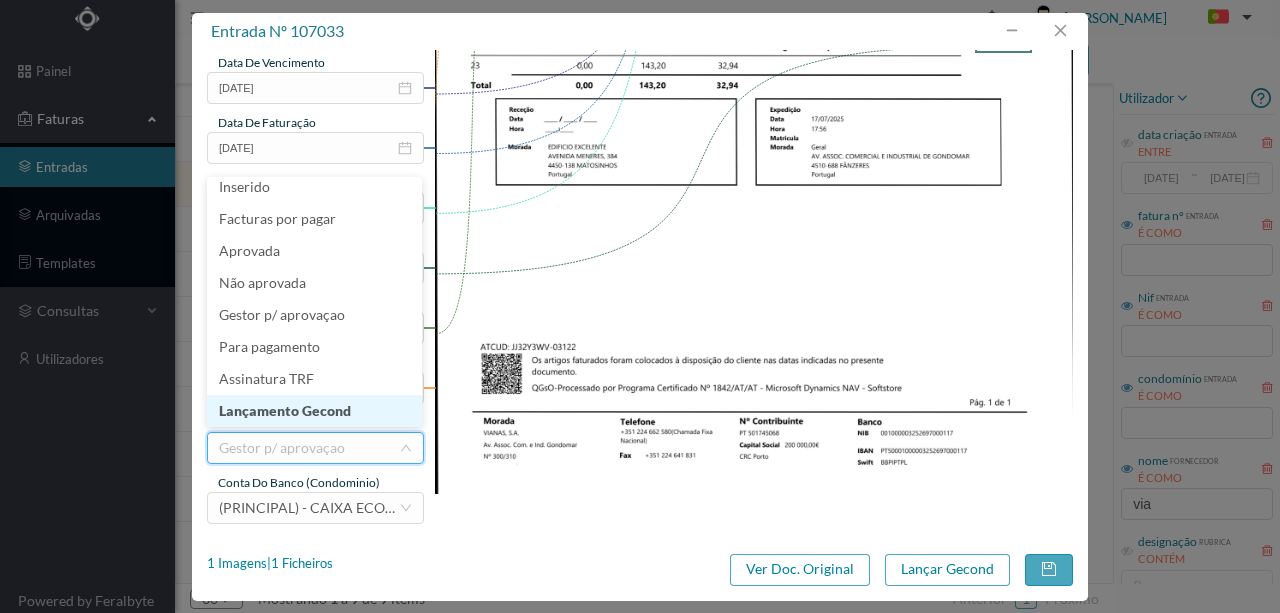 click on "Lançamento Gecond" at bounding box center [314, 411] 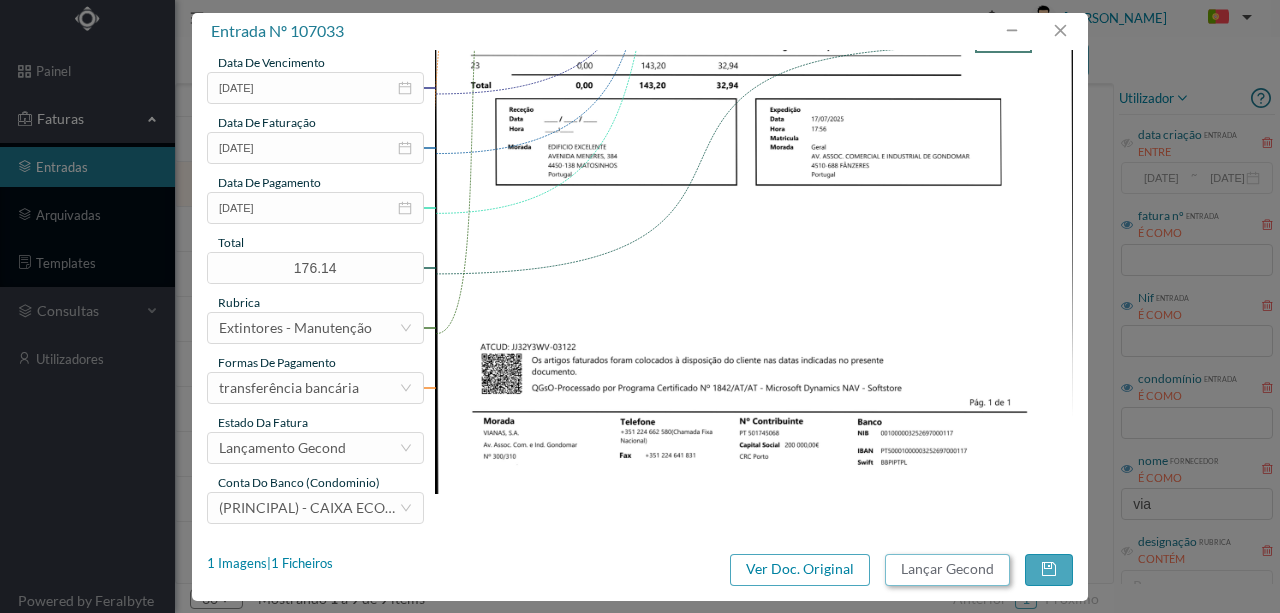 click on "Lançar Gecond" at bounding box center [947, 570] 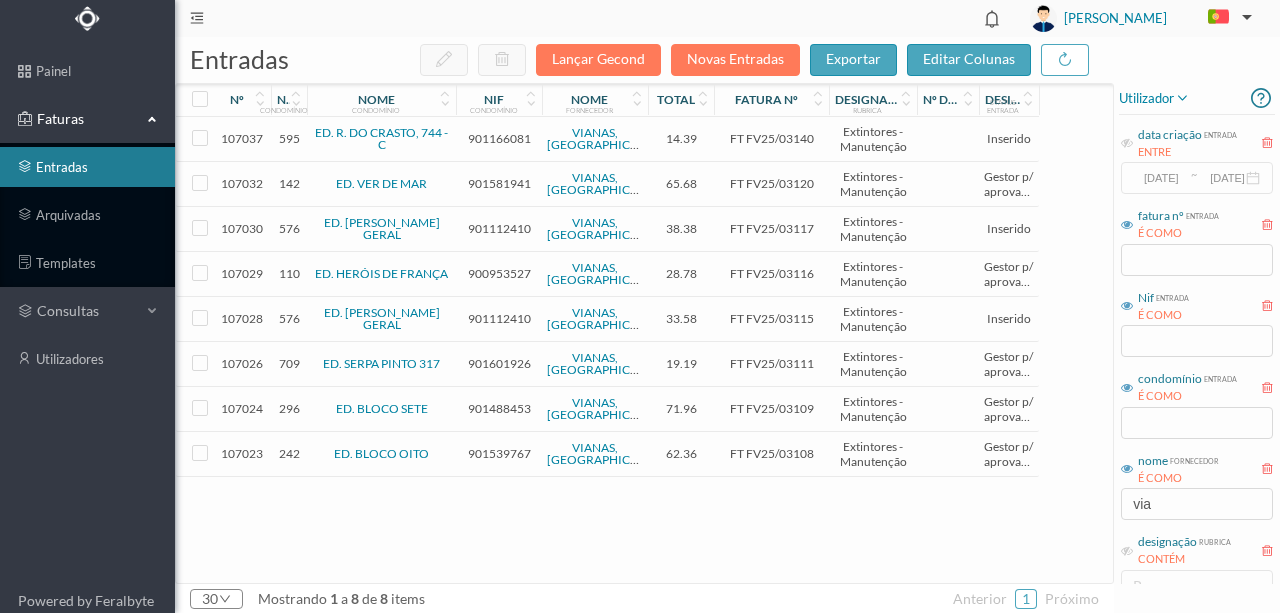 click on "901581941" at bounding box center [499, 183] 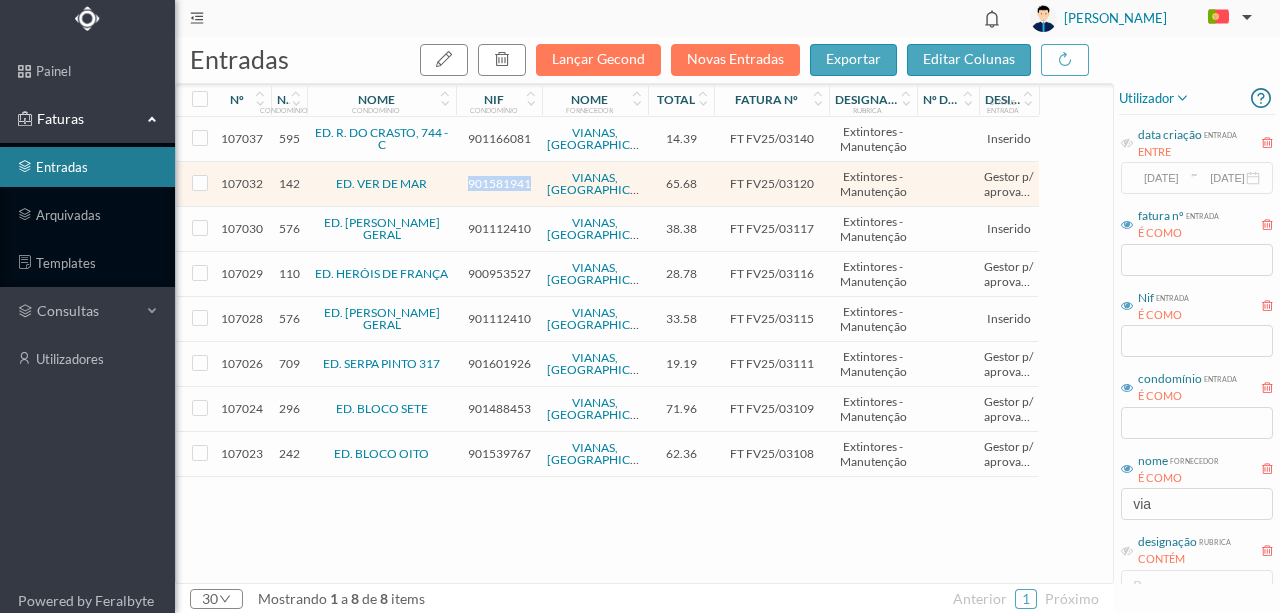 click on "901581941" at bounding box center [499, 183] 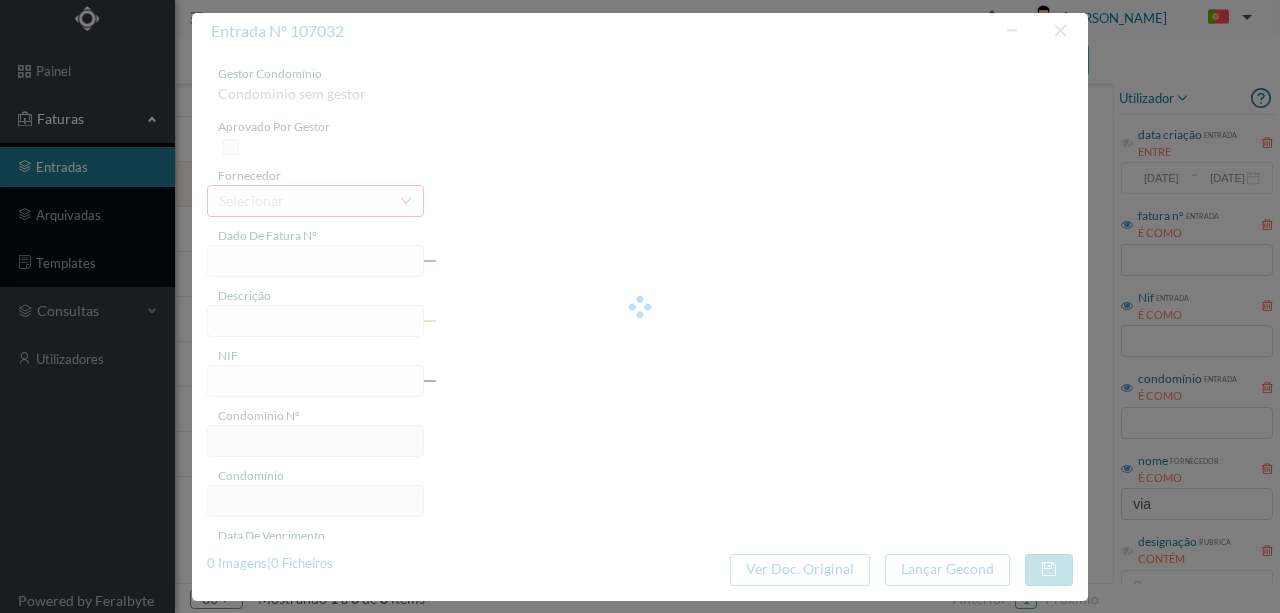 type on "FT FV25/03120" 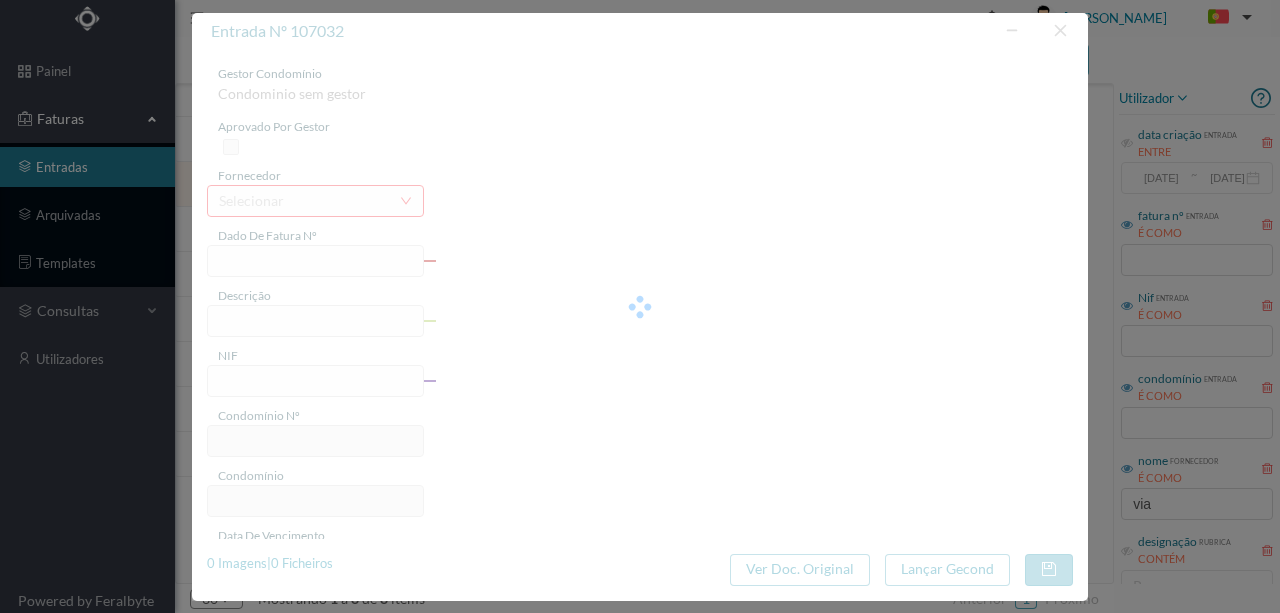 type on "Manutenção de extintores" 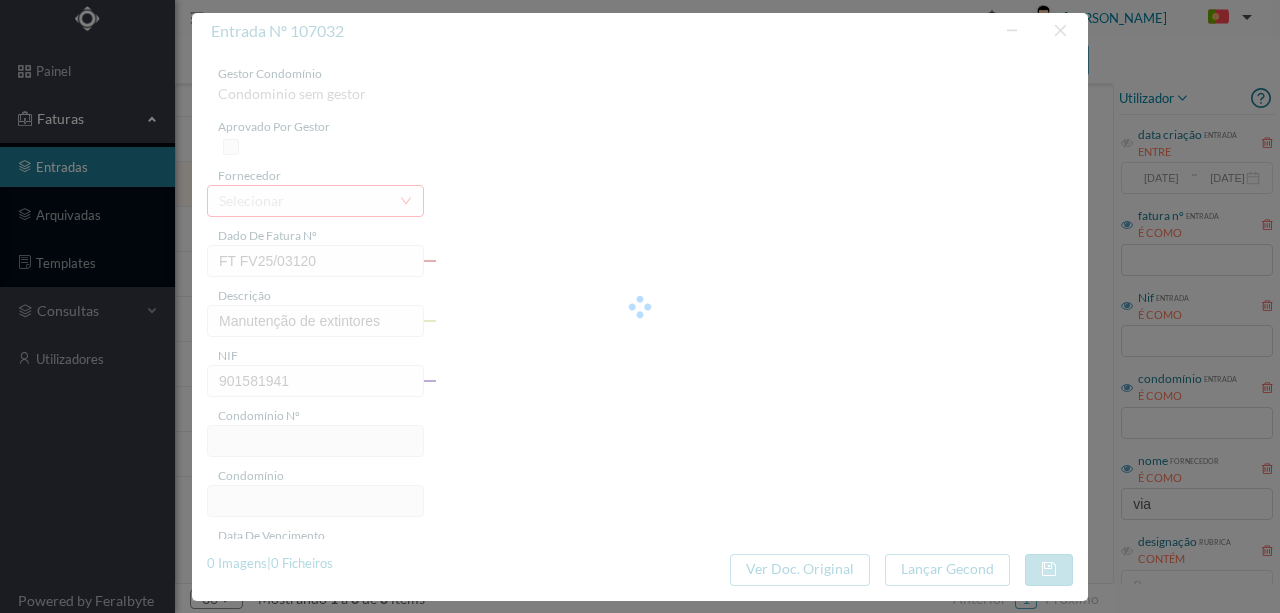 type on "142" 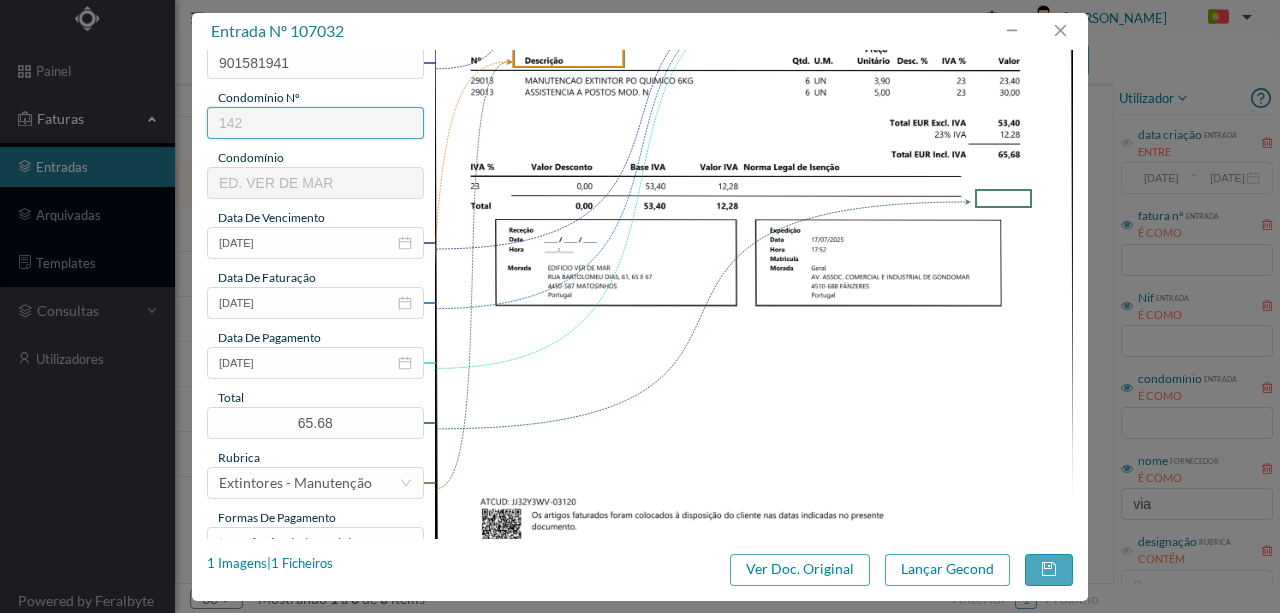 scroll, scrollTop: 333, scrollLeft: 0, axis: vertical 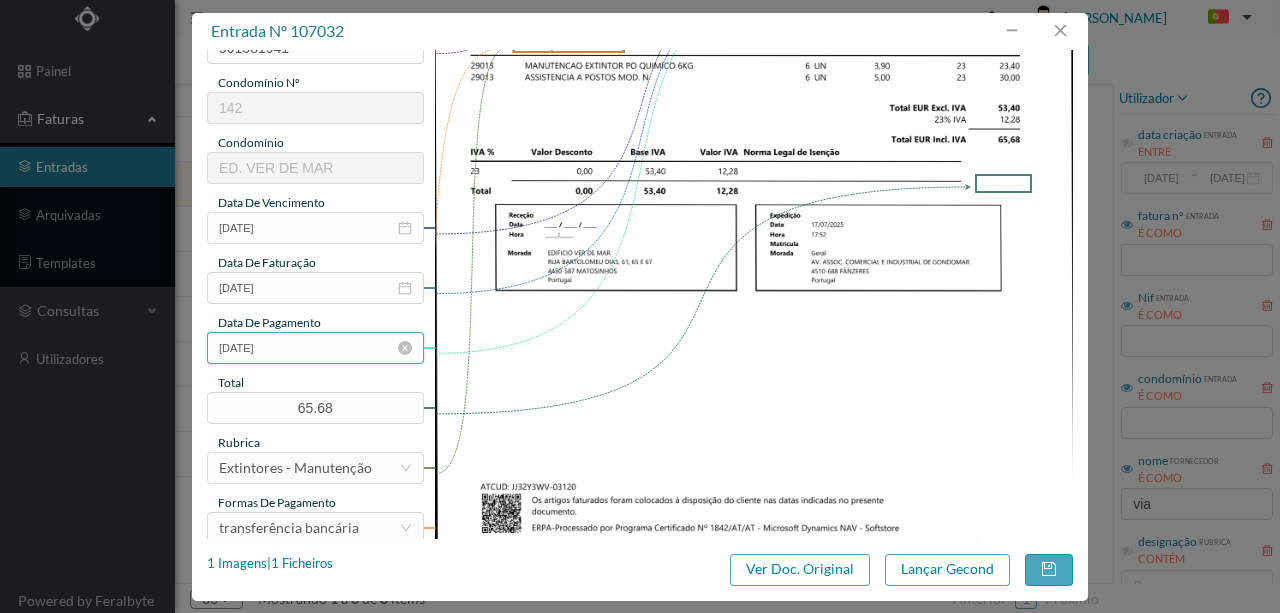 click on "2025-07-17" at bounding box center [315, 348] 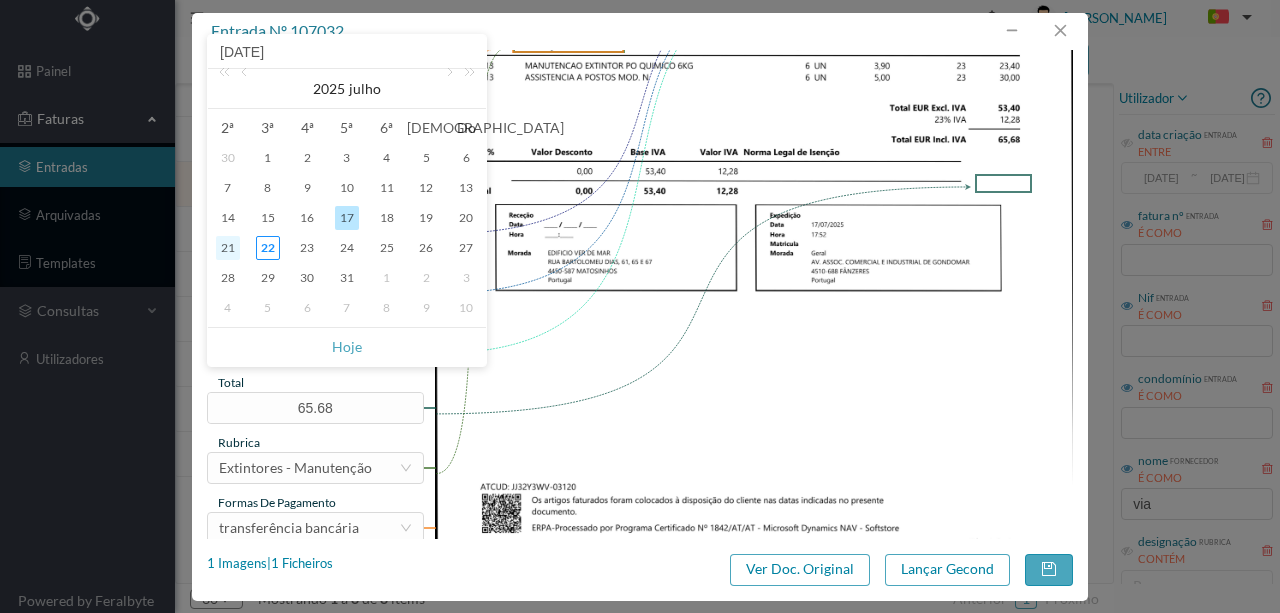 click on "21" at bounding box center (228, 248) 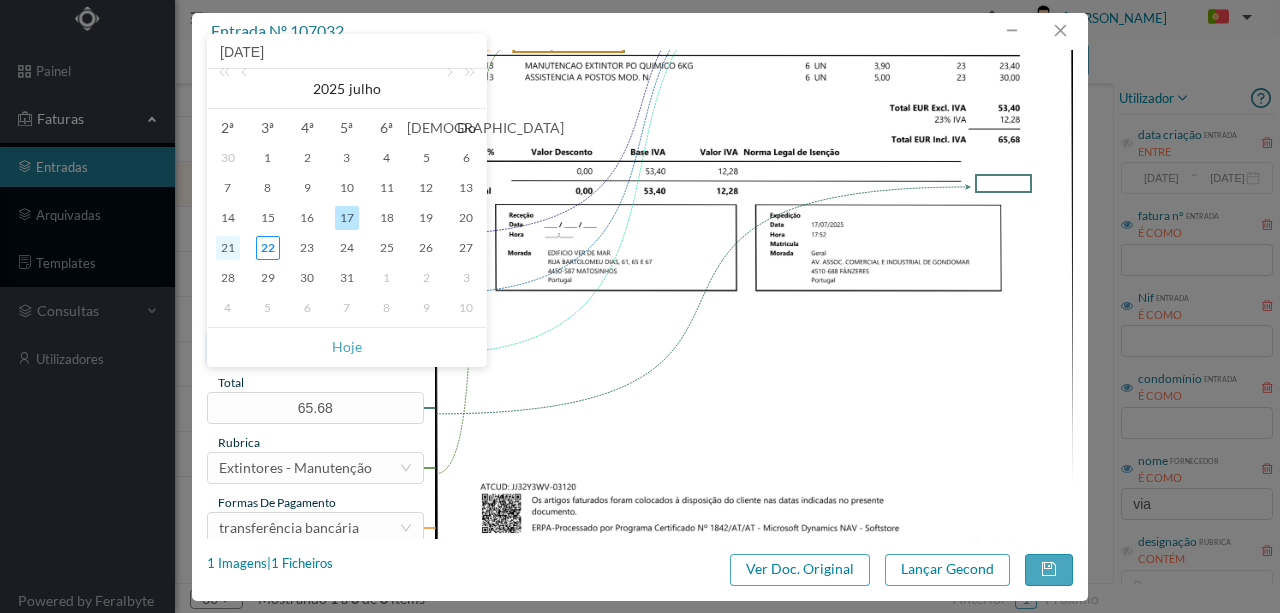 type on "2025-07-21" 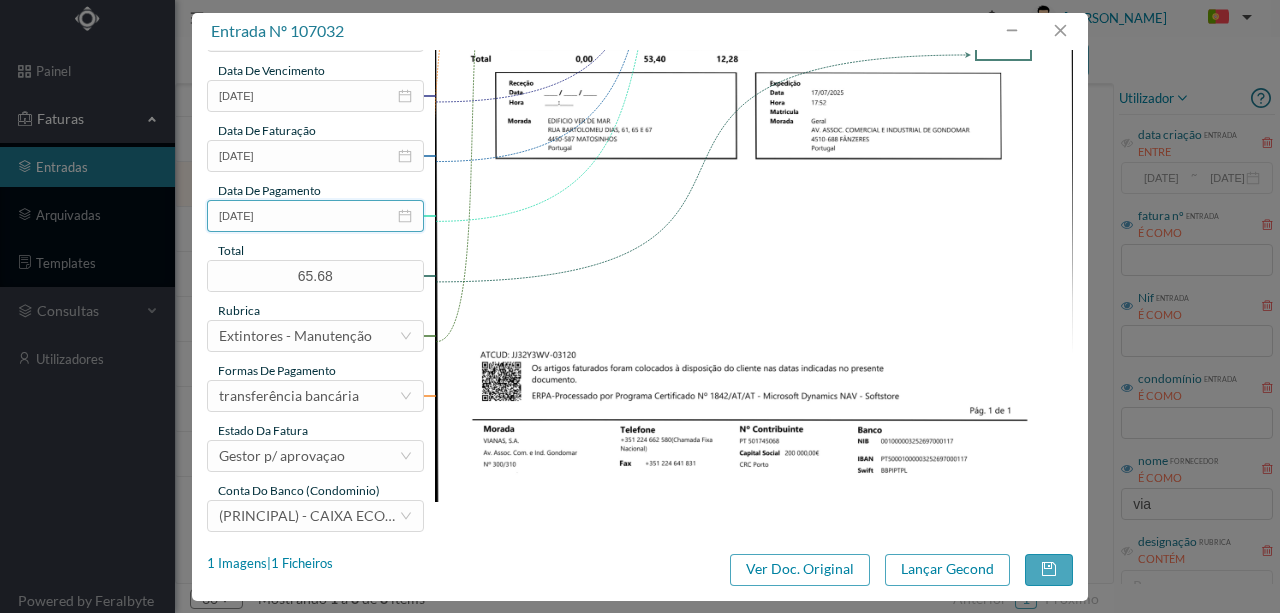 scroll, scrollTop: 473, scrollLeft: 0, axis: vertical 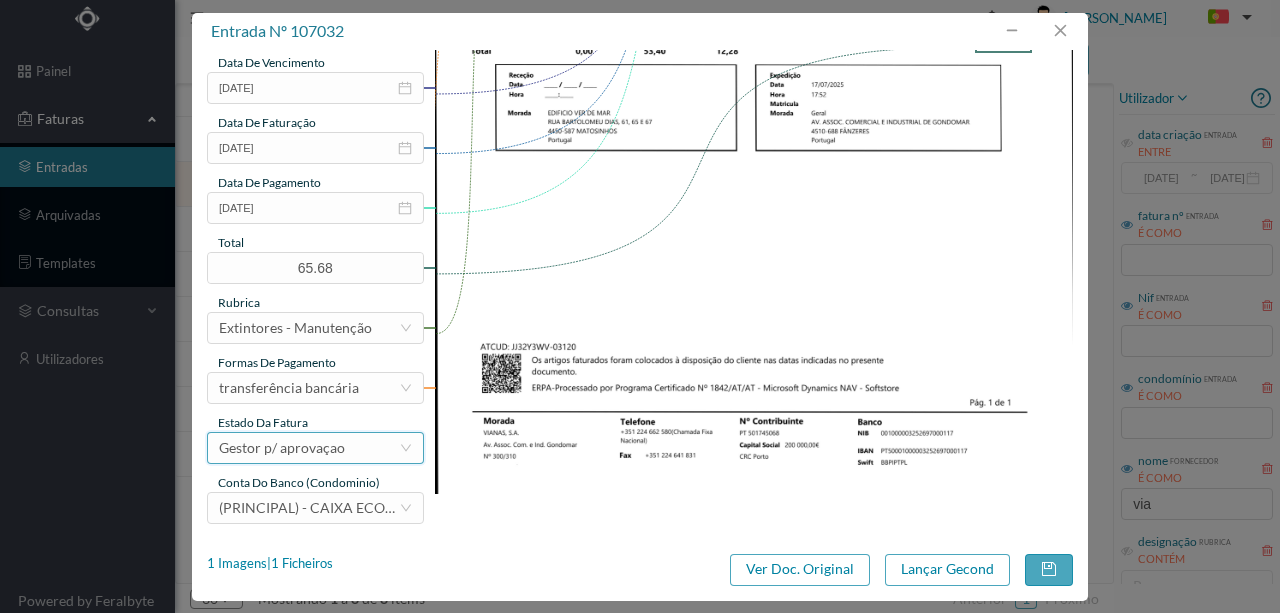 click on "Gestor p/ aprovaçao" at bounding box center (282, 448) 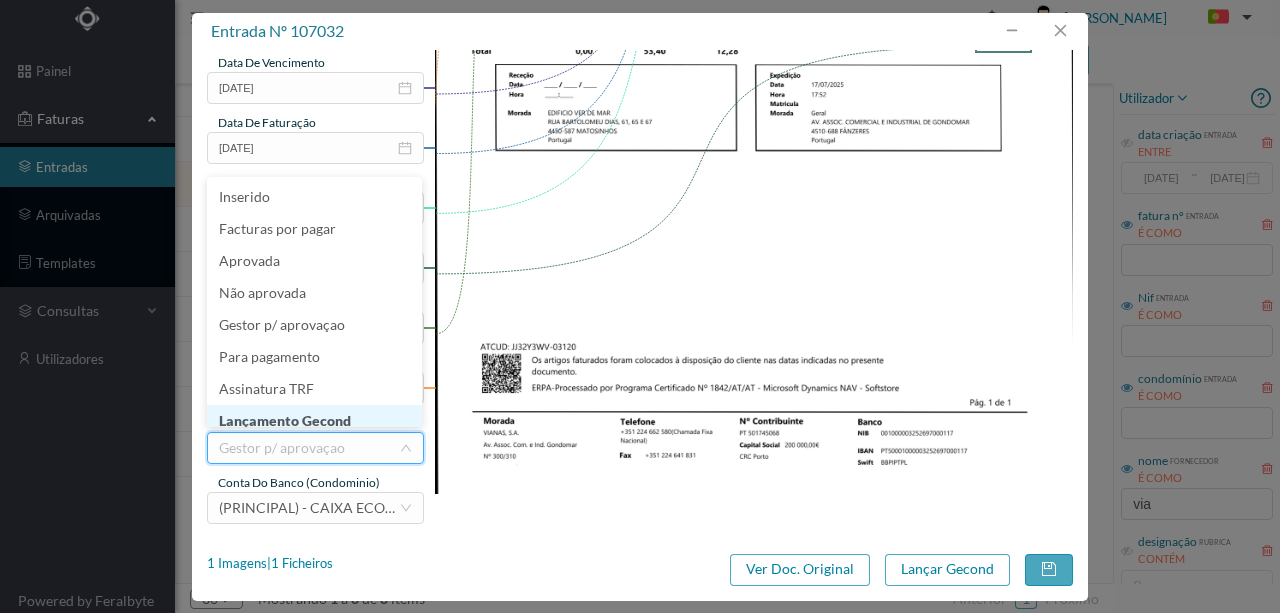 scroll, scrollTop: 10, scrollLeft: 0, axis: vertical 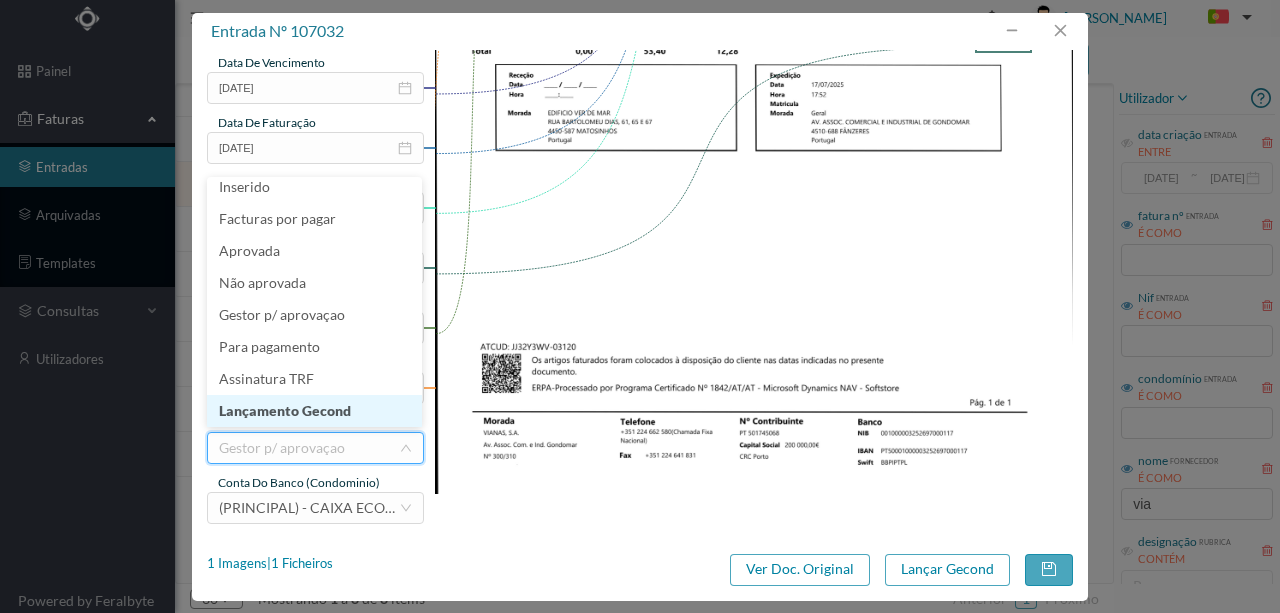 click on "Lançamento Gecond" at bounding box center [314, 411] 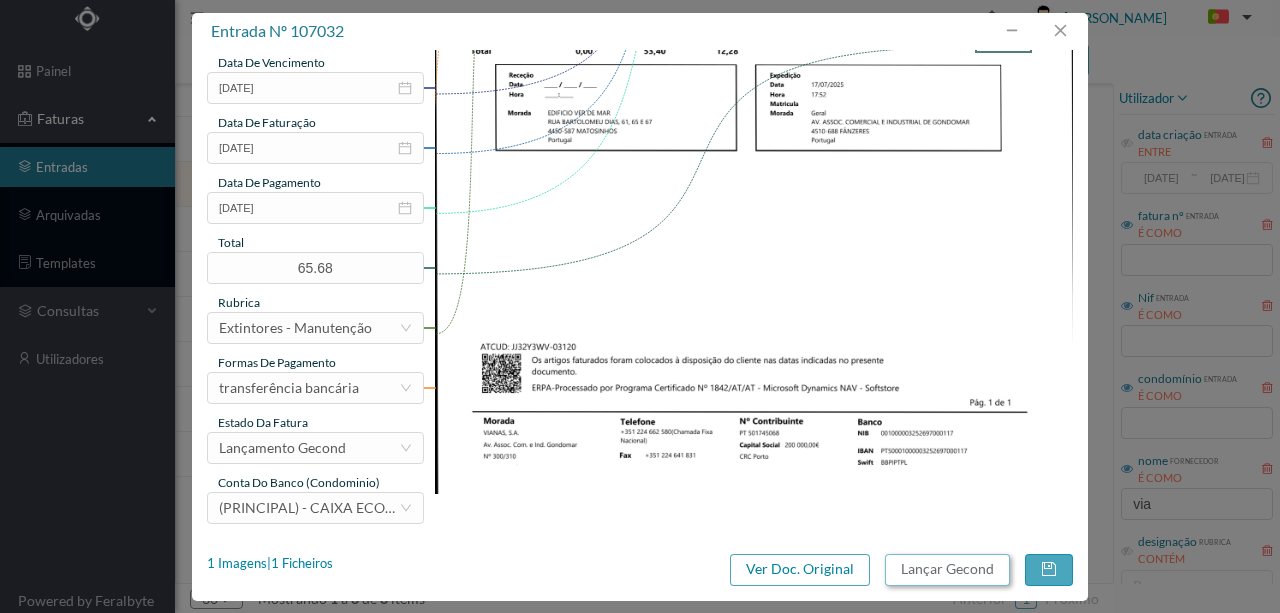 click on "Lançar Gecond" at bounding box center (947, 570) 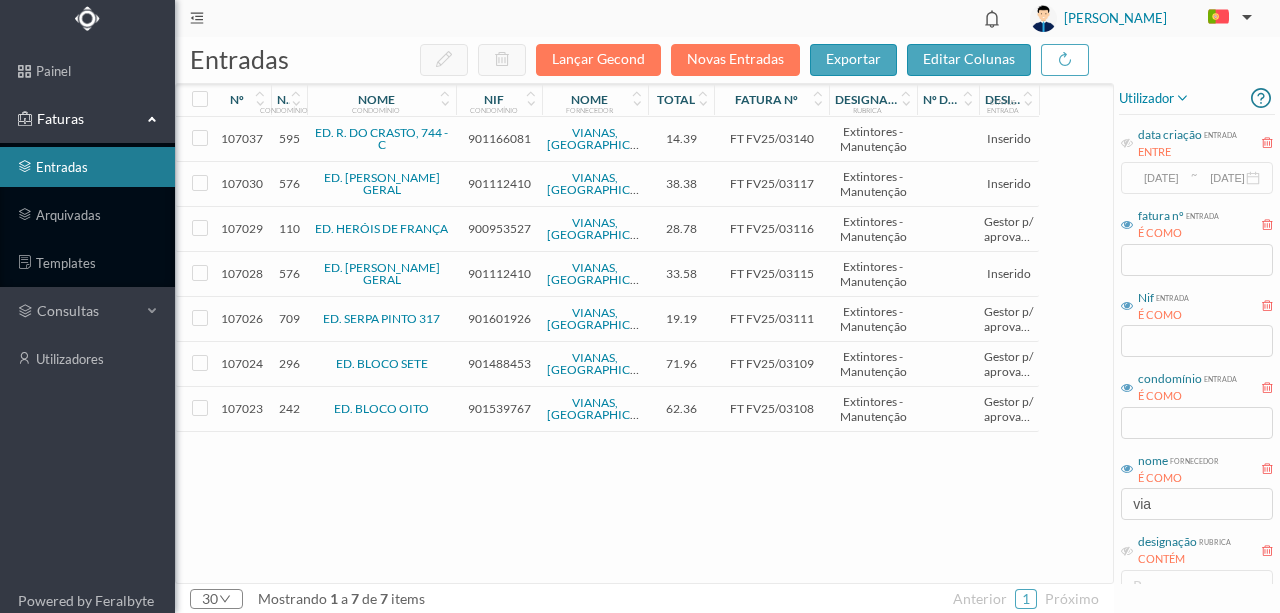 click on "901112410" at bounding box center [499, 183] 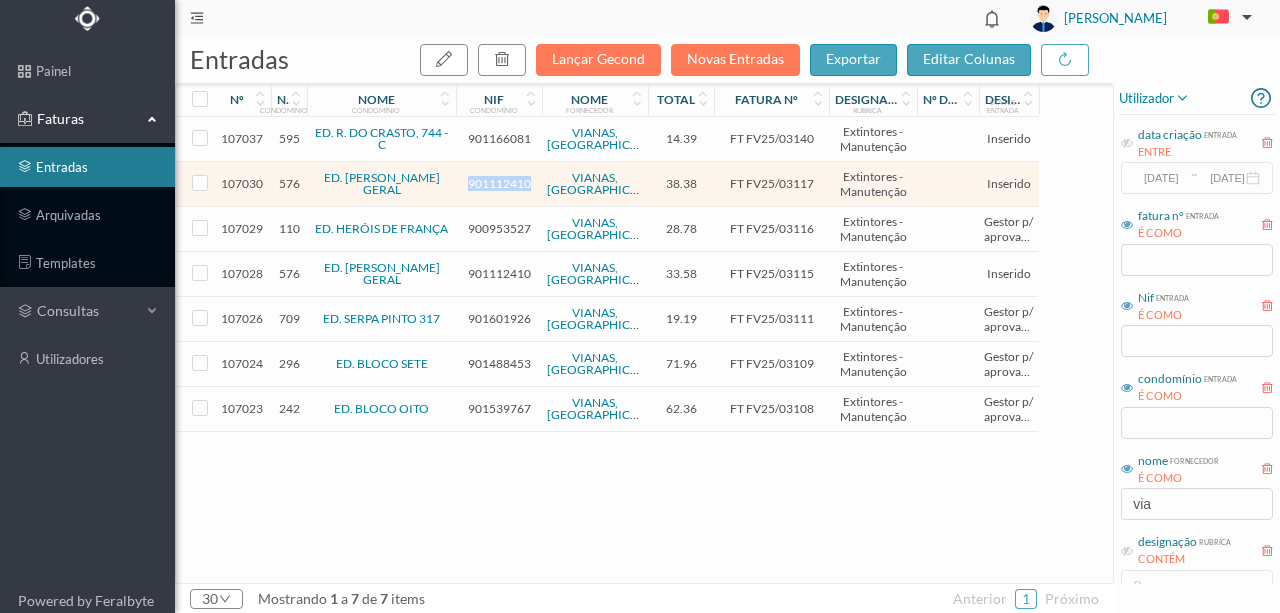 click on "901112410" at bounding box center [499, 183] 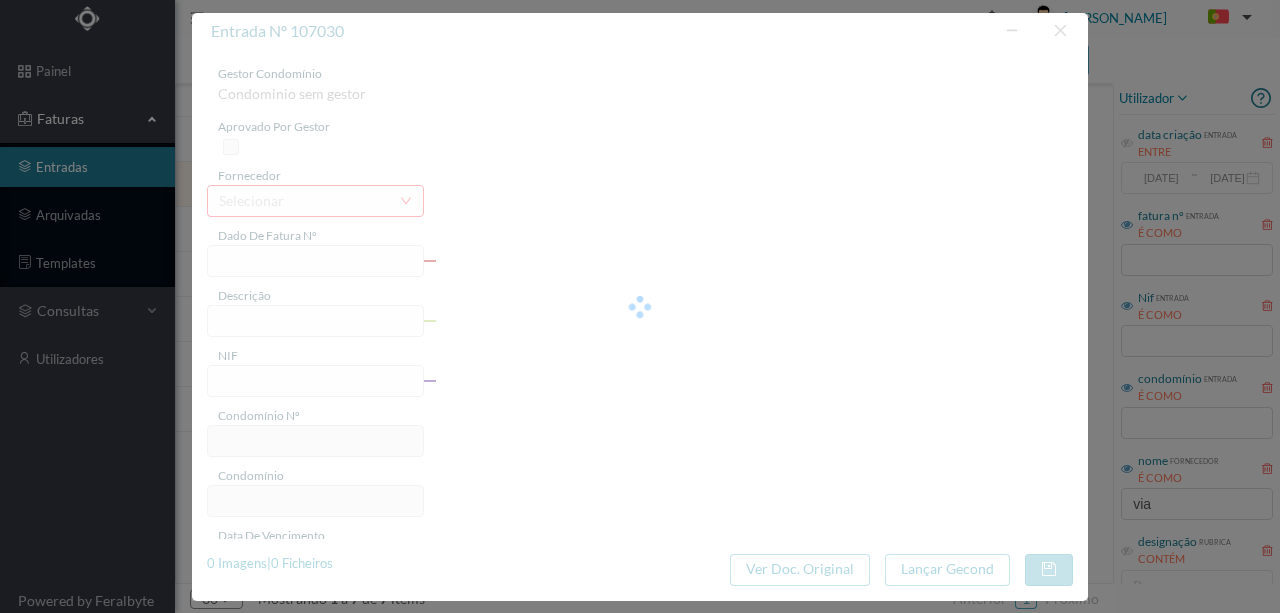 type on "FT FV25/03117" 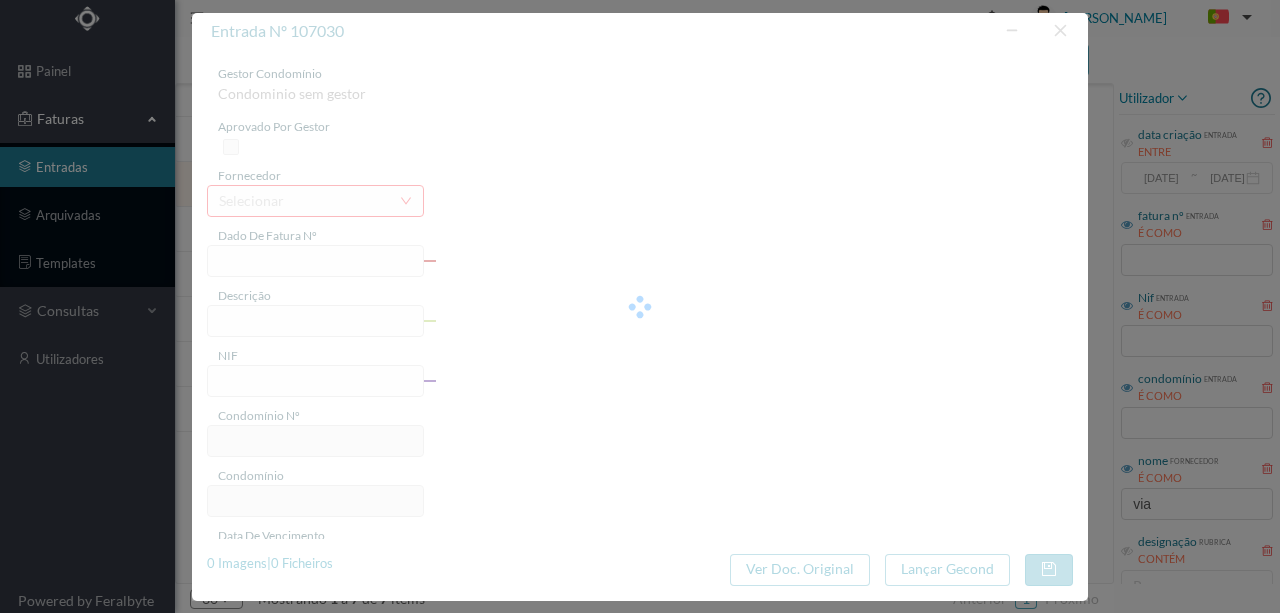 type on "Manutenção de extintores" 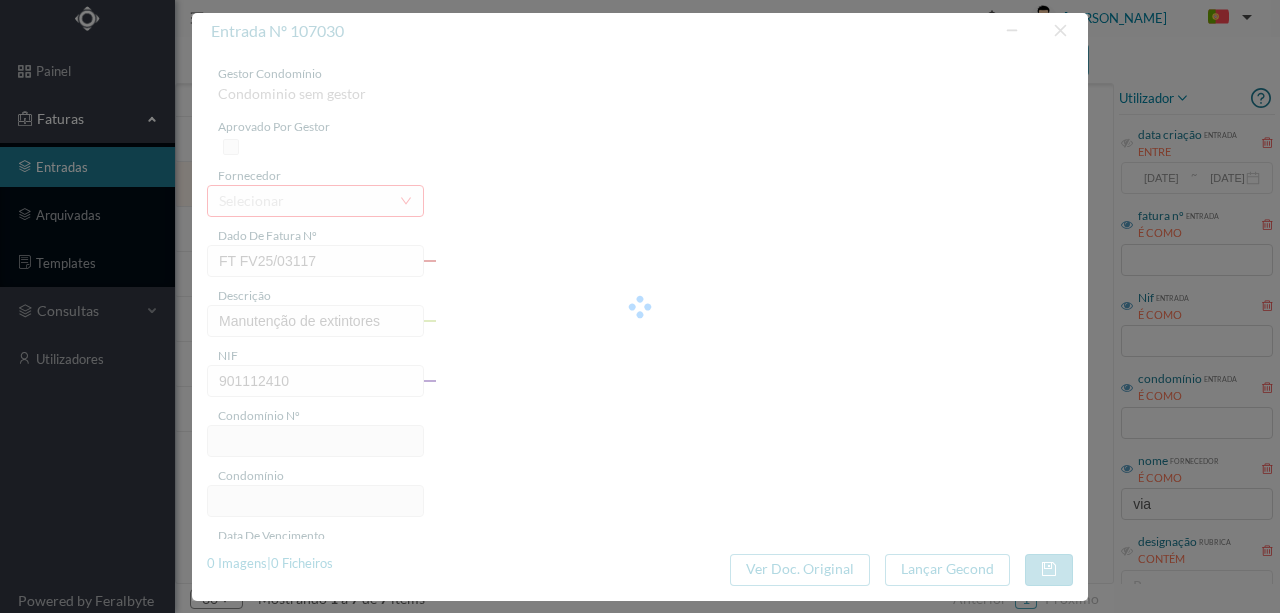 type on "576" 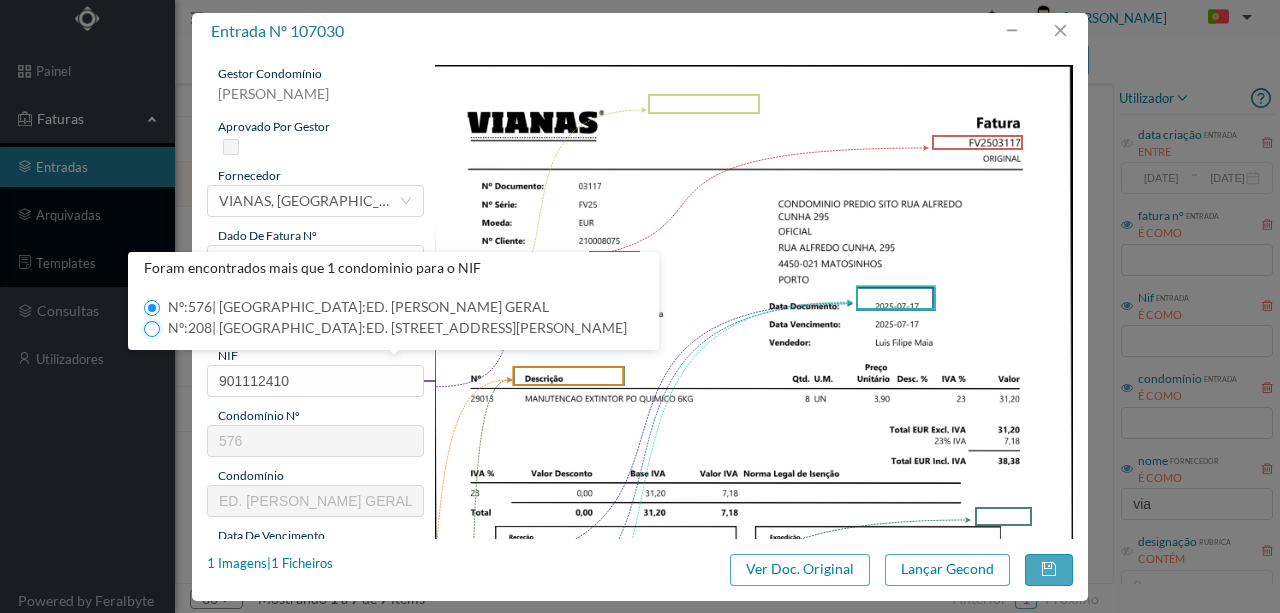 click on "Nº:  208  | Nome:  ED. RUA ALFREDO CUNHA, 295" at bounding box center [152, 329] 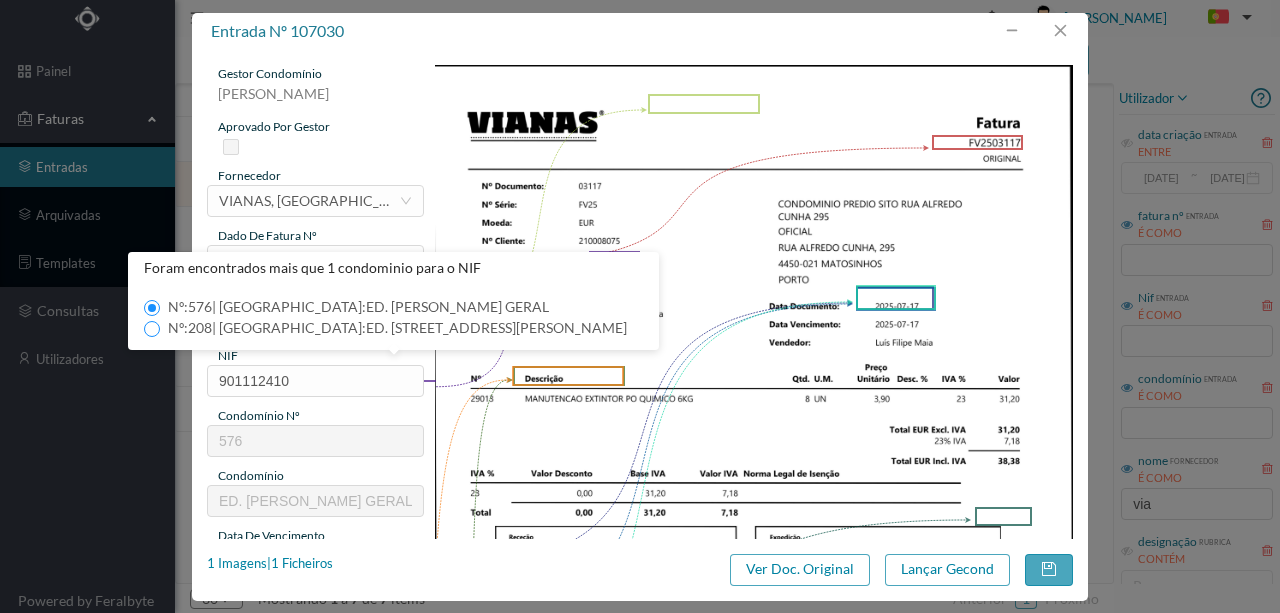 type on "208" 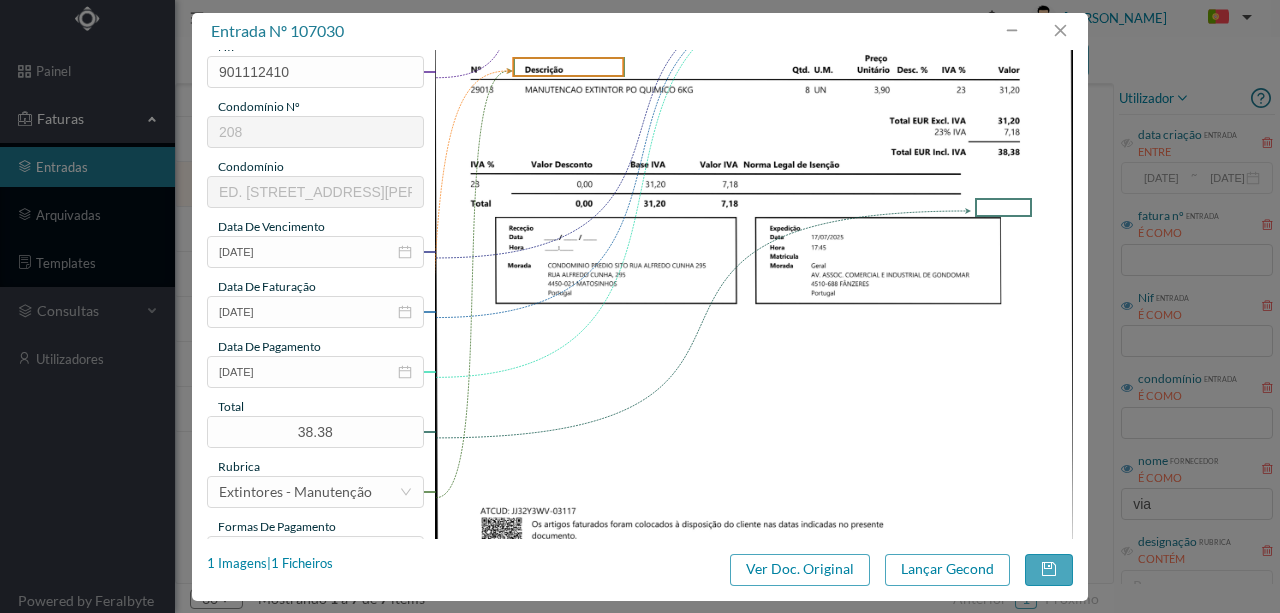 scroll, scrollTop: 333, scrollLeft: 0, axis: vertical 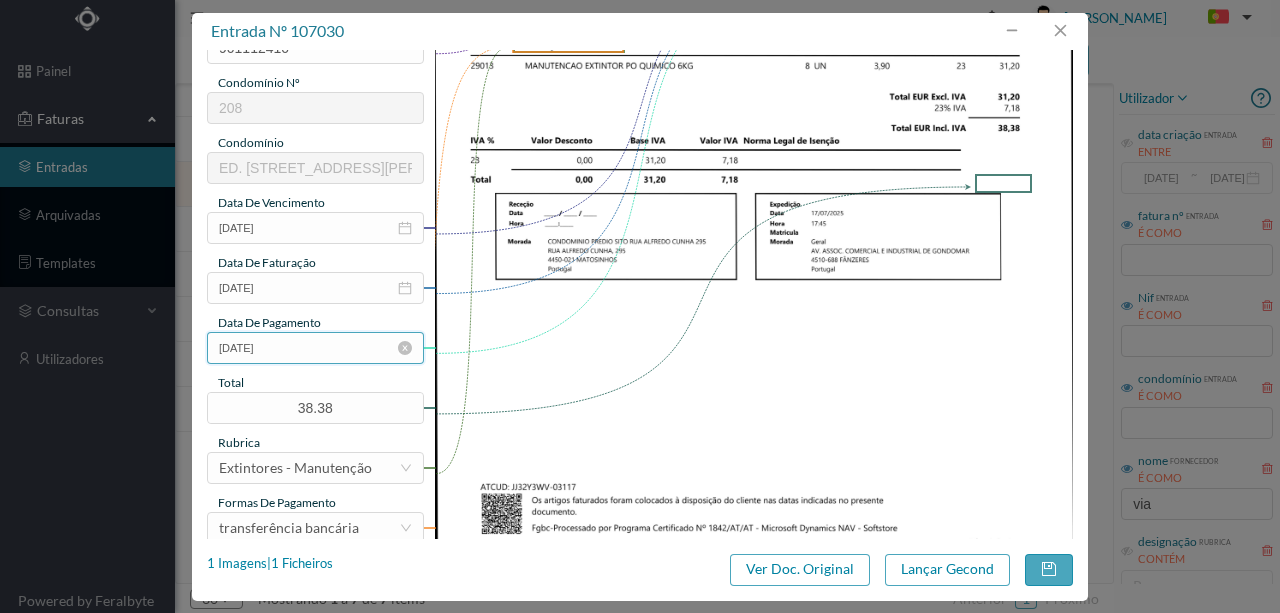 click on "2025-07-17" at bounding box center (315, 348) 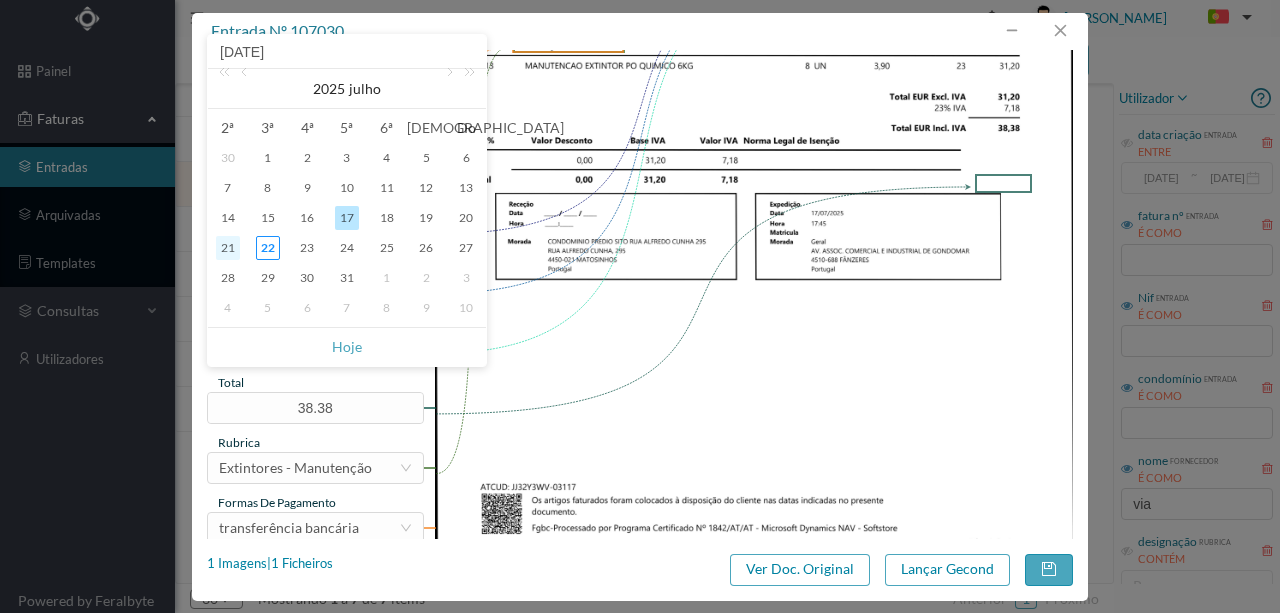 click on "21" at bounding box center [228, 248] 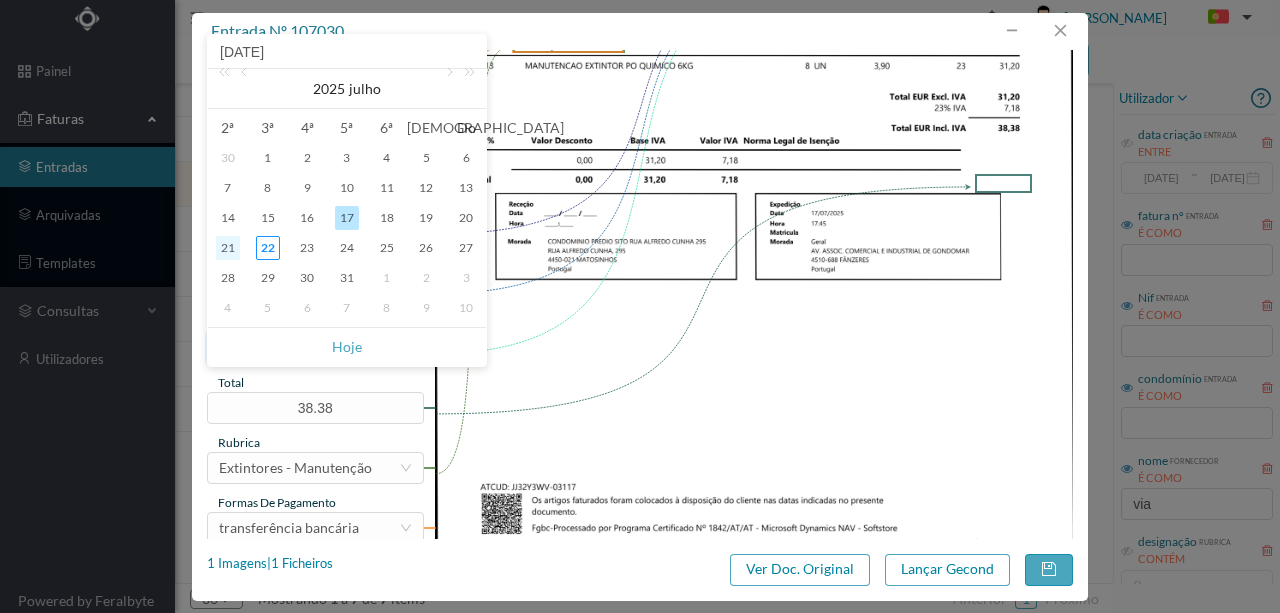 type on "2025-07-21" 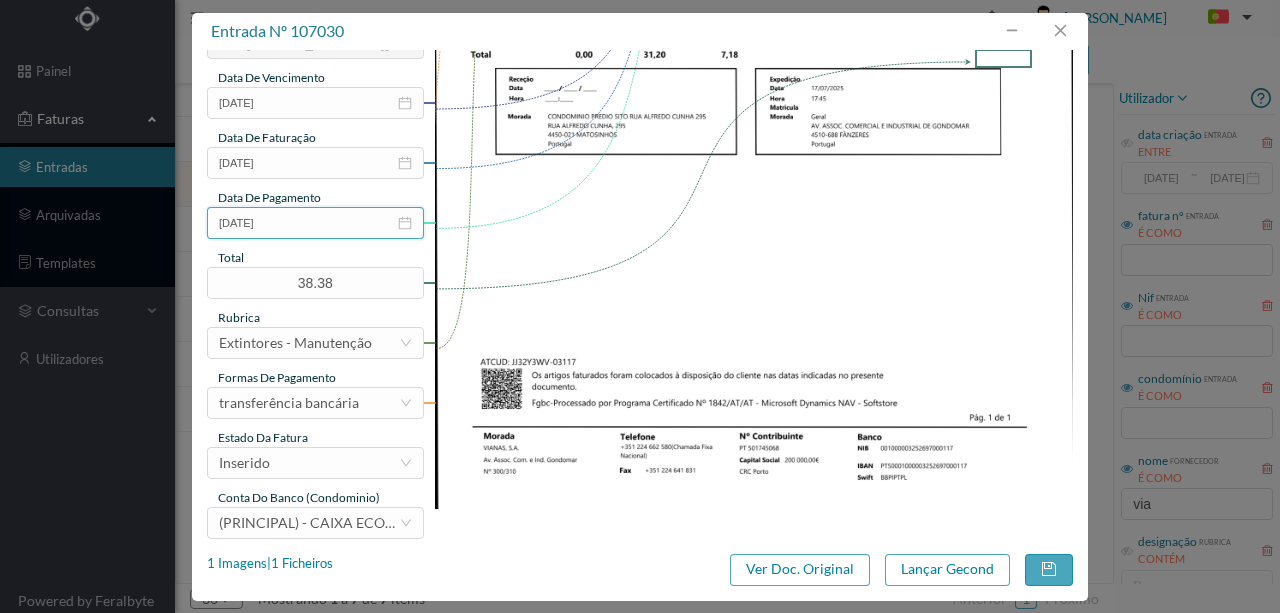 scroll, scrollTop: 473, scrollLeft: 0, axis: vertical 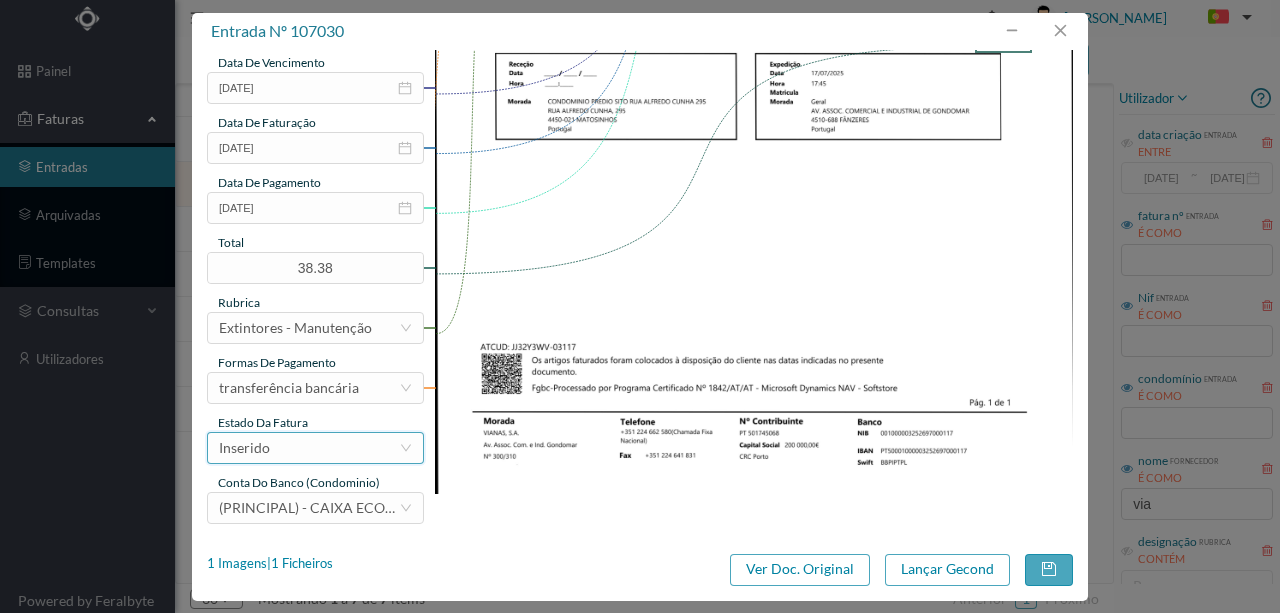 click on "Inserido" at bounding box center (309, 448) 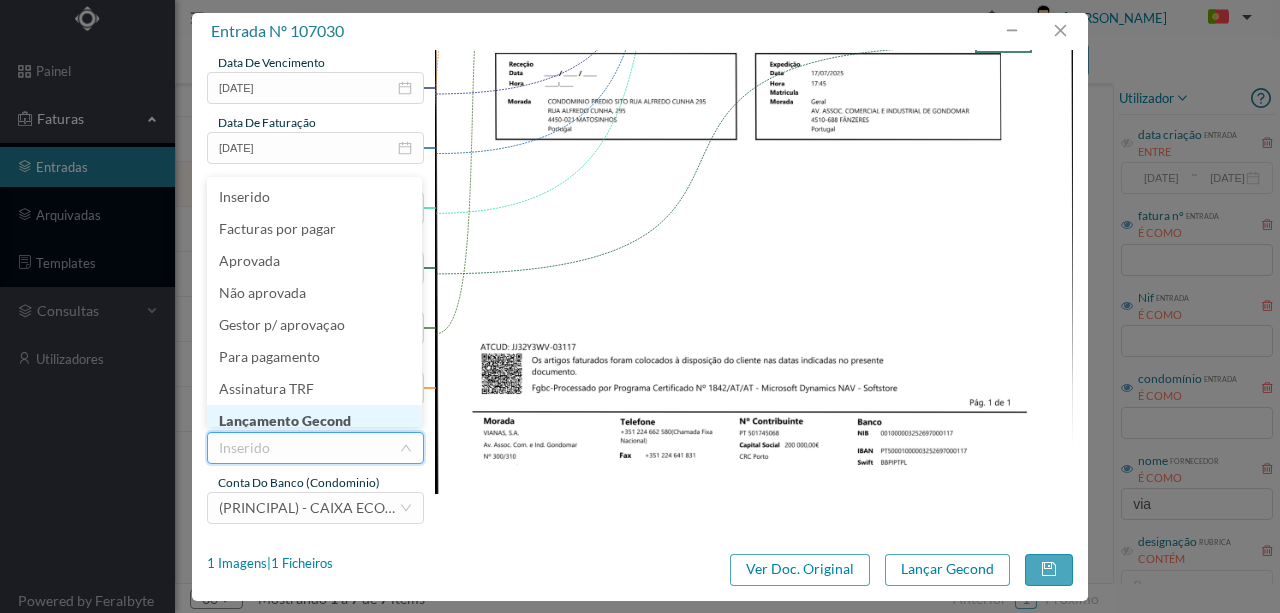 scroll, scrollTop: 10, scrollLeft: 0, axis: vertical 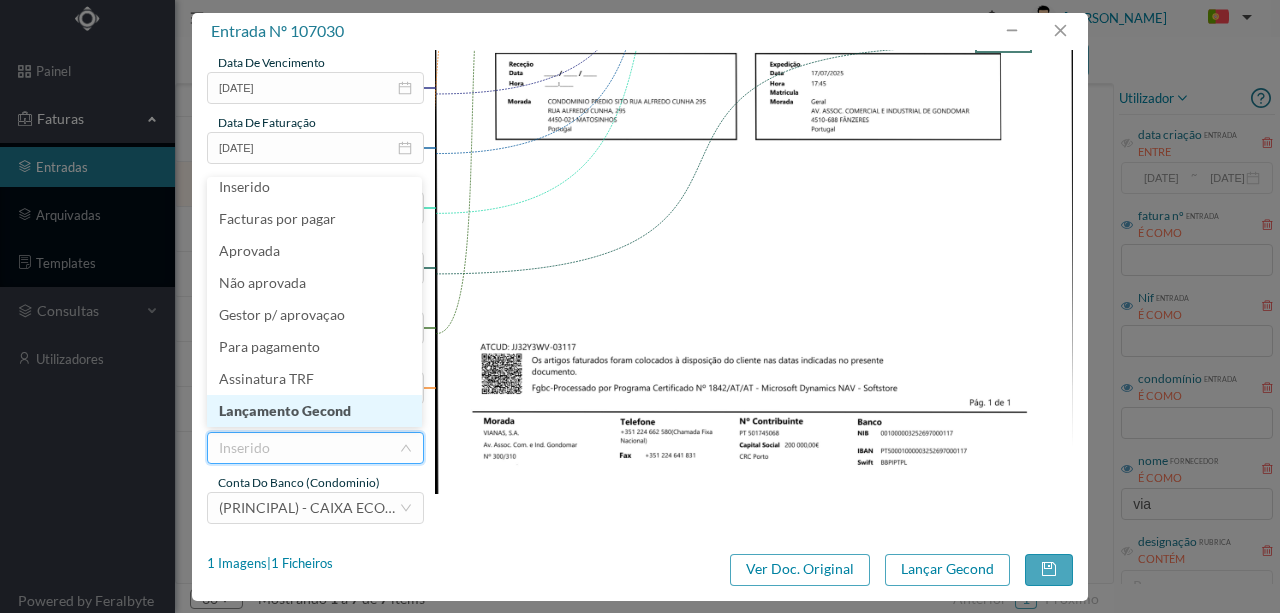 click on "Lançamento Gecond" at bounding box center [314, 411] 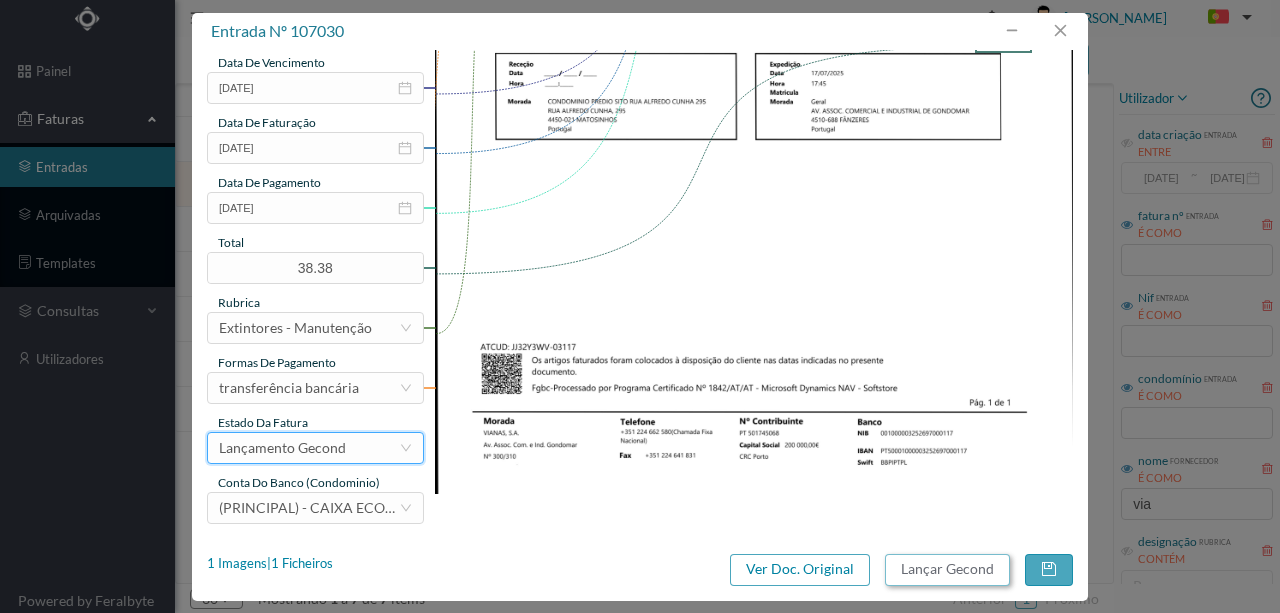 click on "Lançar Gecond" at bounding box center [947, 570] 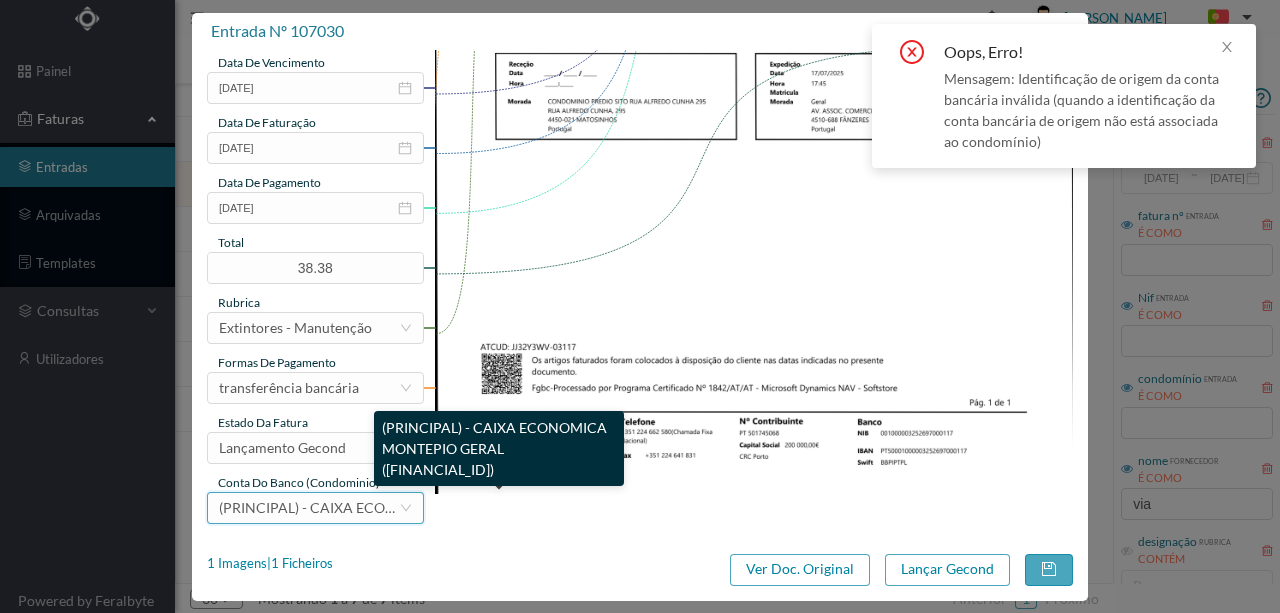 click on "(PRINCIPAL) - CAIXA ECONOMICA MONTEPIO GERAL (PT50 003600709910011205486)" at bounding box center (451, 507) 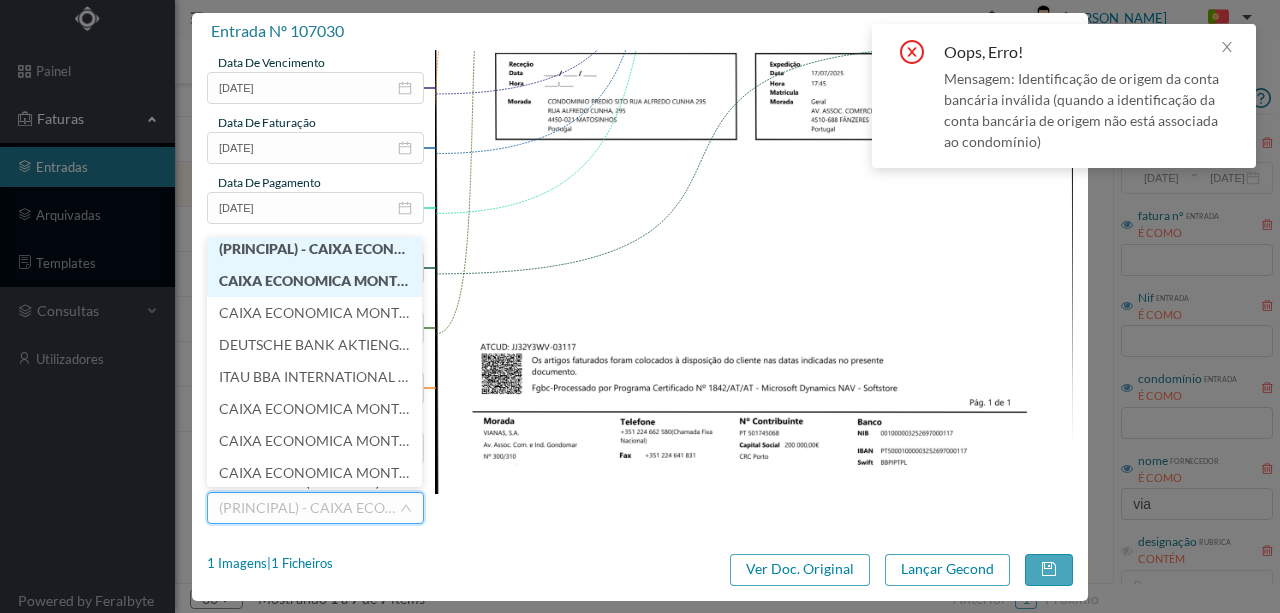 scroll, scrollTop: 4, scrollLeft: 0, axis: vertical 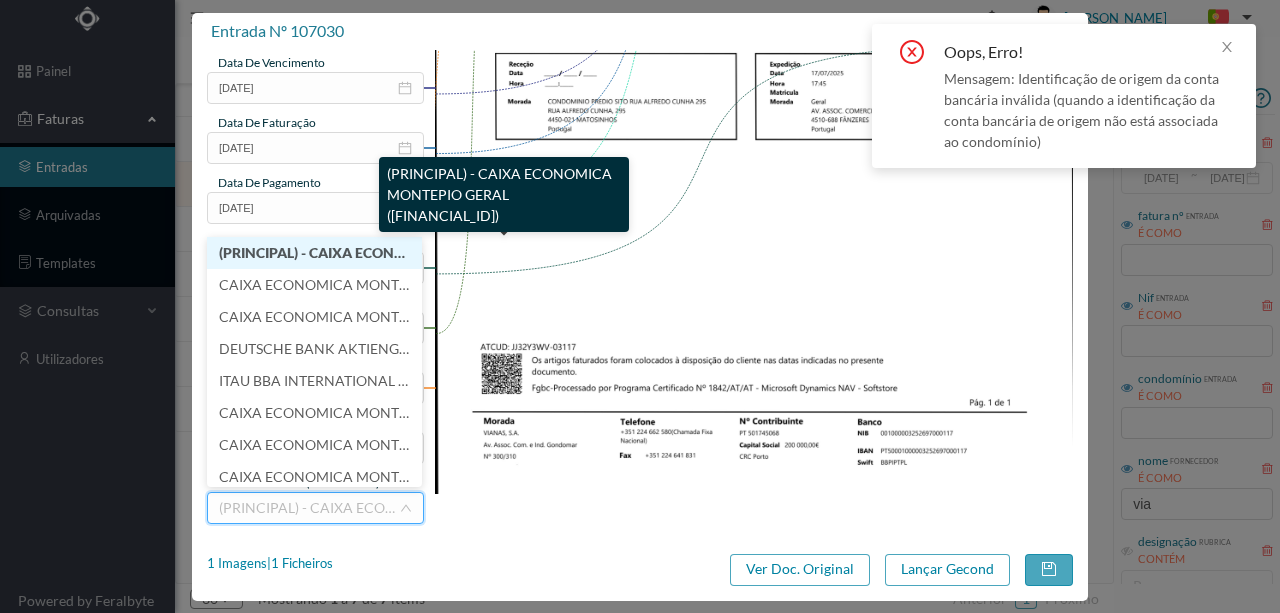 click on "(PRINCIPAL) - CAIXA ECONOMICA MONTEPIO GERAL (PT50 003600709910008599581)" at bounding box center [449, 252] 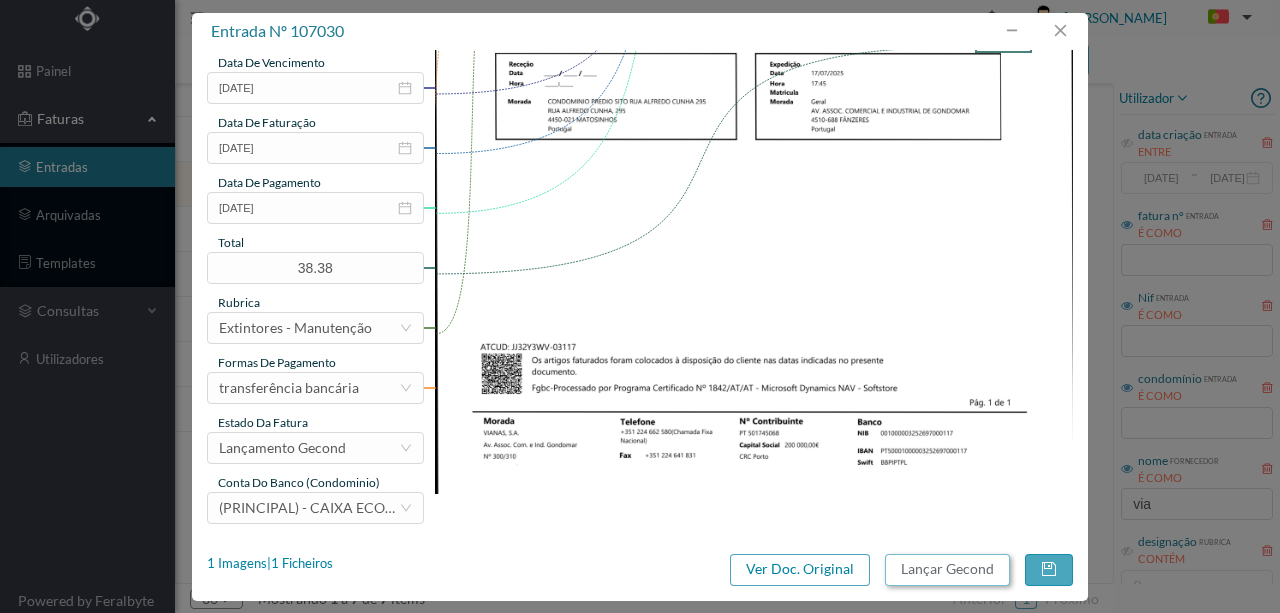 click on "Lançar Gecond" at bounding box center (947, 570) 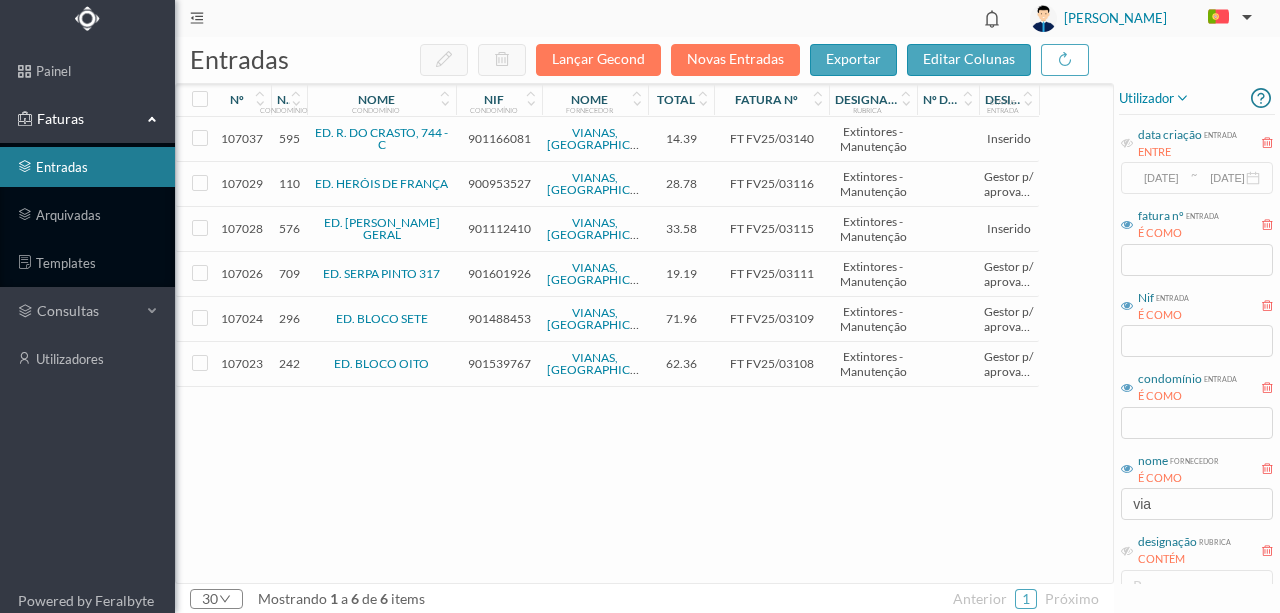 click on "900953527" at bounding box center [499, 183] 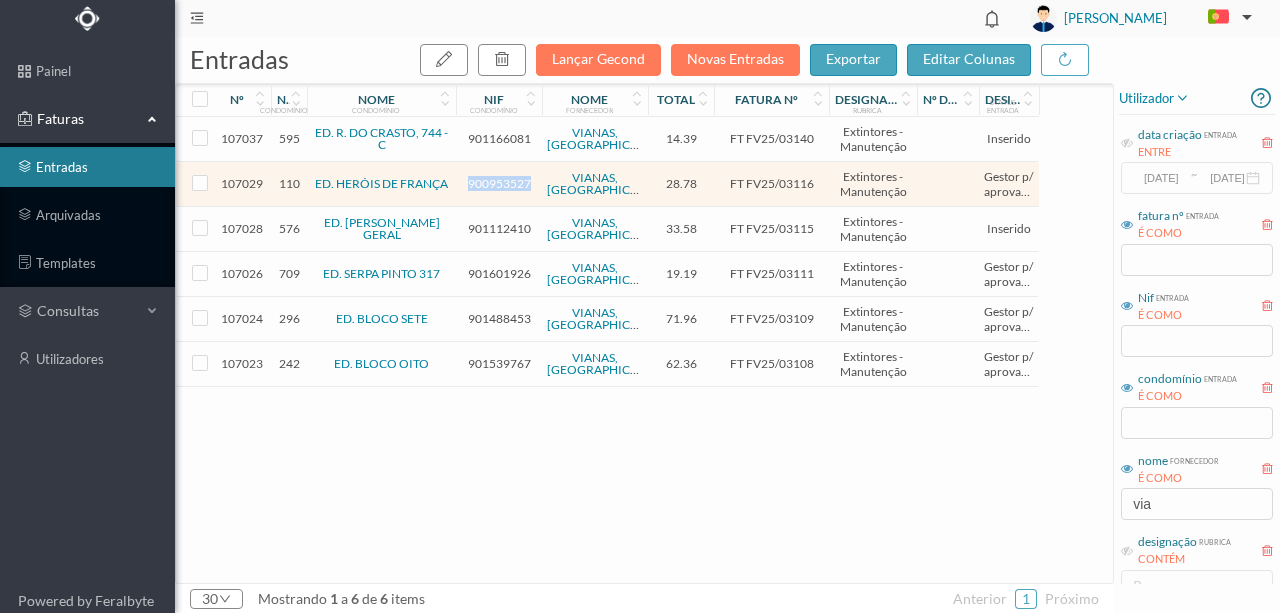 click on "900953527" at bounding box center (499, 183) 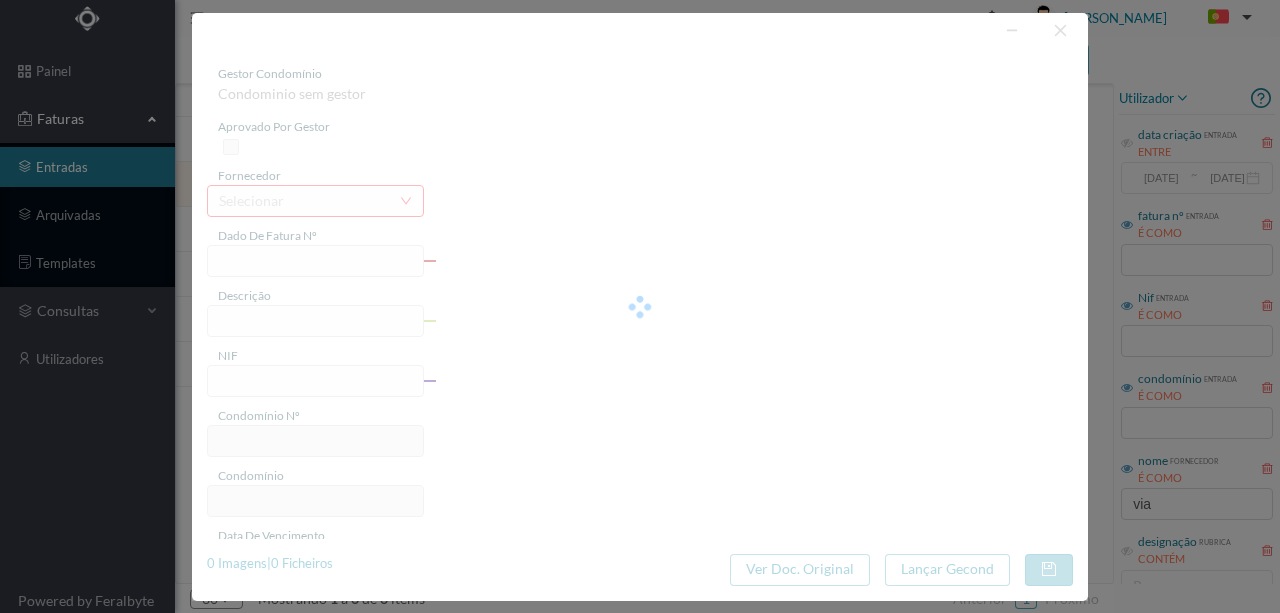 type on "FT FV25/03116" 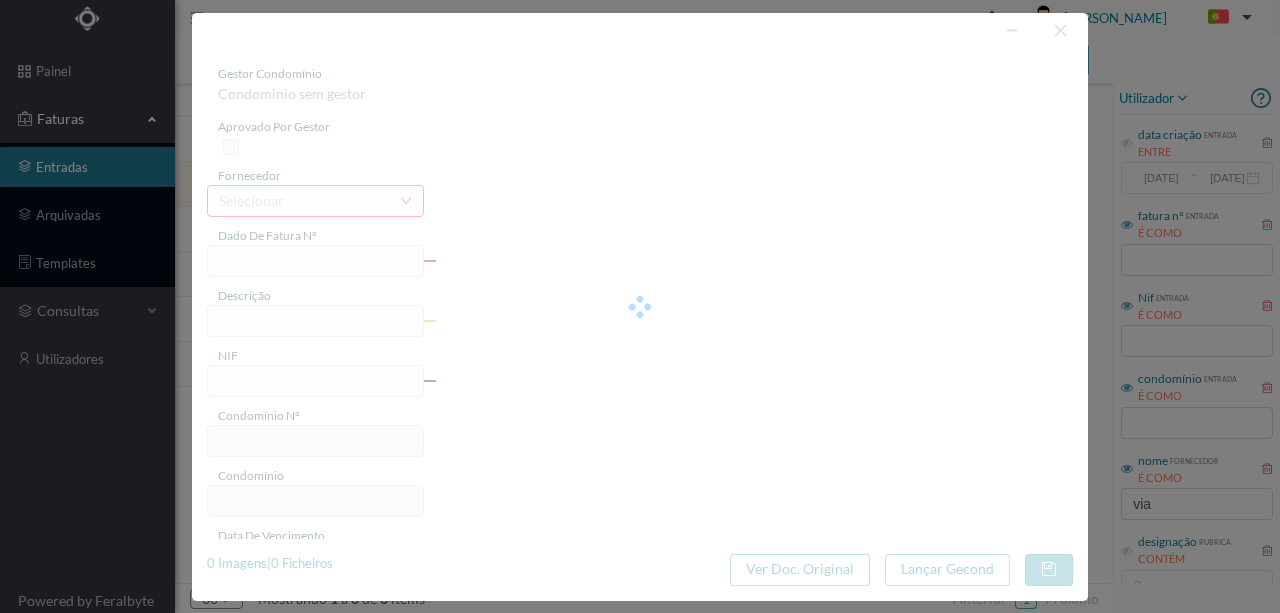 type on "Manutenção de extintores" 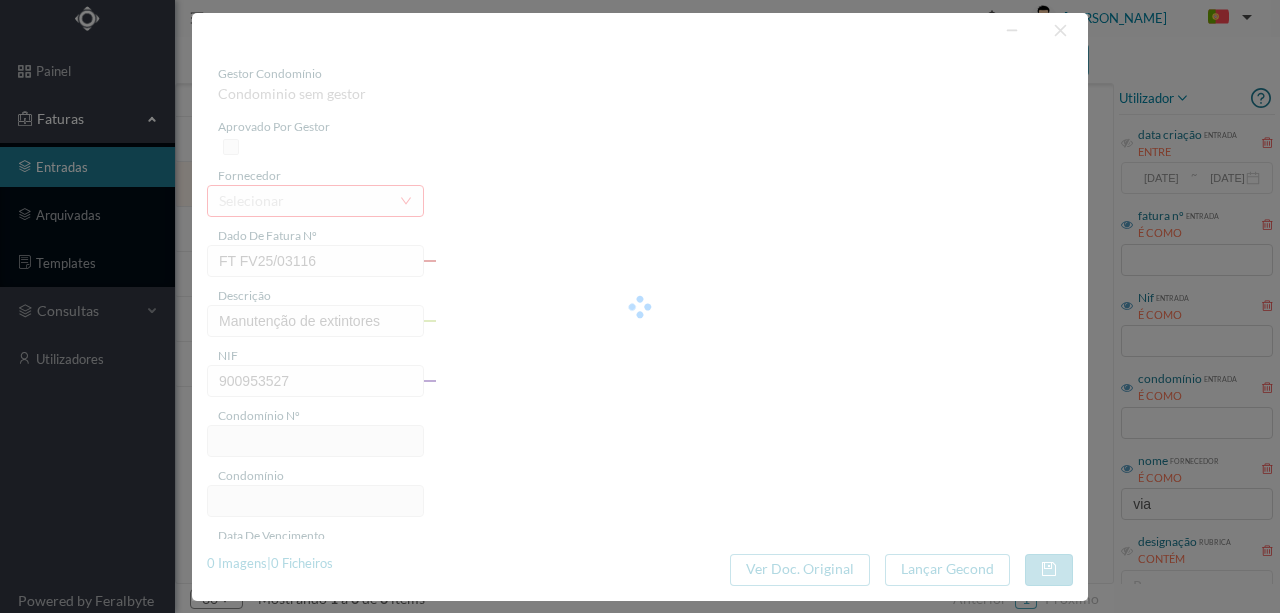 type on "110" 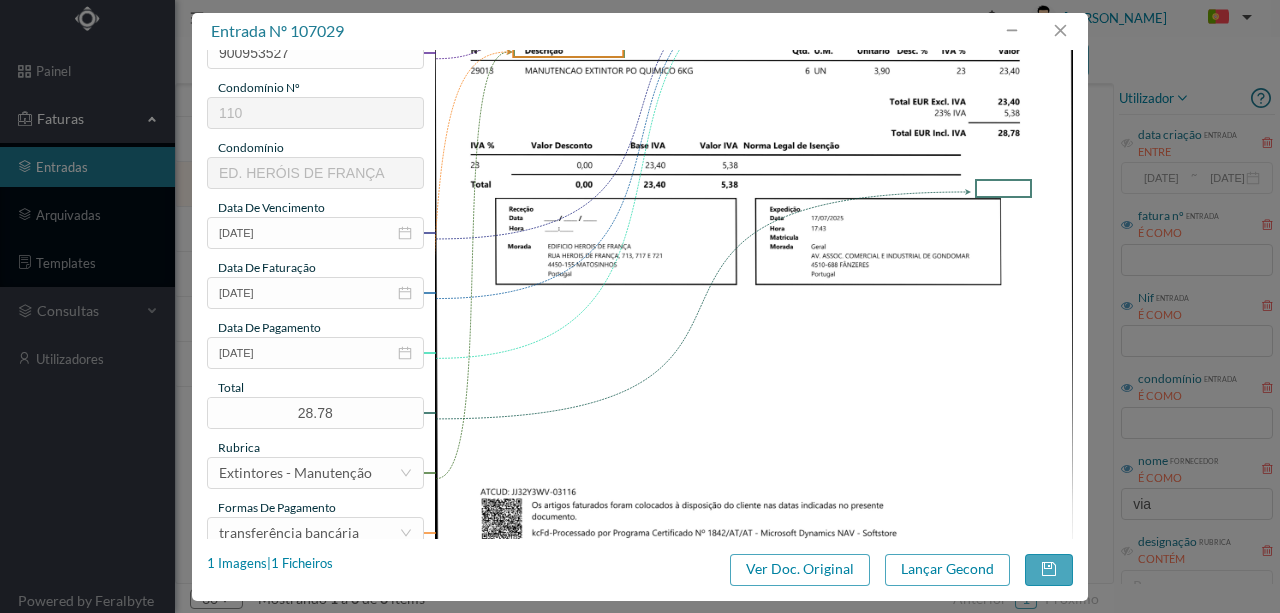 scroll, scrollTop: 333, scrollLeft: 0, axis: vertical 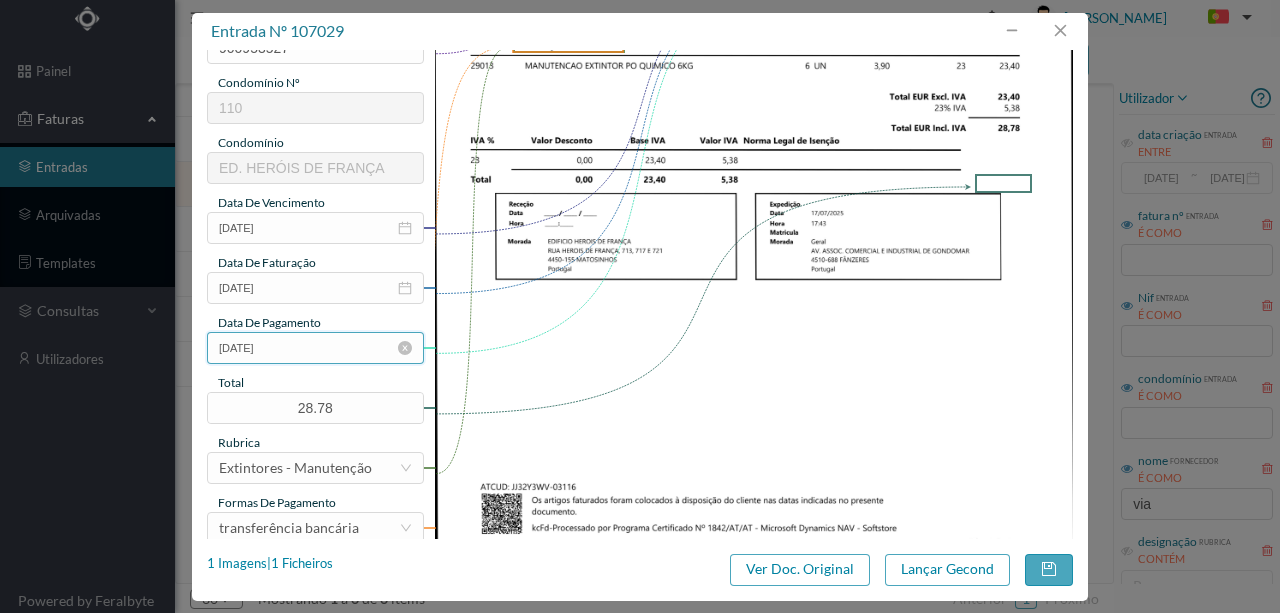 click on "2025-07-17" at bounding box center (315, 348) 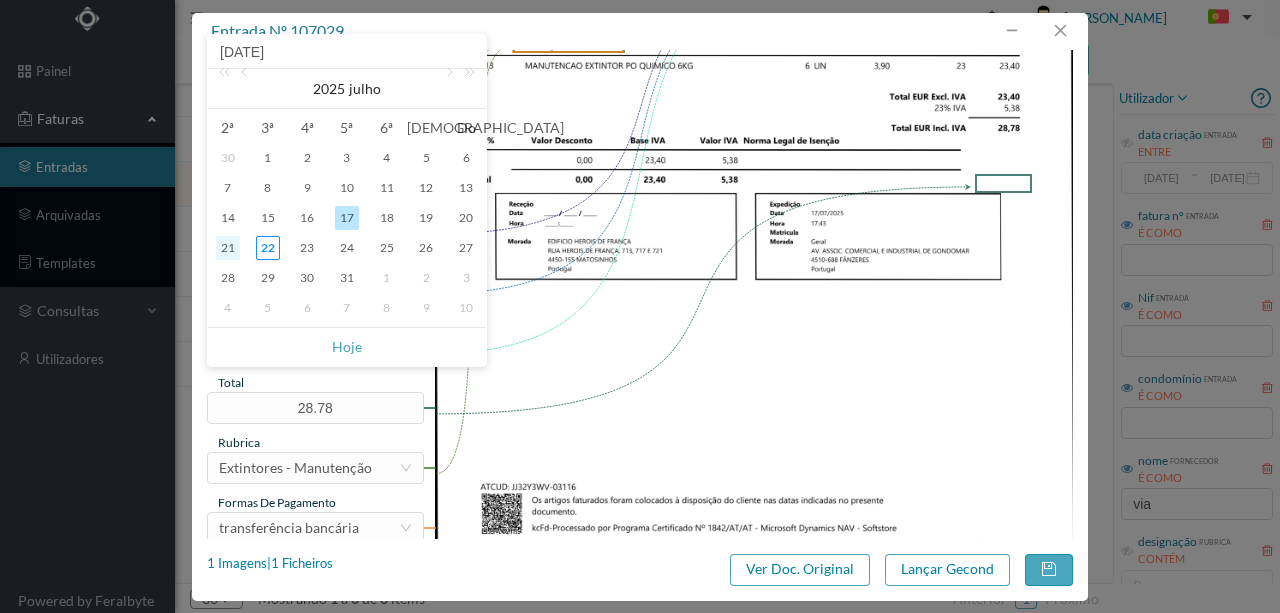 click on "21" at bounding box center [228, 248] 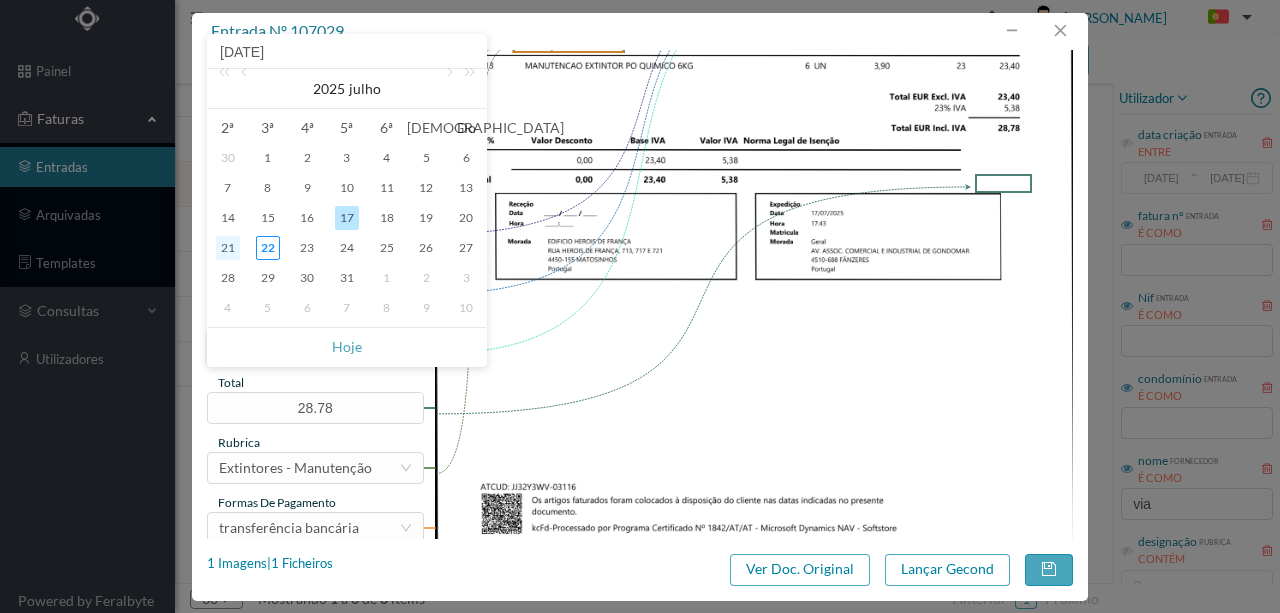 type on "2025-07-21" 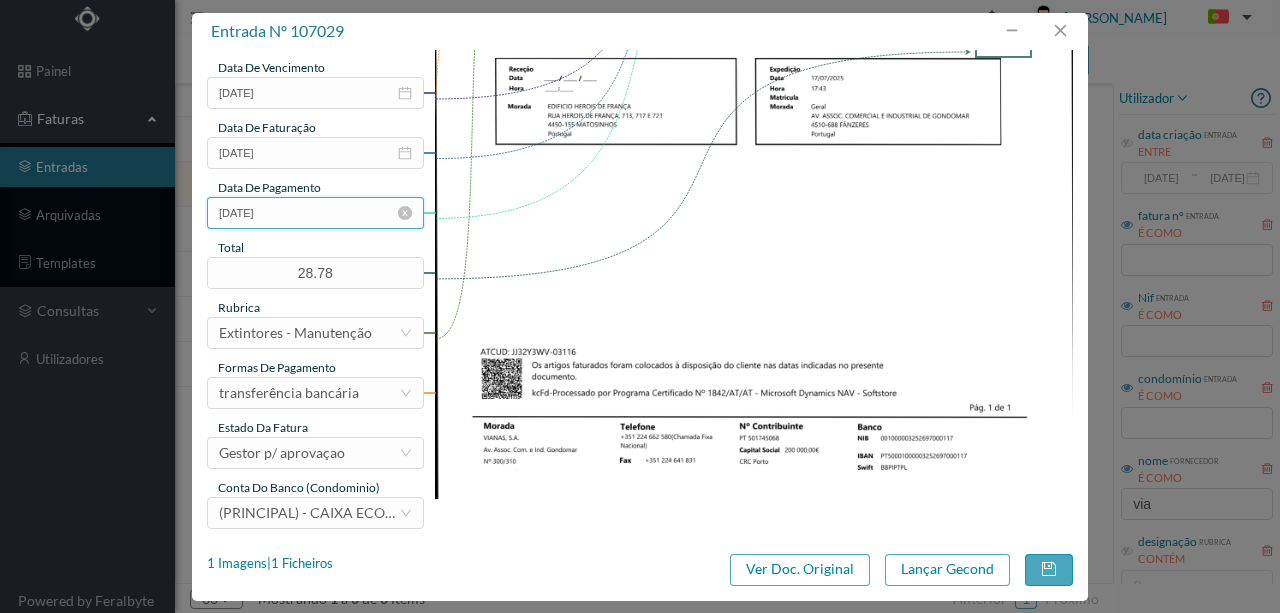 scroll, scrollTop: 473, scrollLeft: 0, axis: vertical 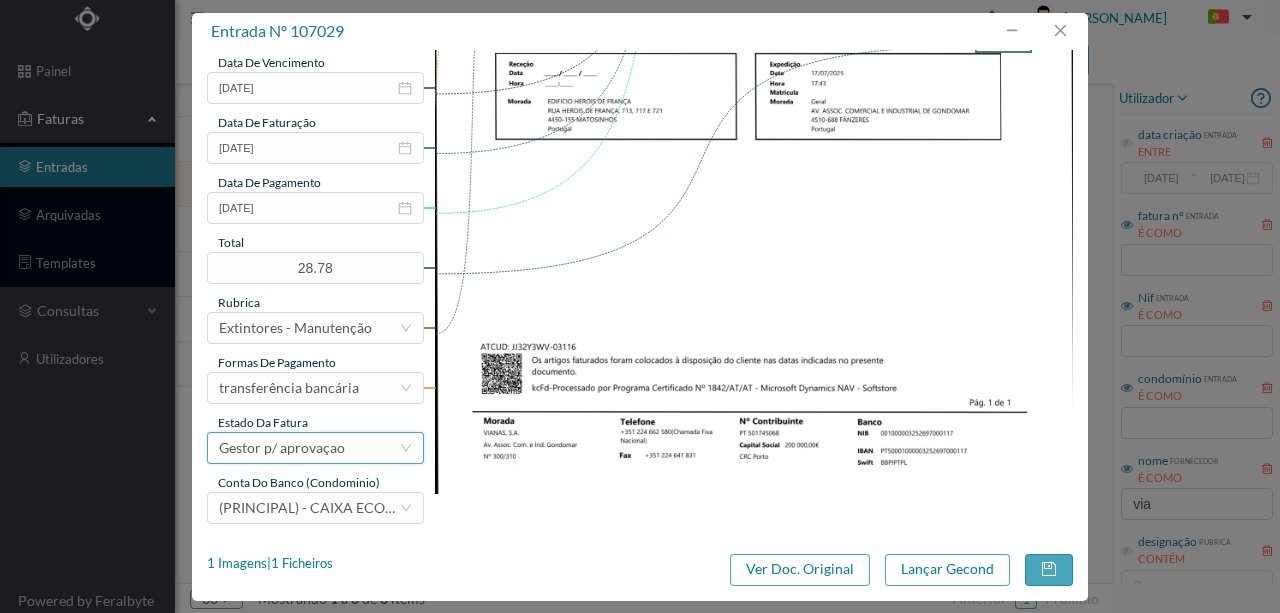 click on "Gestor p/ aprovaçao" at bounding box center [282, 448] 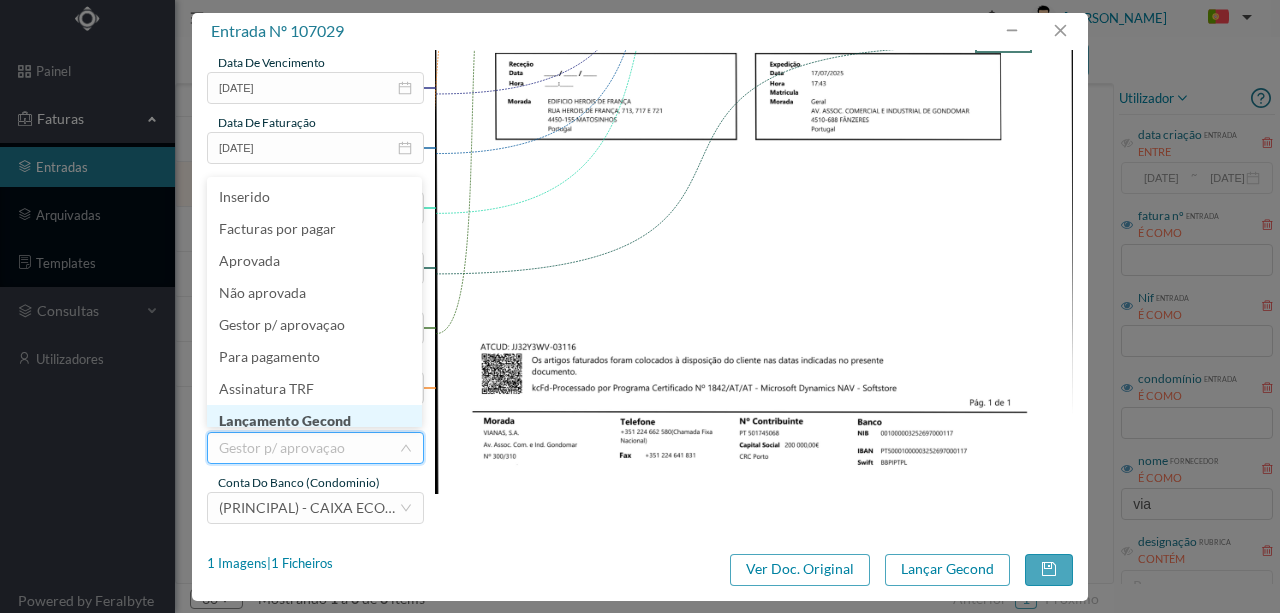 scroll, scrollTop: 10, scrollLeft: 0, axis: vertical 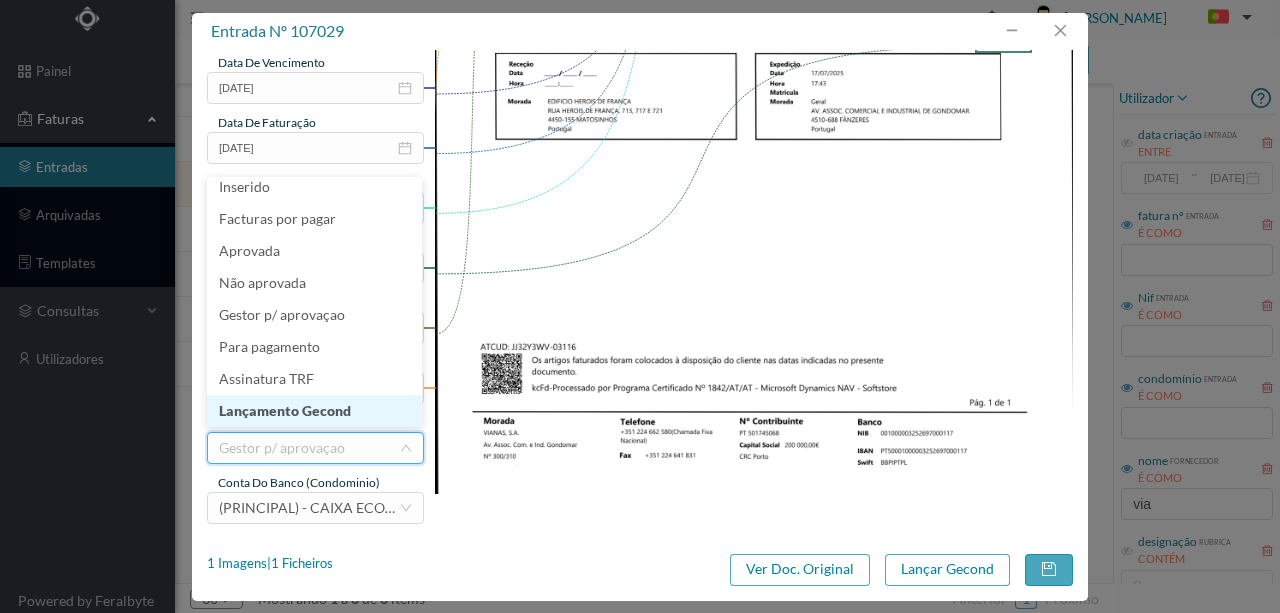 click on "Lançamento Gecond" at bounding box center [314, 411] 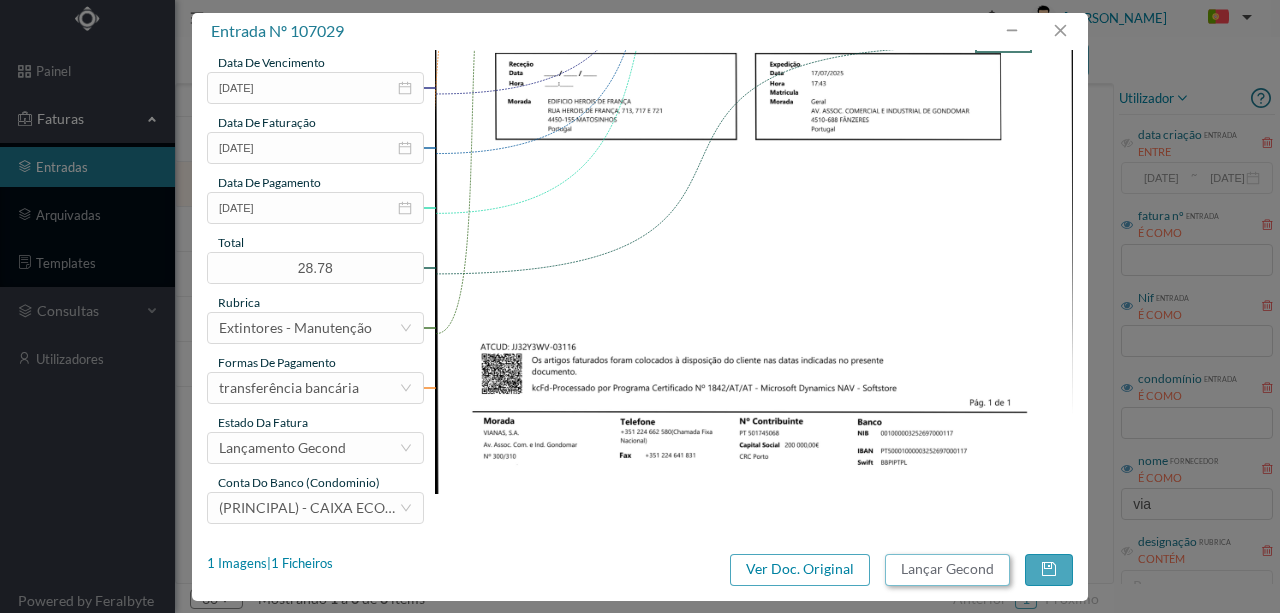 click on "Lançar Gecond" at bounding box center (947, 570) 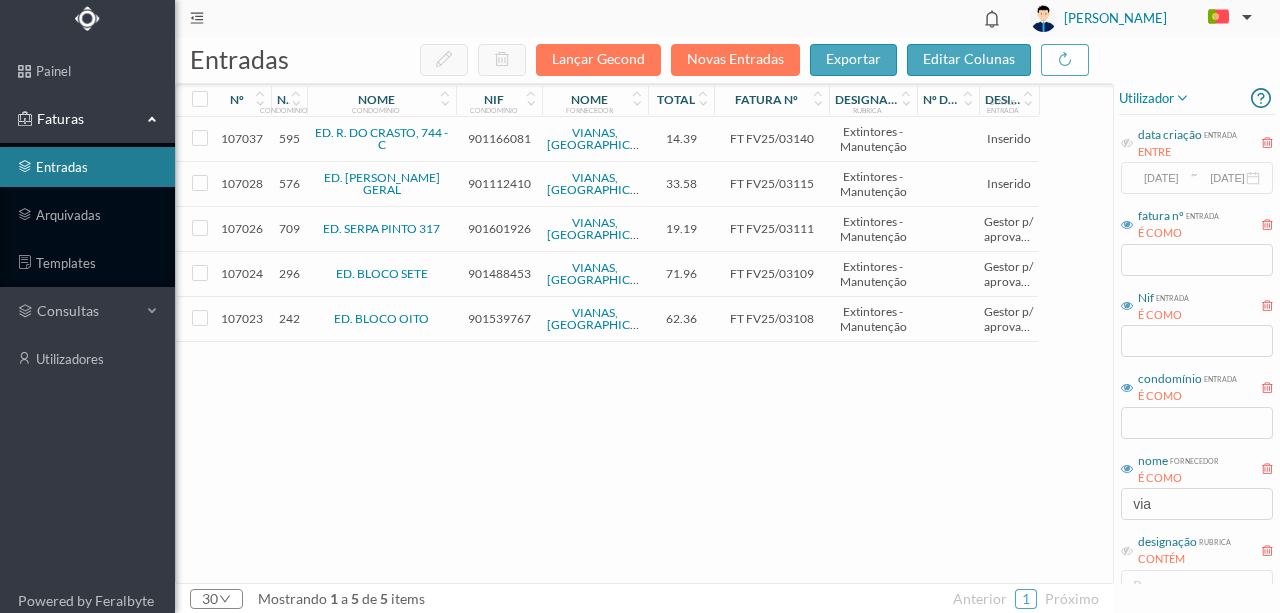 click on "901112410" at bounding box center [499, 183] 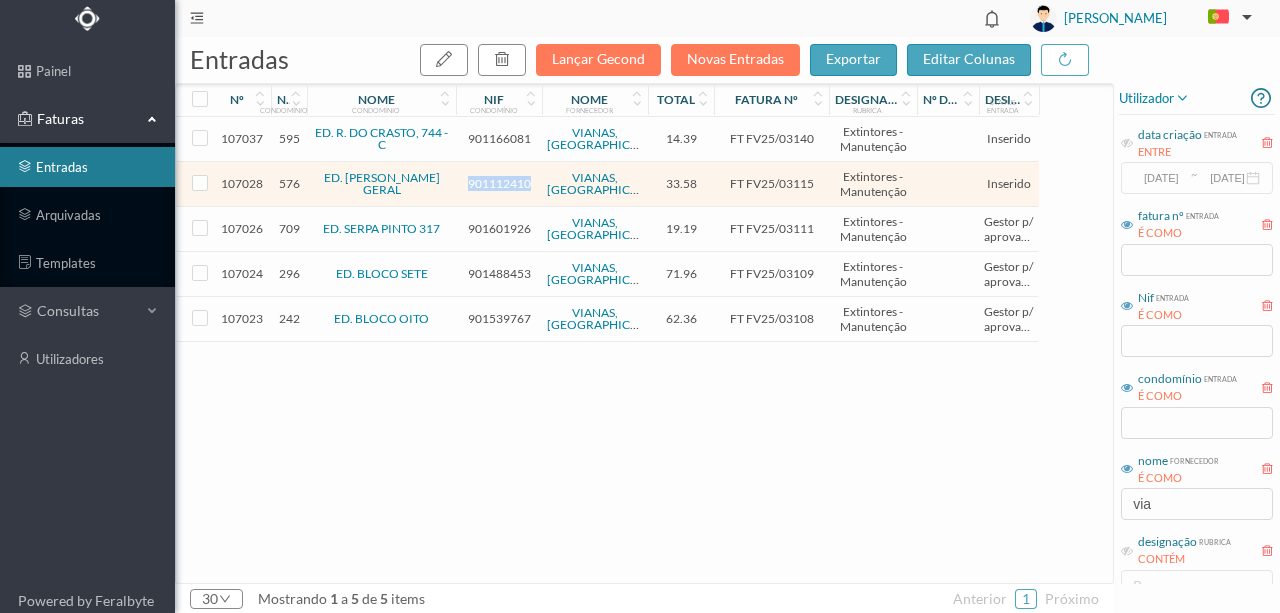 click on "901112410" at bounding box center [499, 183] 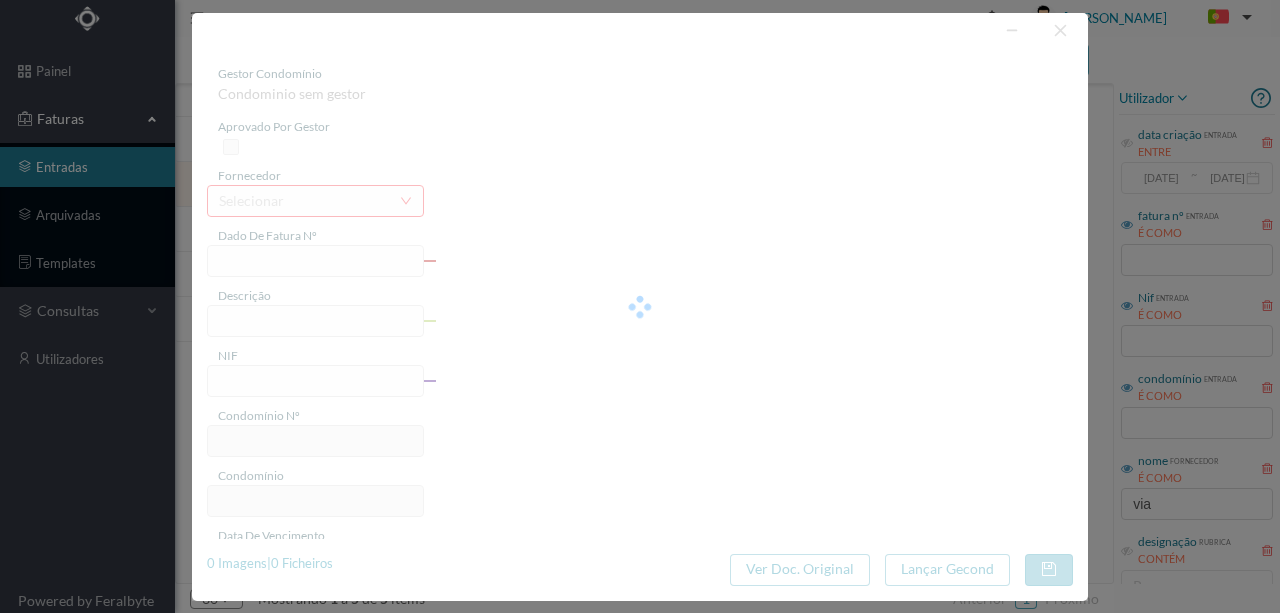 type on "FT FV25/03115" 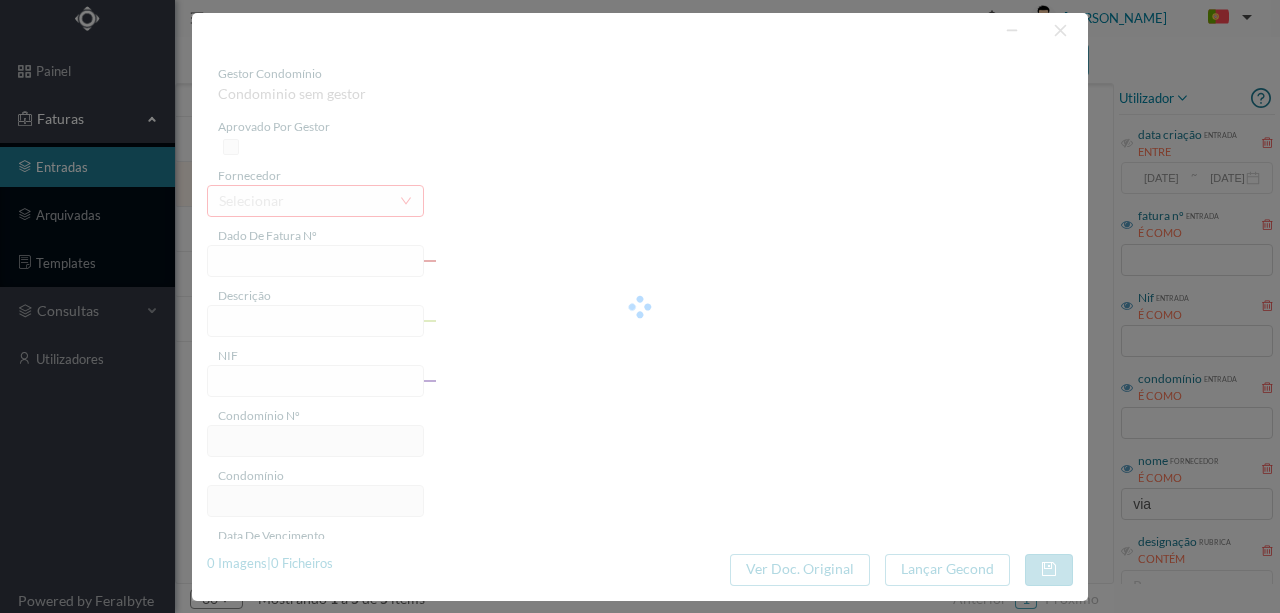 type on "Manutenção de extintores" 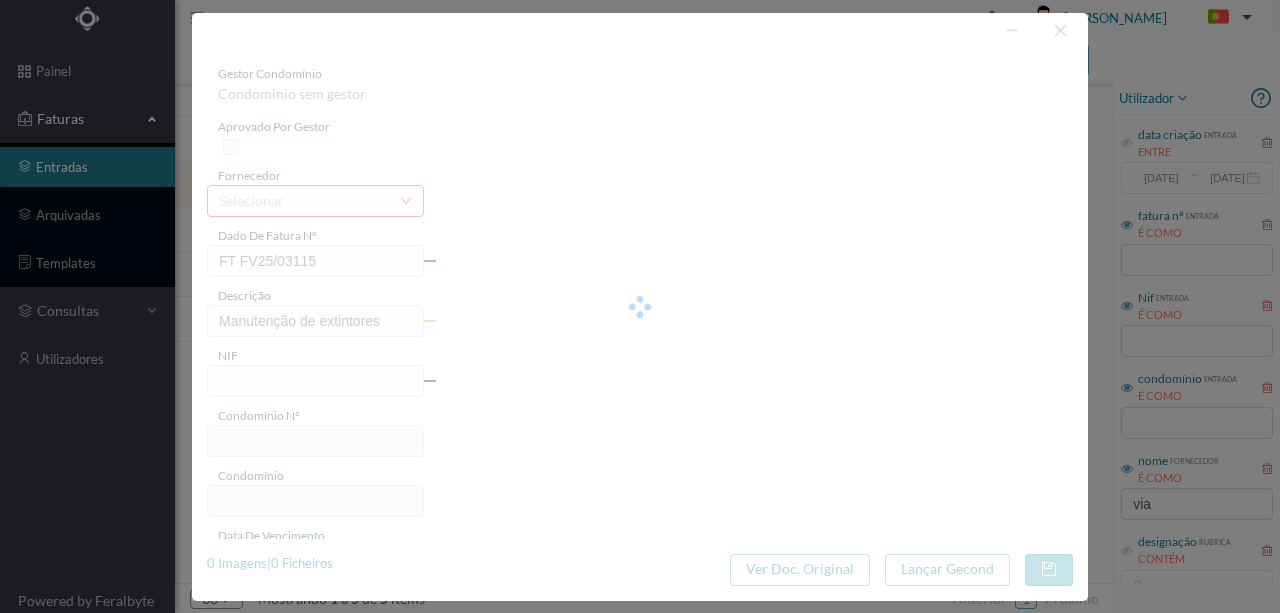 type on "901112410" 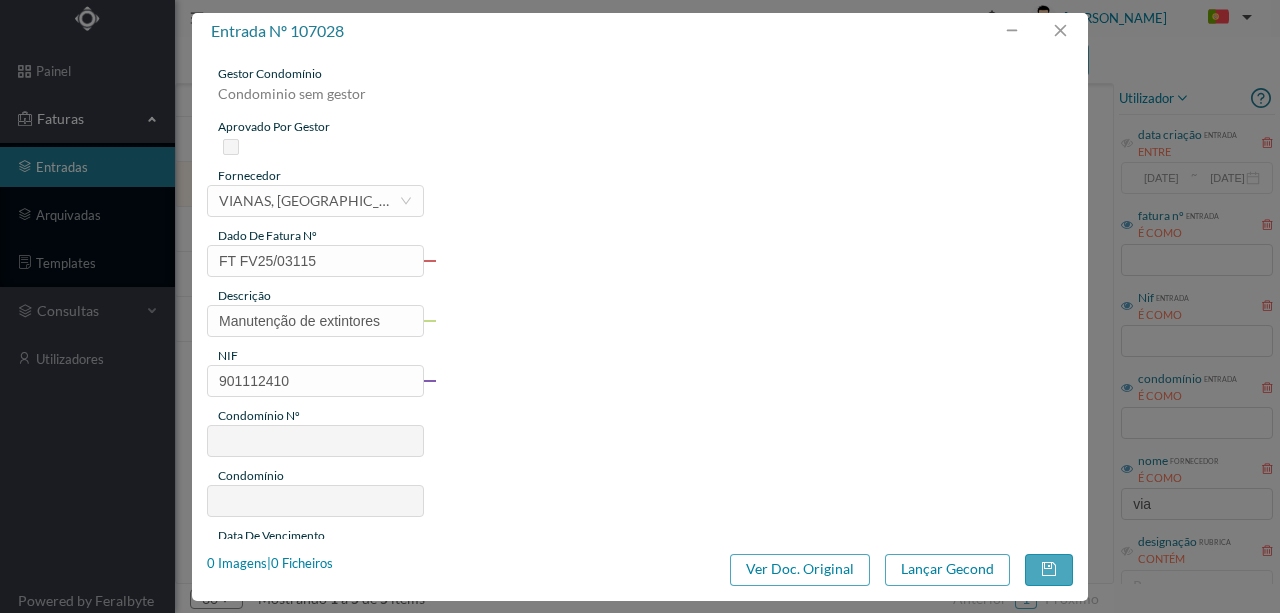 type on "576" 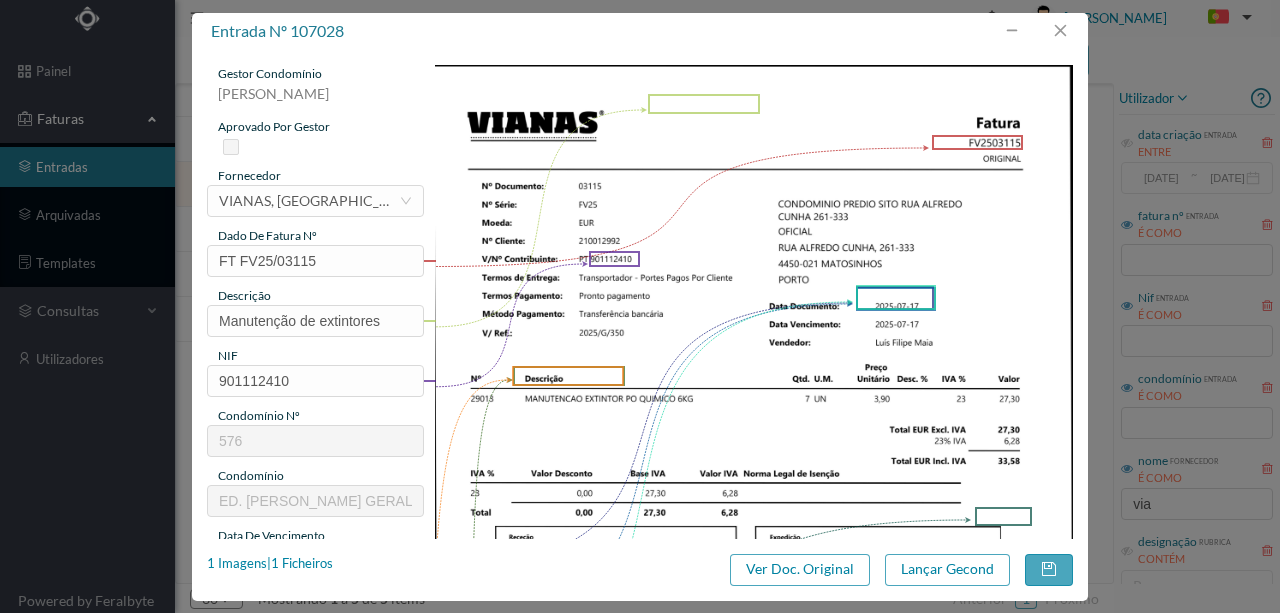click at bounding box center [568, 376] 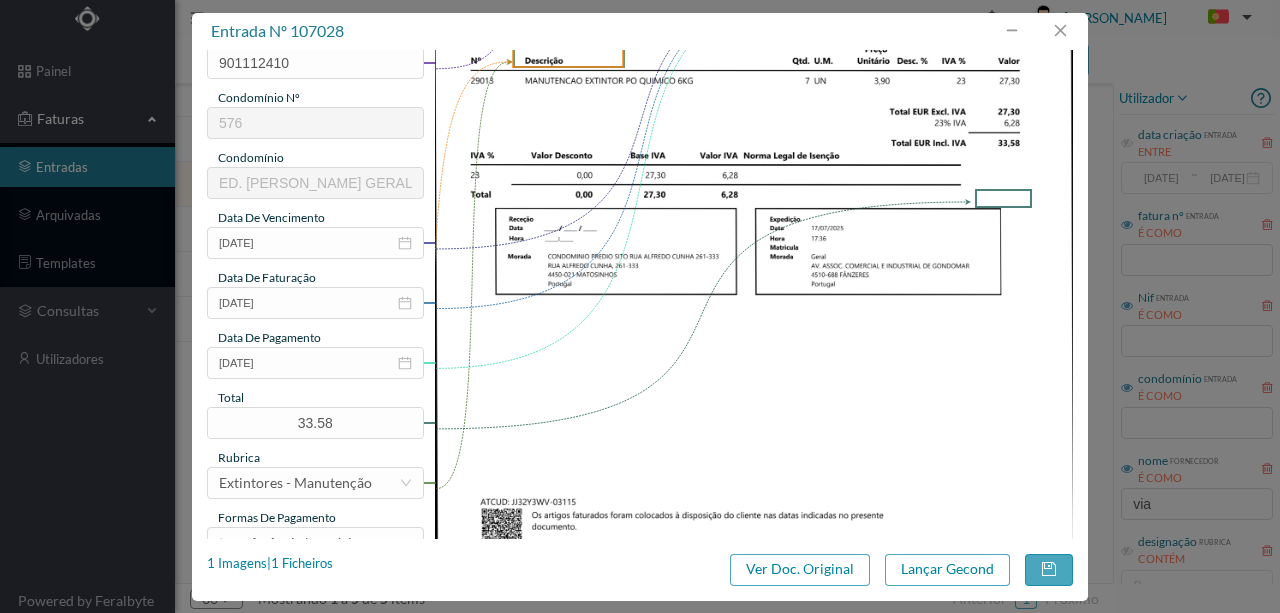 scroll, scrollTop: 333, scrollLeft: 0, axis: vertical 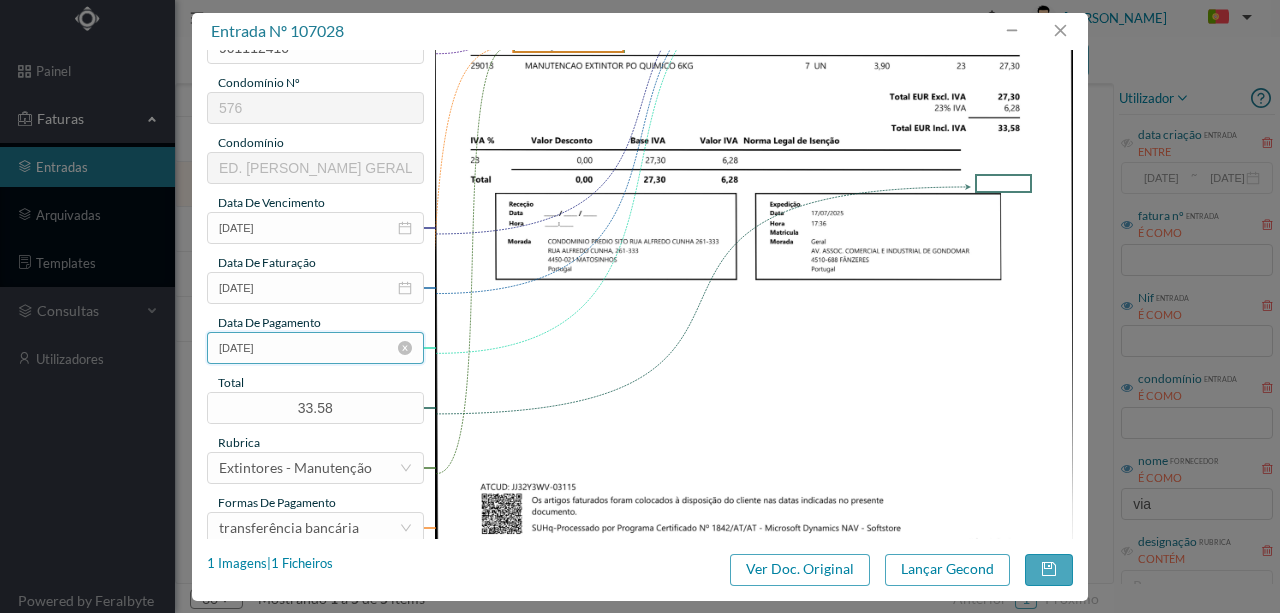 click on "2025-07-17" at bounding box center [315, 348] 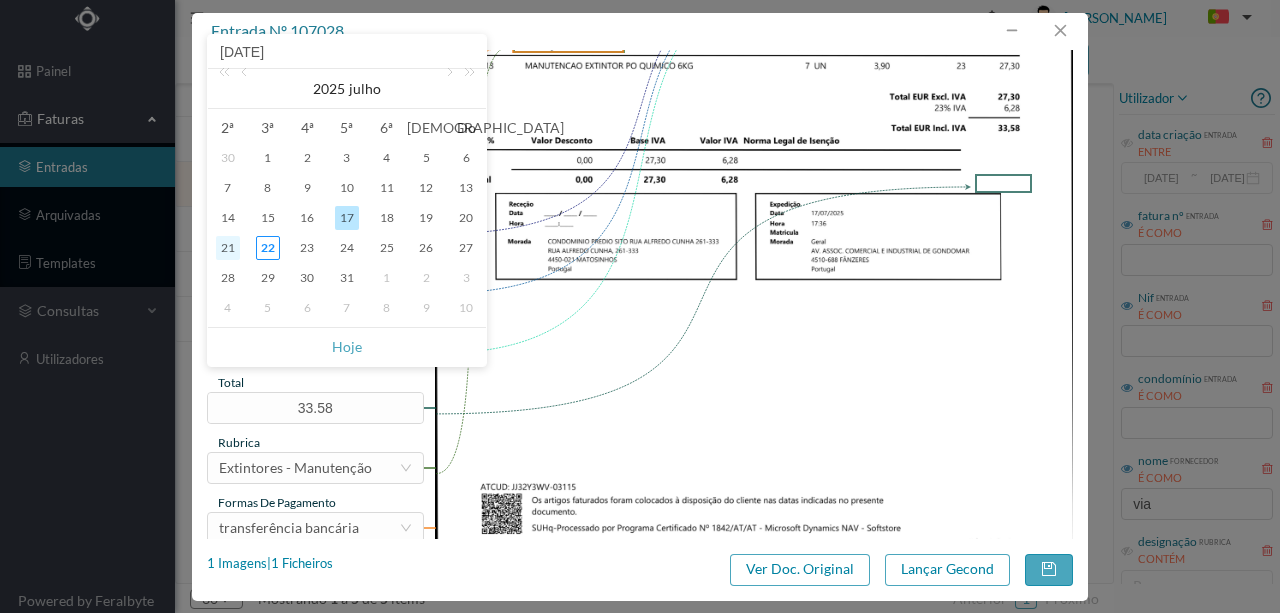 click on "21" at bounding box center [228, 248] 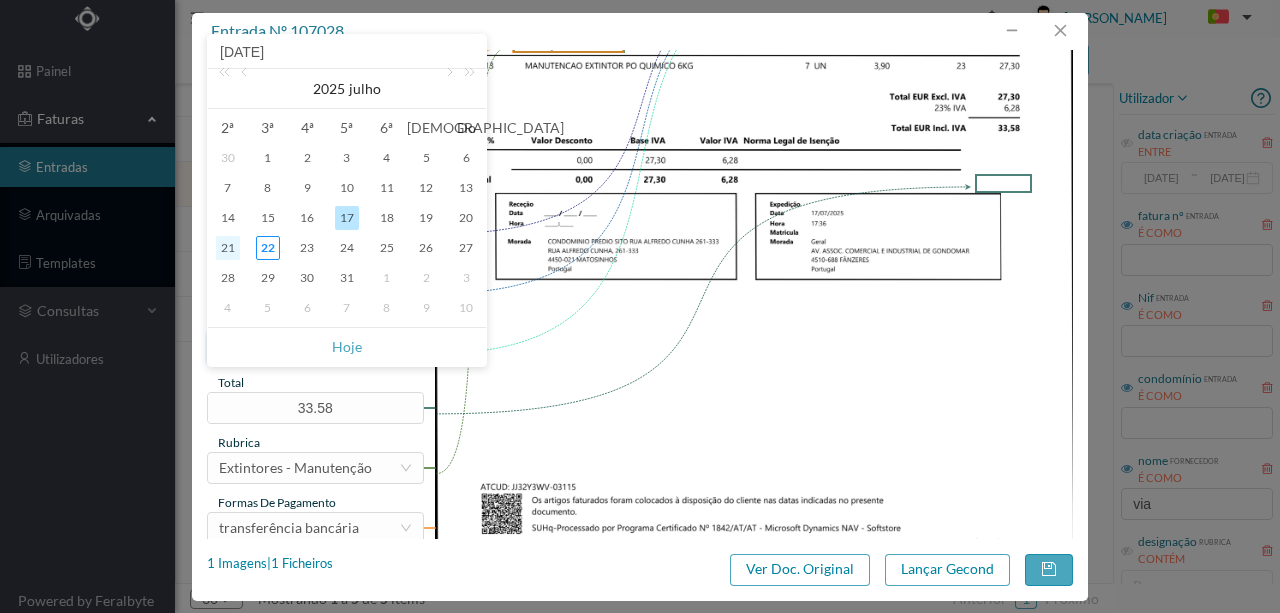 type on "2025-07-21" 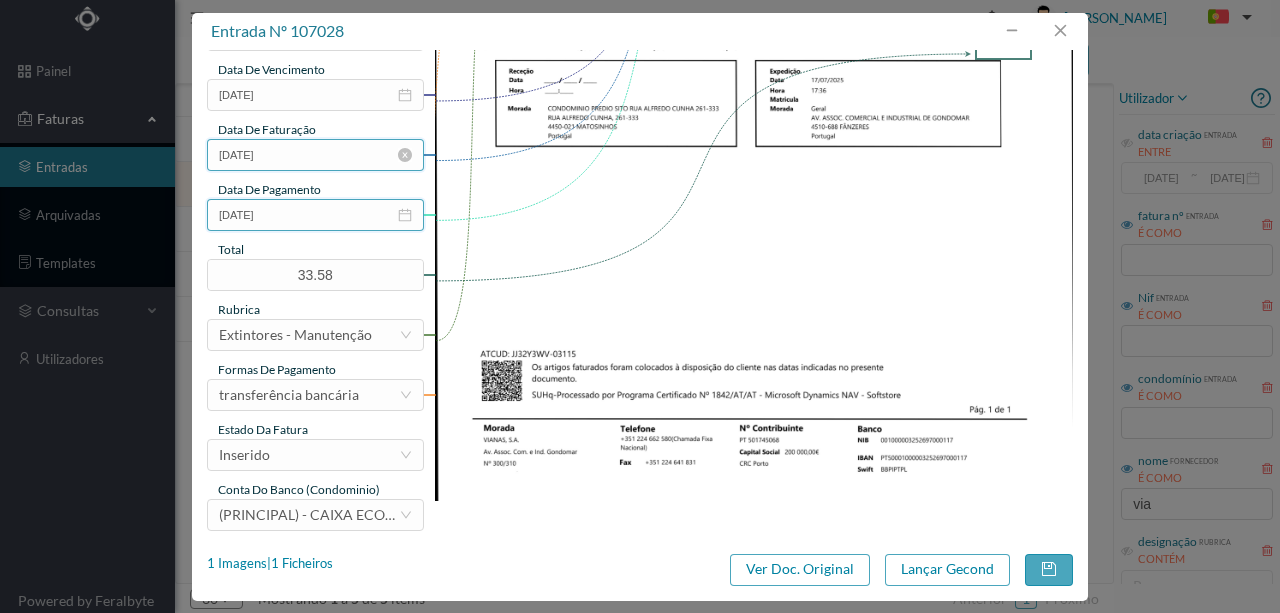 scroll, scrollTop: 473, scrollLeft: 0, axis: vertical 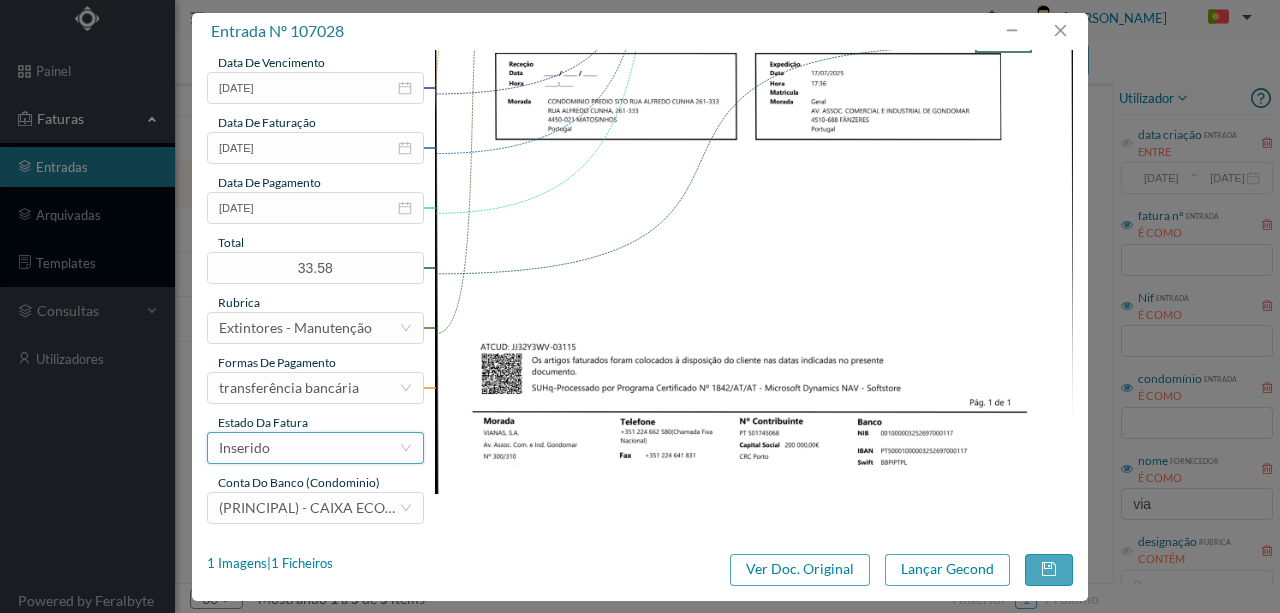 click on "Inserido" at bounding box center [309, 448] 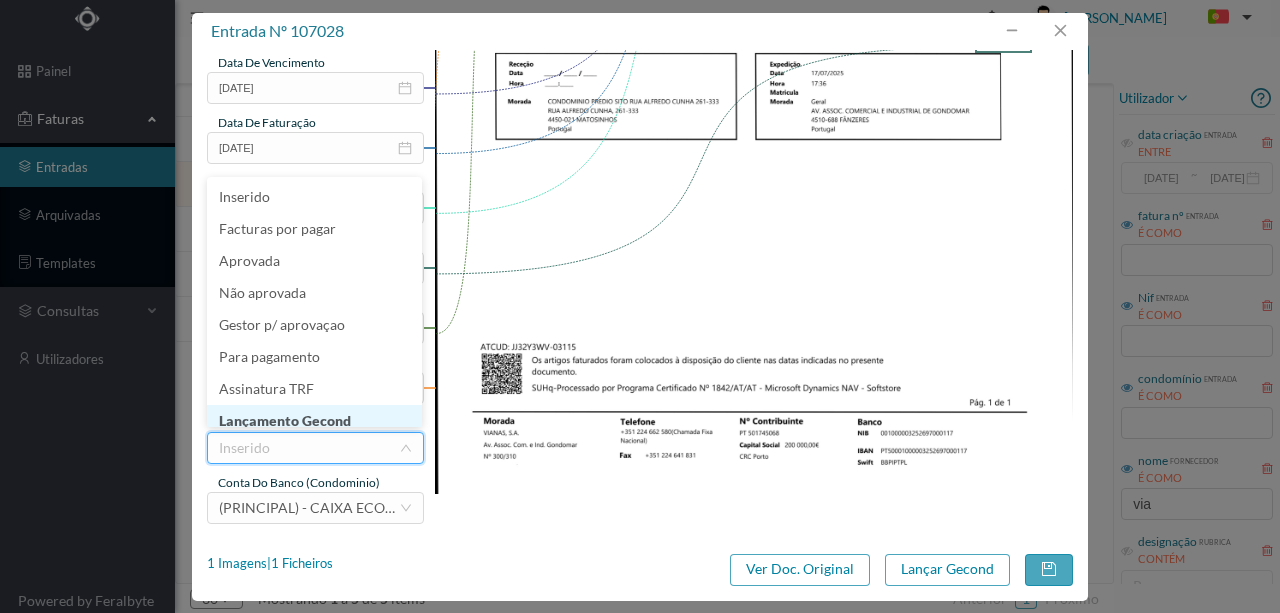 scroll, scrollTop: 10, scrollLeft: 0, axis: vertical 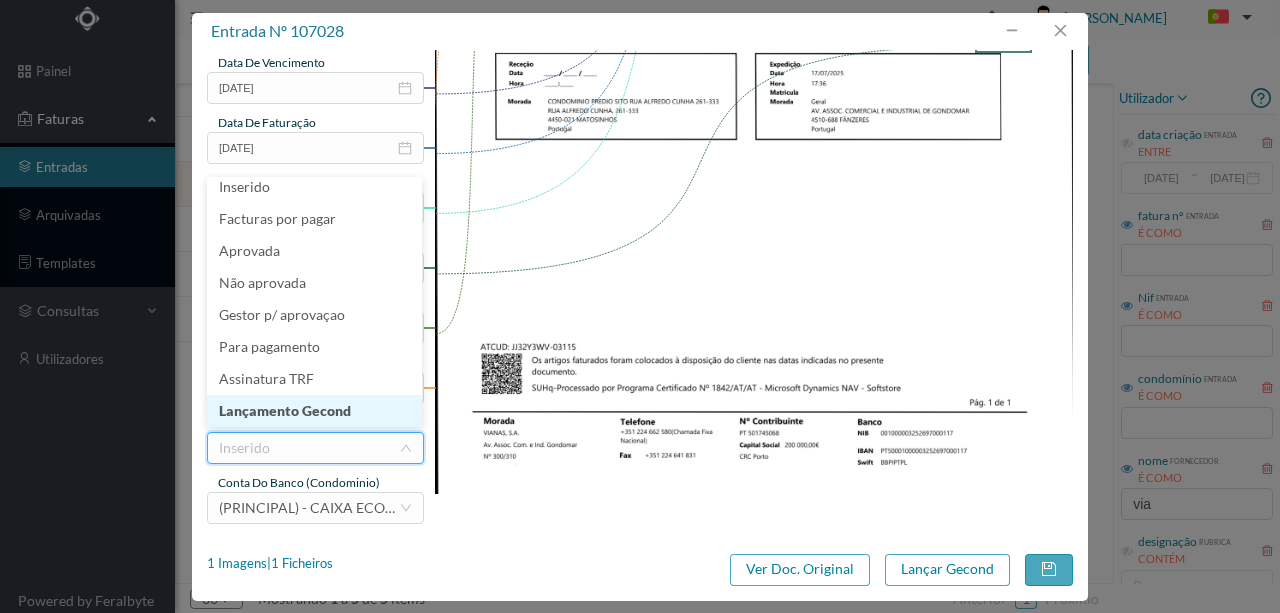 click on "Lançamento Gecond" at bounding box center (314, 411) 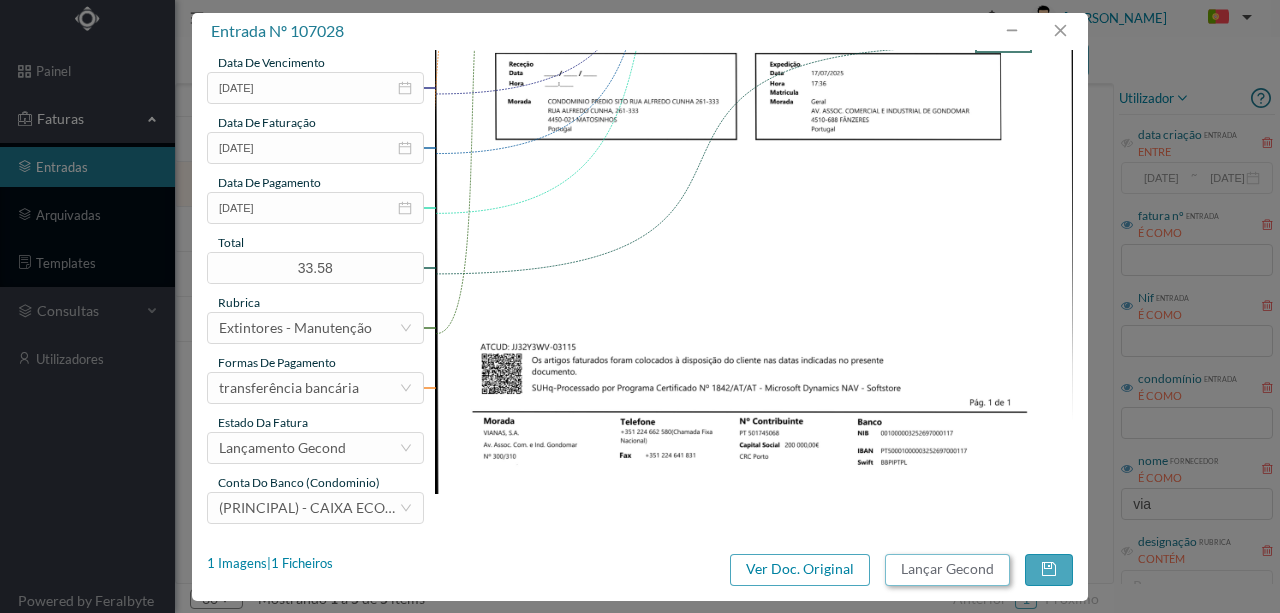 click on "Lançar Gecond" at bounding box center (947, 570) 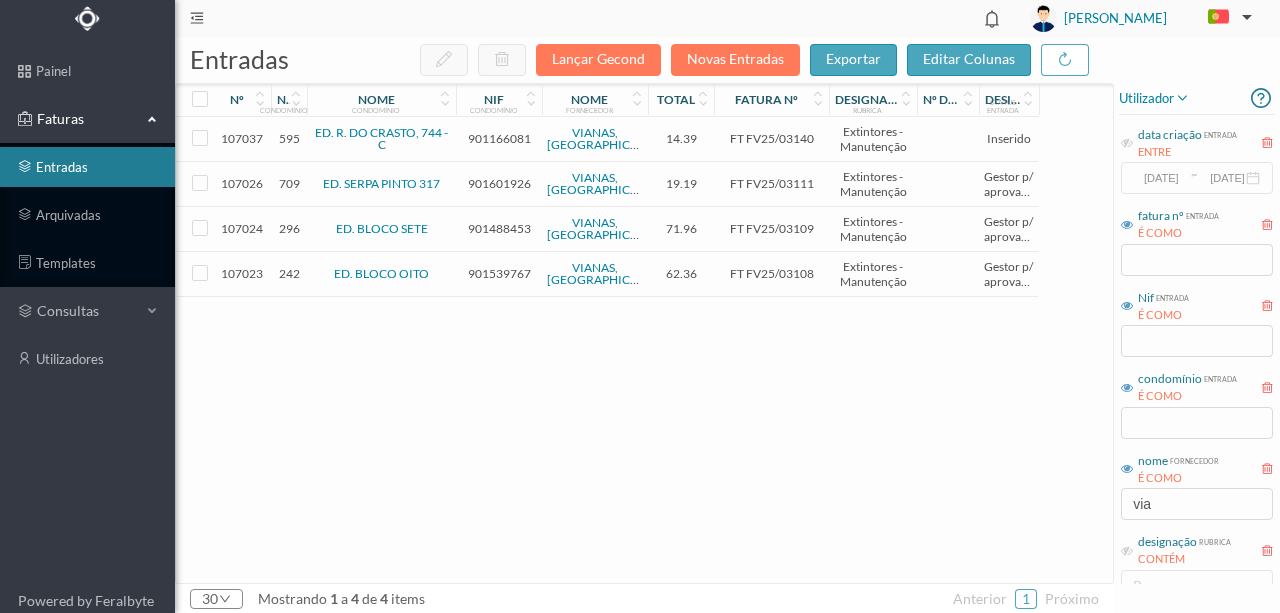click on "901601926" at bounding box center (499, 183) 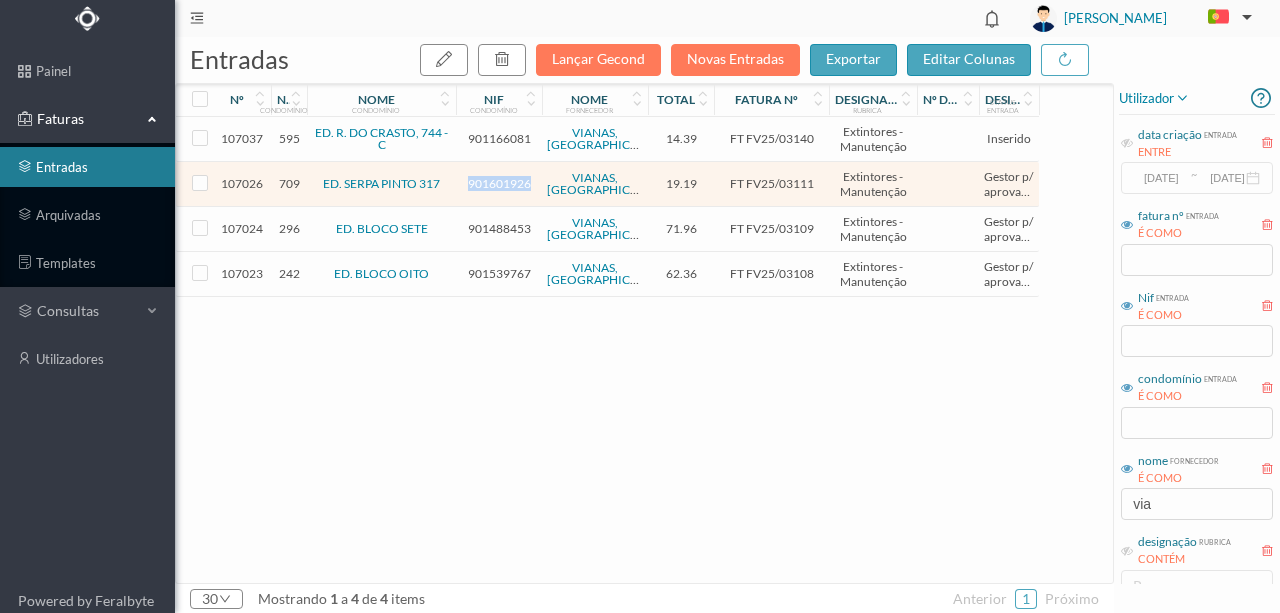 click on "901601926" at bounding box center [499, 183] 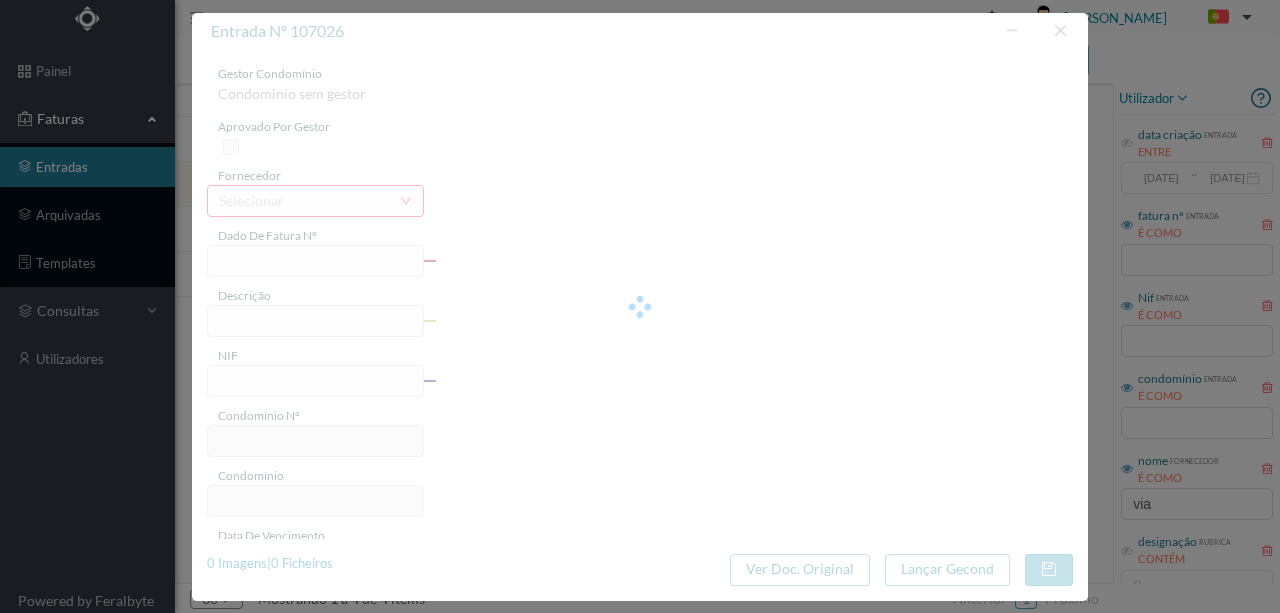 type on "FT FV25/03111" 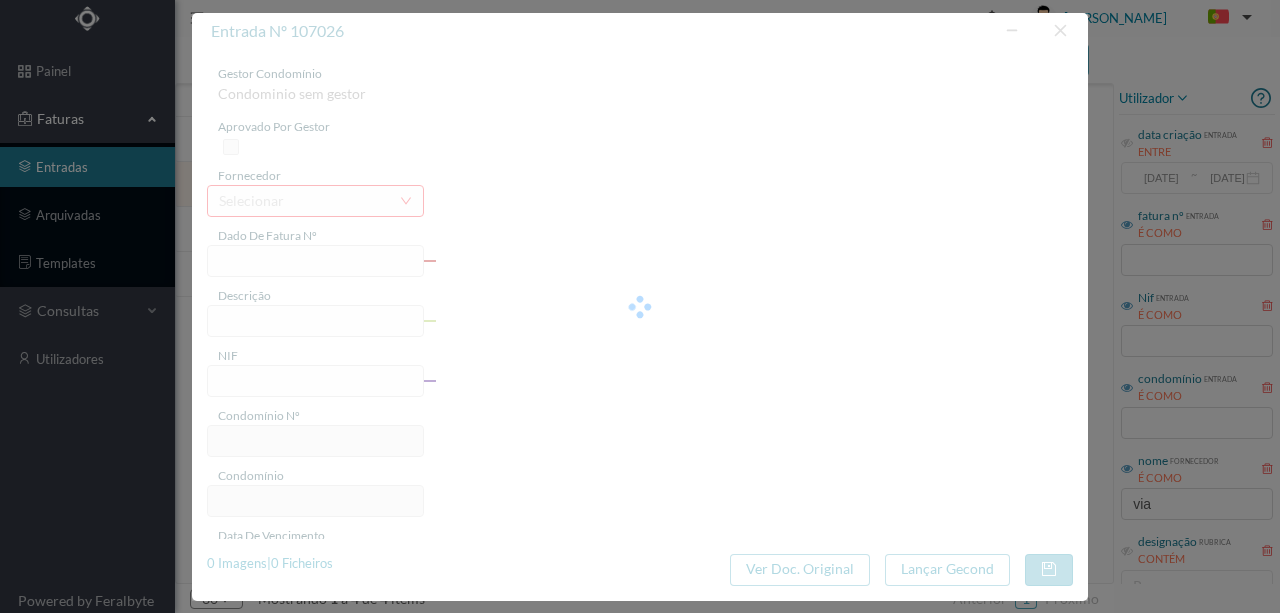 type on "Manutenção de extintores" 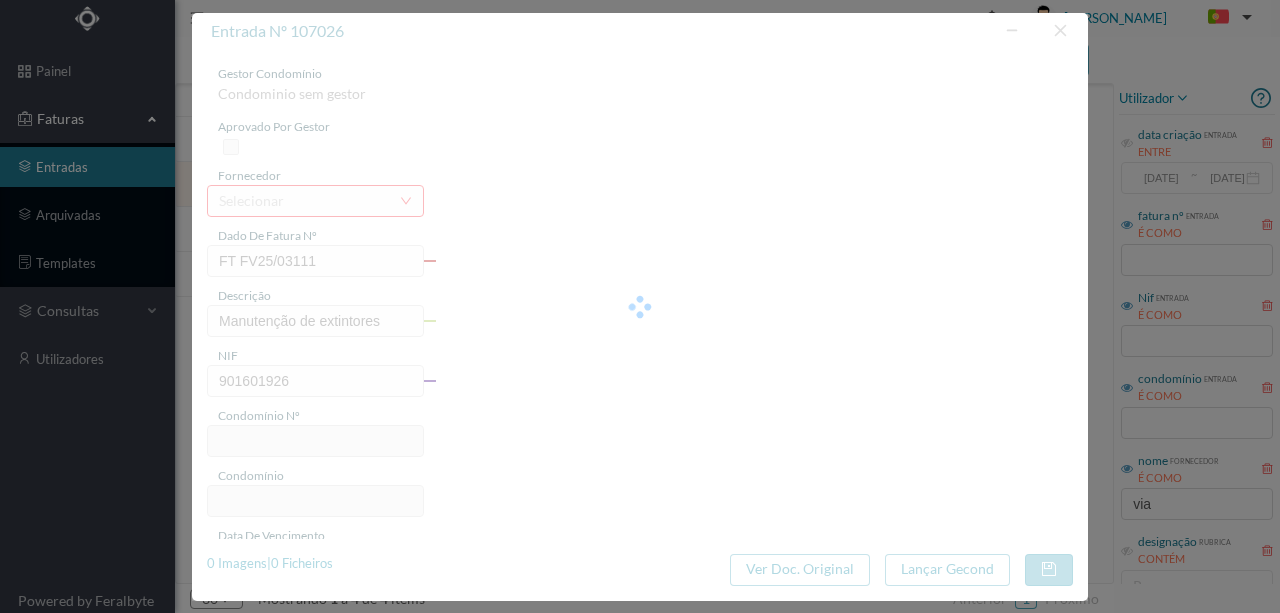type on "709" 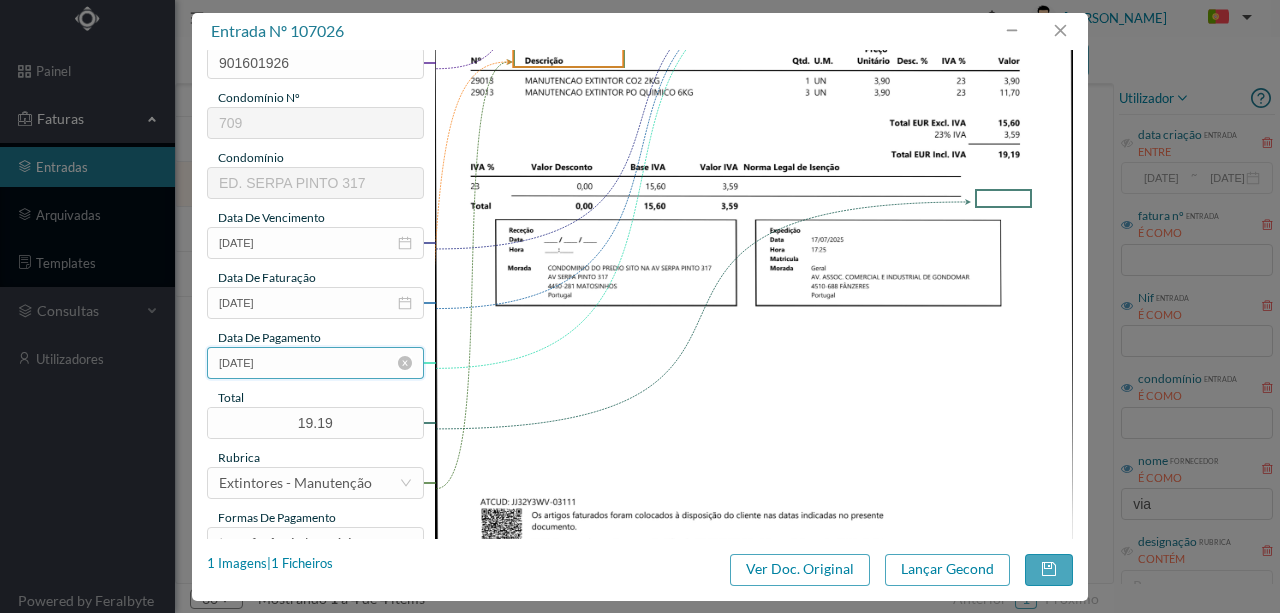 scroll, scrollTop: 333, scrollLeft: 0, axis: vertical 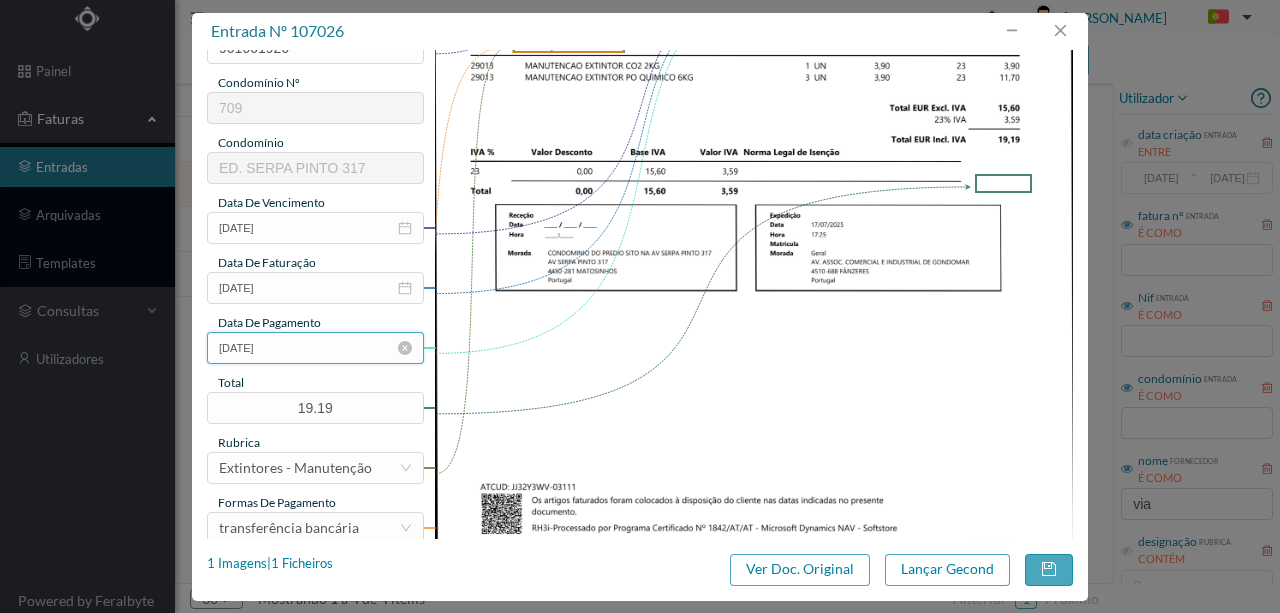 click on "2025-07-17" at bounding box center (315, 348) 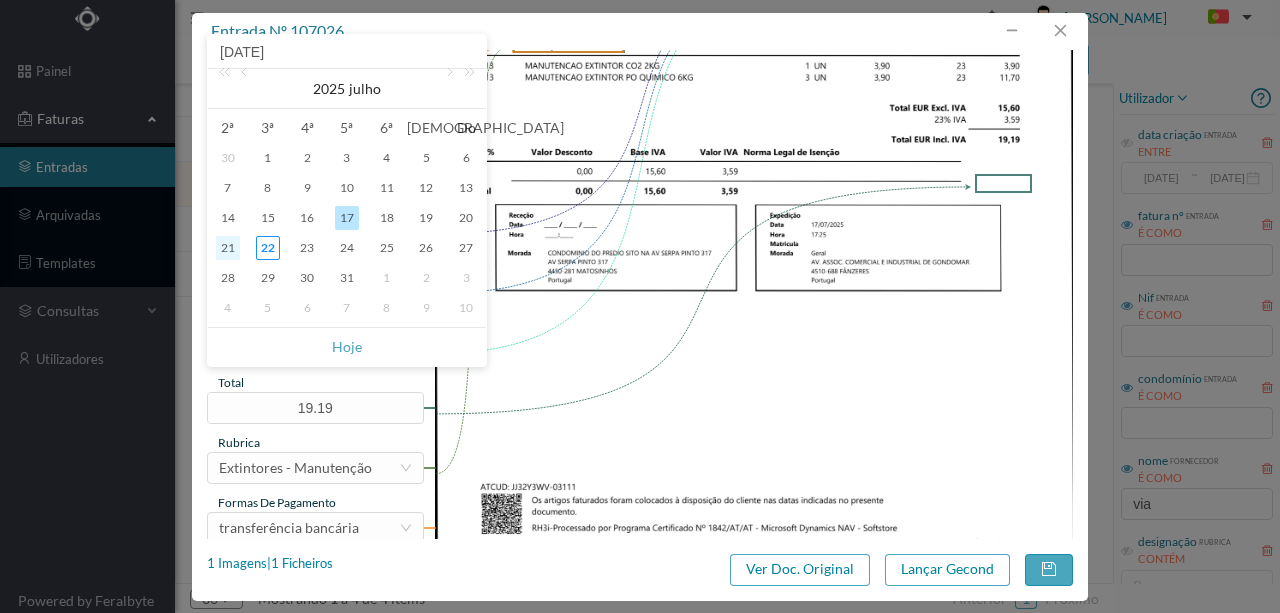 click on "21" at bounding box center (228, 248) 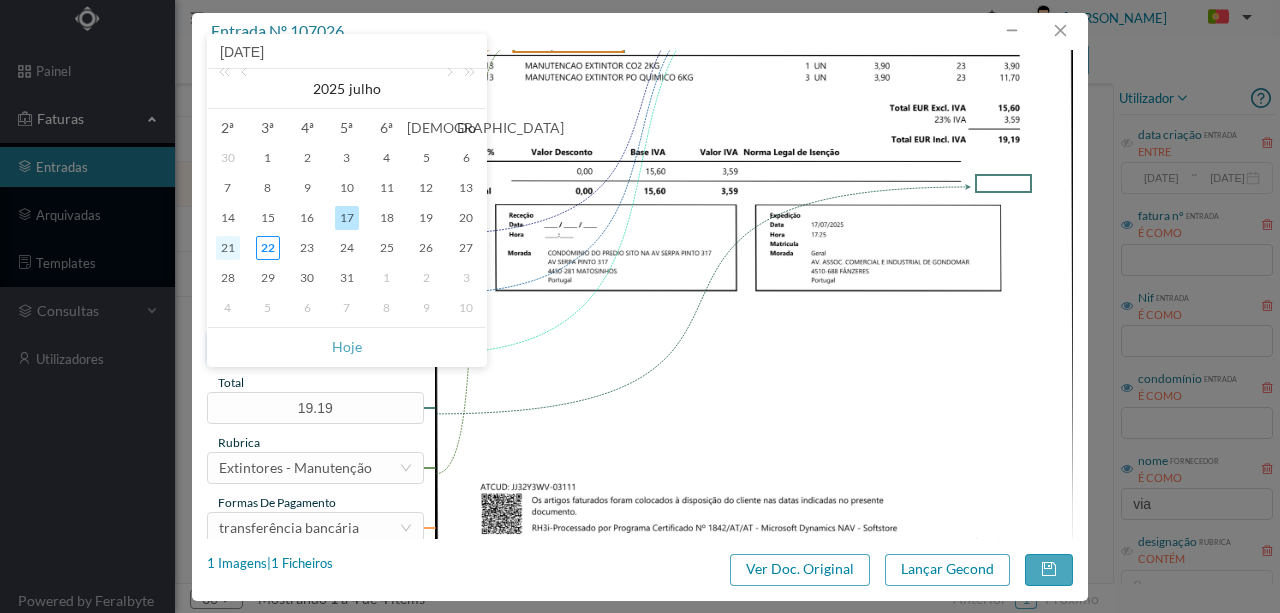 type on "2025-07-21" 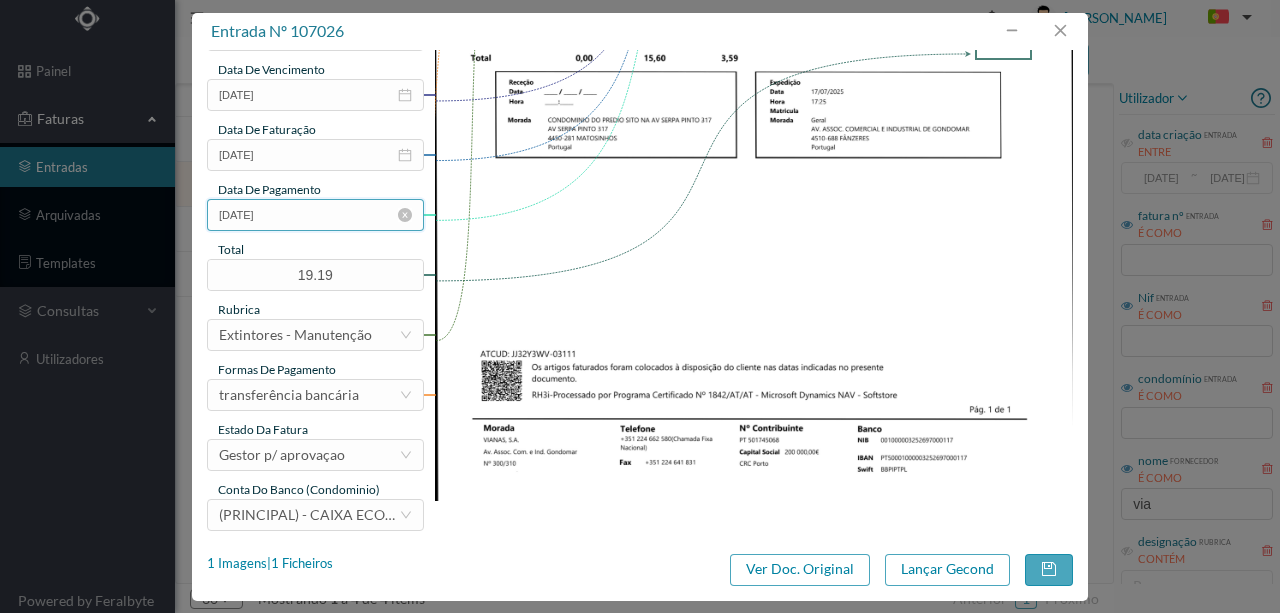 scroll, scrollTop: 473, scrollLeft: 0, axis: vertical 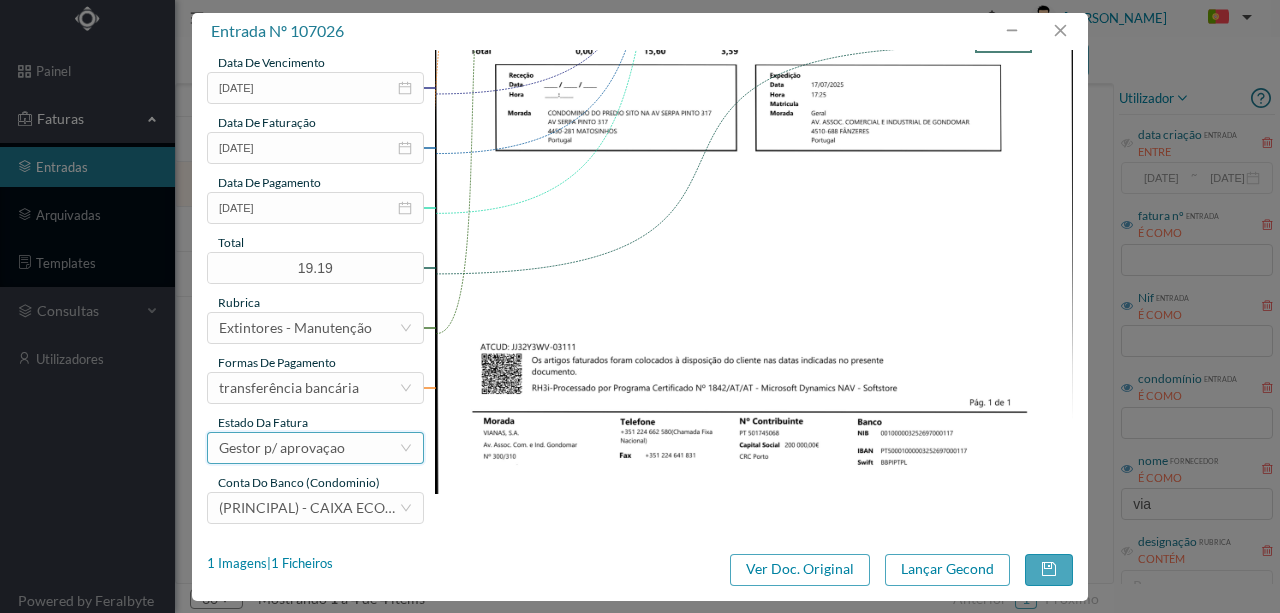 click on "Gestor p/ aprovaçao" at bounding box center (282, 448) 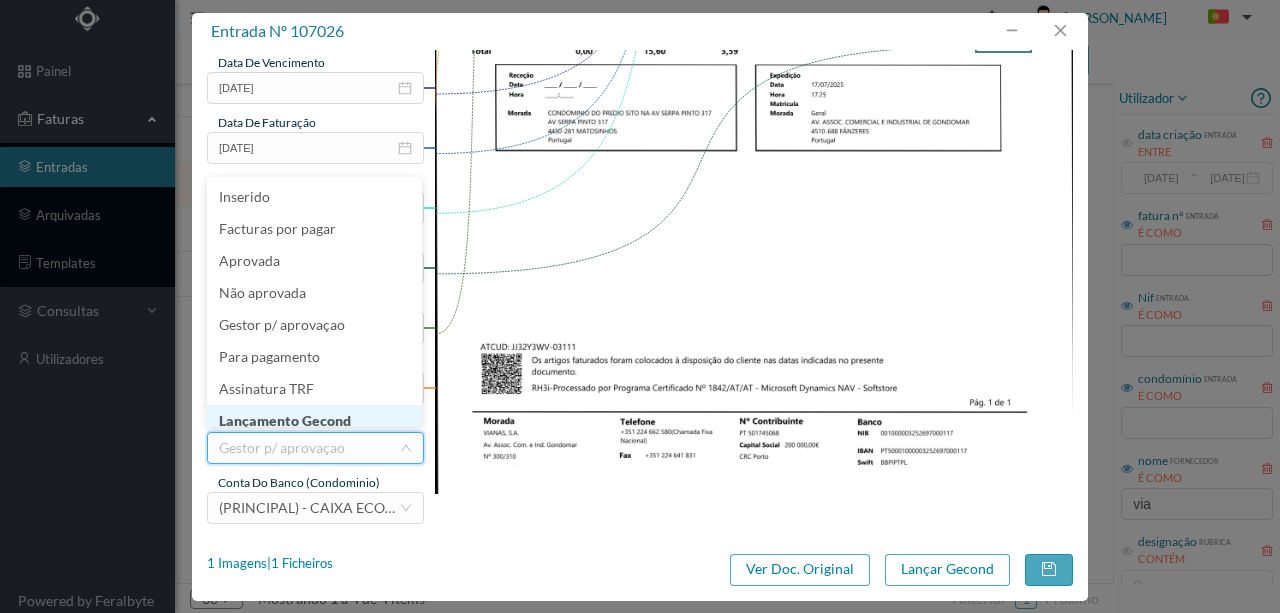 scroll, scrollTop: 10, scrollLeft: 0, axis: vertical 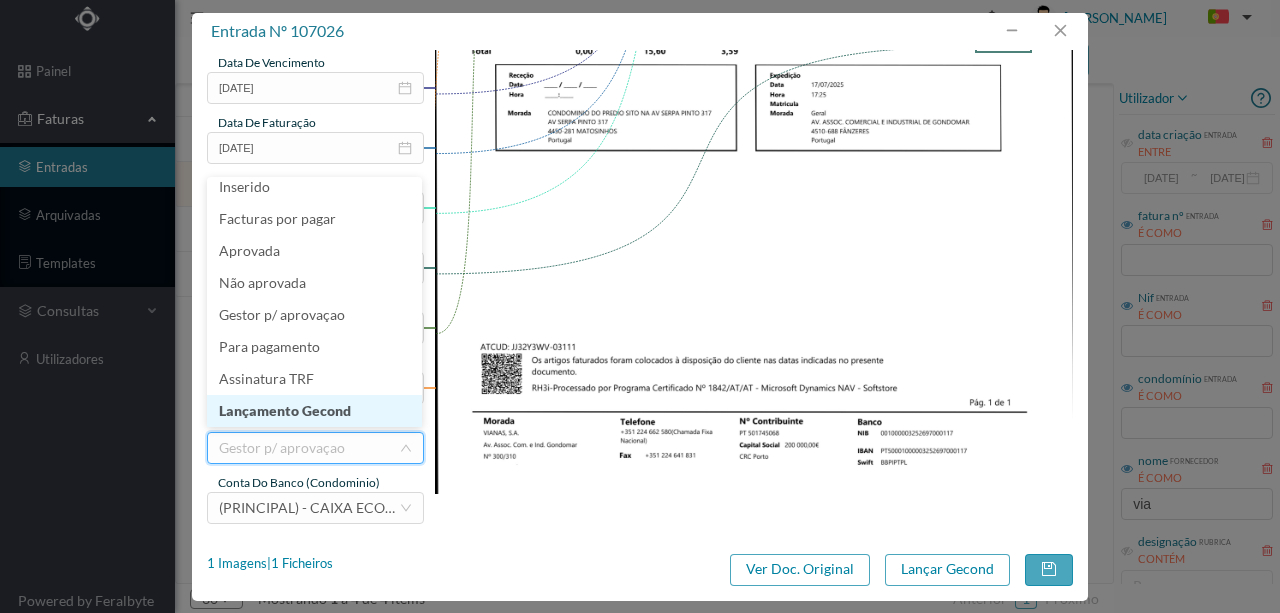 click on "Lançamento Gecond" at bounding box center (314, 411) 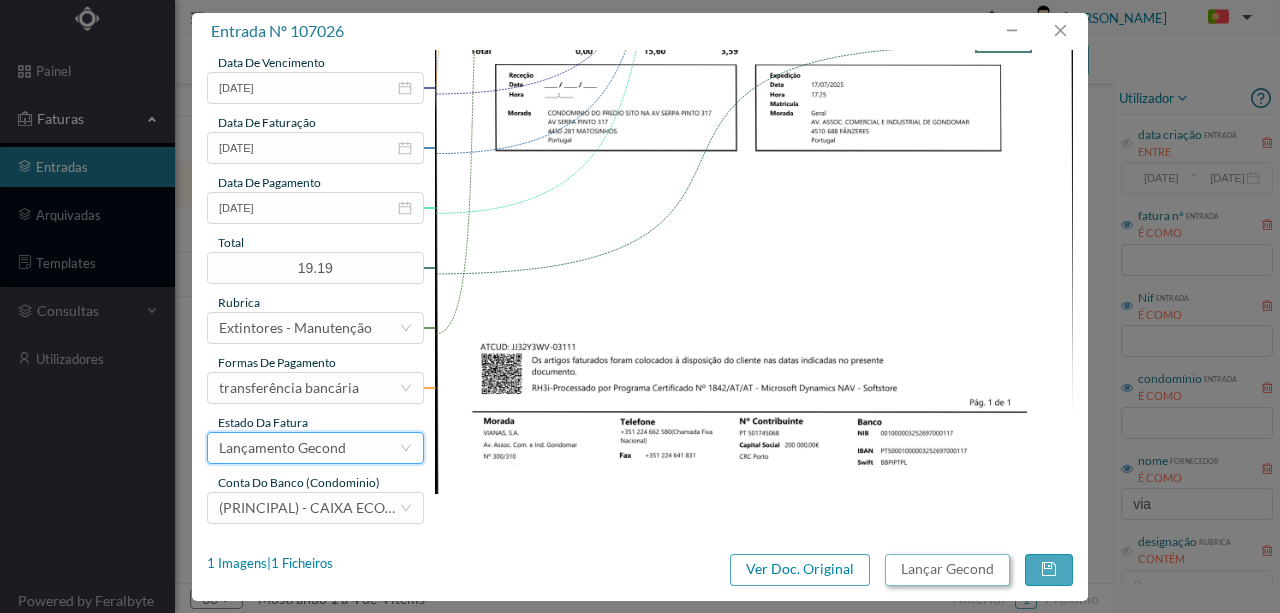click on "Lançar Gecond" at bounding box center (947, 570) 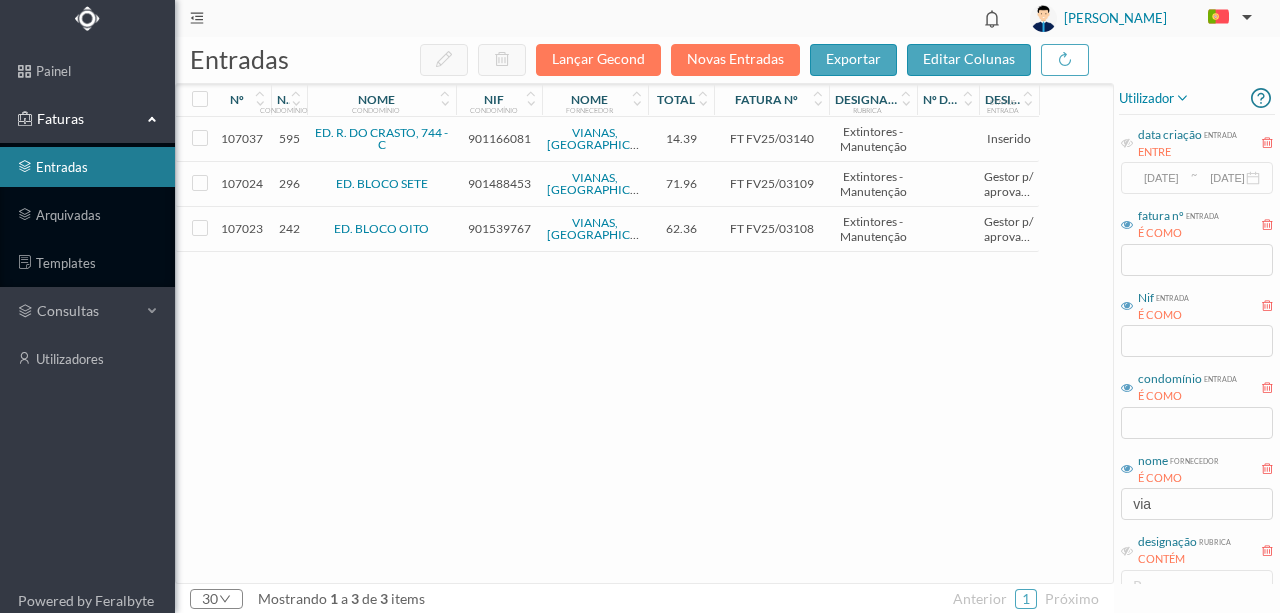 click on "901539767" at bounding box center [499, 228] 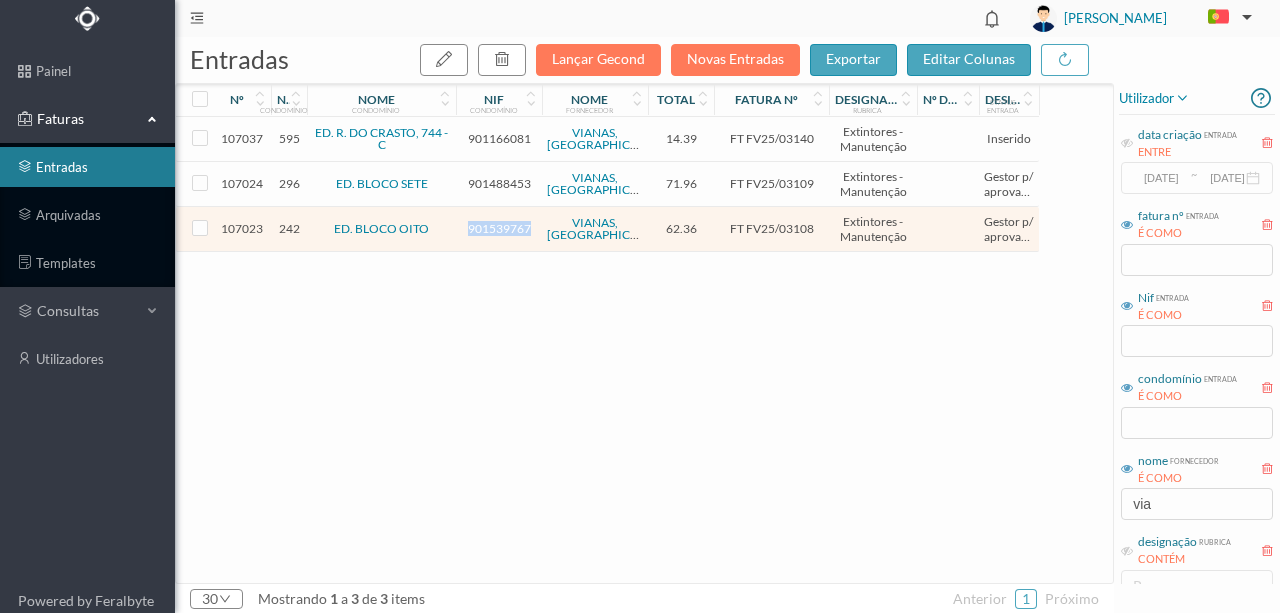 click on "901539767" at bounding box center (499, 228) 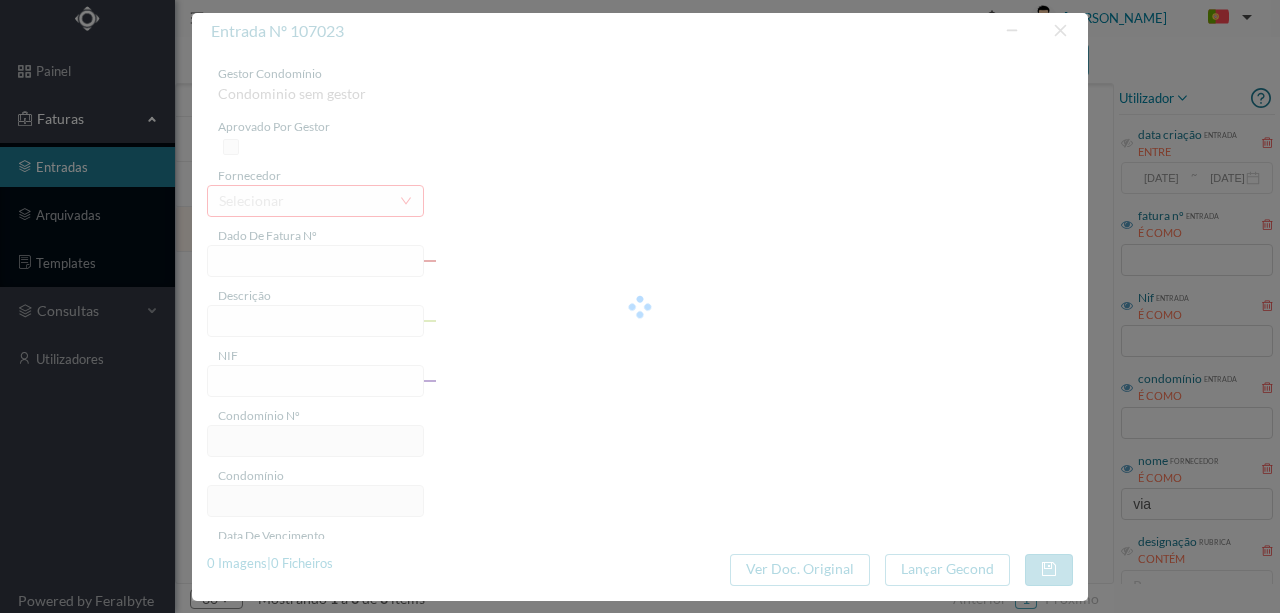 type on "FT FV25/03108" 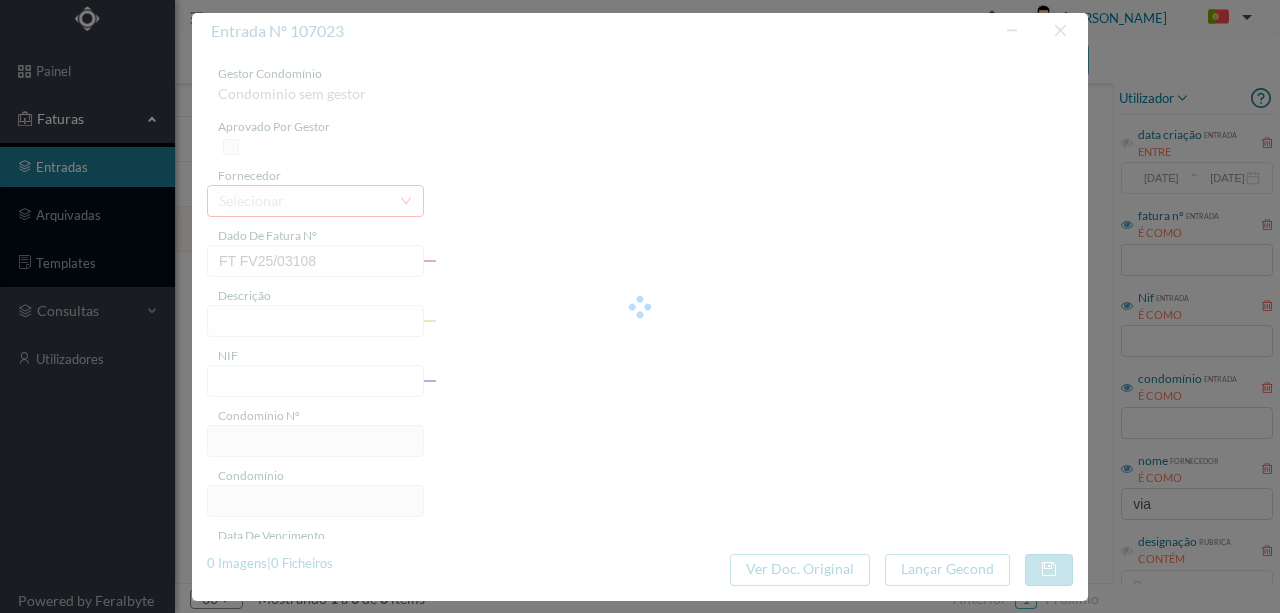 type on "Manutenção de extintores" 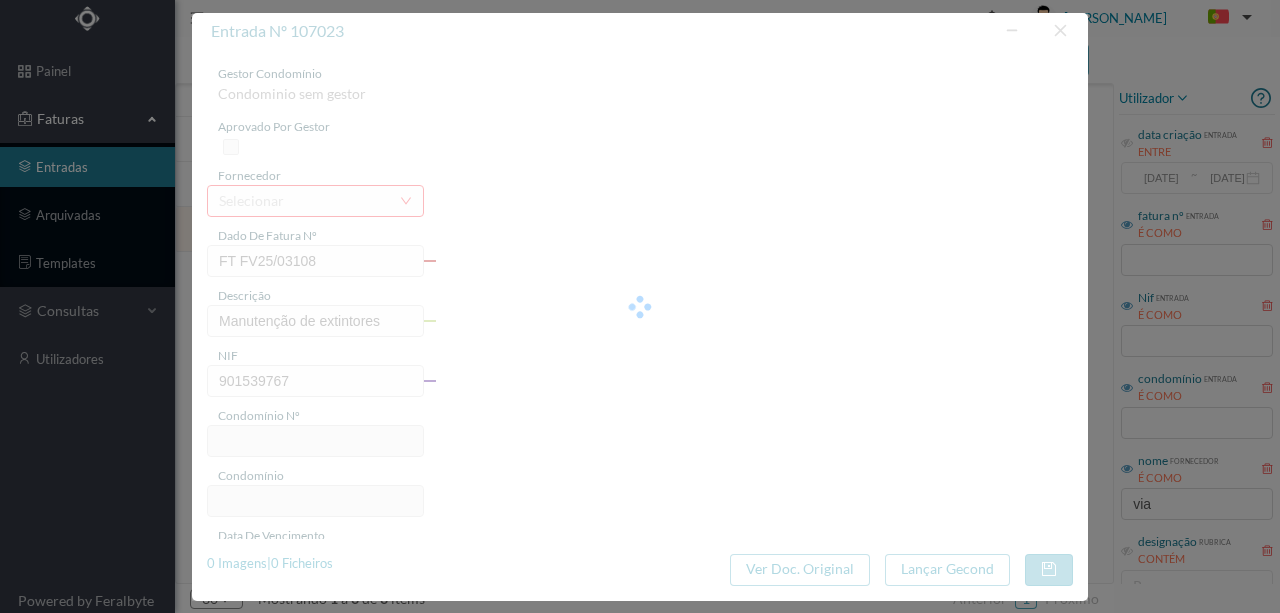 type on "242" 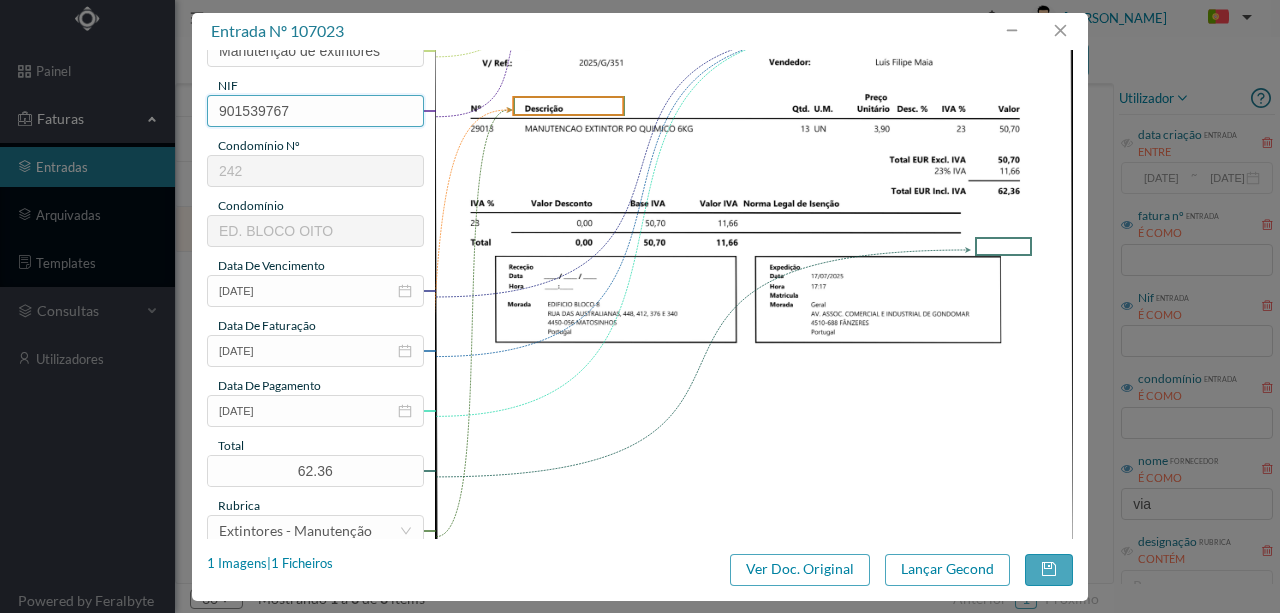 scroll, scrollTop: 333, scrollLeft: 0, axis: vertical 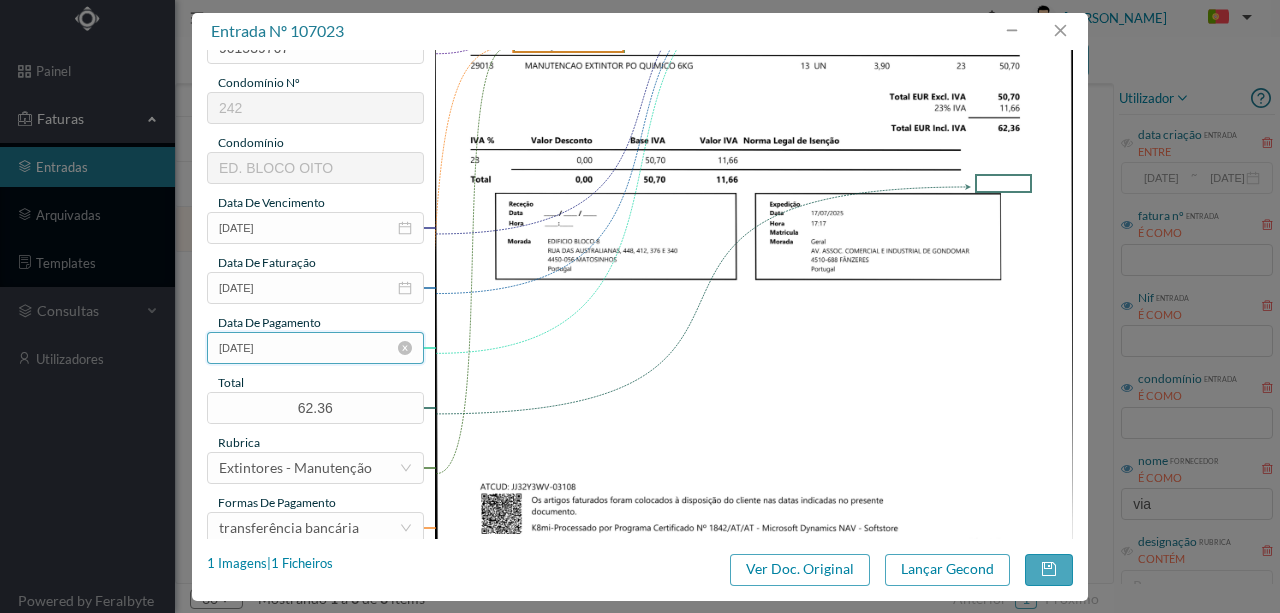 click on "2025-07-17" at bounding box center [315, 348] 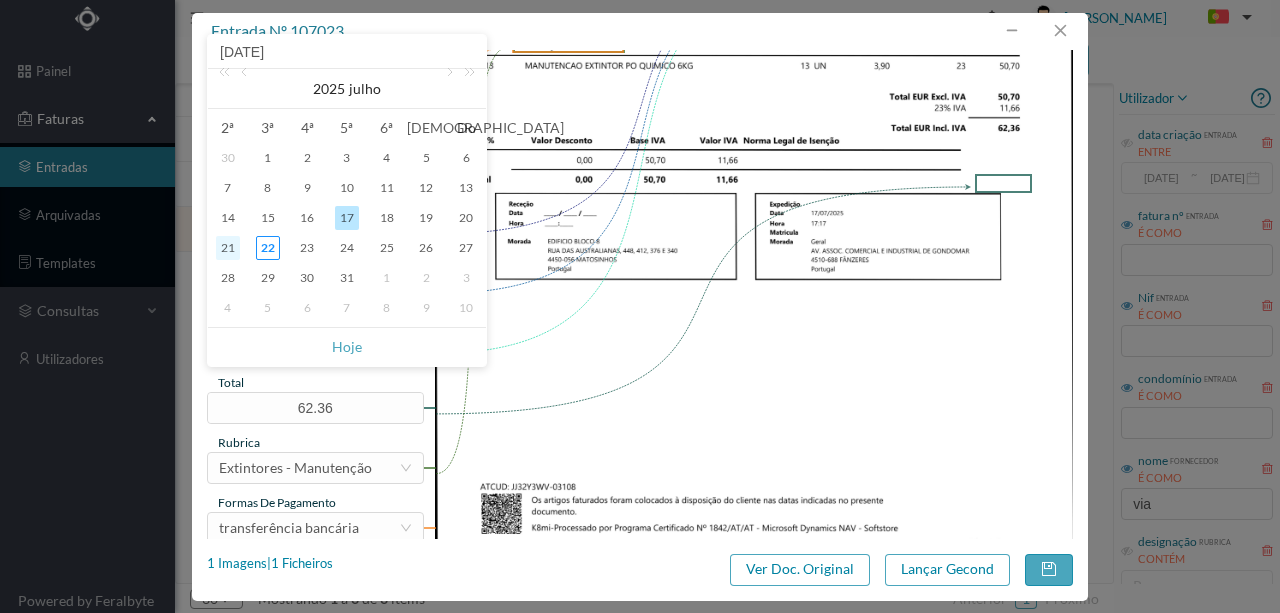 click on "21" at bounding box center (228, 248) 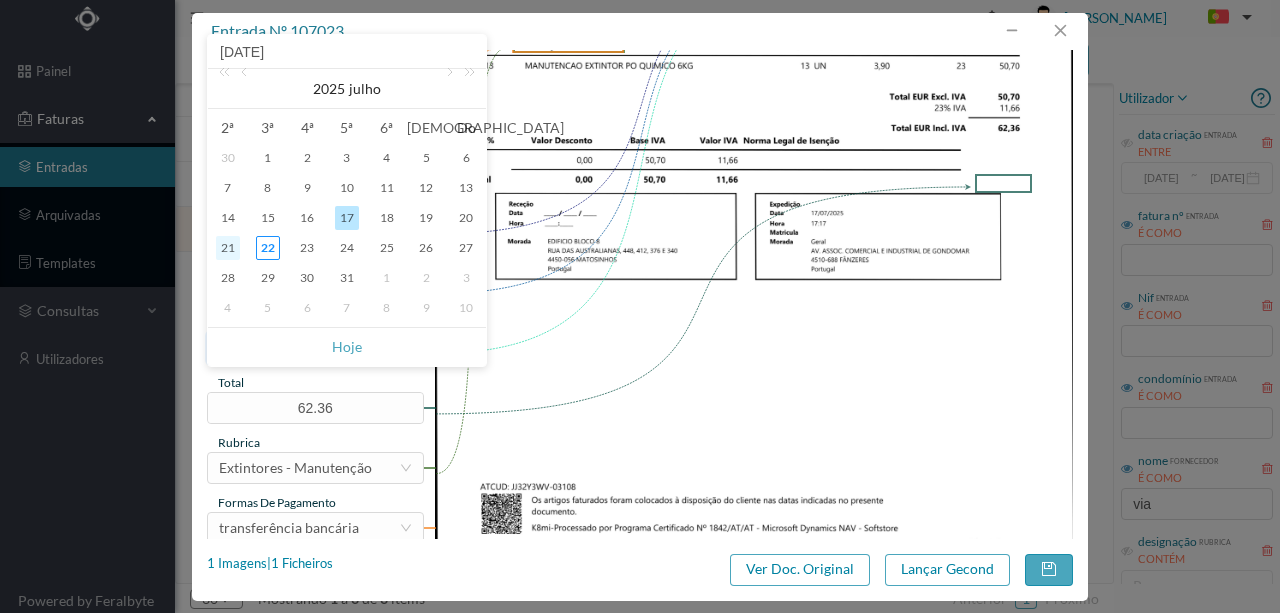 type on "2025-07-21" 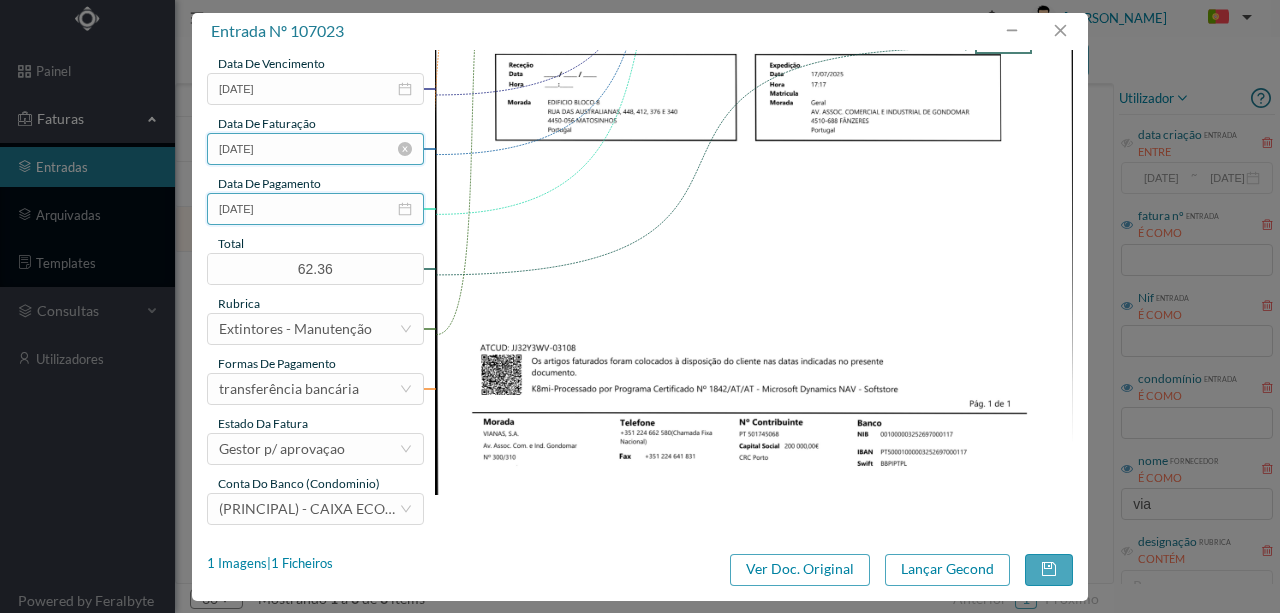 scroll, scrollTop: 473, scrollLeft: 0, axis: vertical 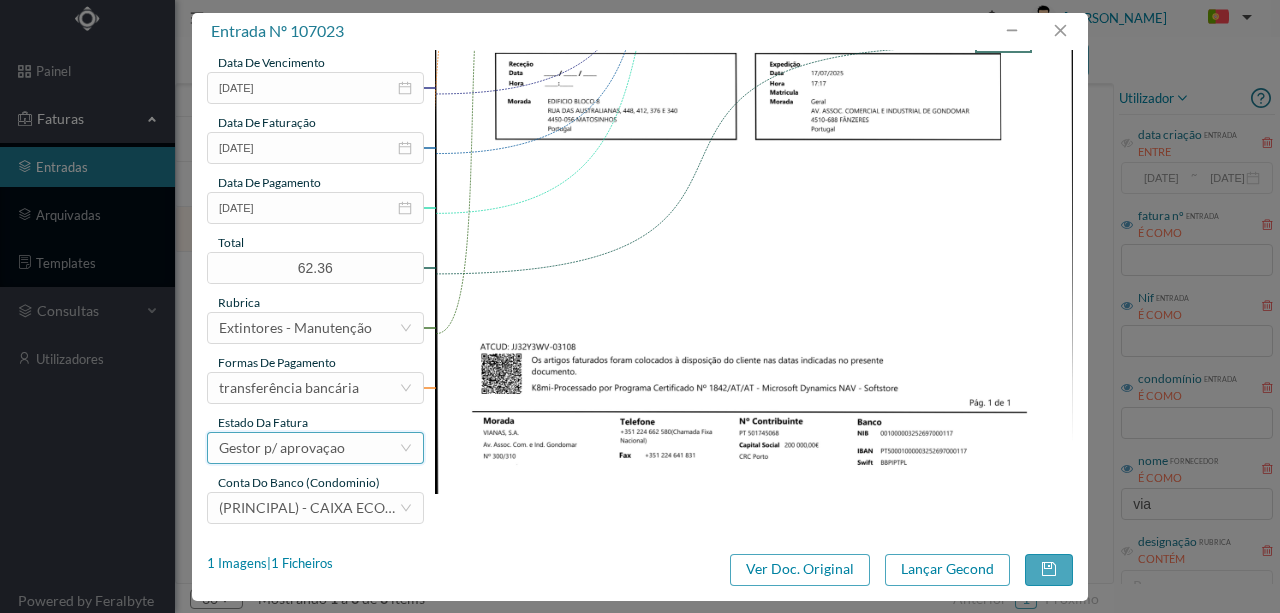 click on "Gestor p/ aprovaçao" at bounding box center [282, 448] 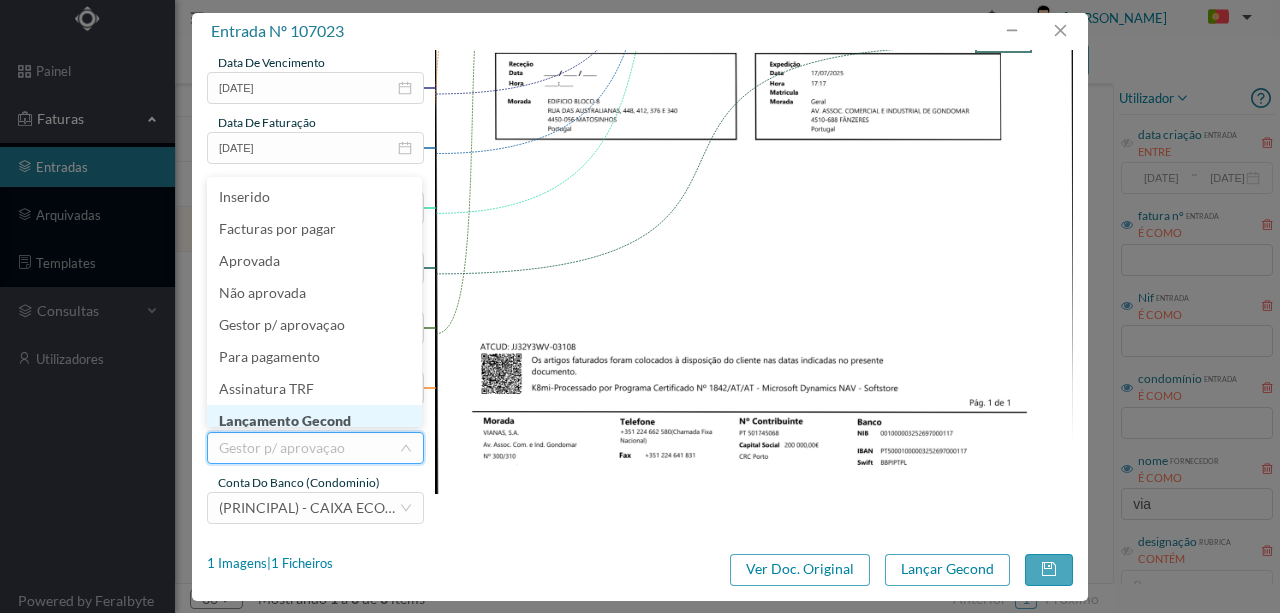 scroll, scrollTop: 10, scrollLeft: 0, axis: vertical 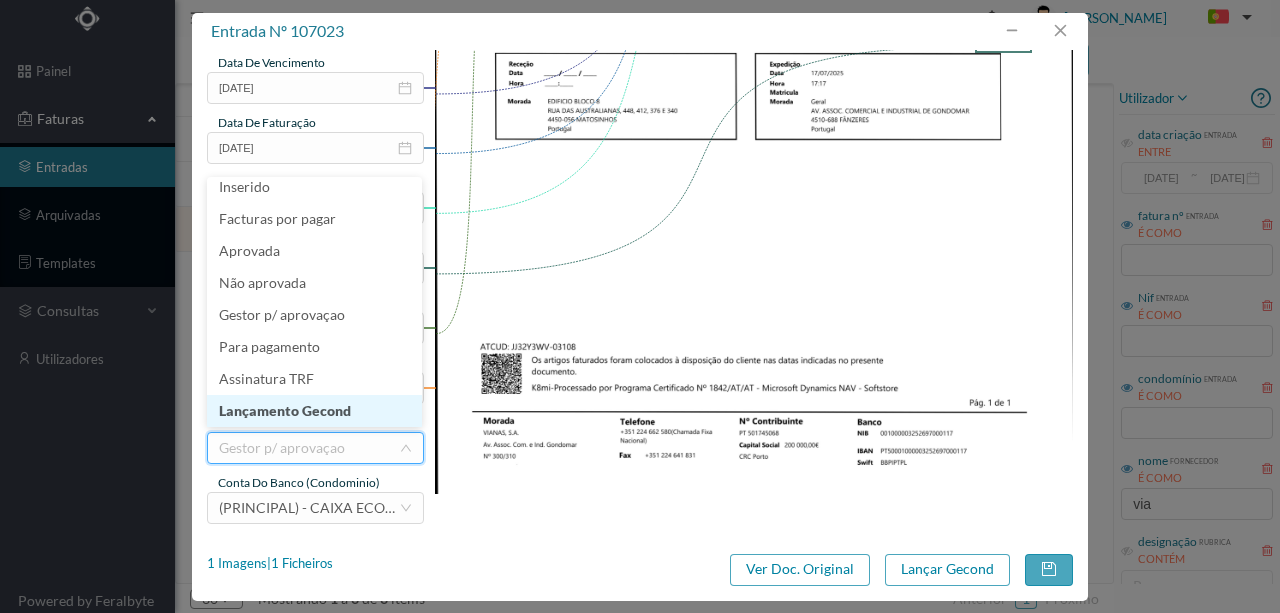click on "Lançamento Gecond" at bounding box center [314, 411] 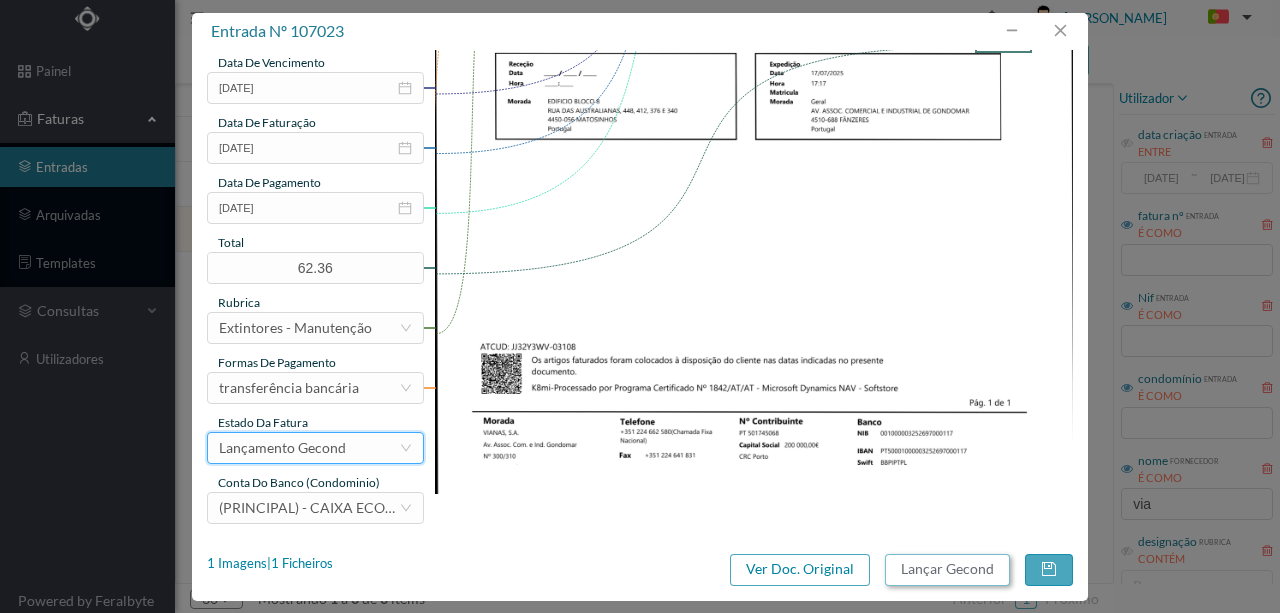click on "Lançar Gecond" at bounding box center [947, 570] 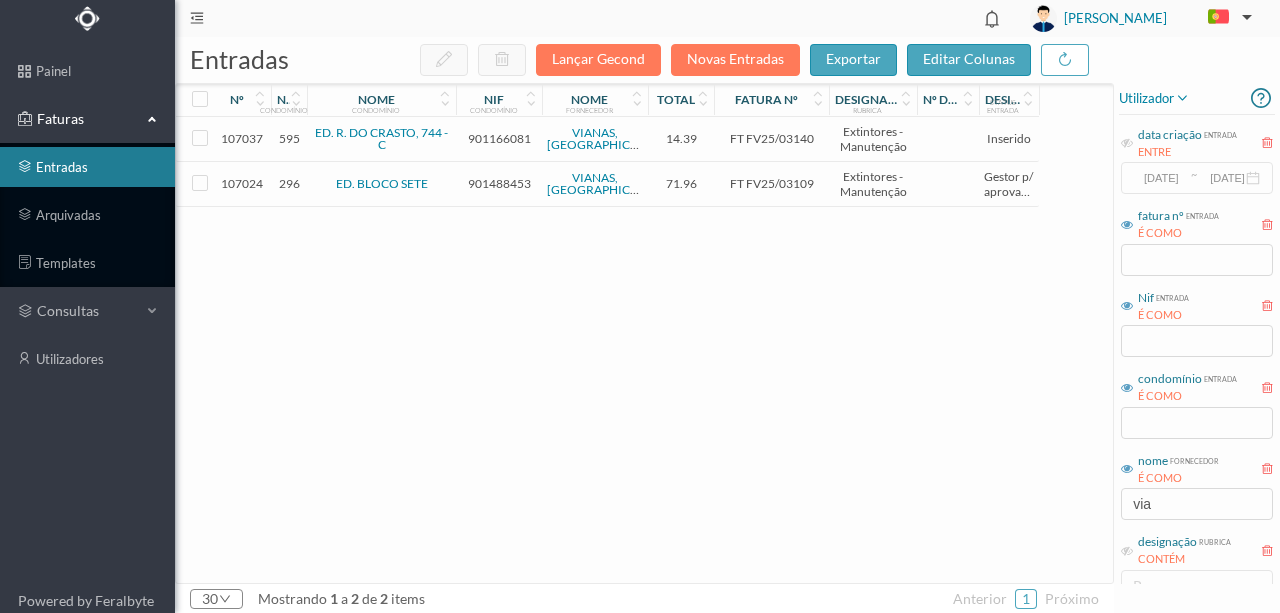 click on "901488453" at bounding box center (499, 183) 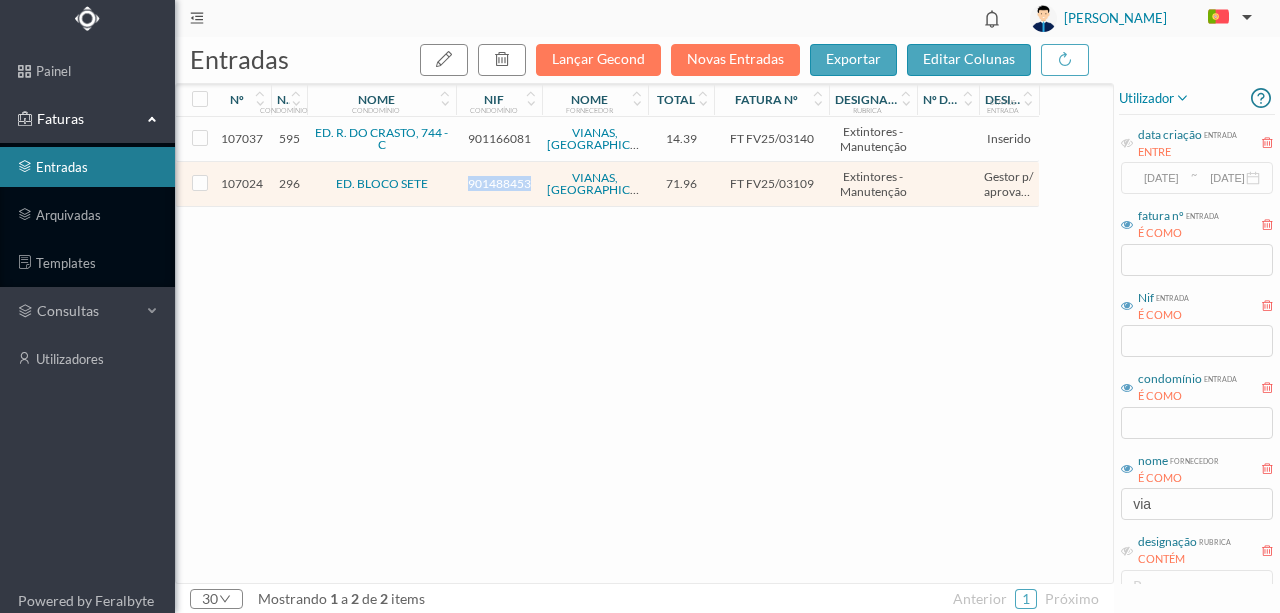 click on "901488453" at bounding box center (499, 183) 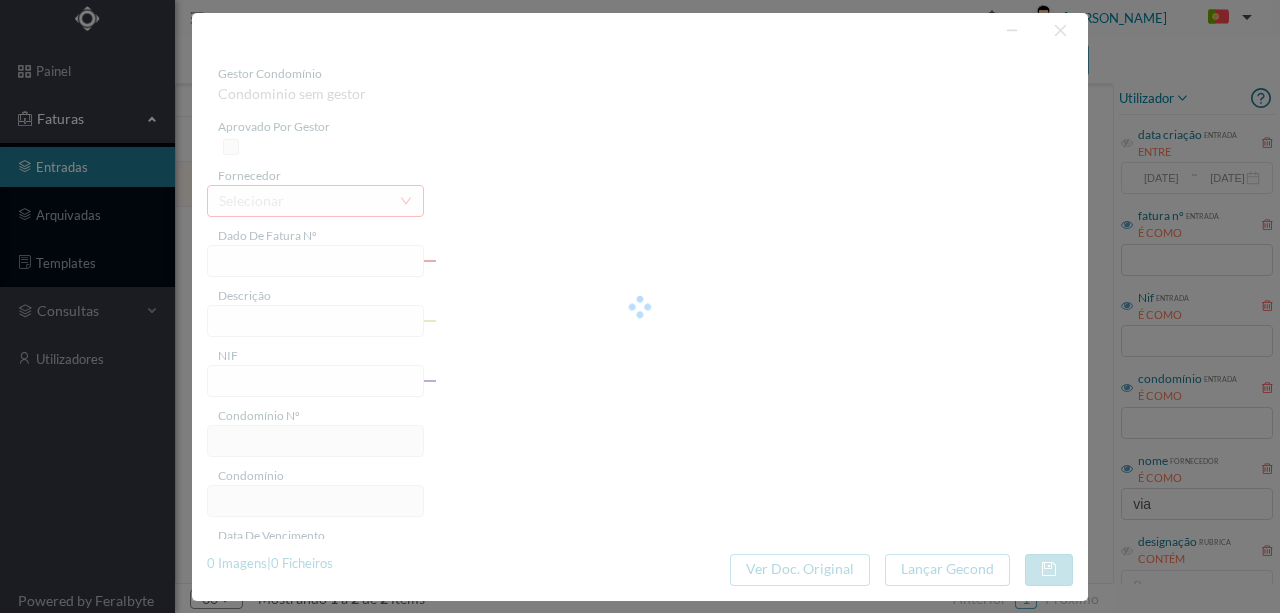 type on "FT FV25/03109" 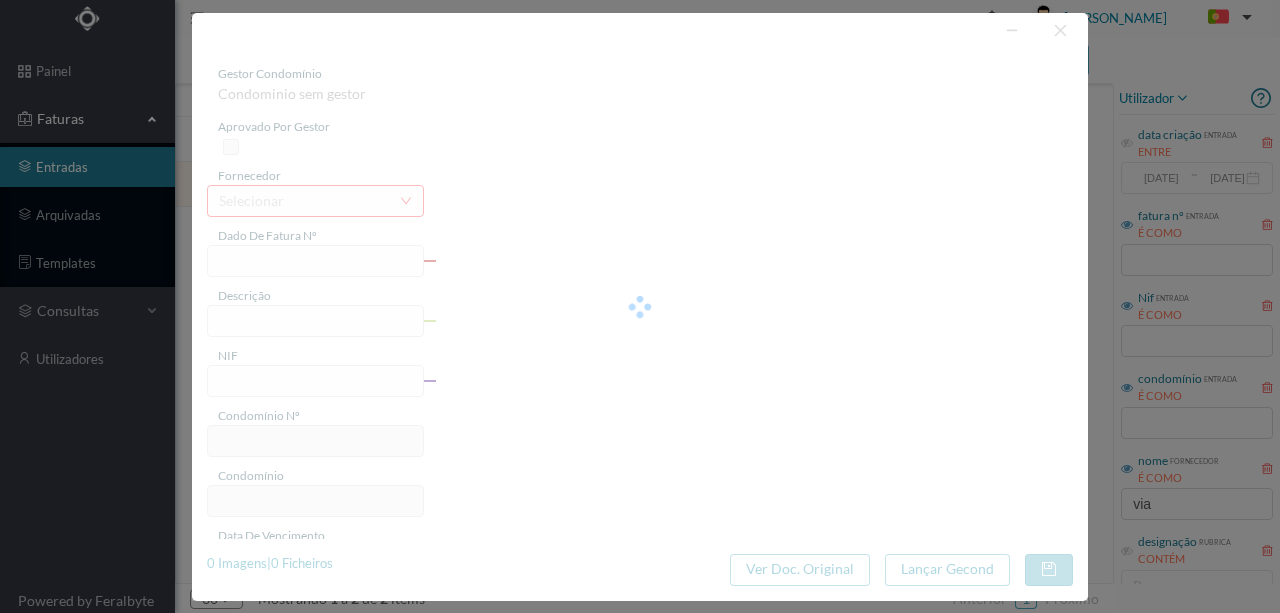 type on "Manutenção de extintores" 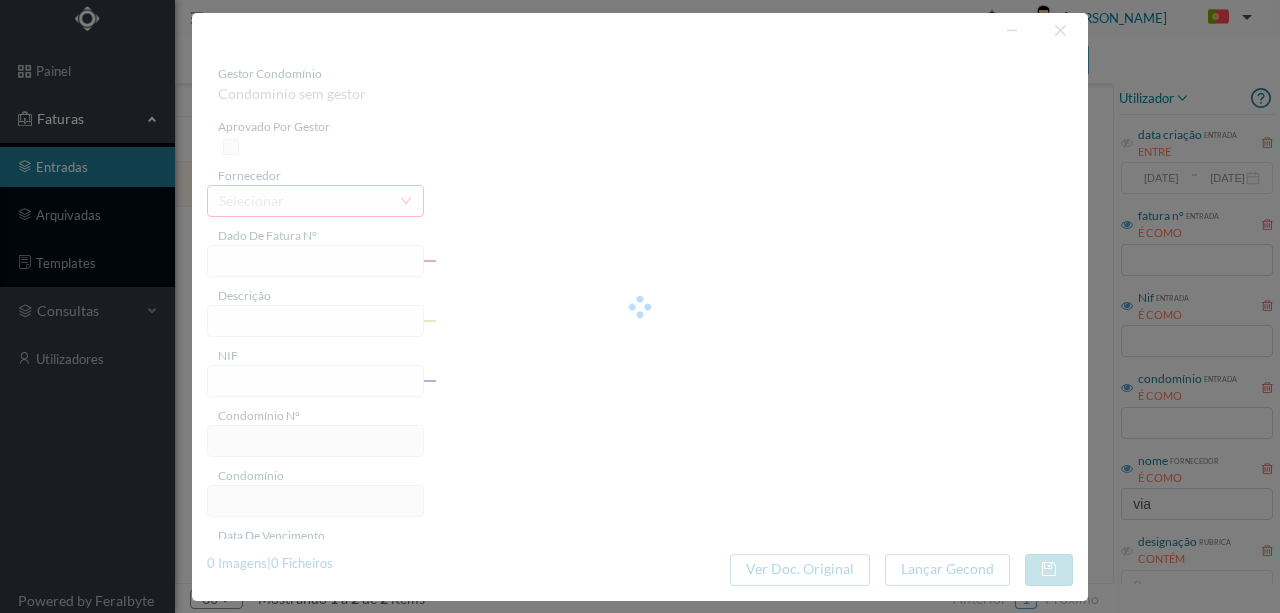 type on "901488453" 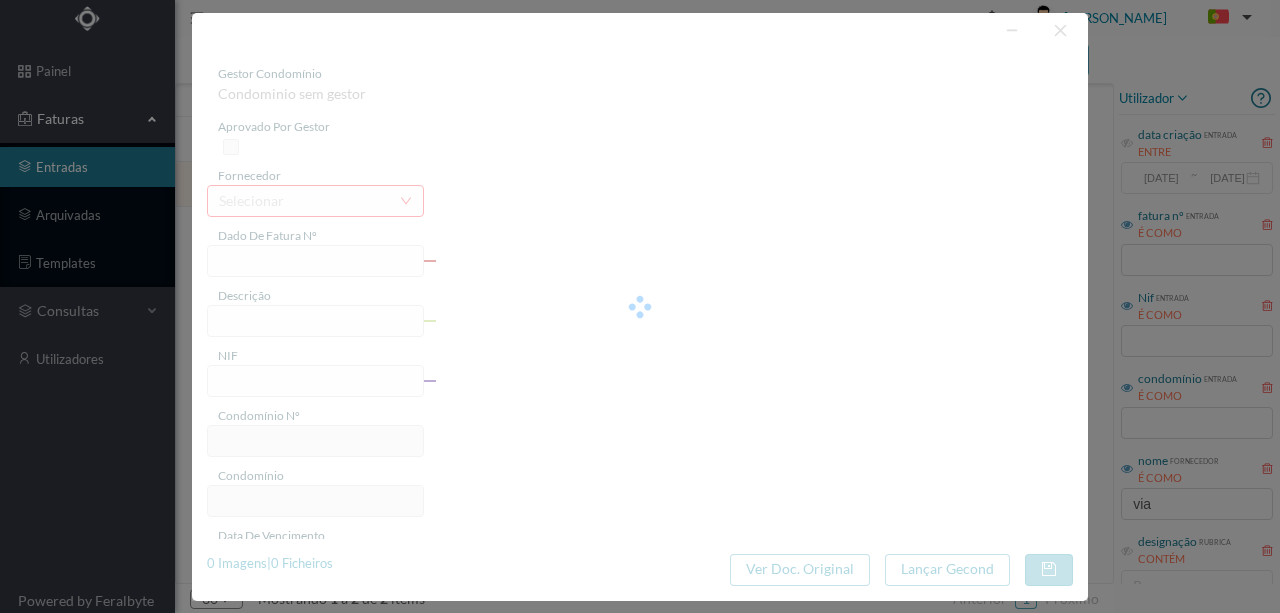 type on "2025-07-17" 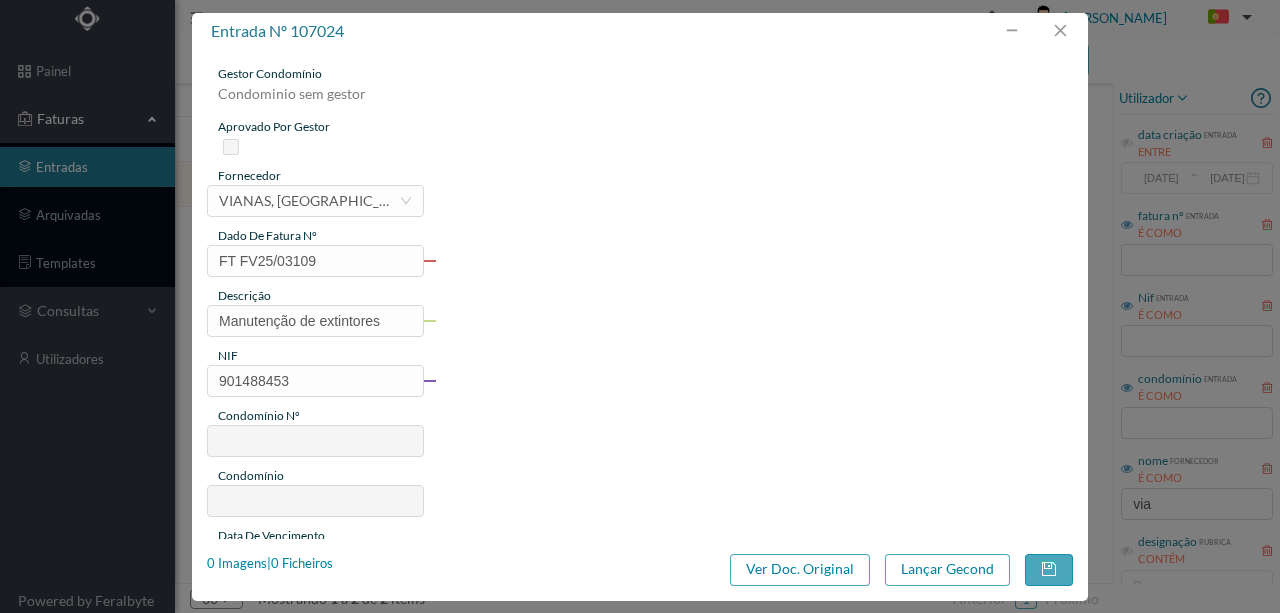 type on "296" 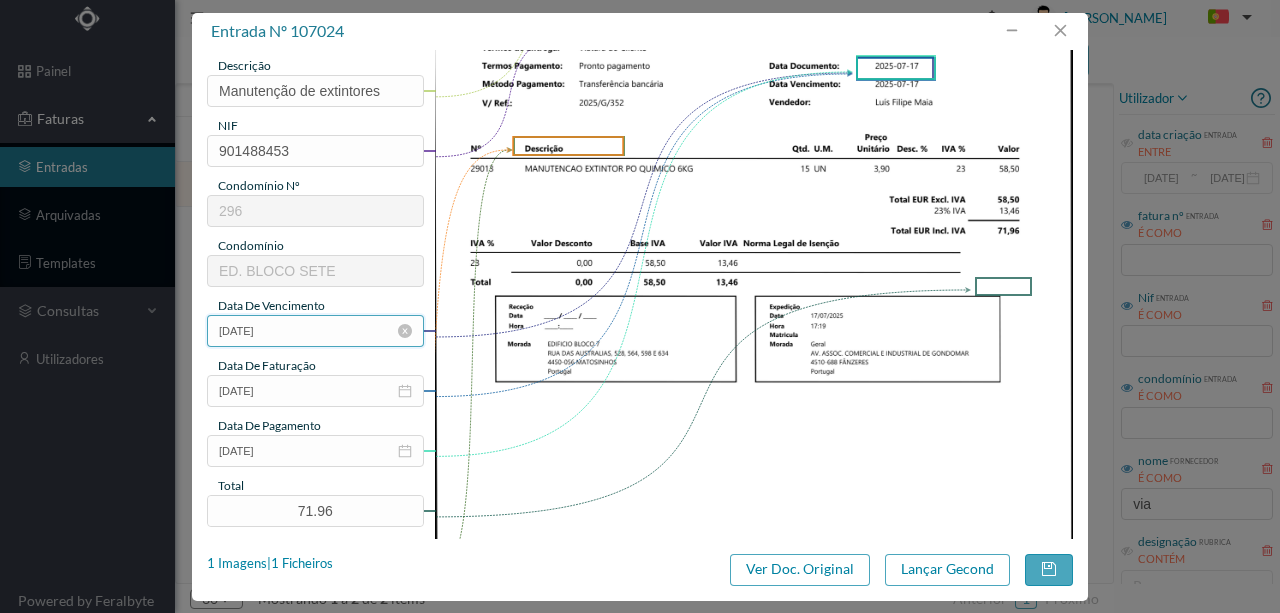 scroll, scrollTop: 266, scrollLeft: 0, axis: vertical 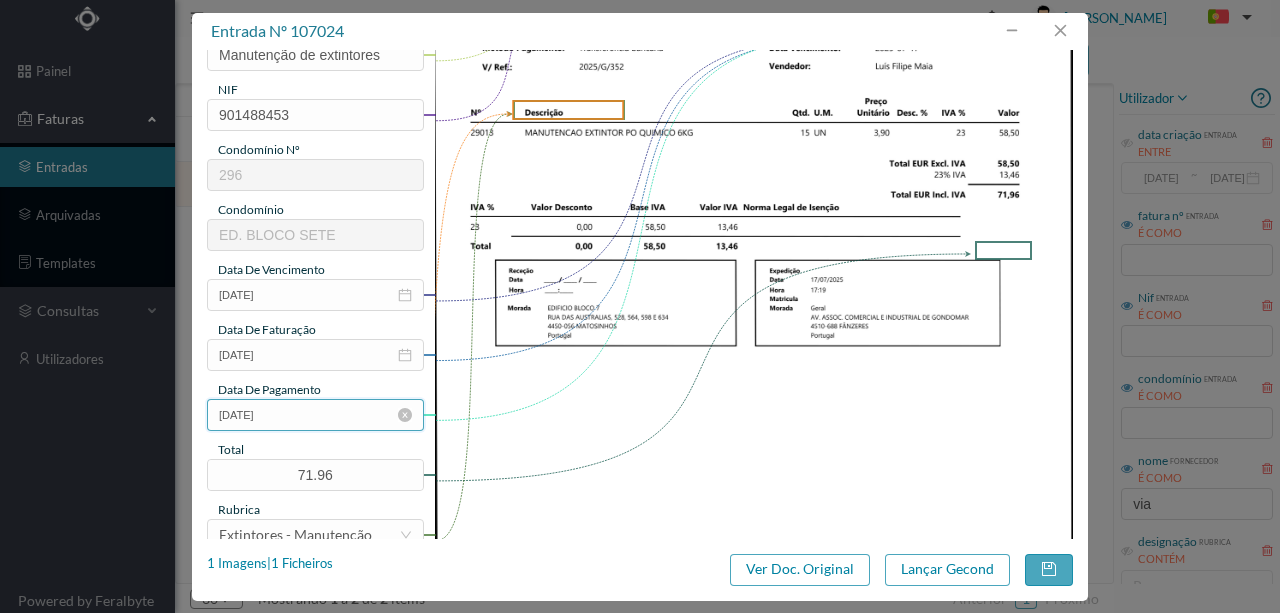 click on "2025-07-17" at bounding box center (315, 415) 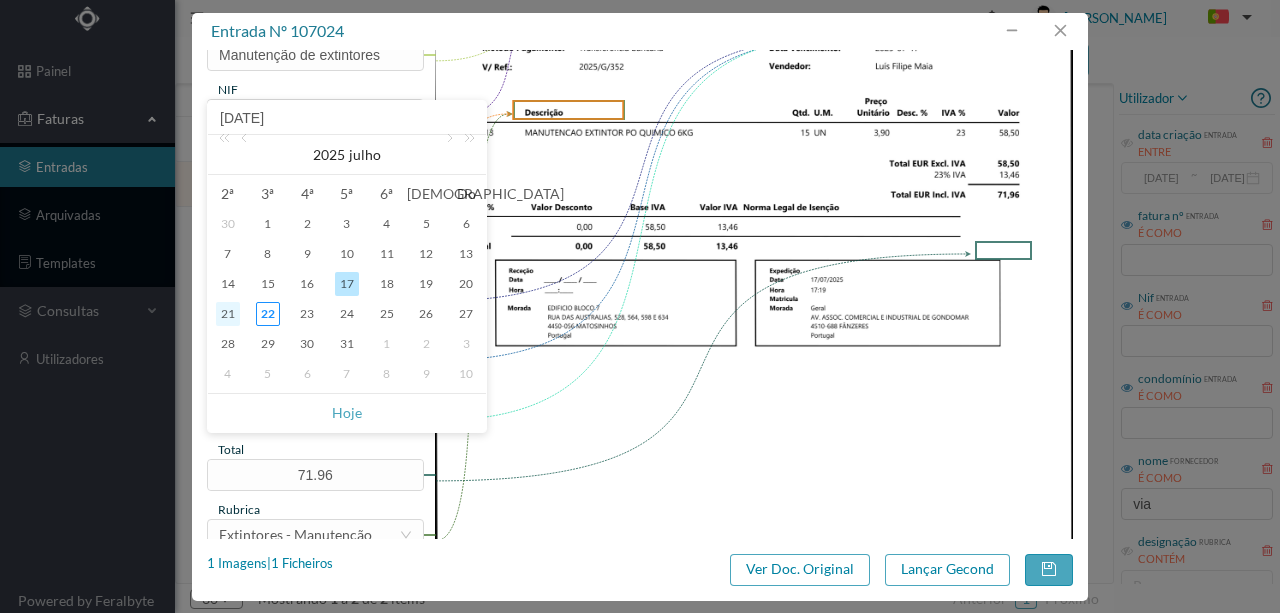 click on "21" at bounding box center [228, 314] 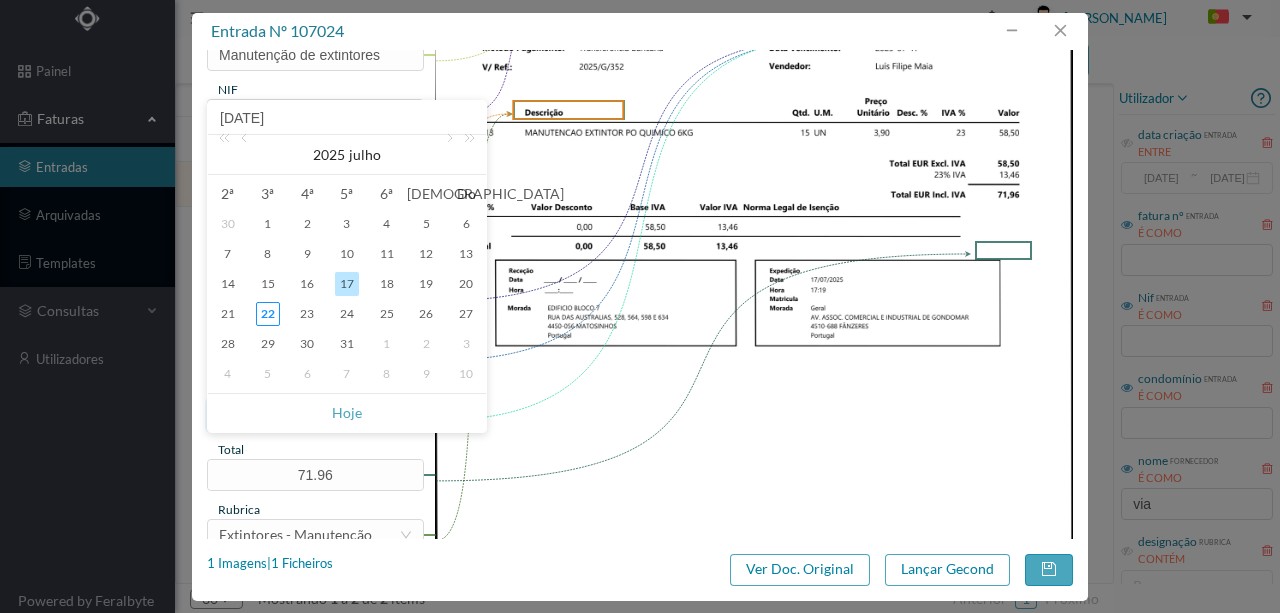 type on "2025-07-21" 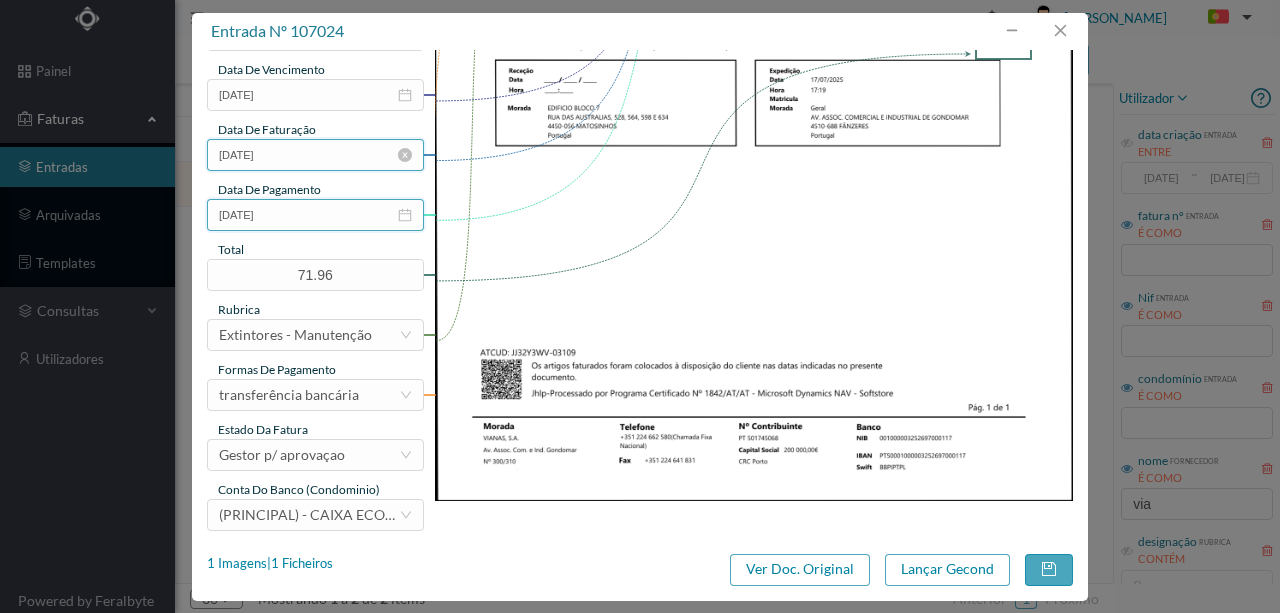 scroll, scrollTop: 473, scrollLeft: 0, axis: vertical 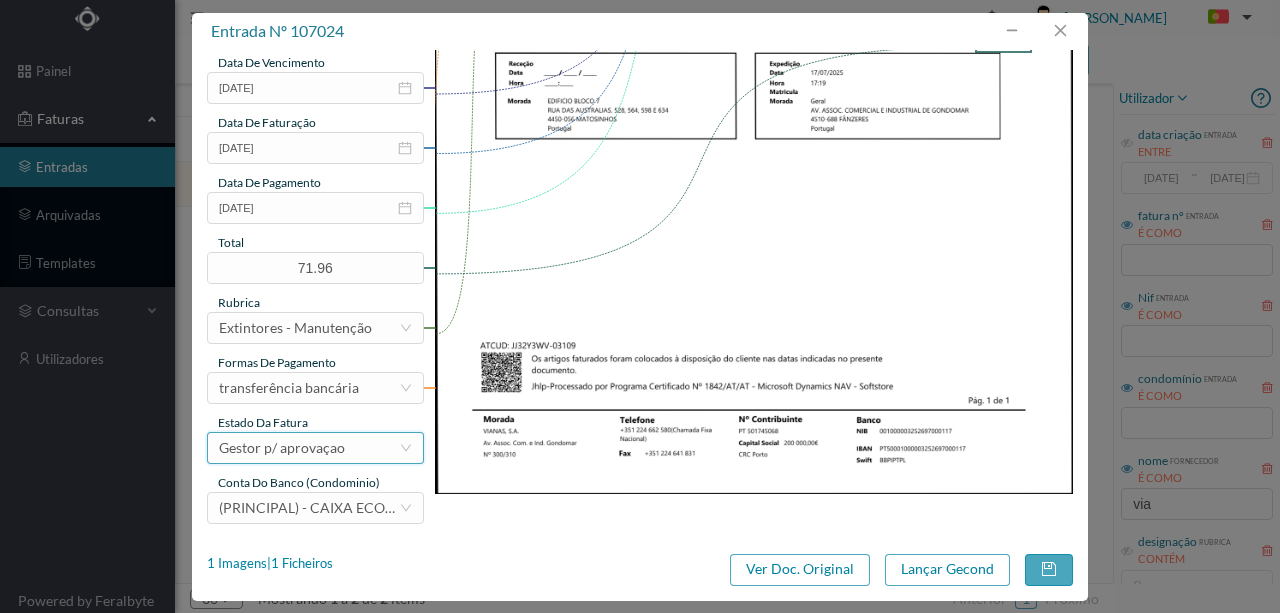 click on "Gestor p/ aprovaçao" at bounding box center [282, 448] 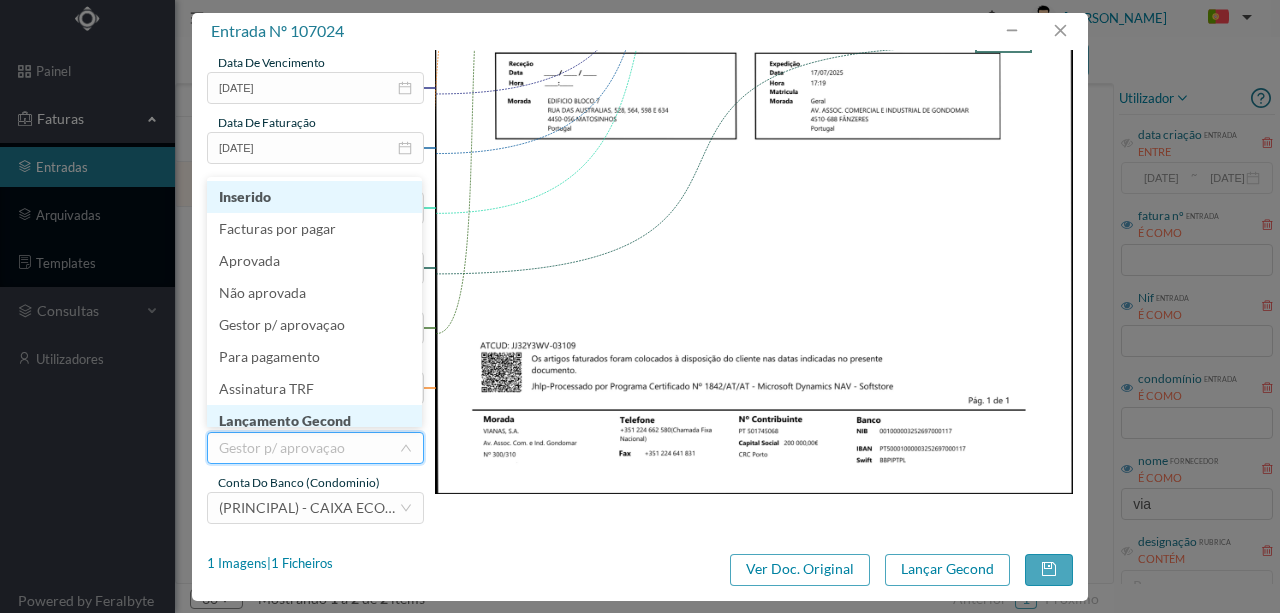 scroll, scrollTop: 10, scrollLeft: 0, axis: vertical 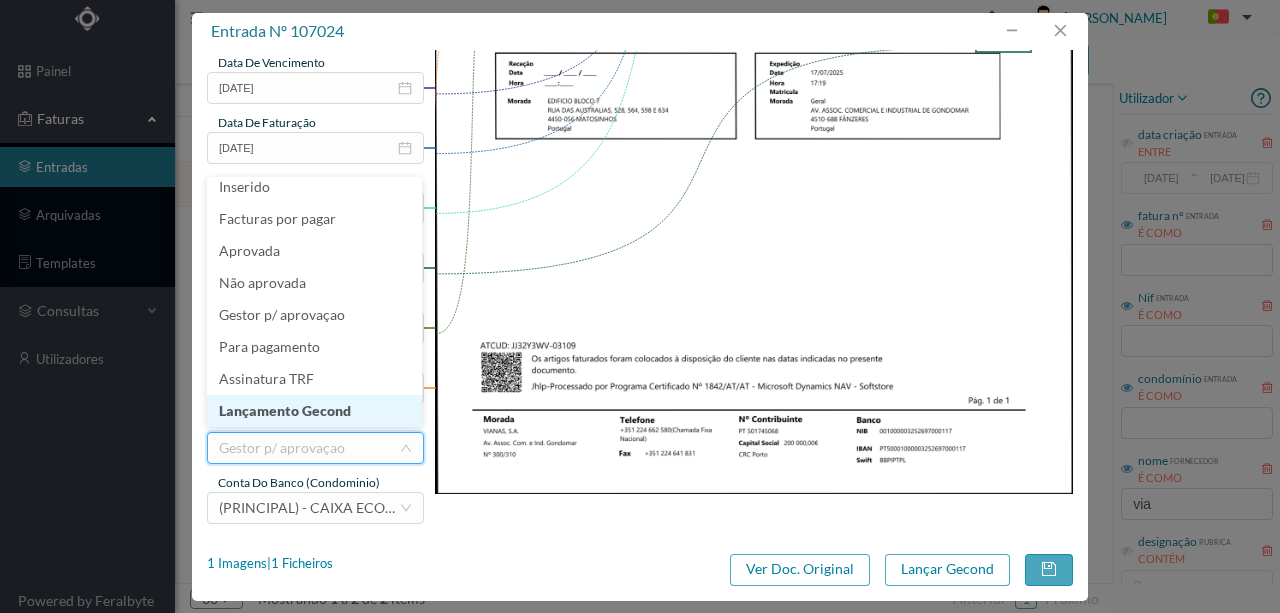 click on "Lançamento Gecond" at bounding box center [314, 411] 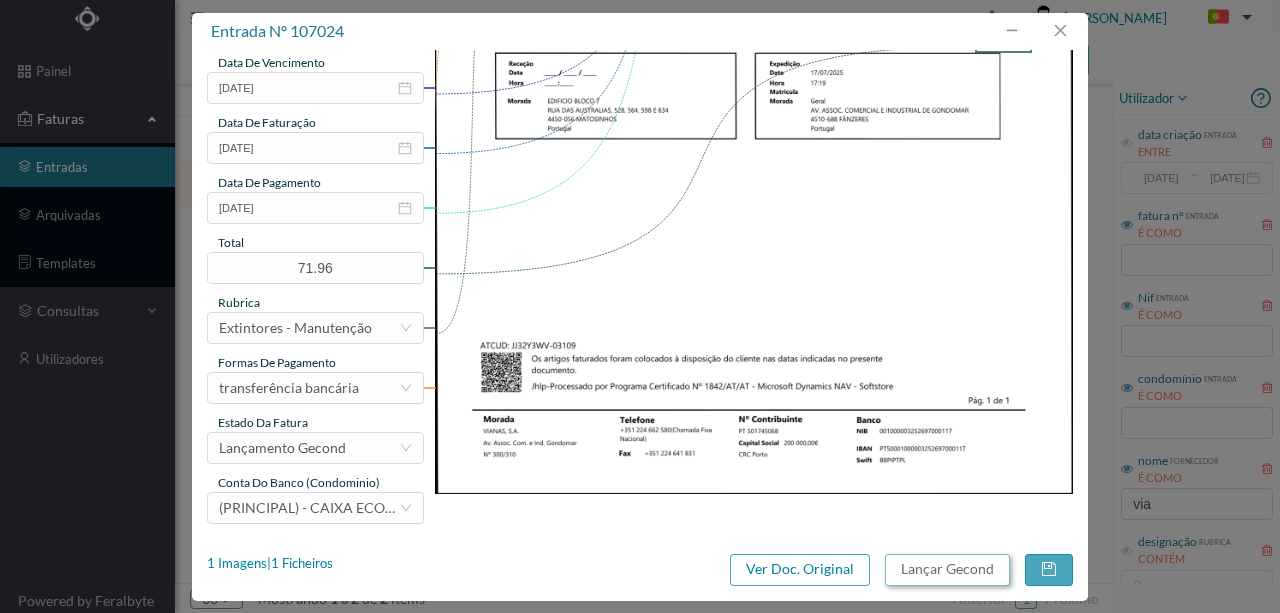 click on "Lançar Gecond" at bounding box center [947, 570] 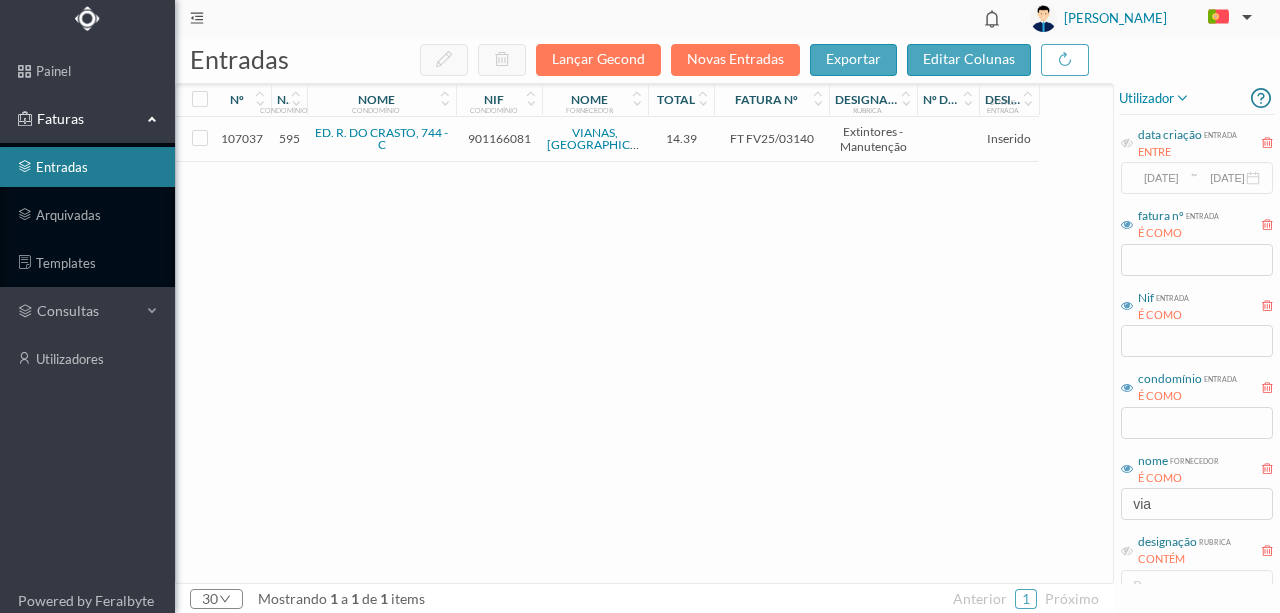 click on "901166081" at bounding box center (499, 138) 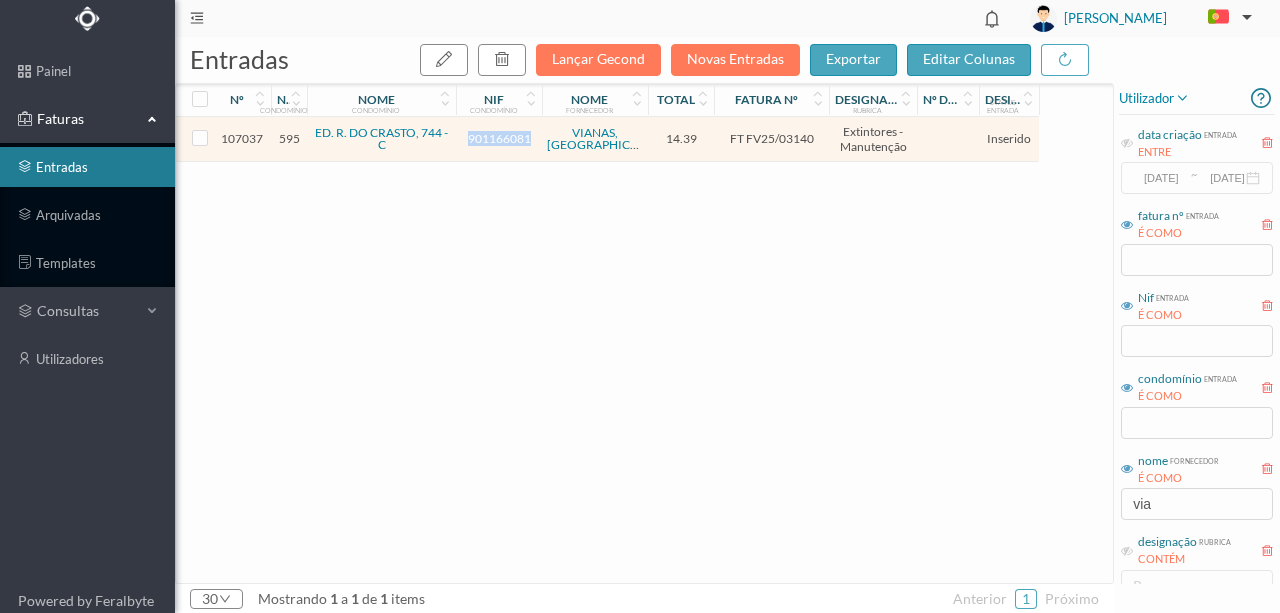 click on "901166081" at bounding box center (499, 138) 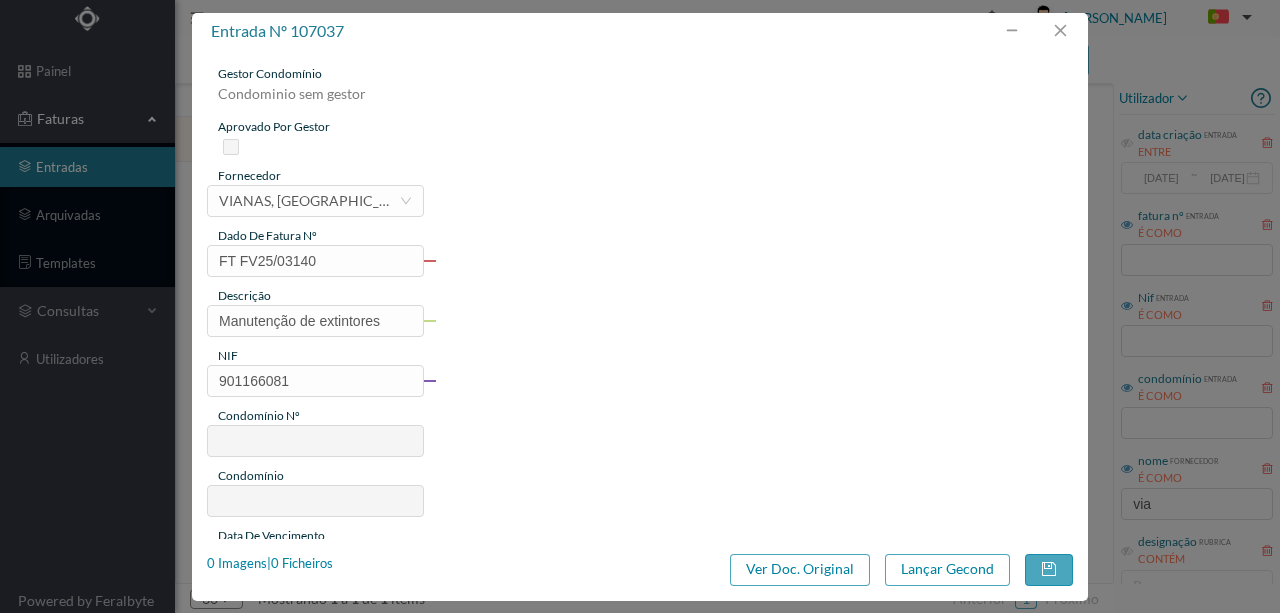 type on "FT FV25/03140" 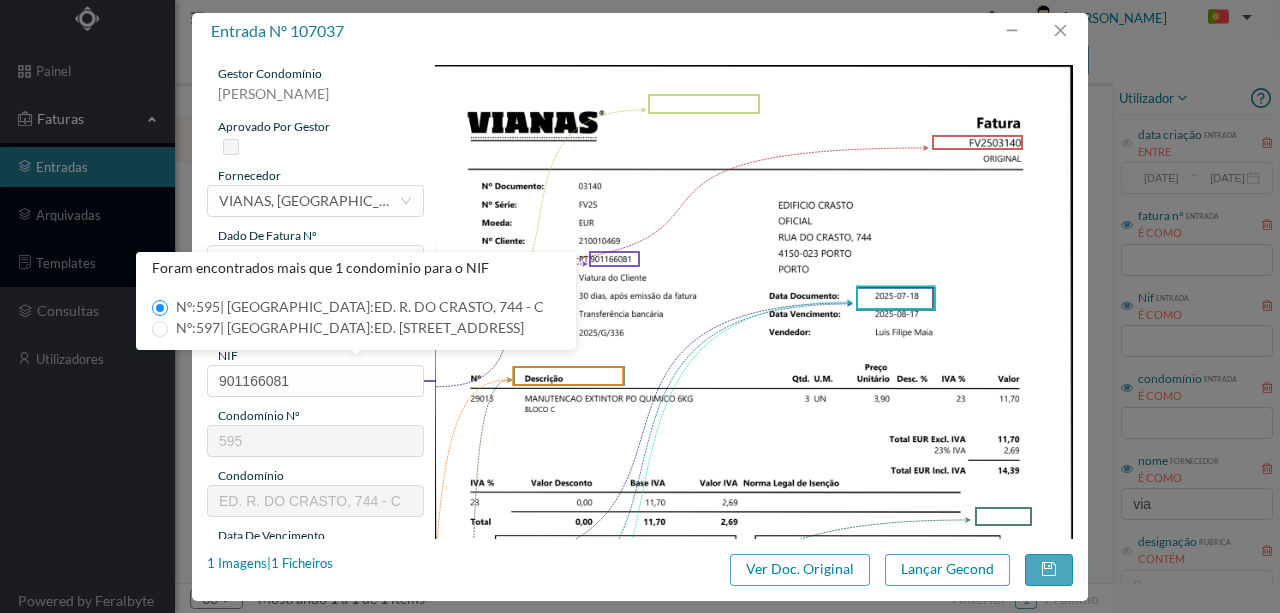 click at bounding box center [754, 516] 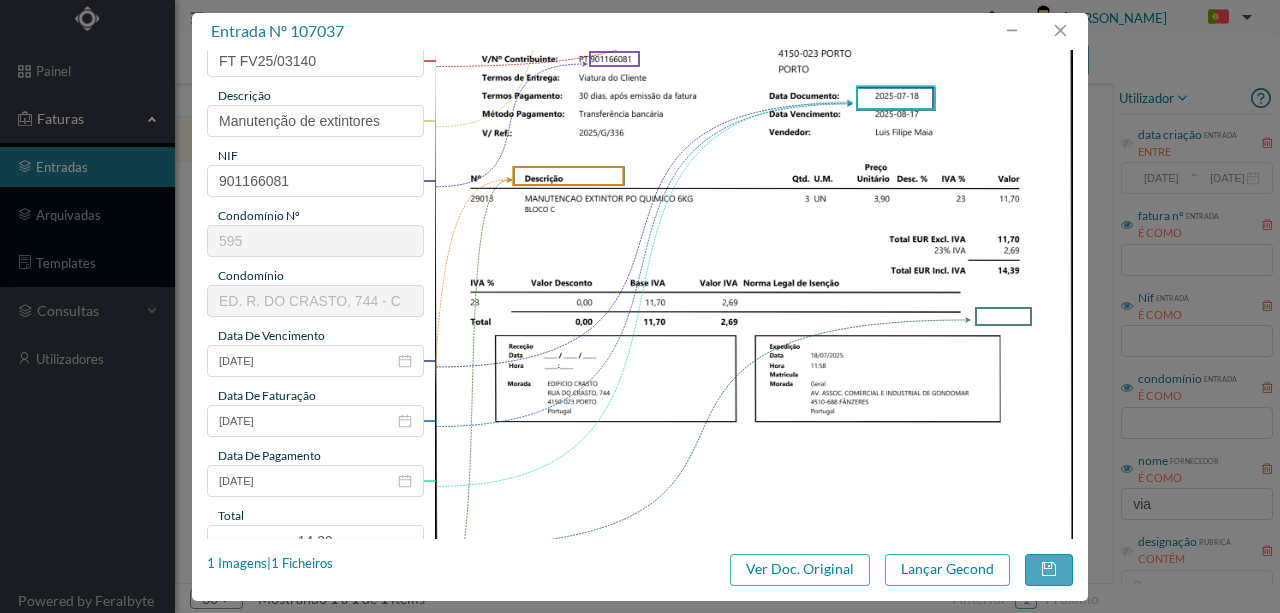 scroll, scrollTop: 266, scrollLeft: 0, axis: vertical 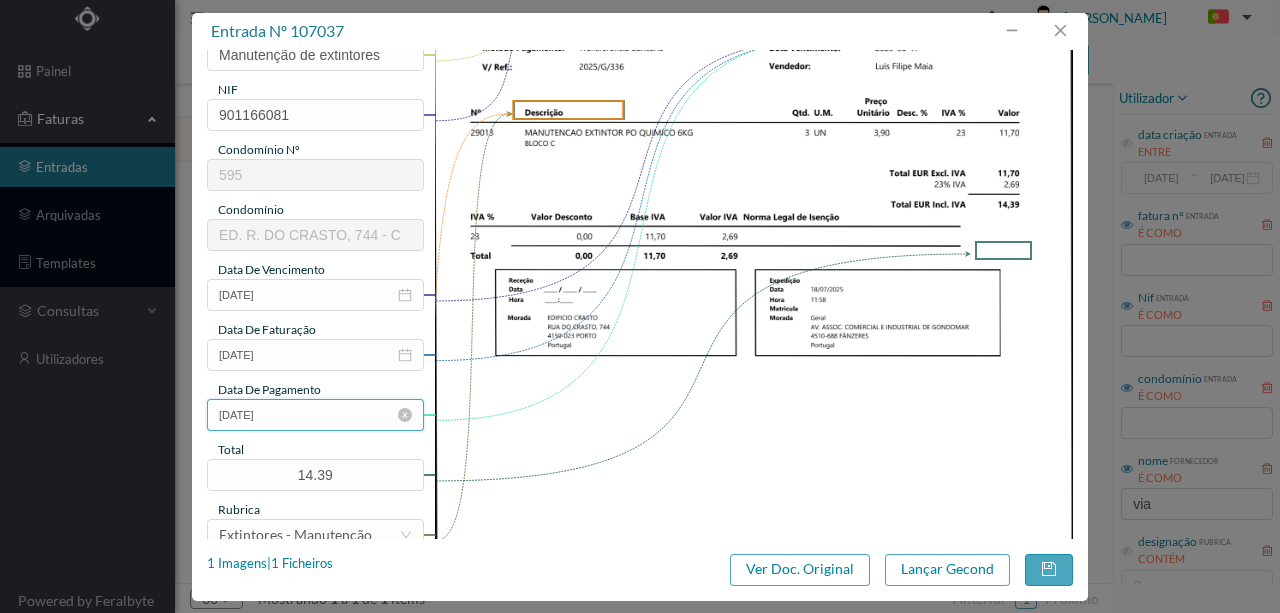 click on "2025-07-18" at bounding box center [315, 415] 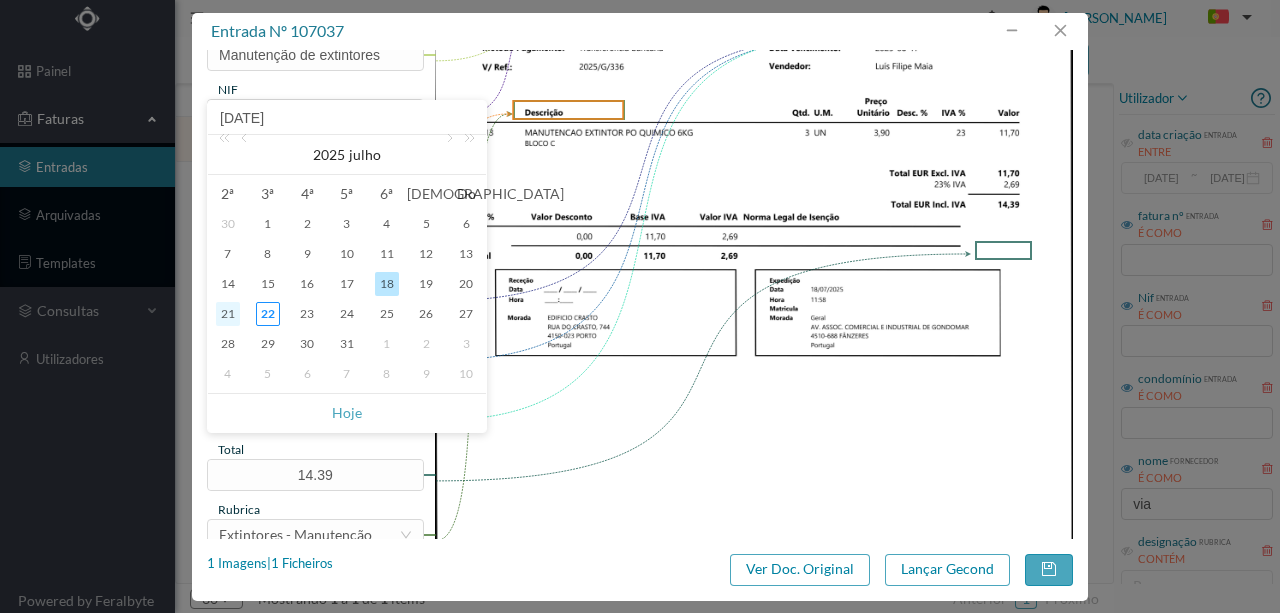 click on "21" at bounding box center (228, 314) 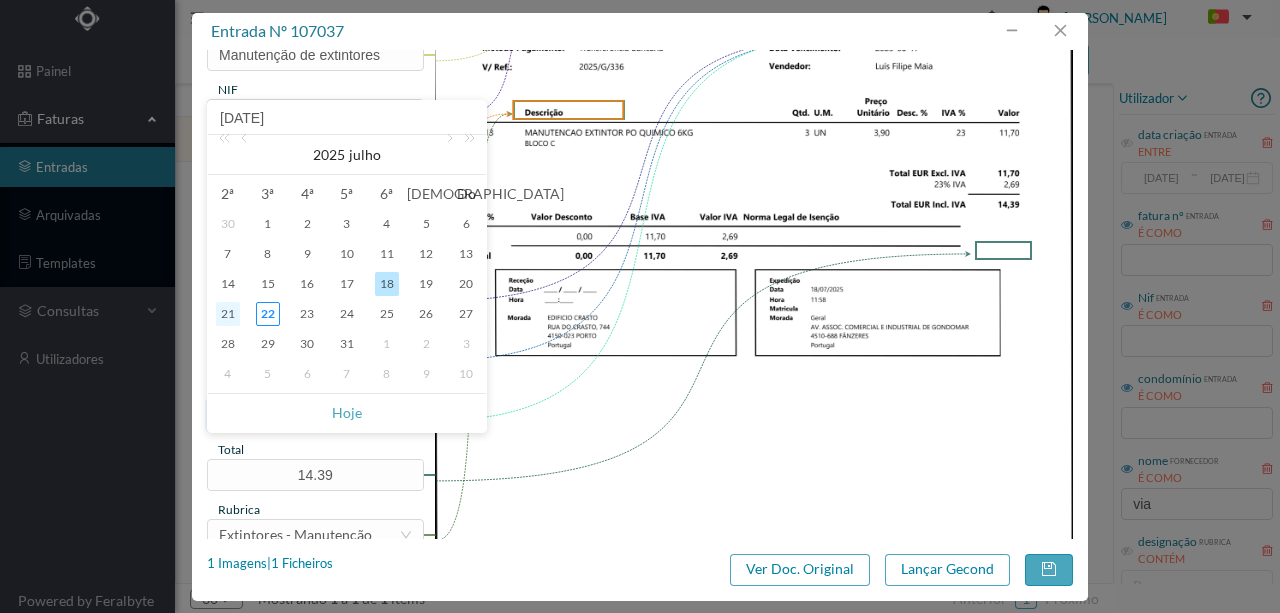 type on "2025-07-21" 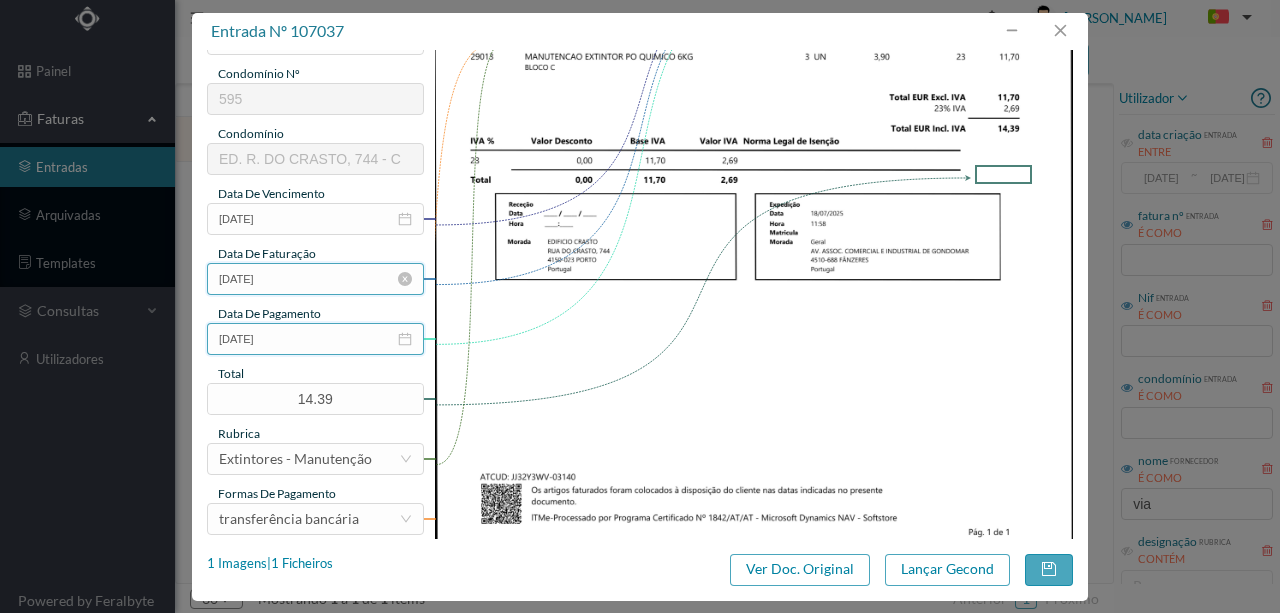 scroll, scrollTop: 473, scrollLeft: 0, axis: vertical 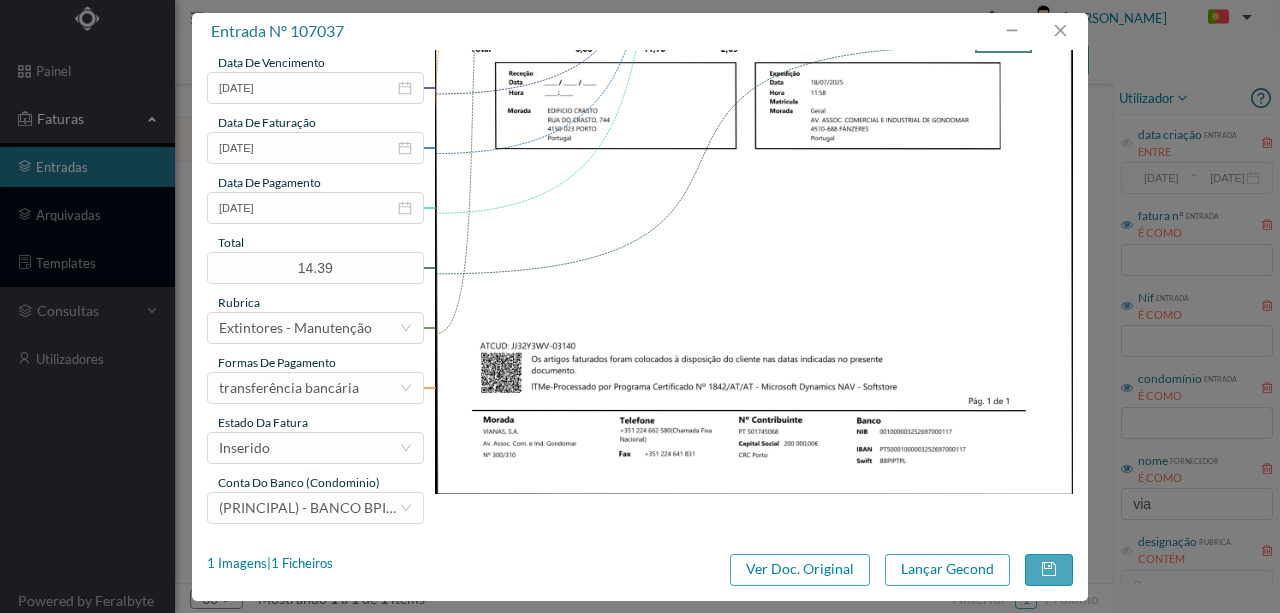 click on "gestor condomínio Susana Silva aprovado por gestor fornecedor selecionar VIANAS, SA   dado de fatura nº FT FV25/03140 descrição Manutenção de extintores NIF 901166081 condomínio nº 595 condomínio ED. R. DO CRASTO, 744 - C data de vencimento 2025-07-18 data de faturação 2025-07-18 data de pagamento 2025-07-21 total 14.39 rubrica Extintores - Manutenção   Formas de Pagamento transferência bancária   estado da fatura Inserido   conta do banco (condominio) (PRINCIPAL) - BANCO BPI, SA (PT50 001000003330542000195)" at bounding box center [315, 58] 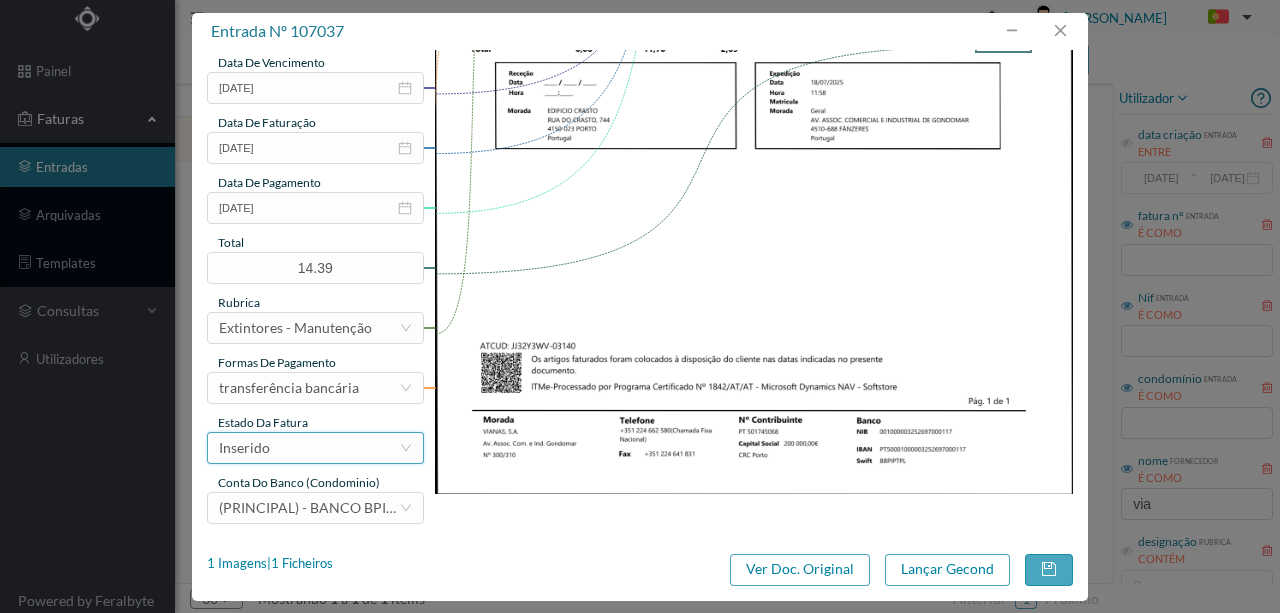click on "Inserido" at bounding box center (309, 448) 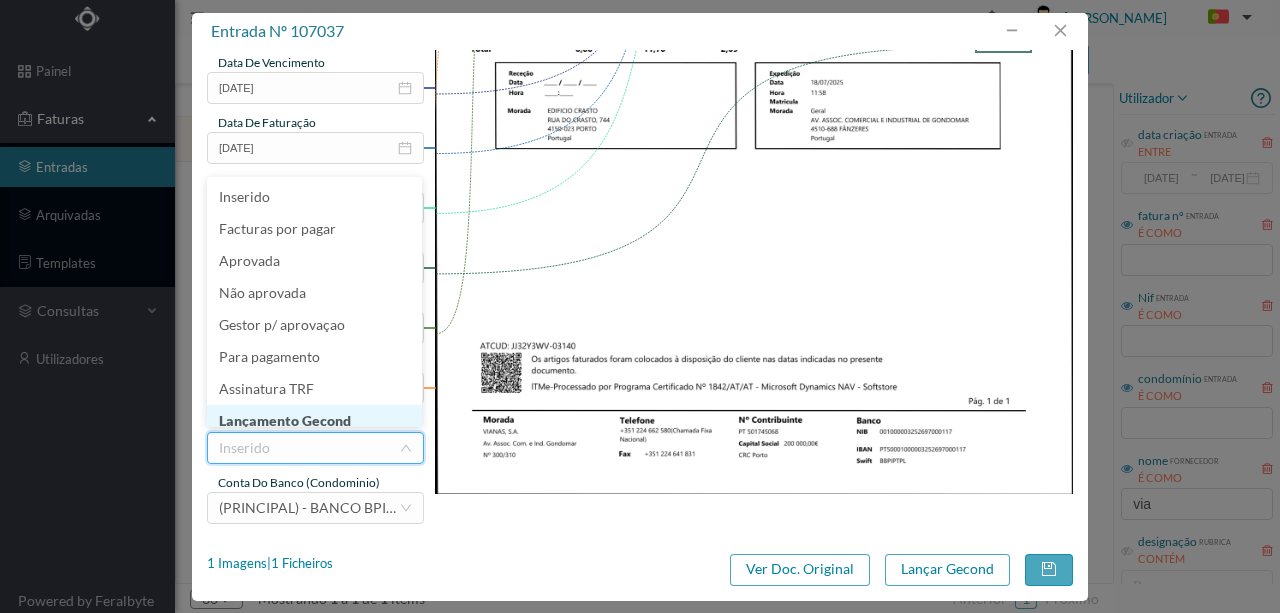 scroll, scrollTop: 10, scrollLeft: 0, axis: vertical 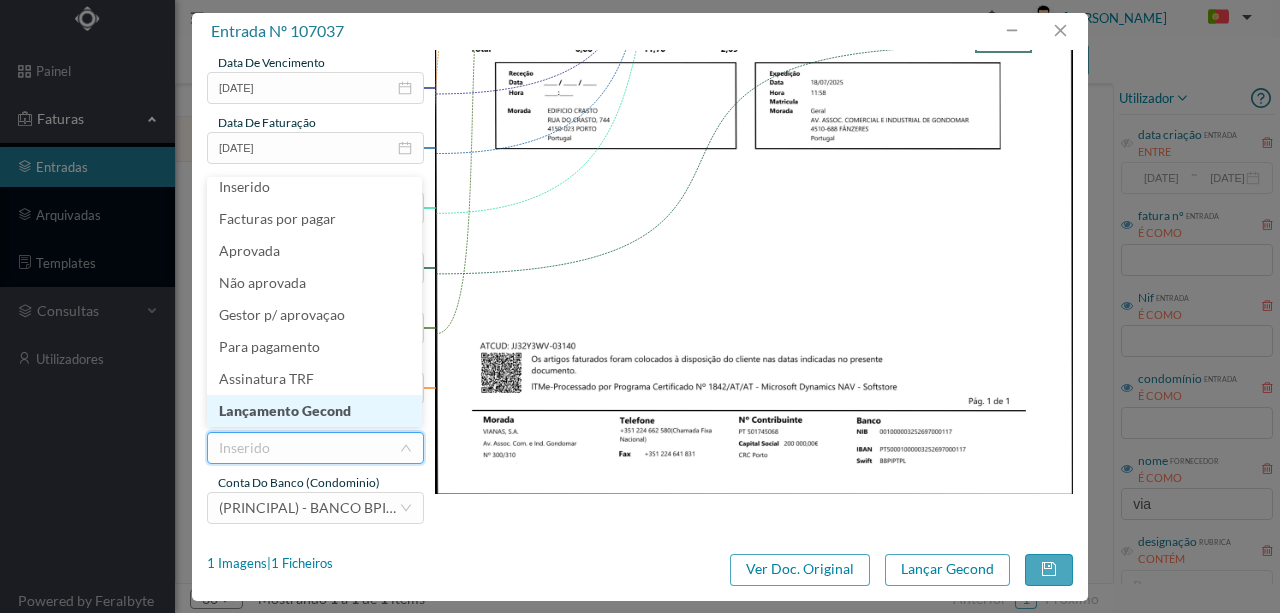 click on "Lançamento Gecond" at bounding box center (314, 411) 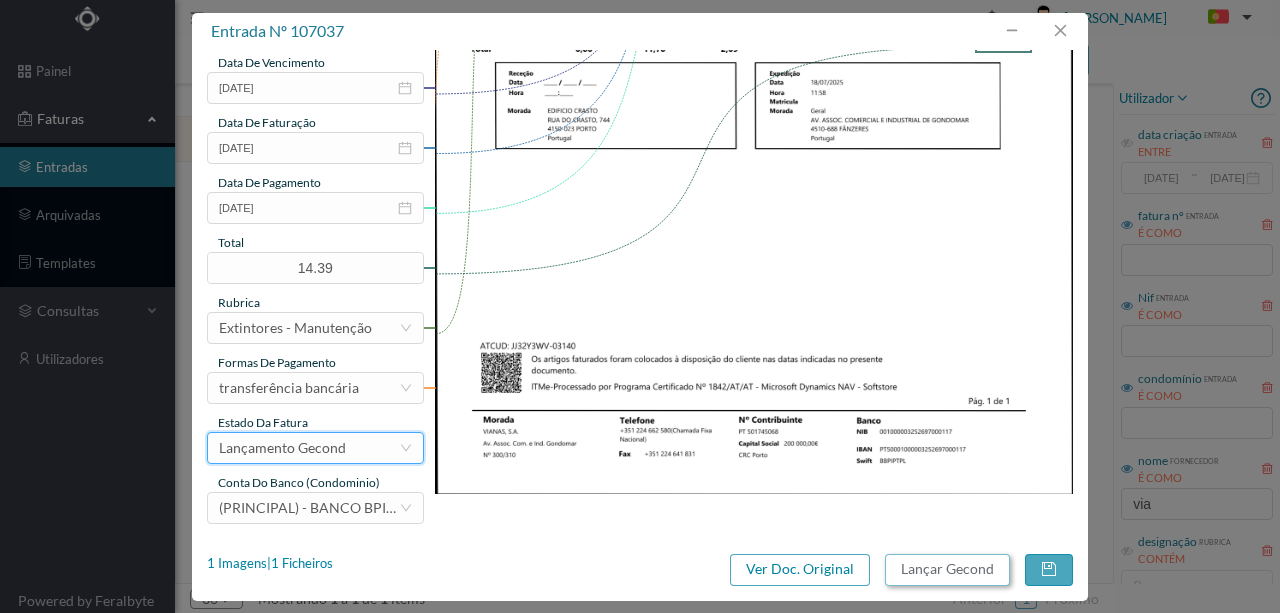 click on "Lançar Gecond" at bounding box center [947, 570] 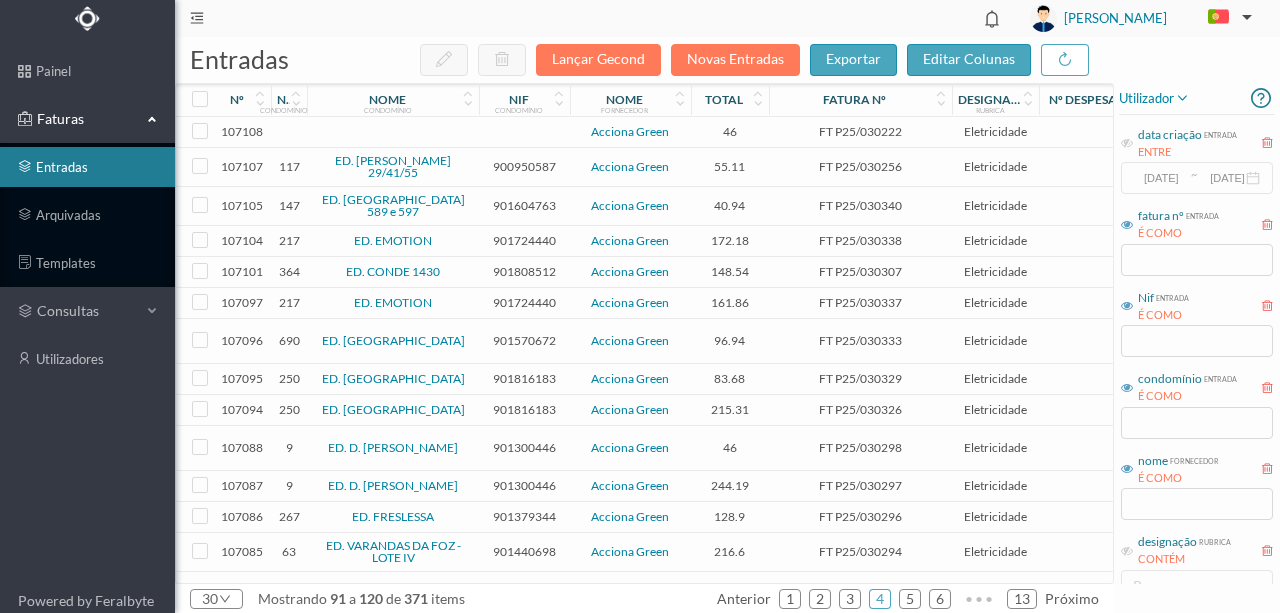 scroll, scrollTop: 0, scrollLeft: 0, axis: both 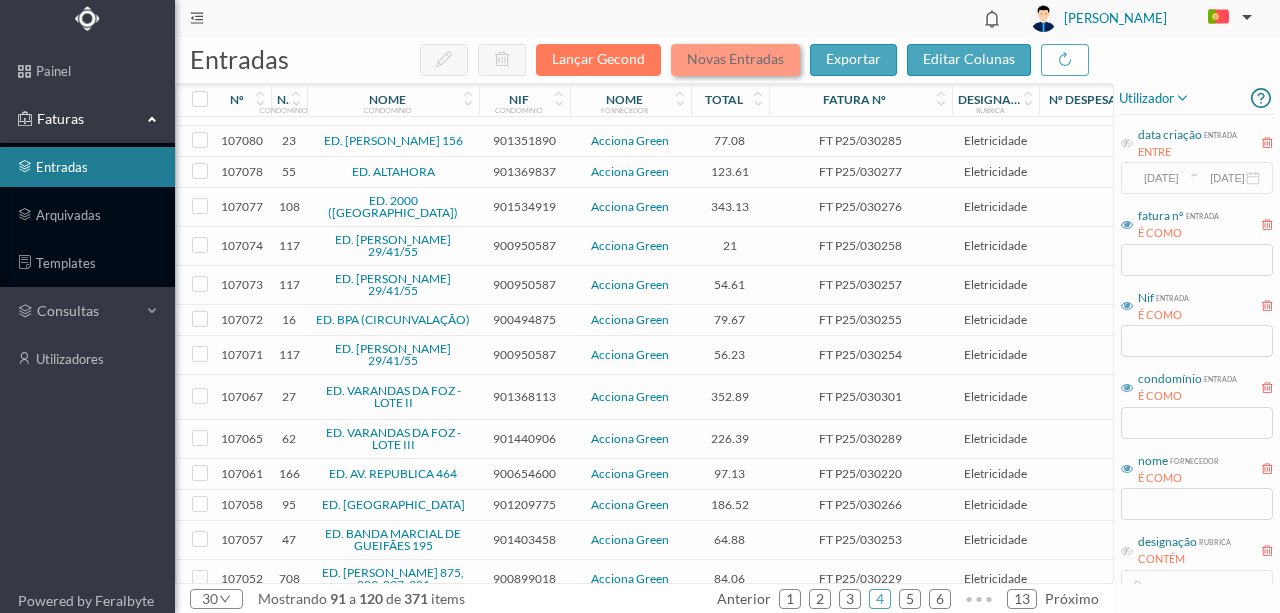 click on "Novas Entradas" at bounding box center (735, 60) 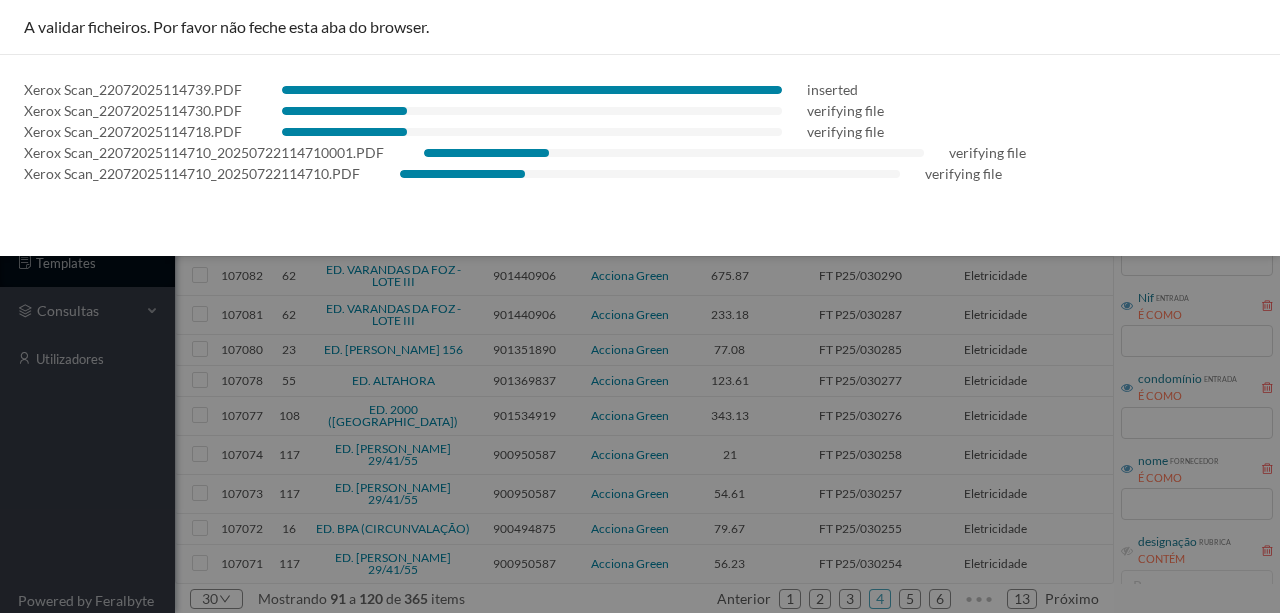 scroll, scrollTop: 614, scrollLeft: 0, axis: vertical 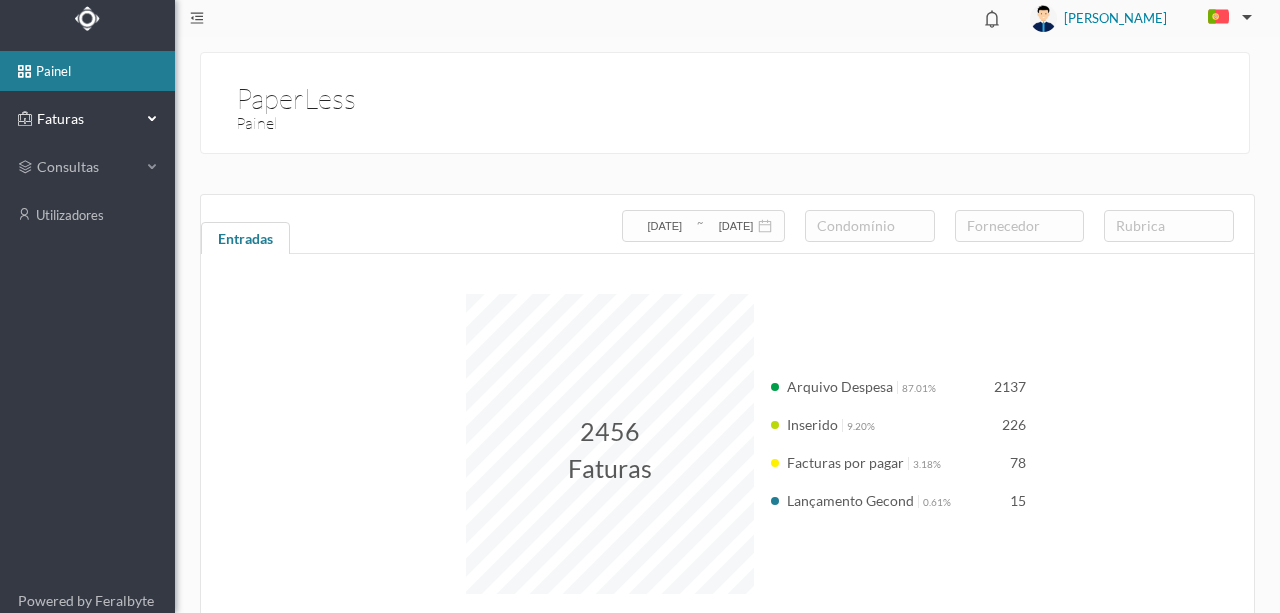 click on "Faturas" at bounding box center [87, 119] 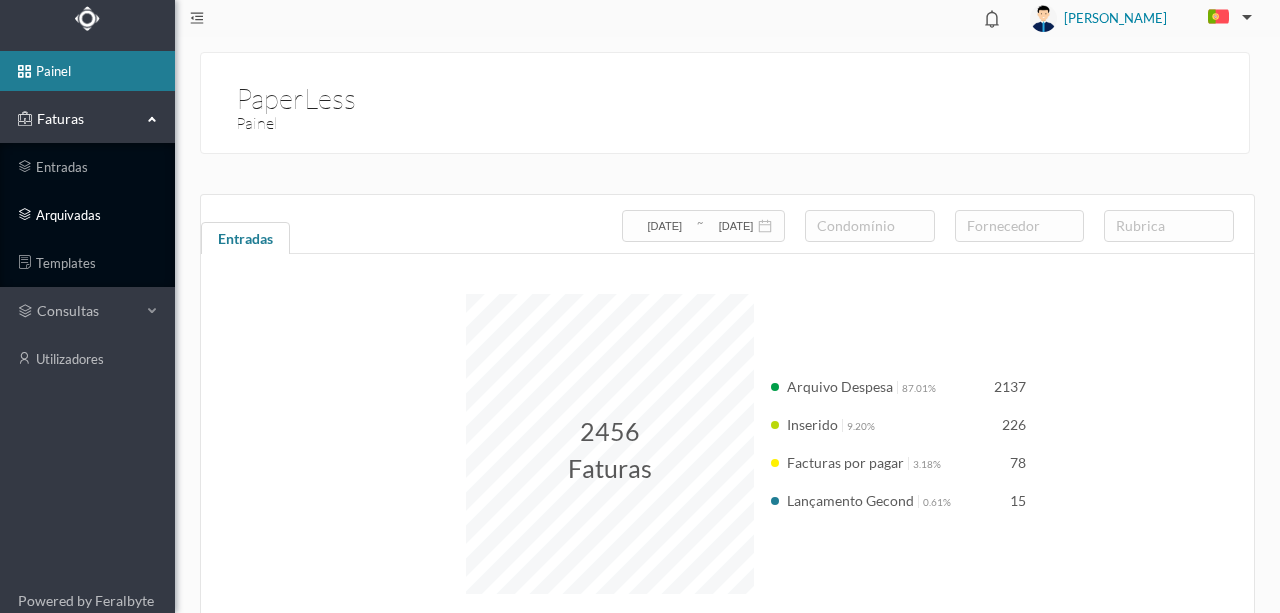 click on "arquivadas" at bounding box center [87, 215] 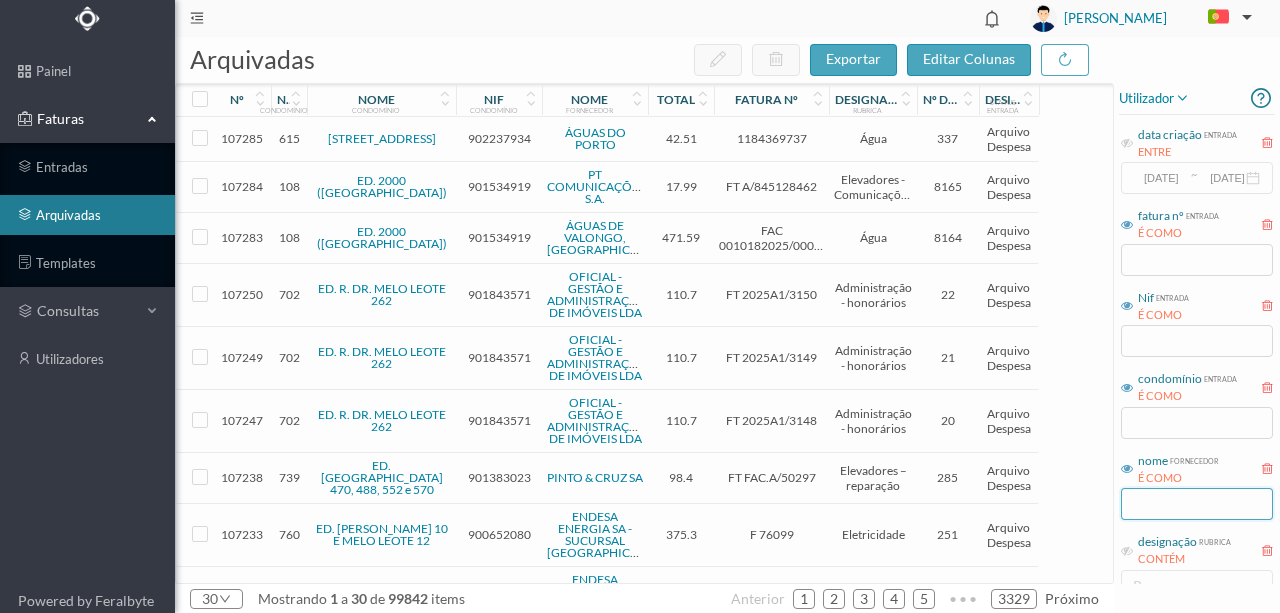 click at bounding box center [1197, 504] 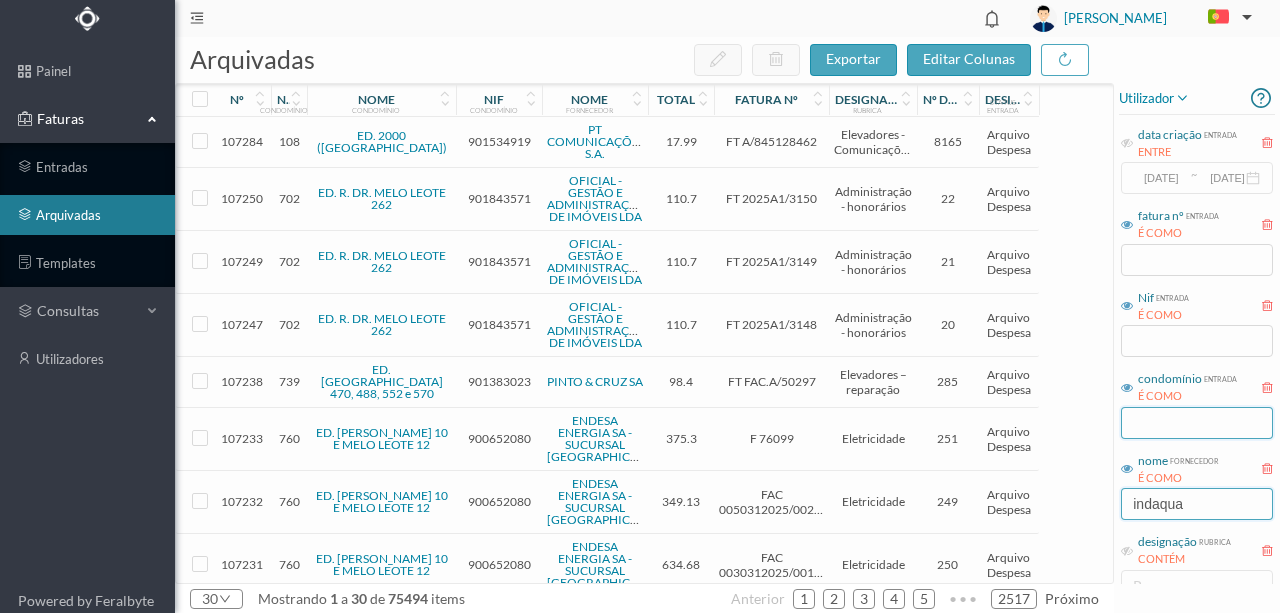 type on "indaqua" 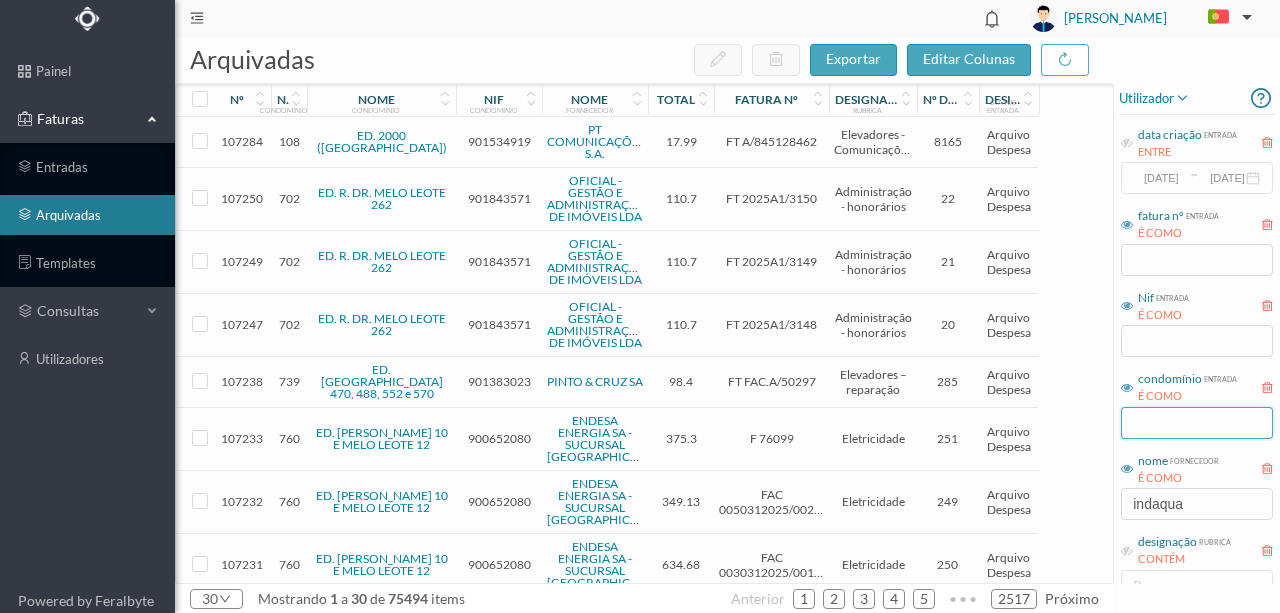 click at bounding box center [1197, 423] 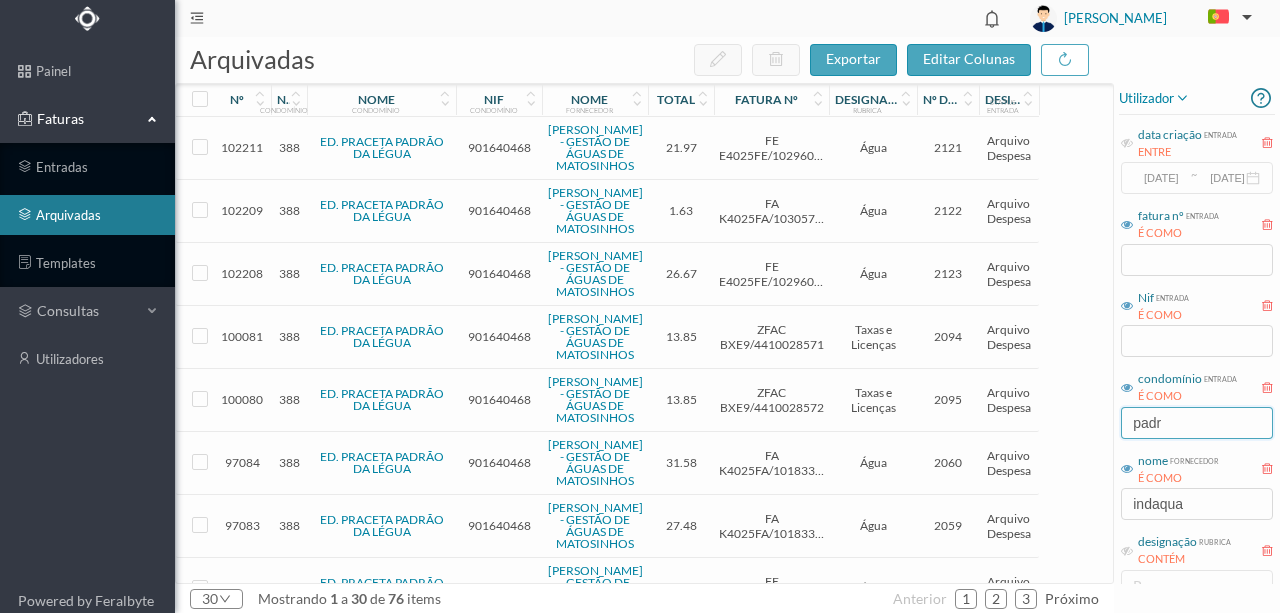 type on "padr" 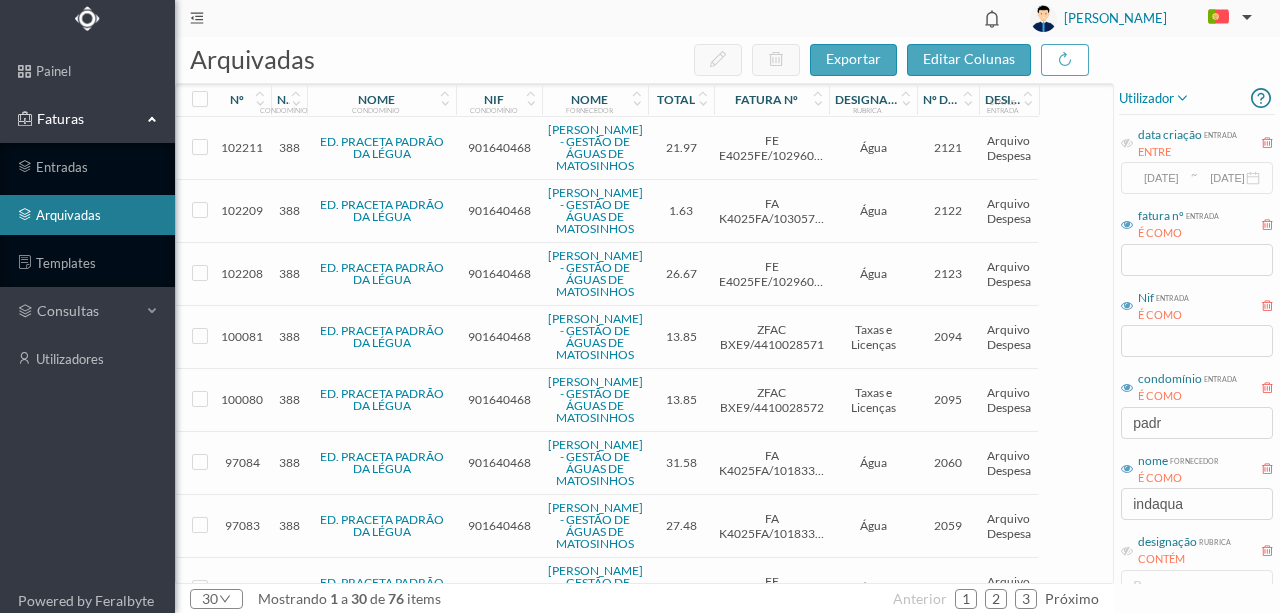 click on "901640468" at bounding box center [499, 147] 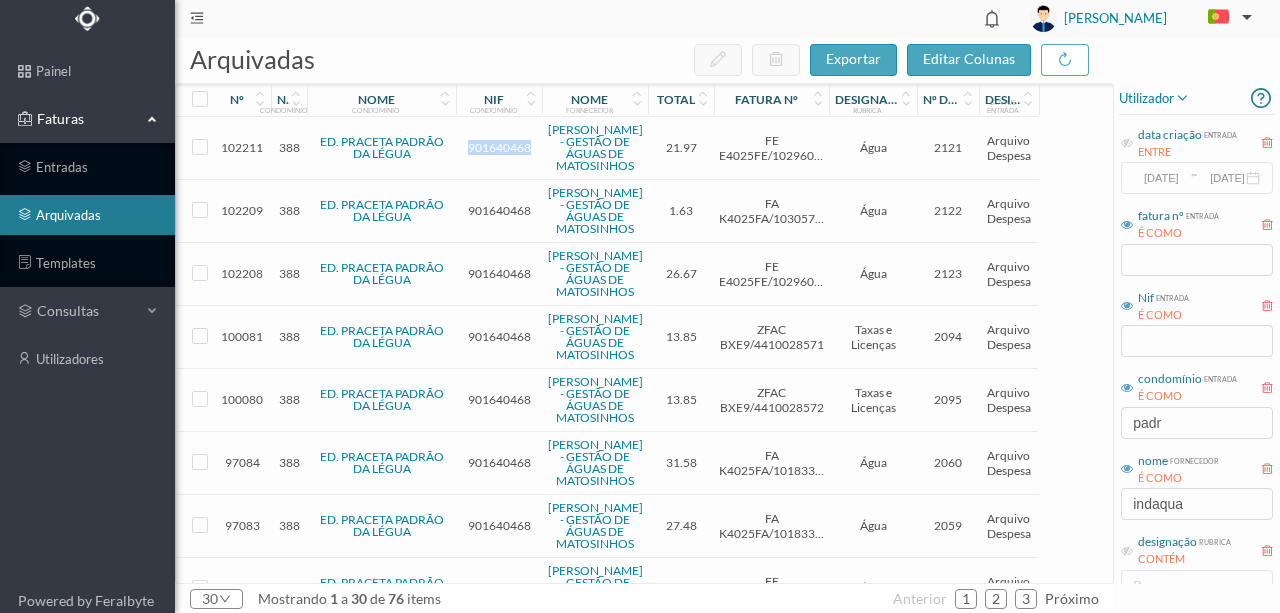click on "901640468" at bounding box center [499, 147] 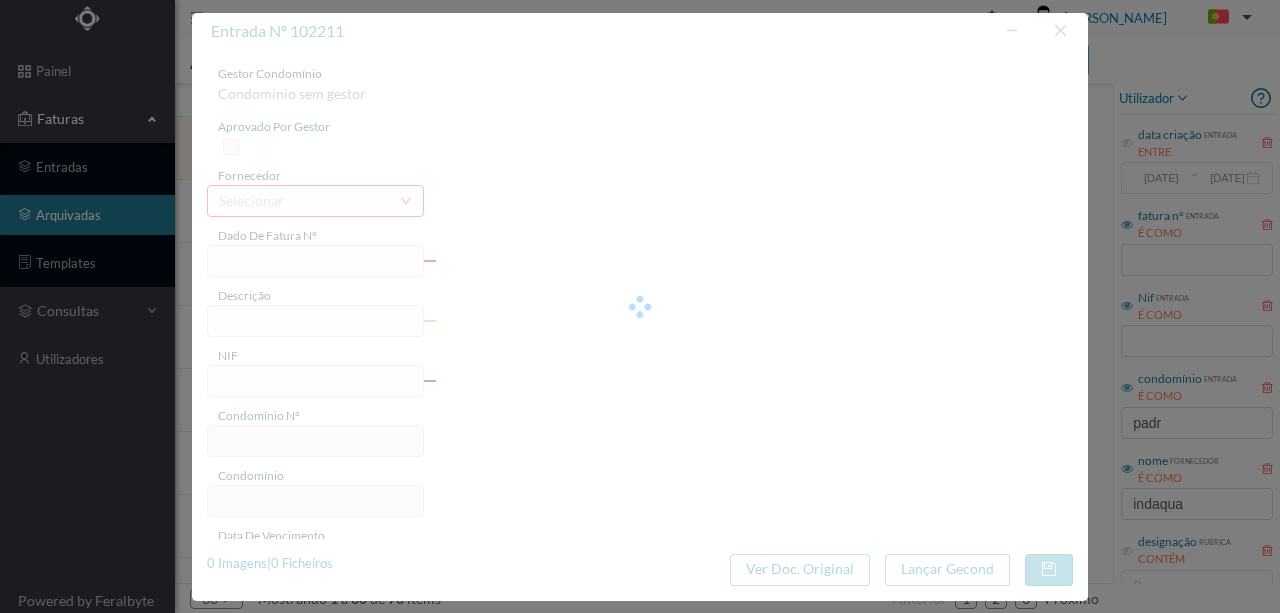 type on "FE E4025FE/10296040" 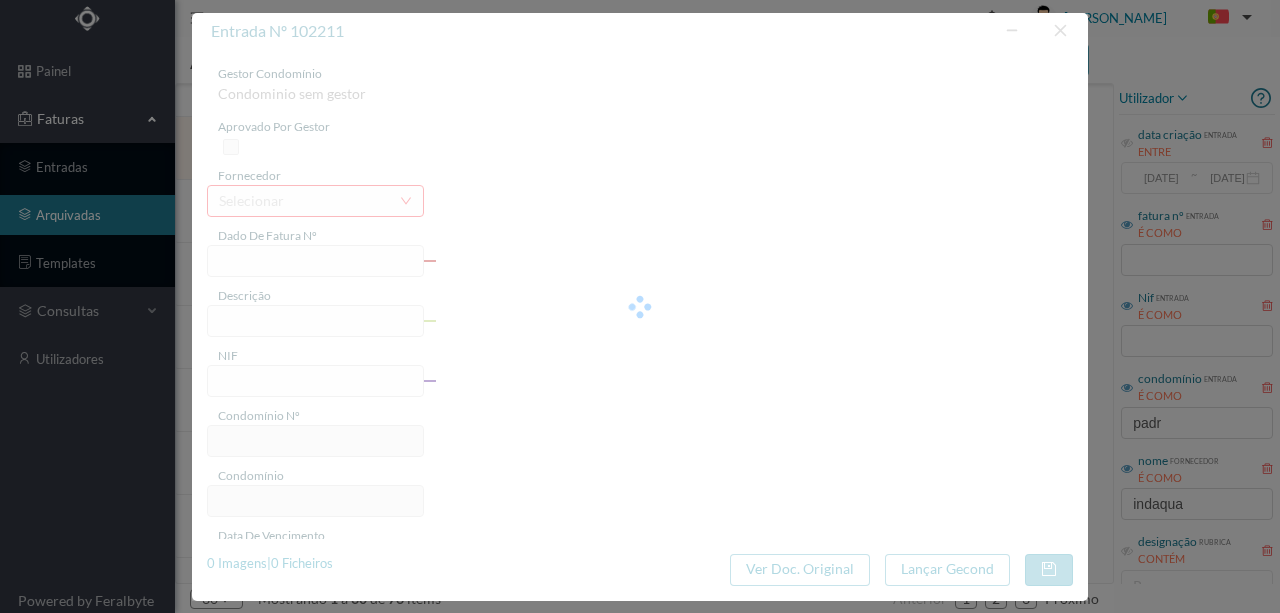 type on "15 SC ([DATE] a [DATE])" 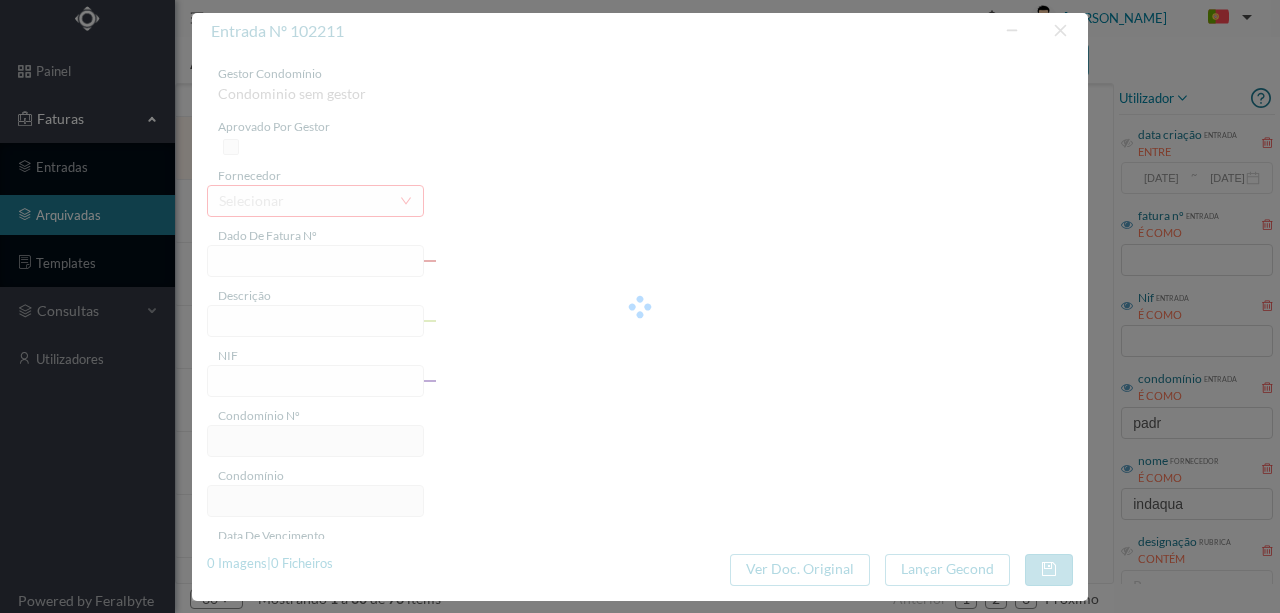 type on "901640468" 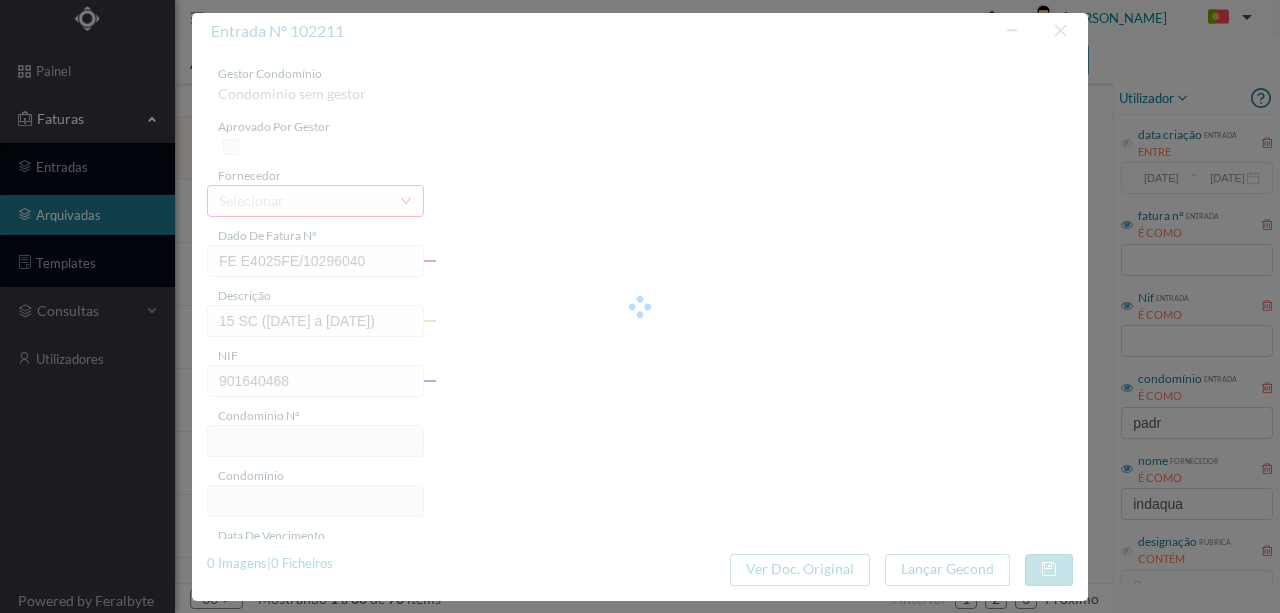 type on "388" 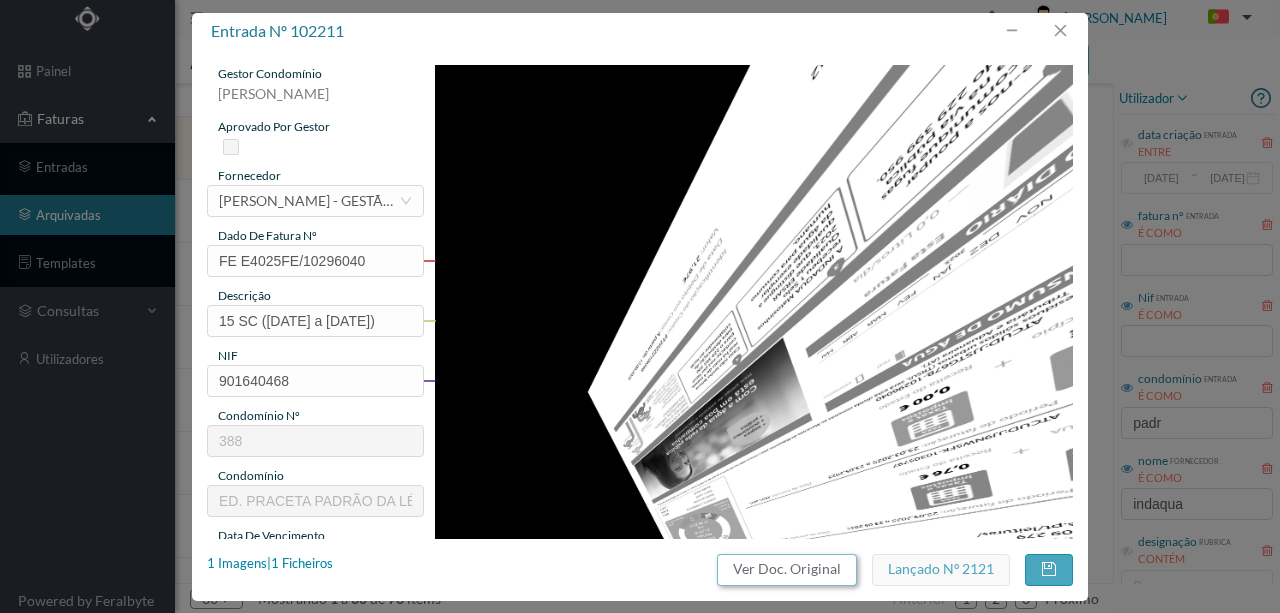 drag, startPoint x: 791, startPoint y: 577, endPoint x: 770, endPoint y: 86, distance: 491.44888 